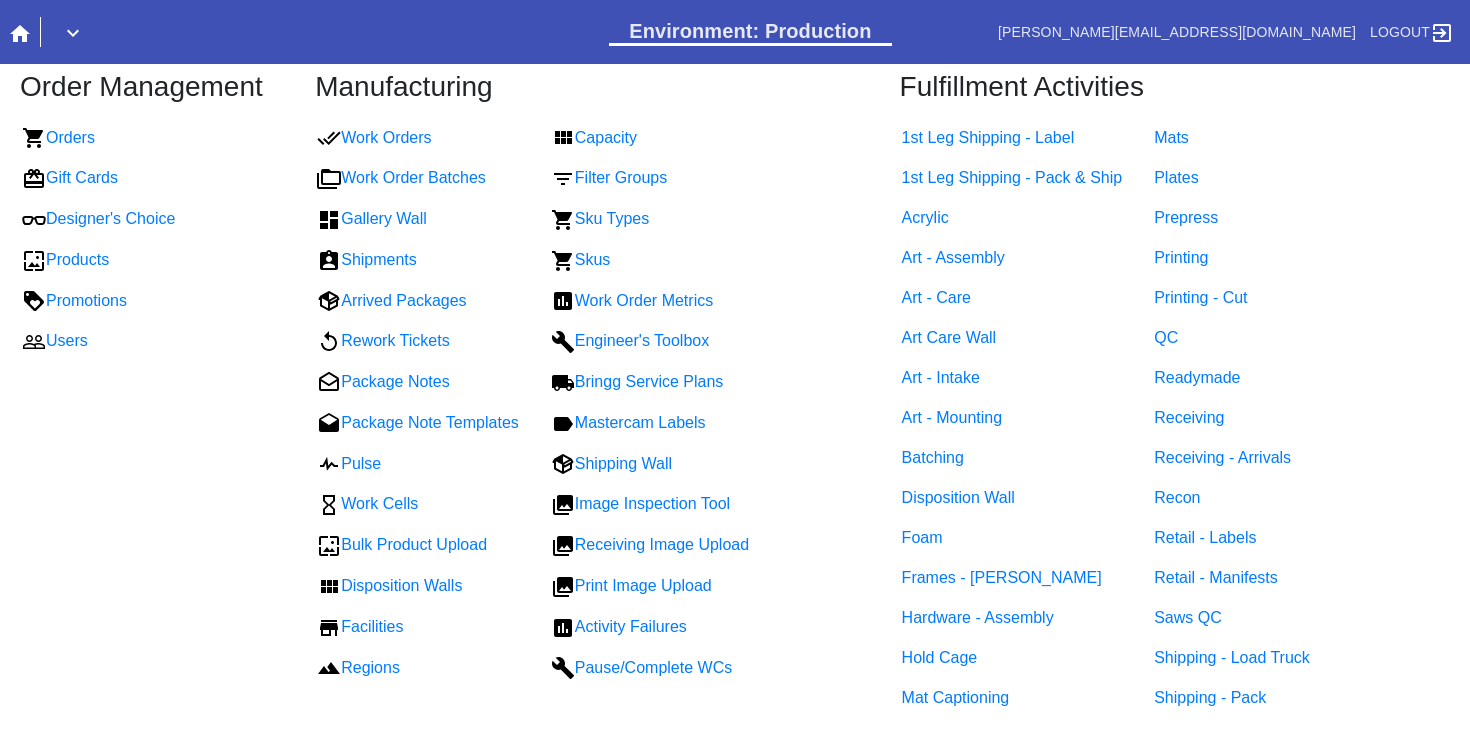 scroll, scrollTop: 0, scrollLeft: 0, axis: both 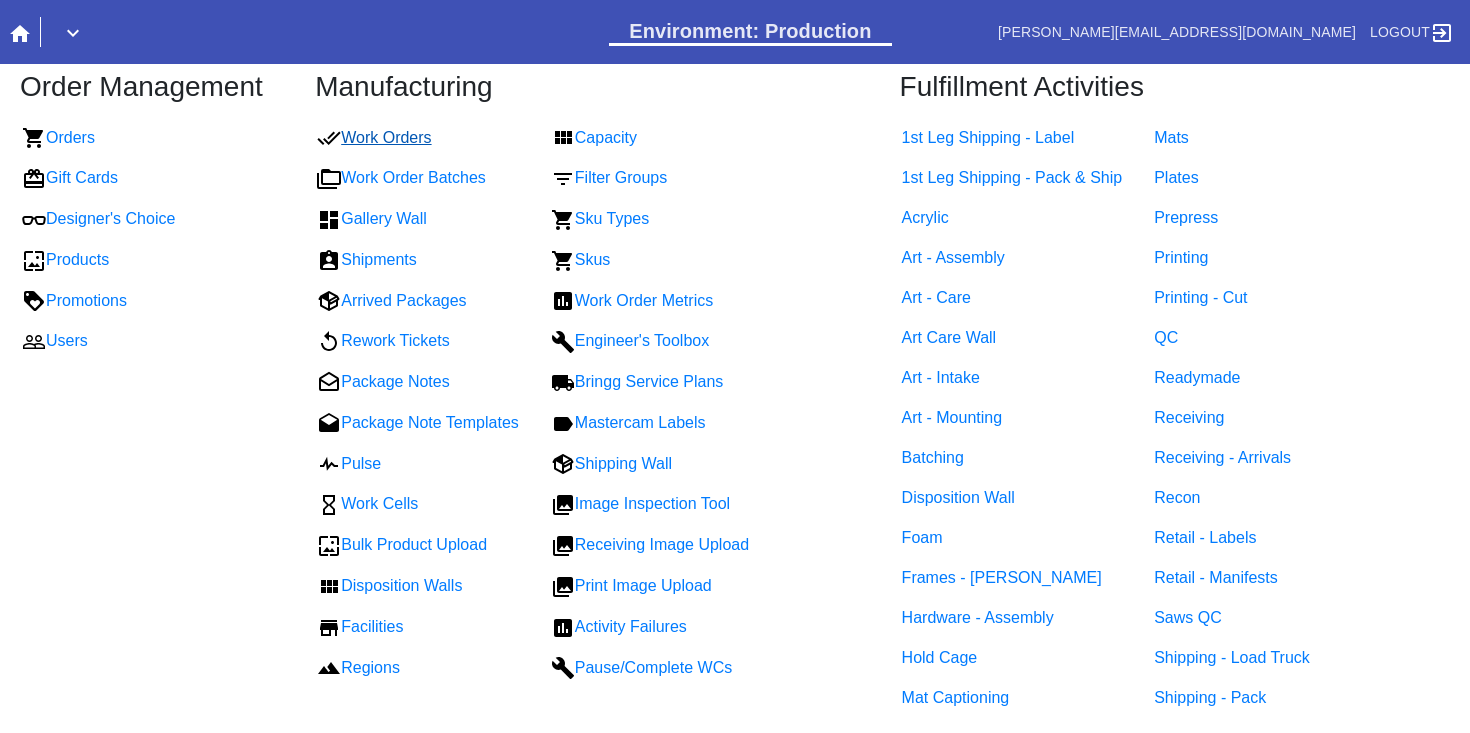 click on "Work Orders" at bounding box center [374, 137] 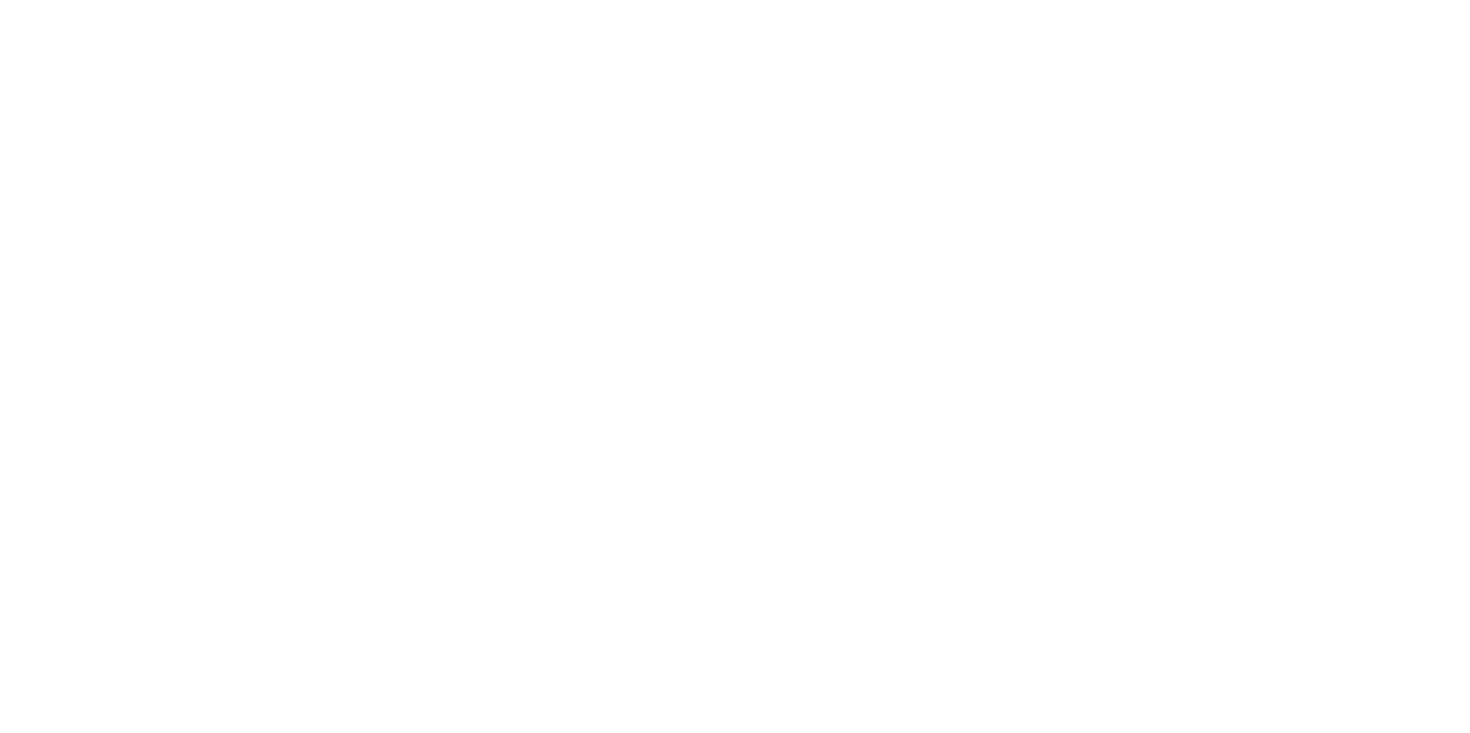 scroll, scrollTop: 0, scrollLeft: 0, axis: both 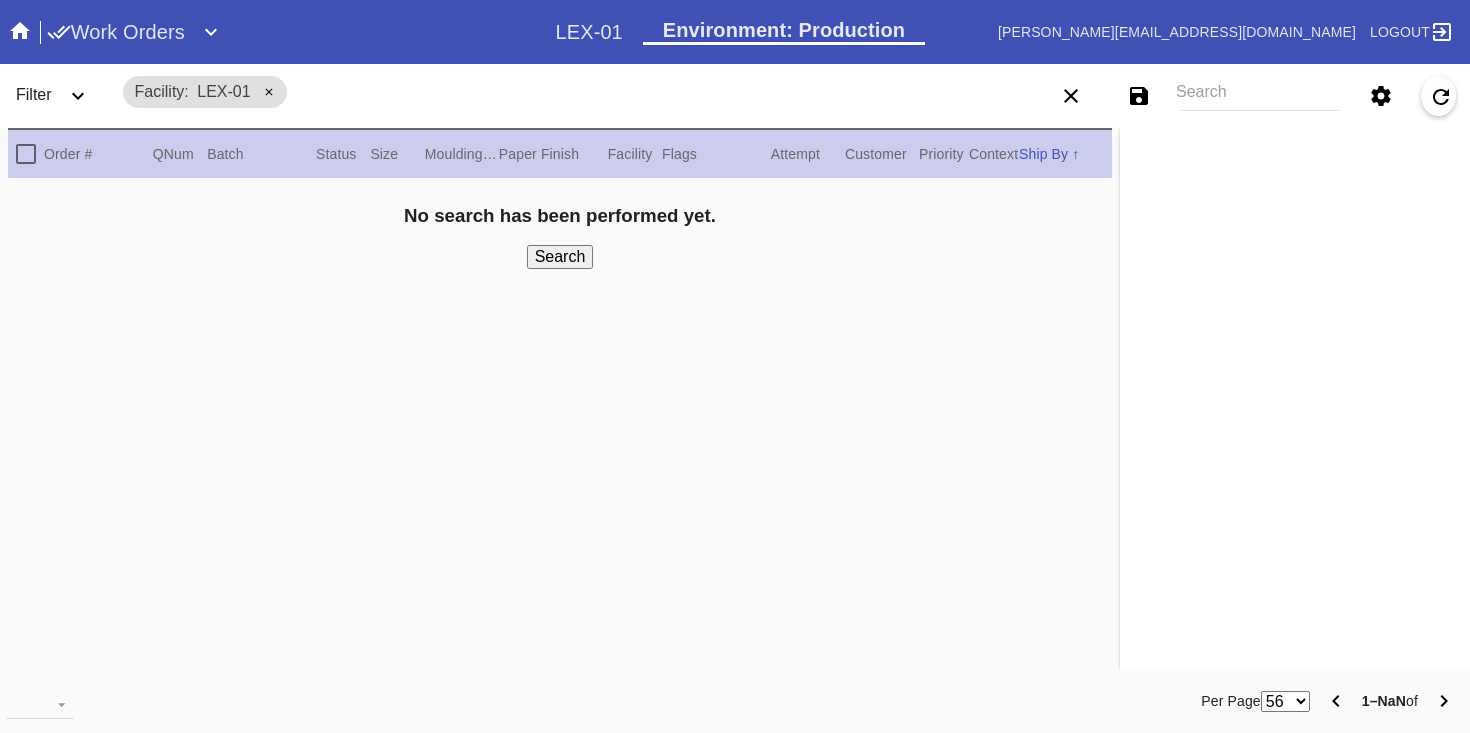click on "Search" at bounding box center (1260, 96) 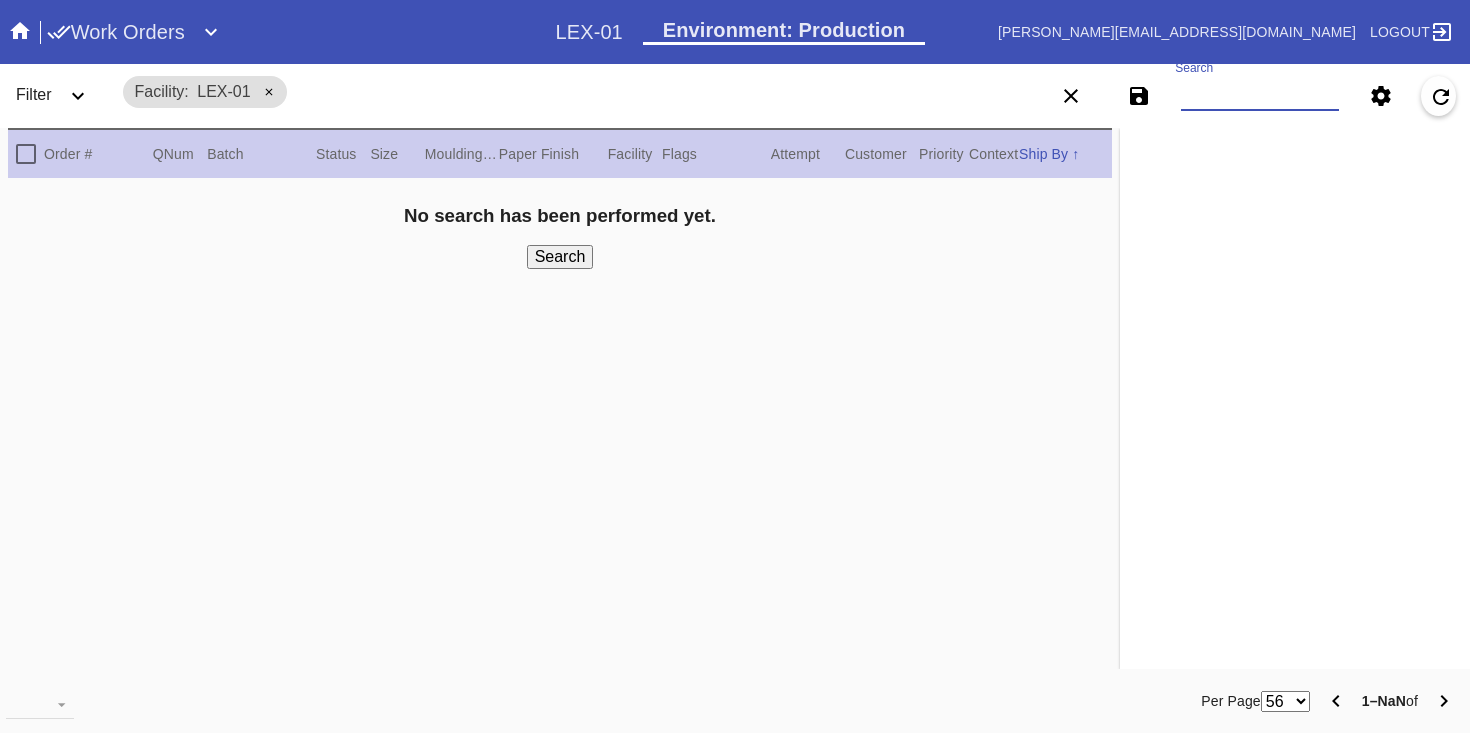 paste on "W775166925026500" 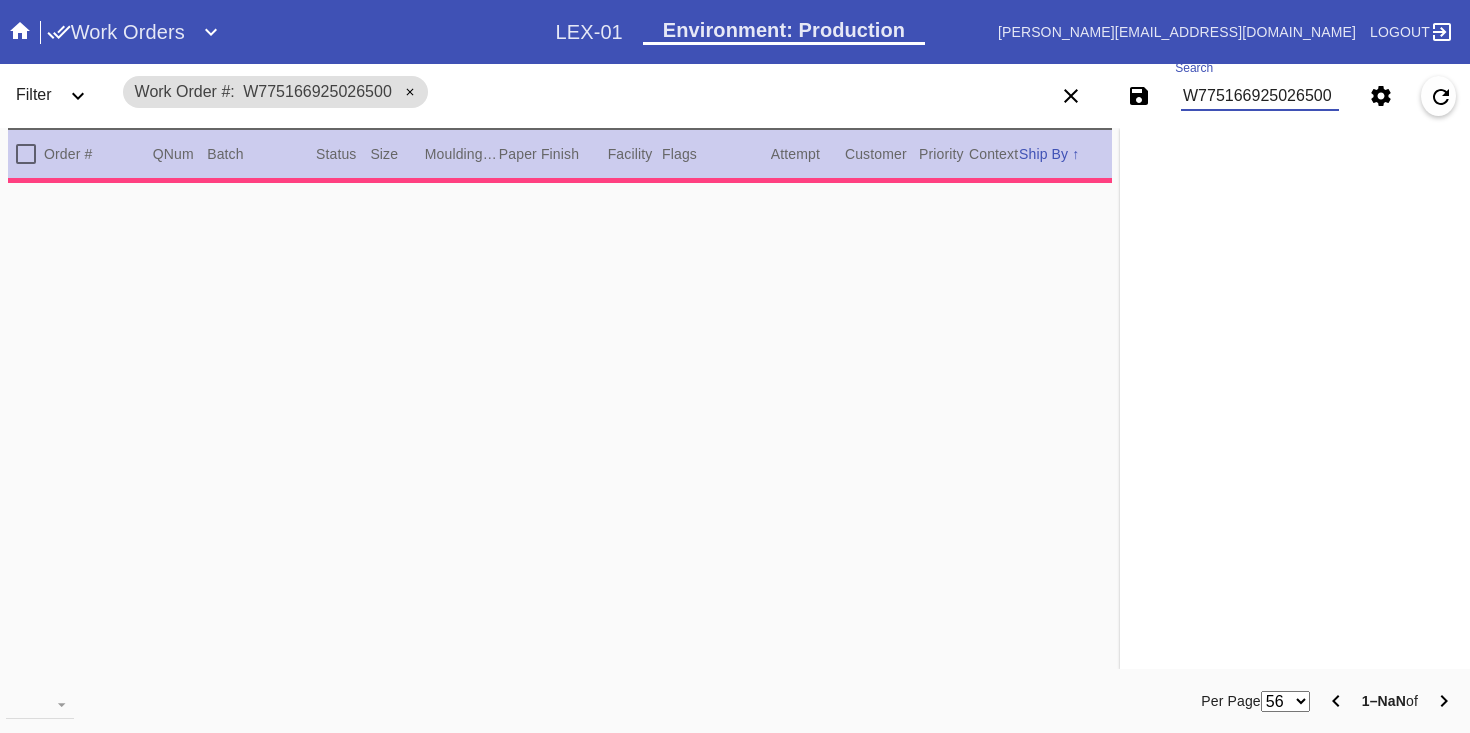 type on "9.375" 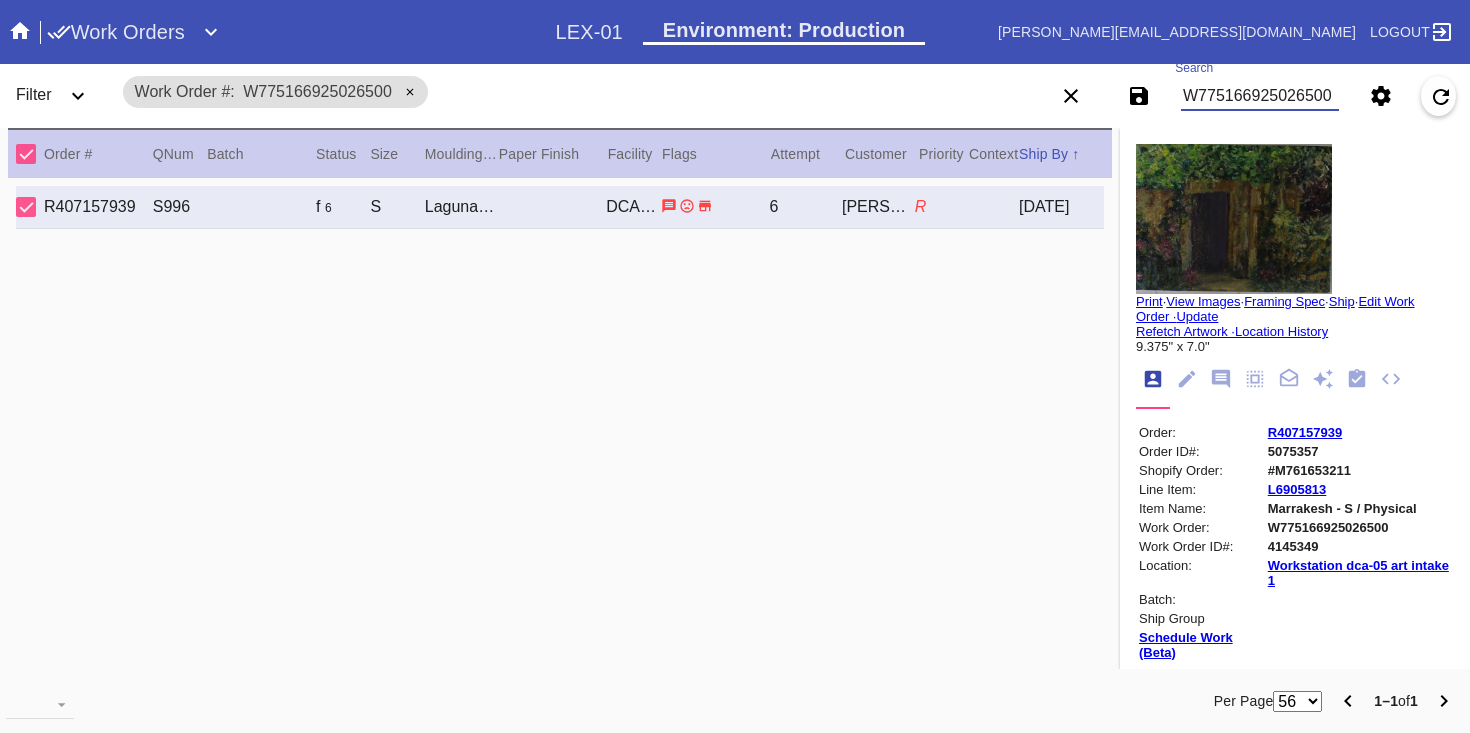 click at bounding box center [1234, 219] 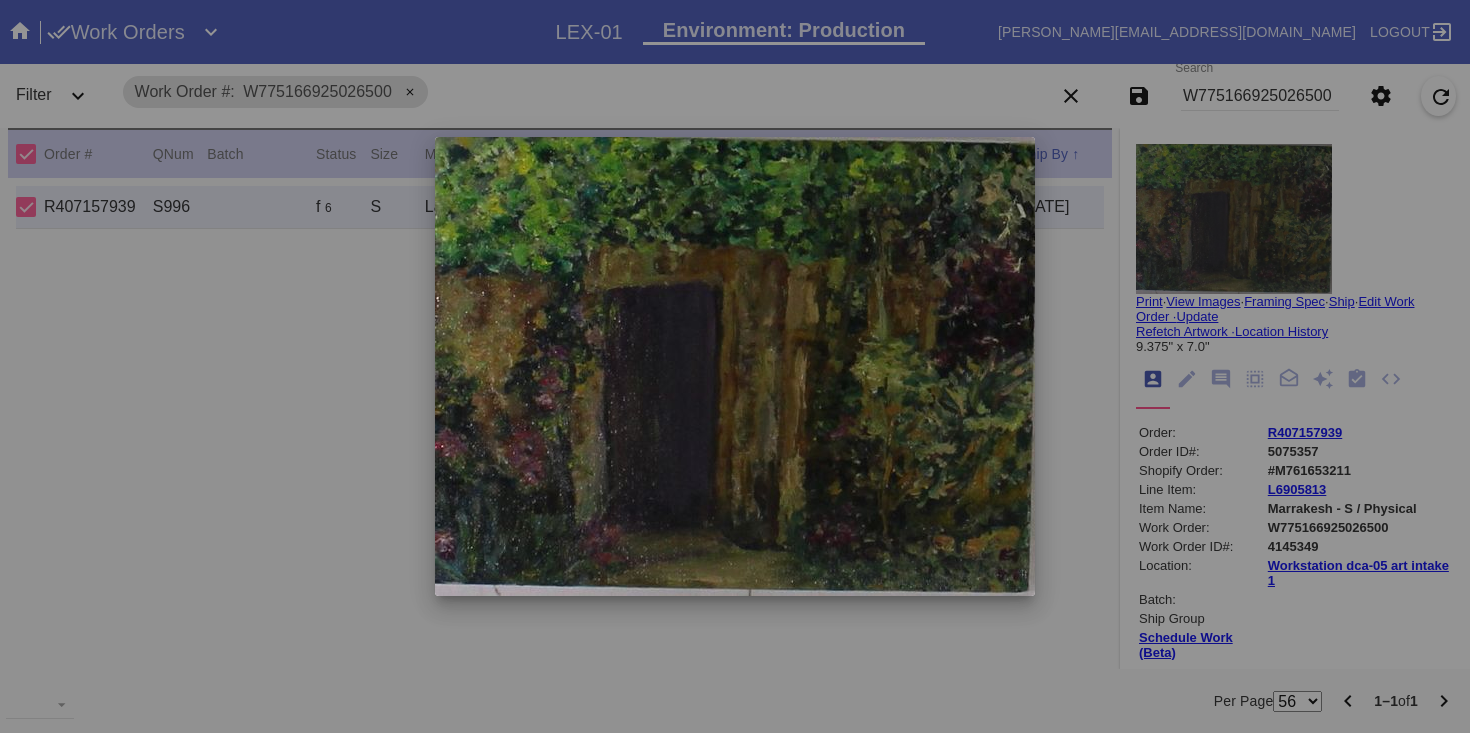 click at bounding box center [735, 366] 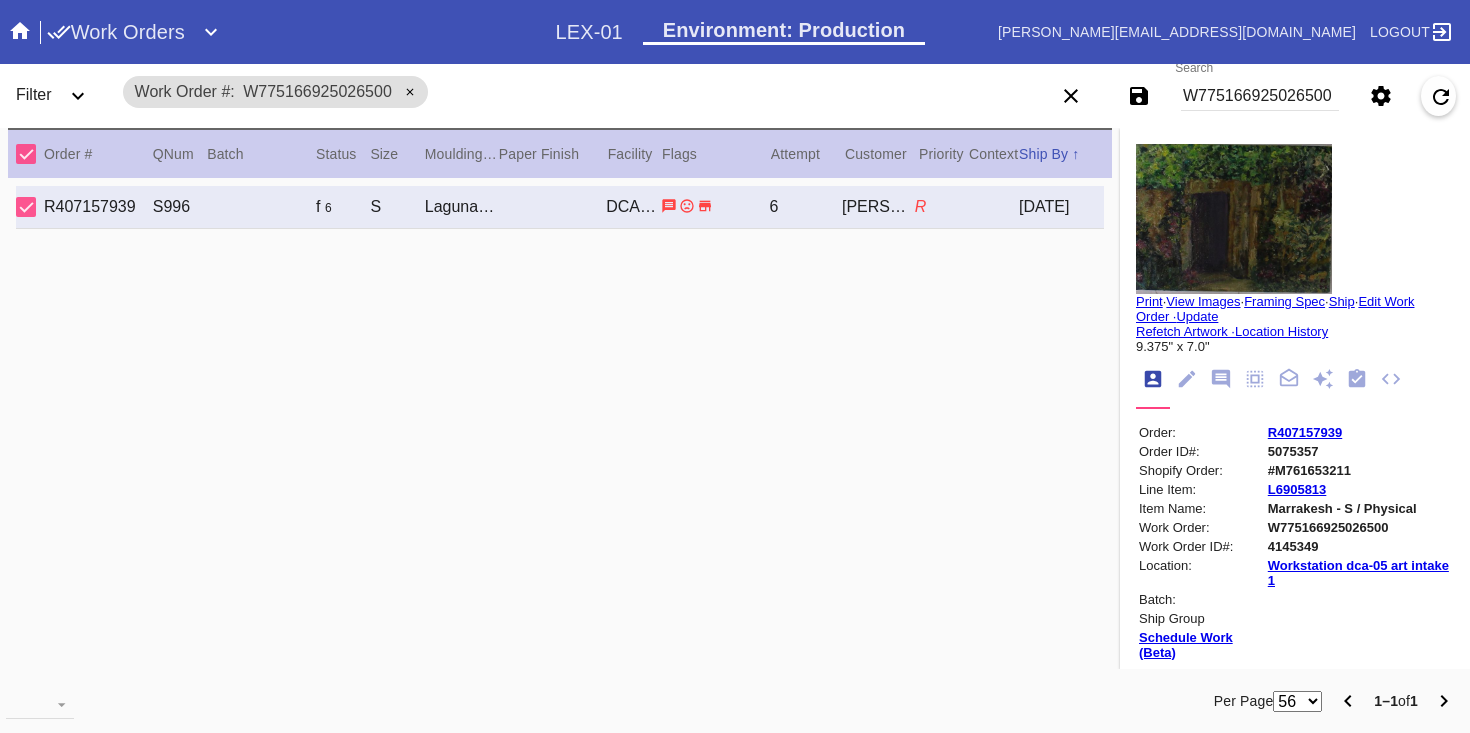 click on "W775166925026500" at bounding box center [1359, 527] 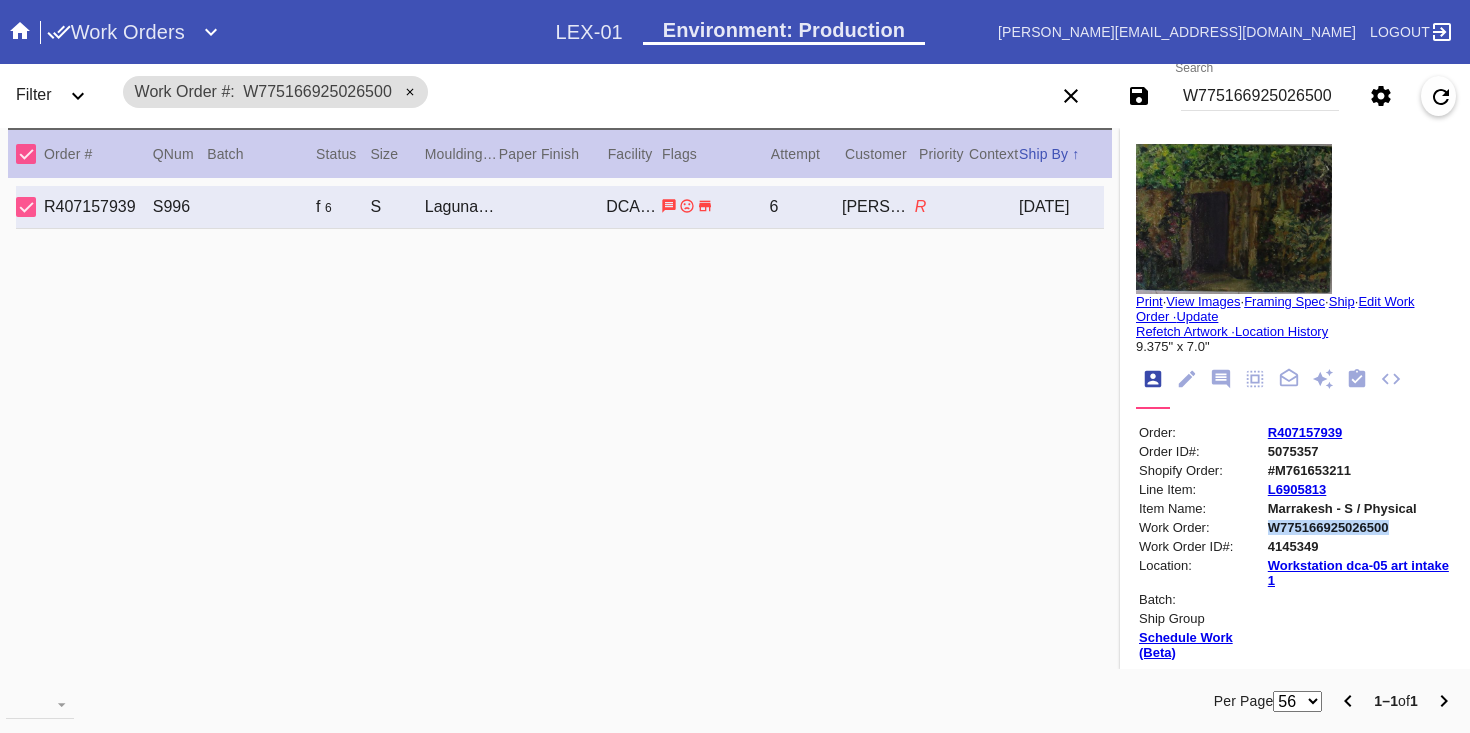 click on "W775166925026500" at bounding box center [1359, 527] 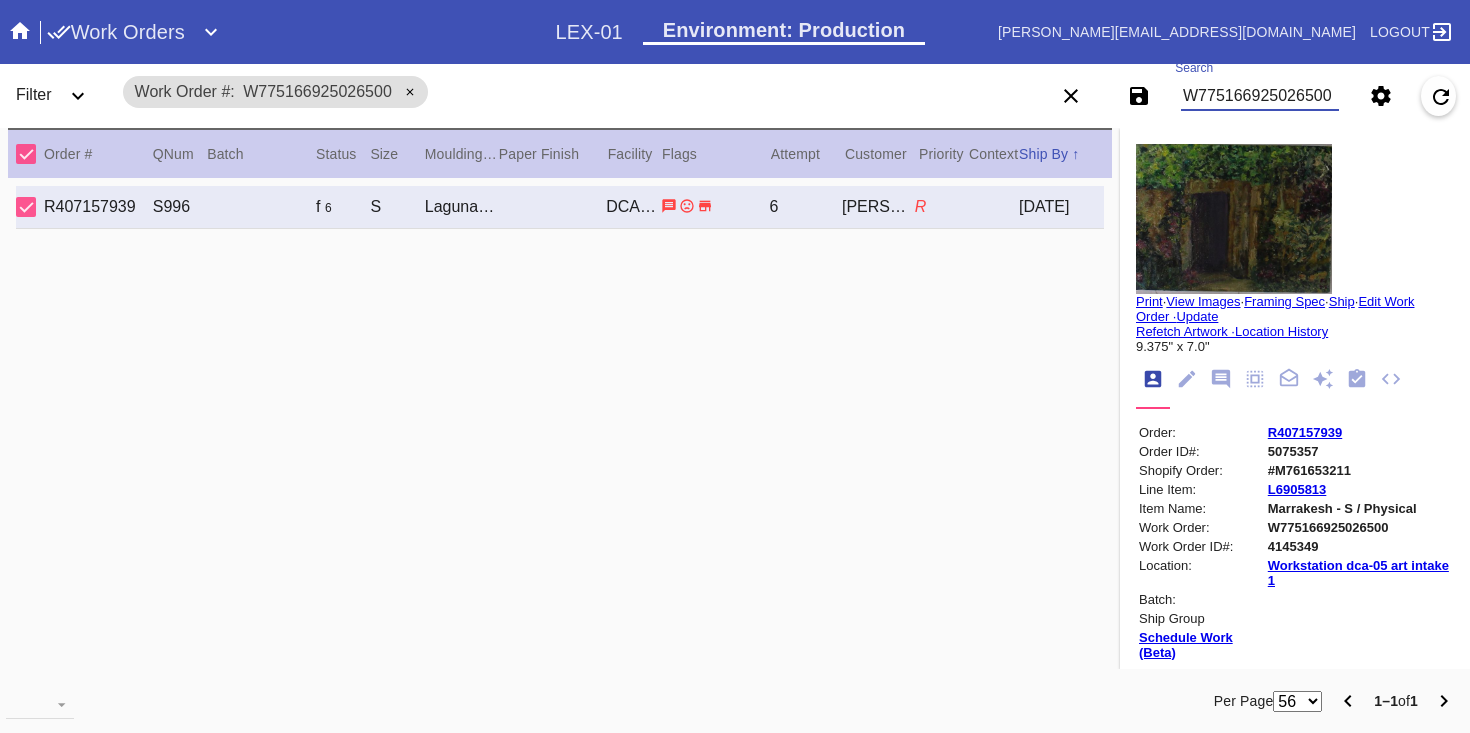 click on "W775166925026500" at bounding box center (1260, 96) 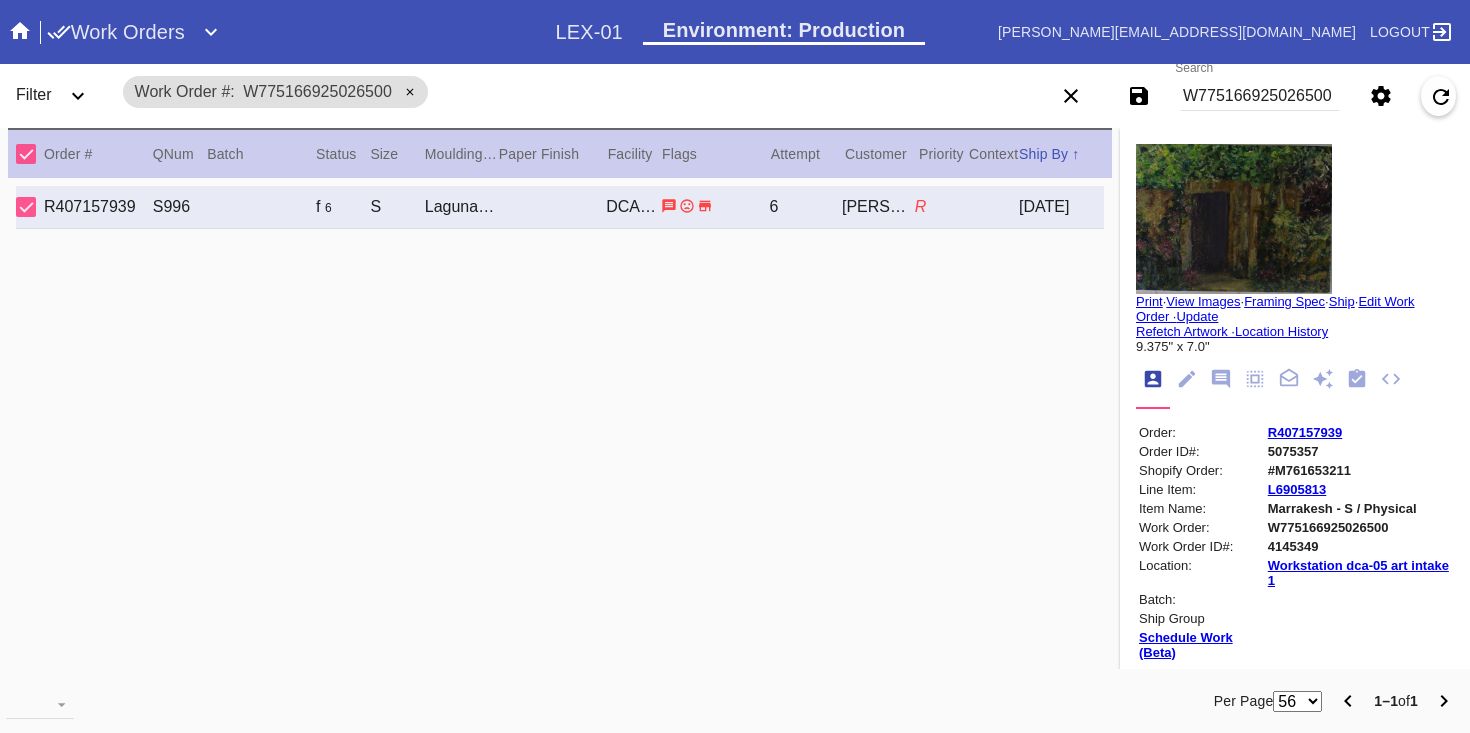 click on "Print" at bounding box center [1149, 301] 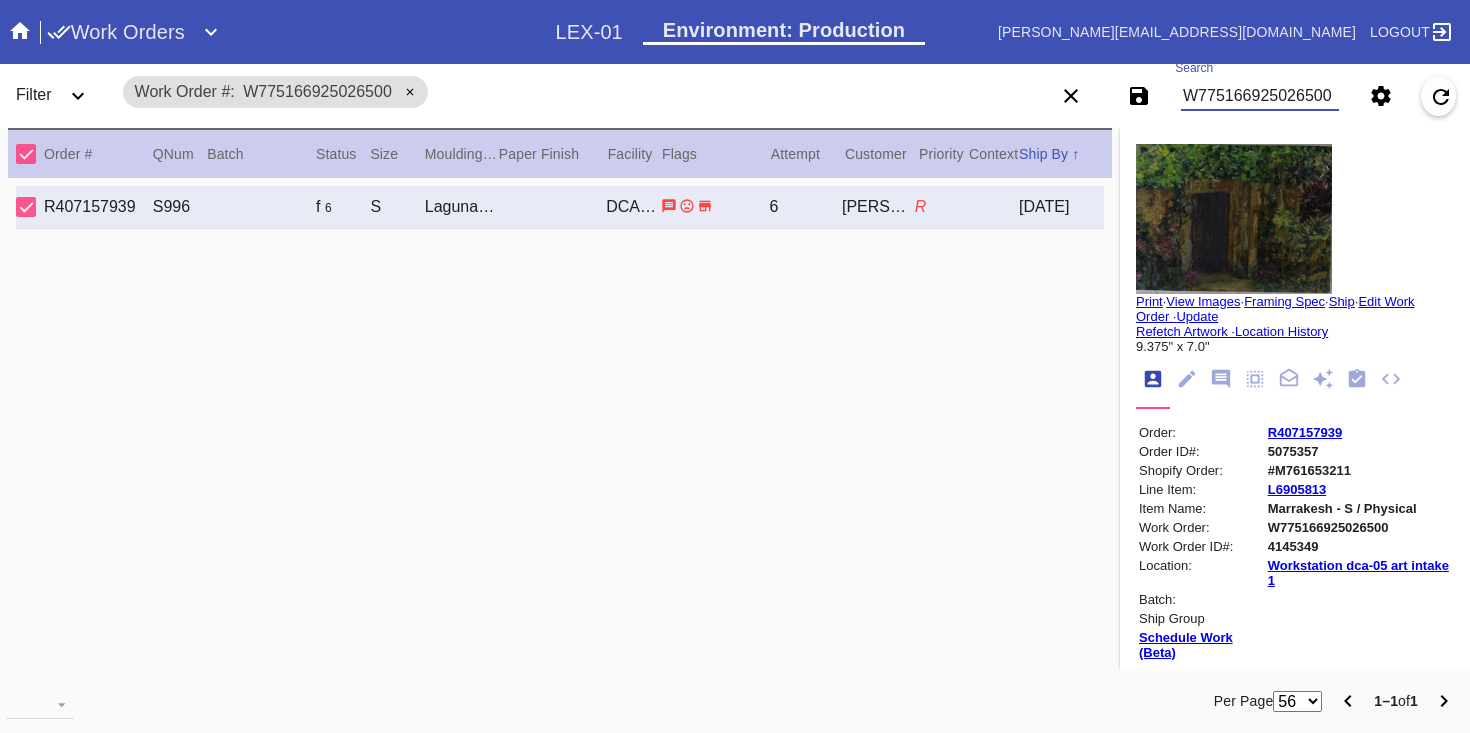 click on "W775166925026500" at bounding box center [1260, 96] 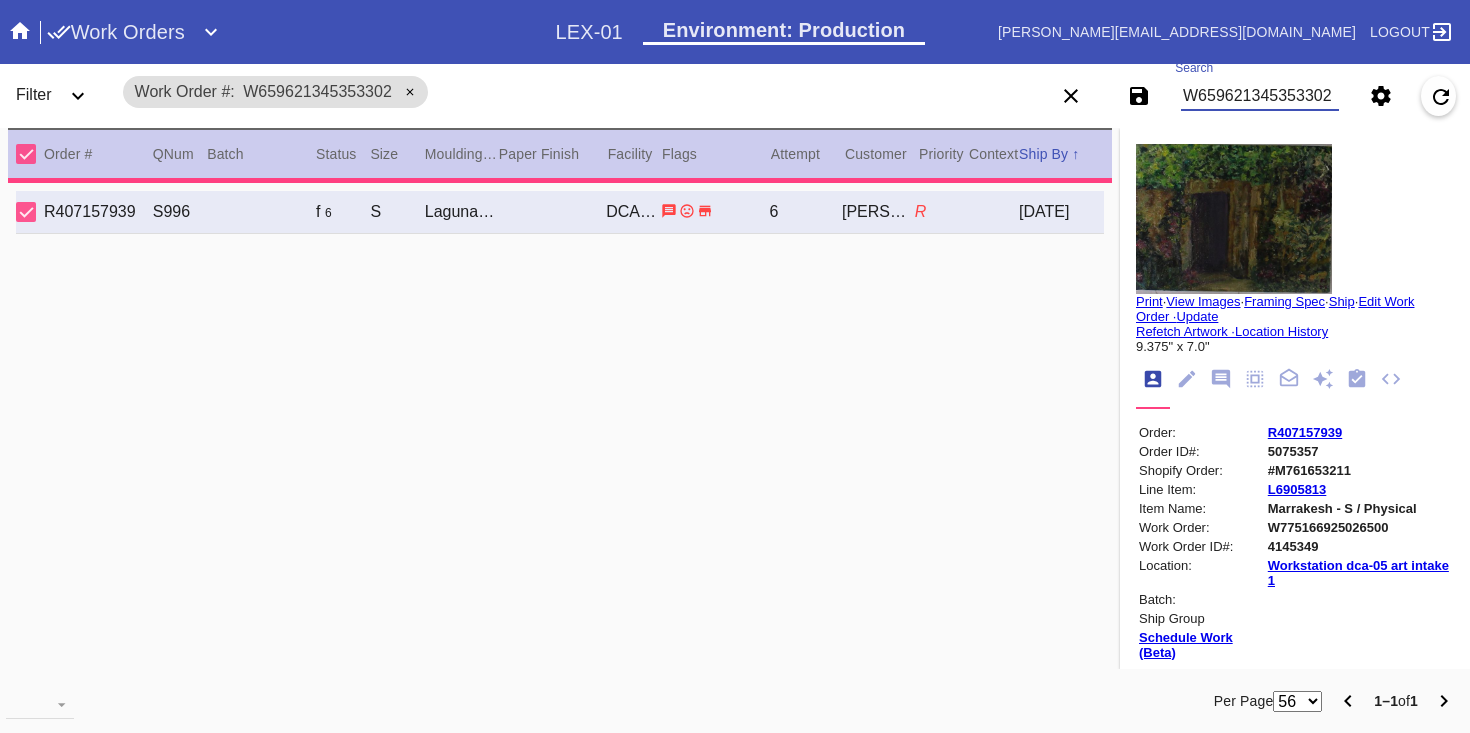 type on "W659621345353302" 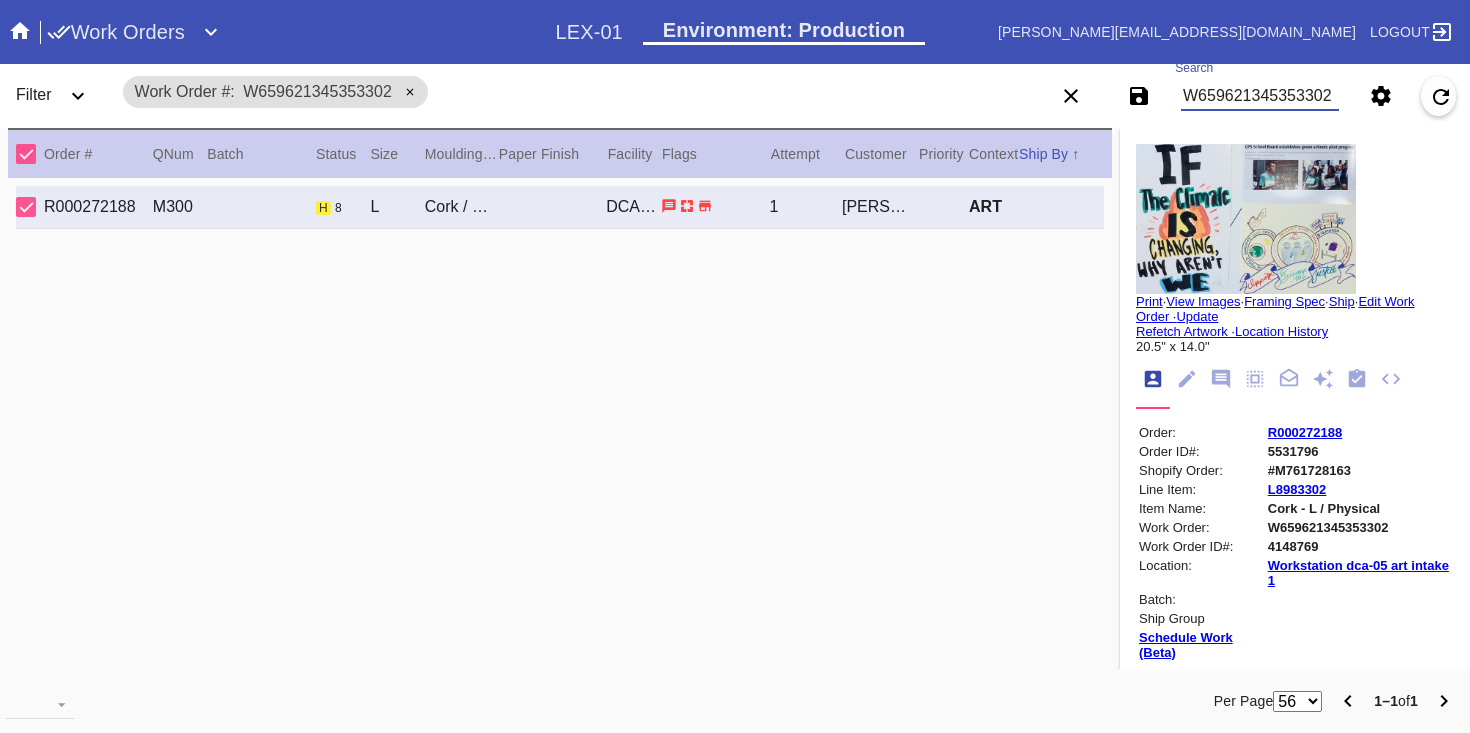 click on "Print" at bounding box center (1149, 301) 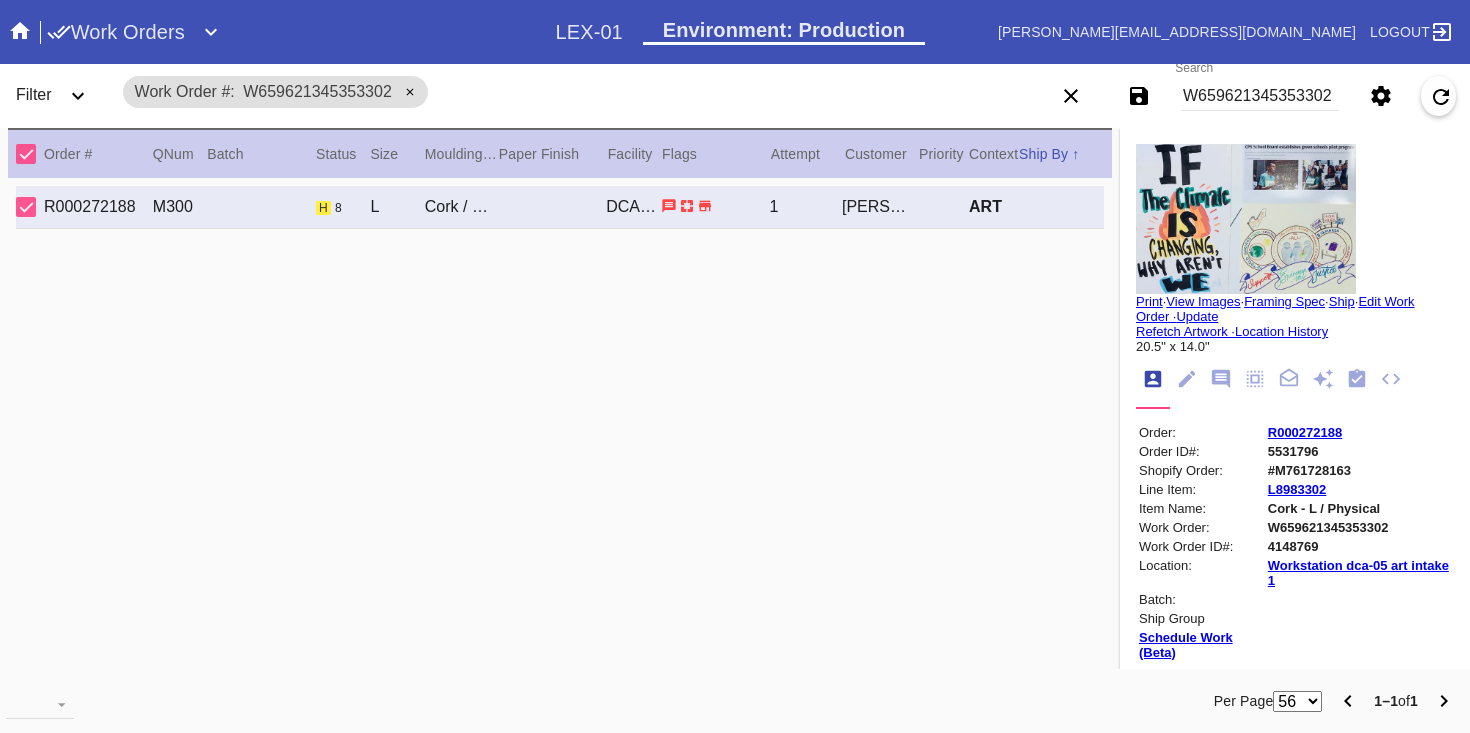 click 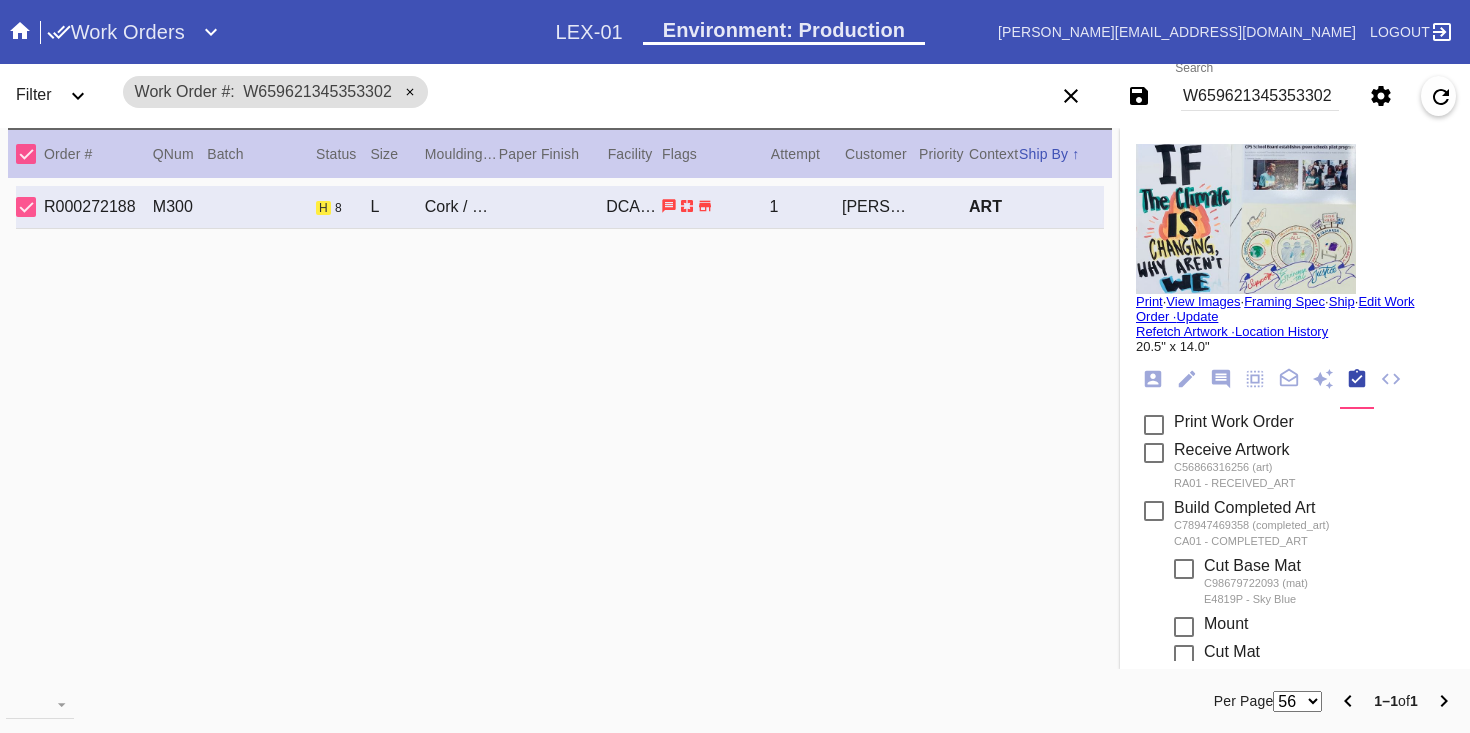 scroll, scrollTop: 402, scrollLeft: 0, axis: vertical 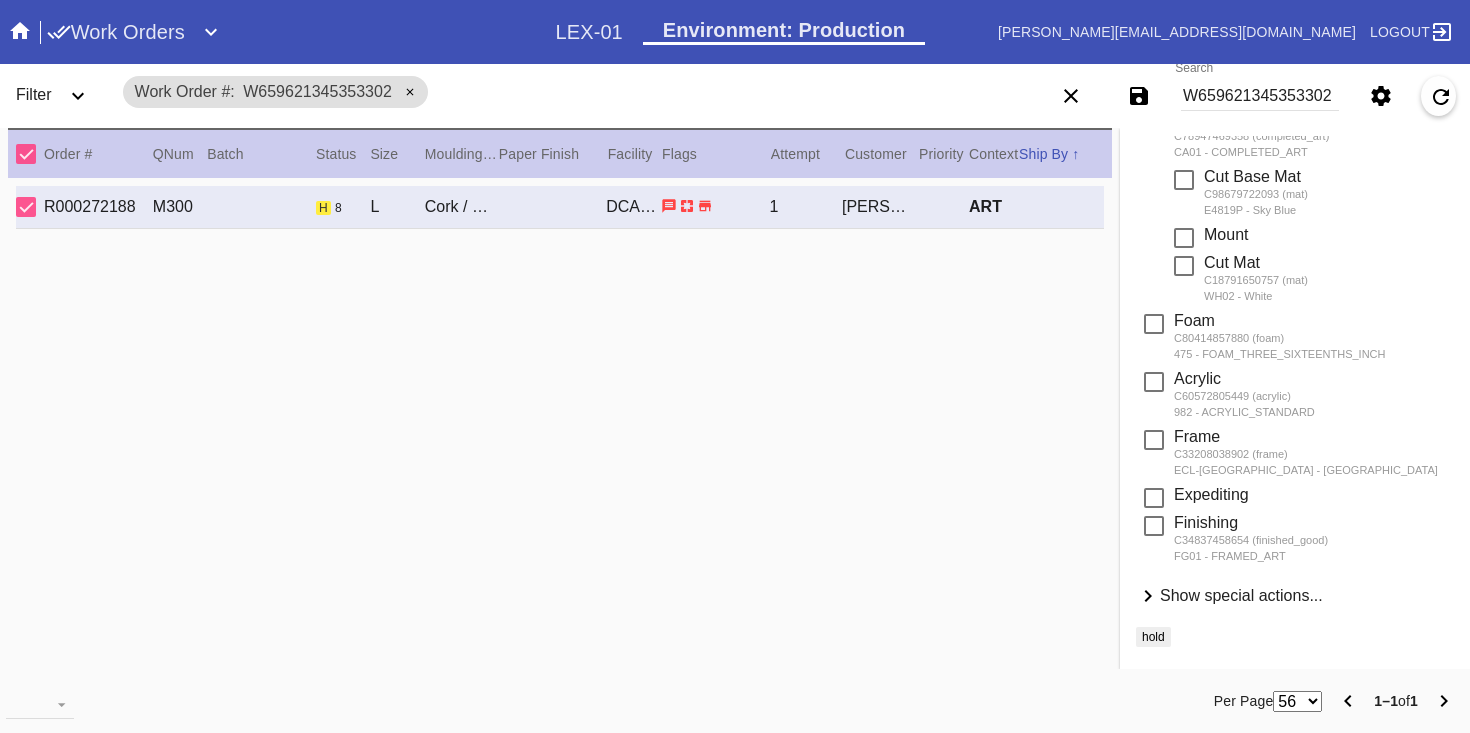 click on "Show special actions..." at bounding box center [1241, 595] 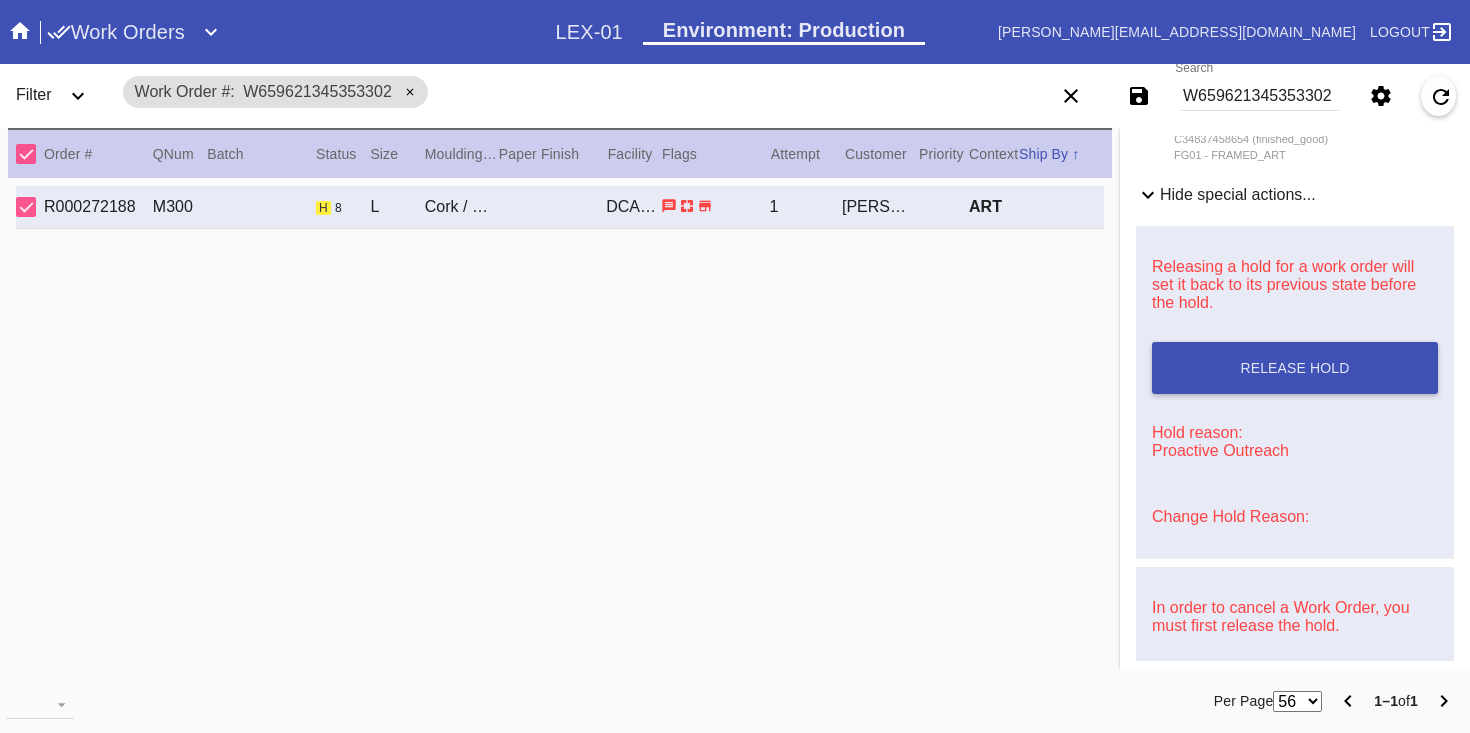 scroll, scrollTop: 860, scrollLeft: 0, axis: vertical 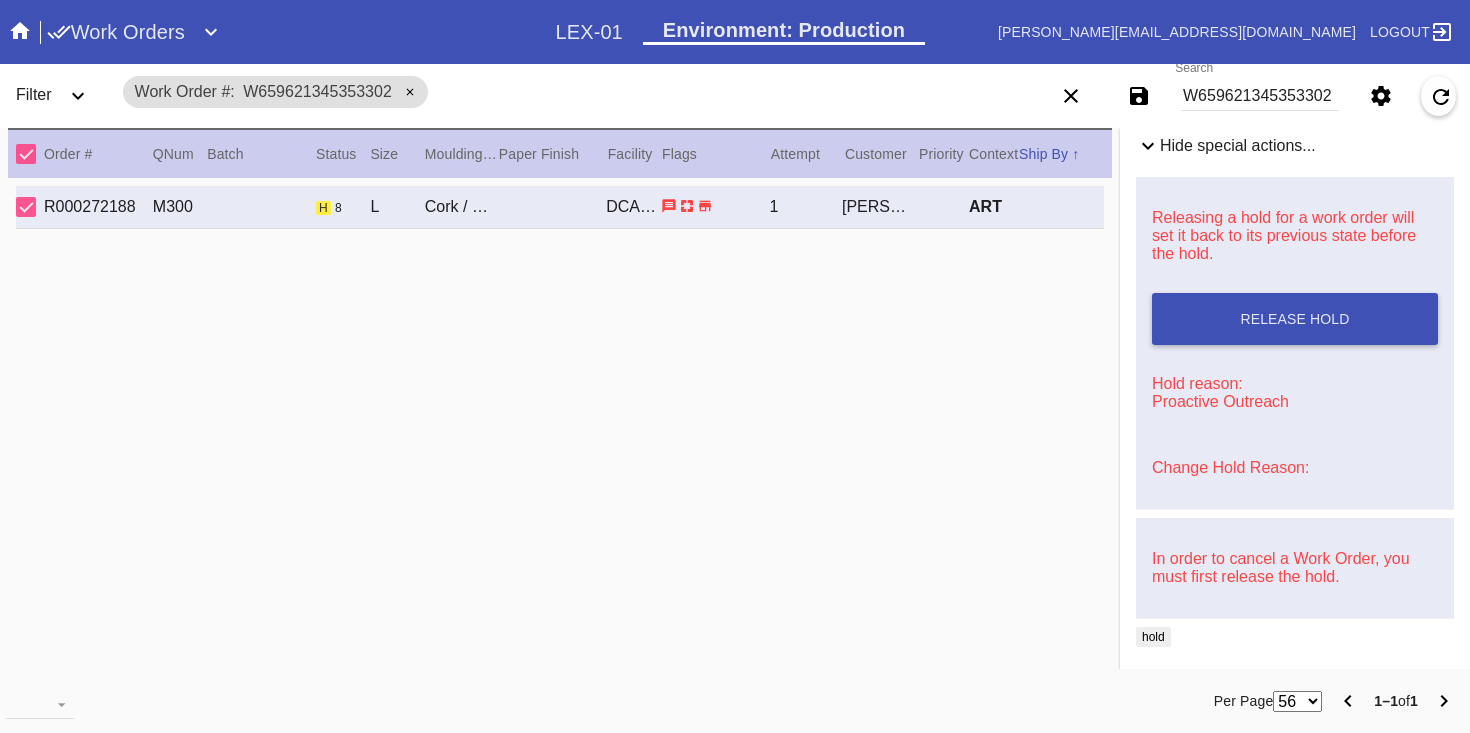 click on "Change Hold Reason:" at bounding box center [1230, 467] 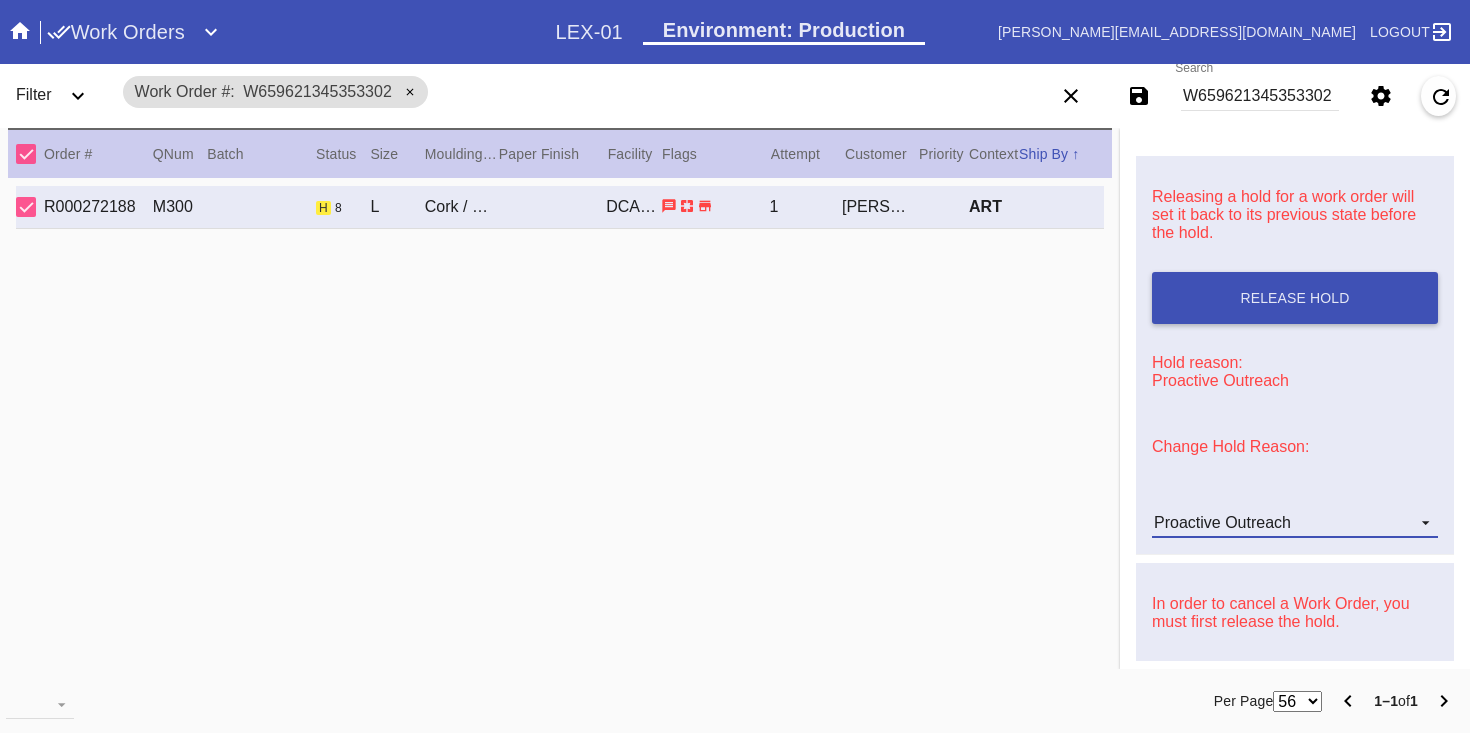click on "Proactive Outreach" at bounding box center [1222, 522] 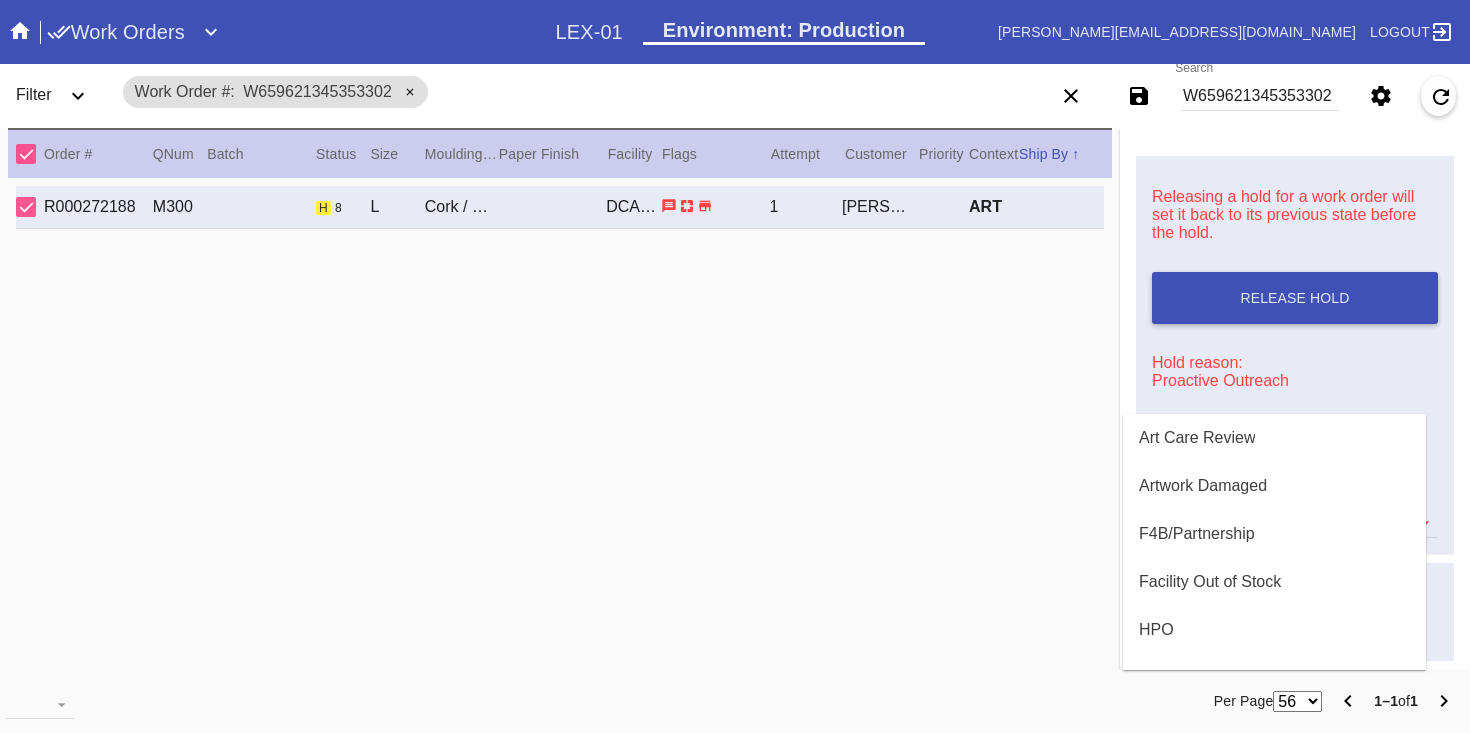 scroll, scrollTop: 472, scrollLeft: 0, axis: vertical 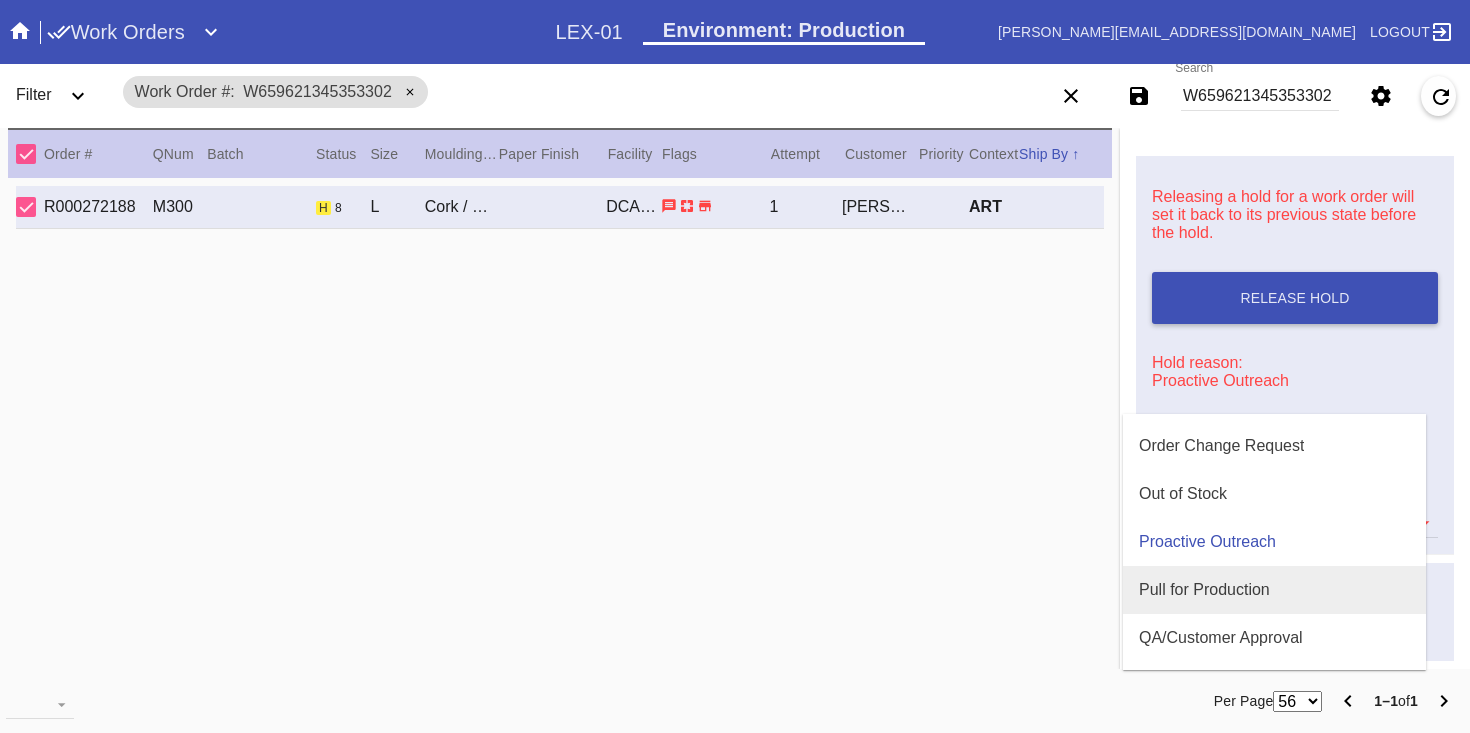 click on "Pull for Production" at bounding box center (1204, 590) 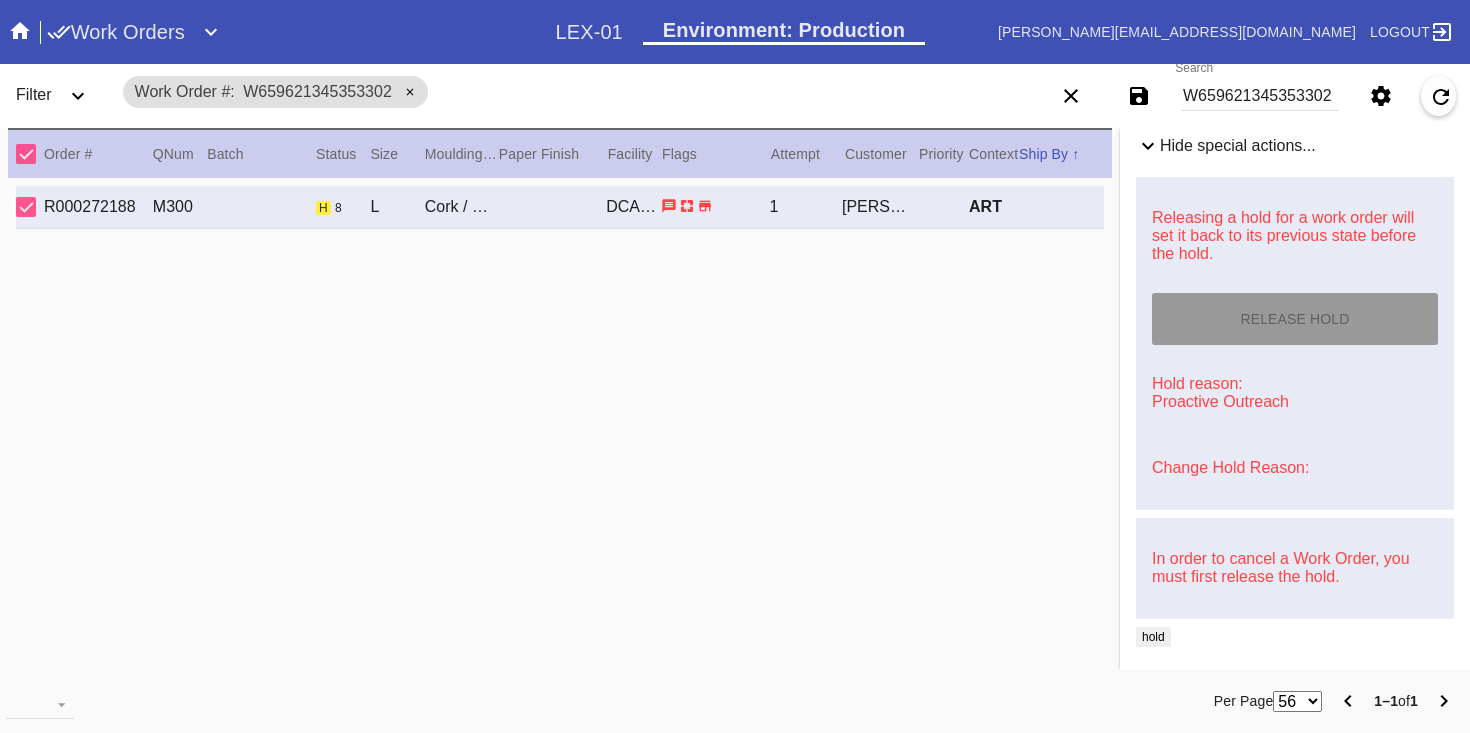 type on "7/21/2025" 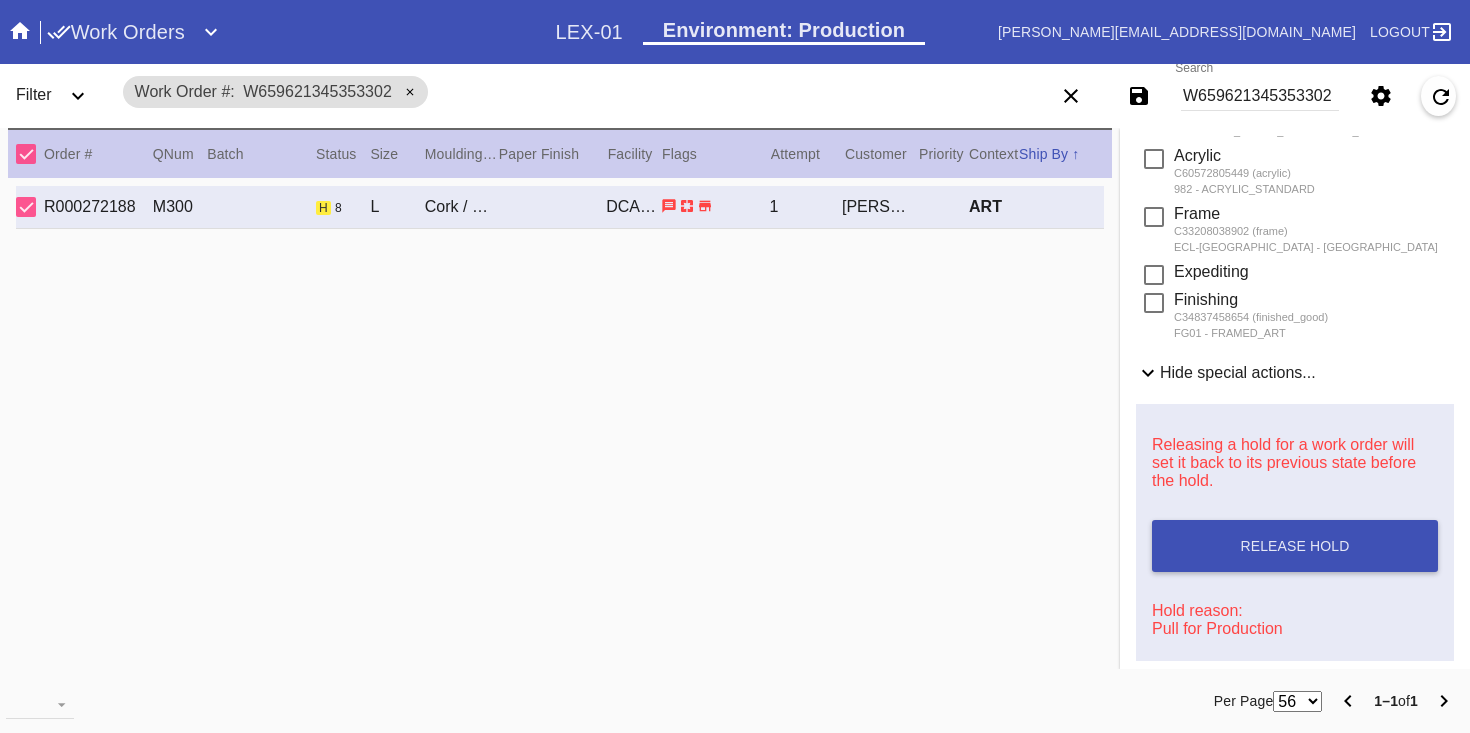 scroll, scrollTop: 0, scrollLeft: 0, axis: both 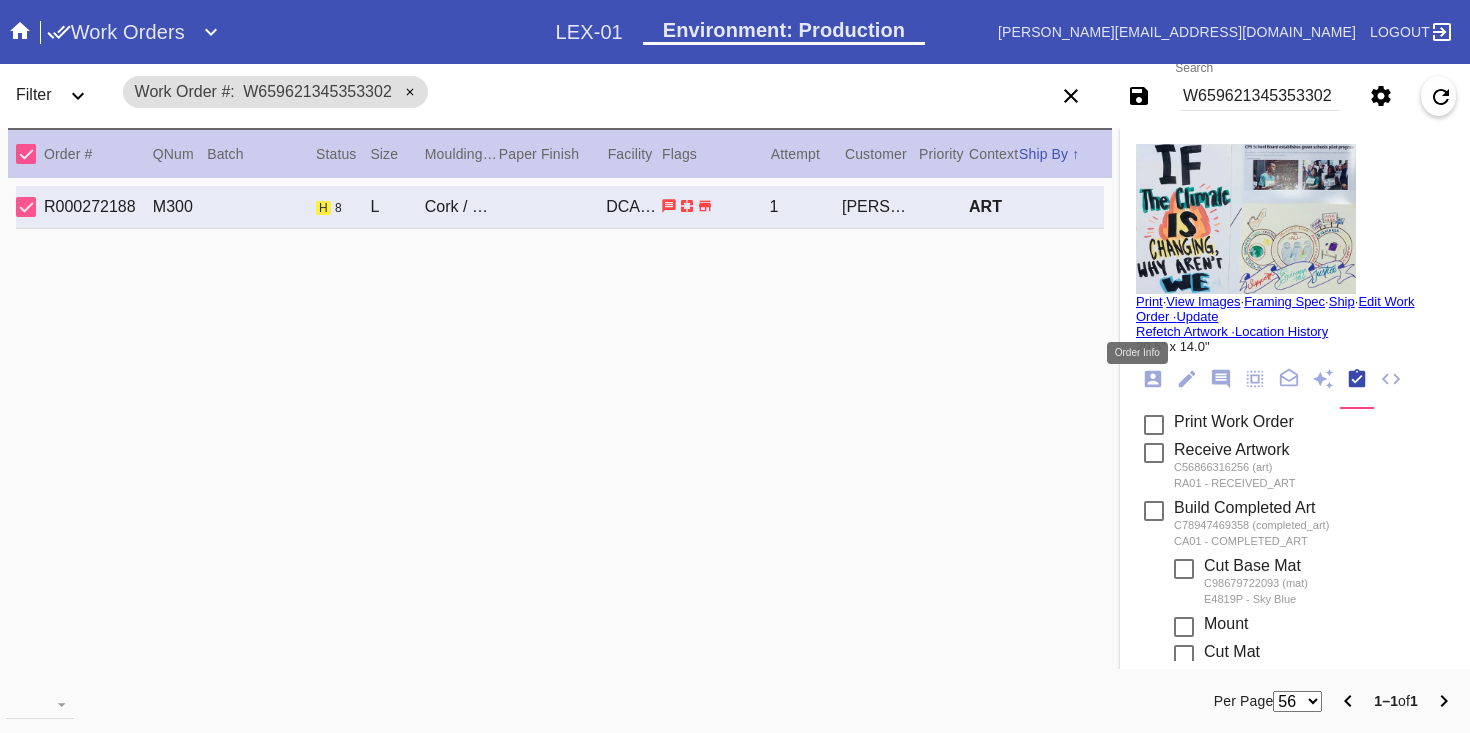 click 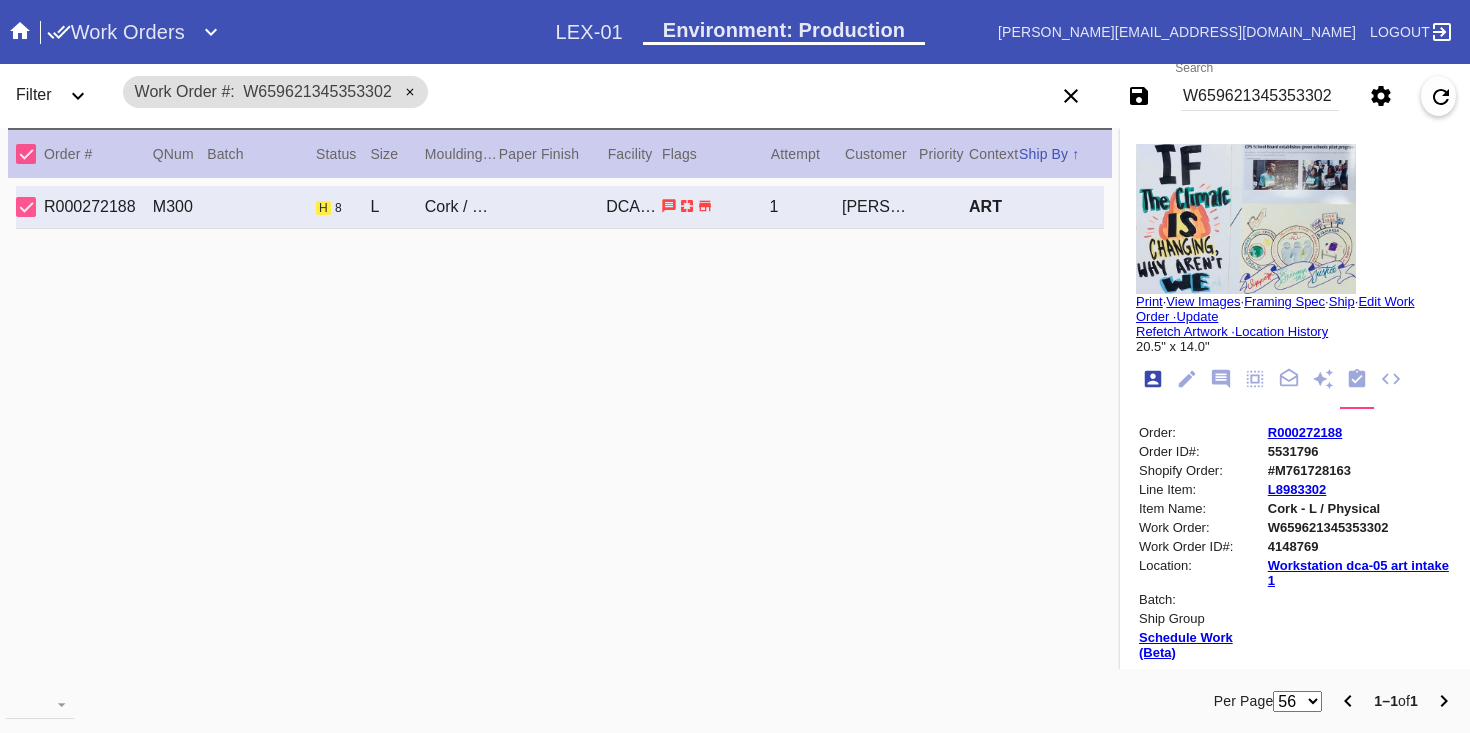 scroll, scrollTop: 24, scrollLeft: 0, axis: vertical 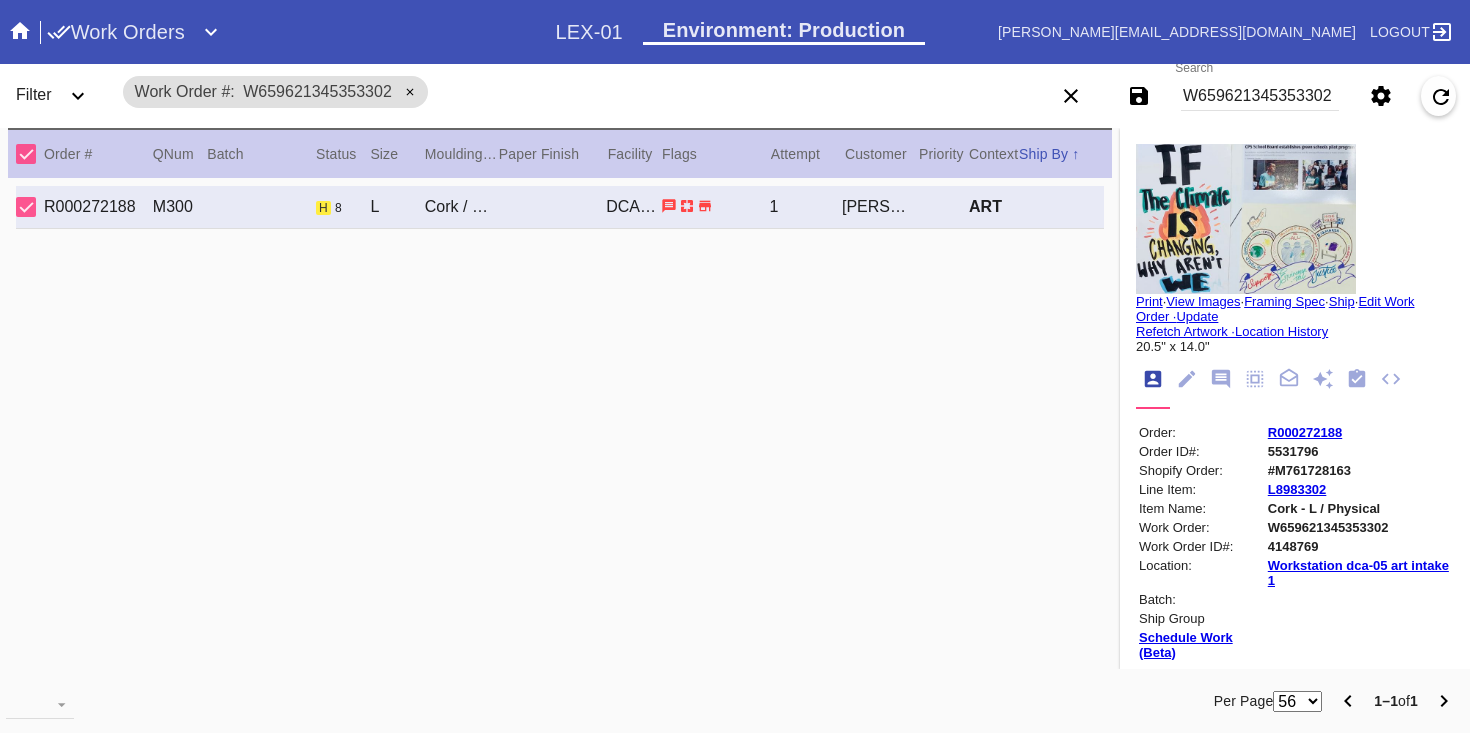 click on "R000272188" at bounding box center [1305, 432] 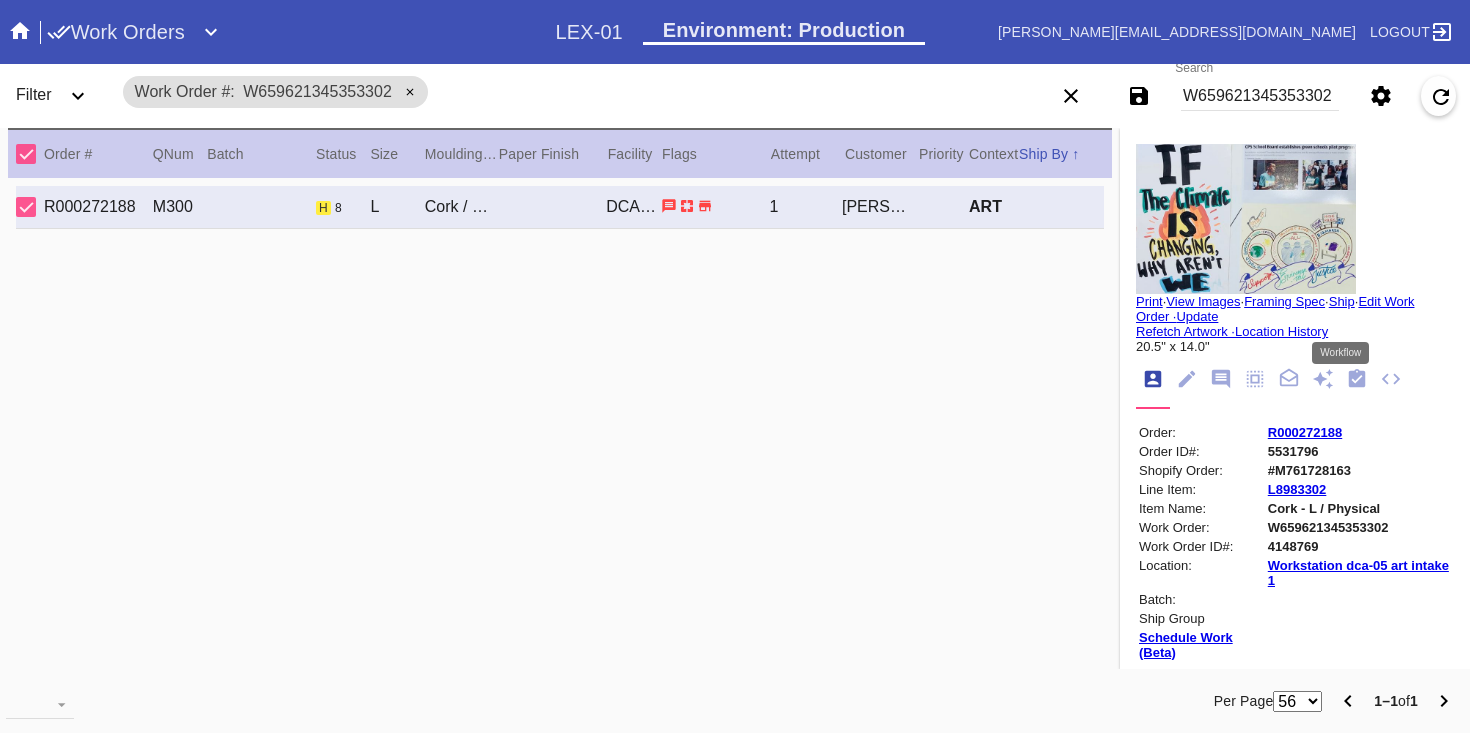 click 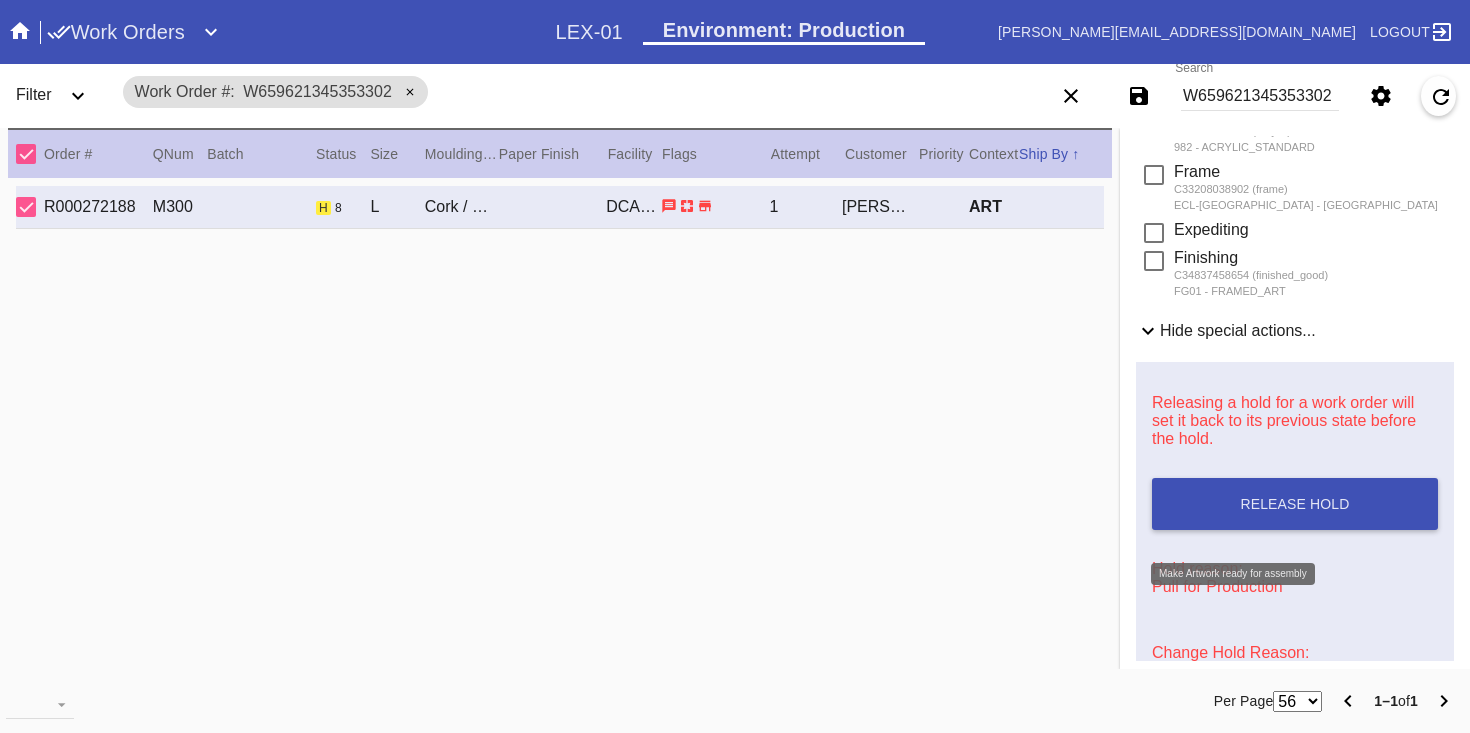 scroll, scrollTop: 860, scrollLeft: 0, axis: vertical 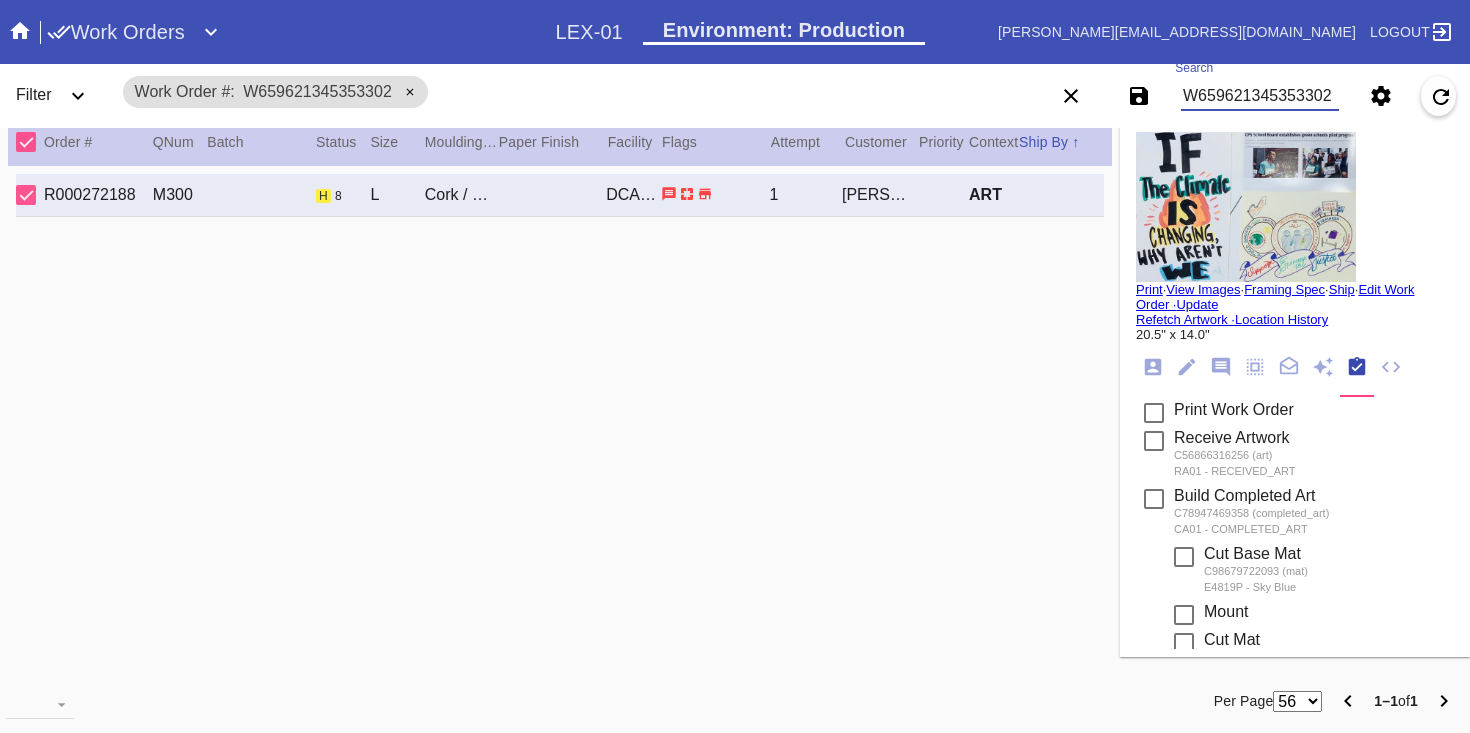 click on "W659621345353302" at bounding box center [1260, 96] 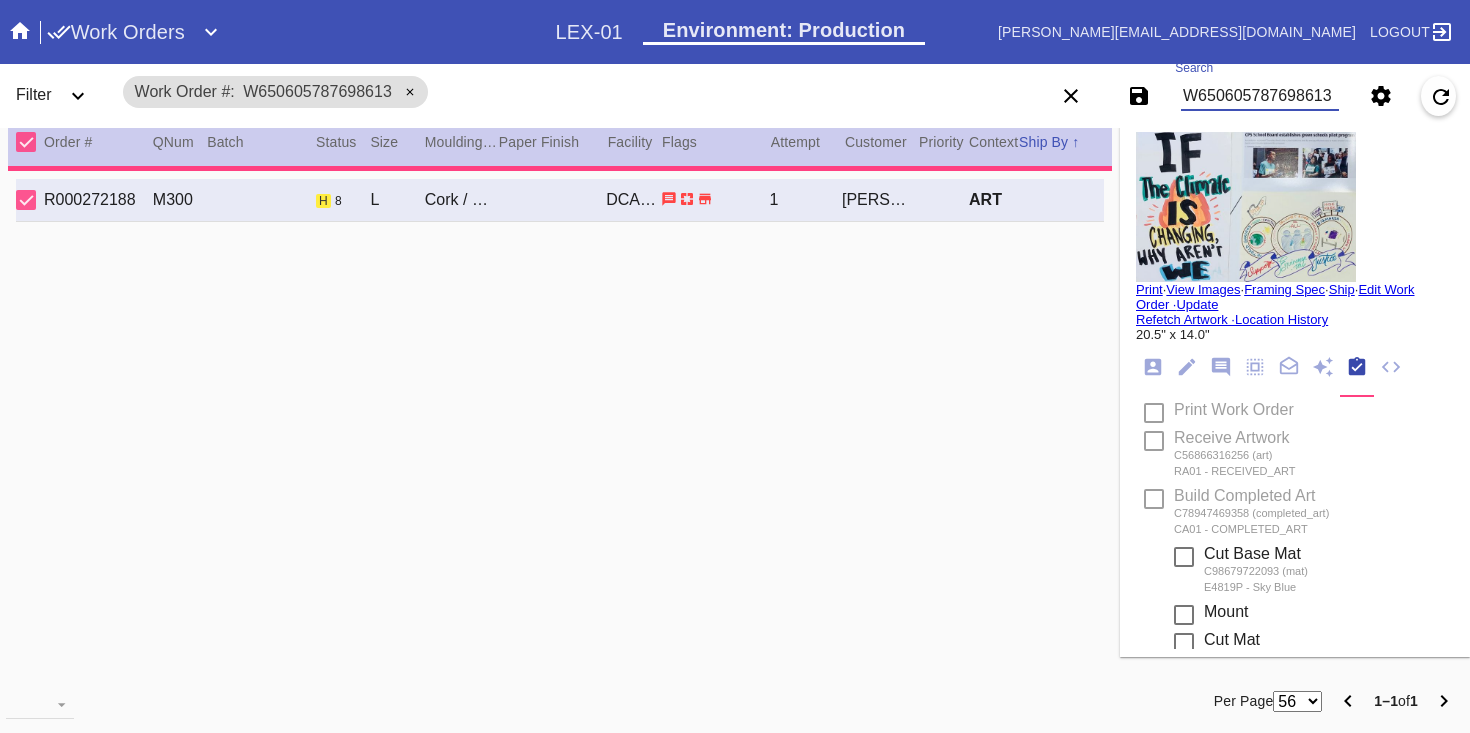 type on "PRO NOTE: share settings update on drive link. please proceed as ordered. TR 7.7" 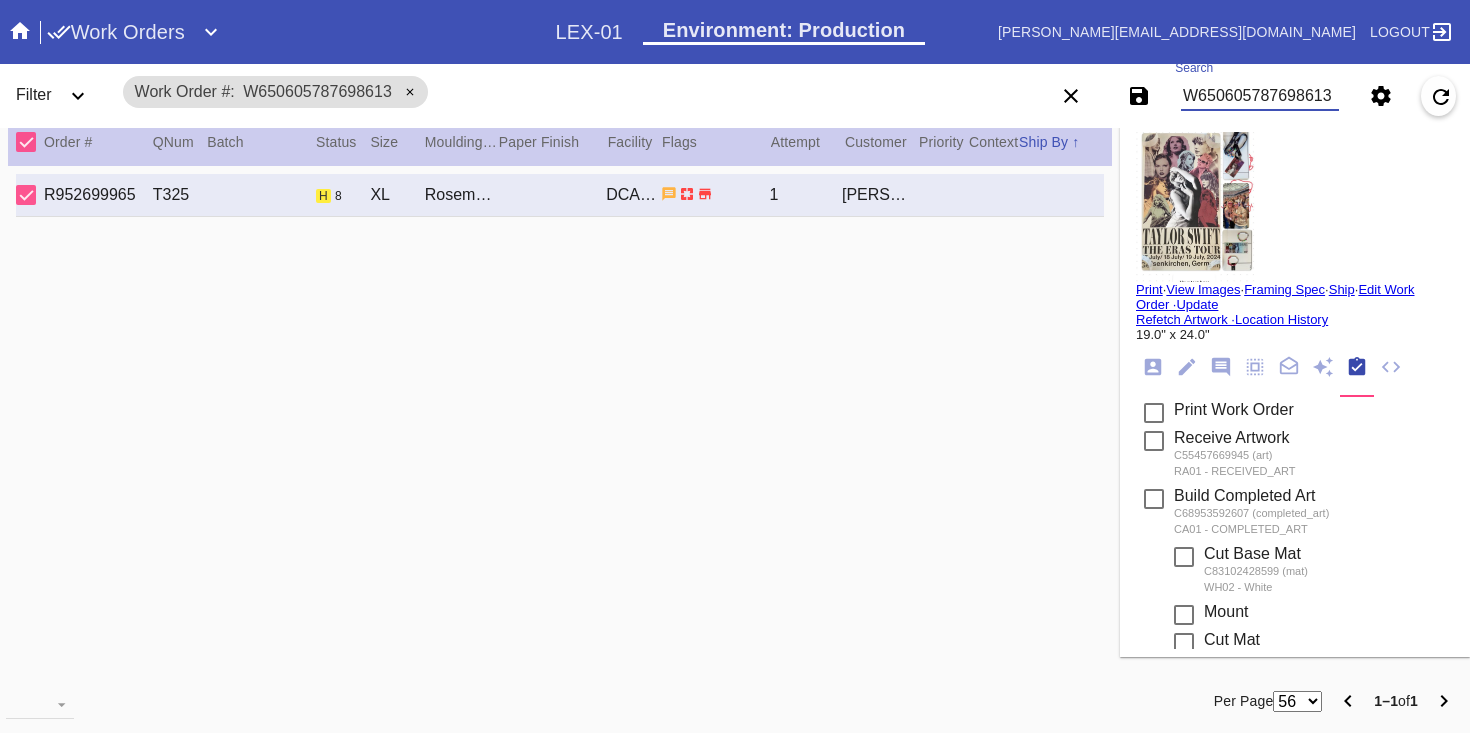 type on "W650605787698613" 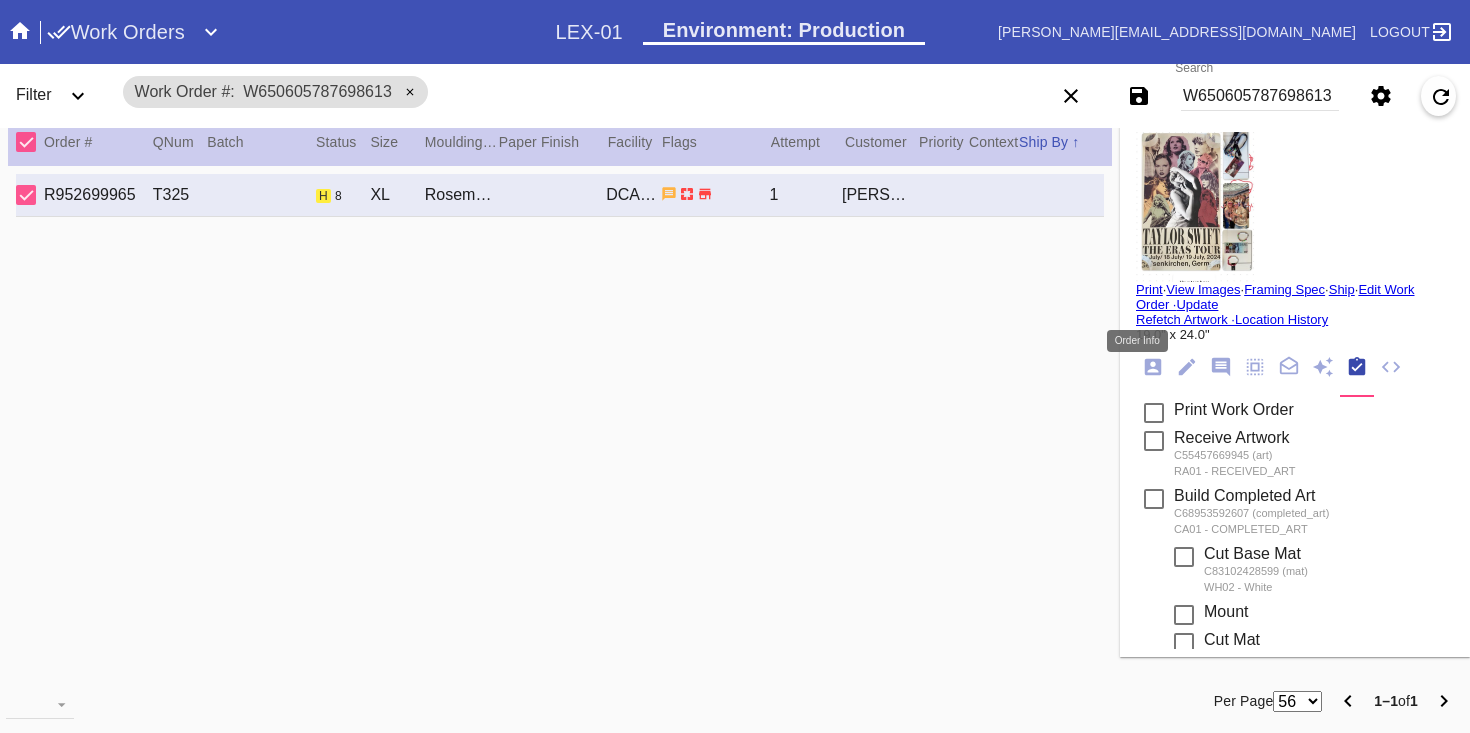 click 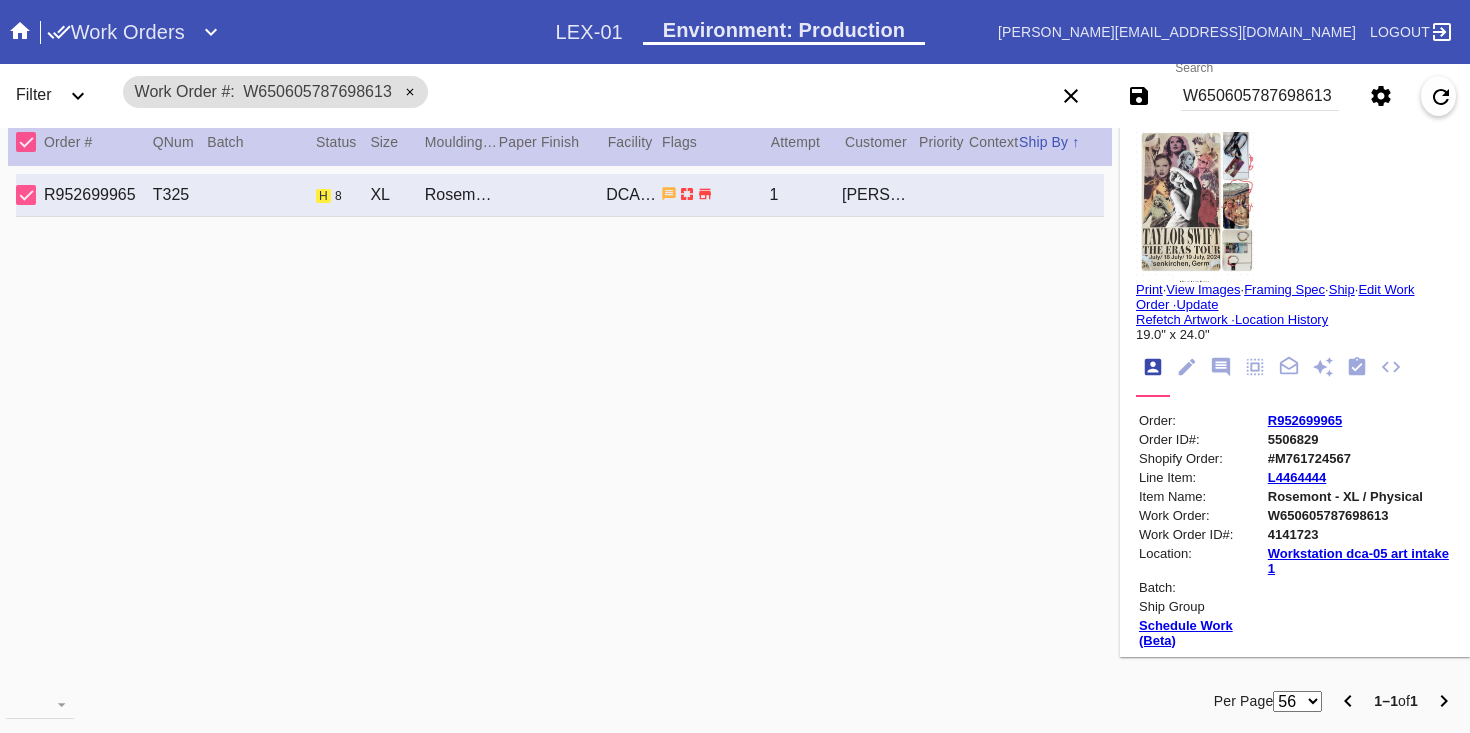 click on "Order: R952699965 Order ID#: 5506829 Shopify Order: #M761724567 Line Item: L4464444 Item Name: Rosemont - XL / Physical Work Order: W650605787698613 Work Order ID#: 4141723 Location: Workstation dca-05 art intake 1 Batch: Ship Group Schedule Work (Beta) Facility: DCA-05  change RFID:
Assign RFID
Batch Batch New Batch Add to Batch" at bounding box center [1295, 613] 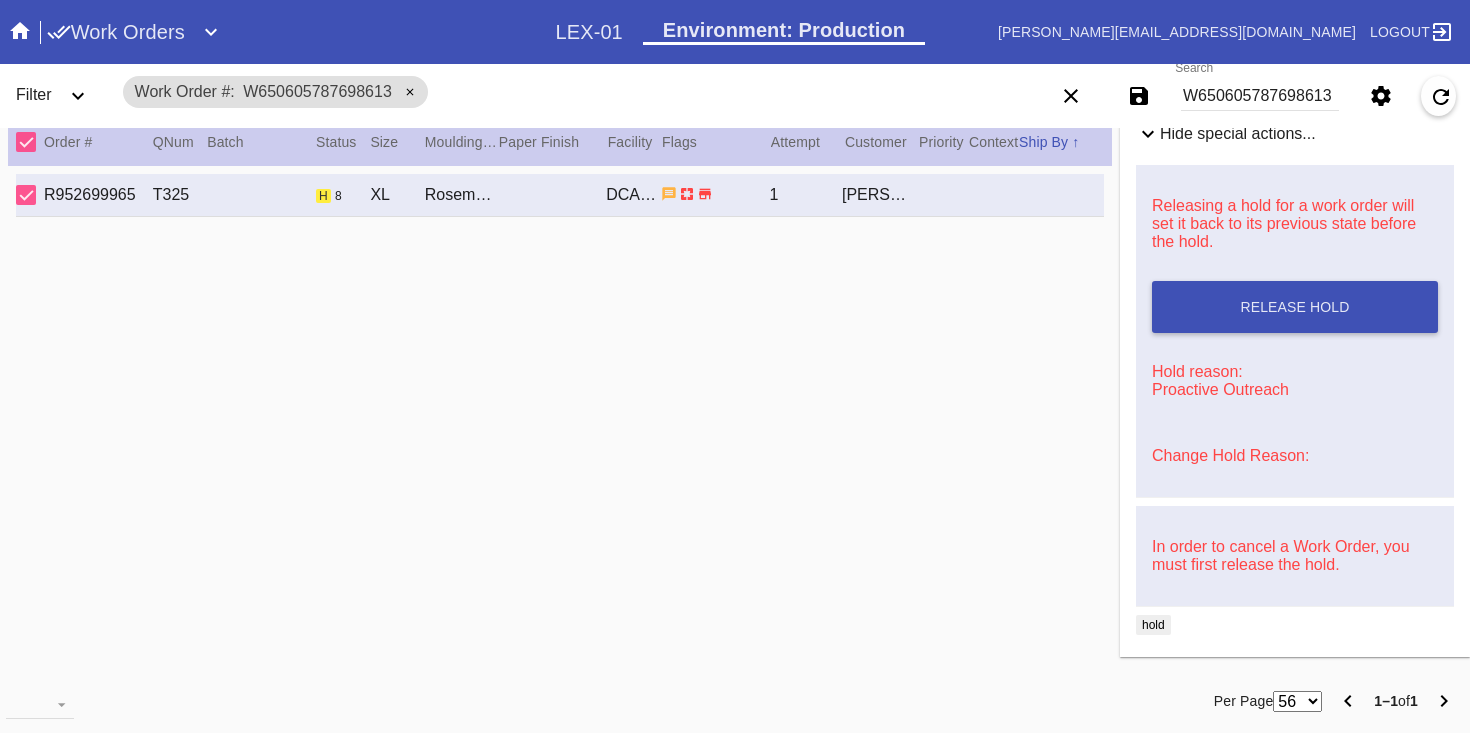 scroll, scrollTop: 860, scrollLeft: 0, axis: vertical 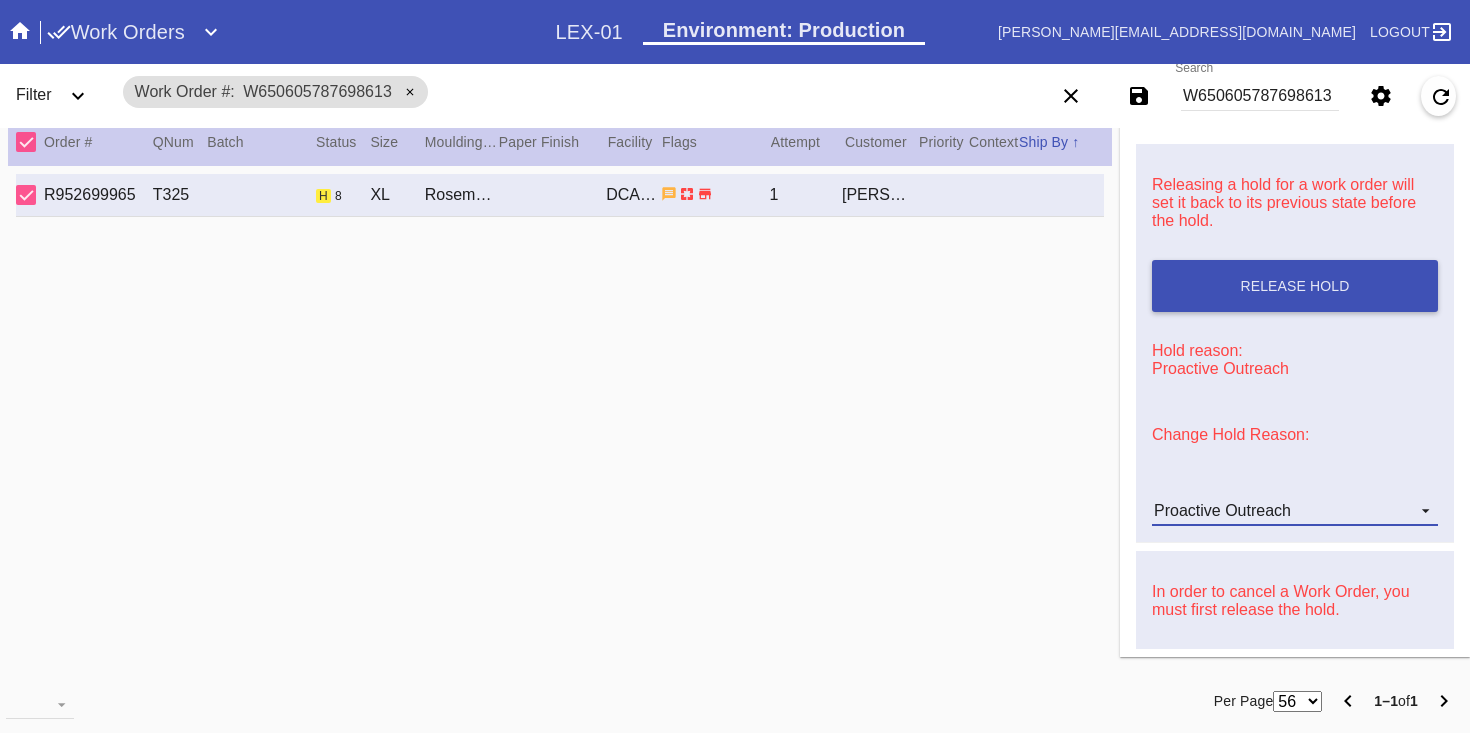 click on "Proactive Outreach" at bounding box center [1295, 511] 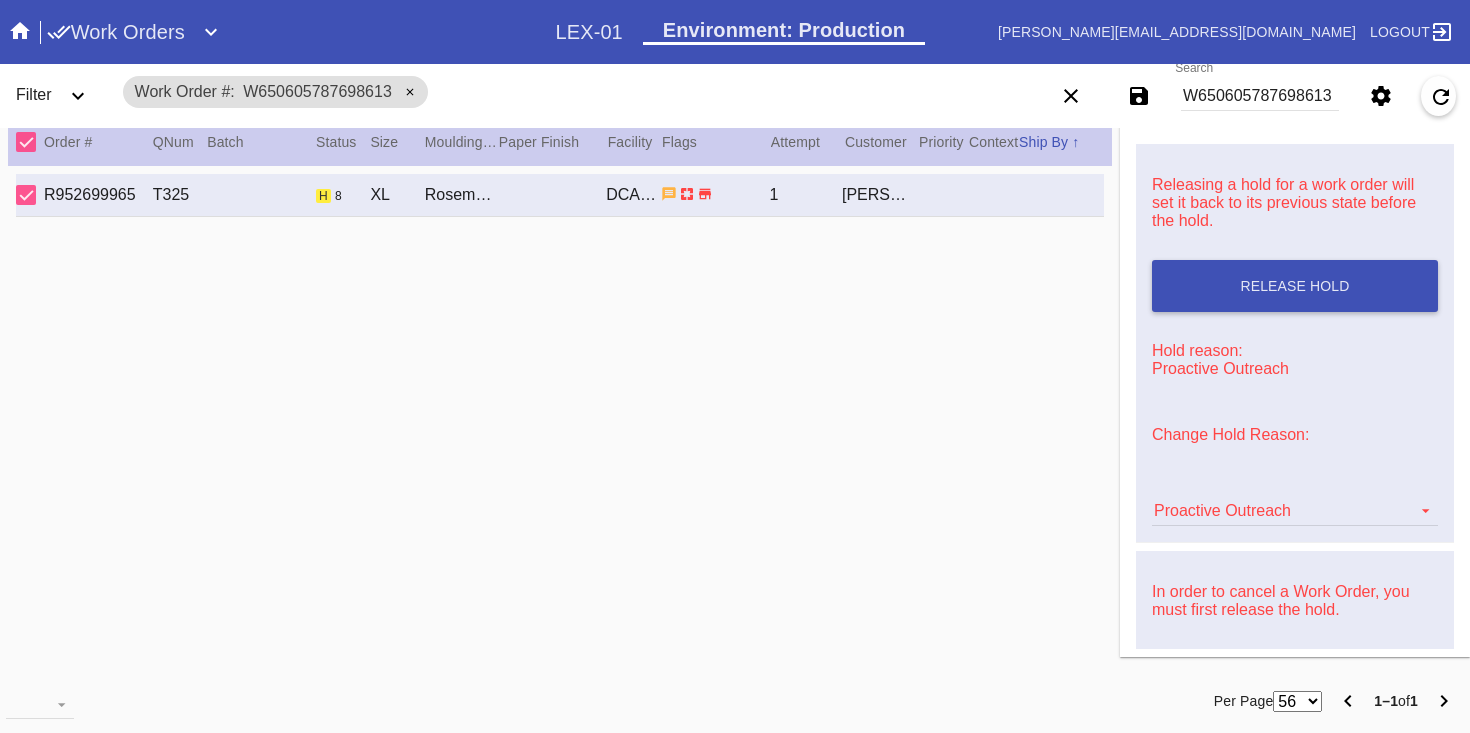 scroll, scrollTop: 472, scrollLeft: 0, axis: vertical 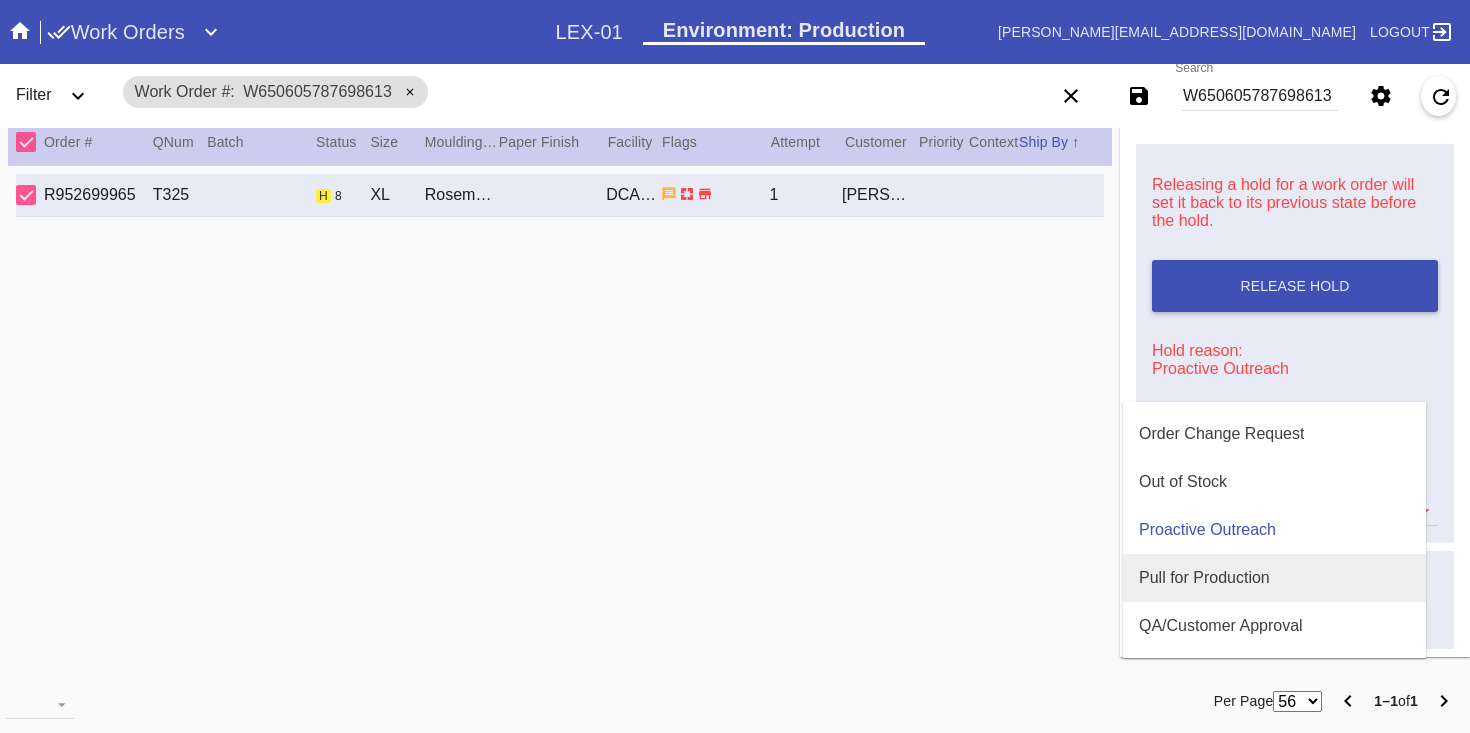 click on "Pull for Production" at bounding box center (1274, 578) 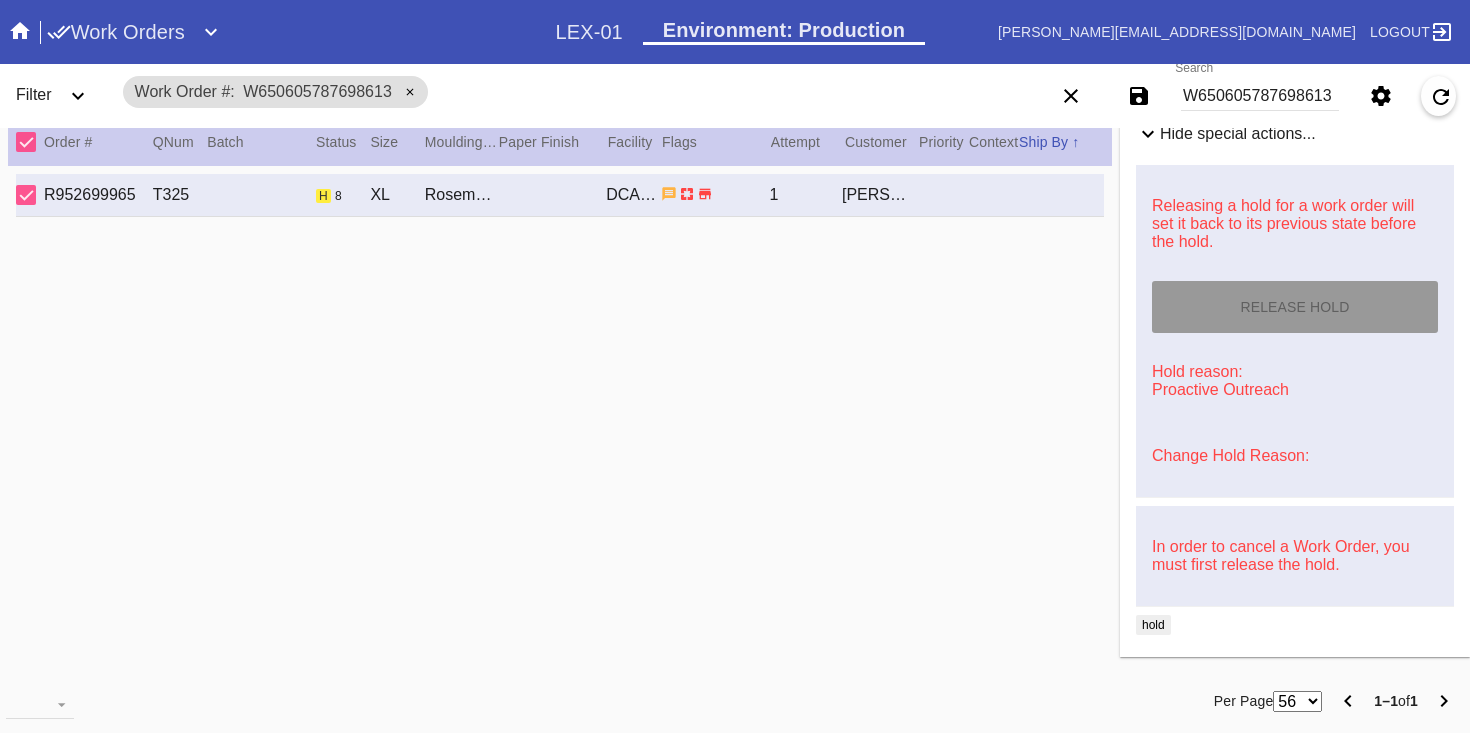 type on "[DATE]" 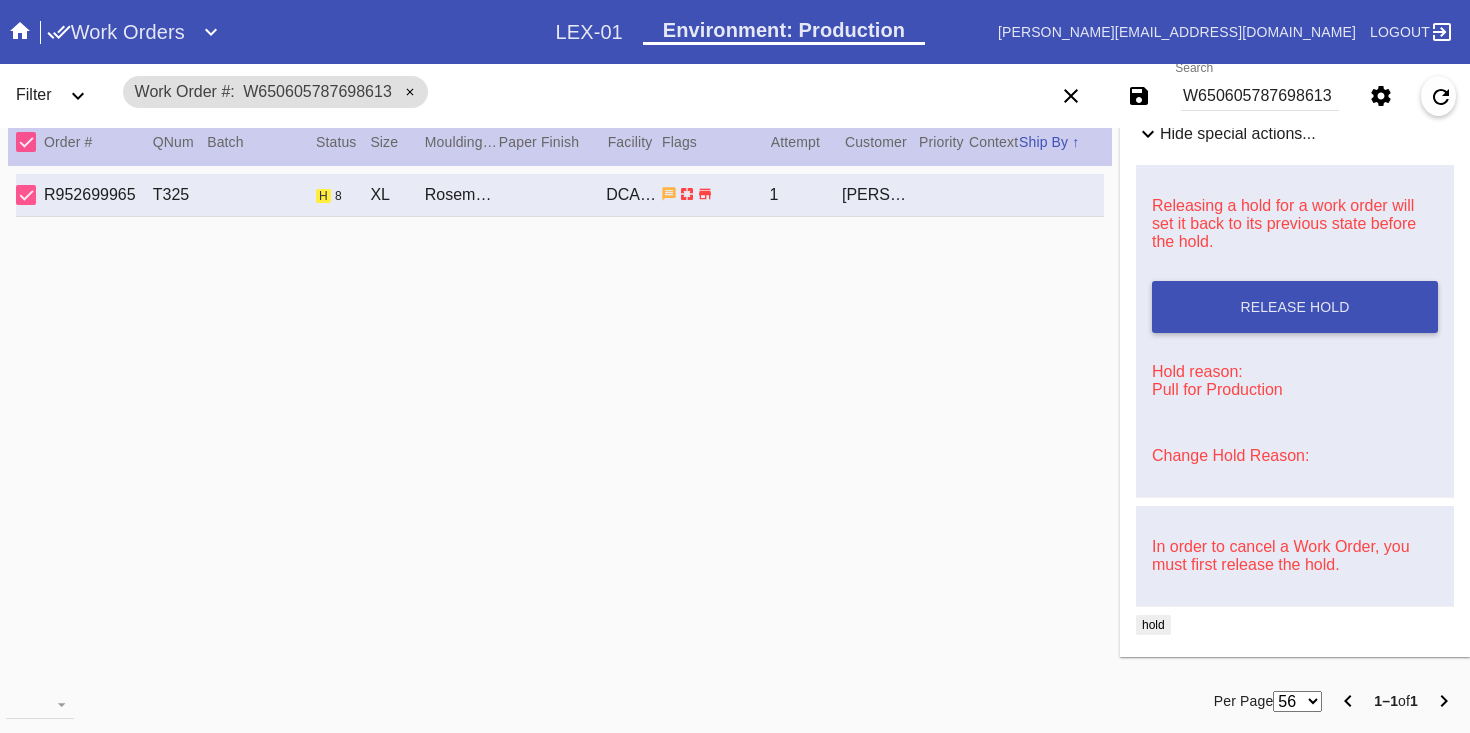 click on "W650605787698613" at bounding box center (1260, 96) 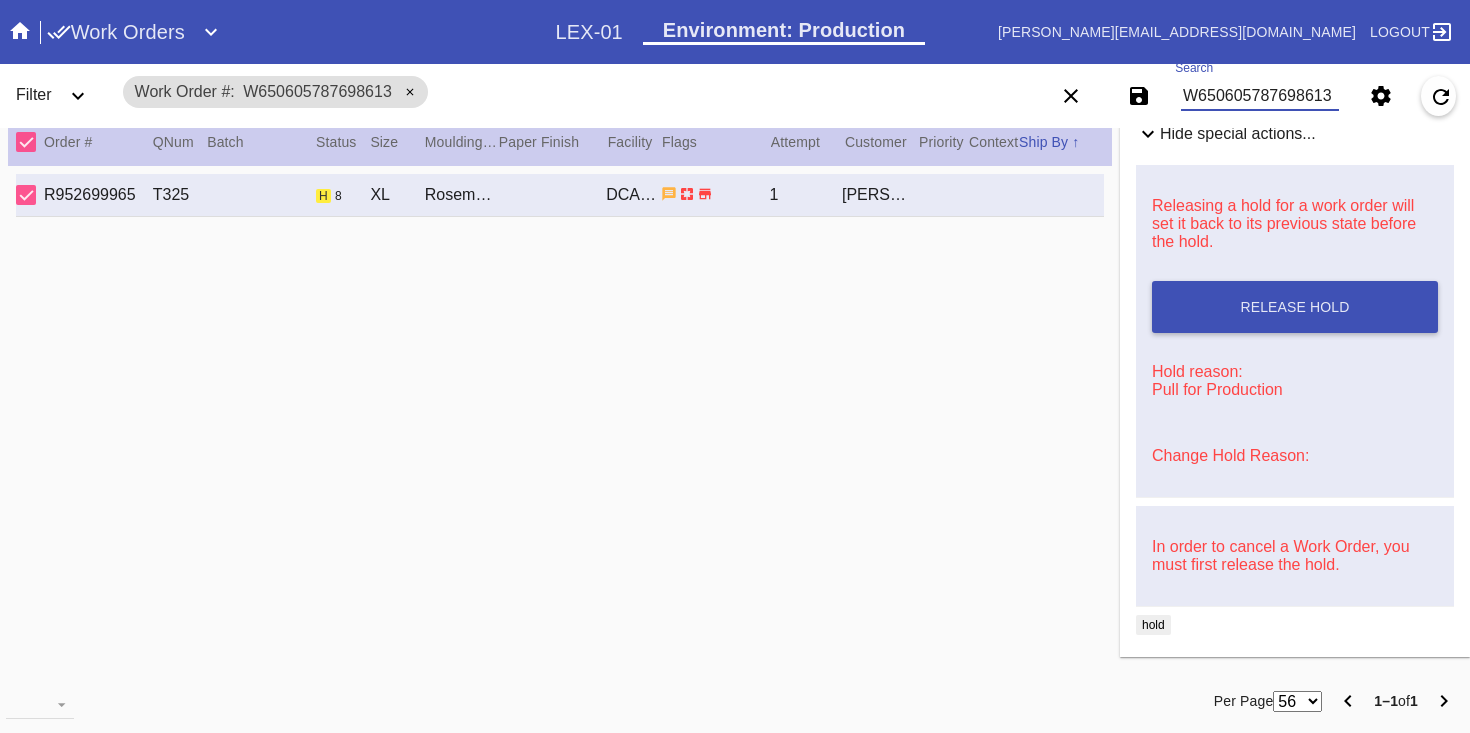 click on "W650605787698613" at bounding box center (1260, 96) 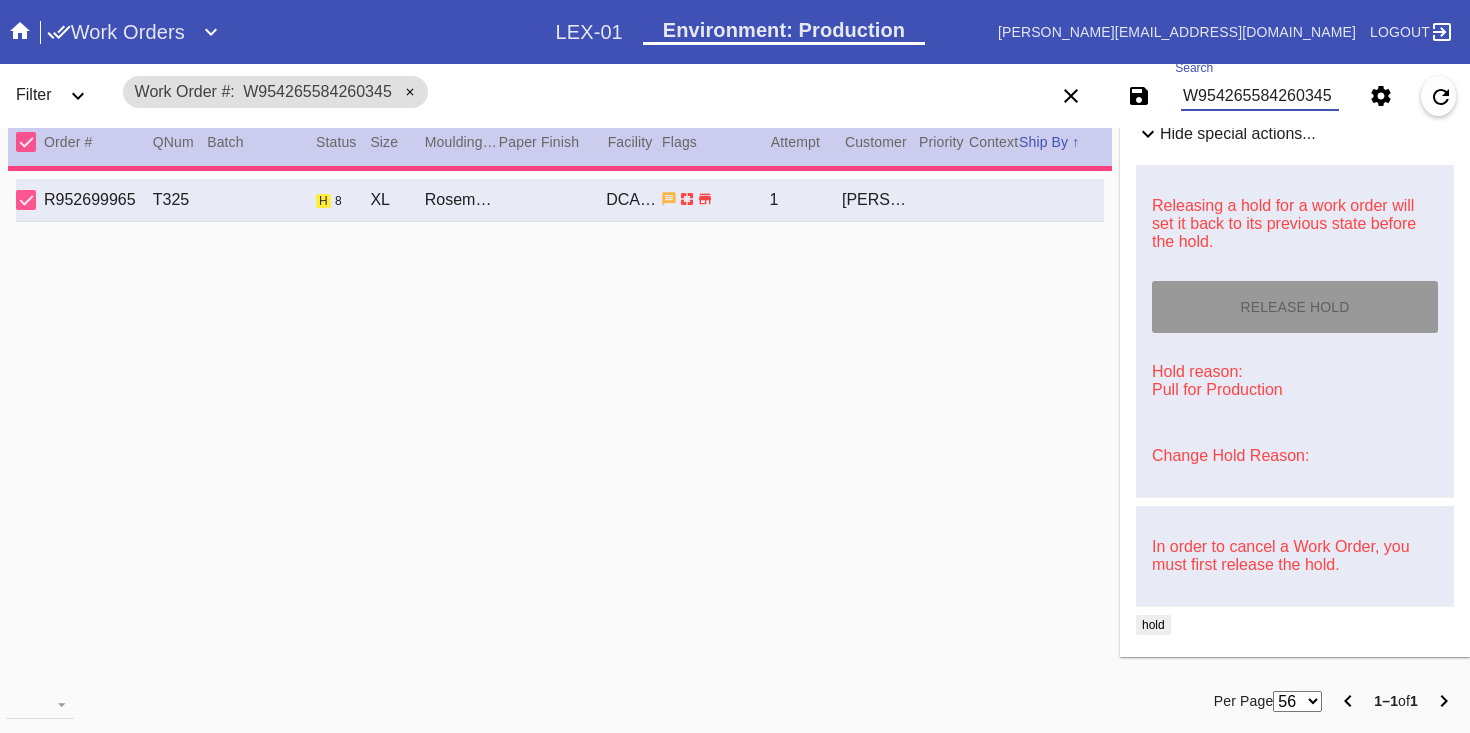 type 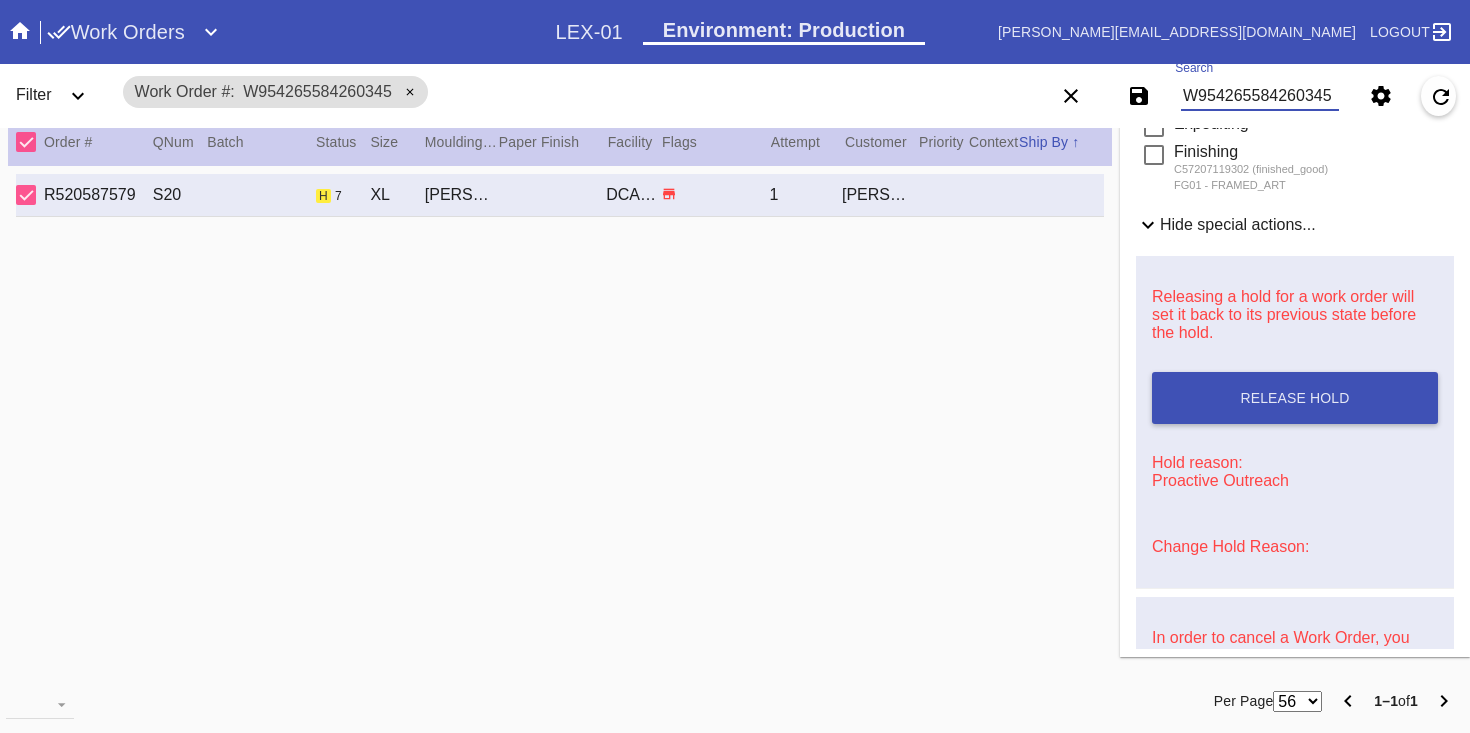 scroll, scrollTop: 614, scrollLeft: 0, axis: vertical 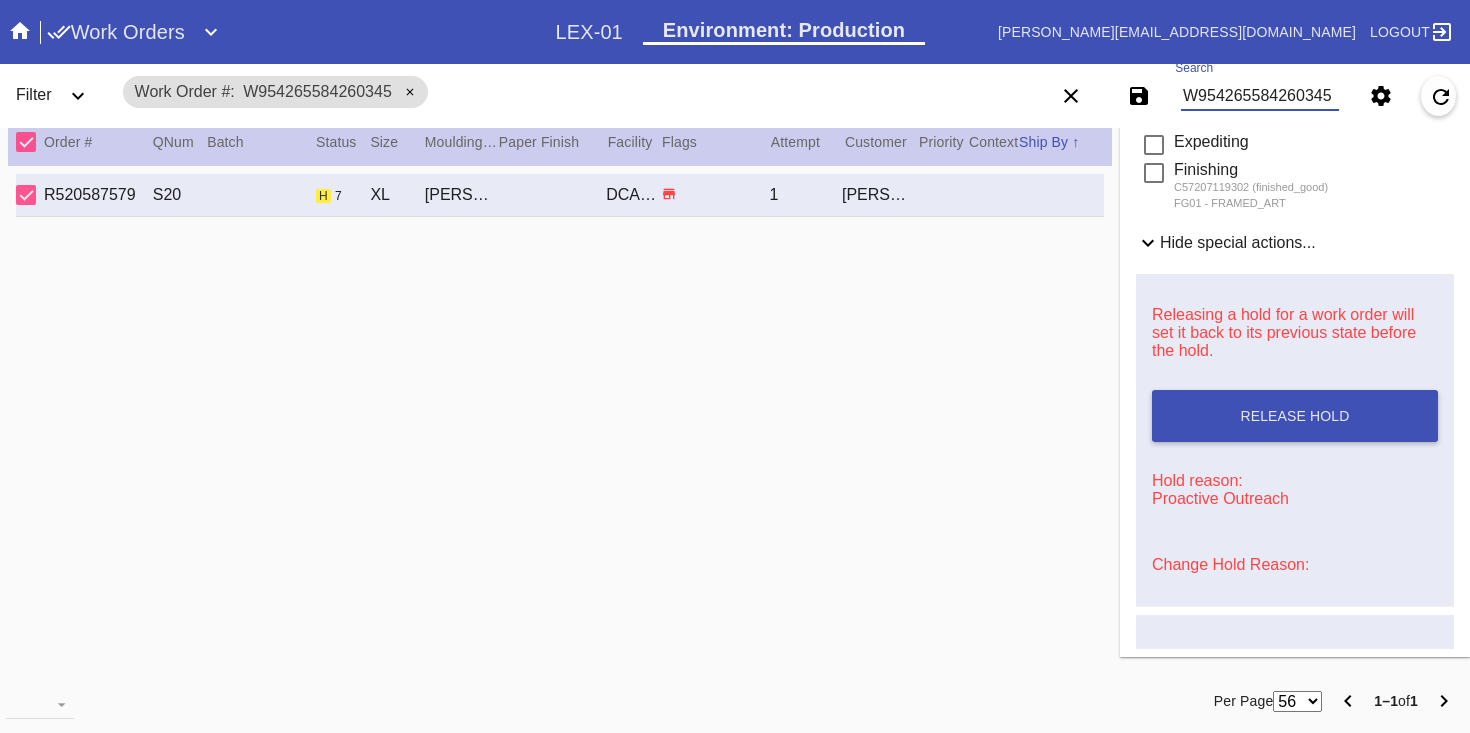 type on "W954265584260345" 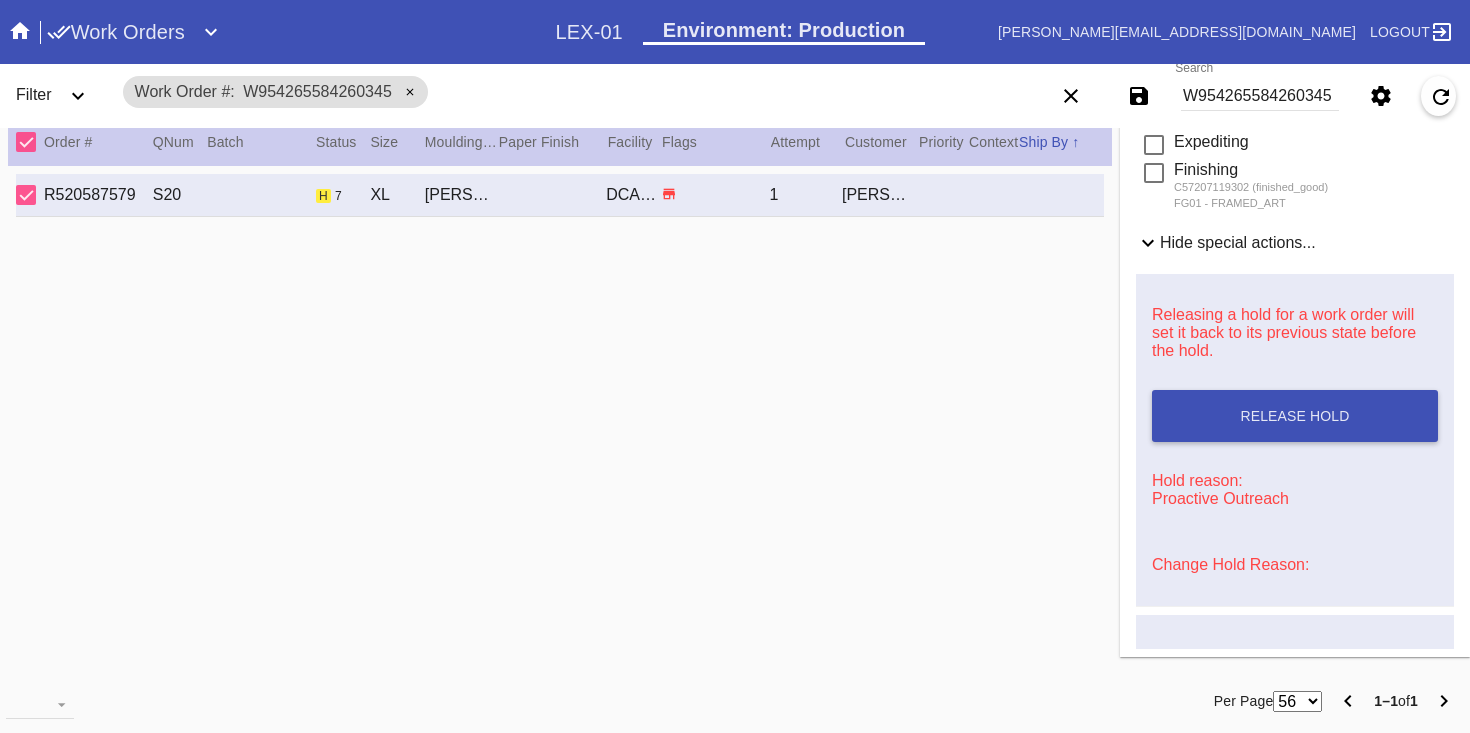 click on "Change Hold Reason:" at bounding box center (1230, 564) 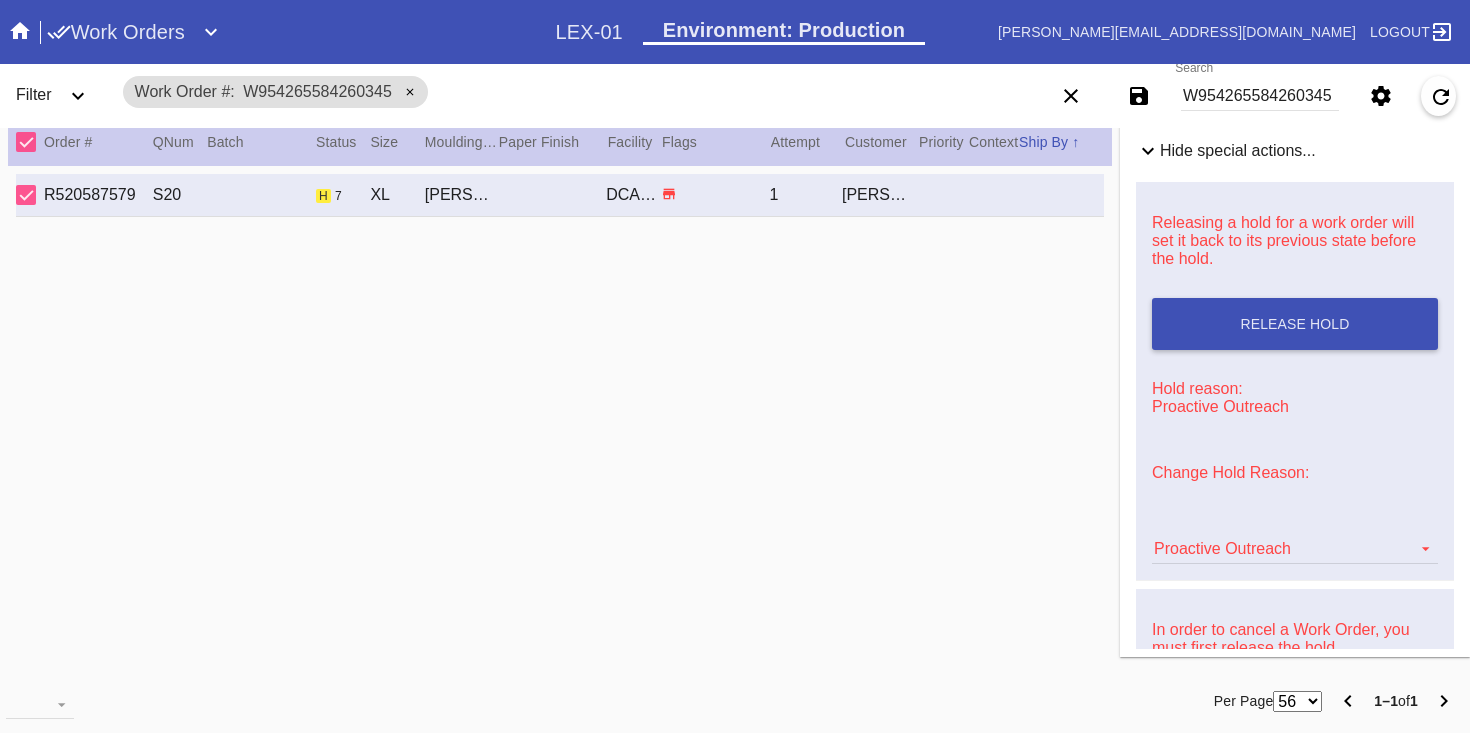 scroll, scrollTop: 808, scrollLeft: 0, axis: vertical 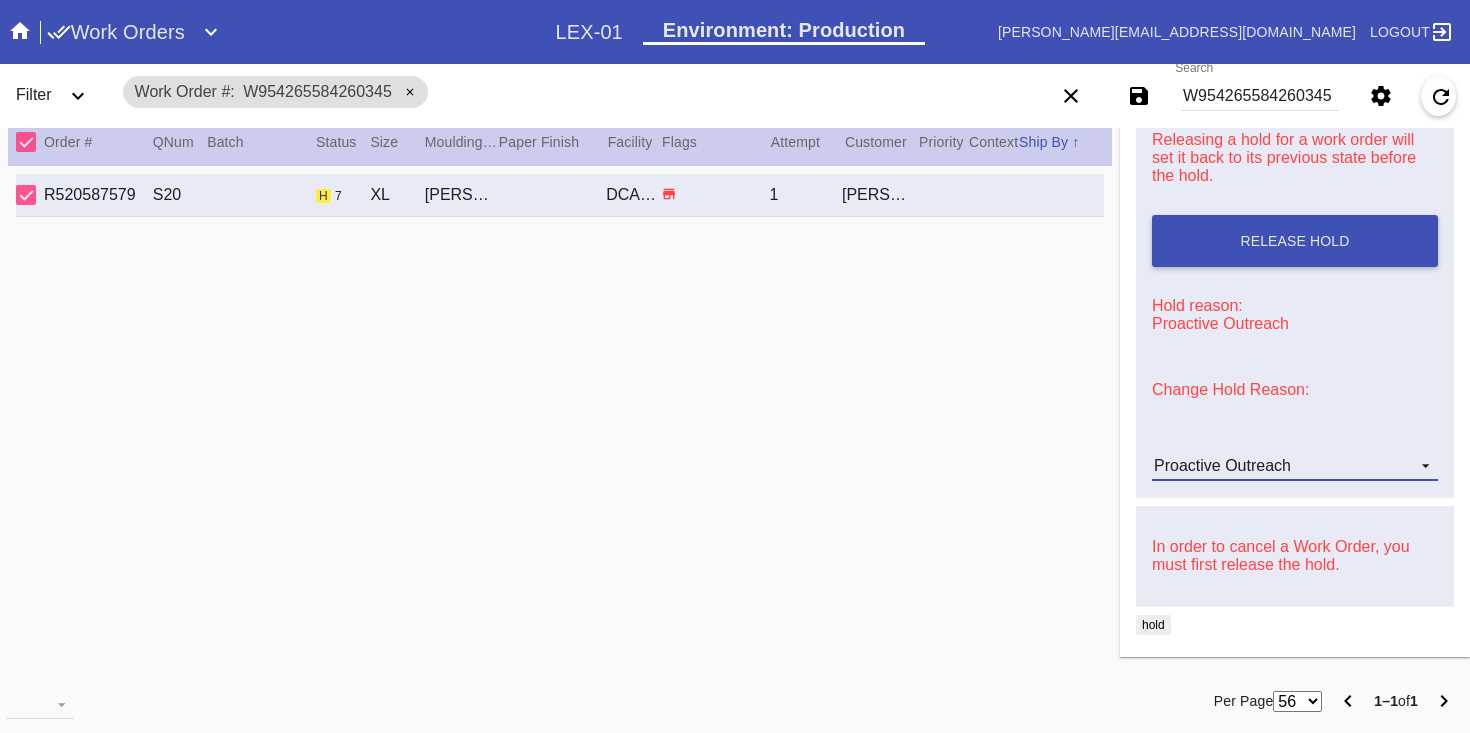 click on "Proactive Outreach" at bounding box center (1295, 466) 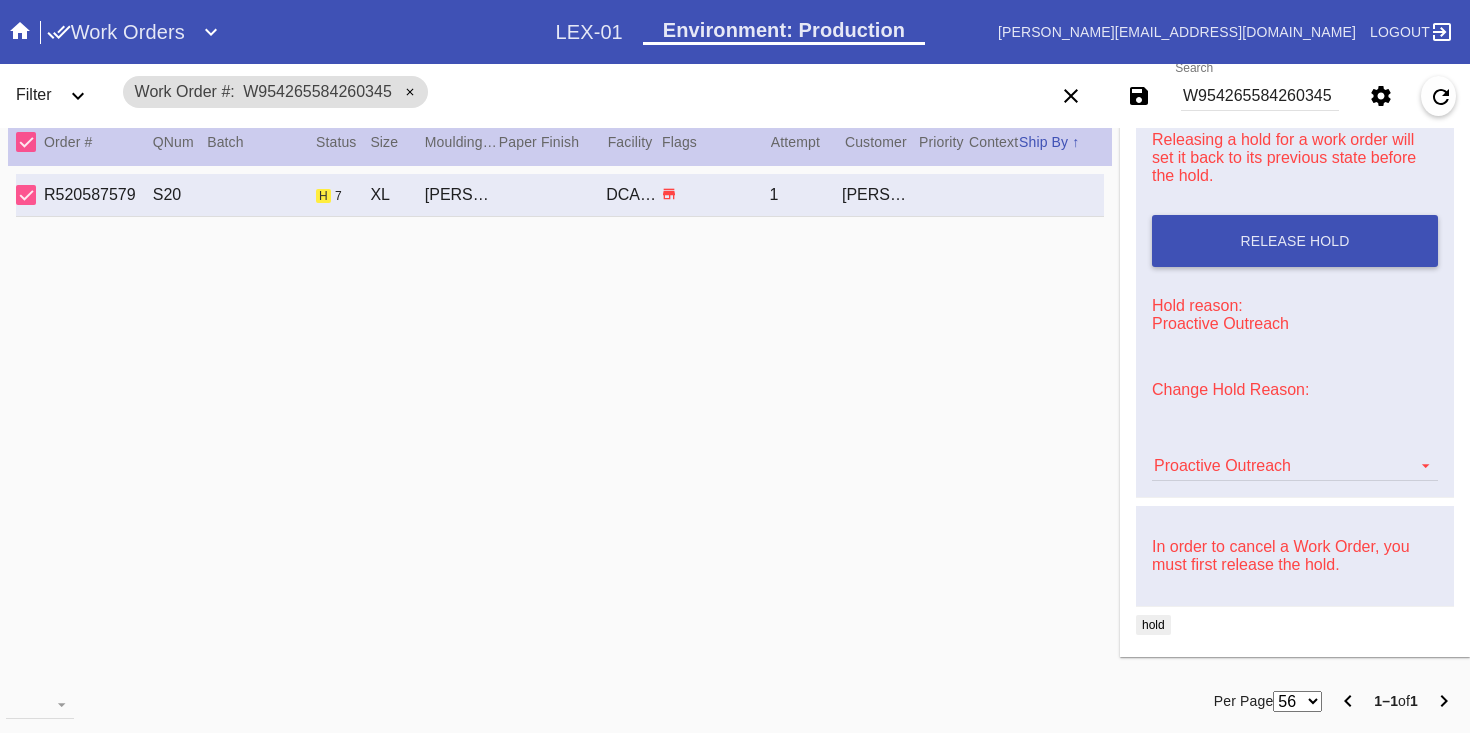 scroll, scrollTop: 472, scrollLeft: 0, axis: vertical 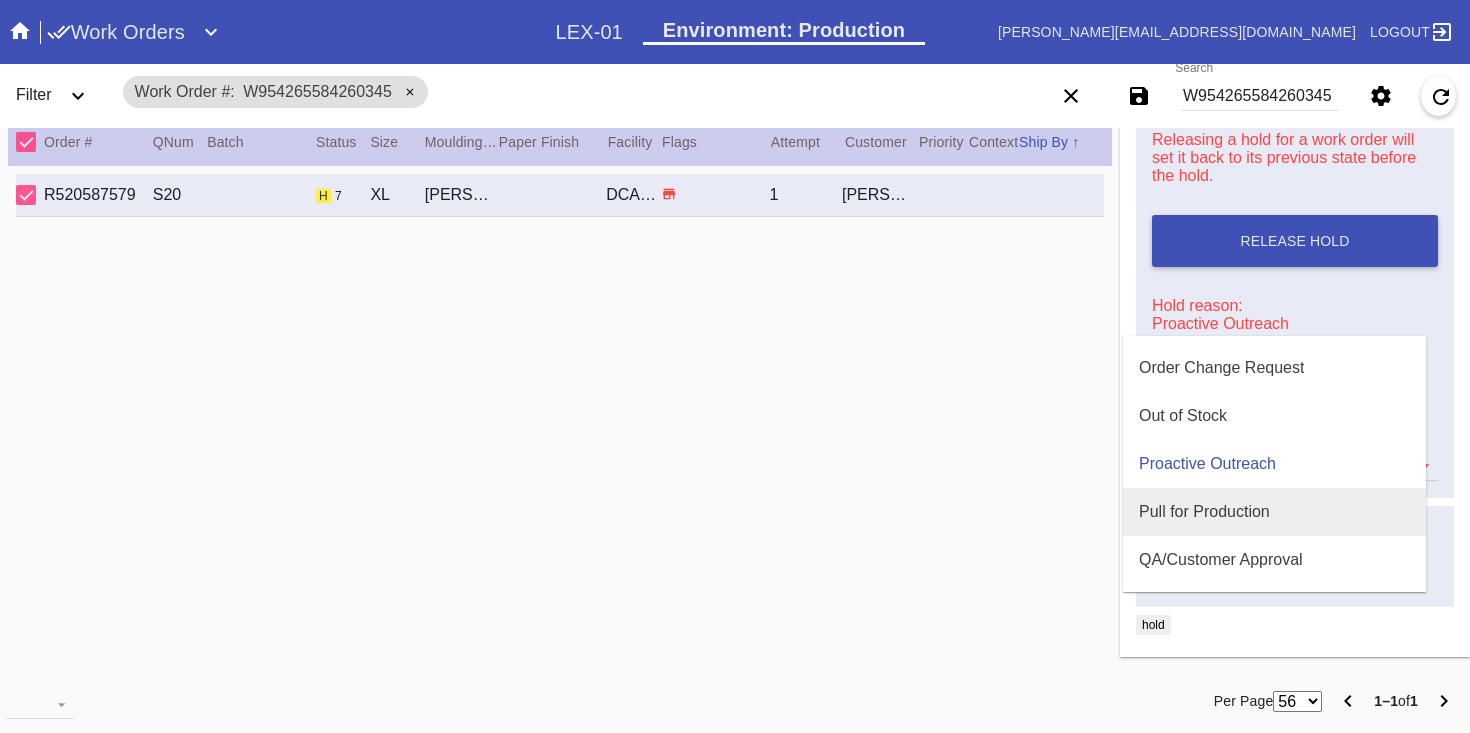 click on "Pull for Production" at bounding box center (1274, 512) 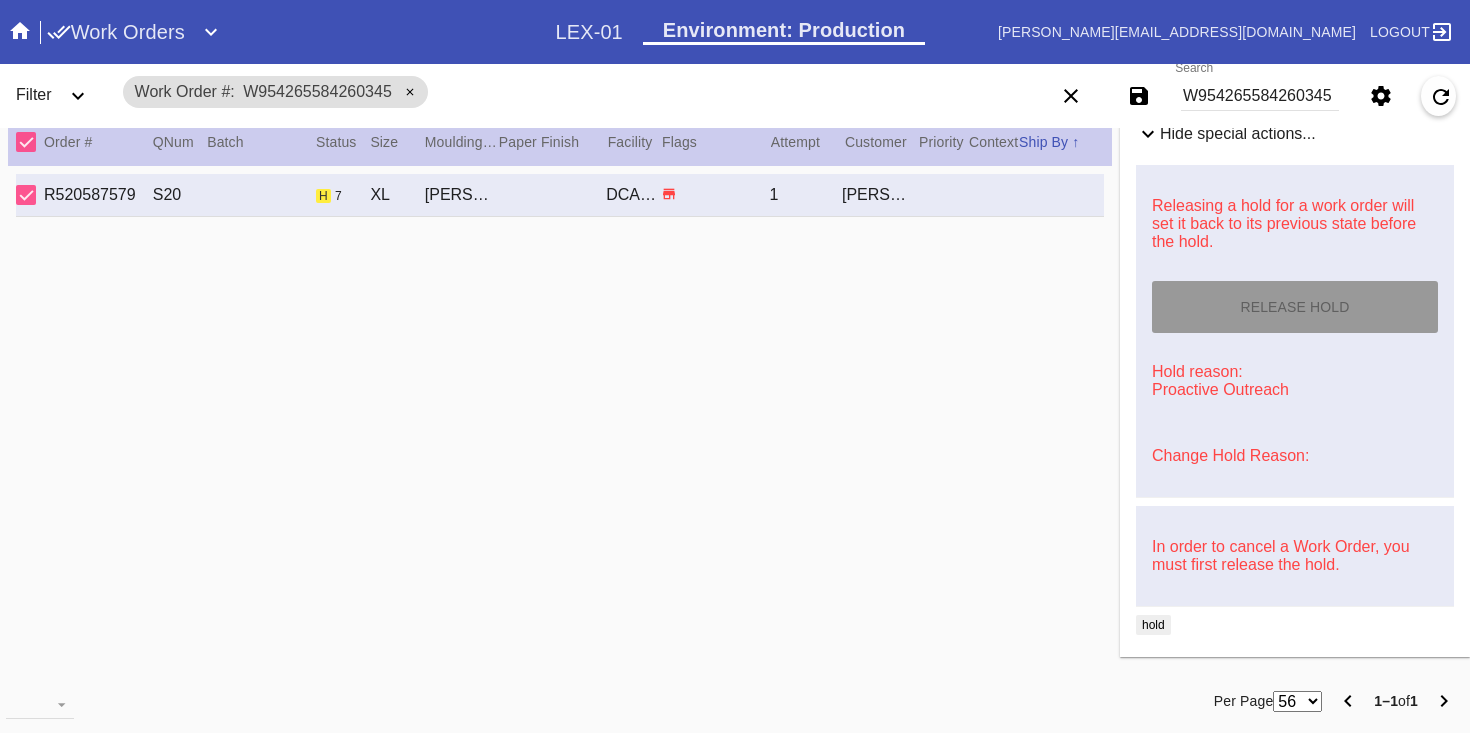 type on "7/19/2025" 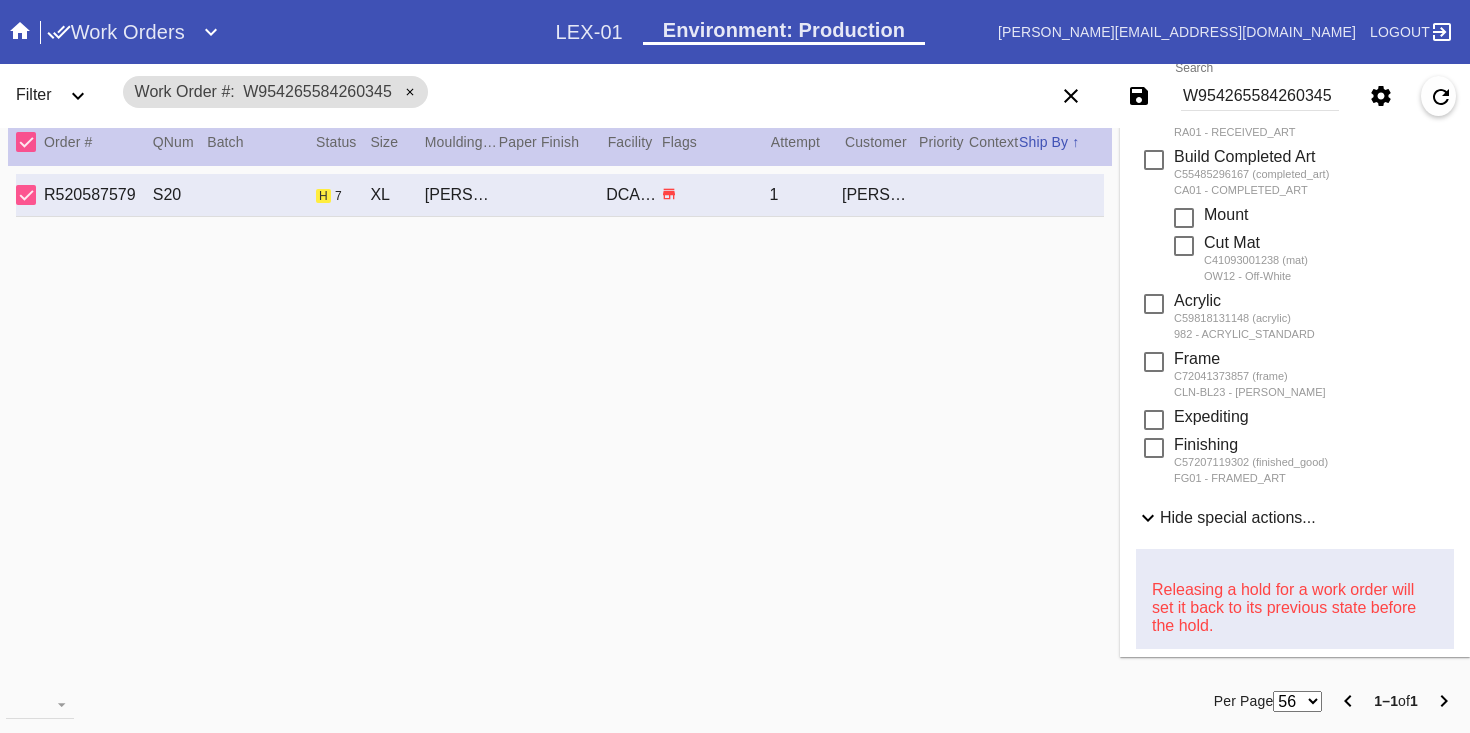 scroll, scrollTop: 0, scrollLeft: 0, axis: both 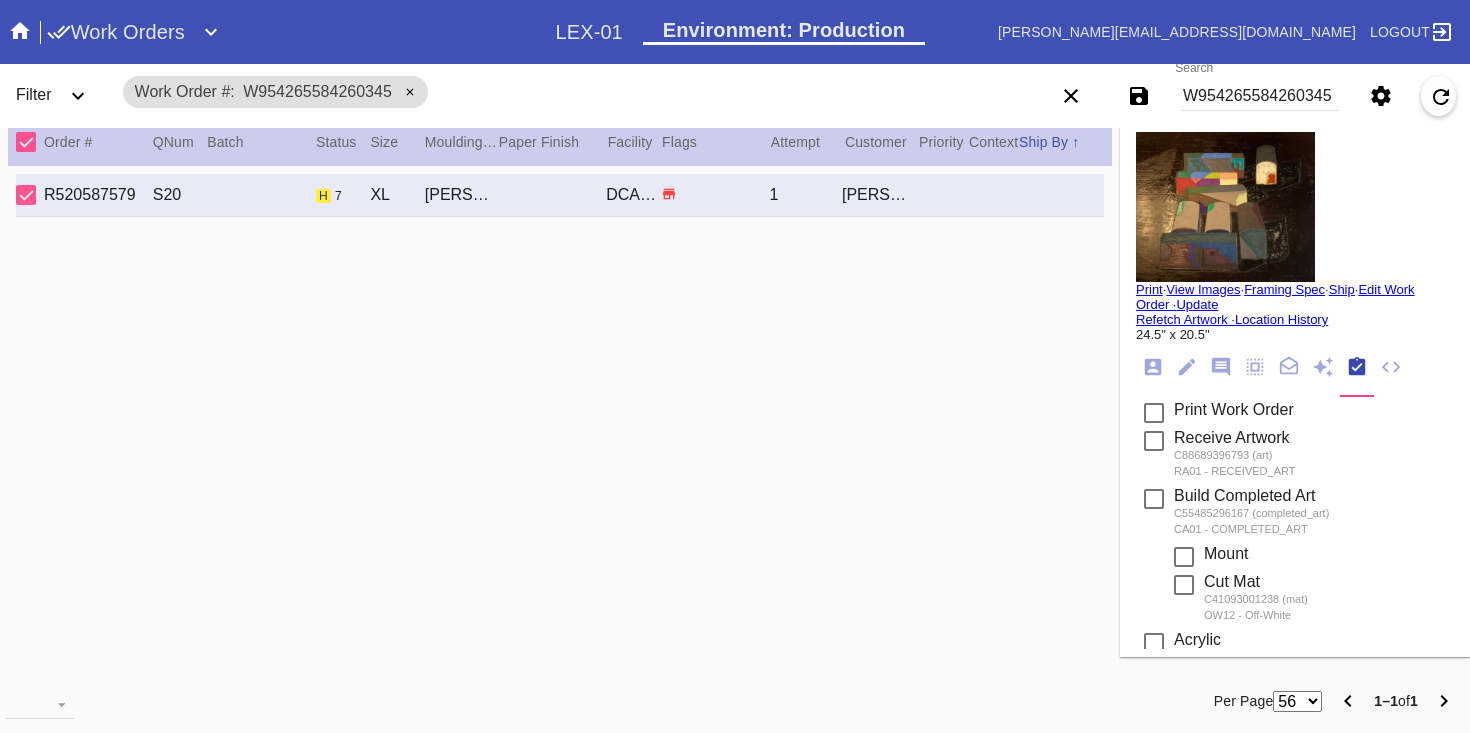 click on "Print" at bounding box center (1149, 289) 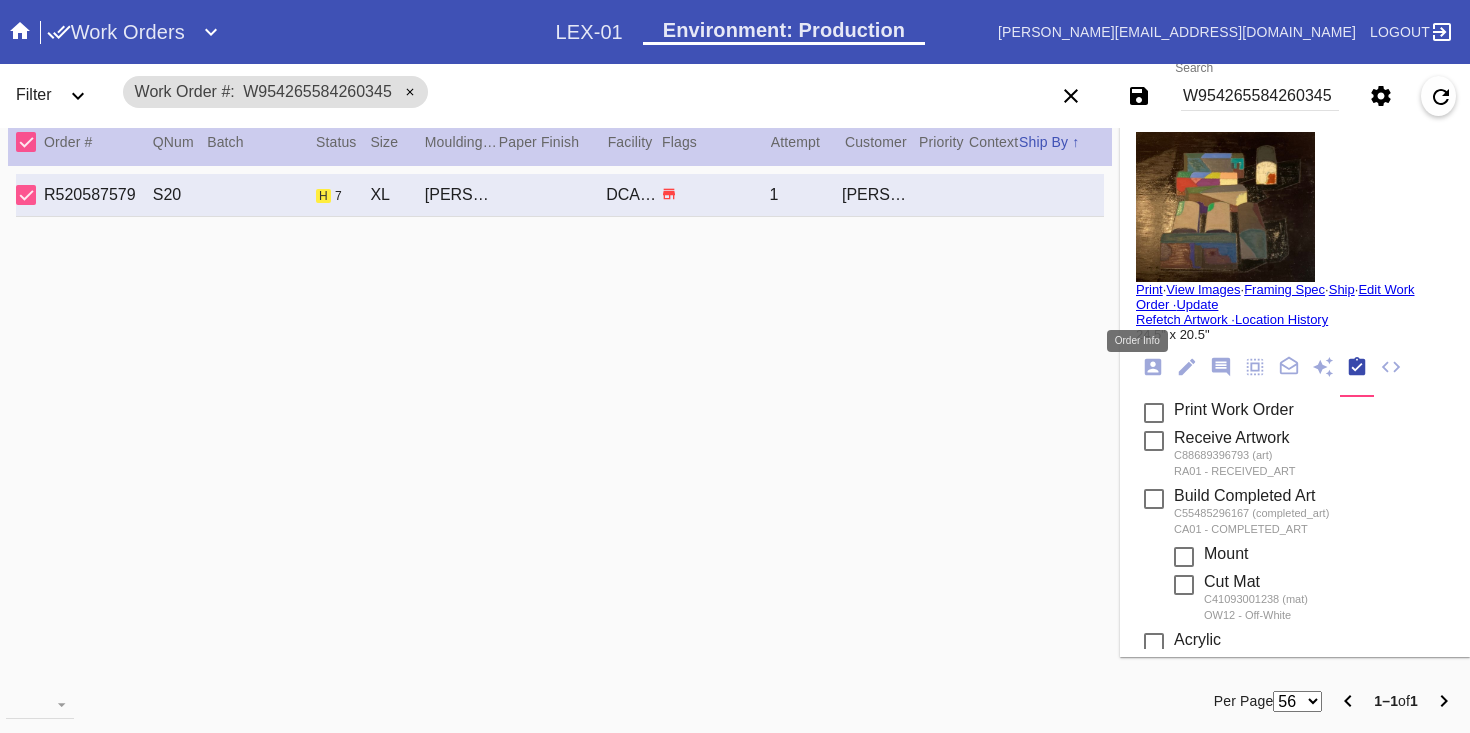 click 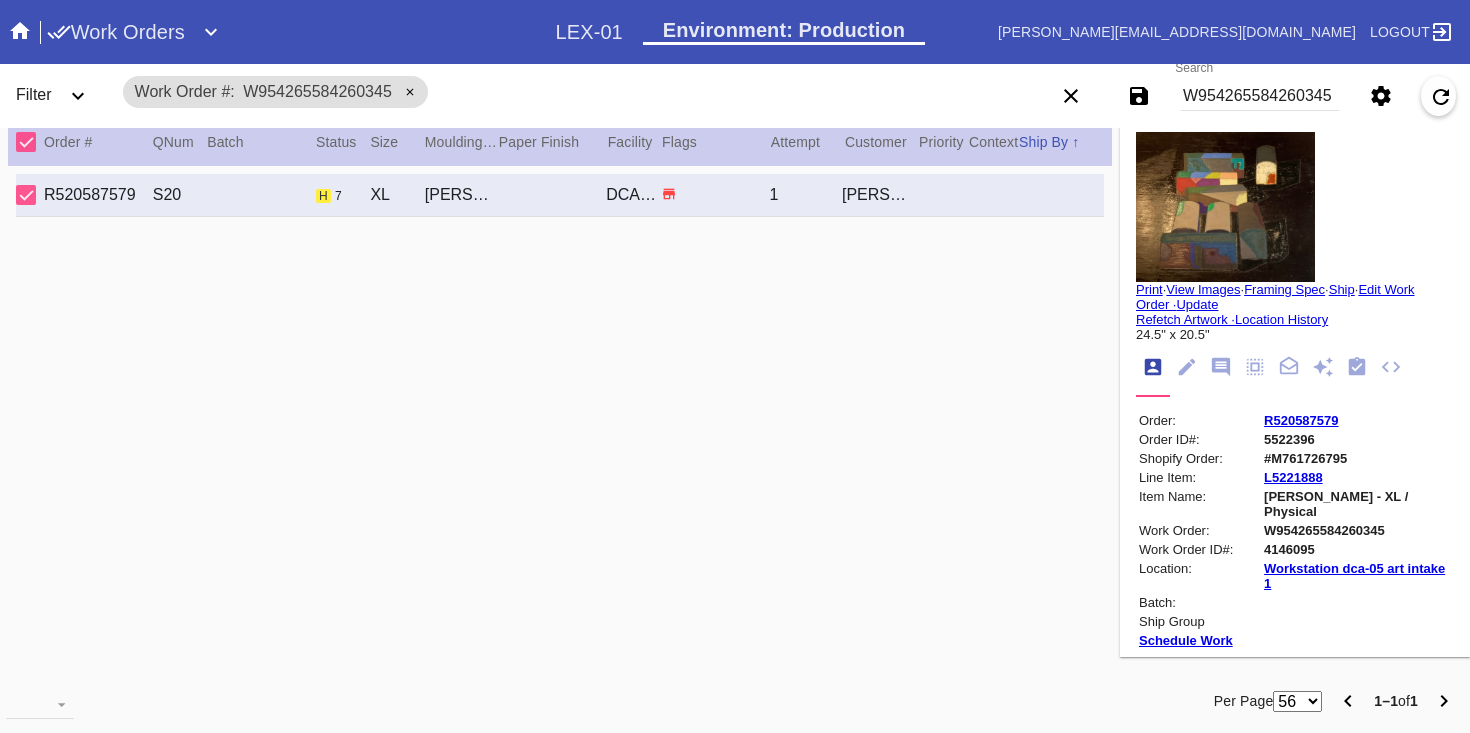 click on "R520587579" at bounding box center (1301, 420) 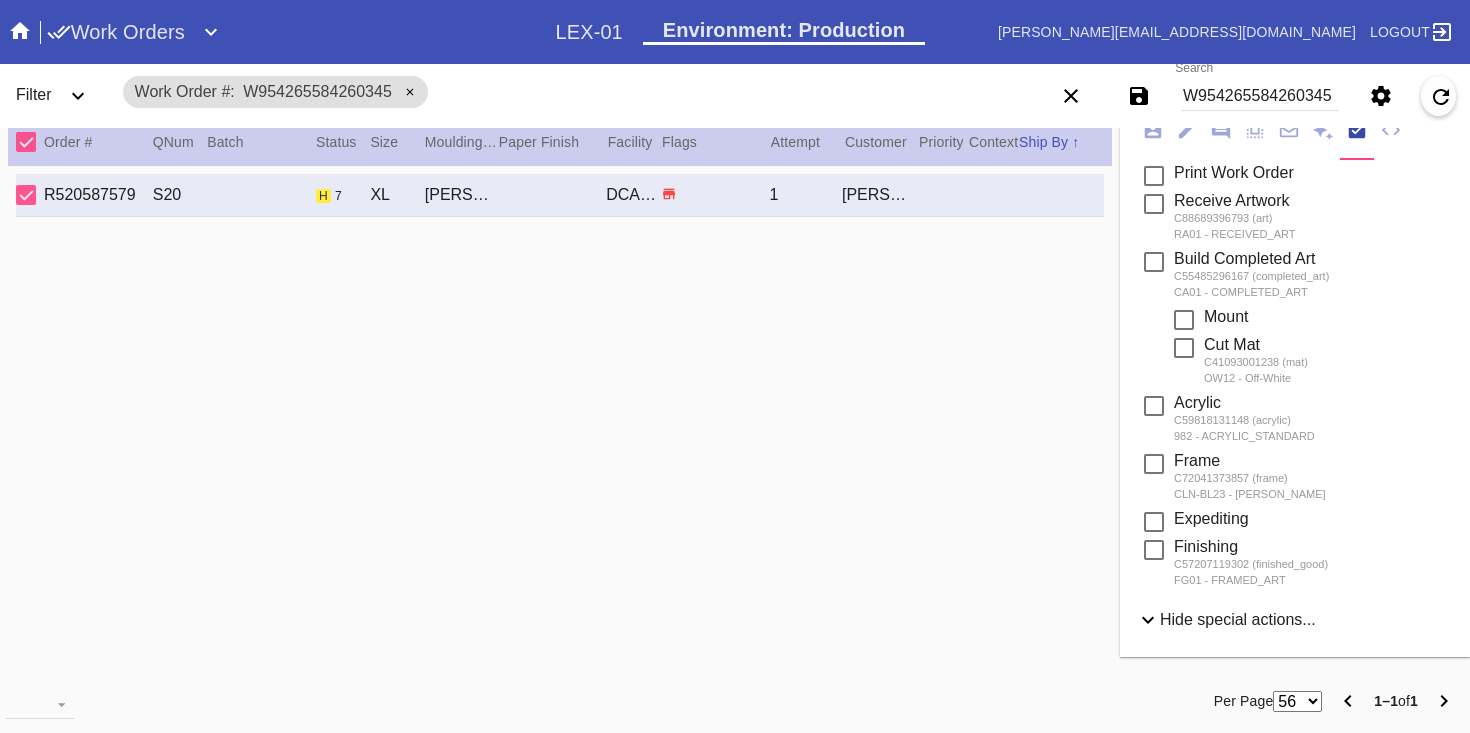 scroll, scrollTop: 0, scrollLeft: 0, axis: both 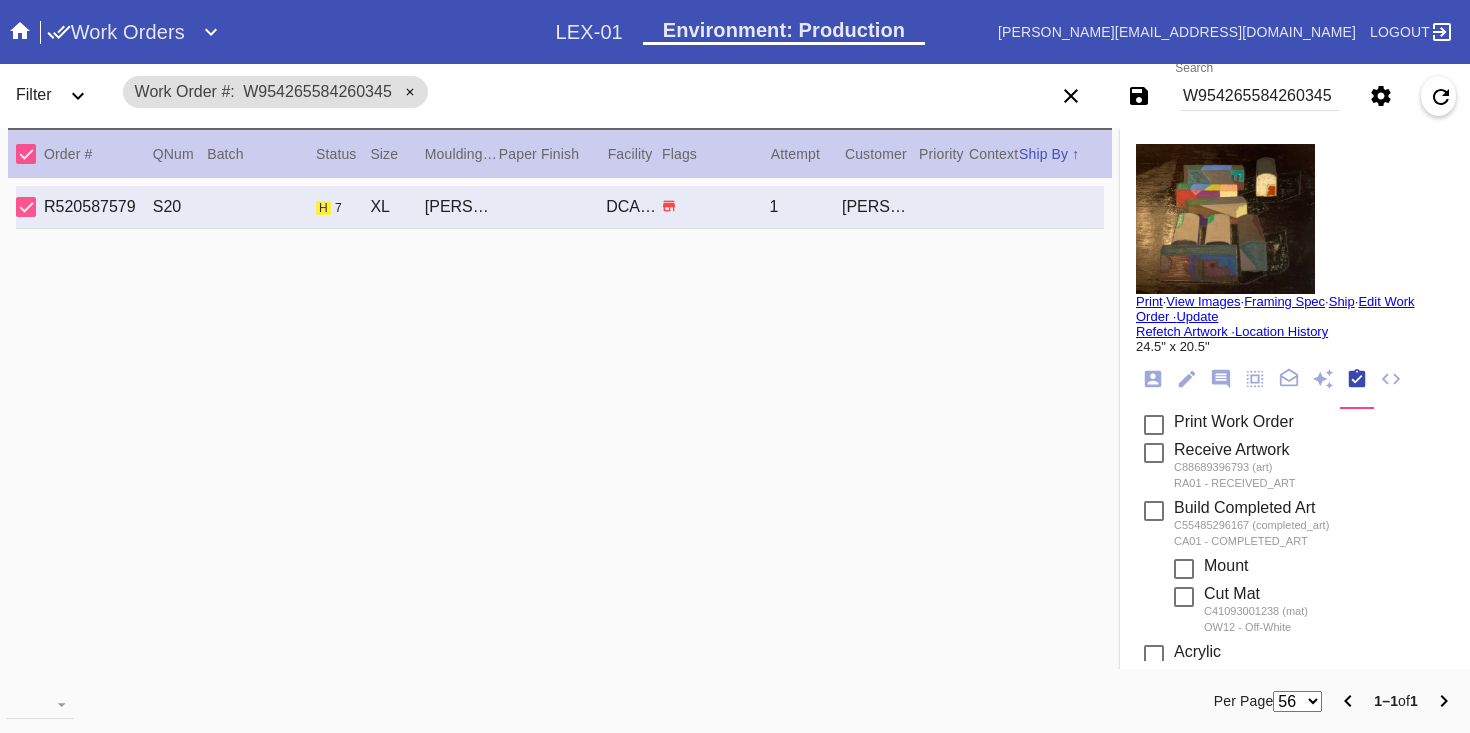 click on "W954265584260345" at bounding box center (1260, 96) 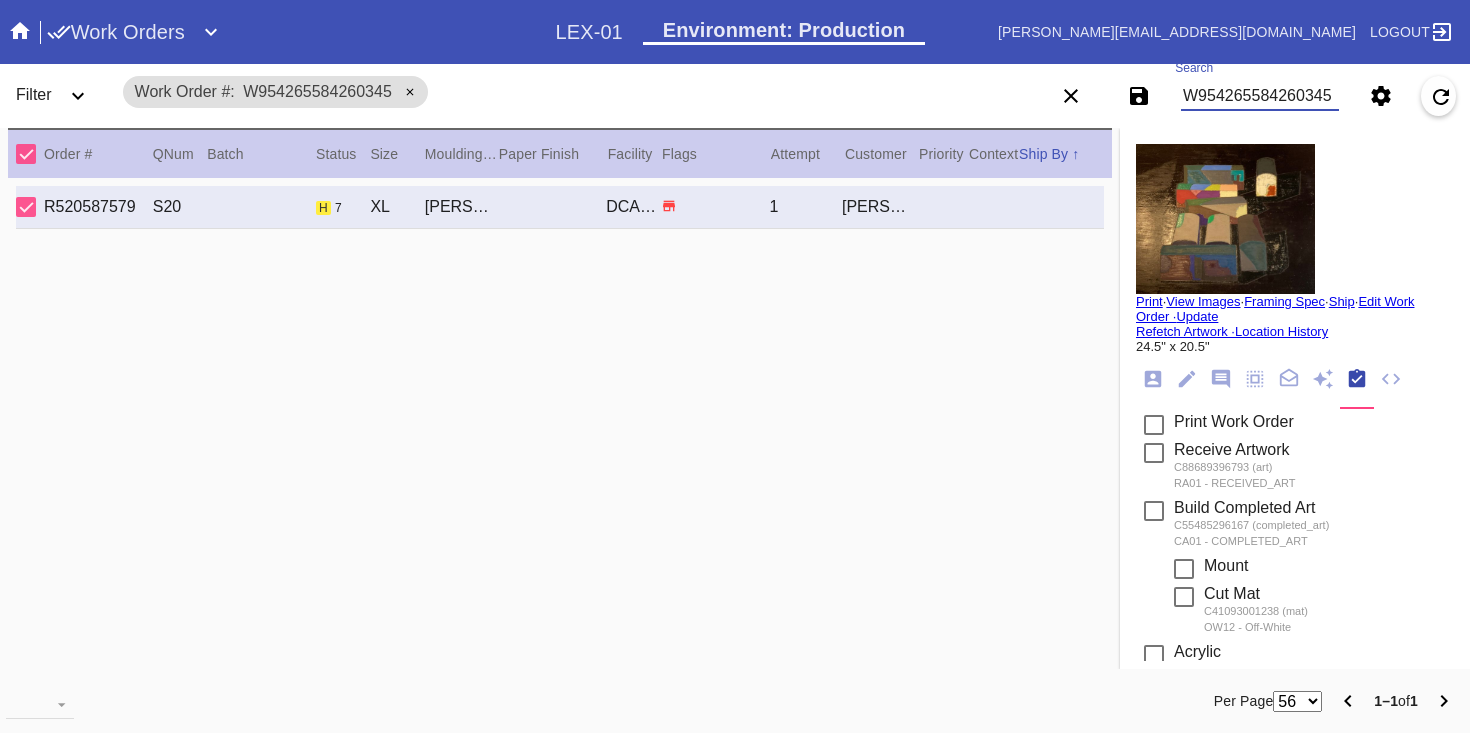 paste on "45350212369123, W184750932187801, W50621089998548" 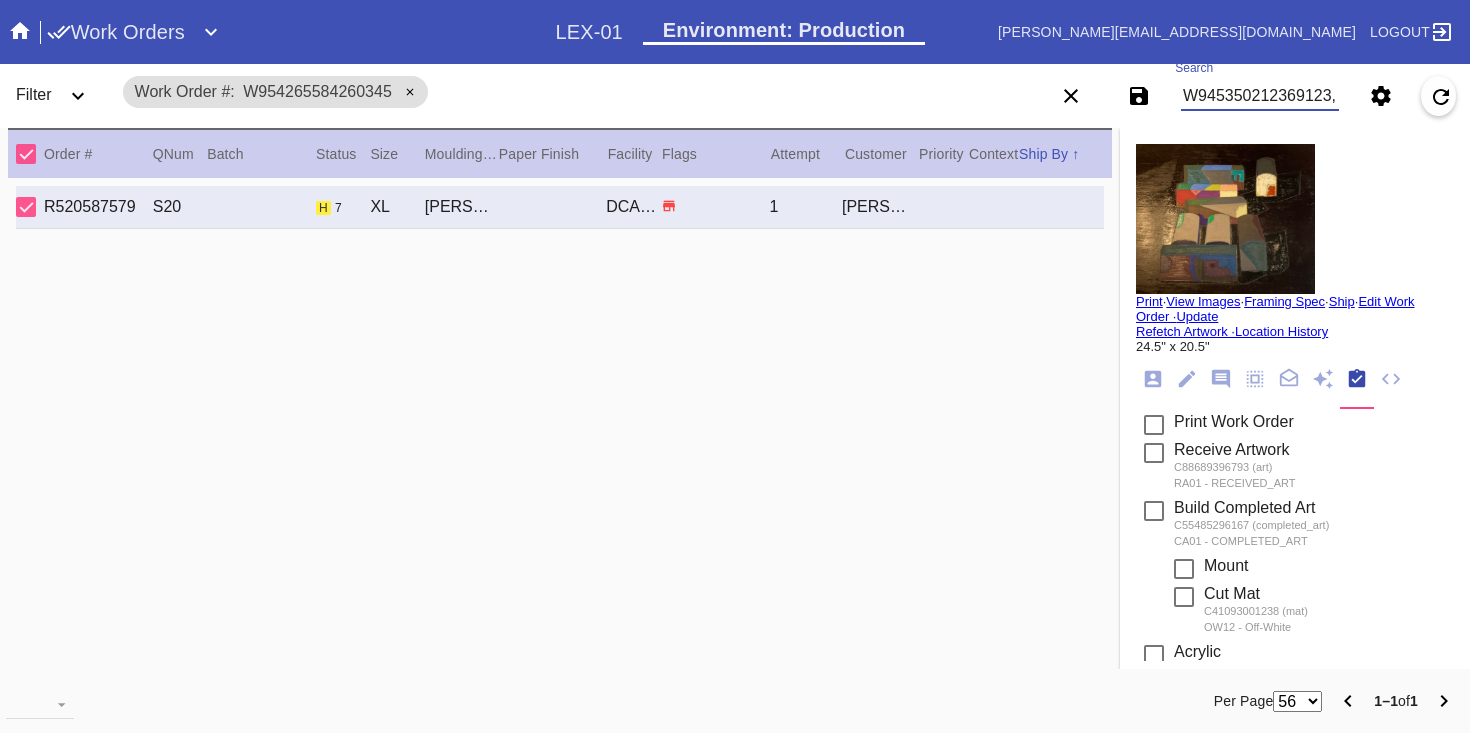 scroll, scrollTop: 0, scrollLeft: 310, axis: horizontal 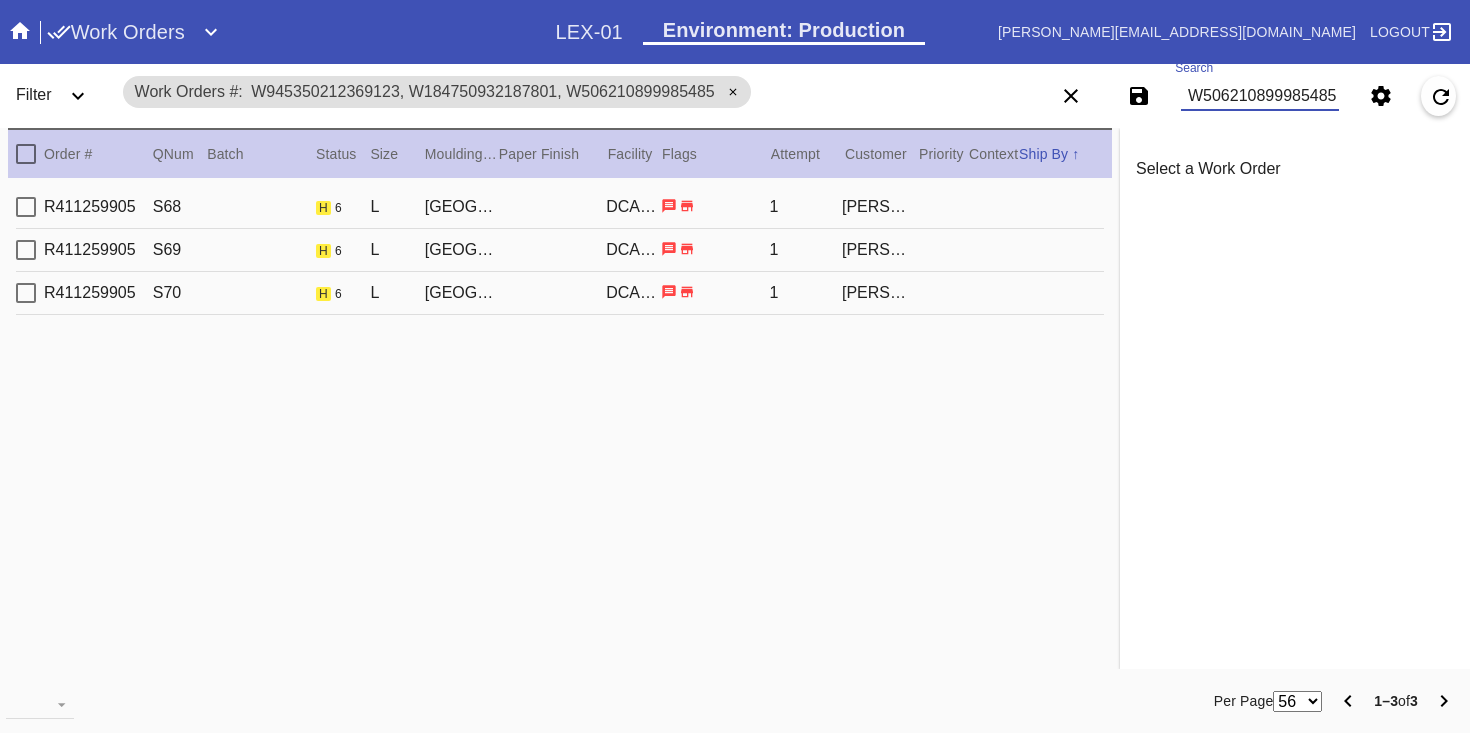 type on "W945350212369123, W184750932187801, W506210899985485" 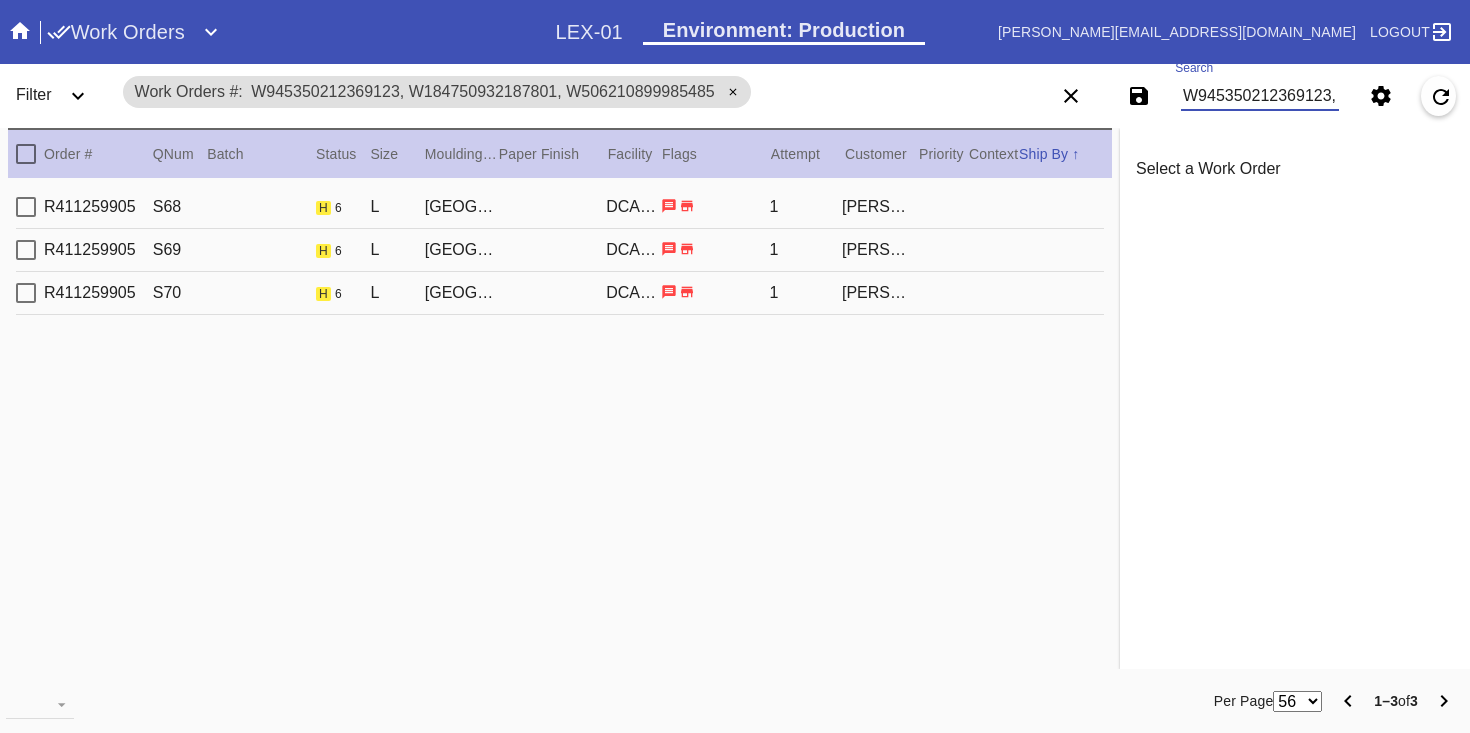 click on "Atul Bhagat" at bounding box center [878, 207] 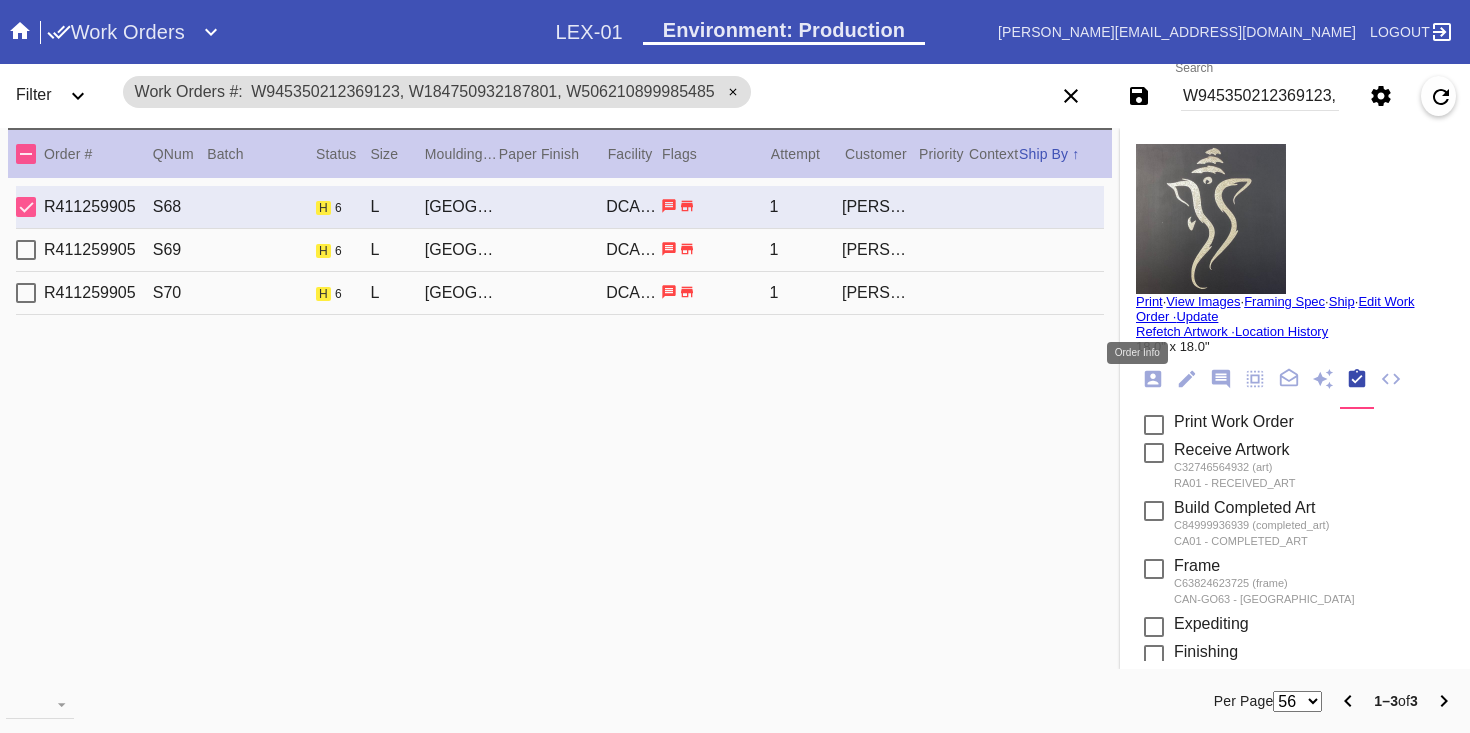 click 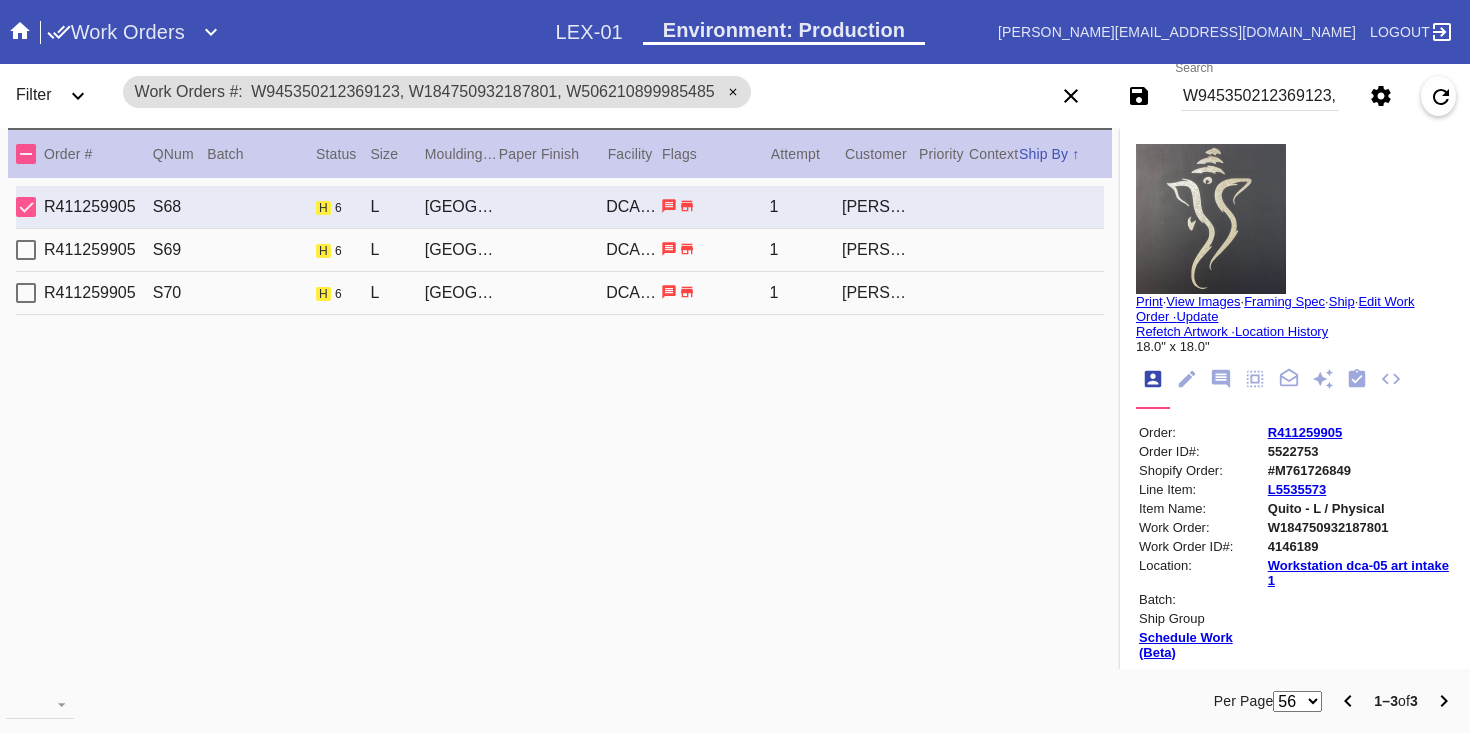 click on "R411259905 S69 h   6 L Quito / Canvas DCA-05 1 Atul Bhagat" at bounding box center [560, 250] 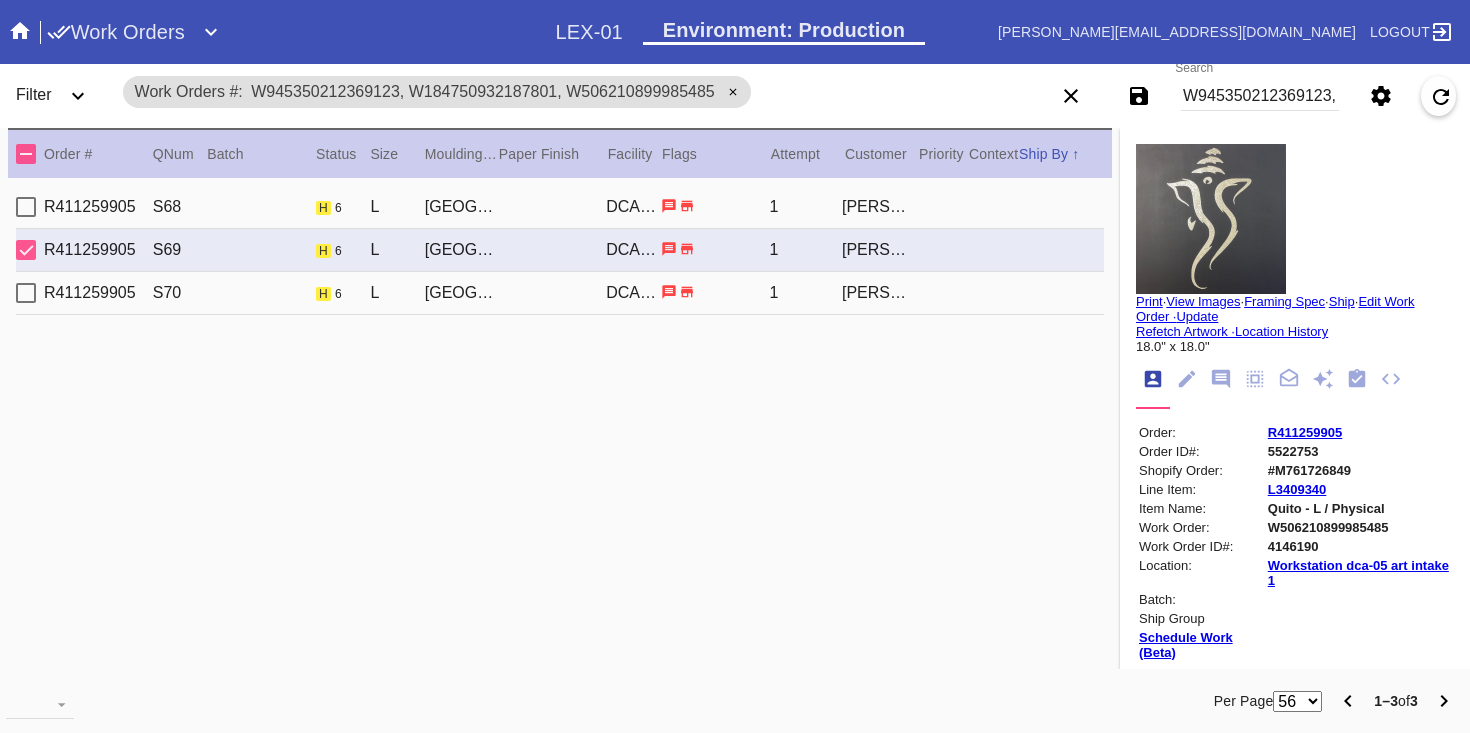 click on "R411259905 S70 h   6 L Quito / Canvas DCA-05 1 Atul Bhagat" at bounding box center [560, 293] 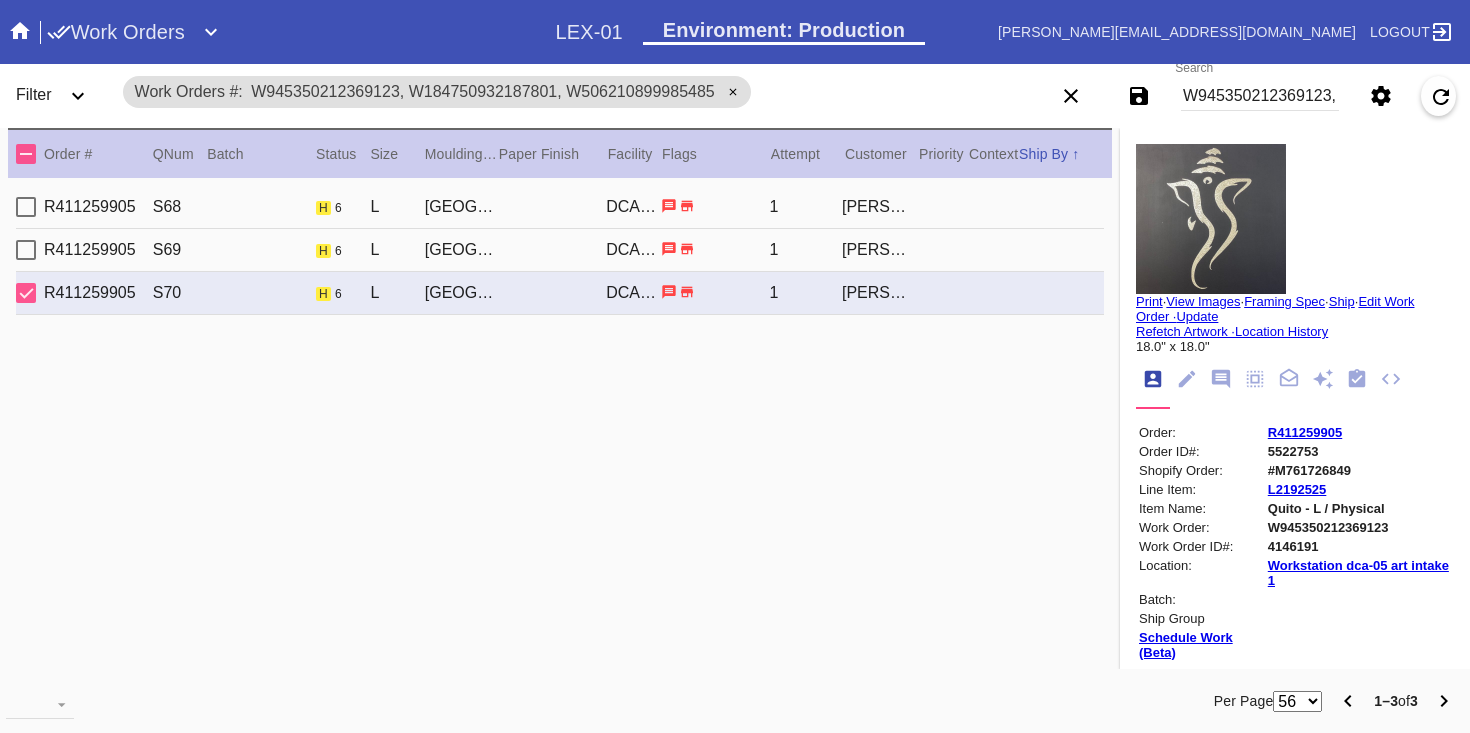 click on "R411259905 S68 h   6 L Quito / Canvas DCA-05 1 Atul Bhagat" at bounding box center (560, 207) 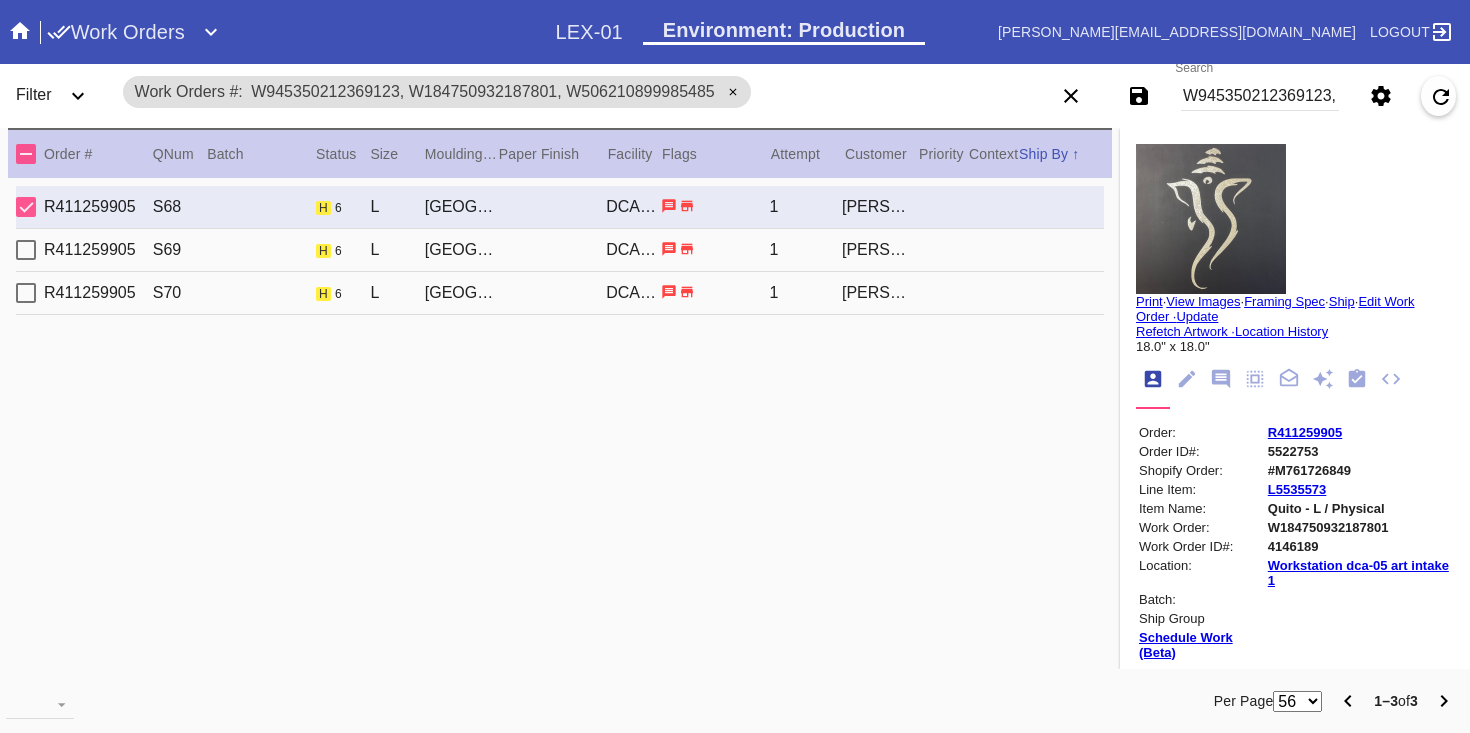 click on "R411259905 S69 h   6 L Quito / Canvas DCA-05 1 Atul Bhagat" at bounding box center (560, 250) 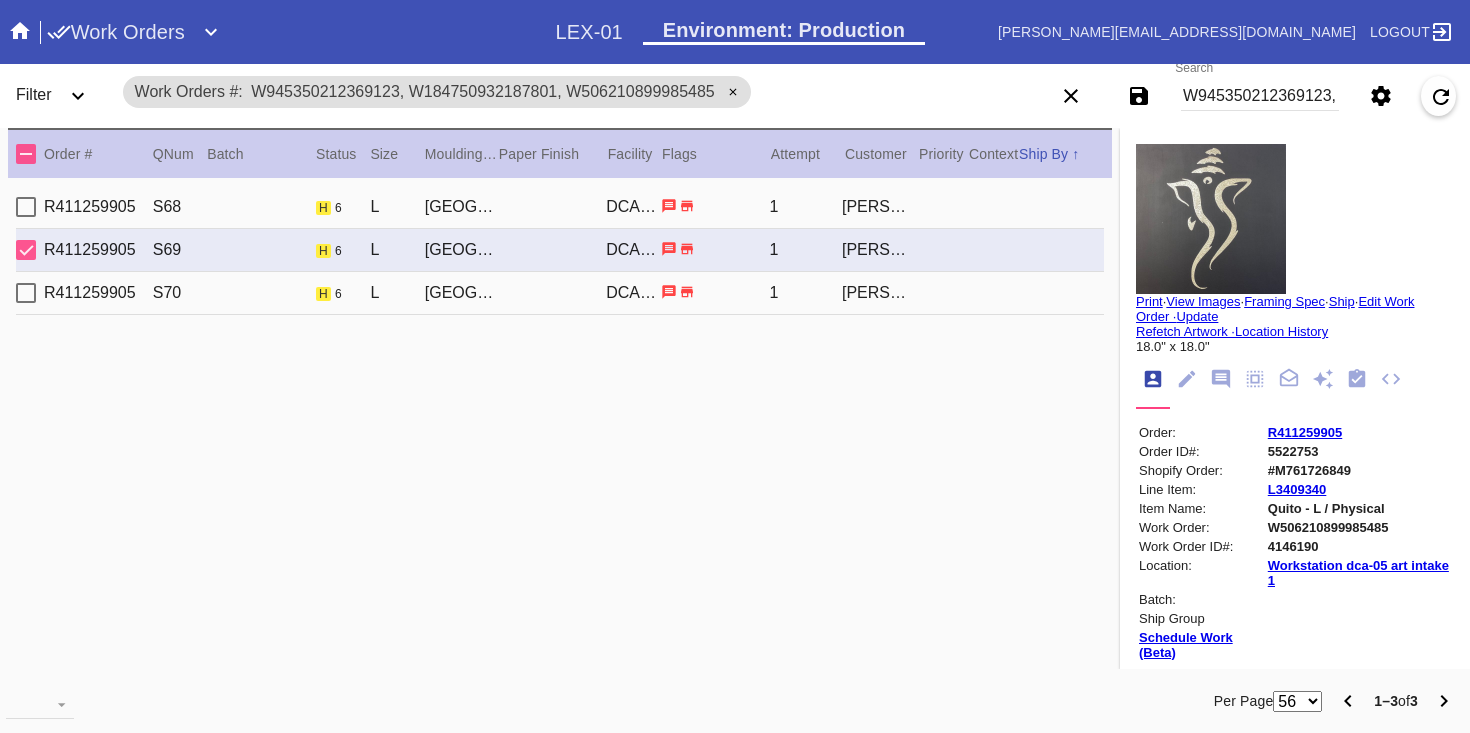 click on "R411259905 S68 h   6 L Quito / Canvas DCA-05 1 Atul Bhagat
R411259905 S69 h   6 L Quito / Canvas DCA-05 1 Atul Bhagat
R411259905 S70 h   6 L Quito / Canvas DCA-05 1 Atul Bhagat" at bounding box center [560, 429] 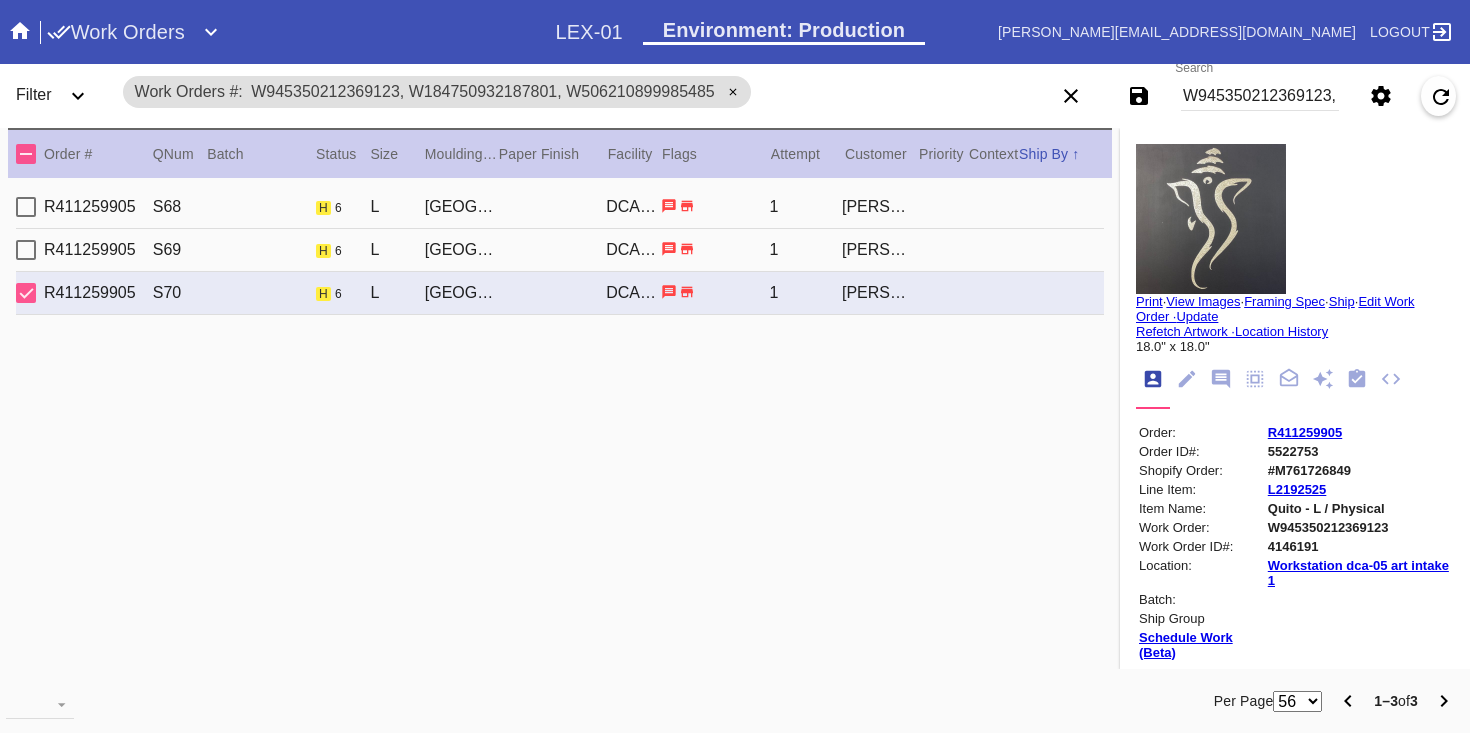 click on "R411259905 S68 h   6 L Quito / Canvas DCA-05 1 Atul Bhagat" at bounding box center [560, 207] 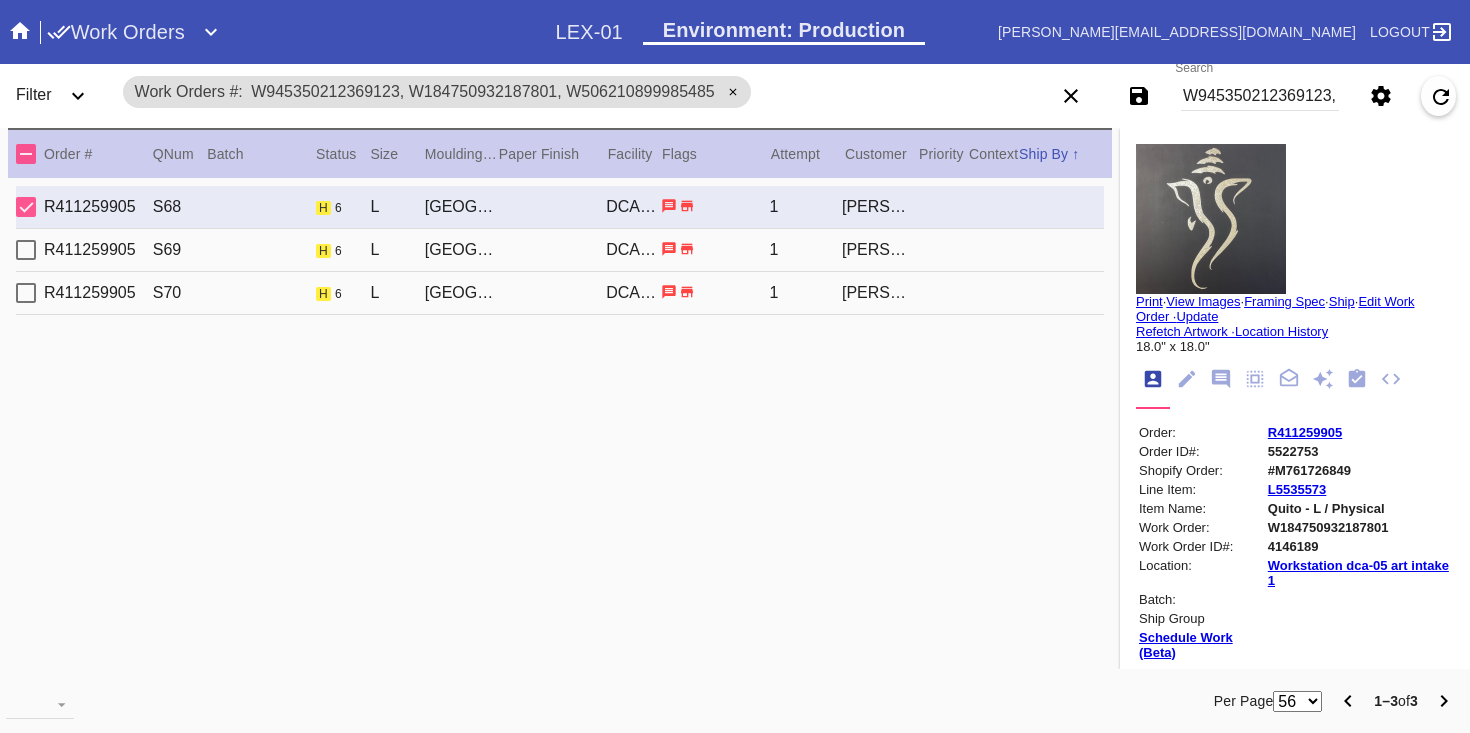 click on "R411259905" at bounding box center [1305, 432] 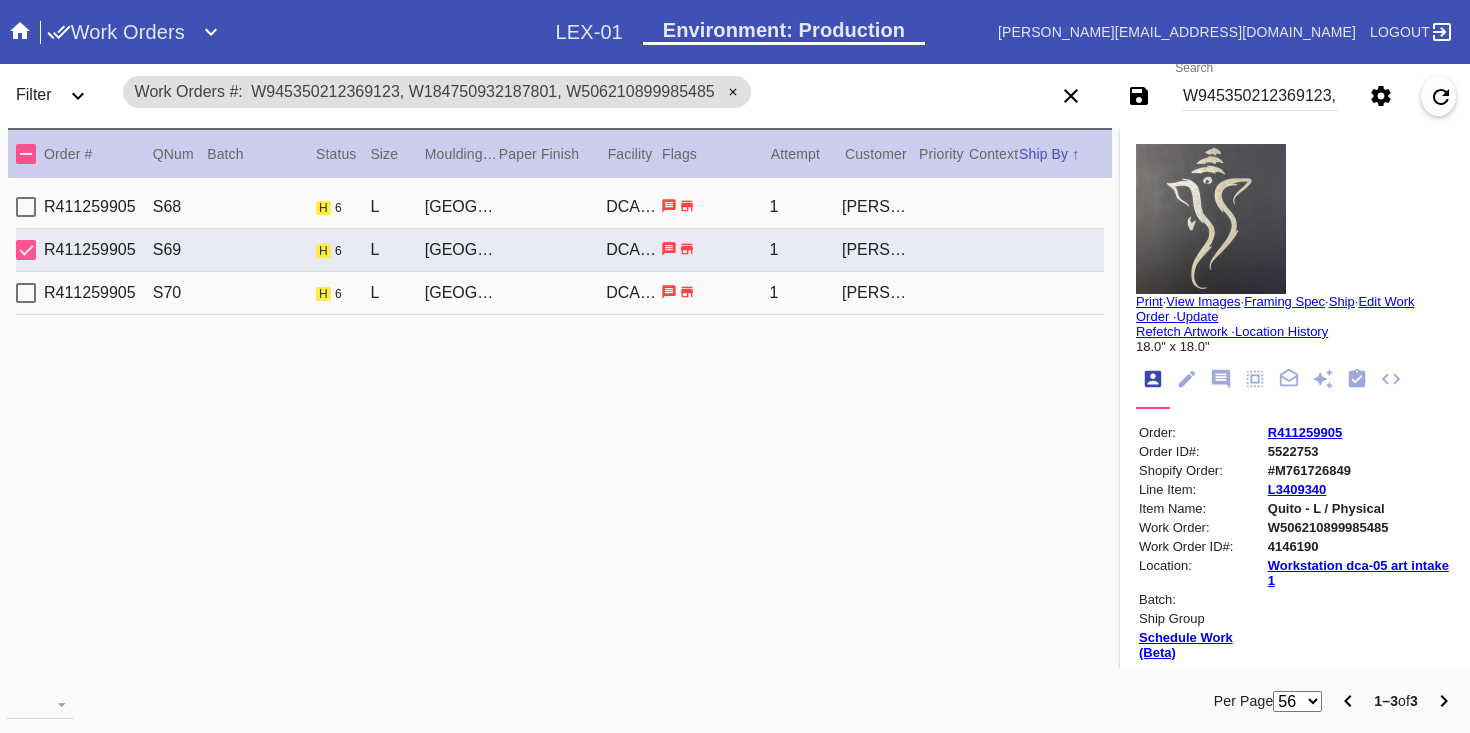 click at bounding box center (1211, 219) 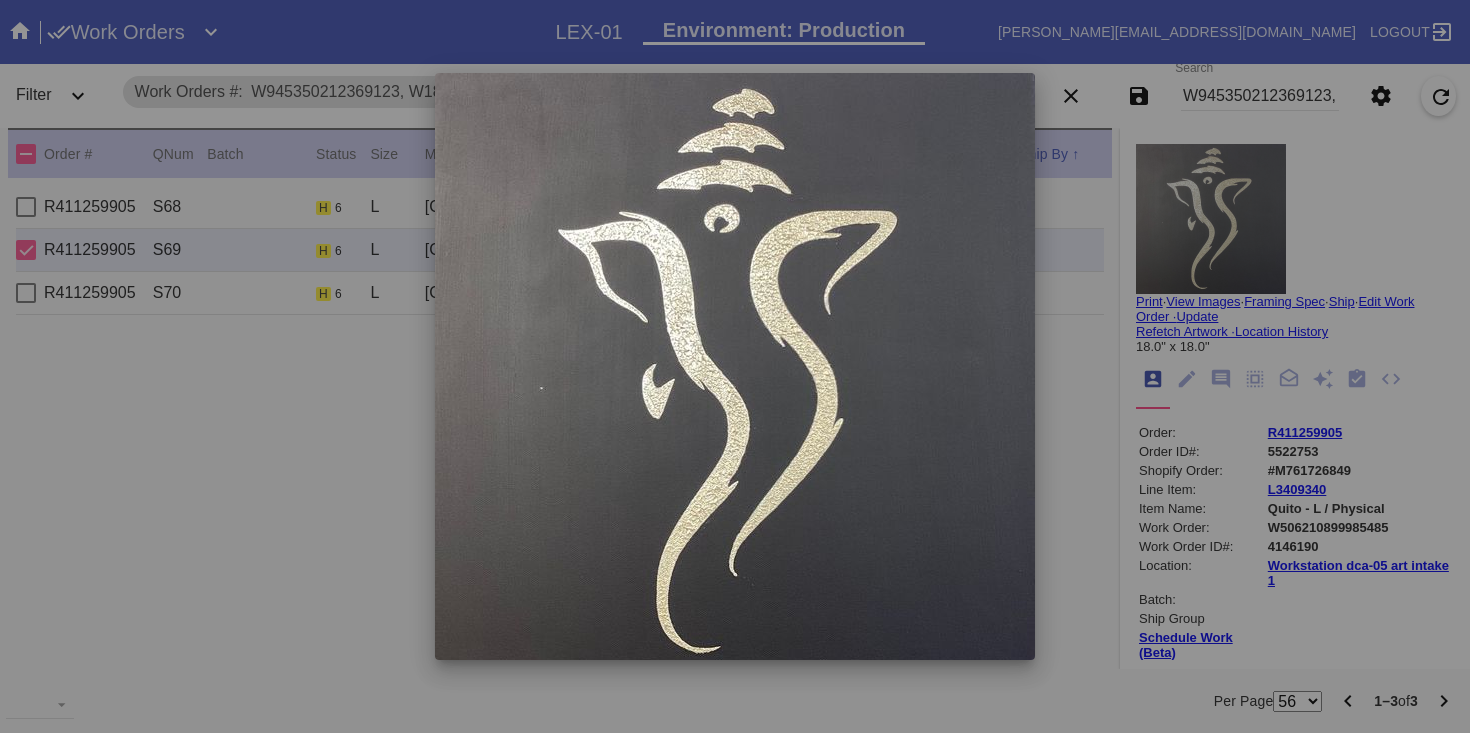 click at bounding box center [735, 366] 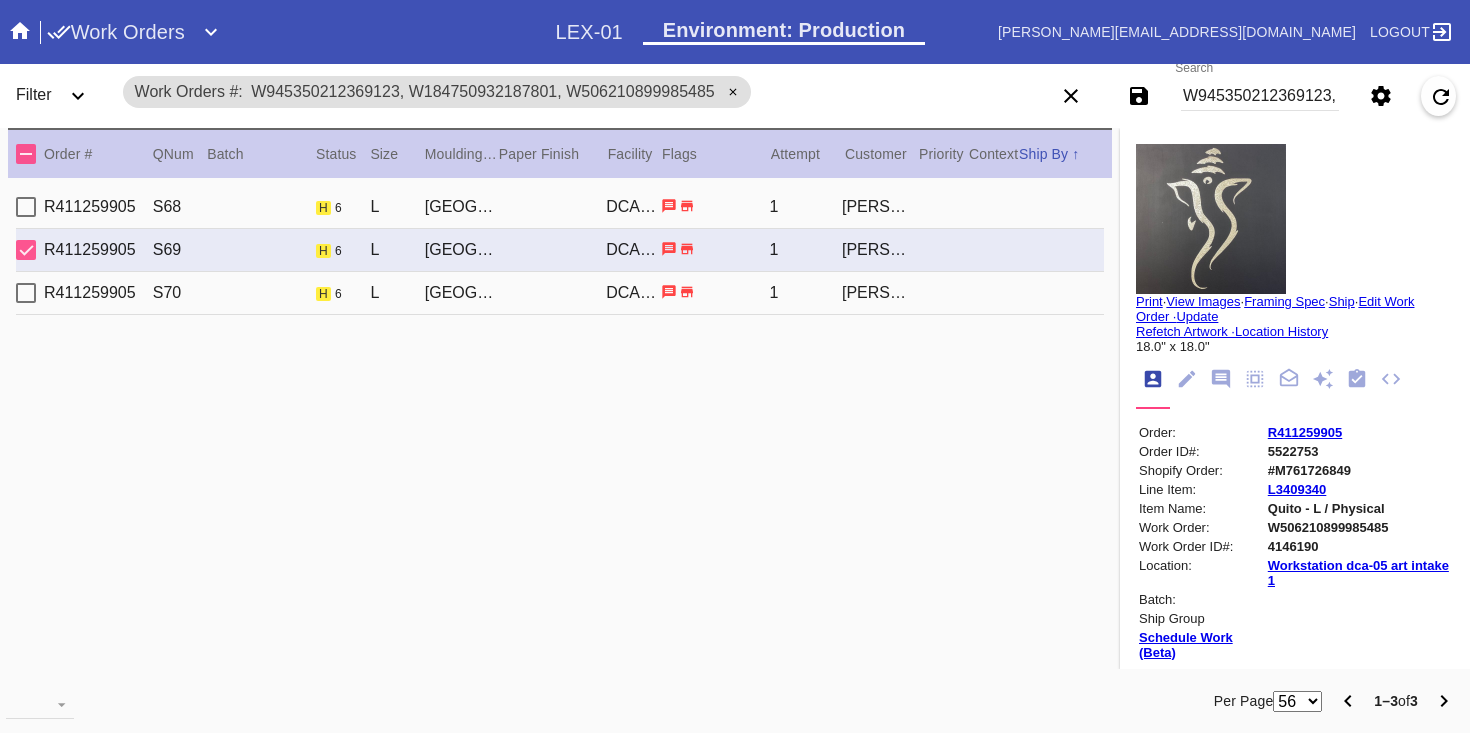 click on "R411259905 S68 h   6 L Quito / Canvas DCA-05 1 Atul Bhagat" at bounding box center [560, 207] 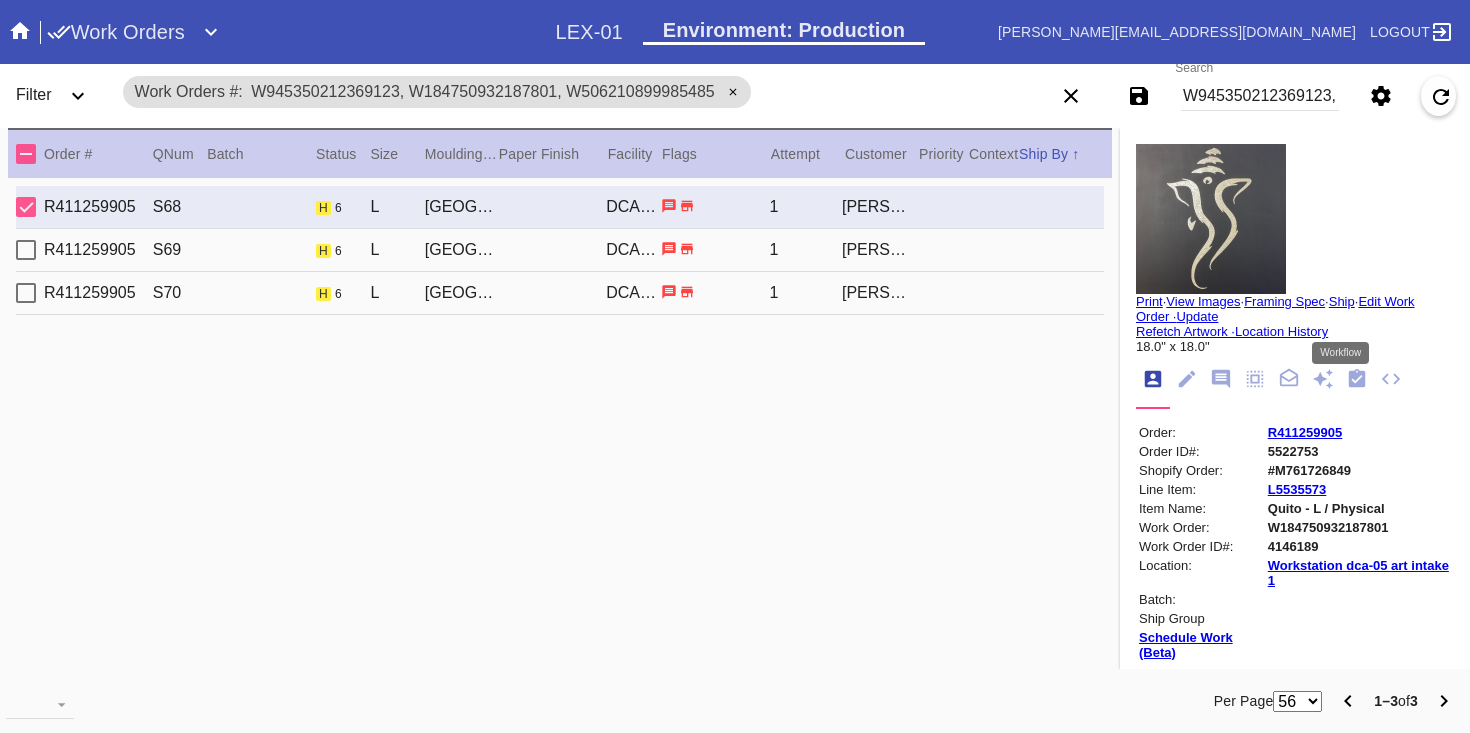 drag, startPoint x: 1339, startPoint y: 384, endPoint x: 1328, endPoint y: 373, distance: 15.556349 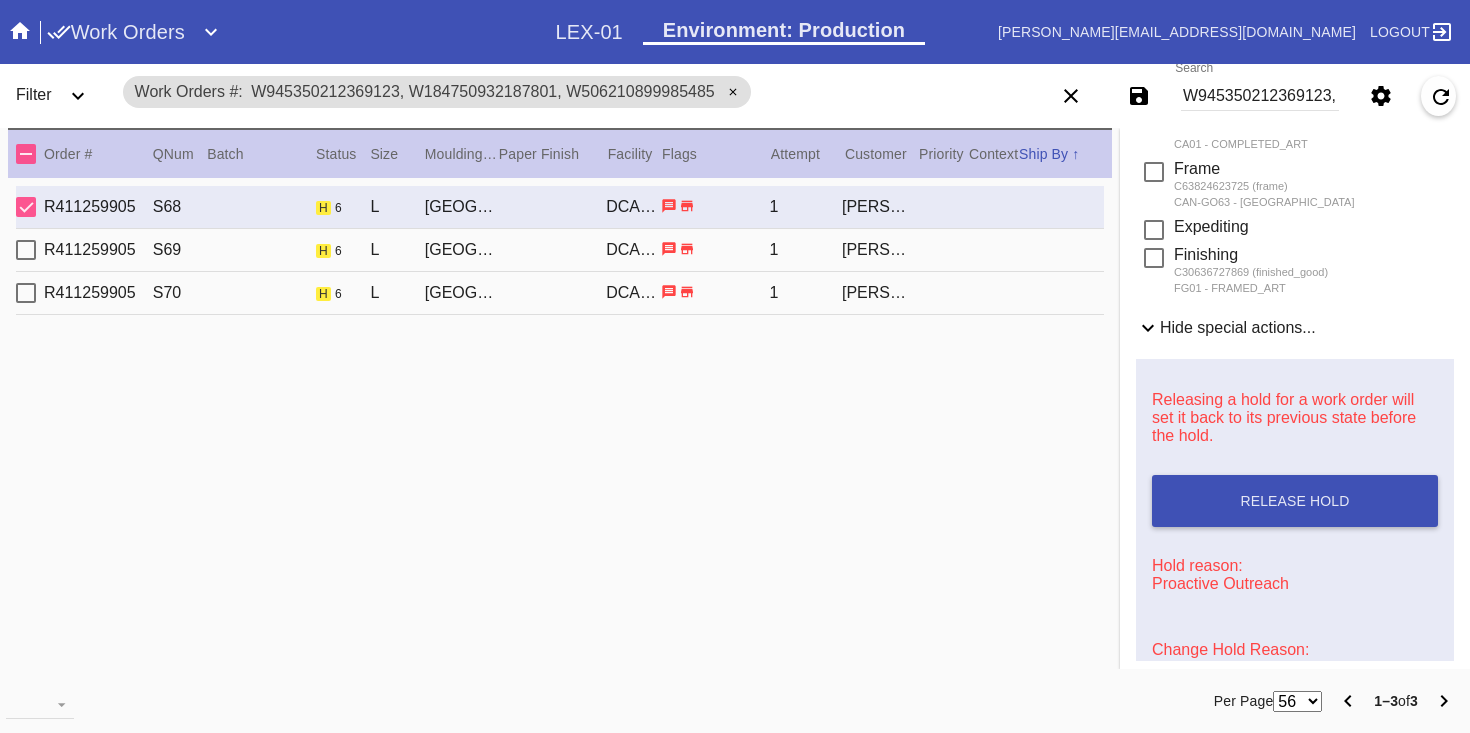 scroll, scrollTop: 595, scrollLeft: 0, axis: vertical 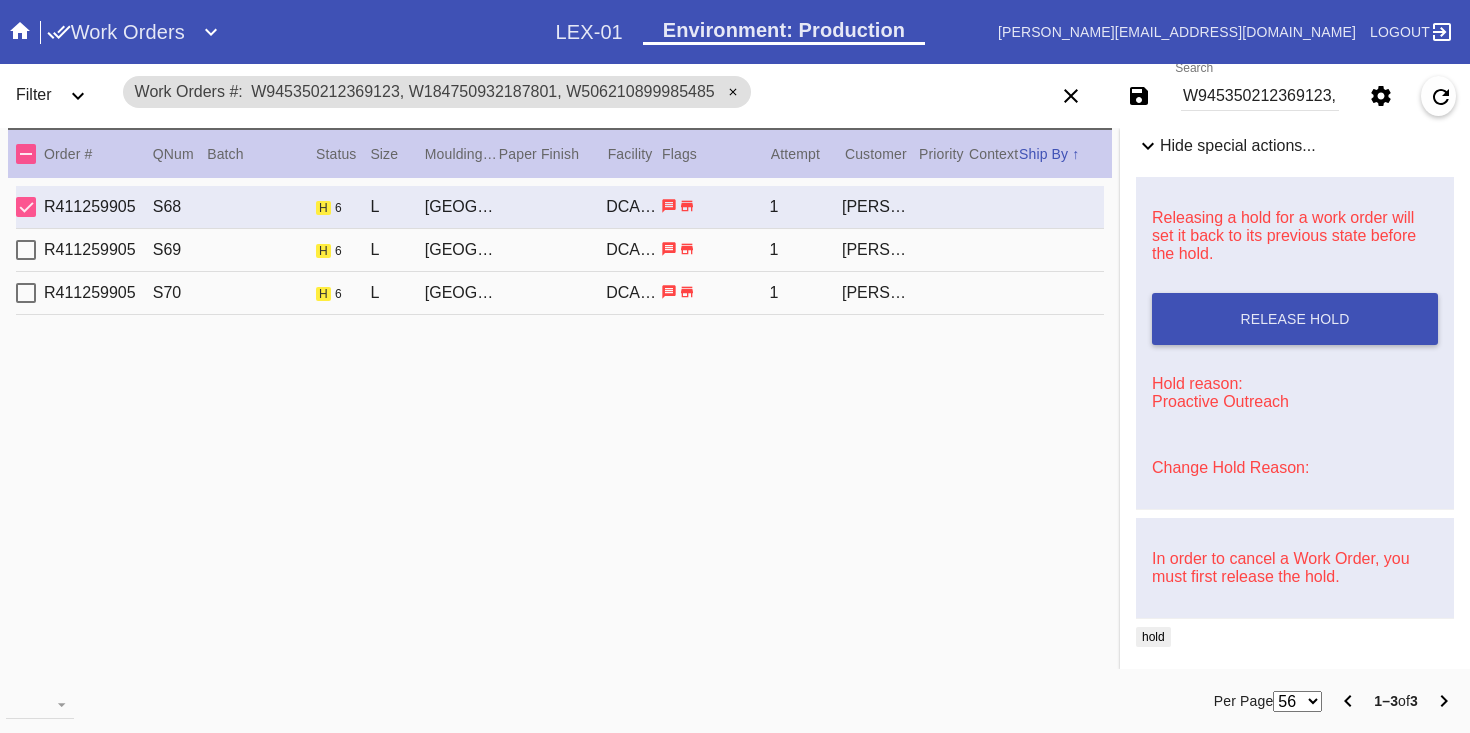 click on "Change Hold Reason:" at bounding box center [1230, 467] 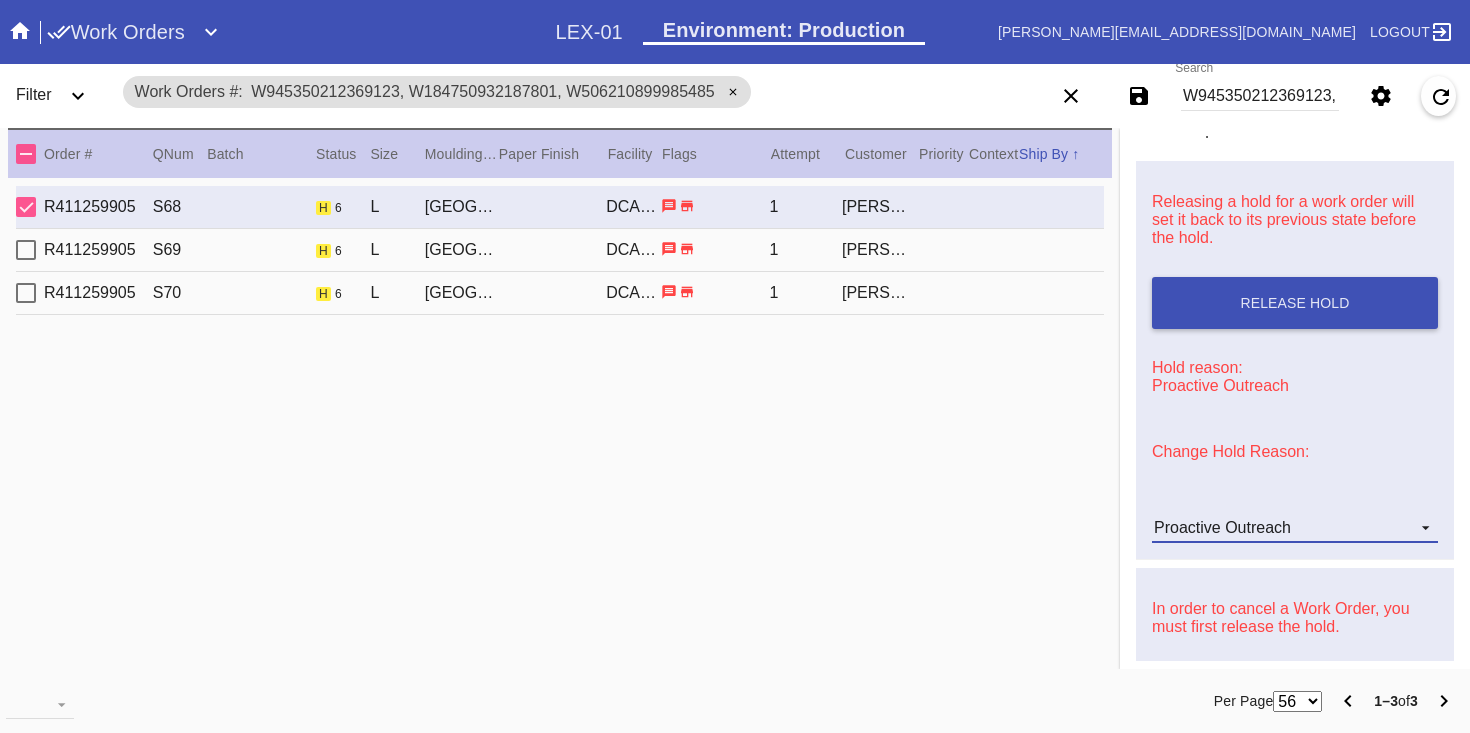click on "Proactive Outreach" at bounding box center [1222, 527] 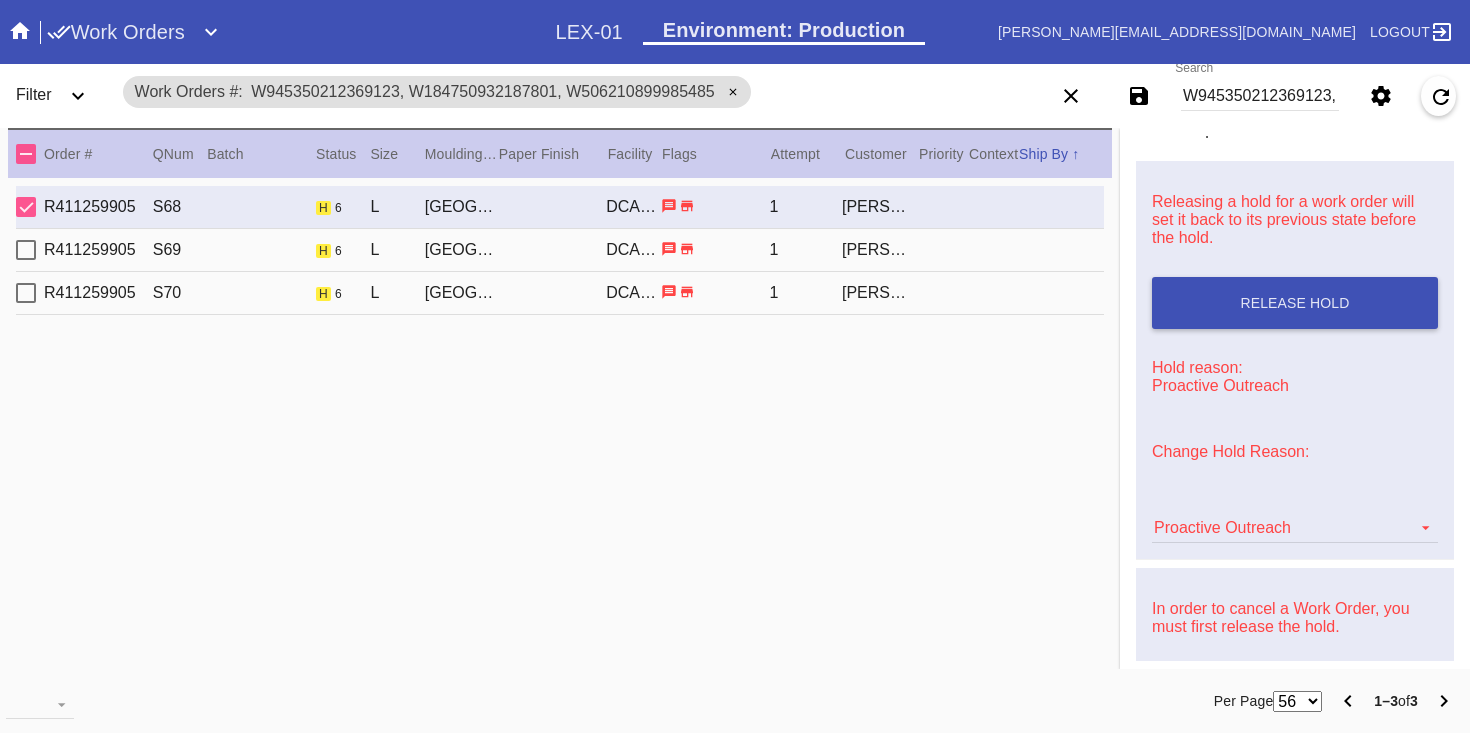 scroll, scrollTop: 472, scrollLeft: 0, axis: vertical 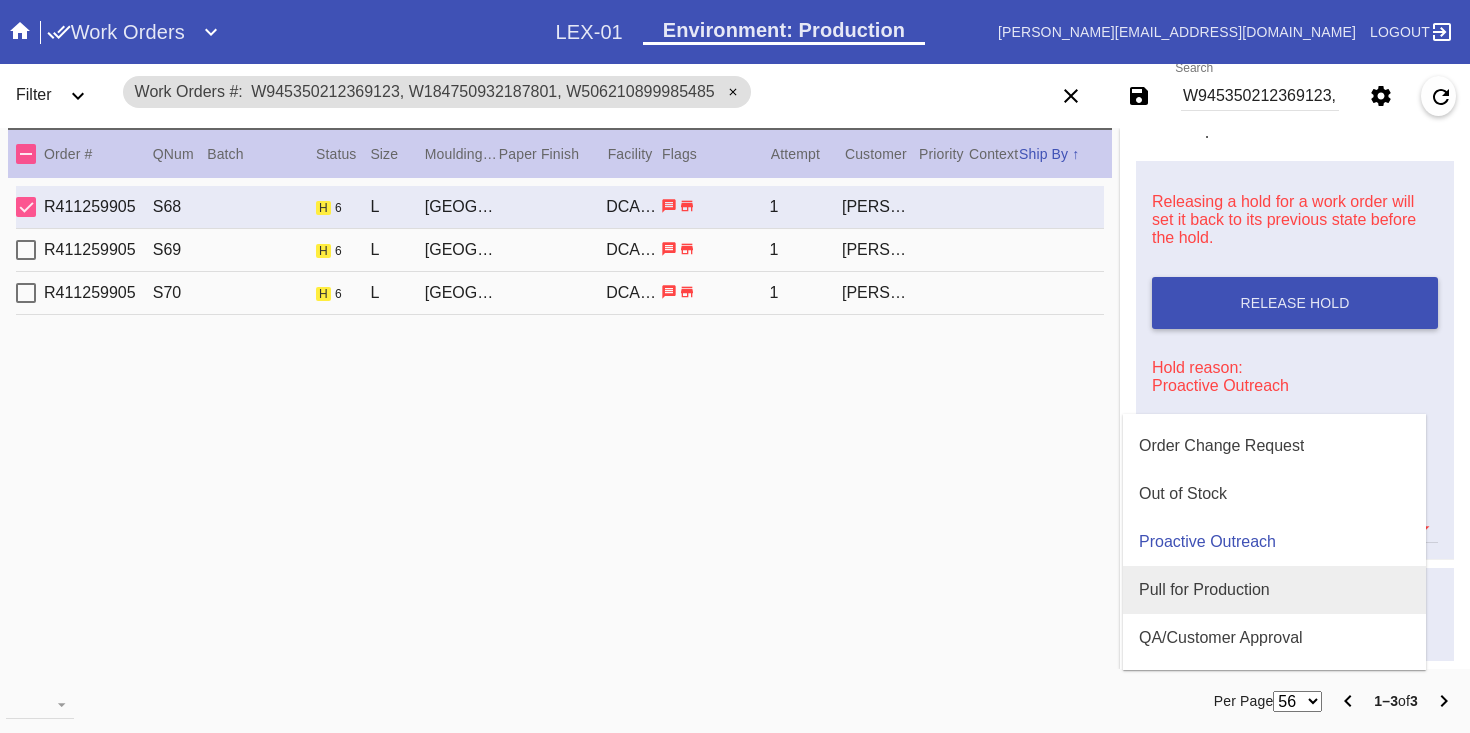 click on "Pull for Production" at bounding box center [1274, 590] 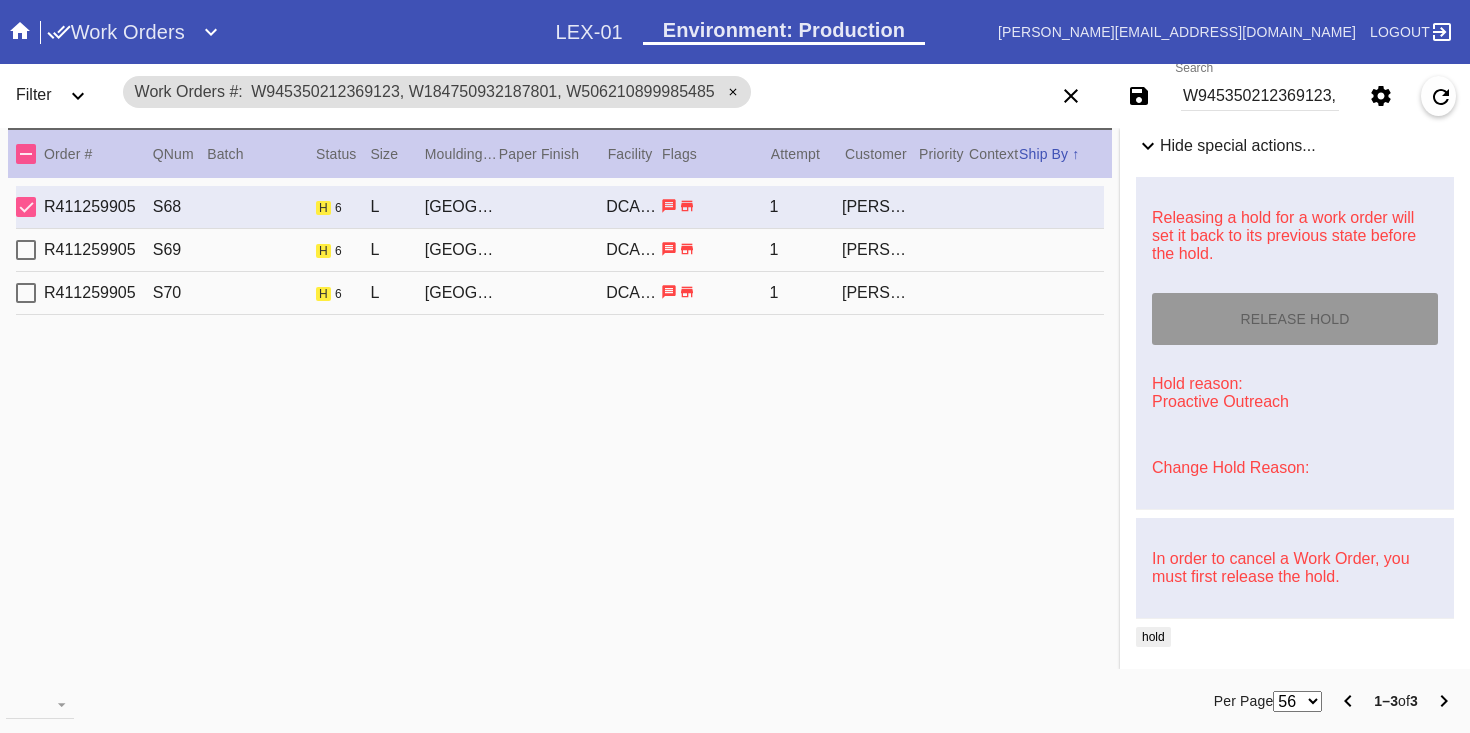 type on "7/19/2025" 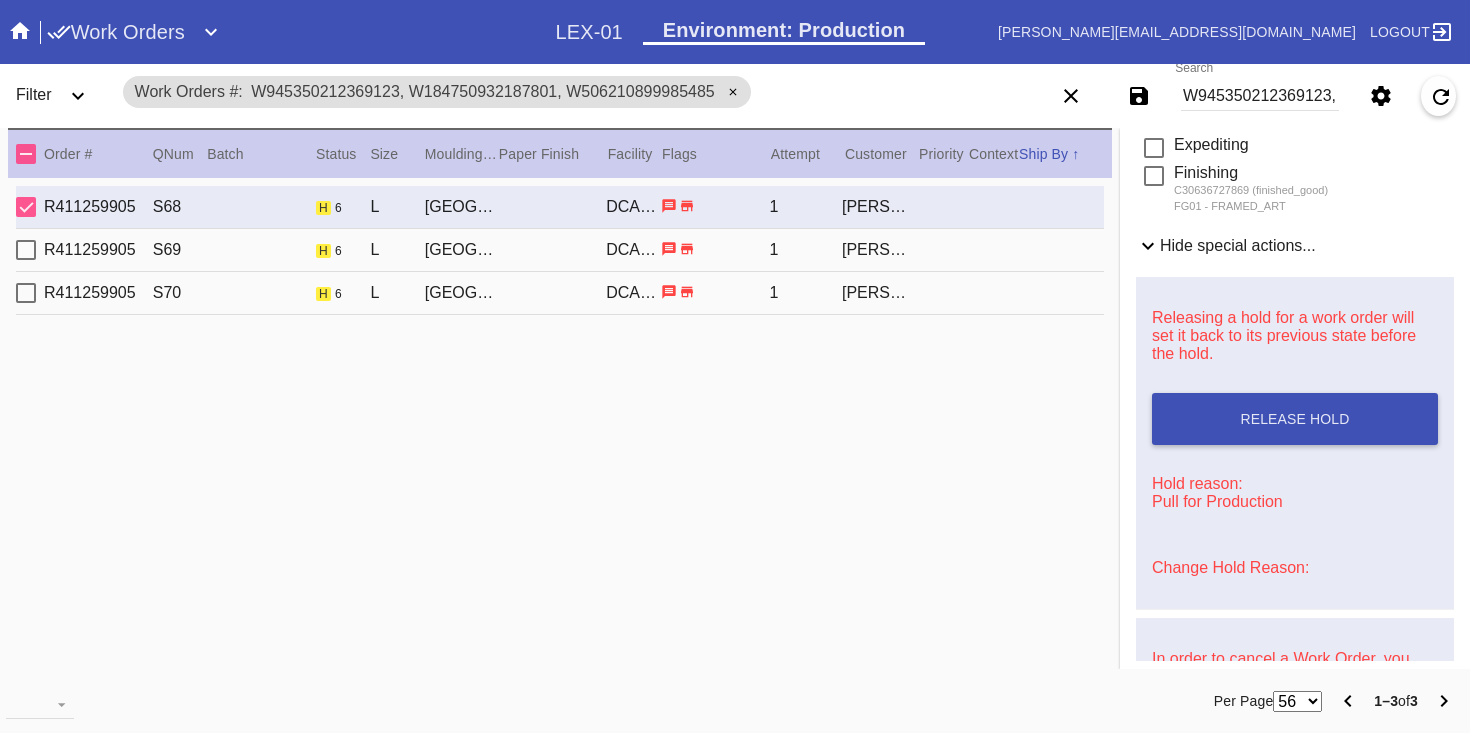click on "R411259905 S69 h   6 L Quito / Canvas DCA-05 1 Atul Bhagat" at bounding box center (560, 250) 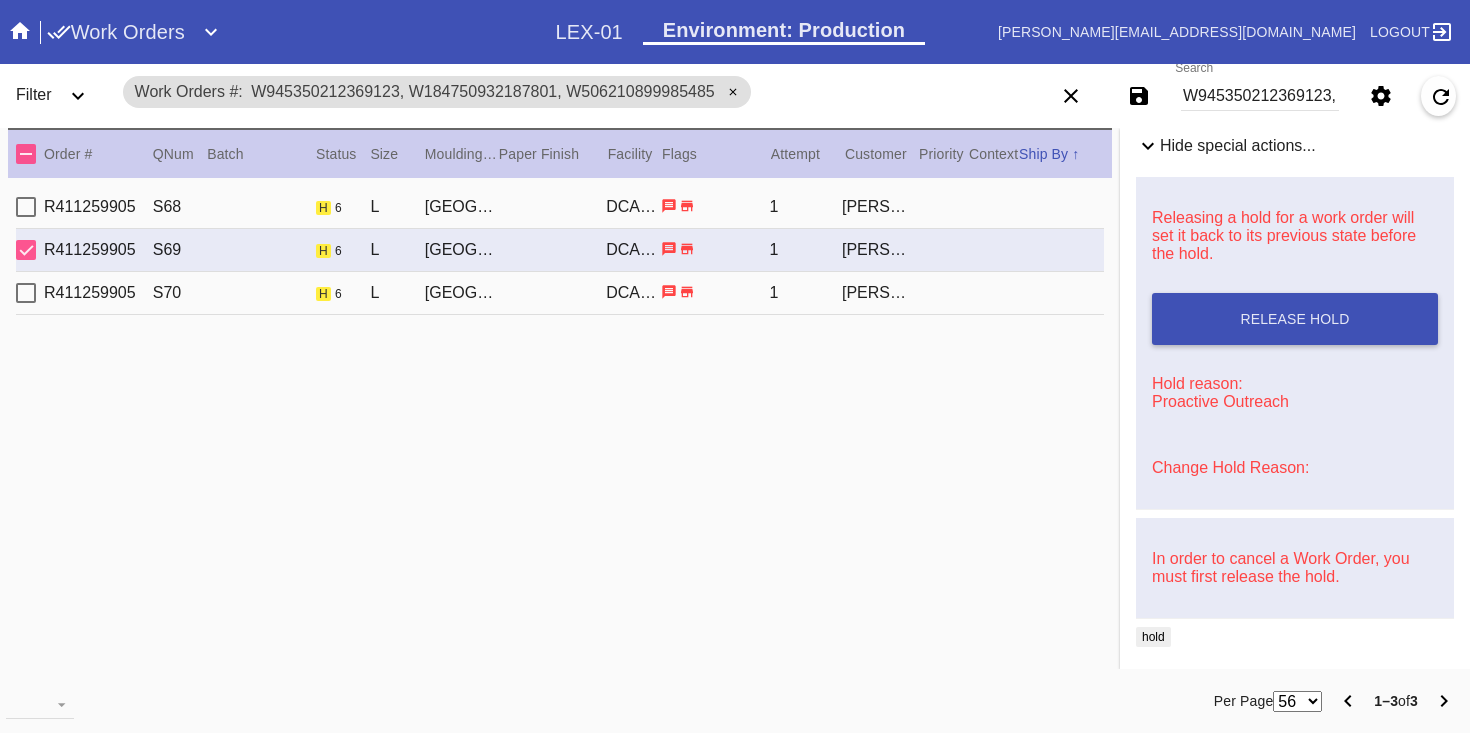 click on "Change Hold Reason:" at bounding box center (1295, 468) 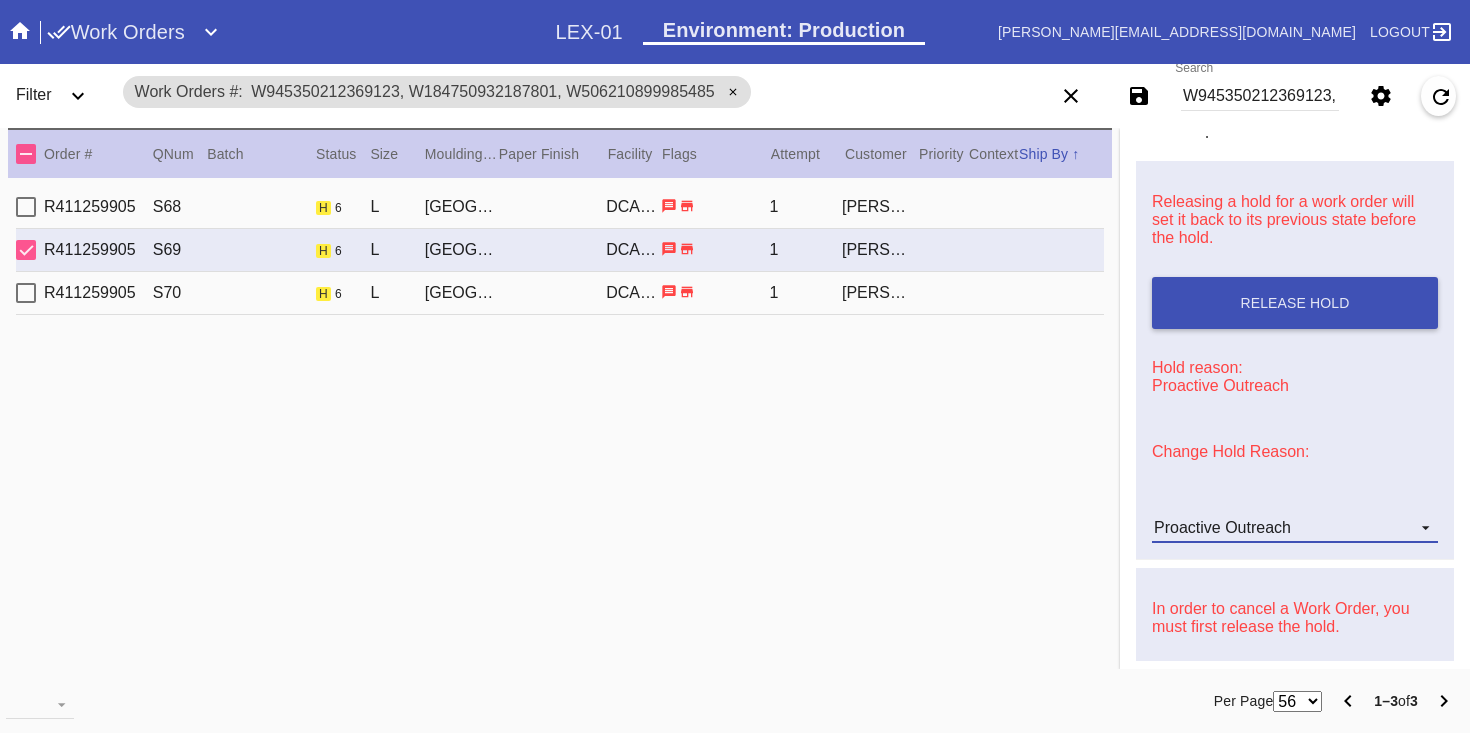 click on "Proactive Outreach" at bounding box center (1279, 528) 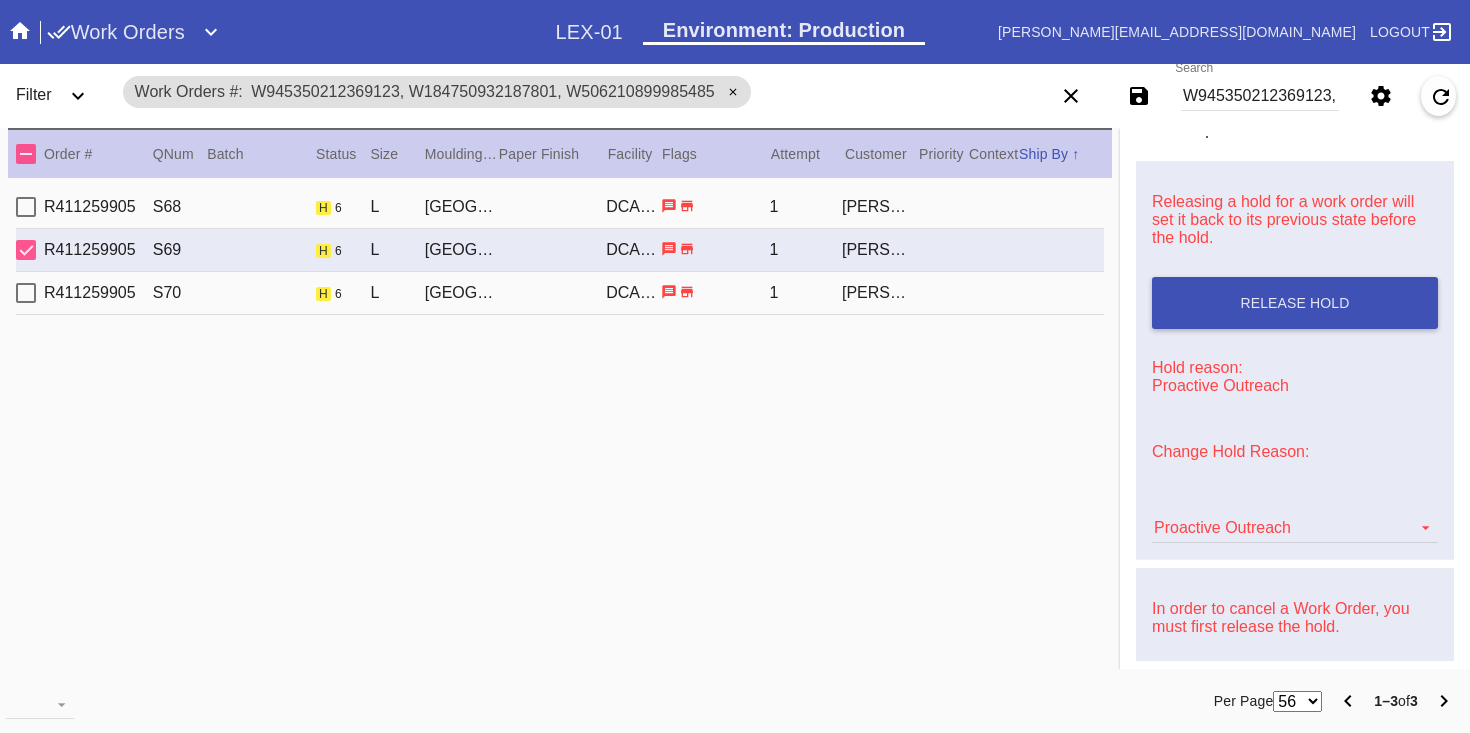 scroll, scrollTop: 472, scrollLeft: 0, axis: vertical 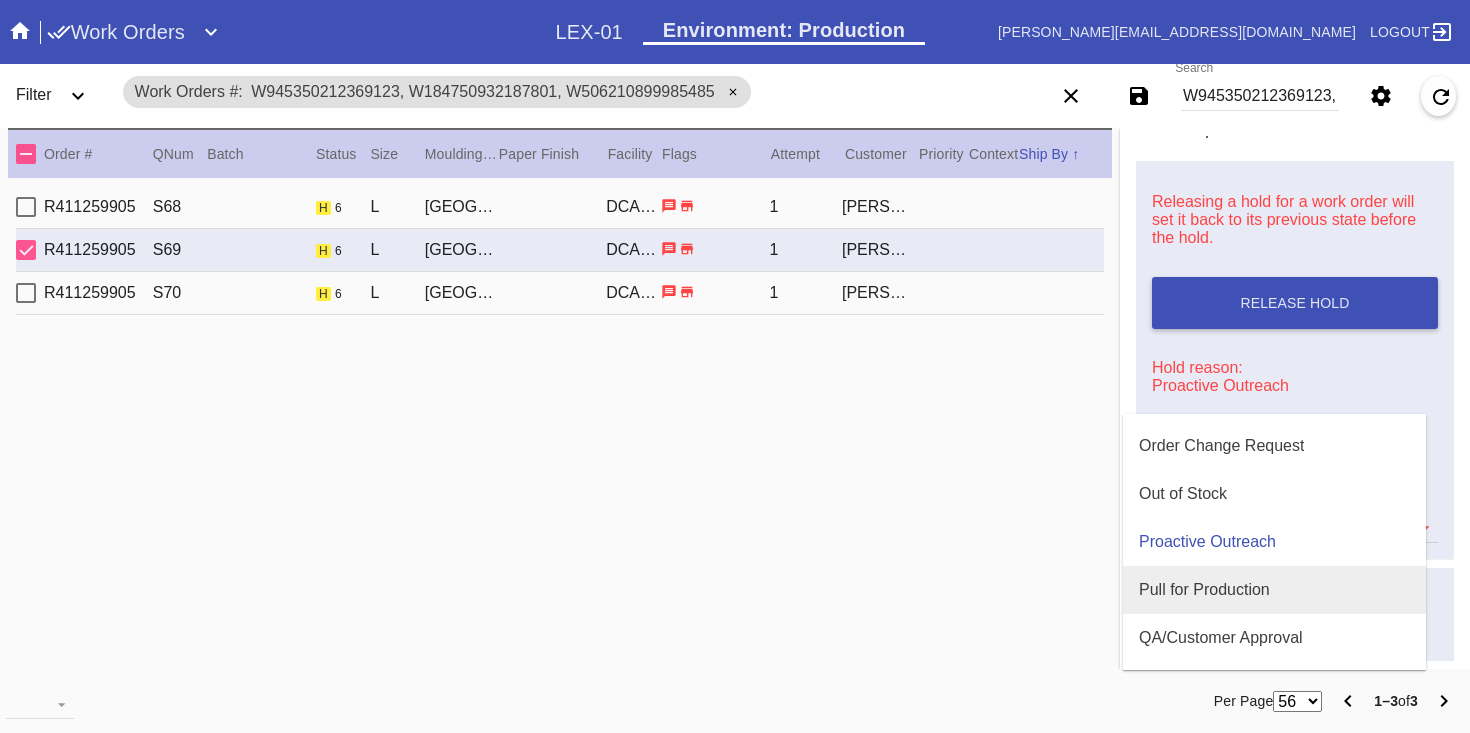 click on "Pull for Production" at bounding box center (1274, 590) 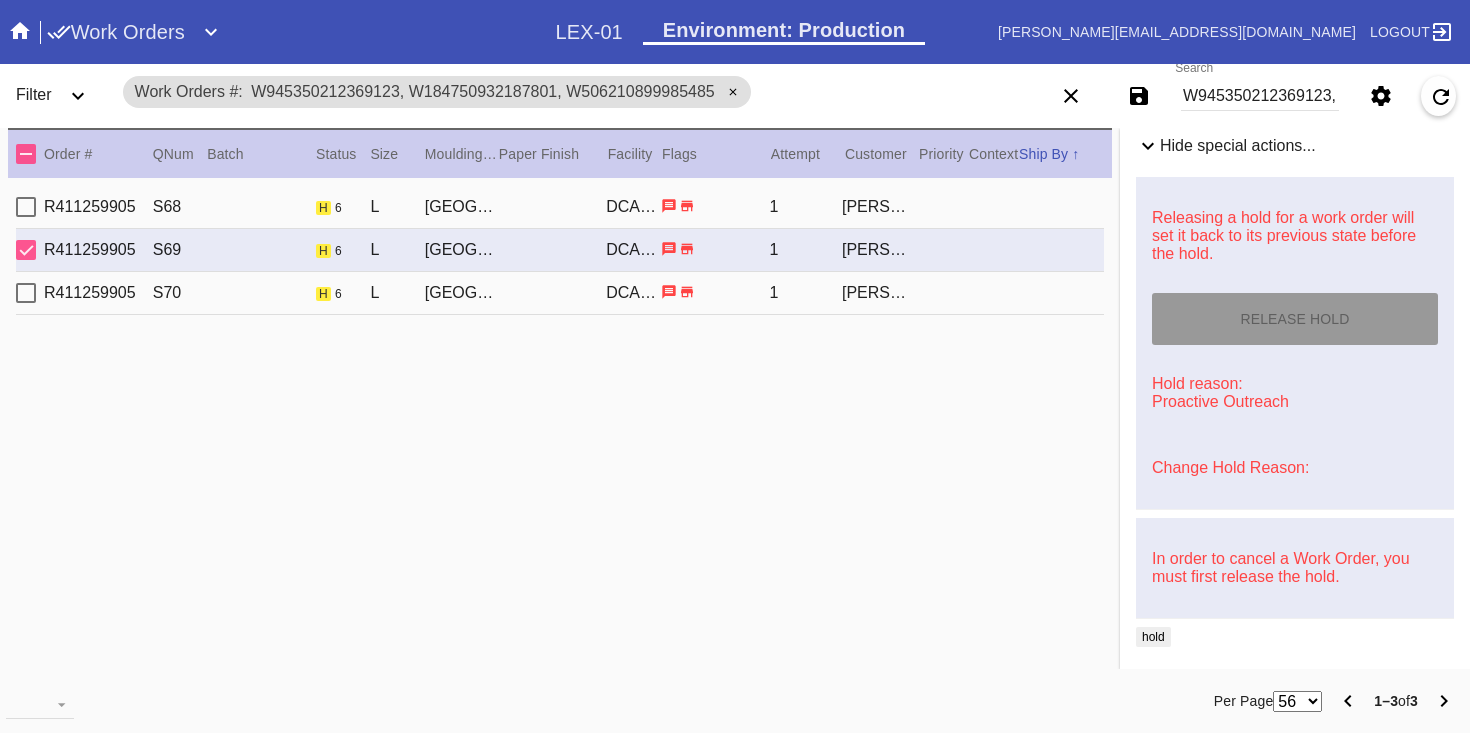 type on "7/19/2025" 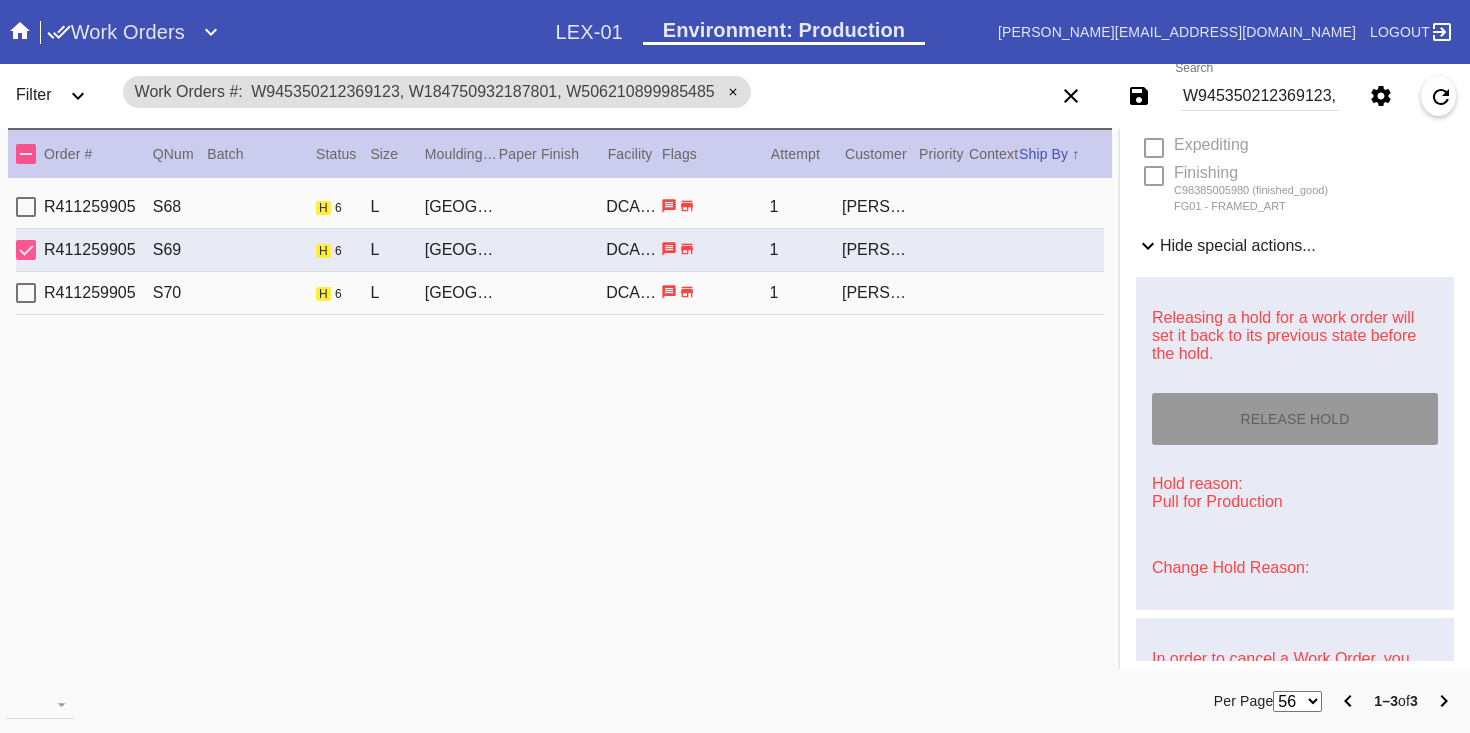 click on "R411259905 S70 h   6 L Quito / Canvas DCA-05 1 Atul Bhagat" at bounding box center (560, 293) 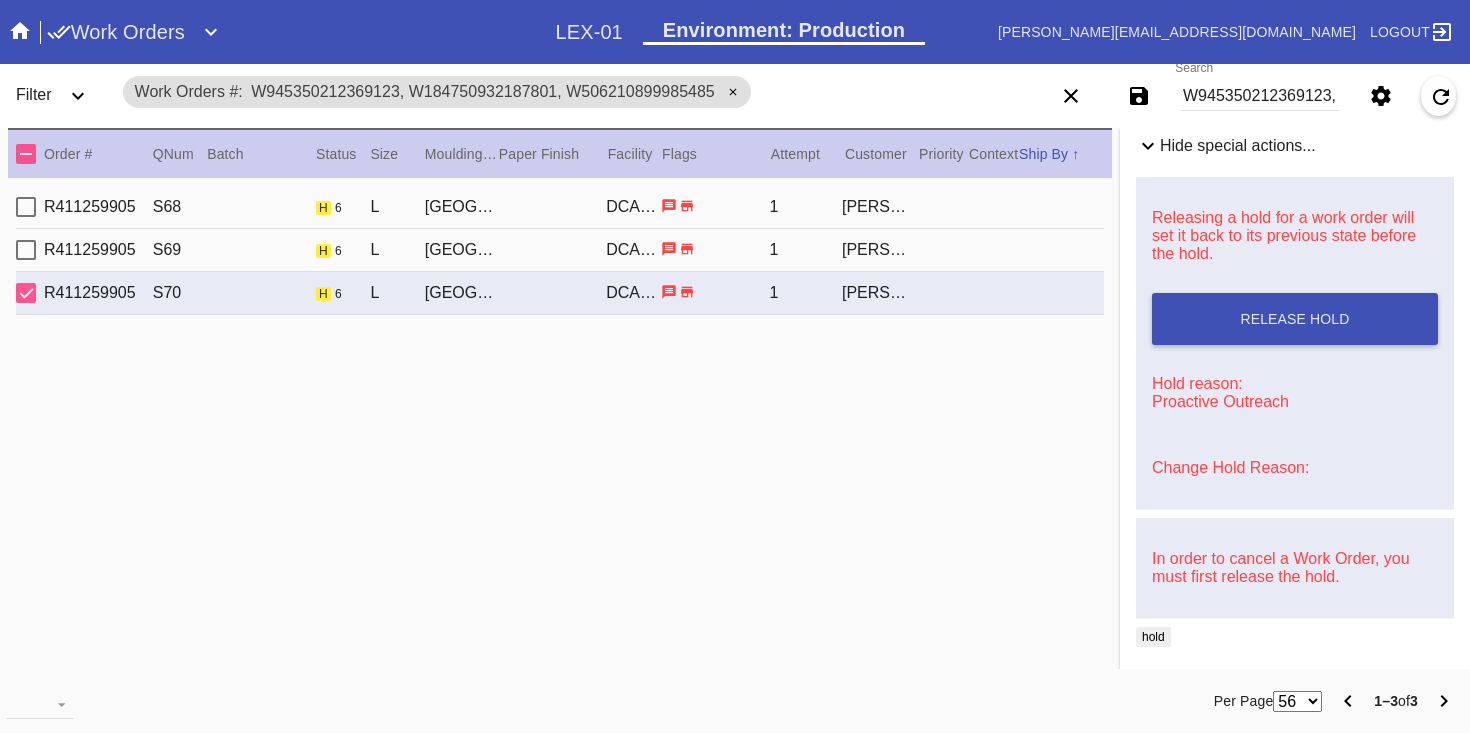 click on "Change Hold Reason:" at bounding box center (1230, 467) 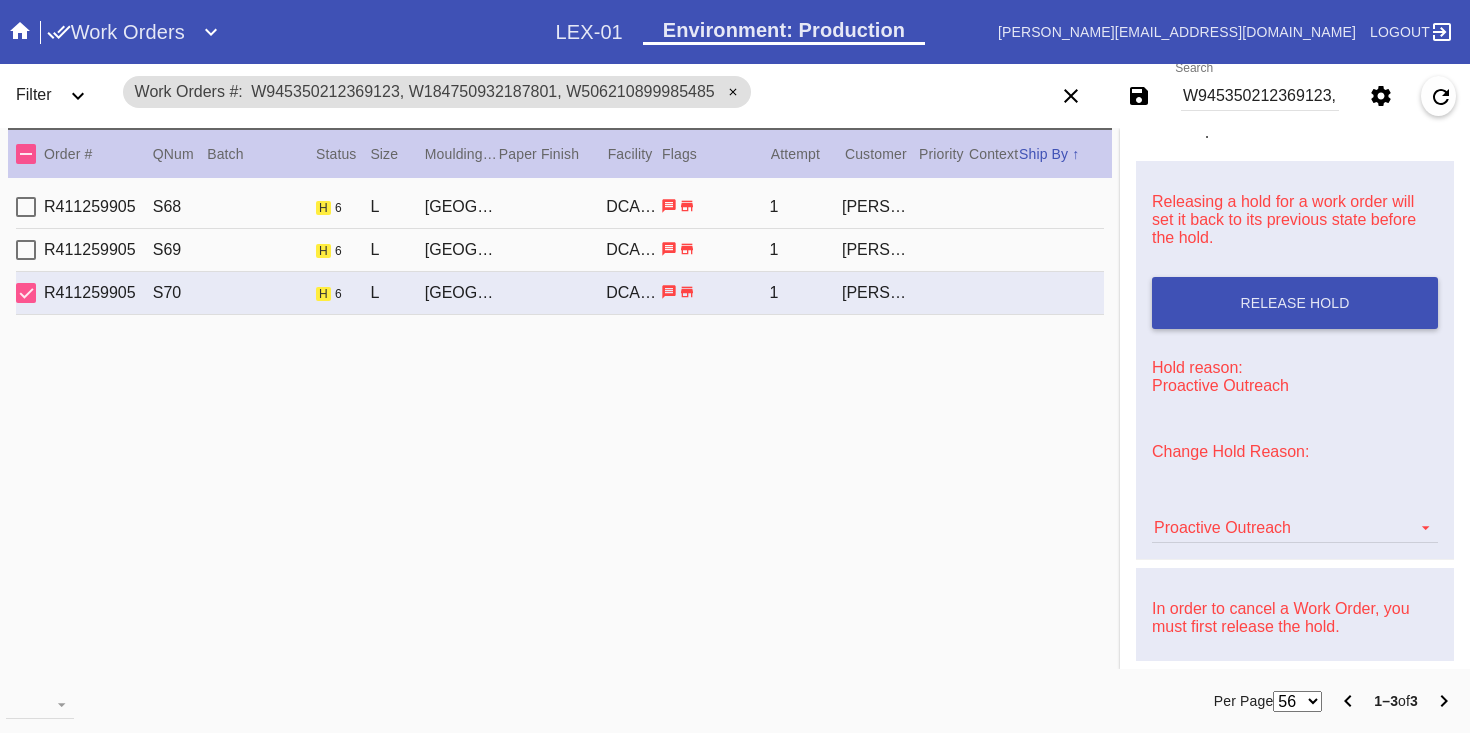click on "Proactive Outreach Art Care Review Artwork Damaged F4B/Partnership Facility Out of Stock HPO Hold to Ship Investigation Lost in Studio Multi-Mat Details Not Received Order Change Request Out of Stock Proactive Outreach Pull for Production QA/Customer Approval Question Submitted Ready for Action Ready for Production Repair Replacement Ordered Retail GW Rework Sample Search and Rescue Transit to LEX01 Transit to PHL01 Update Work Order" at bounding box center (1295, 518) 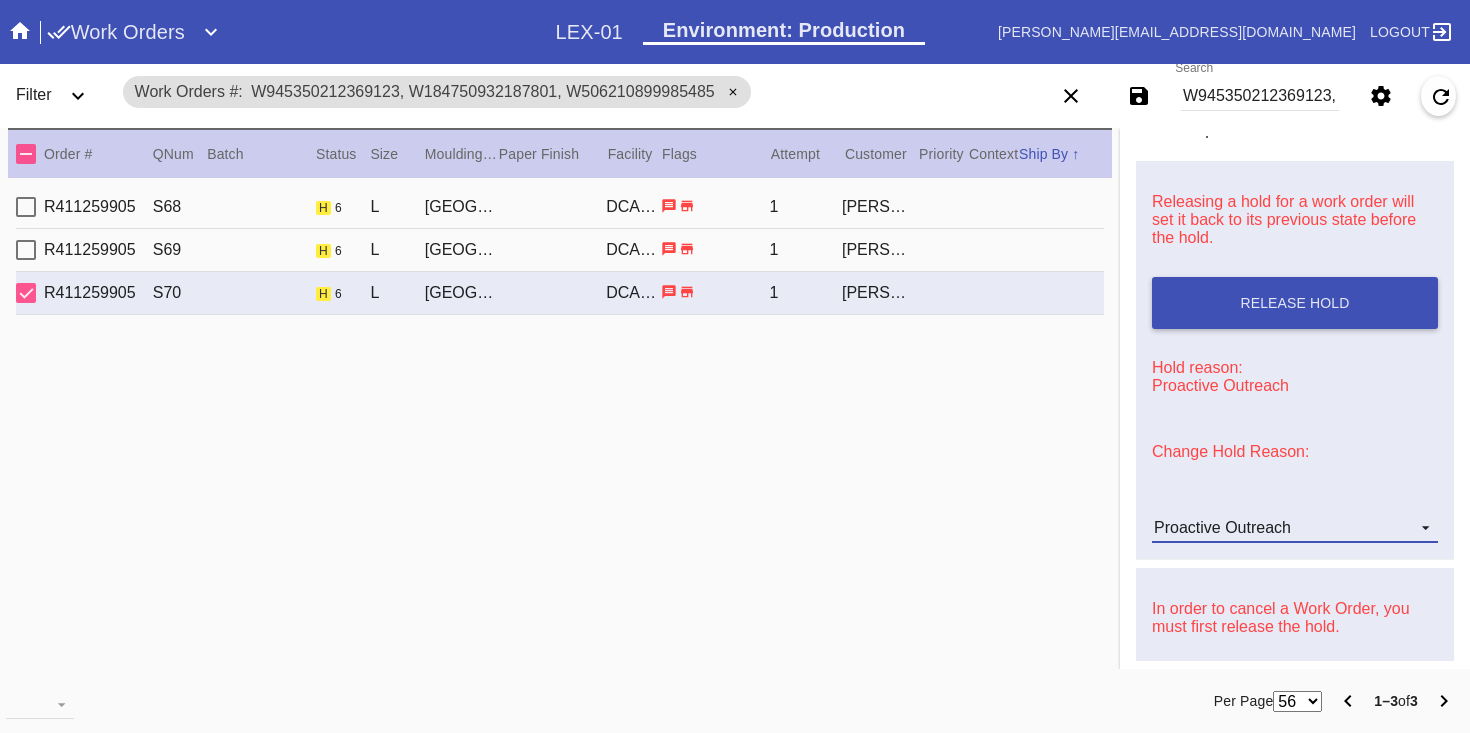 click on "Proactive Outreach" at bounding box center (1222, 527) 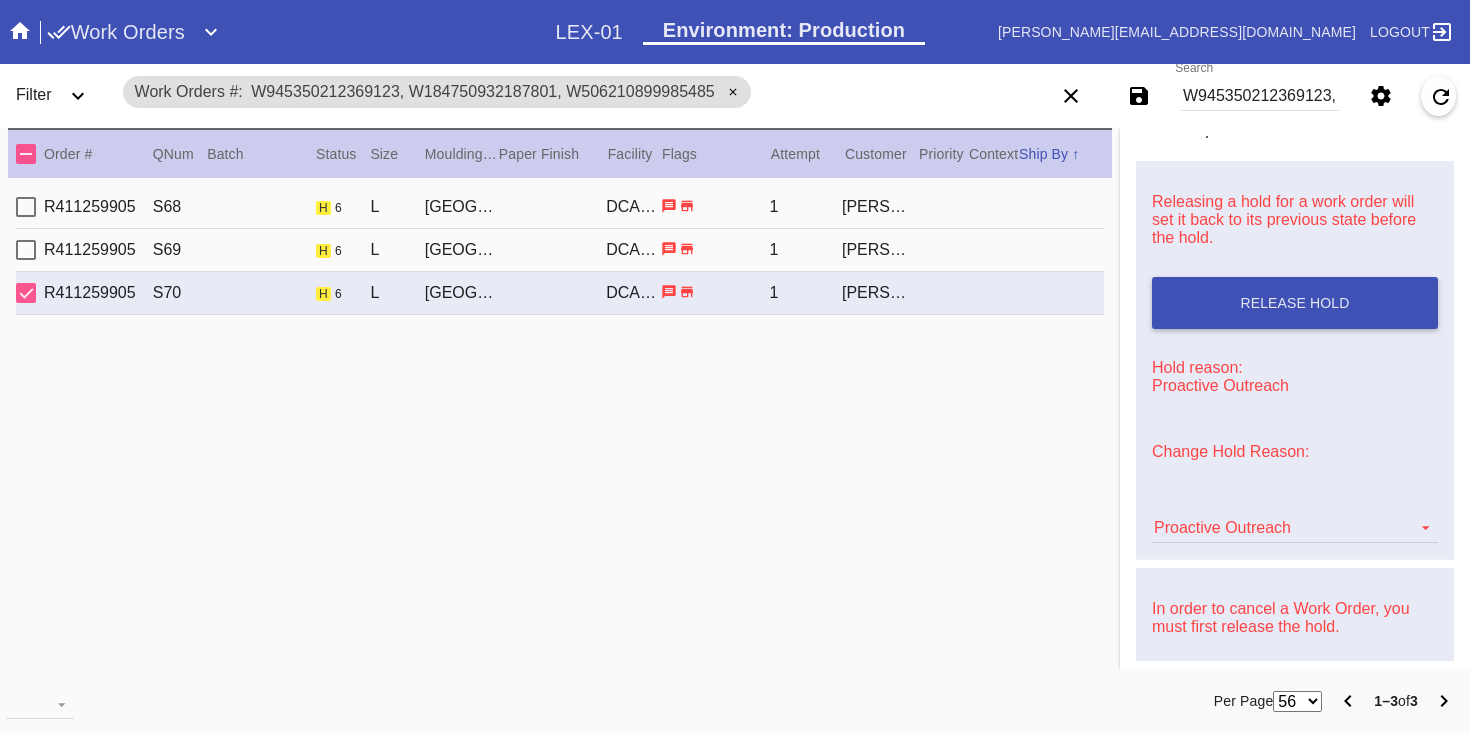 scroll, scrollTop: 472, scrollLeft: 0, axis: vertical 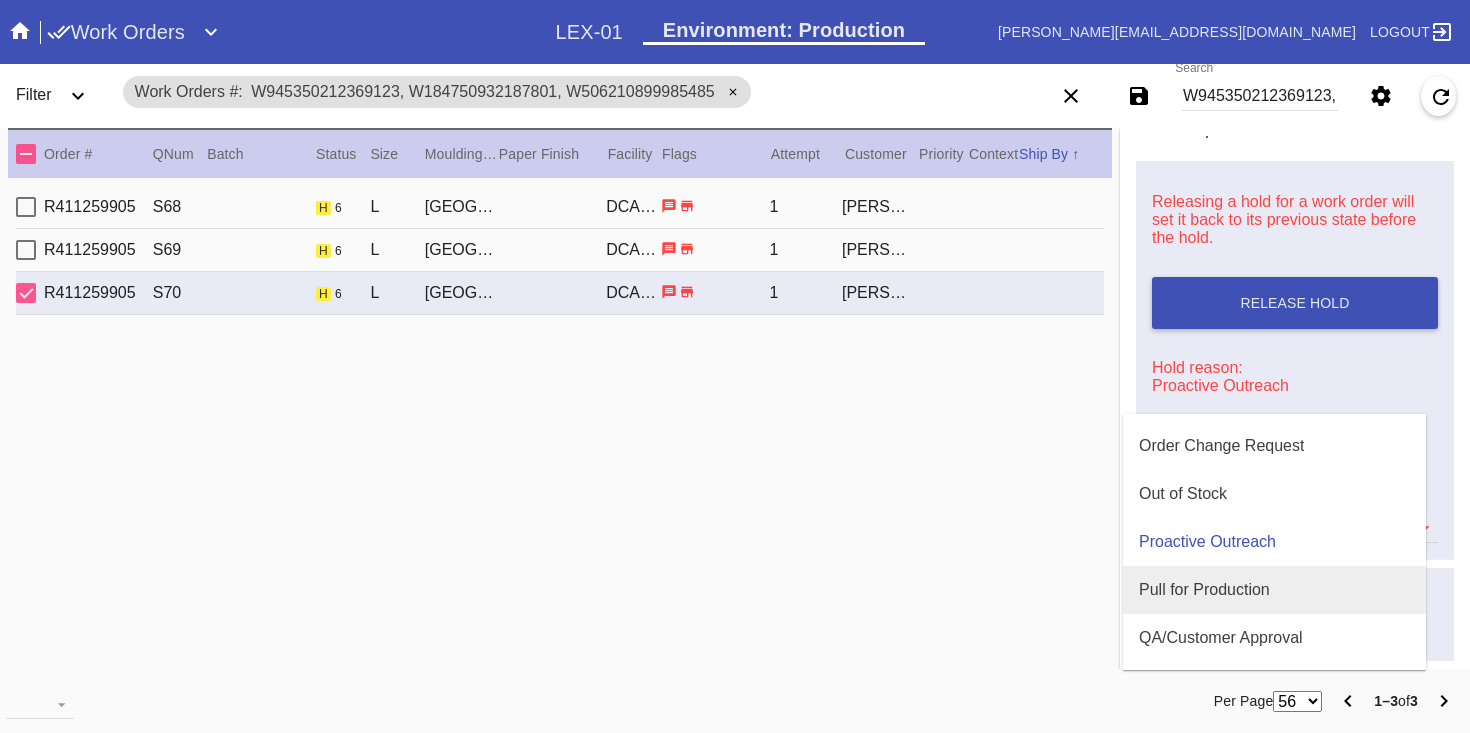click on "Pull for Production" at bounding box center [1204, 590] 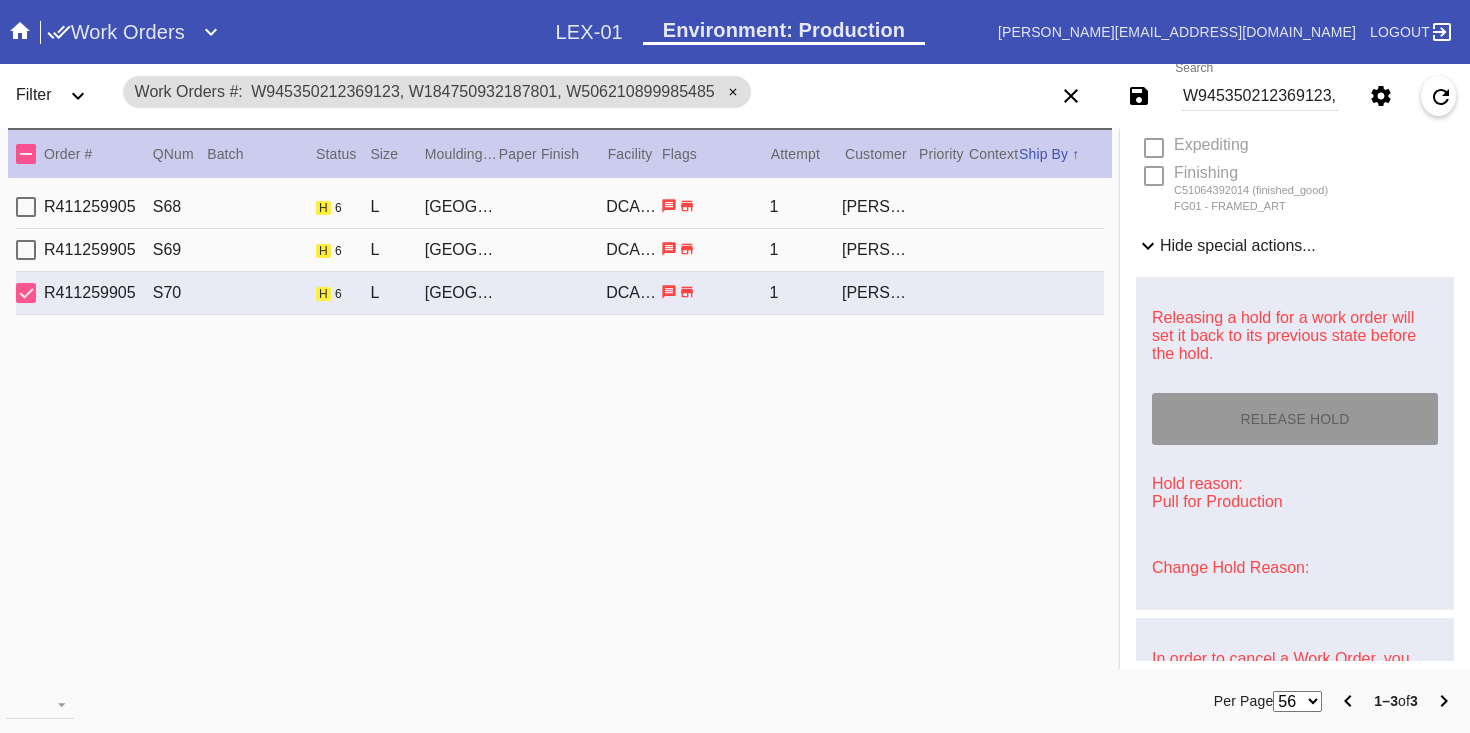 type on "7/19/2025" 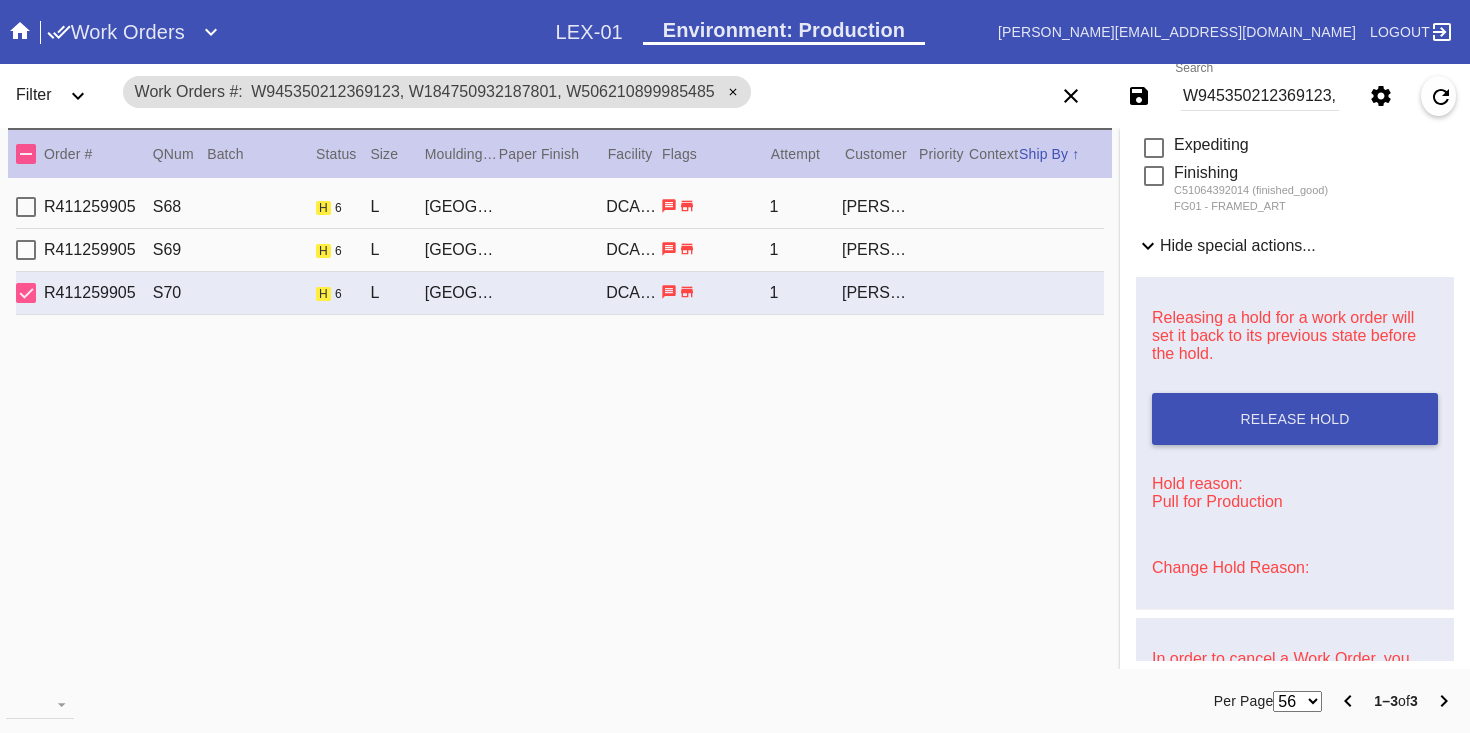 click on "W945350212369123, W184750932187801, W506210899985485" at bounding box center (1260, 96) 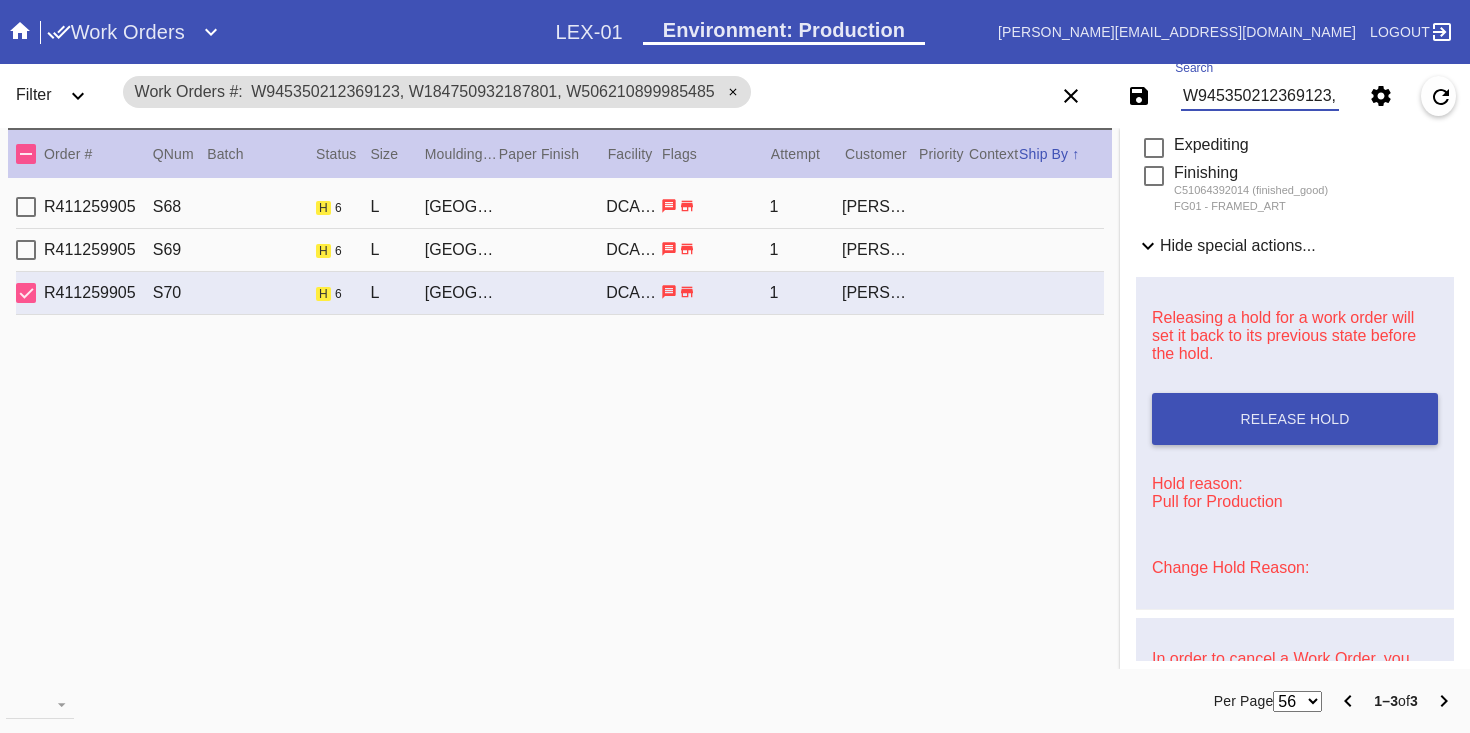 click on "W945350212369123, W184750932187801, W506210899985485" at bounding box center (1260, 96) 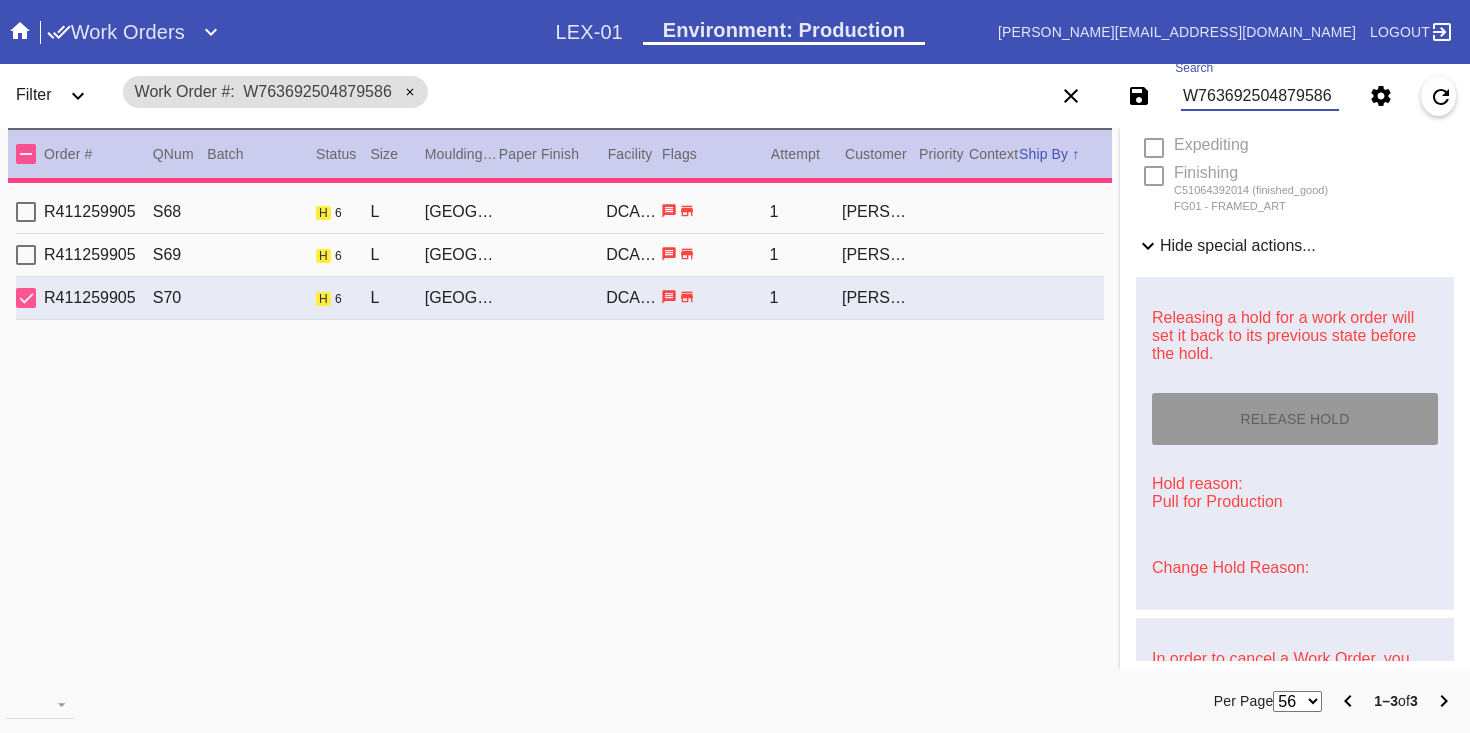 type on "20.5" 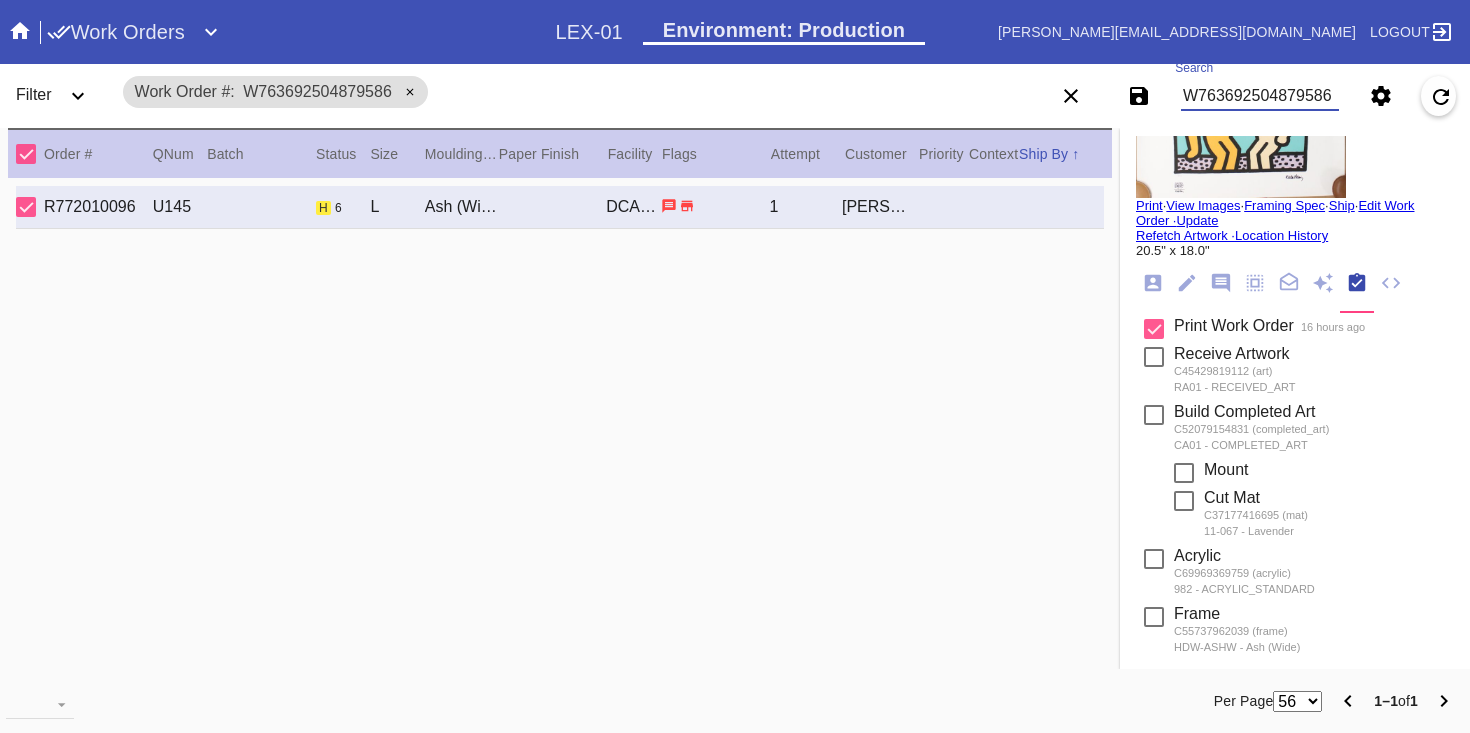 scroll, scrollTop: 0, scrollLeft: 0, axis: both 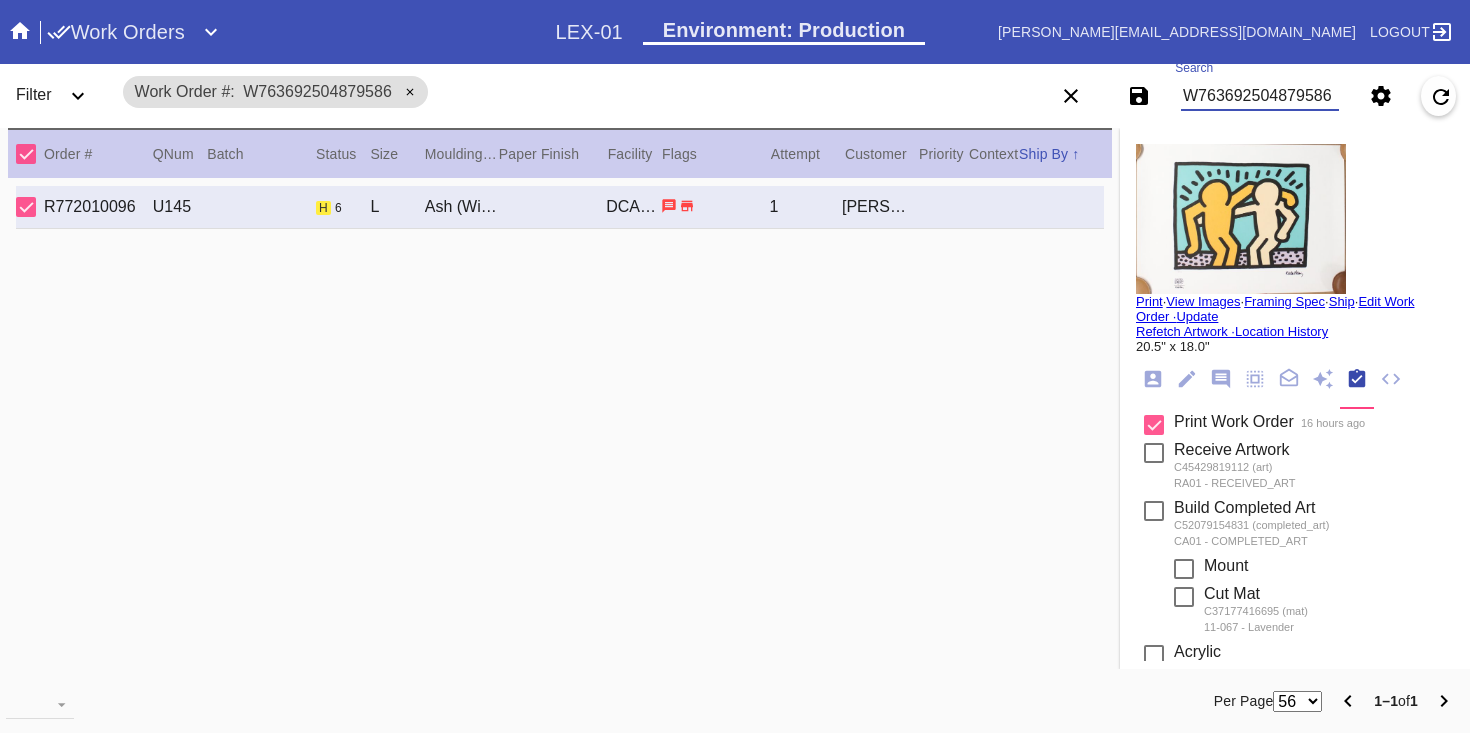 type on "W763692504879586" 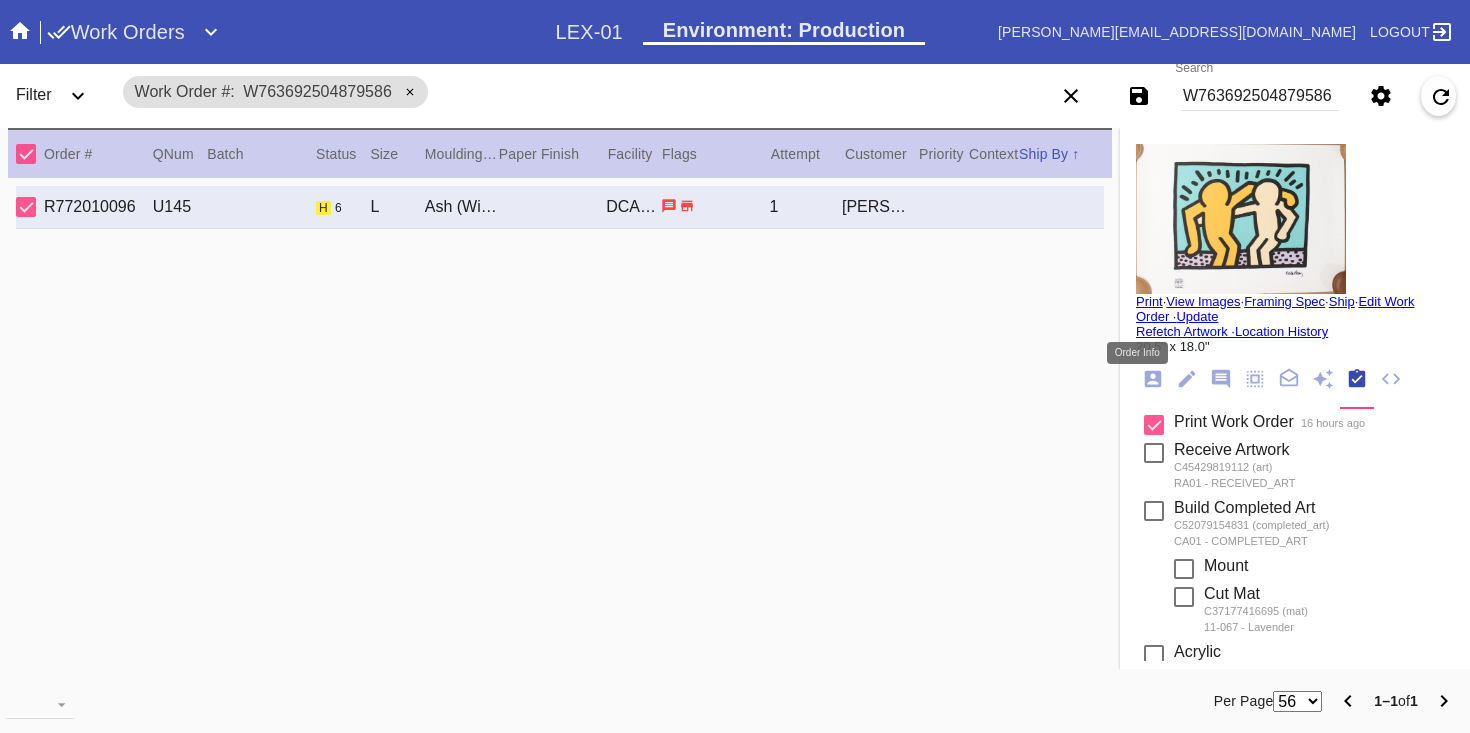 click 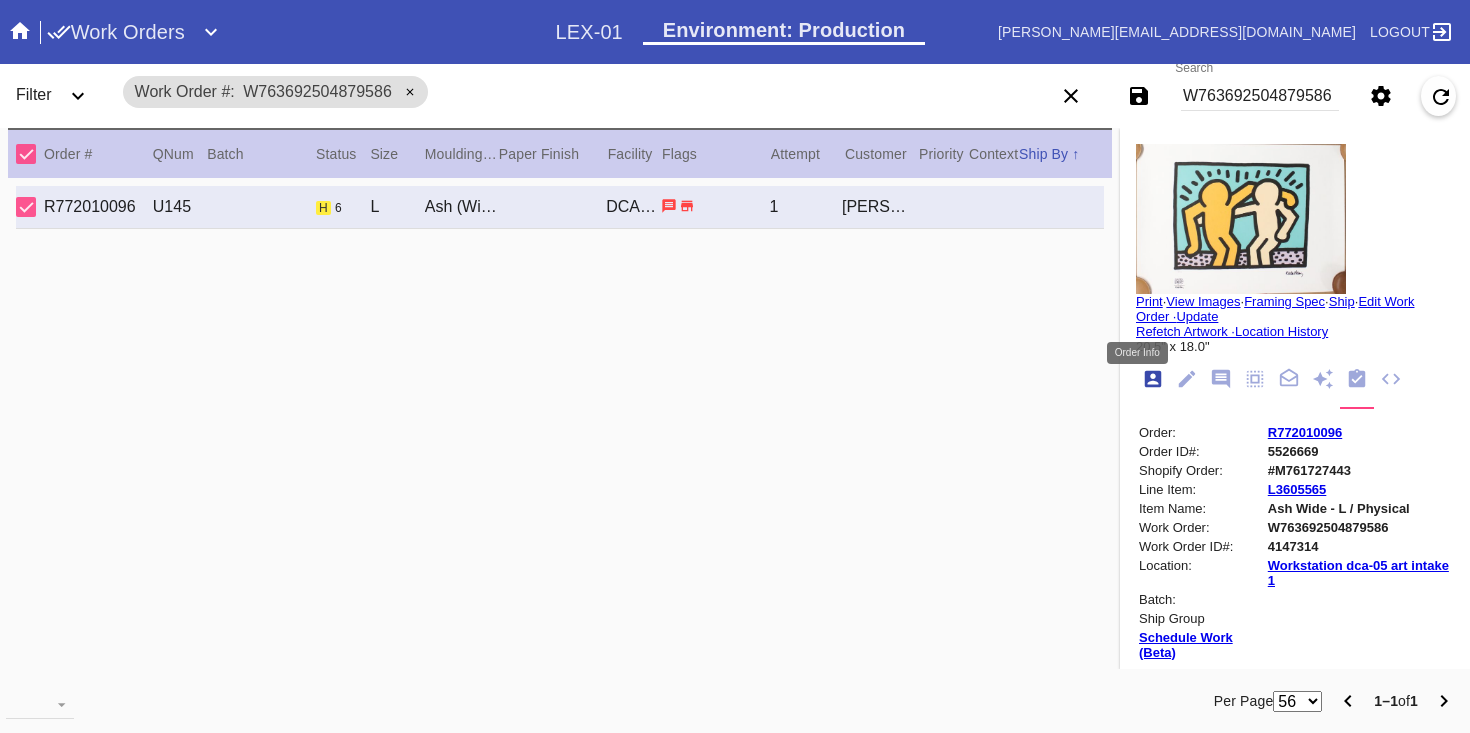 scroll, scrollTop: 24, scrollLeft: 0, axis: vertical 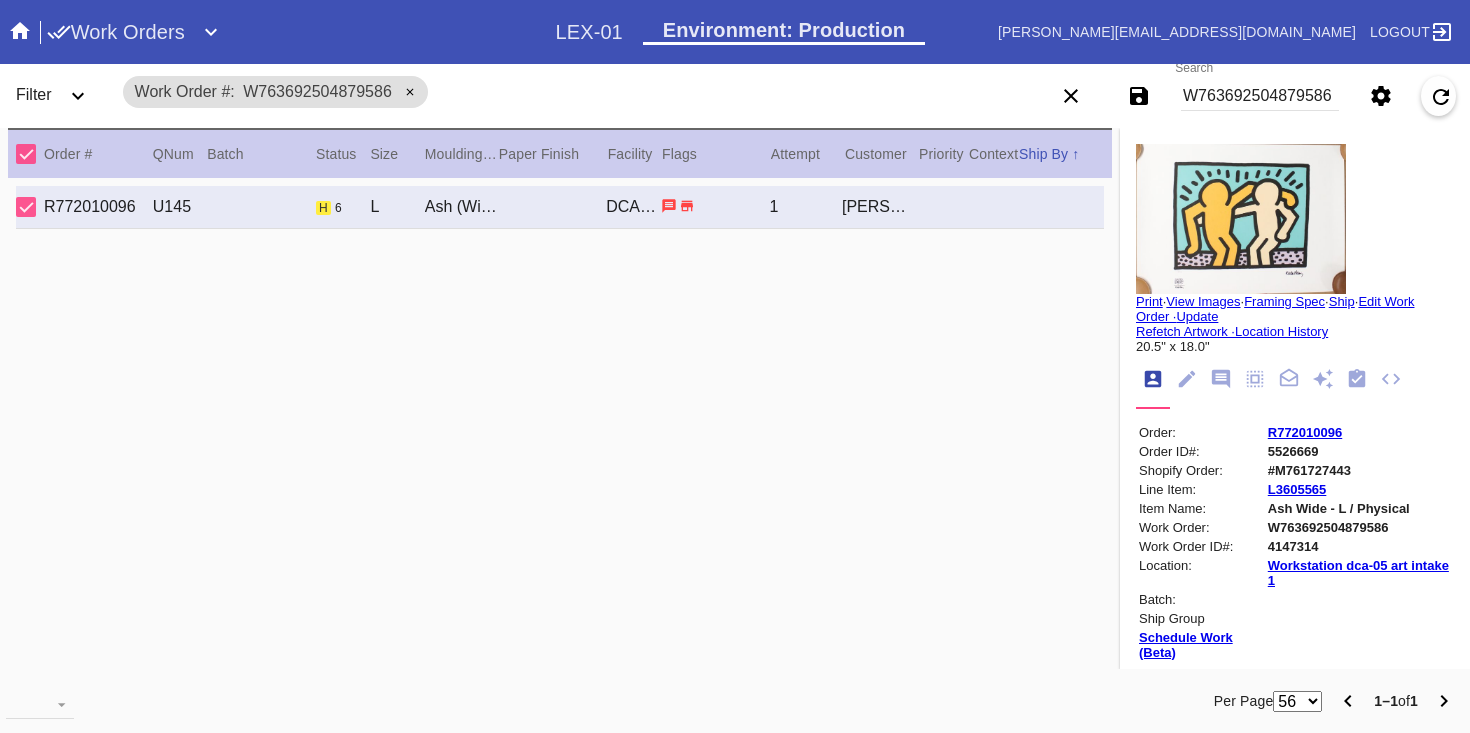 click on "W763692504879586" at bounding box center [1359, 527] 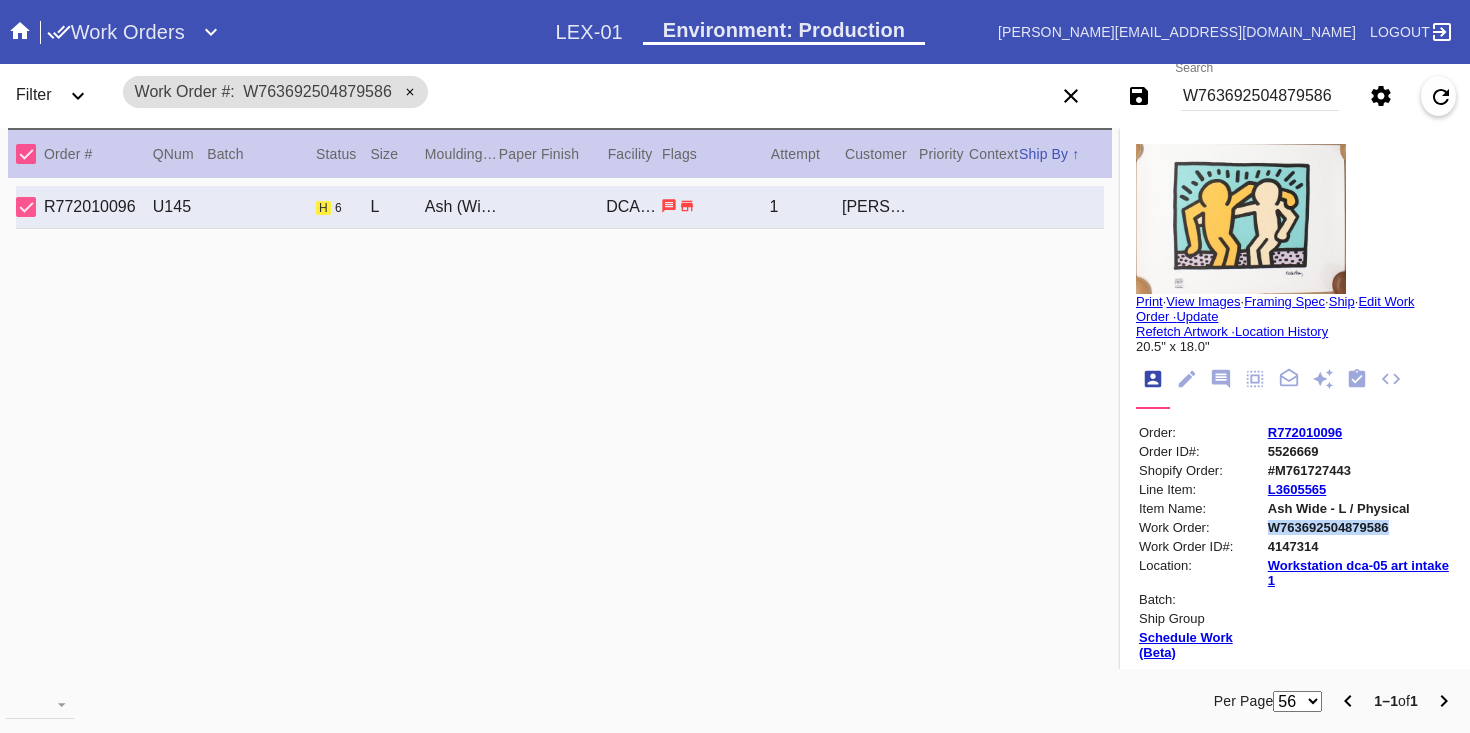 click on "W763692504879586" at bounding box center [1359, 527] 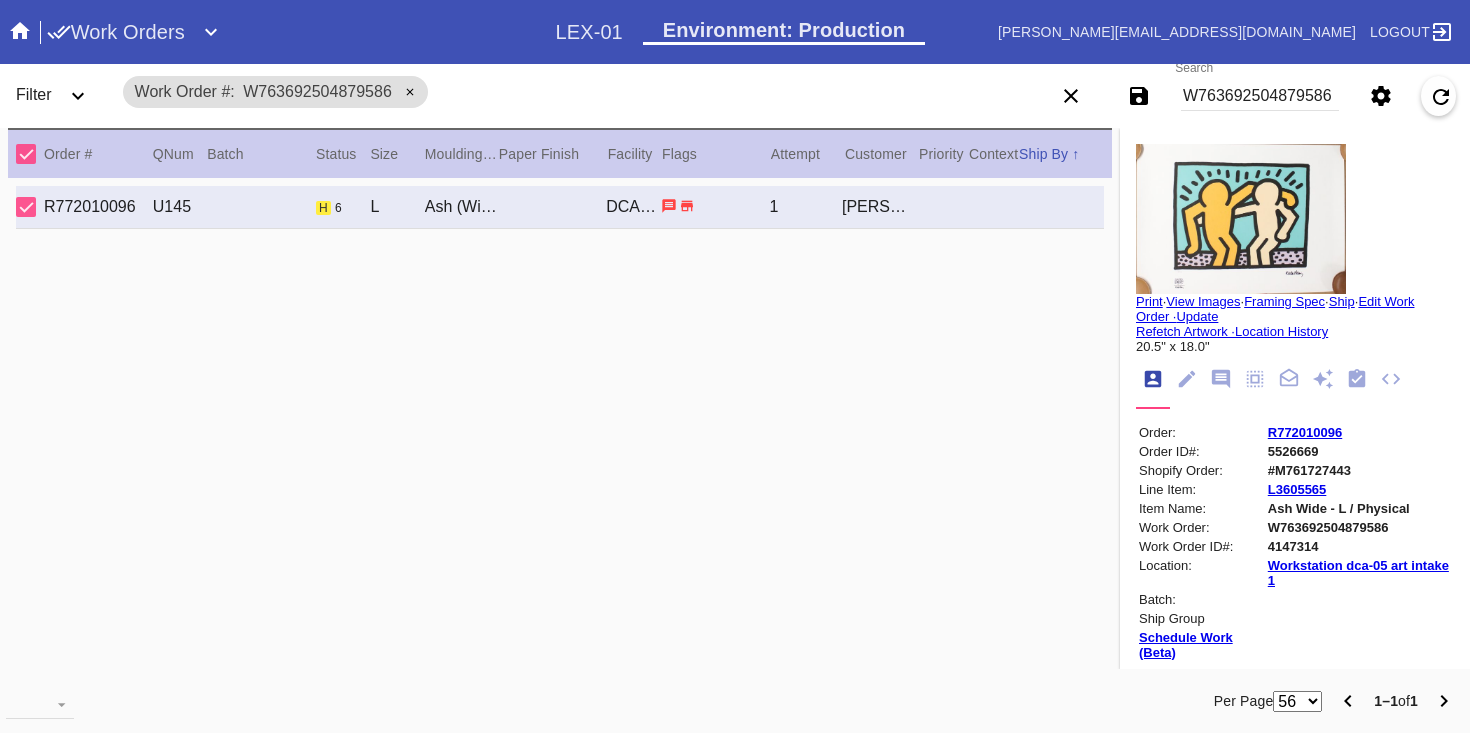 click at bounding box center (1357, 380) 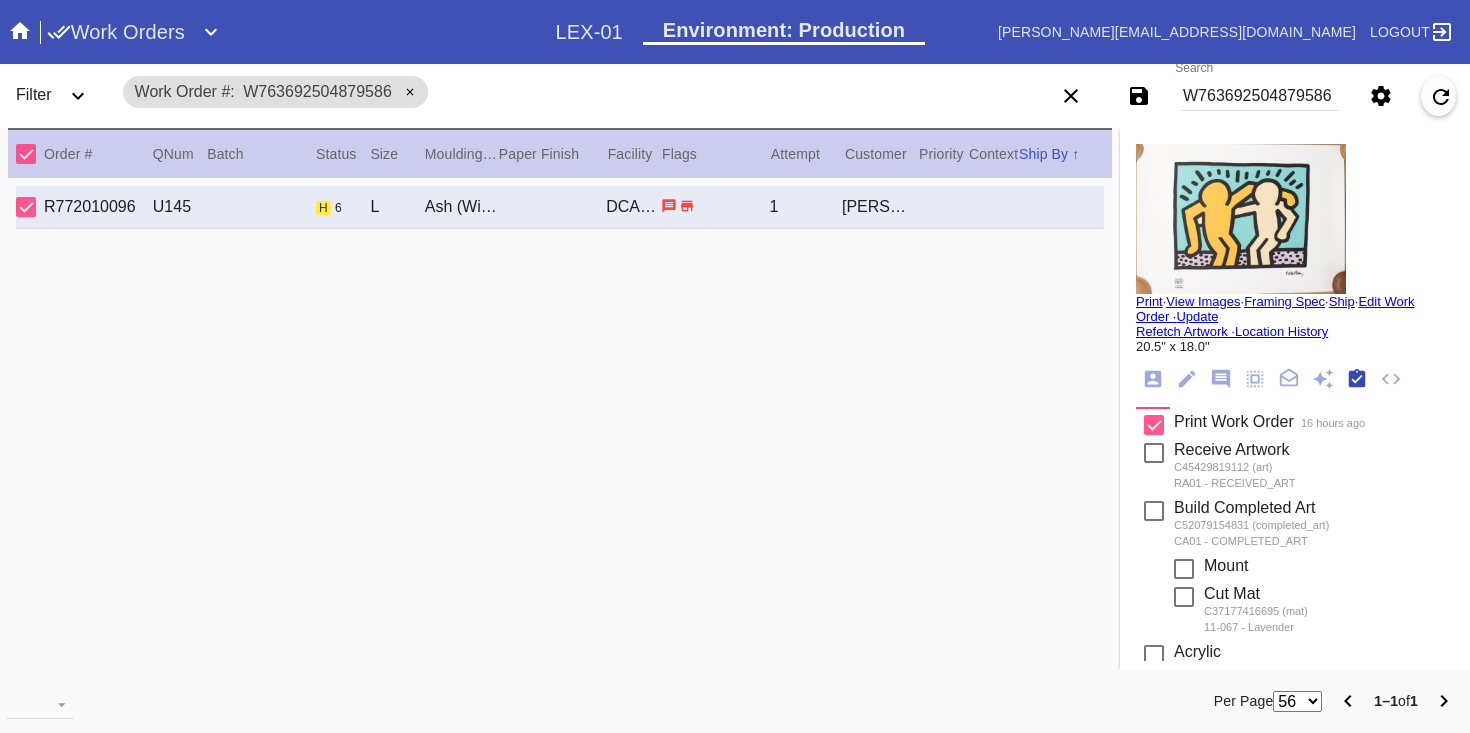 scroll, scrollTop: 320, scrollLeft: 0, axis: vertical 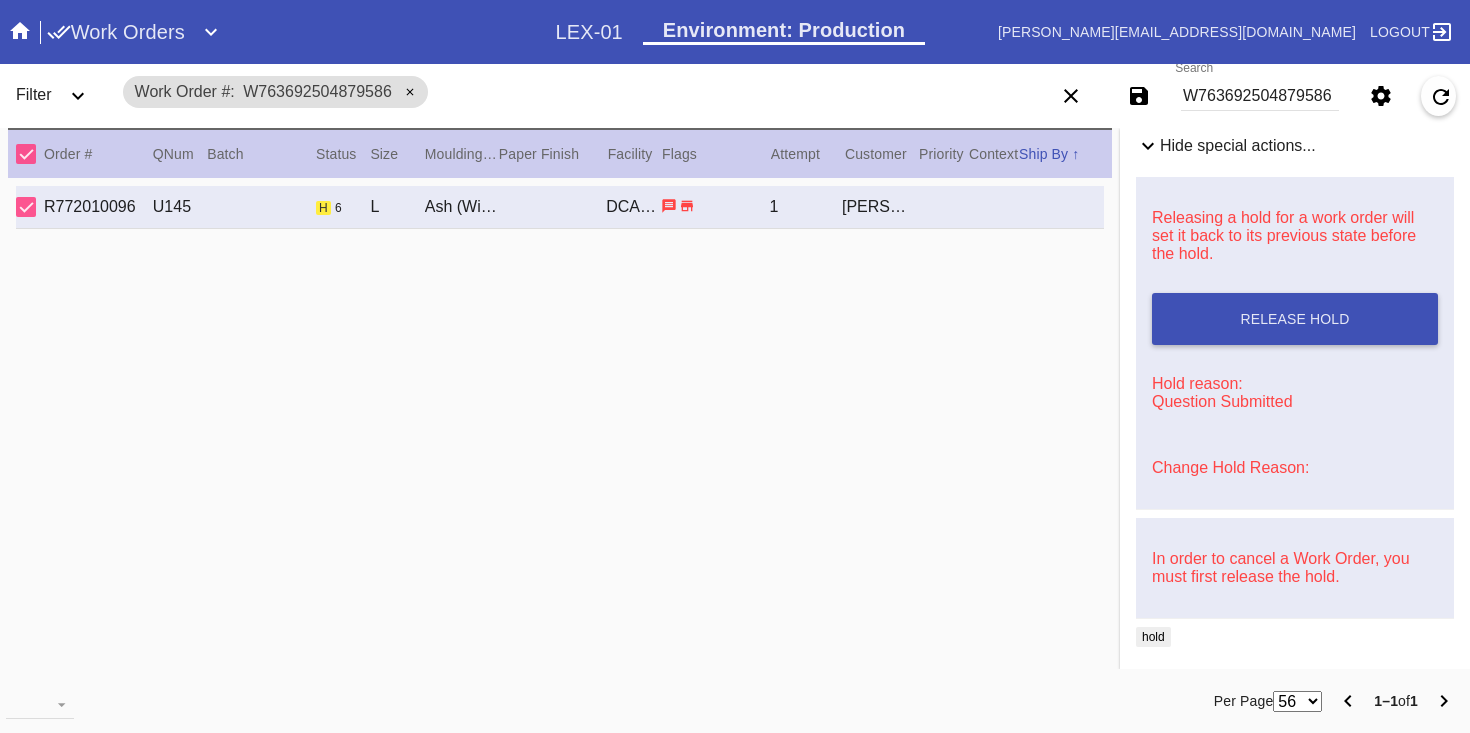 click on "Change Hold Reason:" at bounding box center [1230, 467] 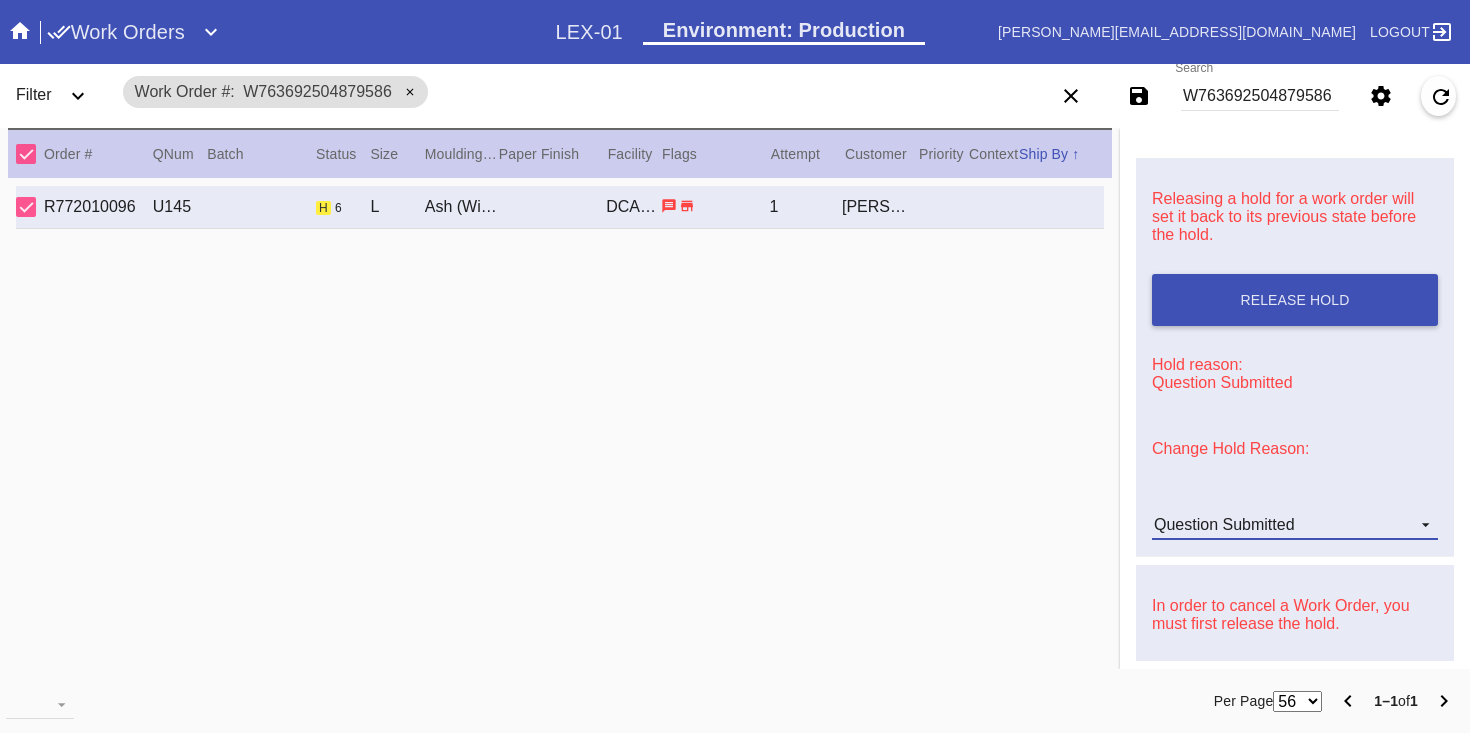 click on "Question Submitted" at bounding box center (1295, 525) 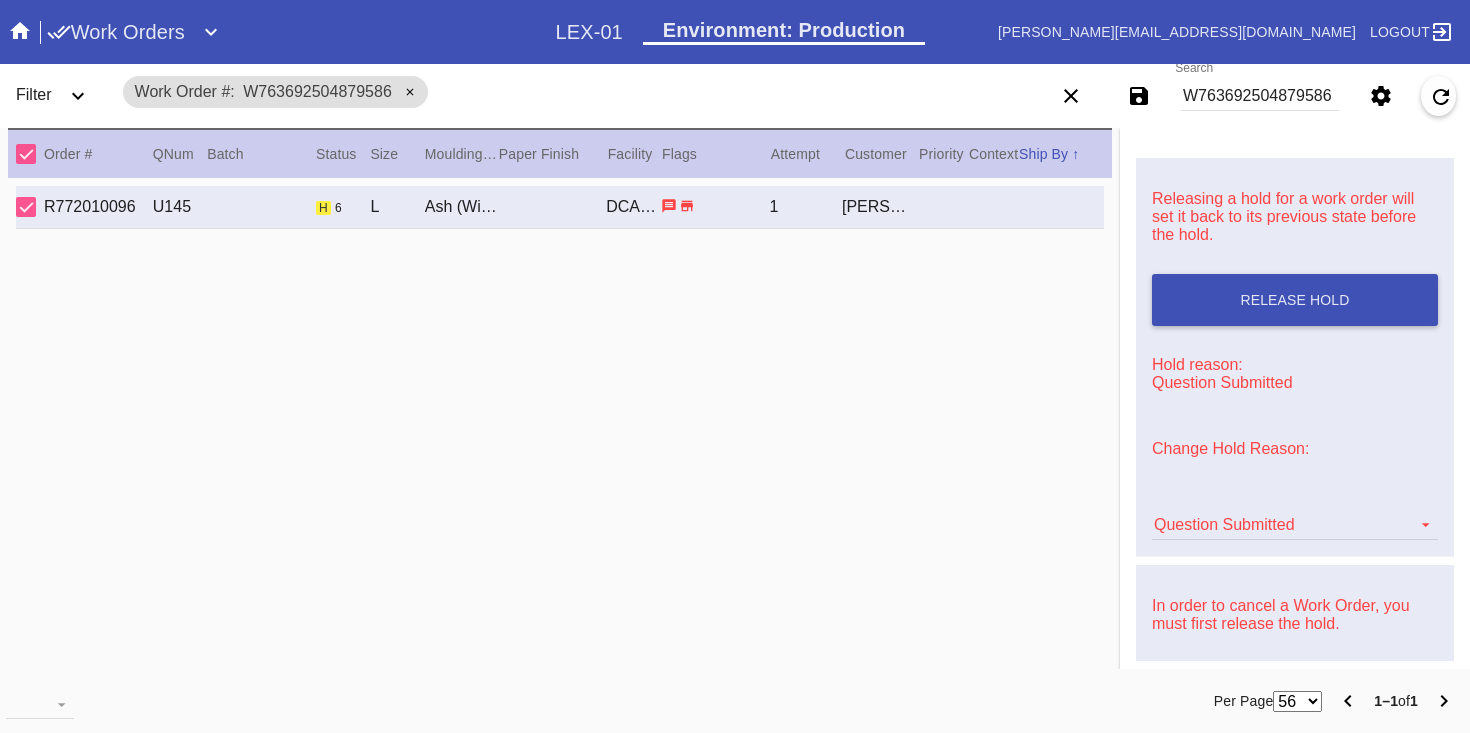 scroll, scrollTop: 616, scrollLeft: 0, axis: vertical 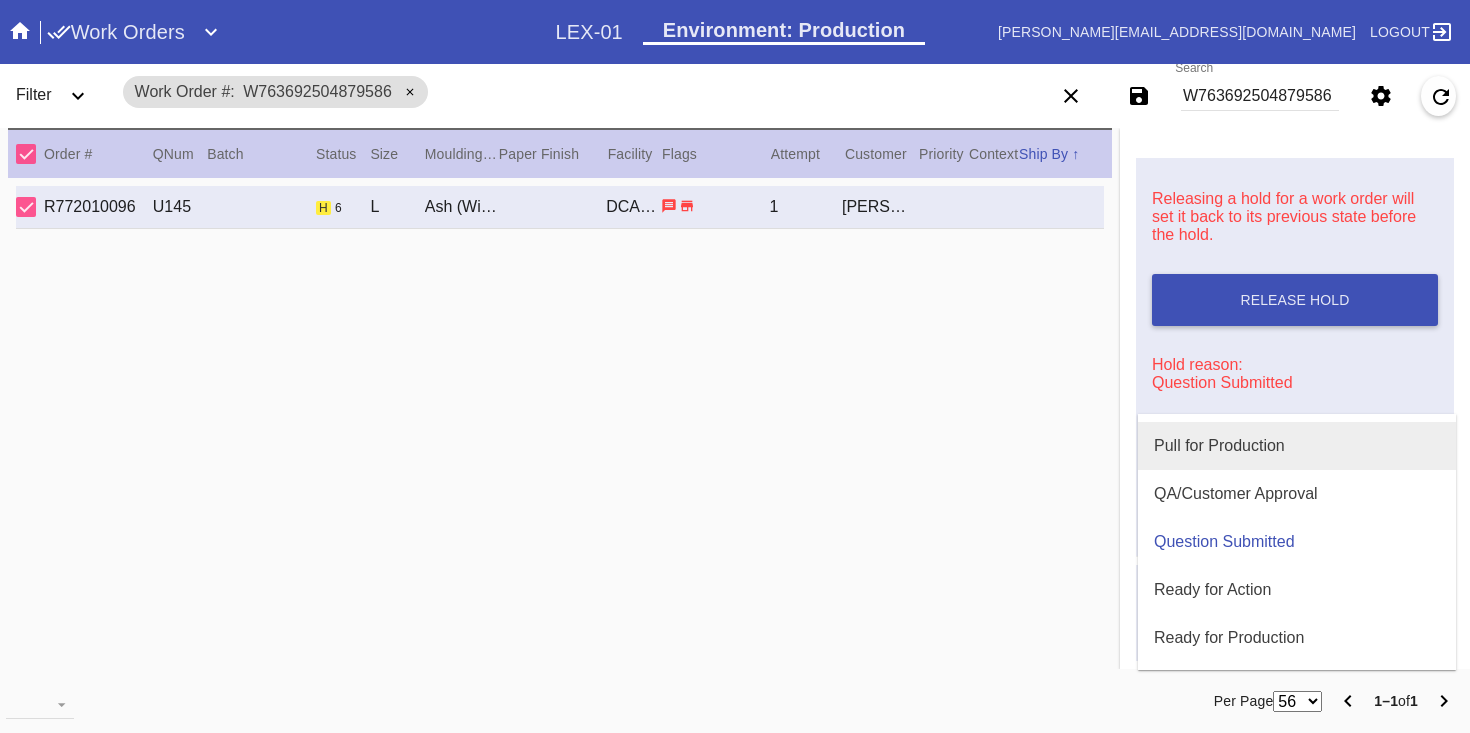 click on "Pull for Production" at bounding box center [1297, 446] 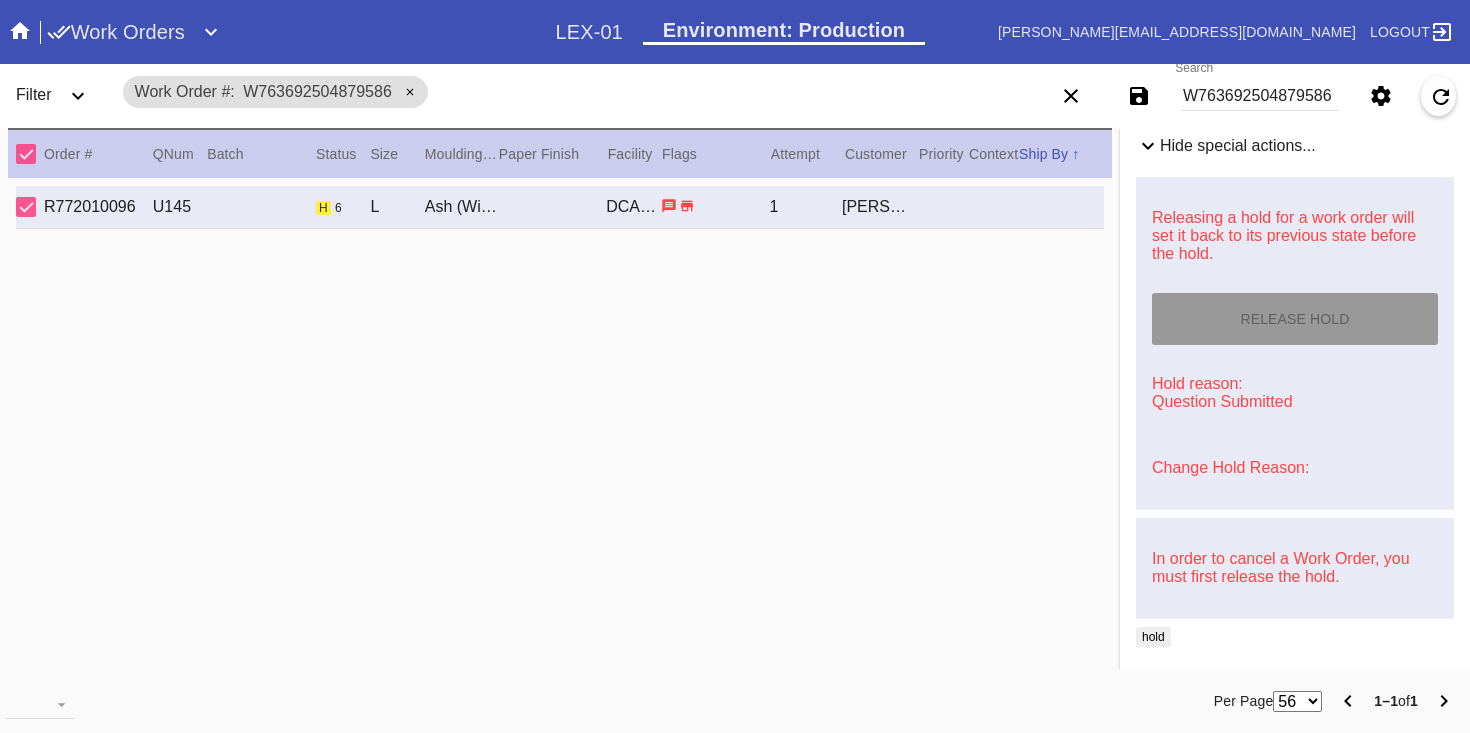 type on "7/20/2025" 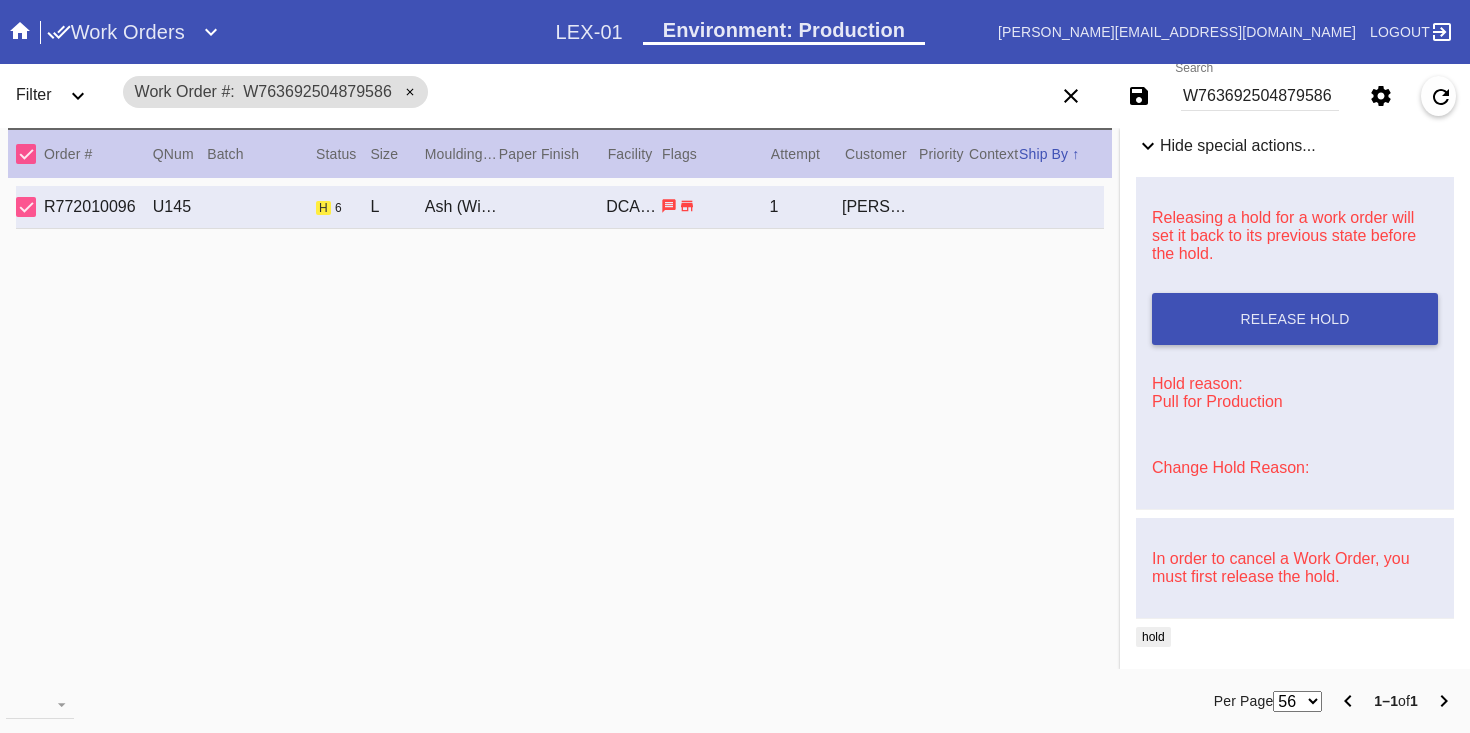 click on "W763692504879586" at bounding box center [317, 91] 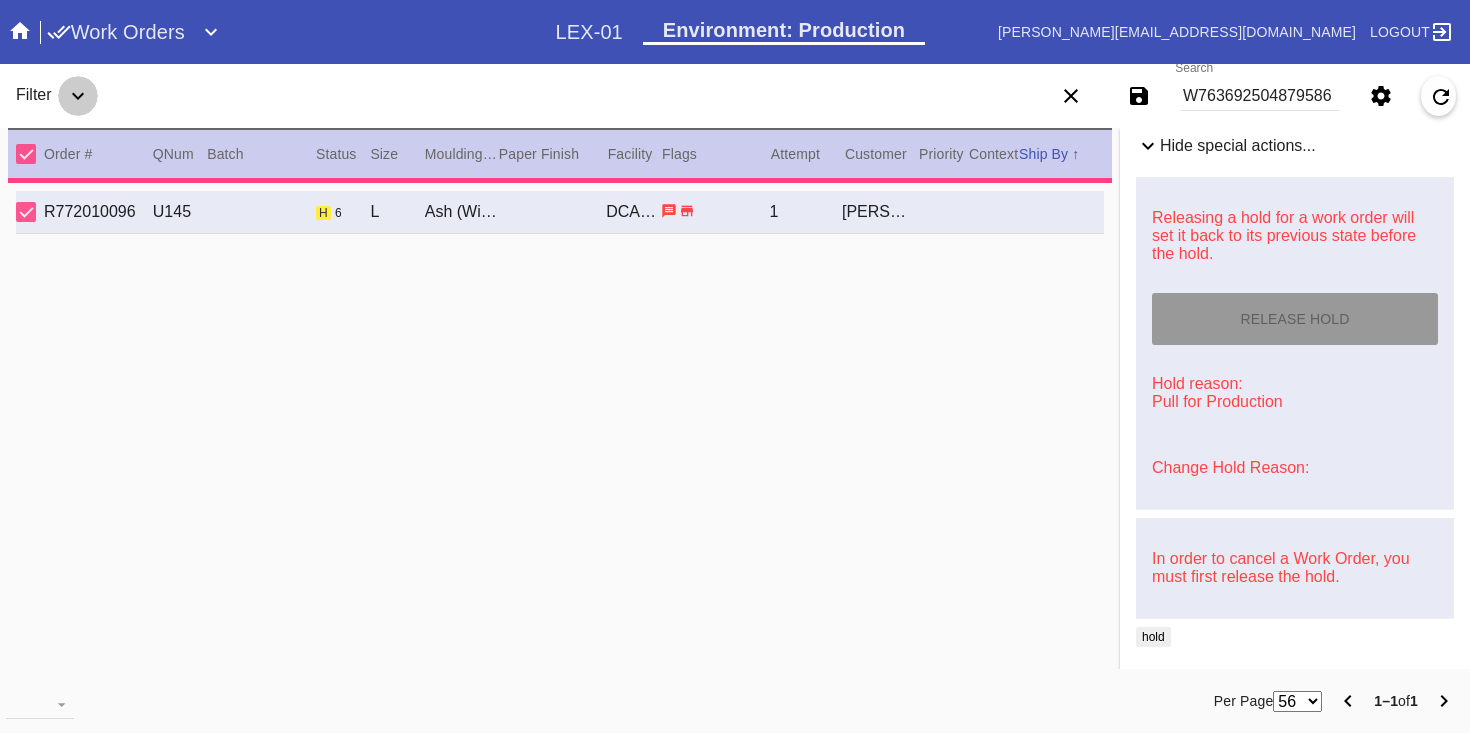 click 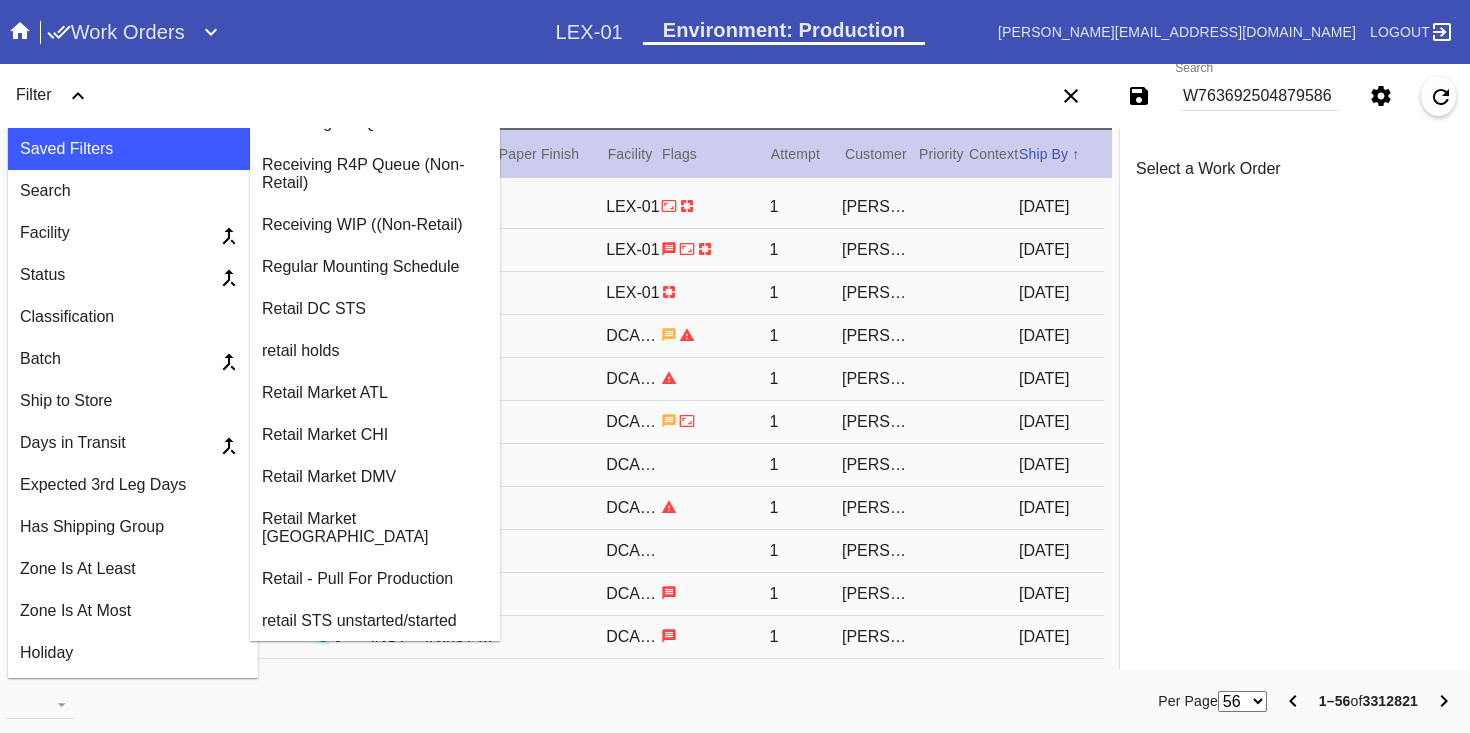 scroll, scrollTop: 3424, scrollLeft: 0, axis: vertical 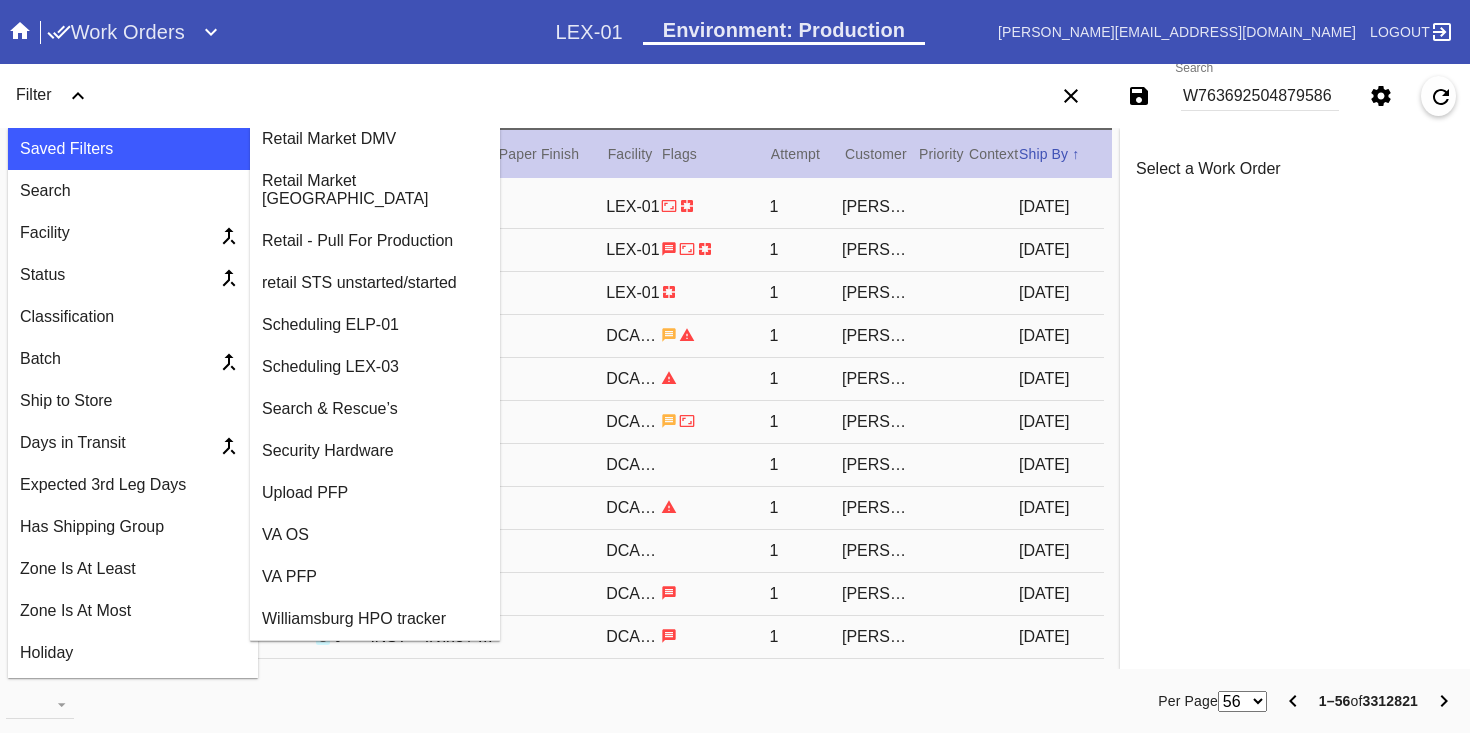 click on "VA PFP" at bounding box center [375, 577] 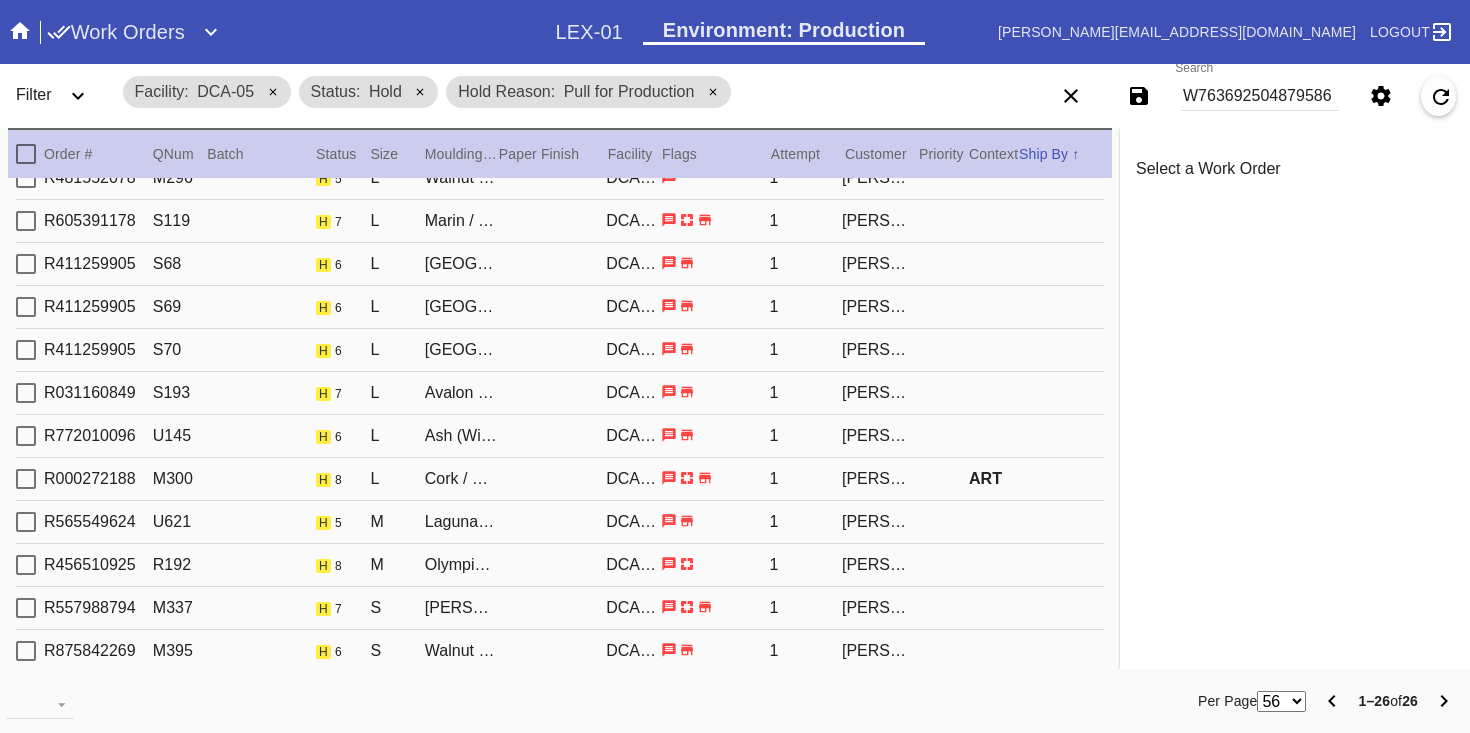 scroll, scrollTop: 0, scrollLeft: 0, axis: both 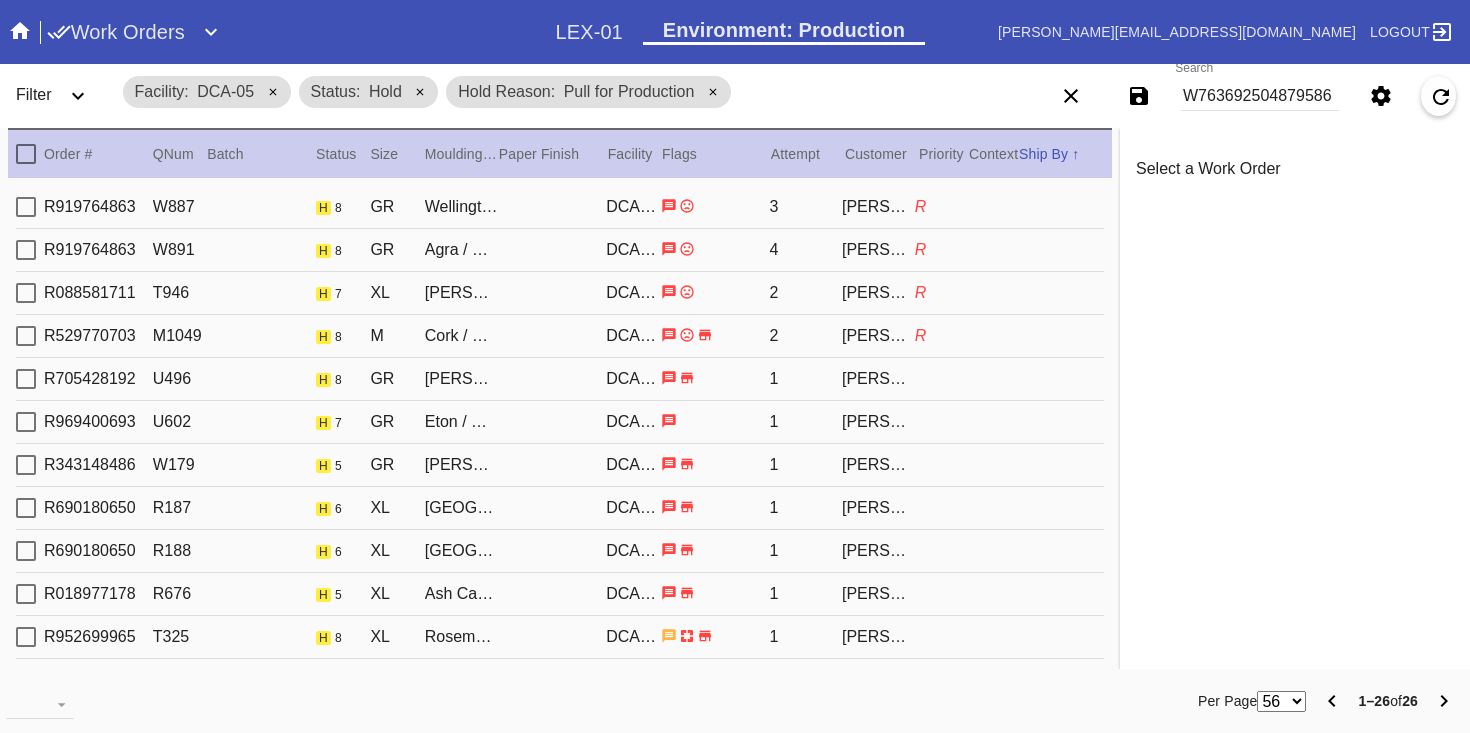 click on "GR" at bounding box center (397, 207) 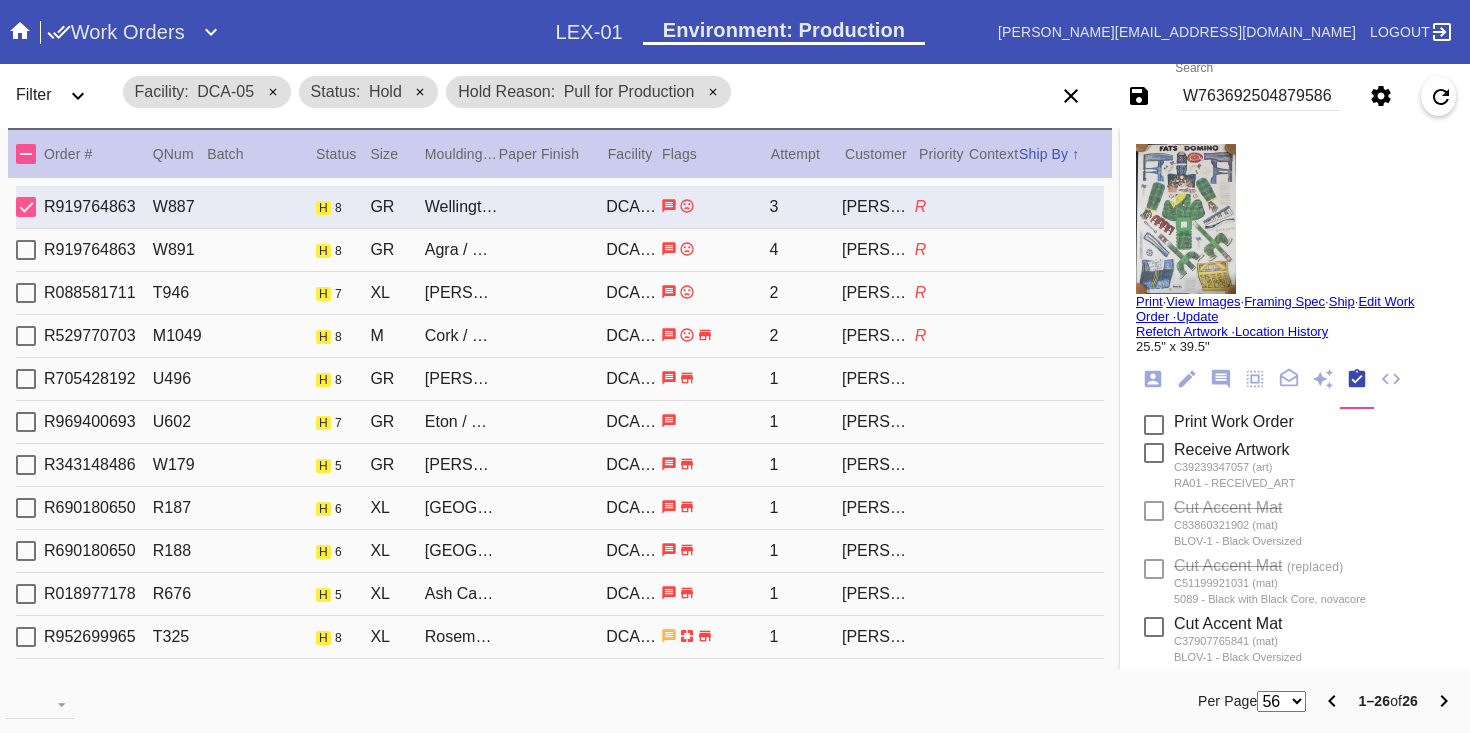 click on "h   8" at bounding box center [343, 250] 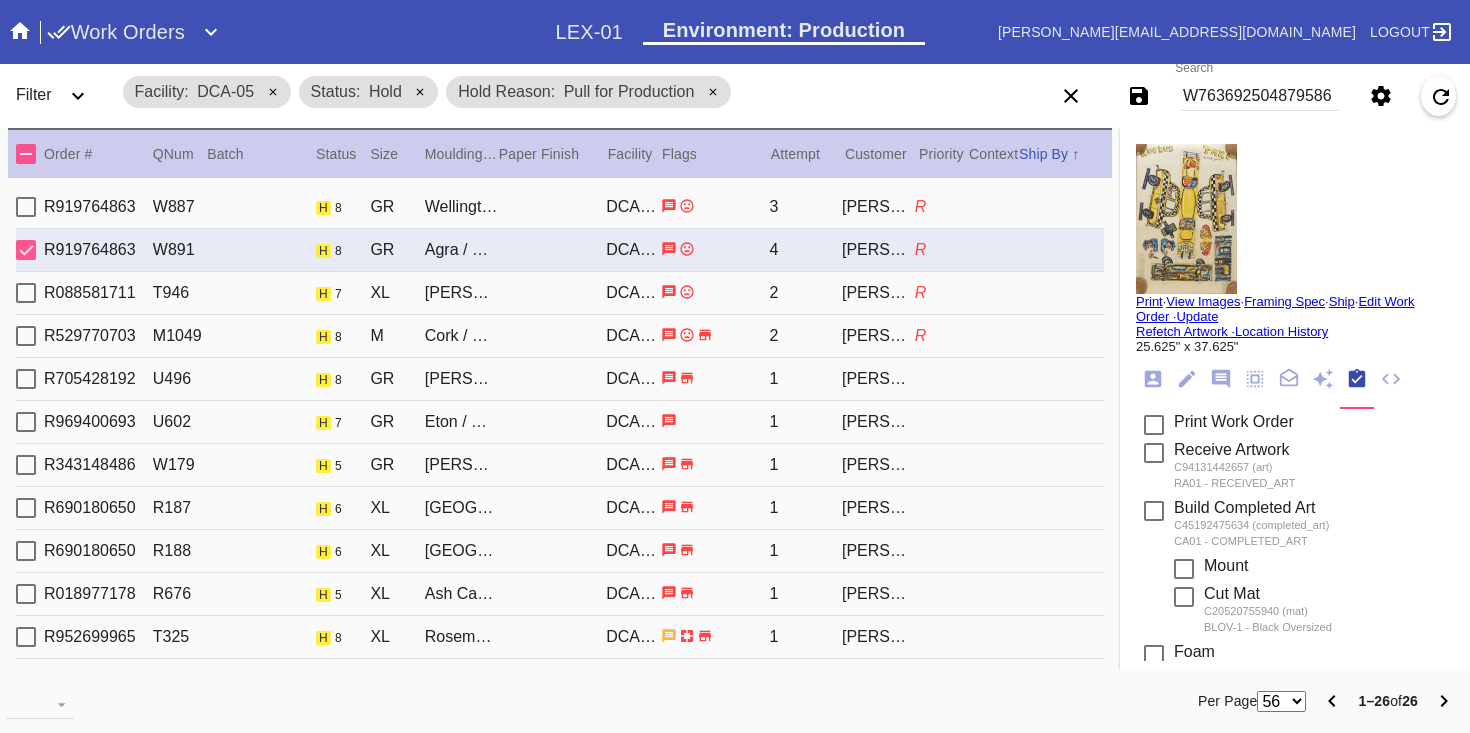 click on "R088581711 T946 h   7 XL Mercer / Royal Blue DCA-05 2 Anna Gotfryd
R" at bounding box center [560, 293] 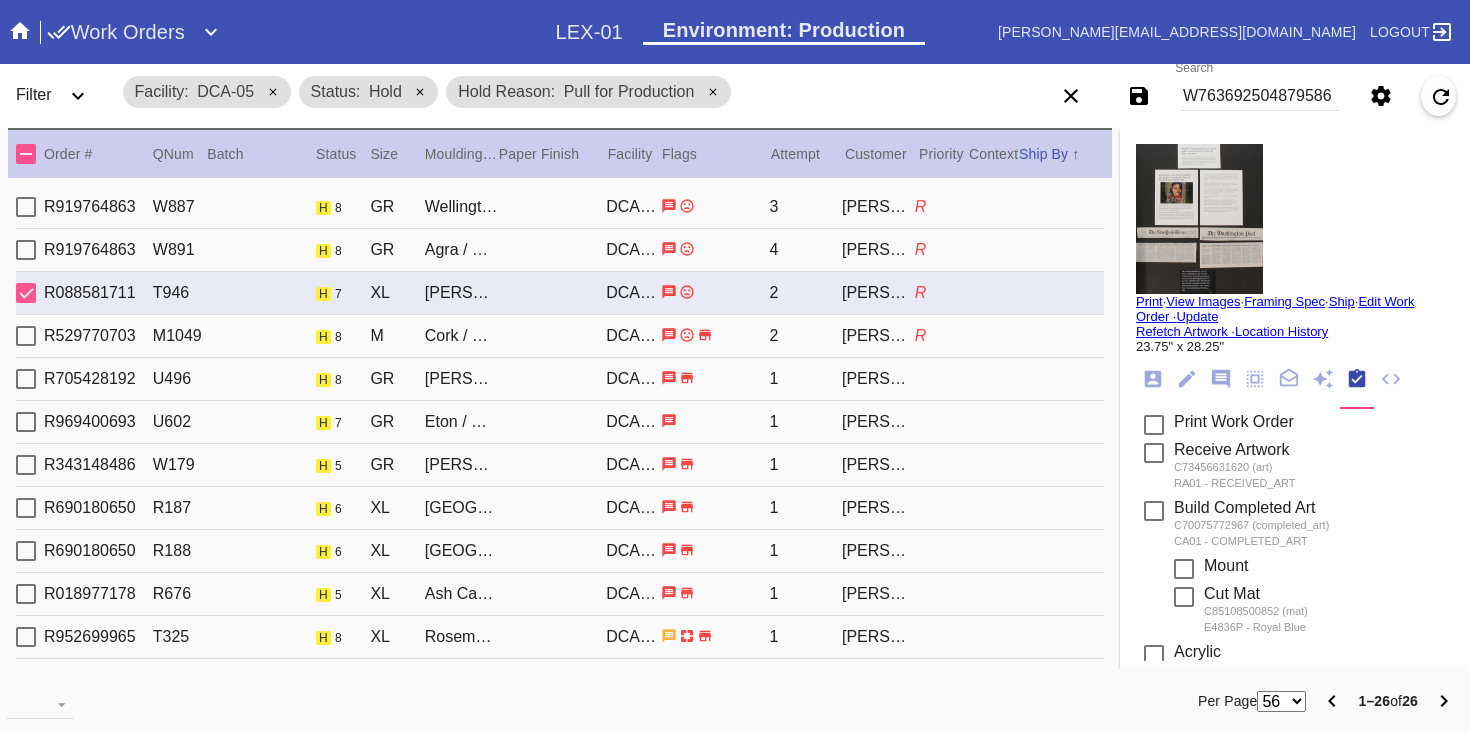 click on "h   8" at bounding box center [343, 250] 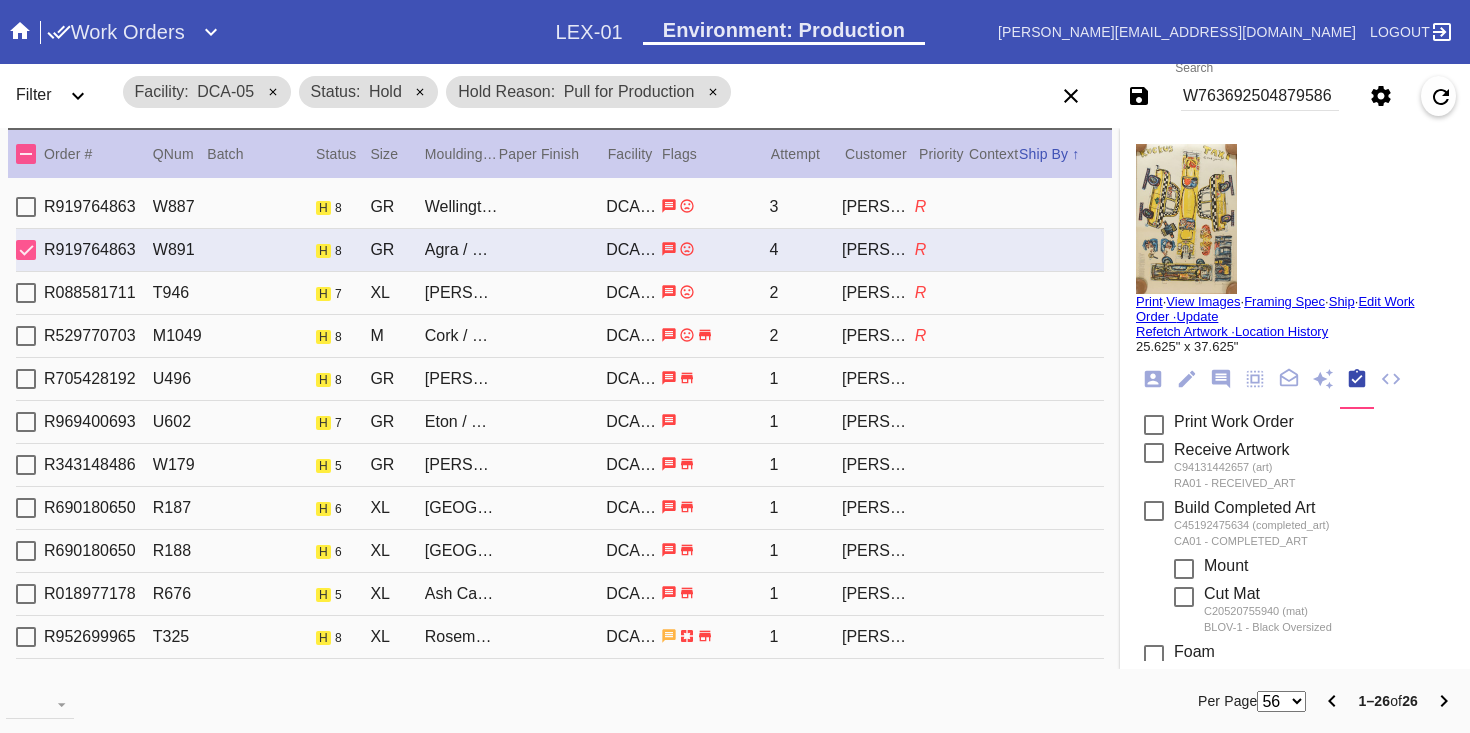 click on "R088581711 T946 h   7 XL Mercer / Royal Blue DCA-05 2 Anna Gotfryd
R" at bounding box center [560, 293] 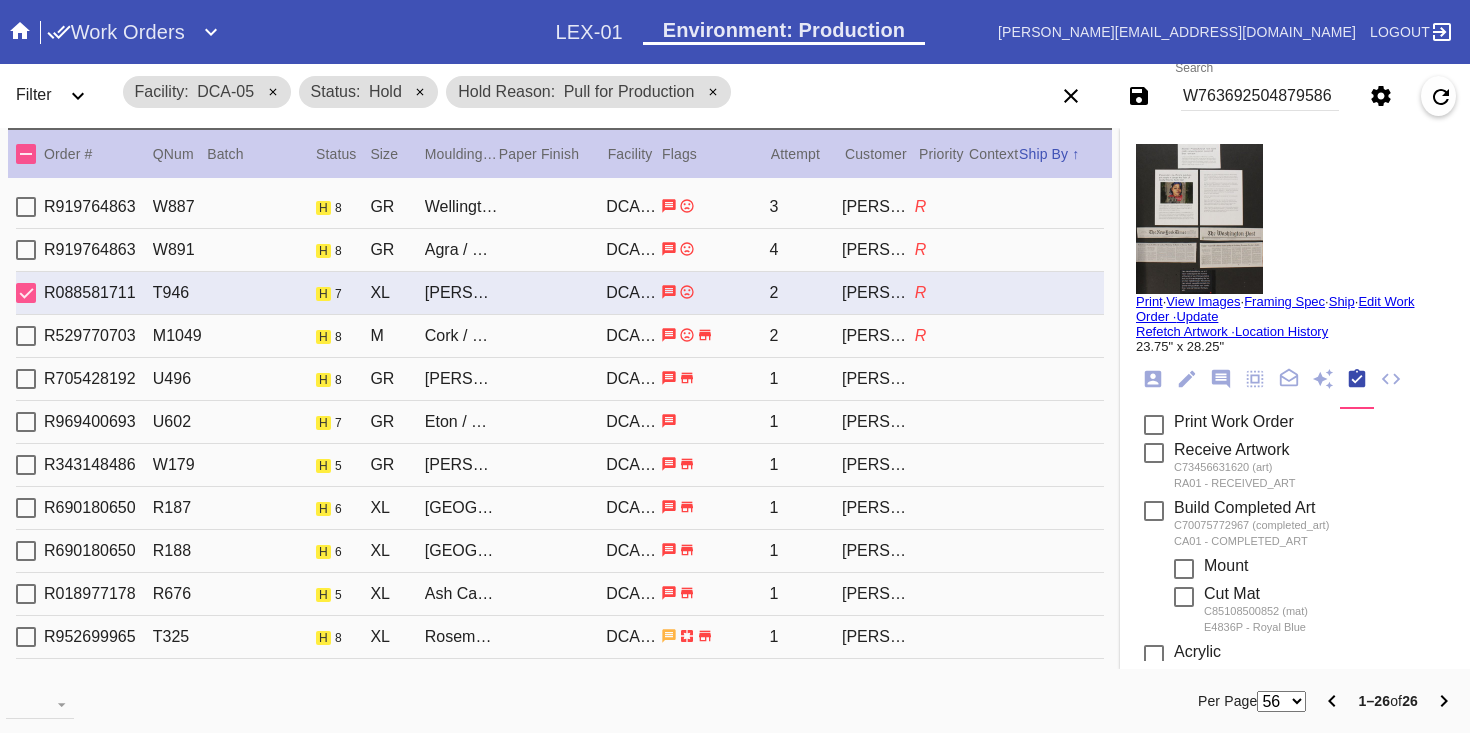 click on "Print" at bounding box center (1149, 301) 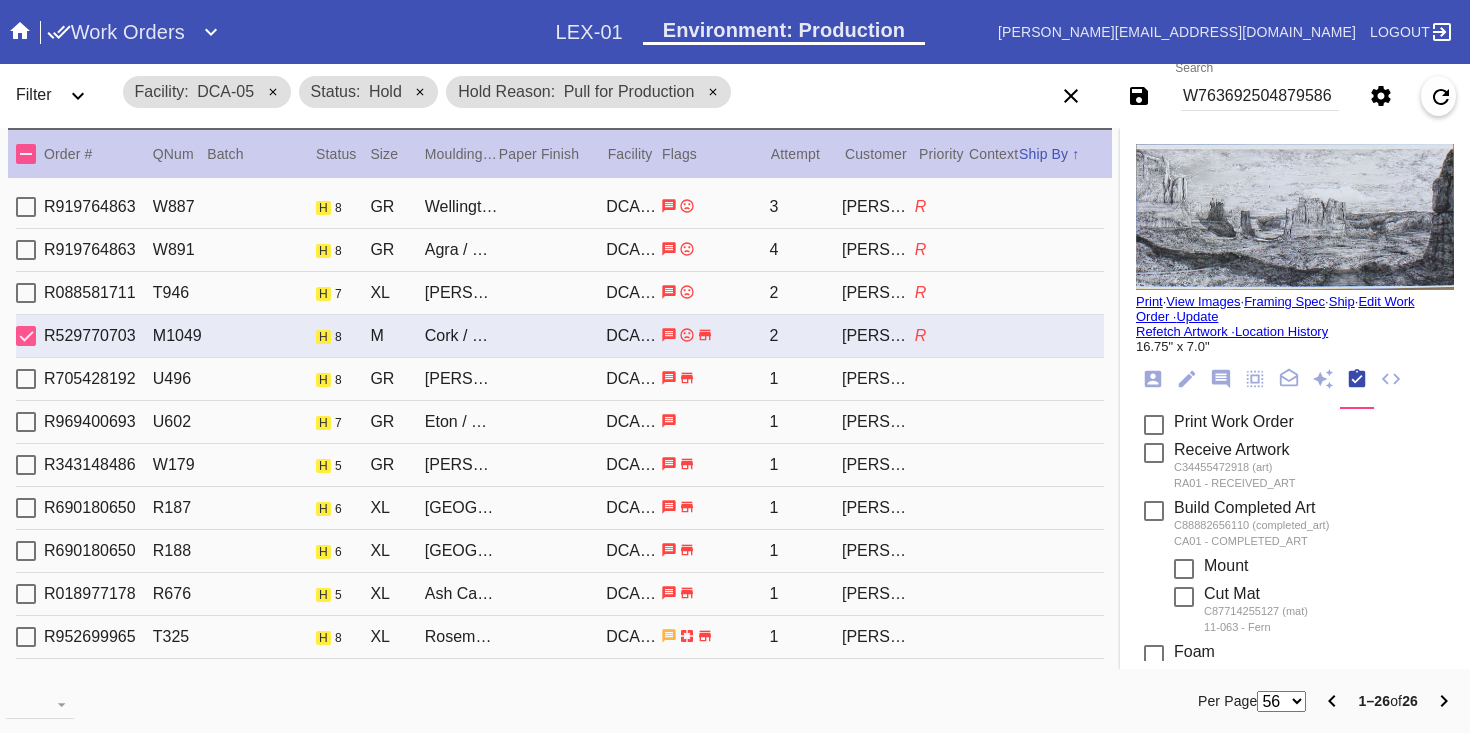 click on "R529770703 M1049 h   8 M Cork / Fern DCA-05 2 Ashley Chase
R" at bounding box center (560, 336) 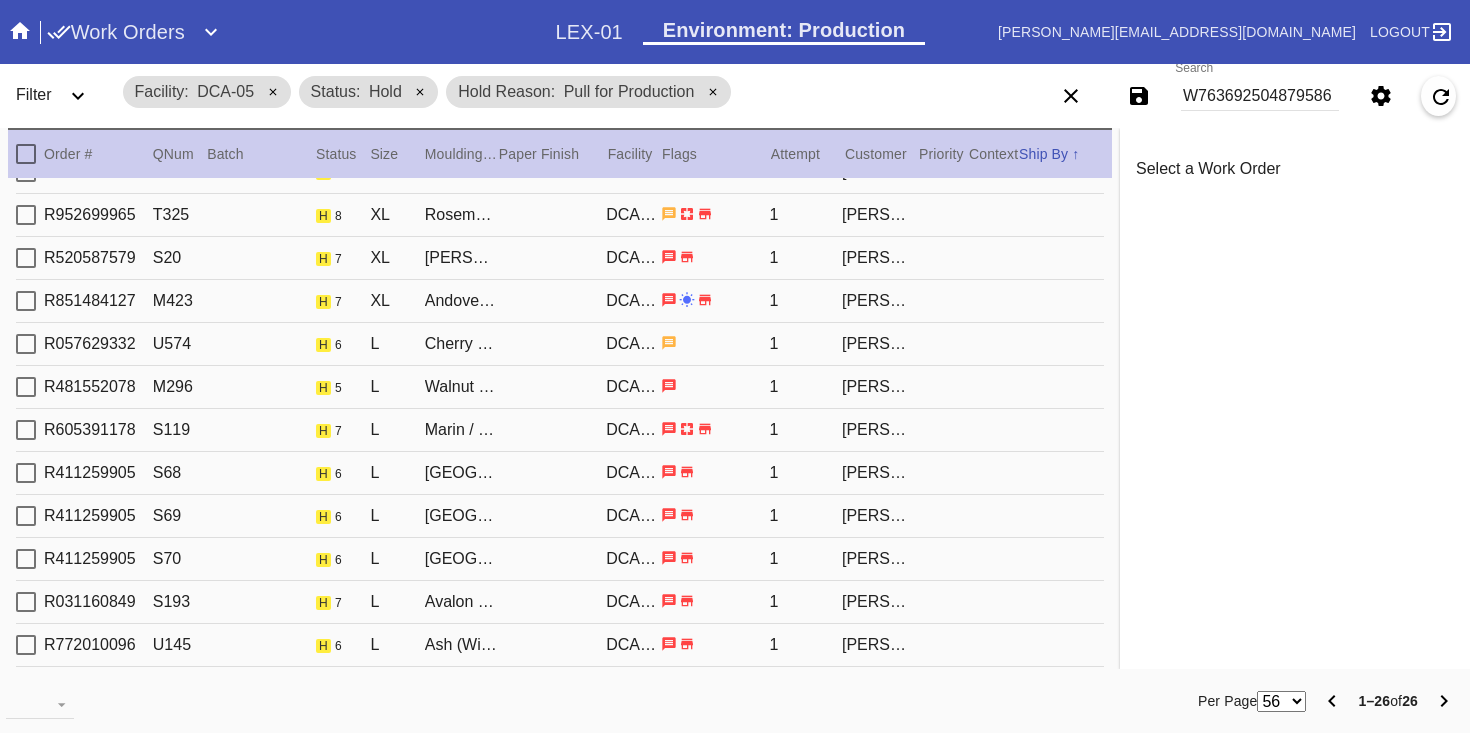 scroll, scrollTop: 436, scrollLeft: 0, axis: vertical 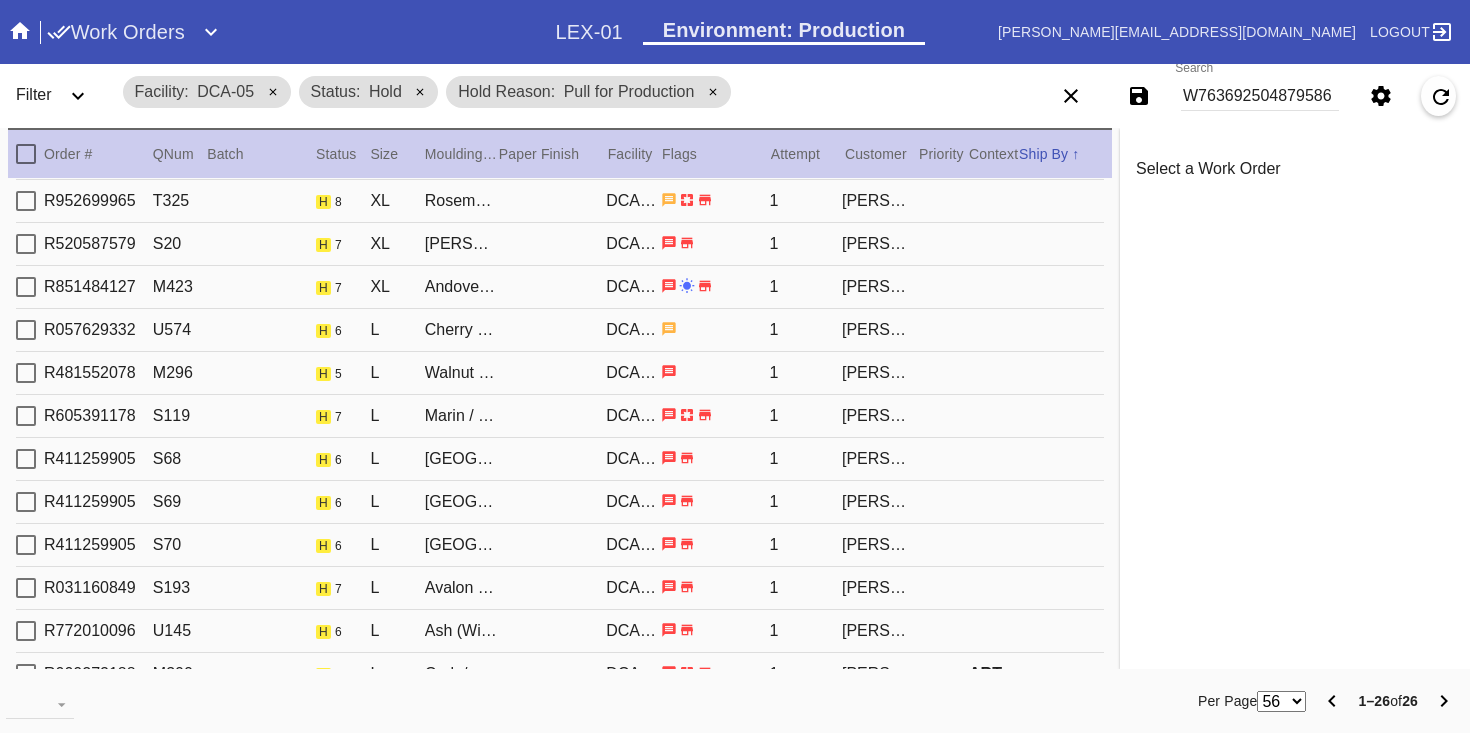 click on "R952699965 T325 h   8 XL Rosemont / Dove White DCA-05 1 Emily Blakemore" at bounding box center [560, 201] 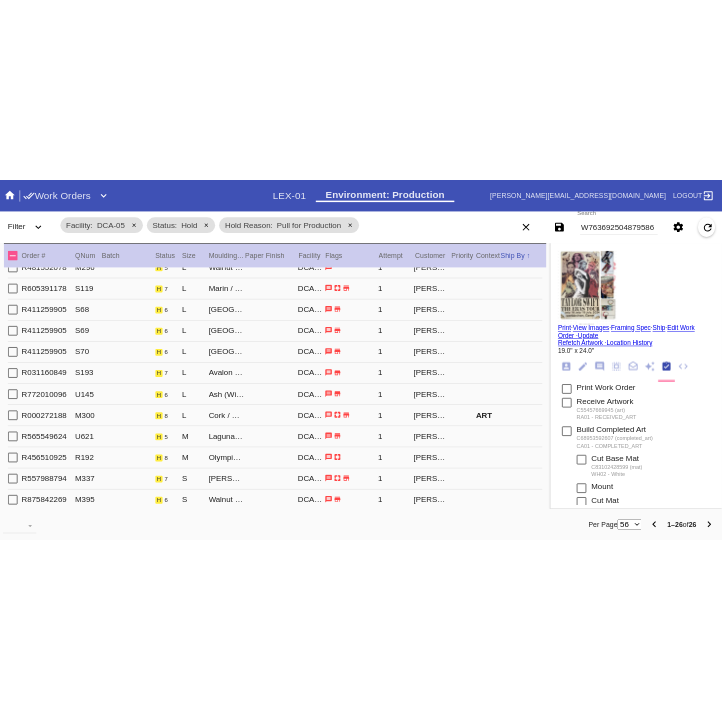 scroll, scrollTop: 657, scrollLeft: 0, axis: vertical 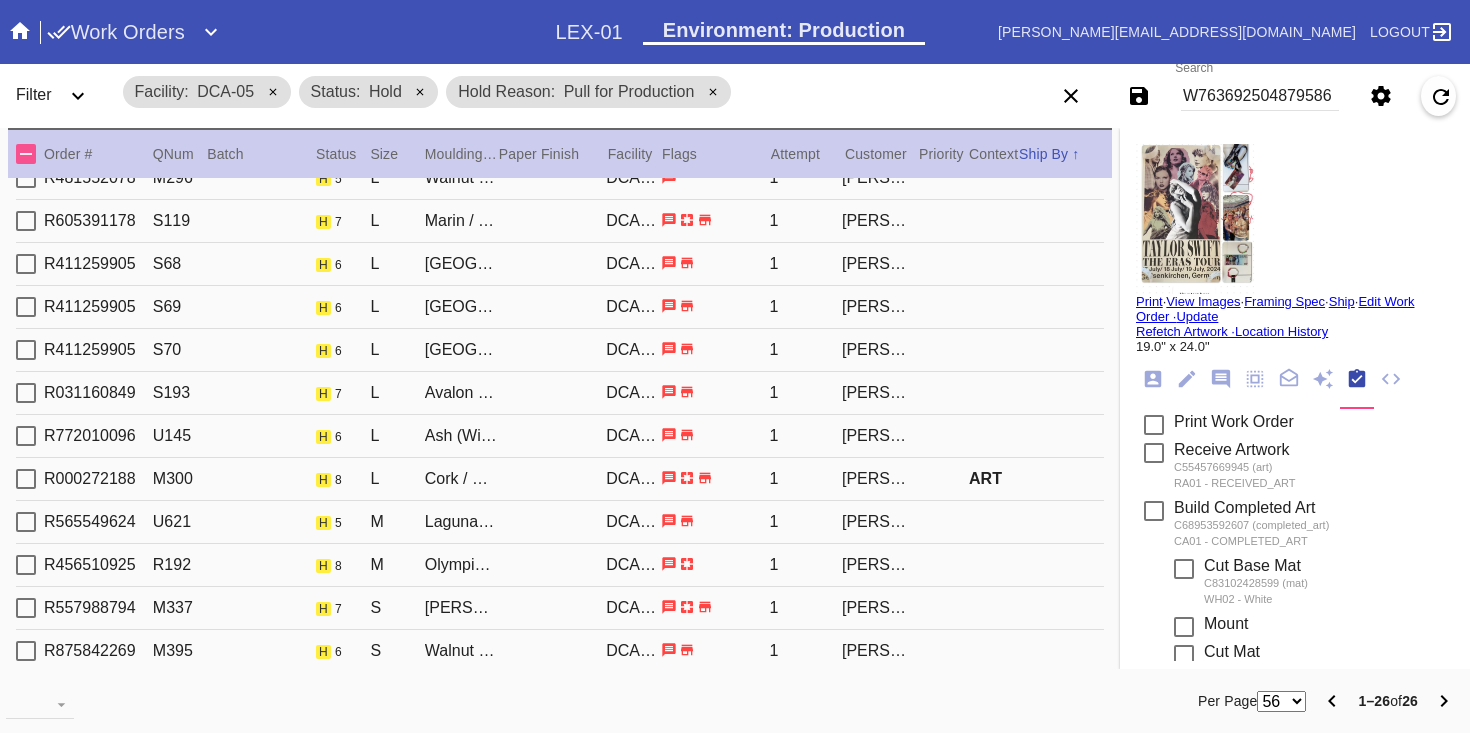 click on "M300" at bounding box center [180, 479] 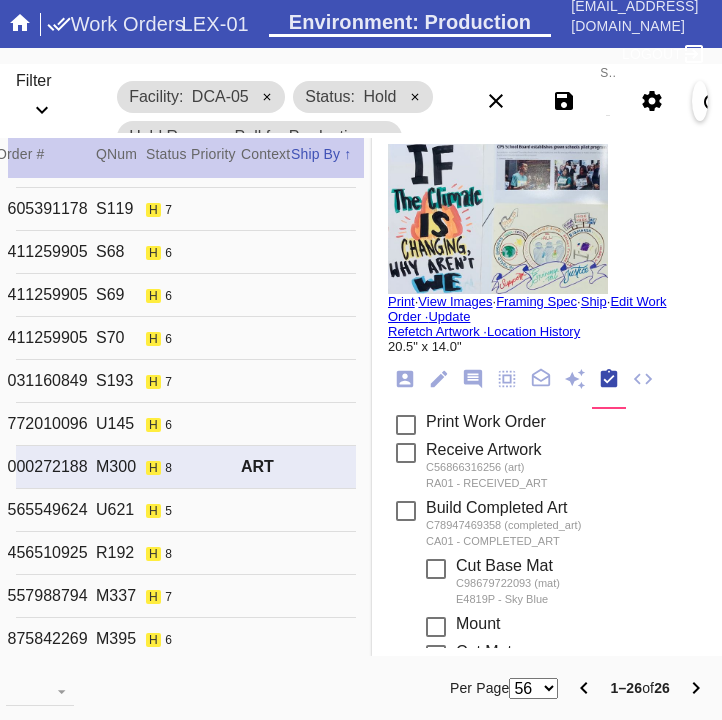 scroll, scrollTop: 0, scrollLeft: 0, axis: both 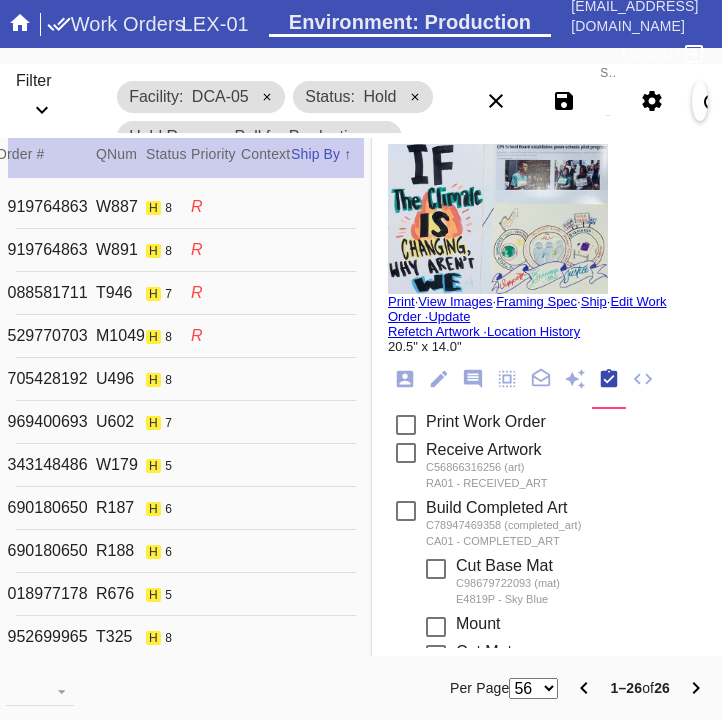 click on "R919764863 W887 h   8 GR Wellington / Off White Oversized DCA-05 3 bruce wasserman
R" at bounding box center [186, 207] 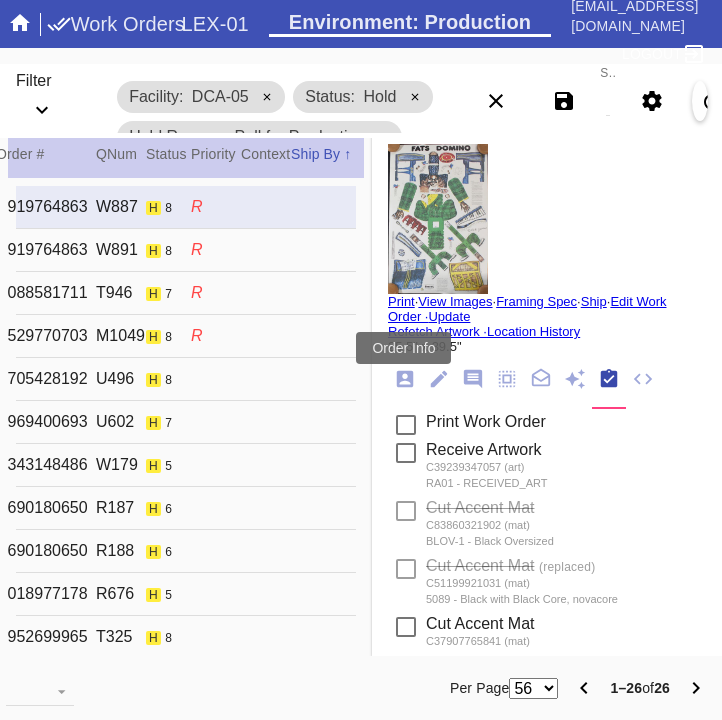 click 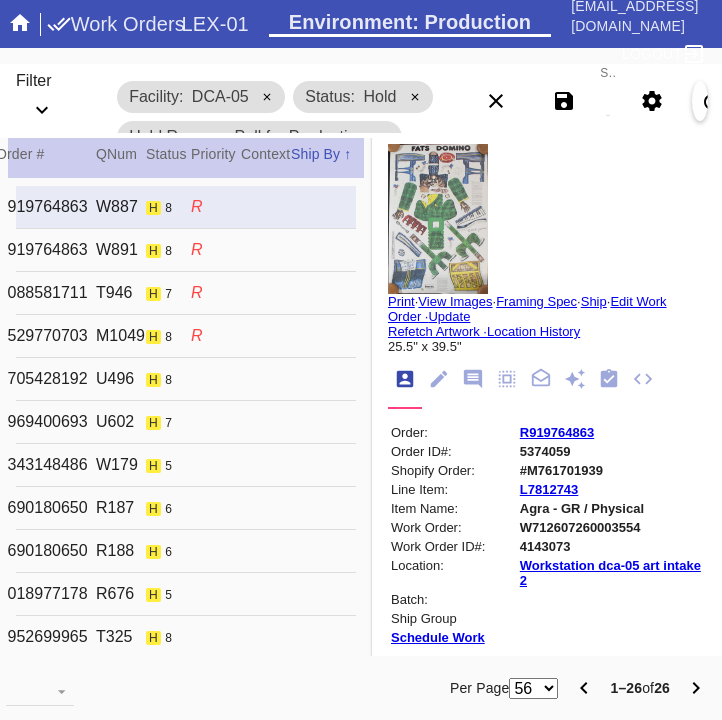 click on "W712607260003554" at bounding box center [611, 527] 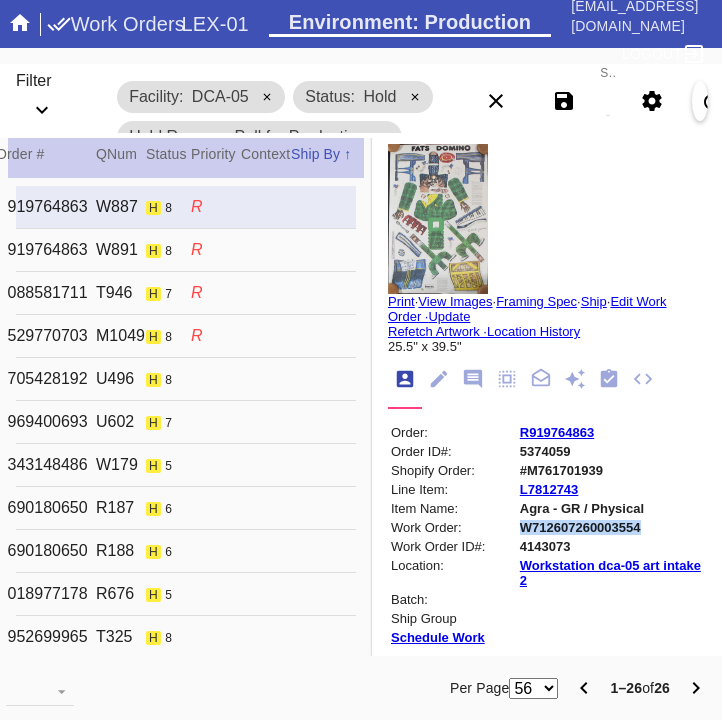 click on "W712607260003554" at bounding box center (611, 527) 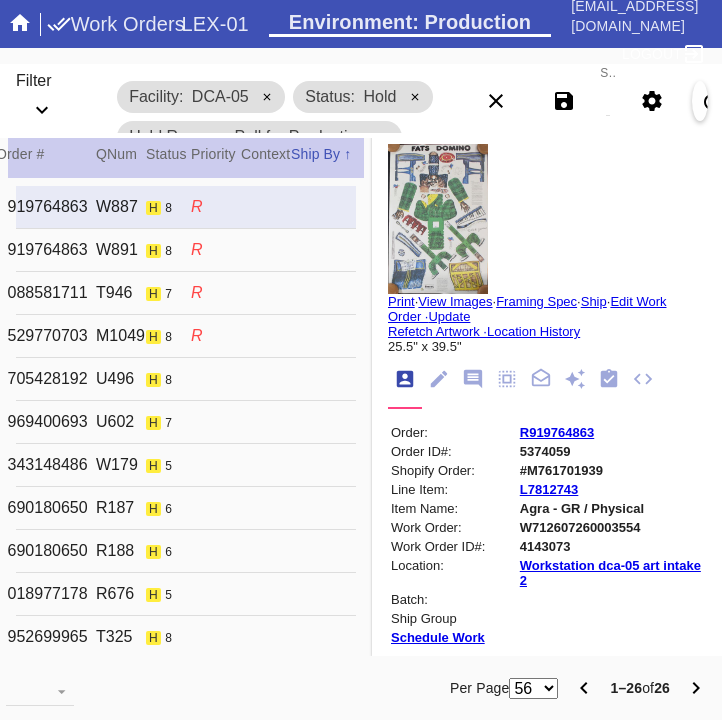 click on "R919764863 W891 h   8 GR Agra / Black Oversized DCA-05 4 bruce wasserman
R" at bounding box center (186, 250) 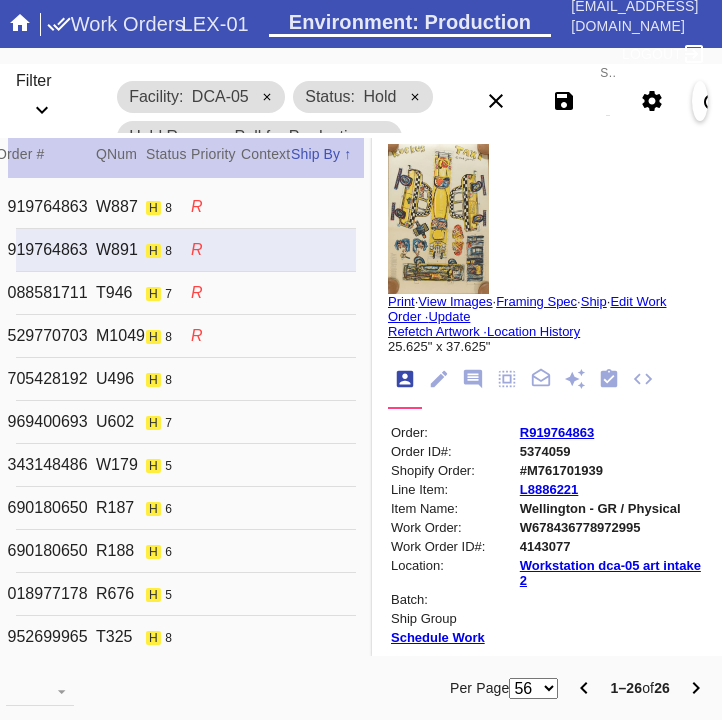 click on "R" at bounding box center [216, 293] 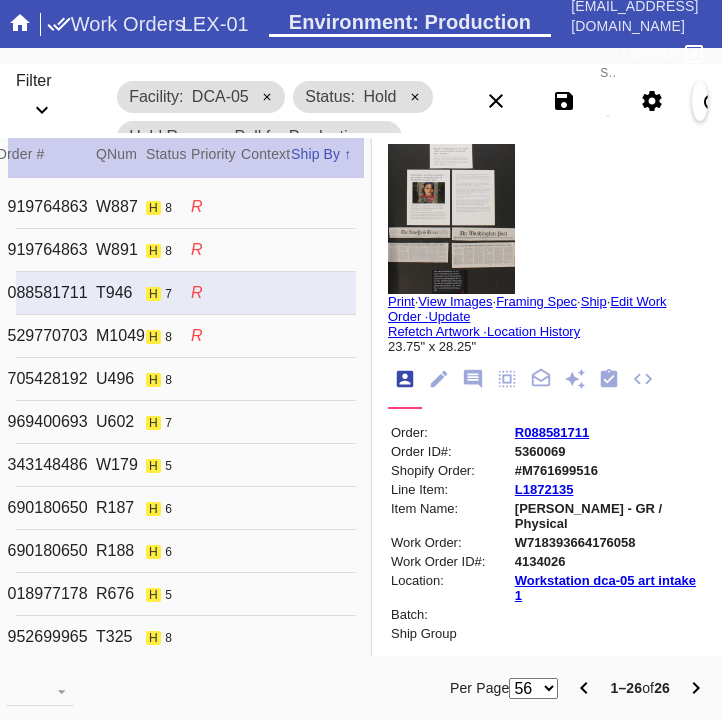 click on "R" at bounding box center [216, 336] 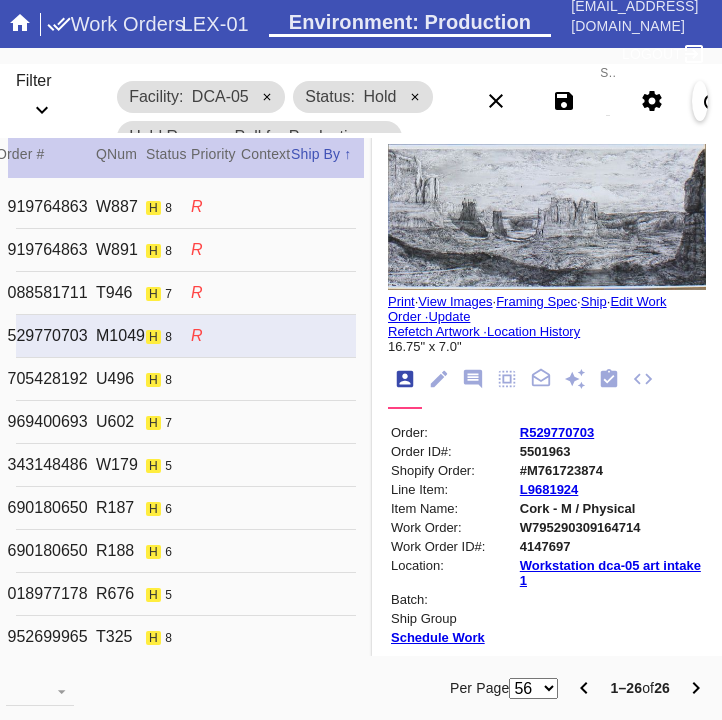 click on "W795290309164714" at bounding box center (611, 527) 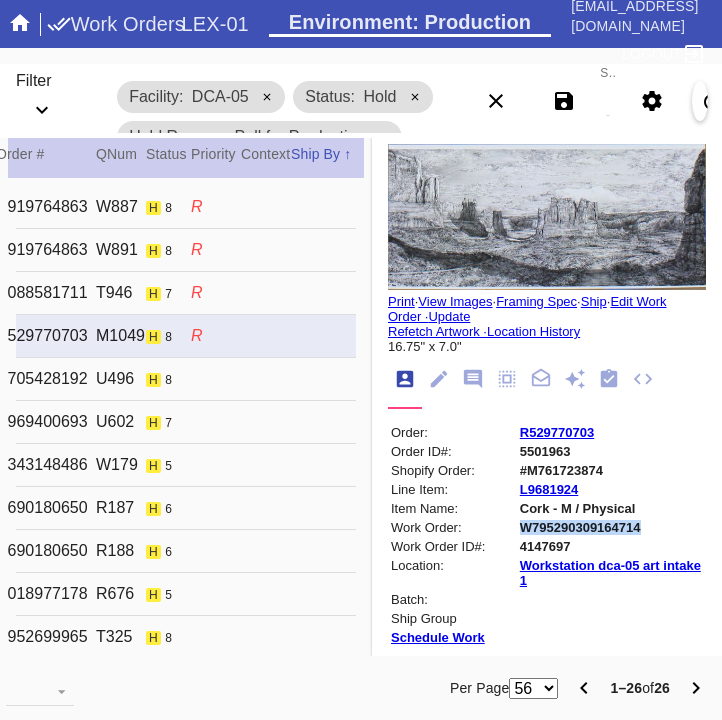 click on "W795290309164714" at bounding box center [611, 527] 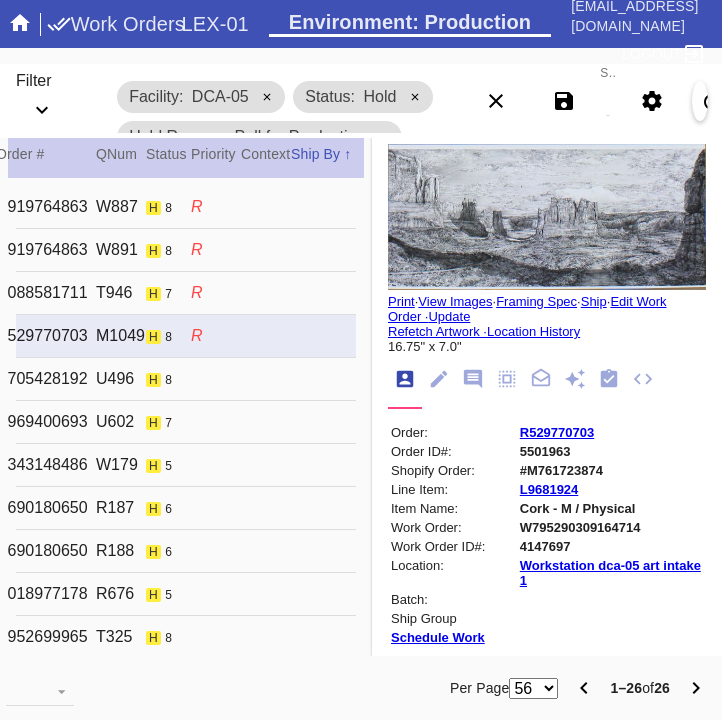 click on "R705428192 U496 h   8 GR Mercer Slim / No Mat DCA-05 1 Kate Spingarn" at bounding box center (186, 379) 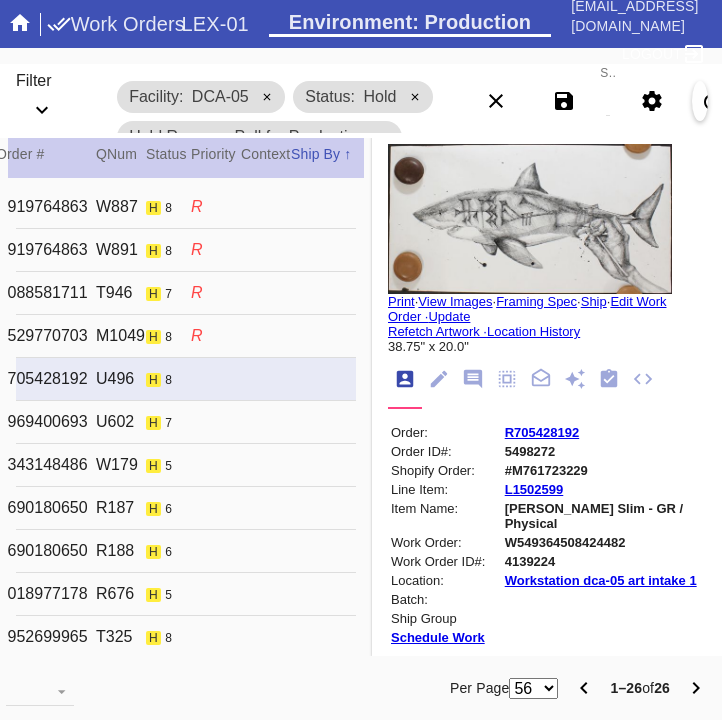 click on "W549364508424482" at bounding box center [604, 542] 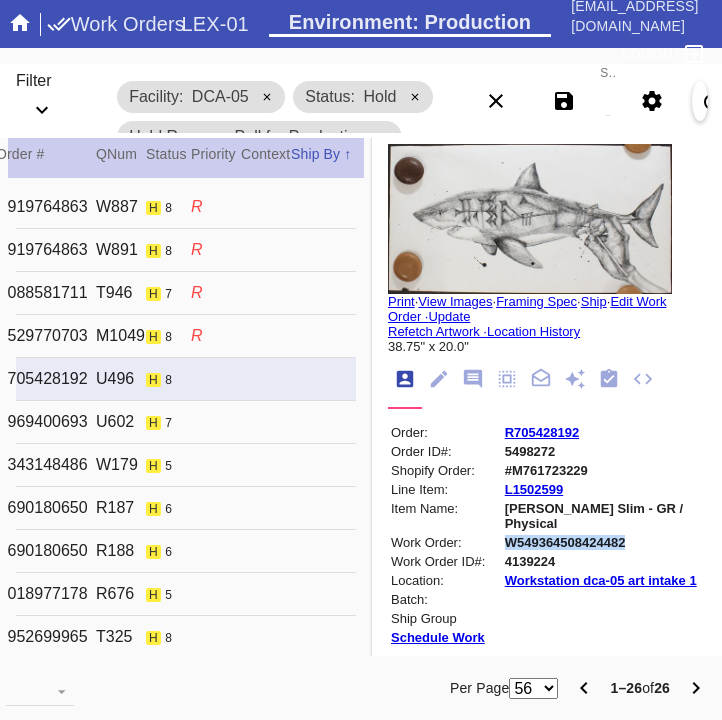 click on "W549364508424482" at bounding box center (604, 542) 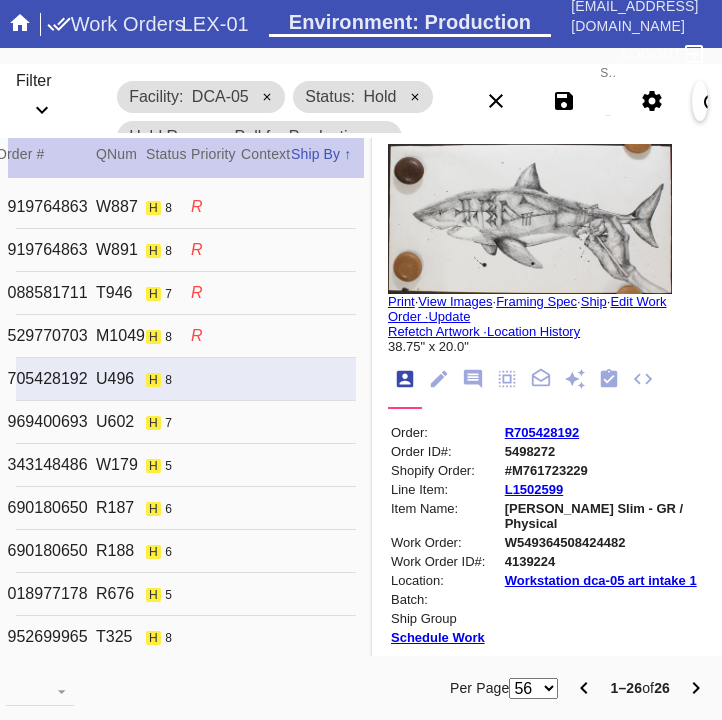 click on "R969400693 U602 h   7 GR Eton / Dove White Oversized DCA-05 1 Jesse Goode" at bounding box center (186, 422) 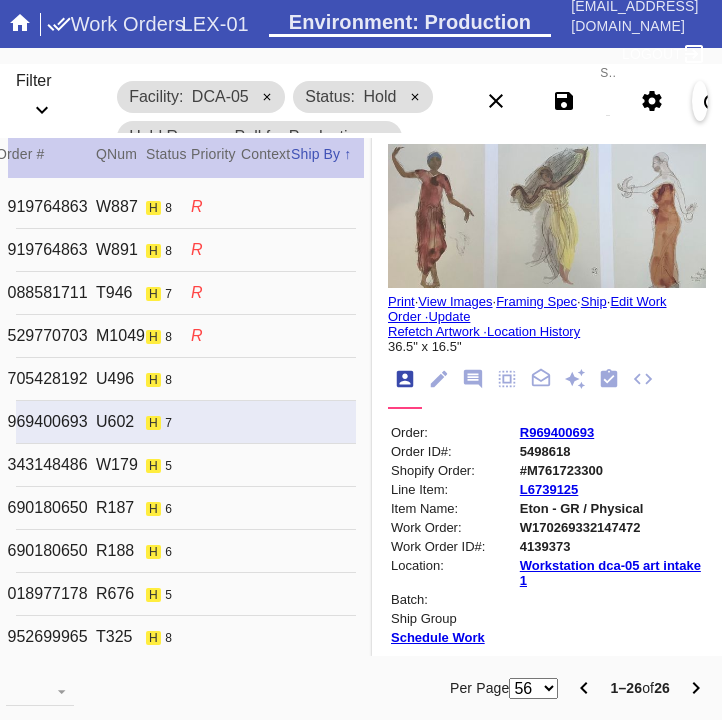 click on "W170269332147472" at bounding box center (611, 527) 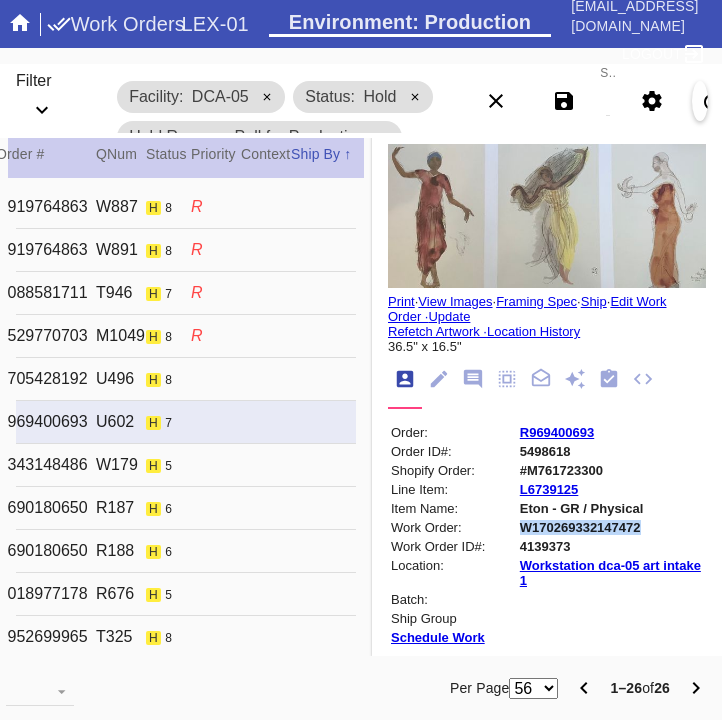 click on "W170269332147472" at bounding box center [611, 527] 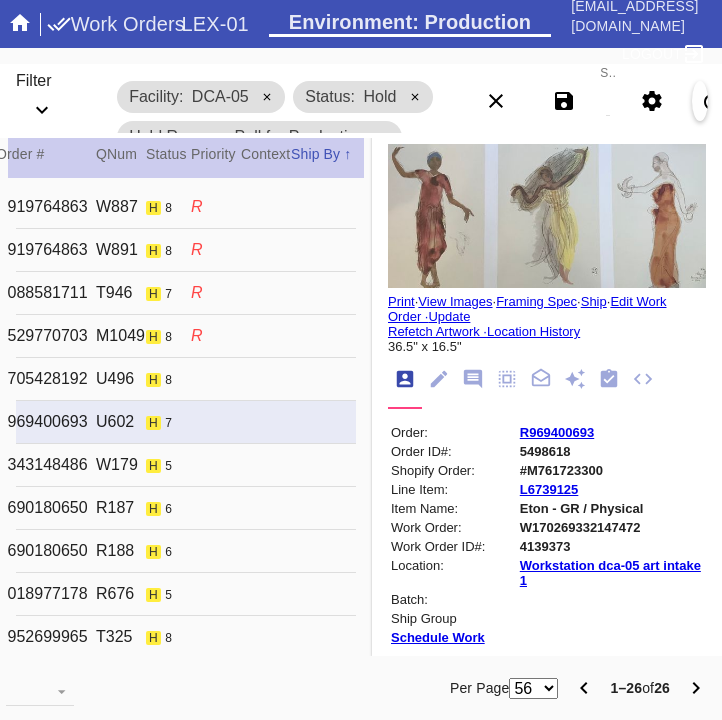 click on "R343148486 W179 h   5 GR Santiago / Canvas DCA-05 1 Julie Mack" at bounding box center [186, 465] 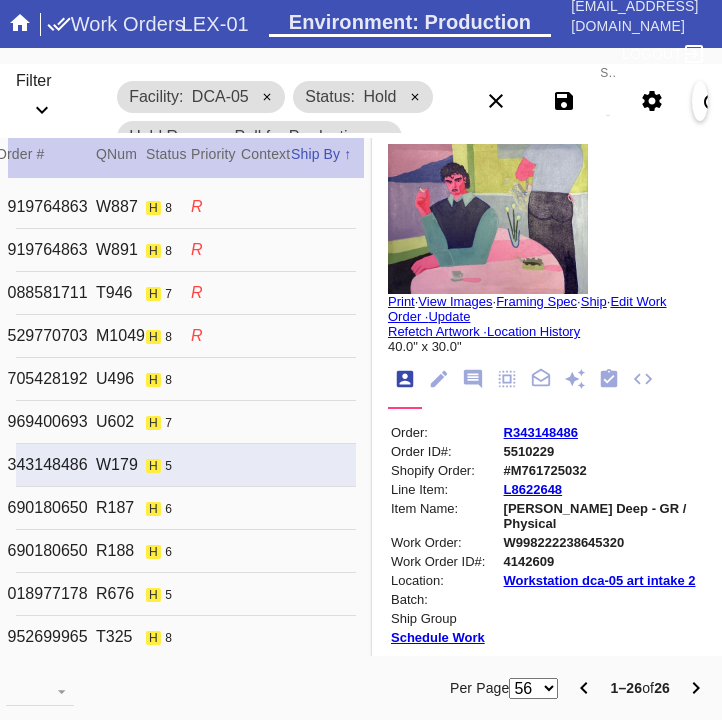 click on "W998222238645320" at bounding box center [603, 542] 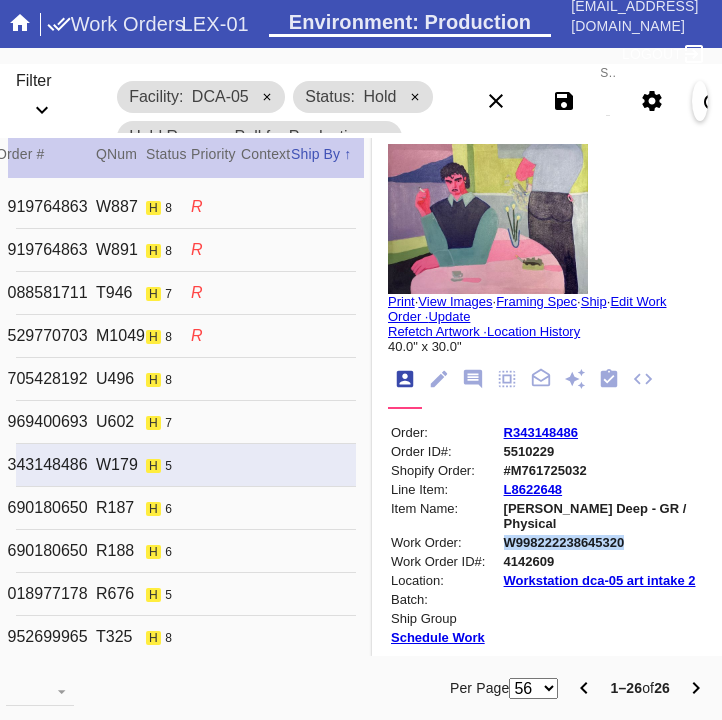 click on "W998222238645320" at bounding box center [603, 542] 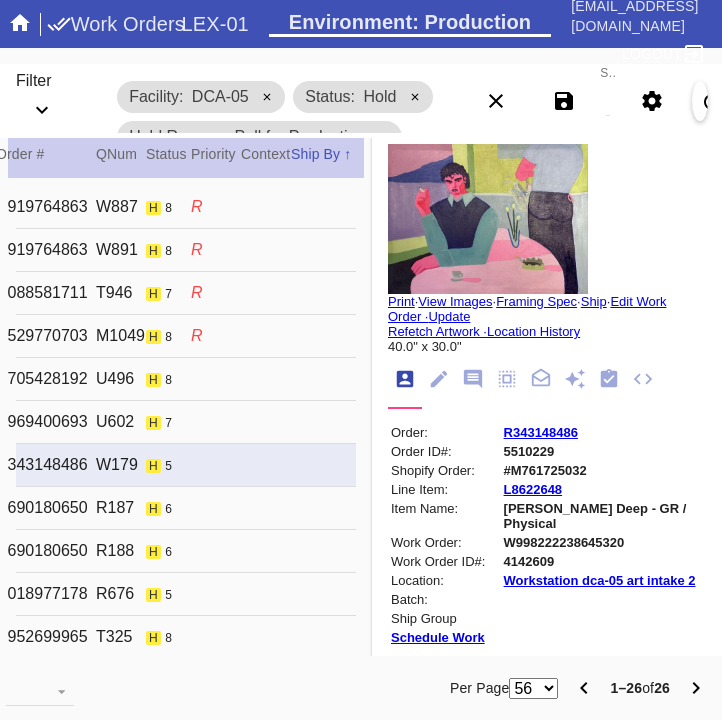 click on "R690180650 R187 h   6 XL Quito / Canvas DCA-05 1 Julie Brendel" at bounding box center [186, 508] 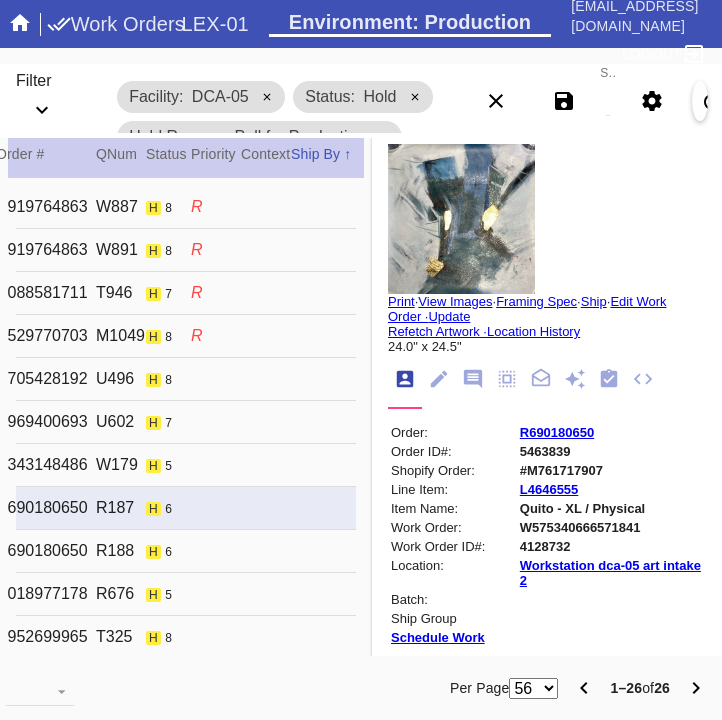 click on "W575340666571841" at bounding box center (611, 527) 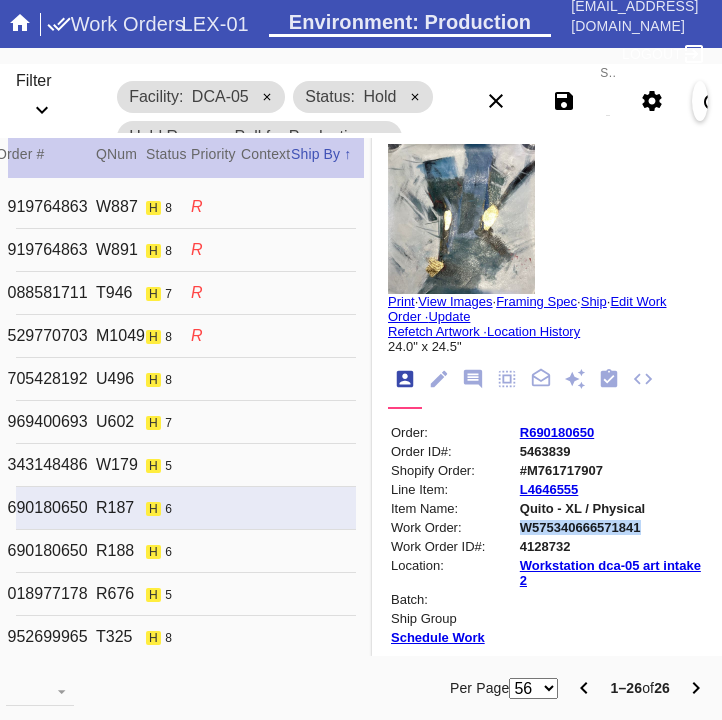 click on "W575340666571841" at bounding box center (611, 527) 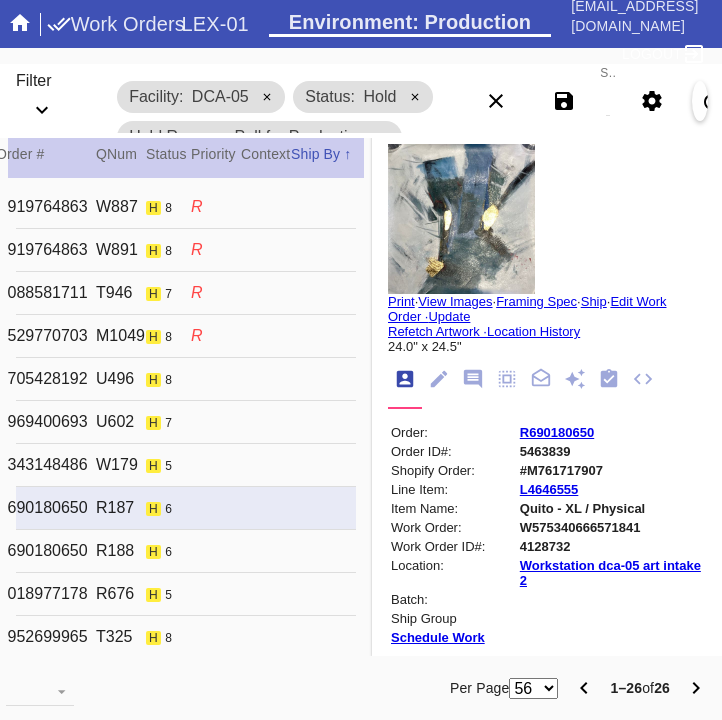 click on "R690180650 R188 h   6 XL Quito / Canvas DCA-05 1 Julie Brendel" at bounding box center [186, 551] 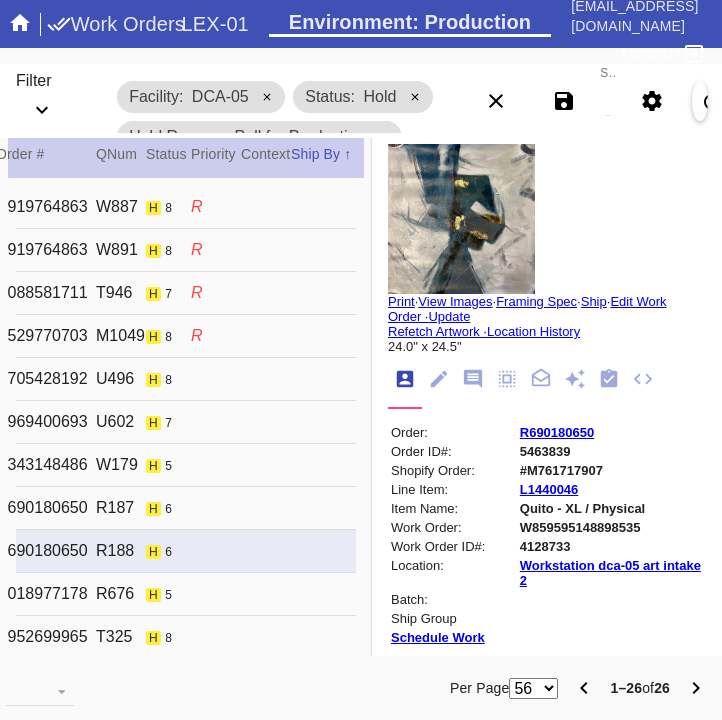 click on "W859595148898535" at bounding box center (611, 527) 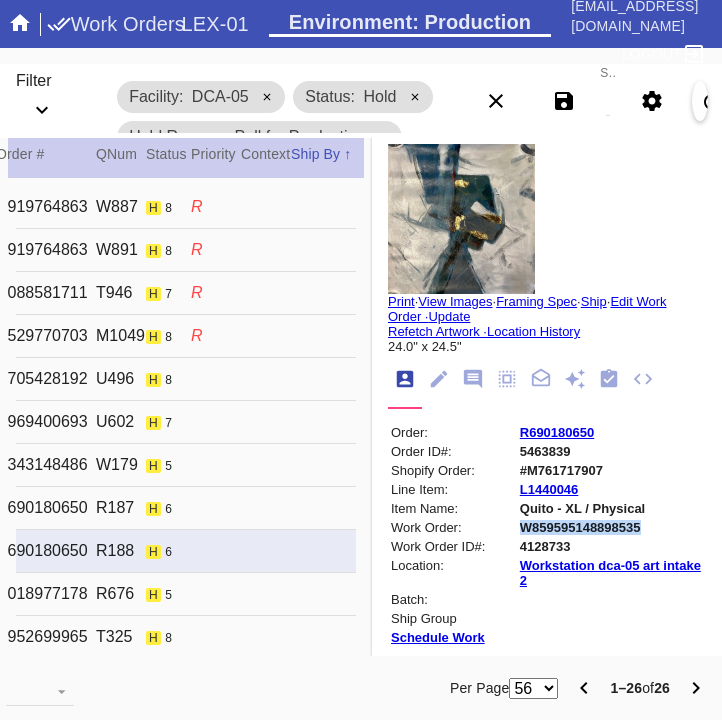 click on "W859595148898535" at bounding box center (611, 527) 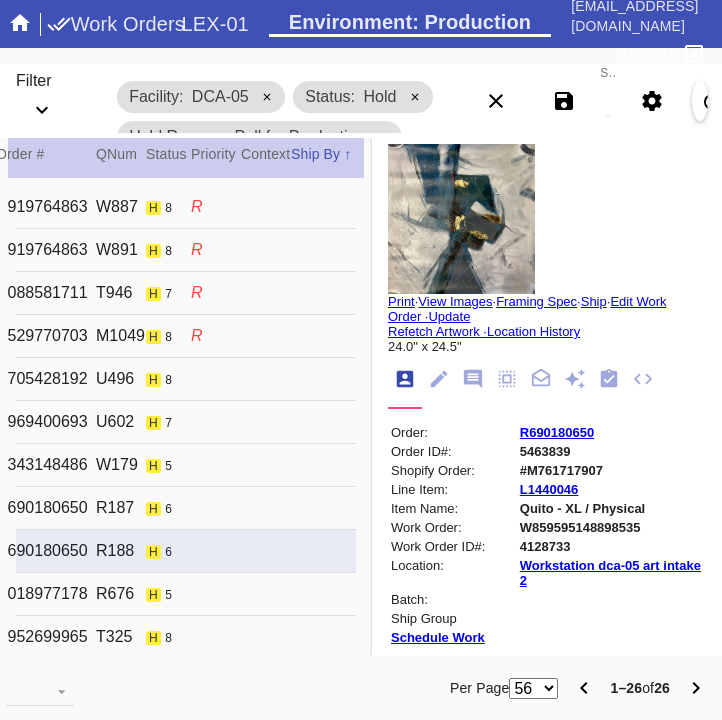click on "R018977178 R676 h   5 XL Ash Canvas / Canvas DCA-05 1 Tejas Patel" at bounding box center (186, 594) 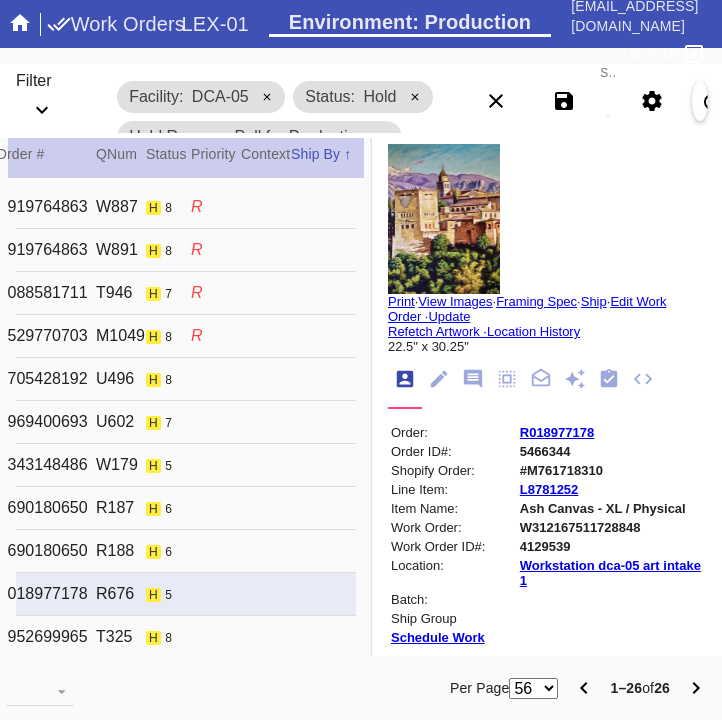 click on "W312167511728848" at bounding box center [611, 527] 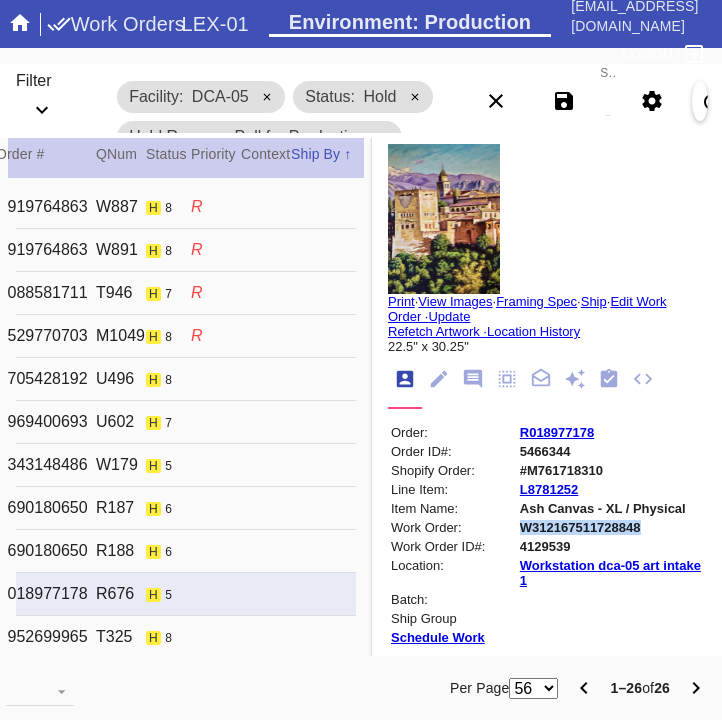 click on "W312167511728848" at bounding box center [611, 527] 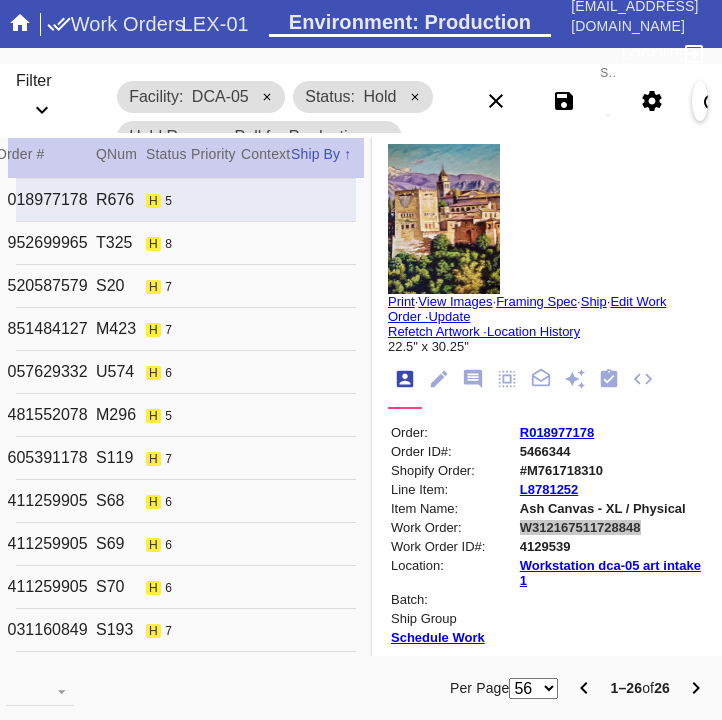 scroll, scrollTop: 405, scrollLeft: 0, axis: vertical 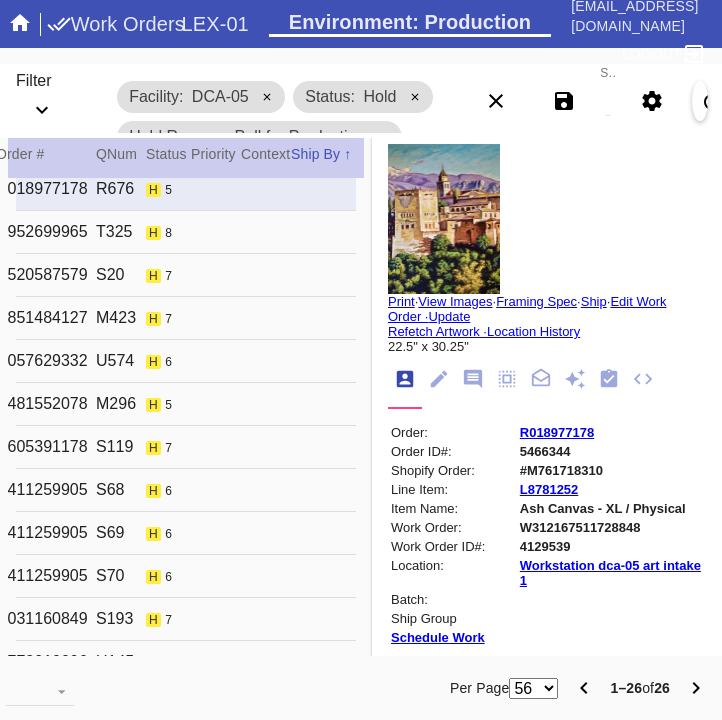 click on "R952699965 T325 h   8 XL Rosemont / Dove White DCA-05 1 Emily Blakemore" at bounding box center [186, 232] 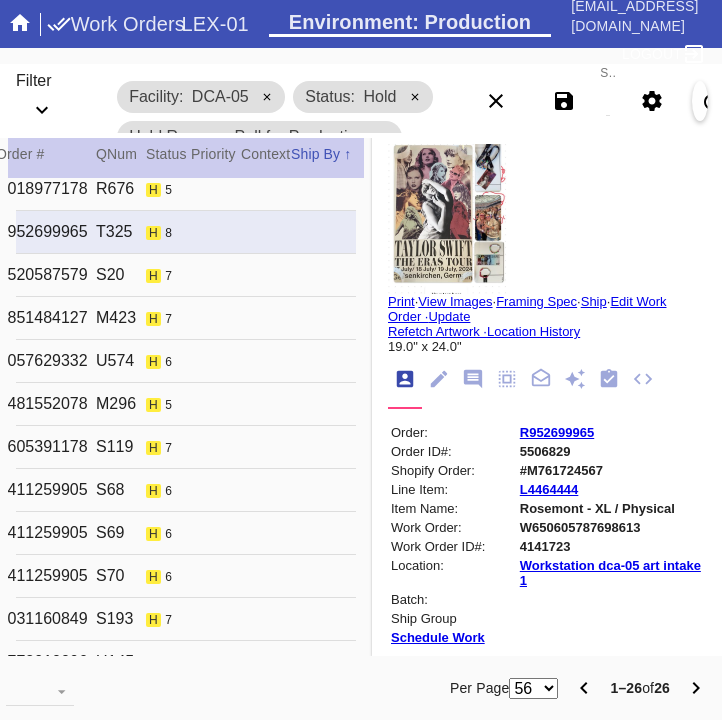 click on "W650605787698613" at bounding box center (611, 527) 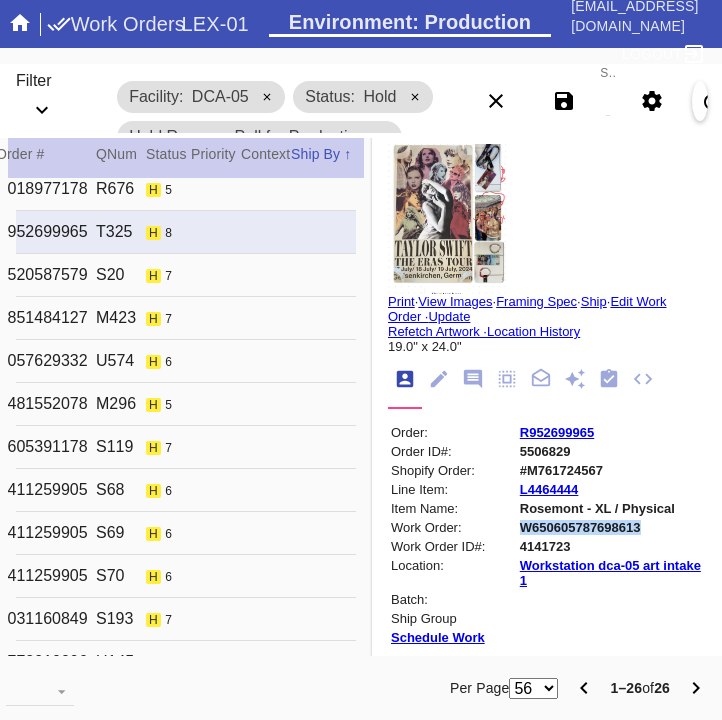 click on "W650605787698613" at bounding box center [611, 527] 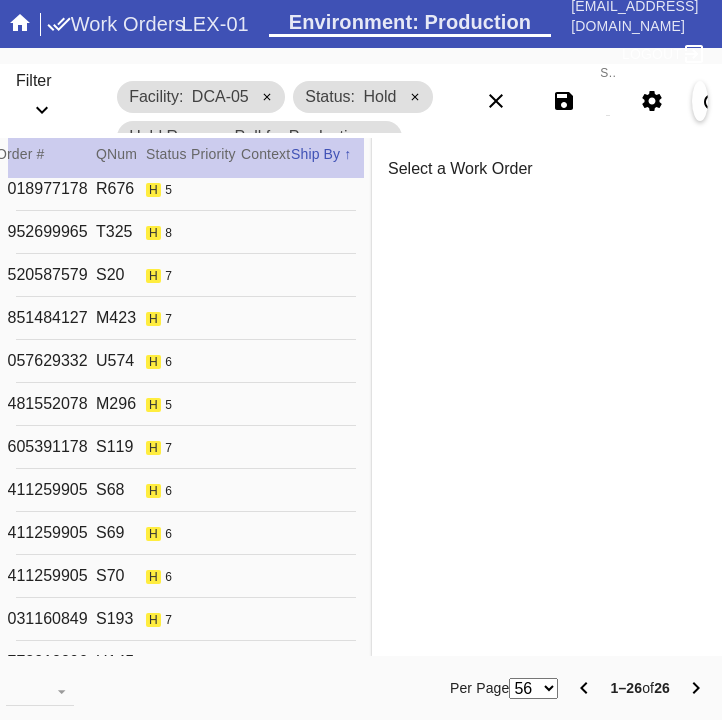 click on "R520587579 S20 h   7 XL Mercer / Off-White DCA-05 1 Erica Bosio" at bounding box center (186, 275) 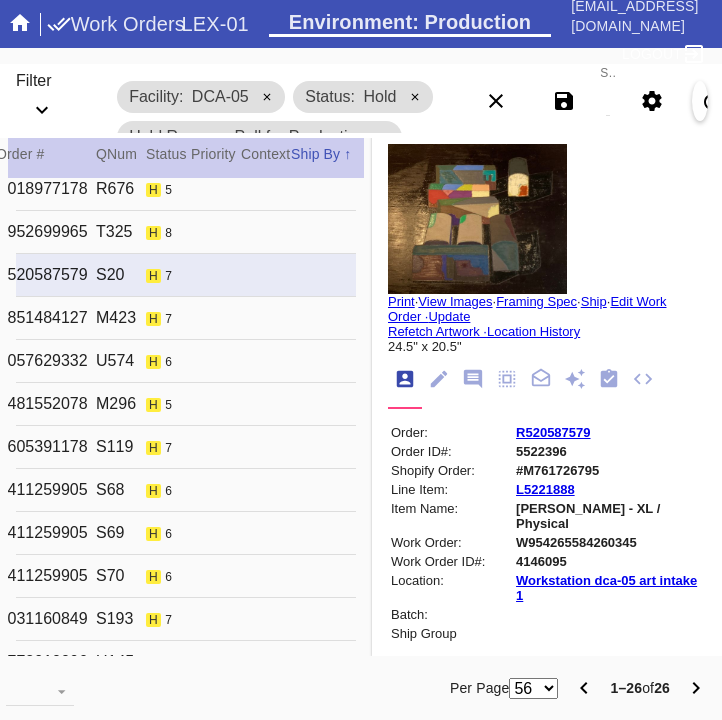 click on "W954265584260345" at bounding box center (609, 542) 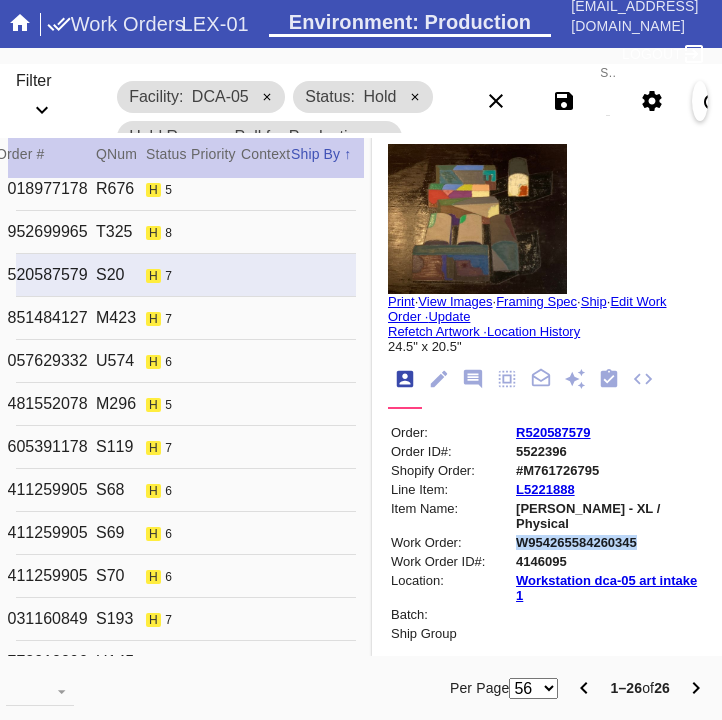 click on "W954265584260345" at bounding box center (609, 542) 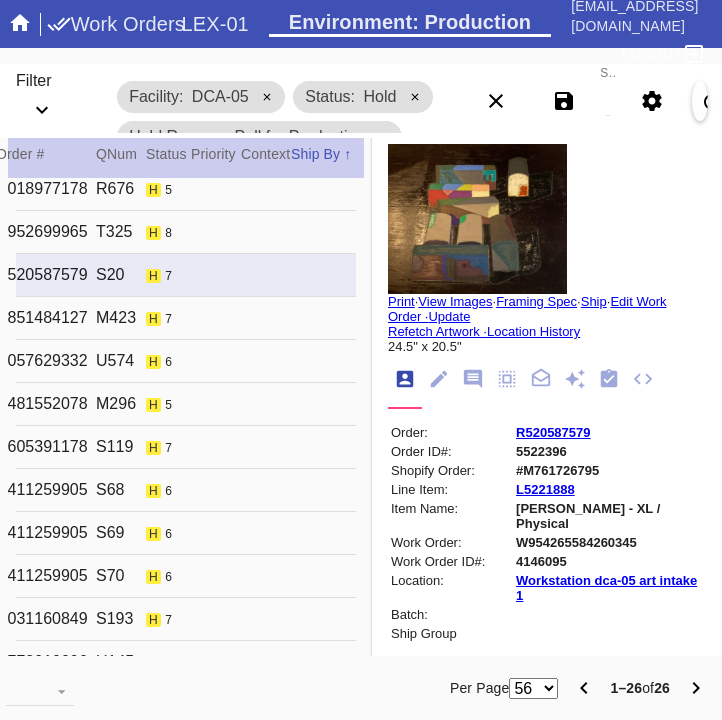 click on "R851484127 M423 h   7 XL Andover / No Mat DCA-05 1 Shaw Cornelson" at bounding box center (186, 318) 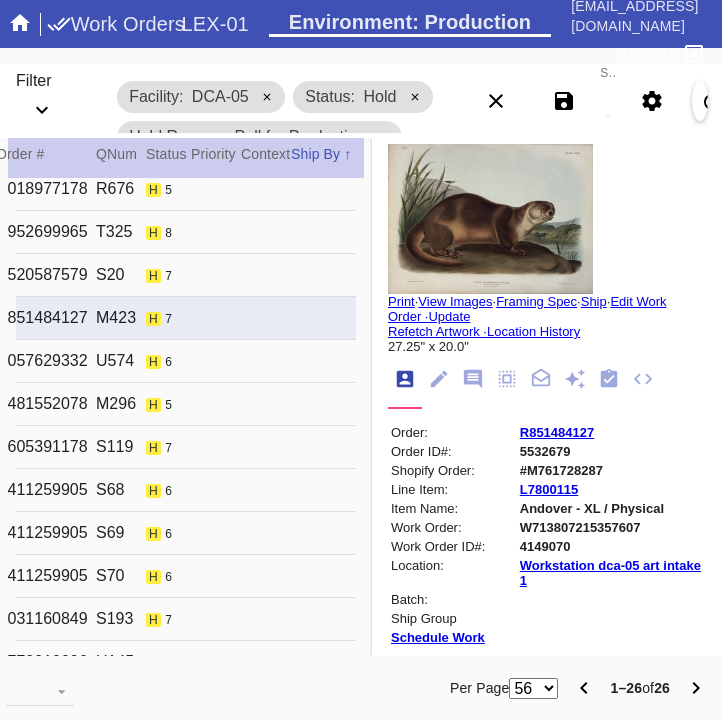 click on "W713807215357607" at bounding box center (611, 527) 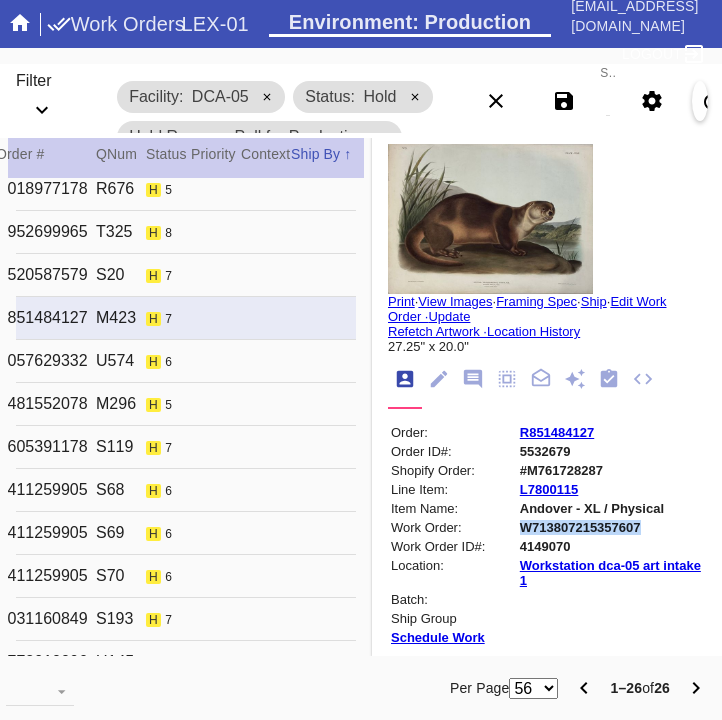 click on "W713807215357607" at bounding box center (611, 527) 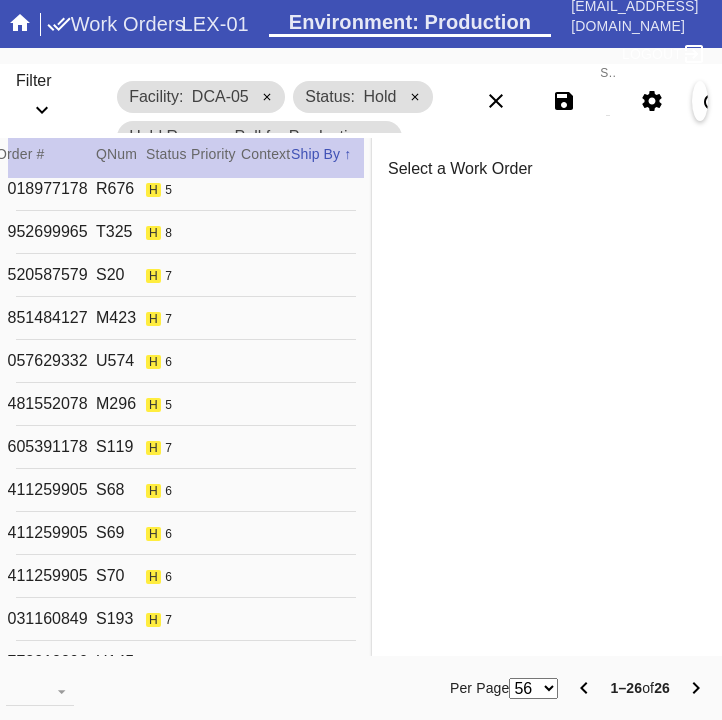 click on "R057629332 U574 h   6 L Cherry with White / Dove White DCA-05 1 Jonas Reagan" at bounding box center (186, 361) 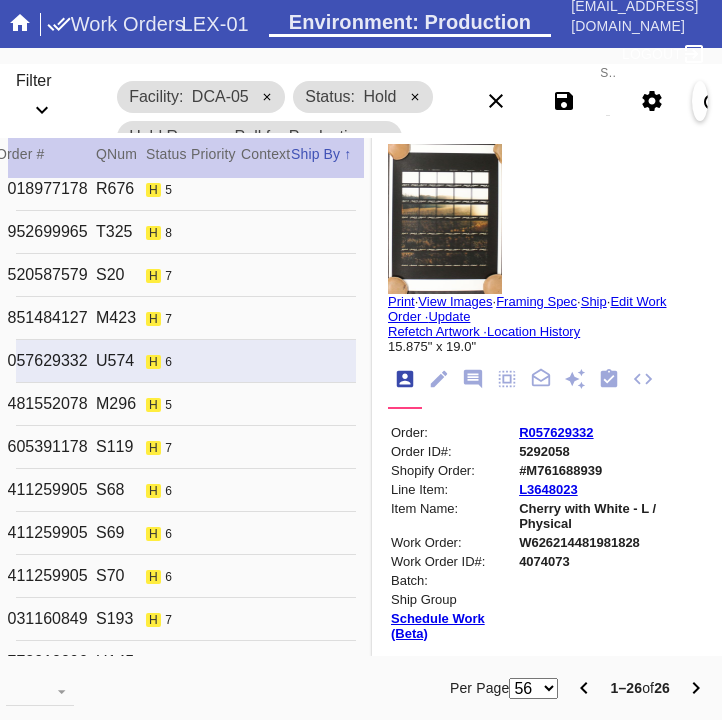click on "W626214481981828" at bounding box center (611, 542) 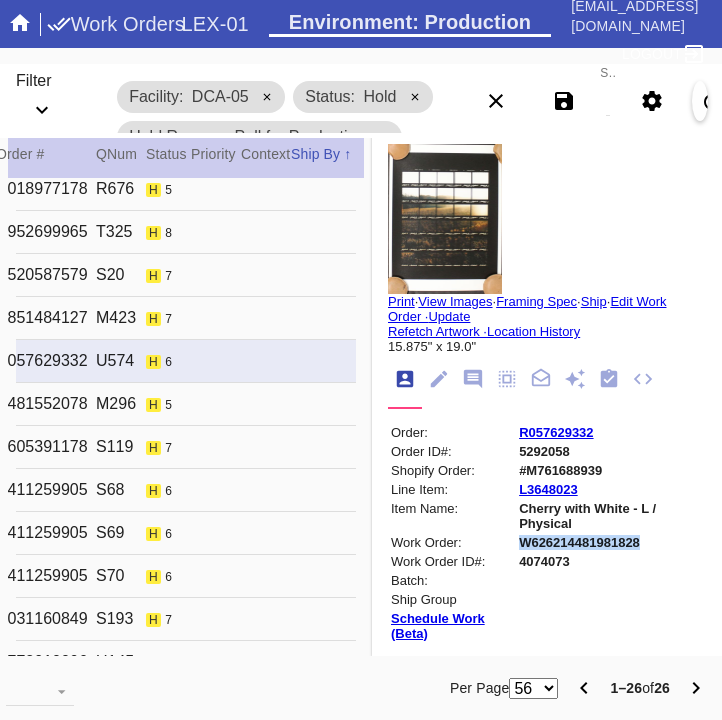 click on "W626214481981828" at bounding box center [611, 542] 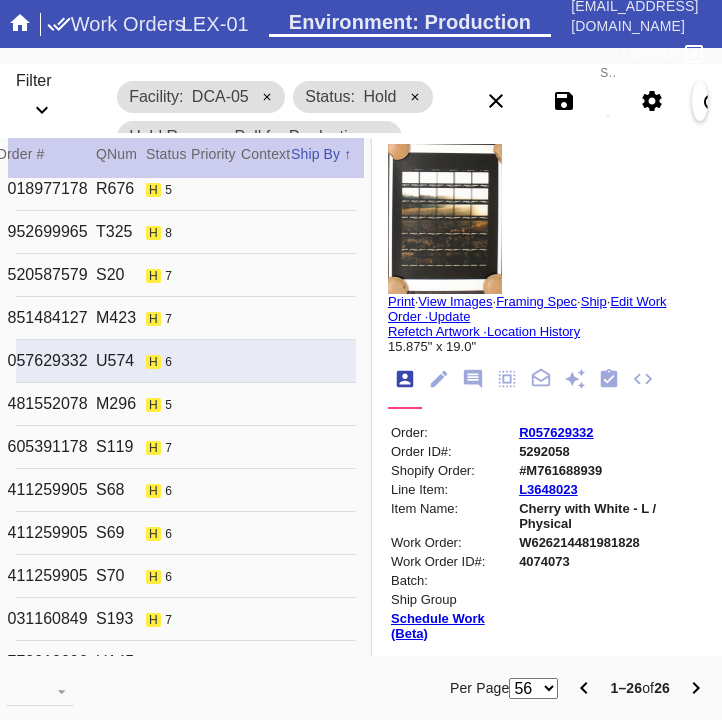 click on "R481552078 M296 h   5 L Walnut Canvas / Canvas DCA-05 1 Gabriela Gergely" at bounding box center [186, 404] 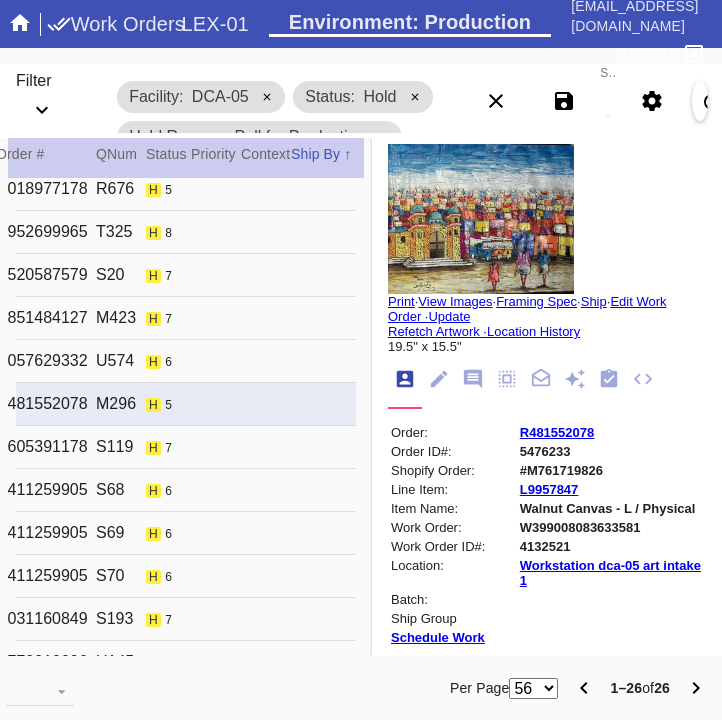click on "W399008083633581" at bounding box center (611, 527) 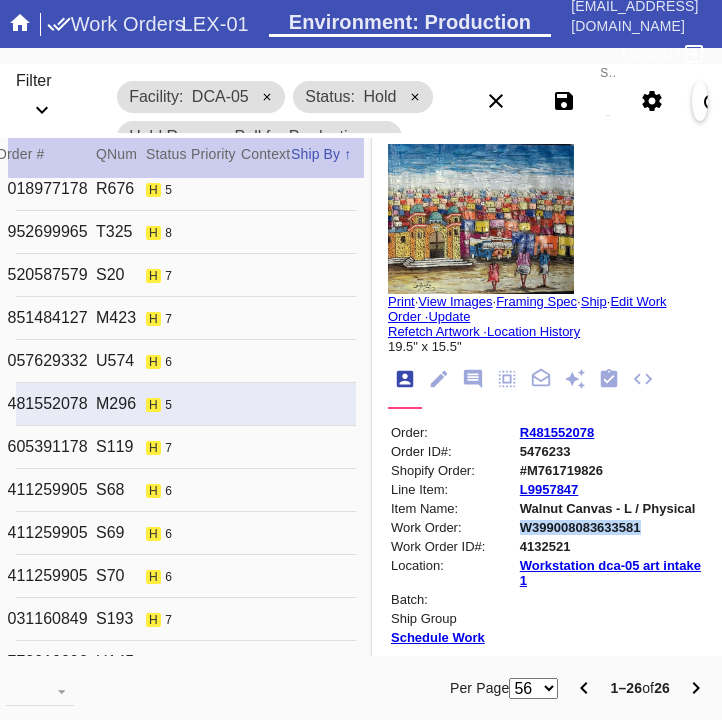 click on "W399008083633581" at bounding box center (611, 527) 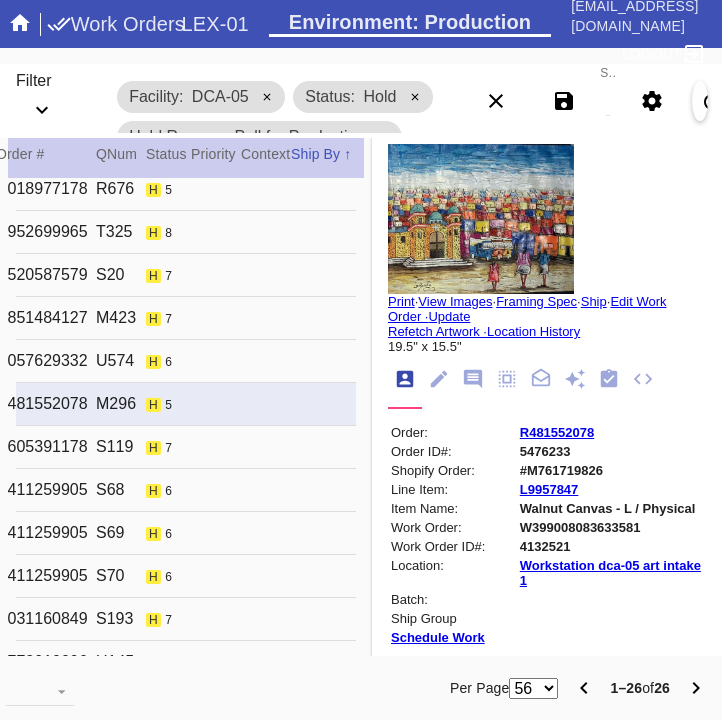 click on "R605391178 S119 h   7 L Marin / White DCA-05 1 Tim Rainsberger" at bounding box center (186, 447) 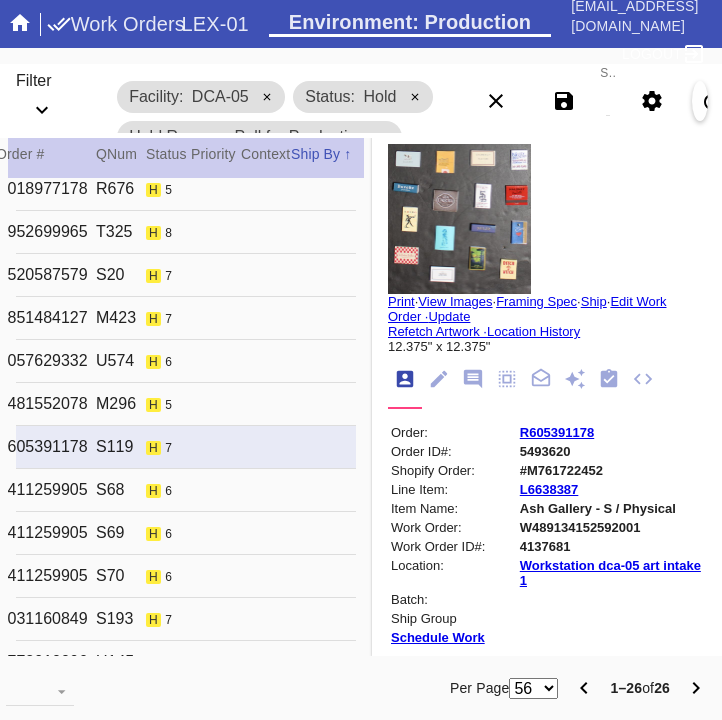 click on "W489134152592001" at bounding box center [611, 527] 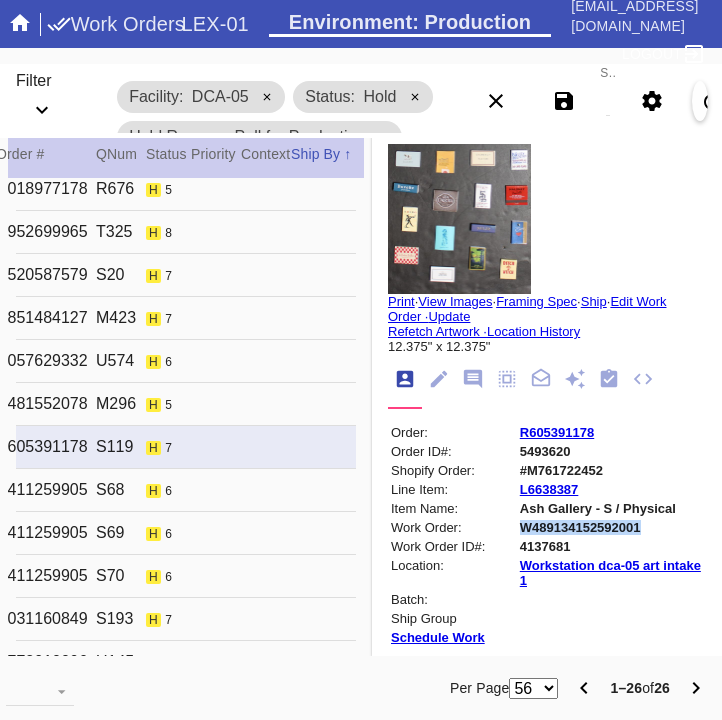 click on "W489134152592001" at bounding box center [611, 527] 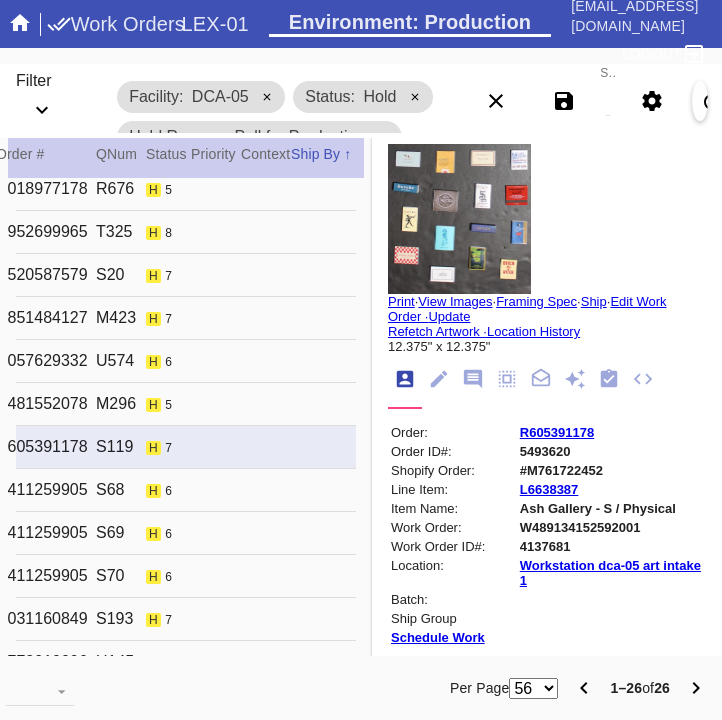 click on "R411259905 S68 h   6 L Quito / Canvas DCA-05 1 Atul Bhagat" at bounding box center (186, 490) 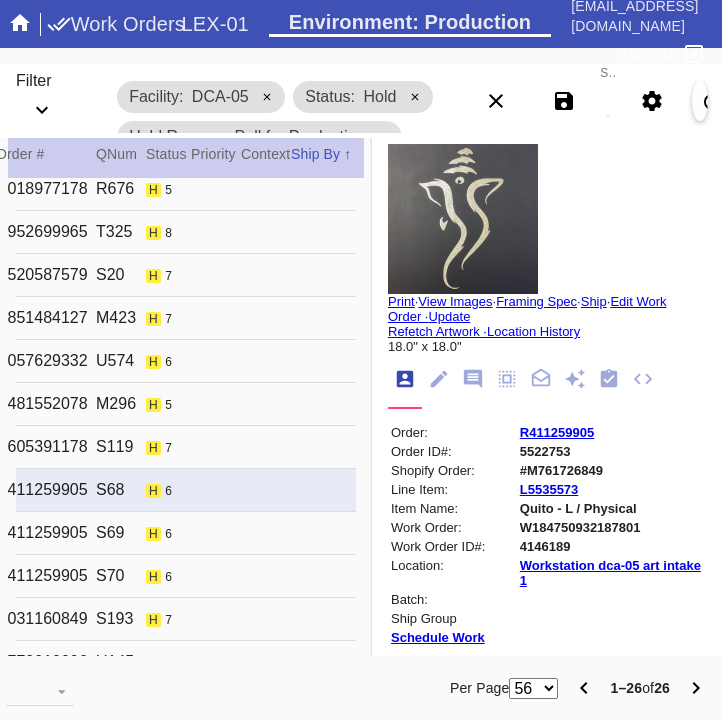 click on "W184750932187801" at bounding box center [611, 527] 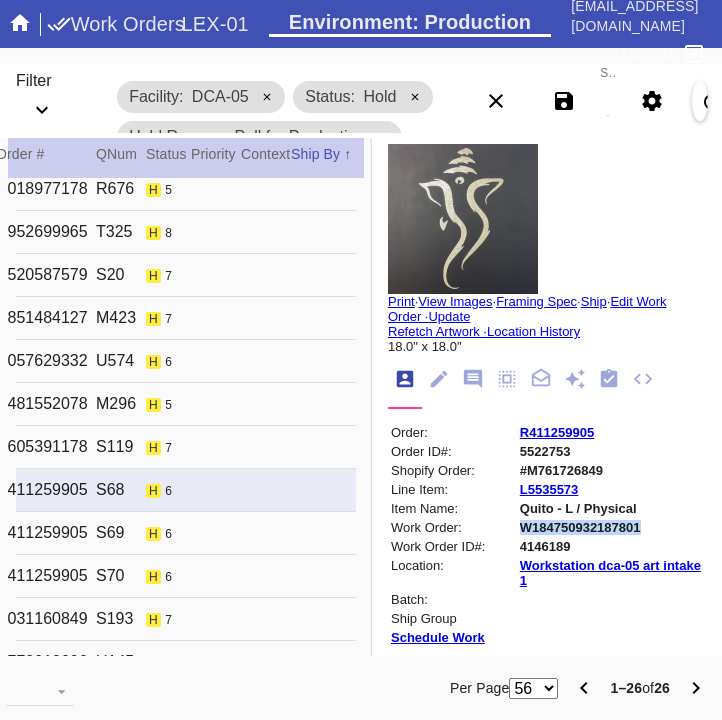 click on "W184750932187801" at bounding box center [611, 527] 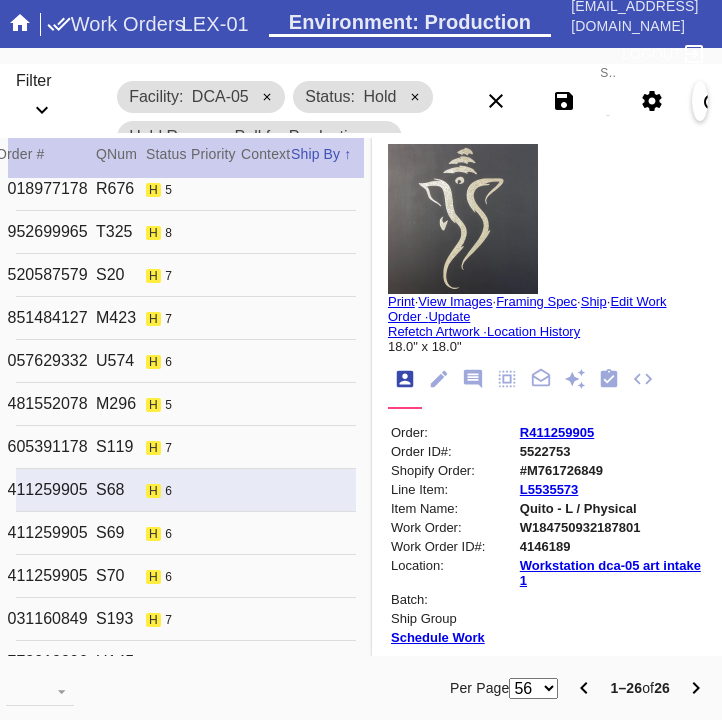 click on "R411259905 S69 h   6 L Quito / Canvas DCA-05 1 Atul Bhagat" at bounding box center [186, 533] 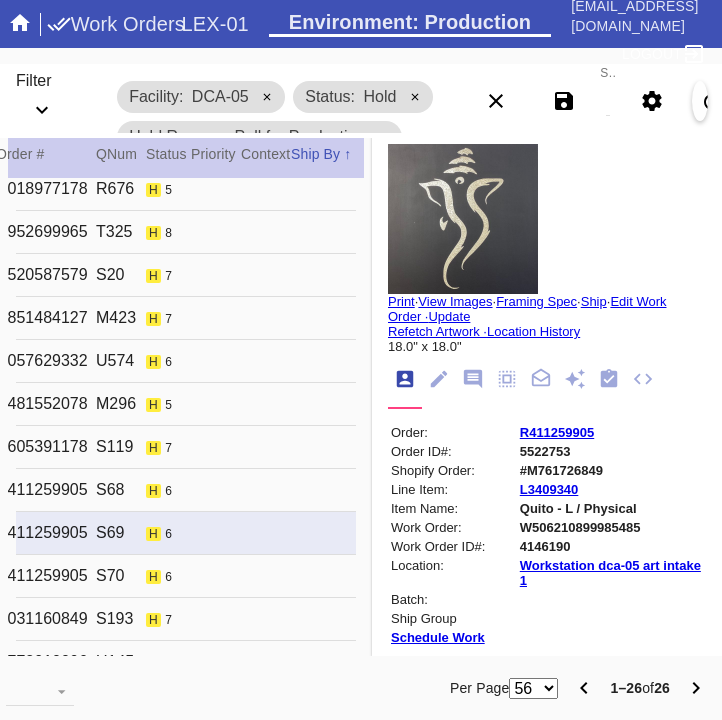 click on "W506210899985485" at bounding box center [611, 527] 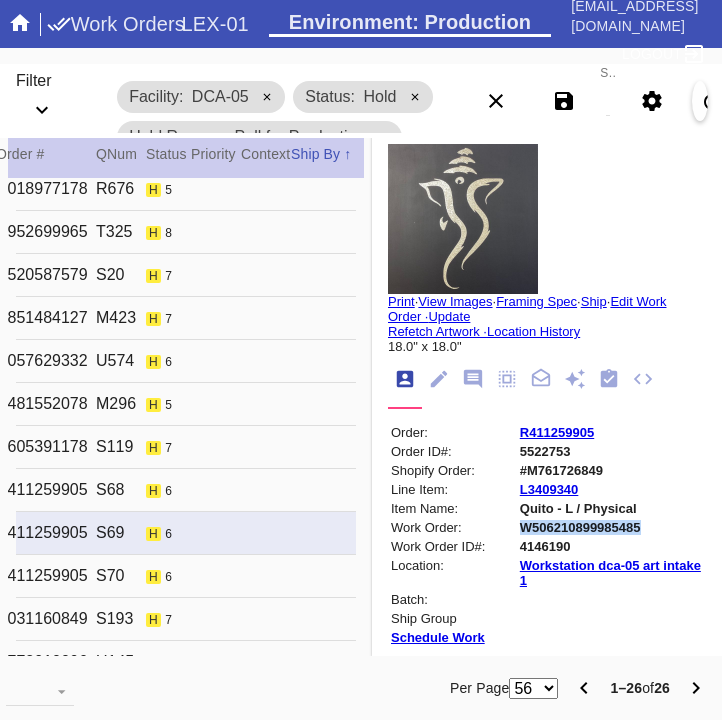 click on "W506210899985485" at bounding box center [611, 527] 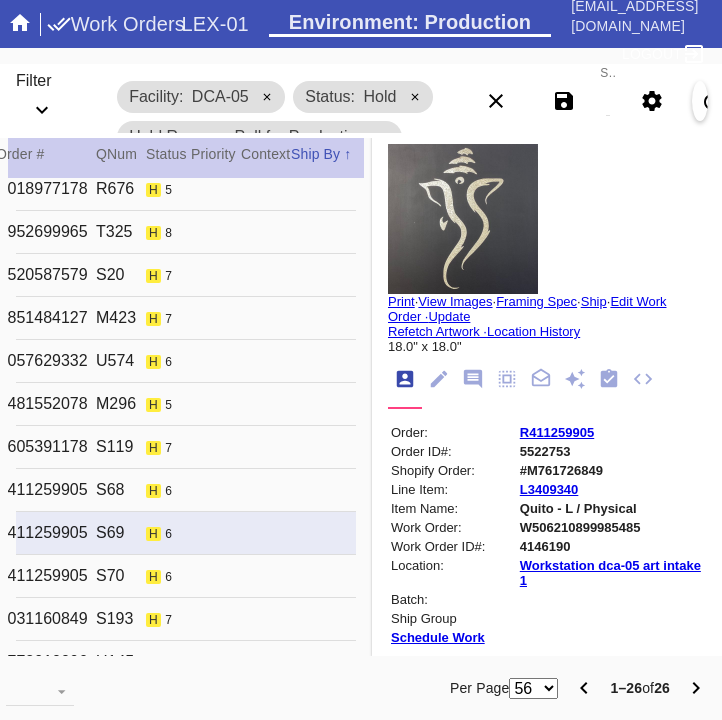 click on "R411259905 S70 h   6 L Quito / Canvas DCA-05 1 Atul Bhagat" at bounding box center (186, 576) 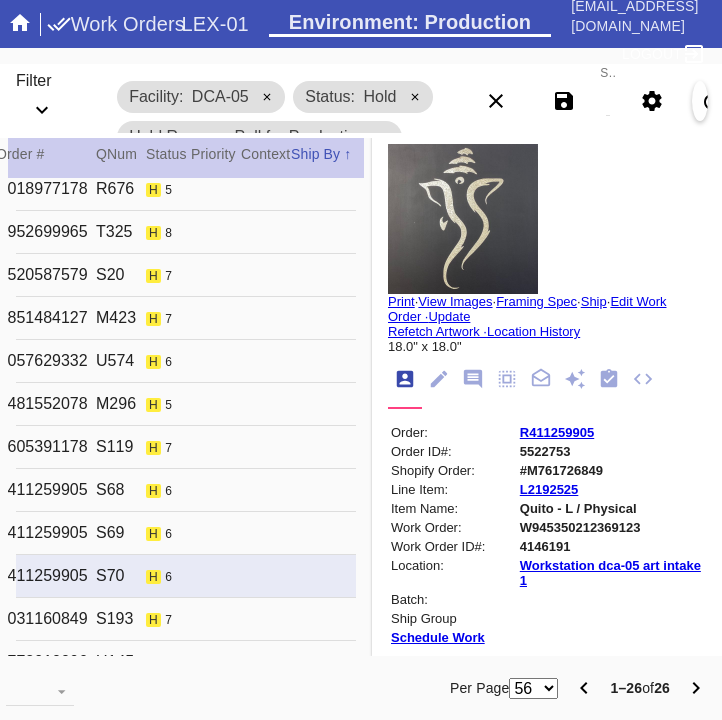 click on "W945350212369123" at bounding box center (611, 527) 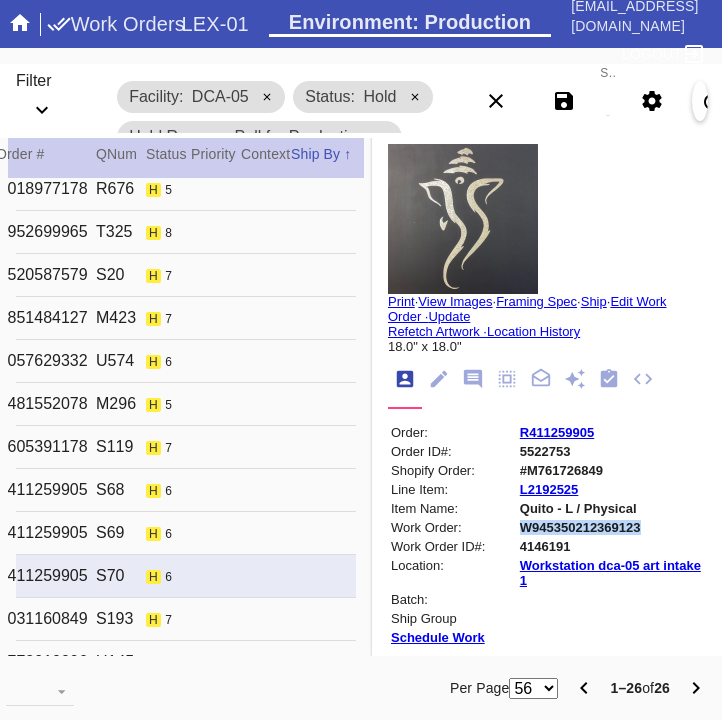click on "W945350212369123" at bounding box center (611, 527) 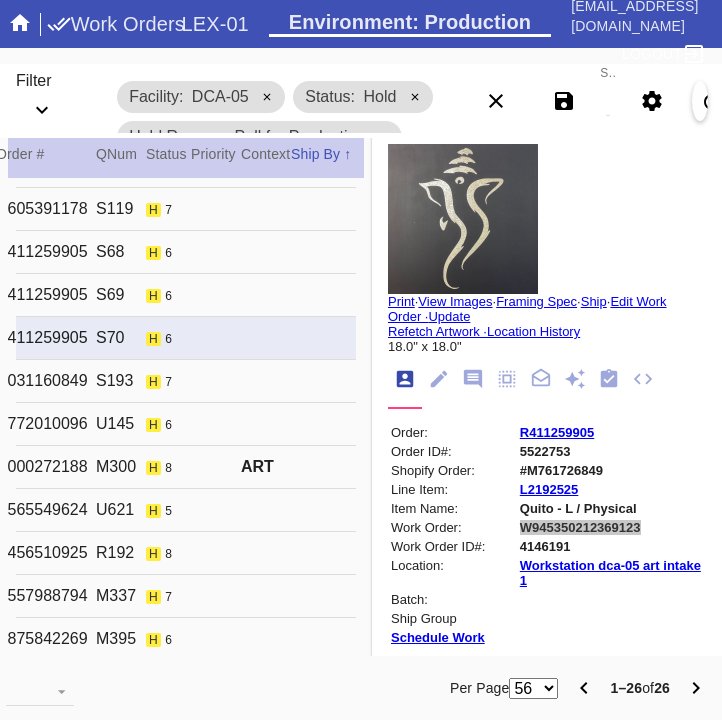 scroll, scrollTop: 669, scrollLeft: 0, axis: vertical 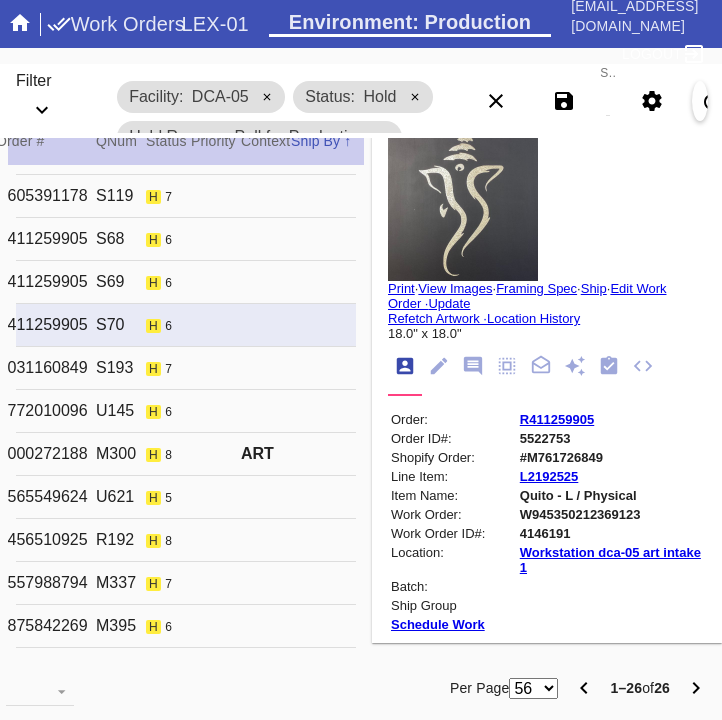 click on "R031160849 S193 h   7 L Avalon / Off-White With Black Core DCA-05 1 Abby Wisen" at bounding box center [186, 368] 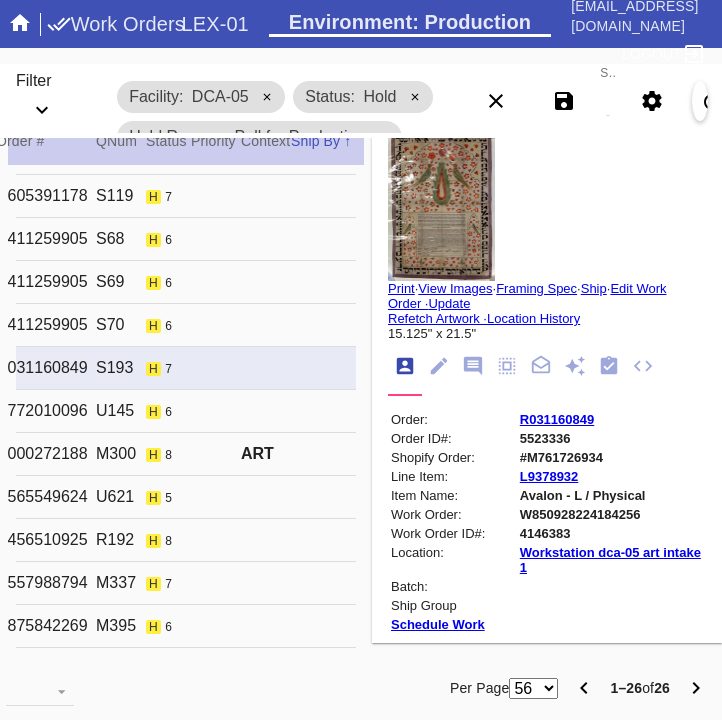 click on "W850928224184256" at bounding box center (611, 514) 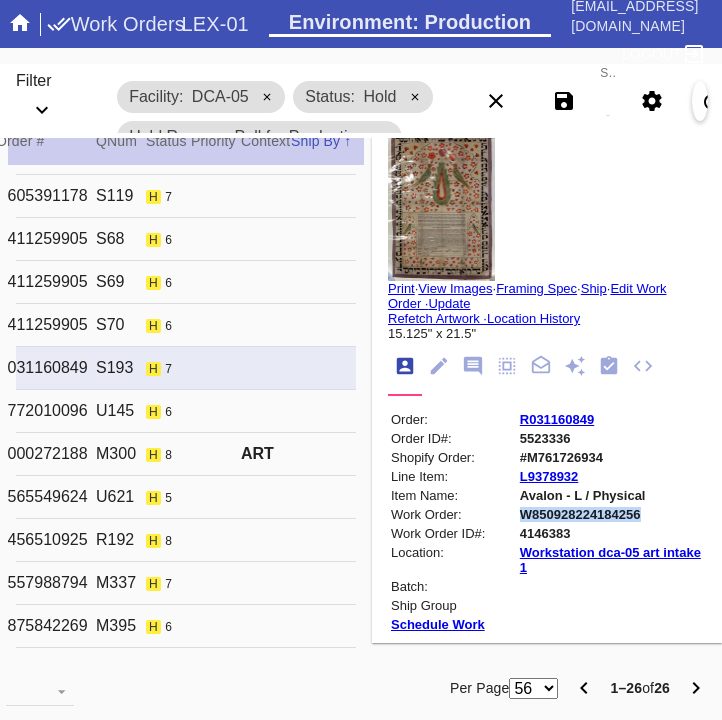 click on "W850928224184256" at bounding box center (611, 514) 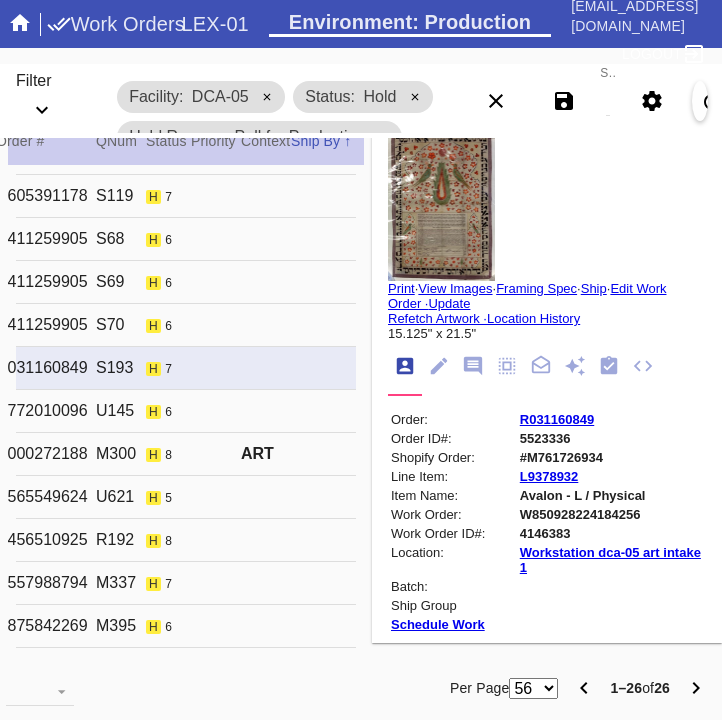 click on "R772010096 U145 h   6 L Ash (Wide) / Lavender DCA-05 1 Anna Silva" at bounding box center (186, 411) 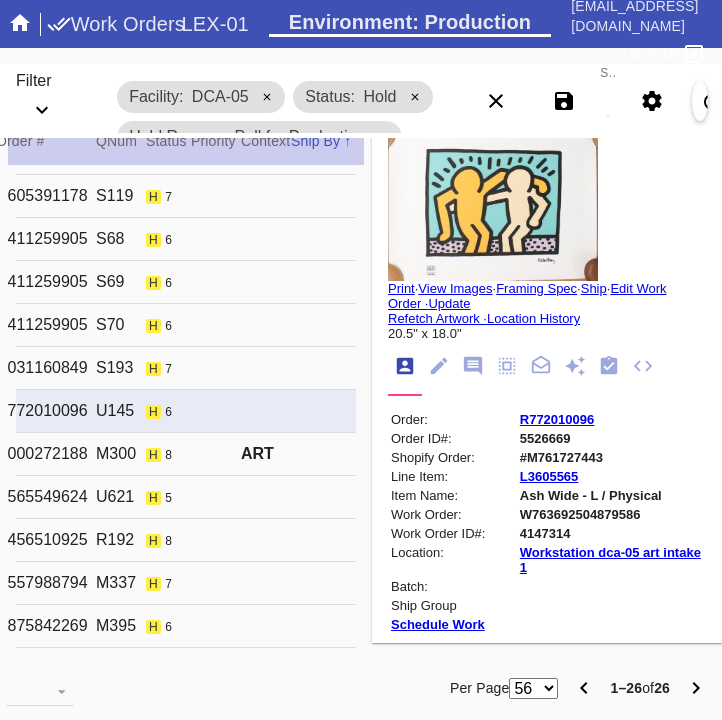 click on "W763692504879586" at bounding box center [611, 514] 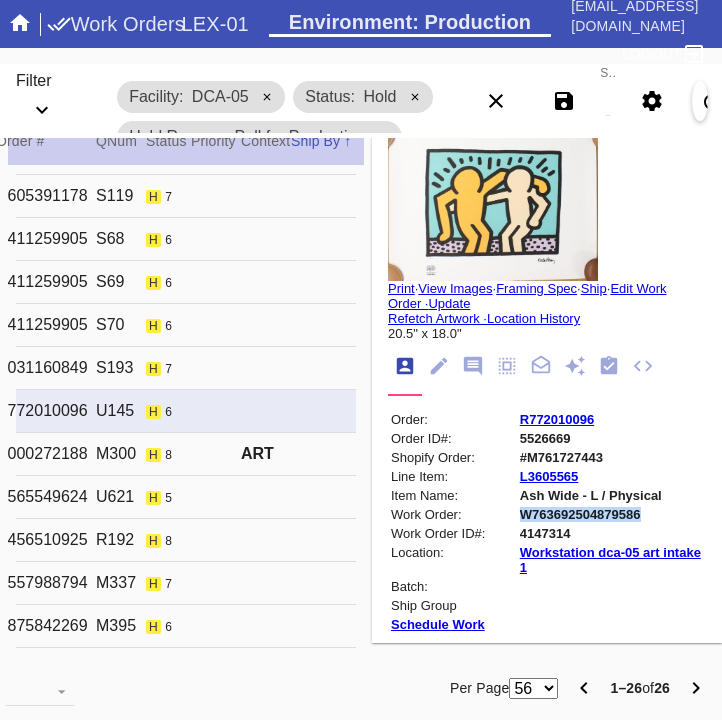 click on "W763692504879586" at bounding box center (611, 514) 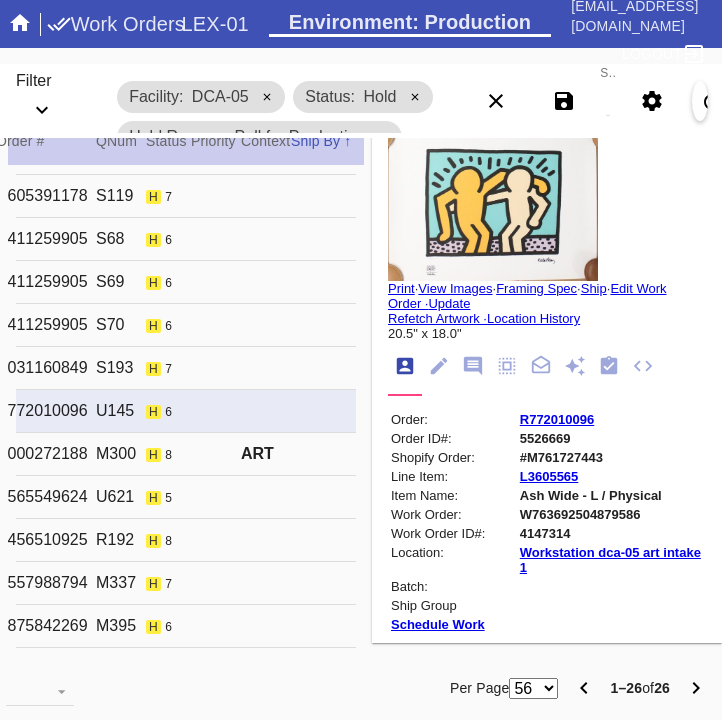 click on "R000272188 M300 h   8 L Cork / White DCA-05 1 Jayson Porter
ART" at bounding box center (186, 454) 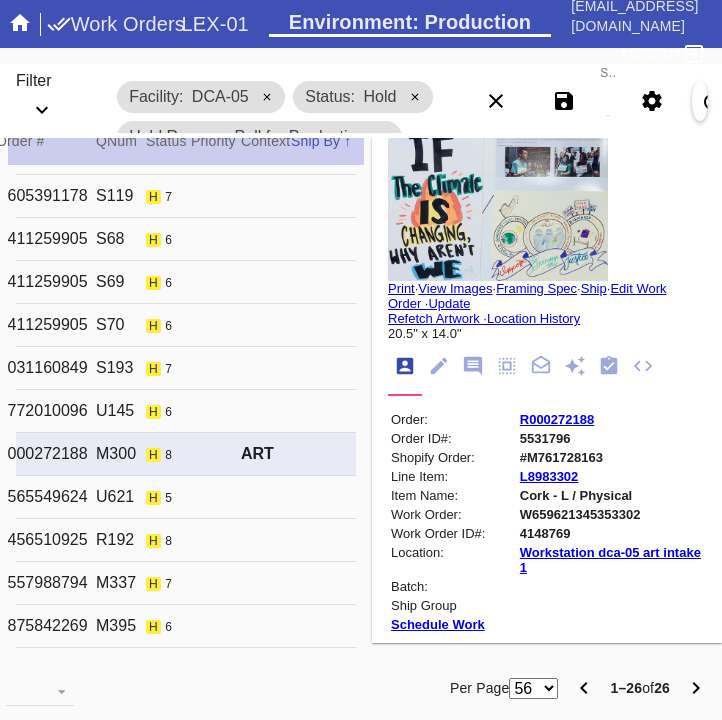 click on "W659621345353302" at bounding box center [611, 514] 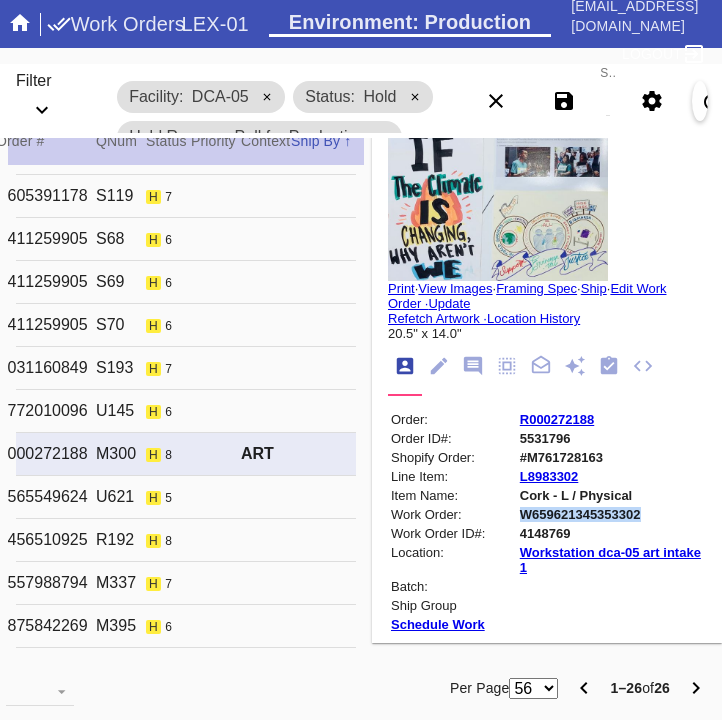 click on "W659621345353302" at bounding box center [611, 514] 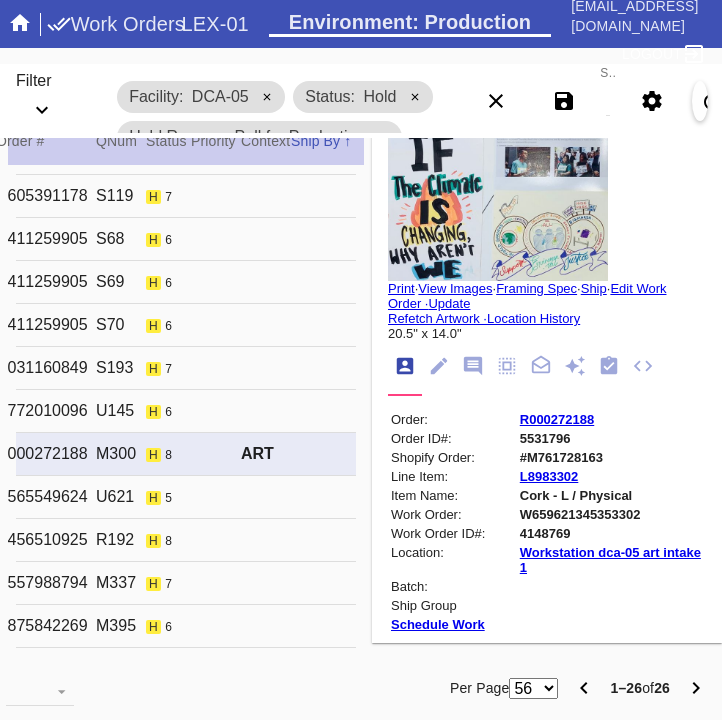 click on "R565549624 U621 h   5 M Laguna / Canvas DCA-05 1 Eric Bukovac" at bounding box center (186, 497) 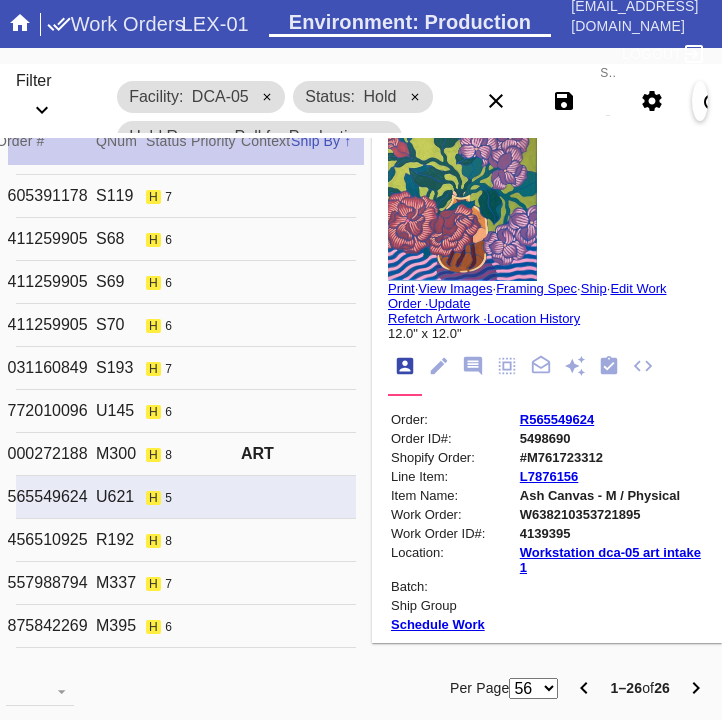 click on "W638210353721895" at bounding box center [611, 514] 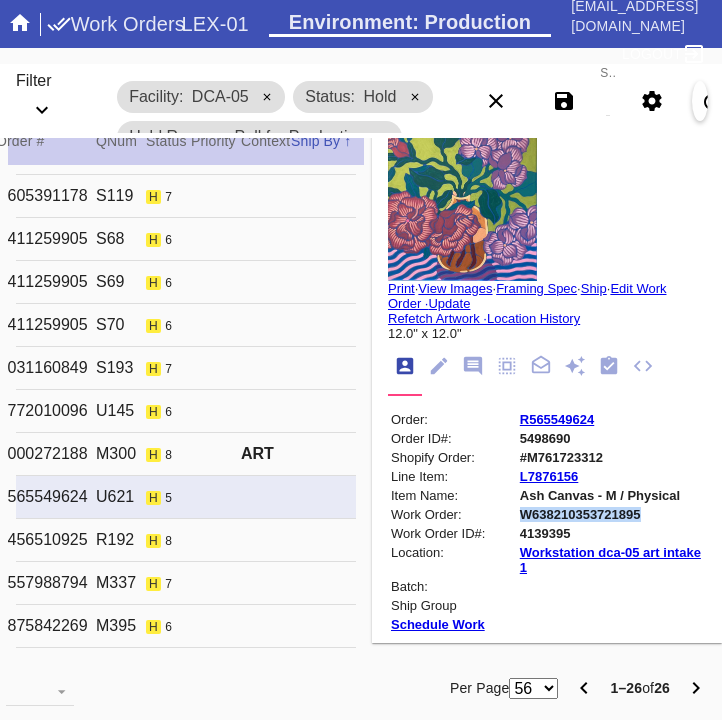 click on "W638210353721895" at bounding box center [611, 514] 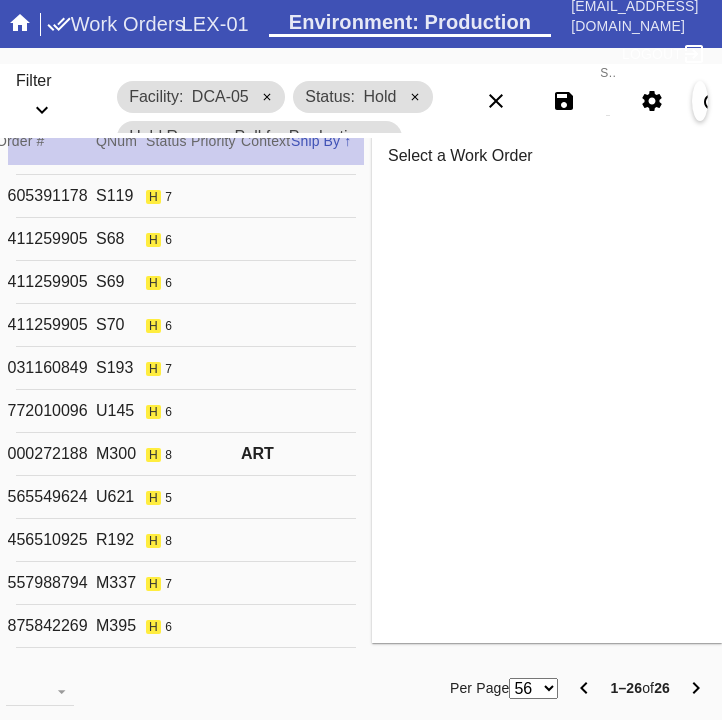 click on "R456510925 R192 h   8 M Olympia / White DCA-05 1 James Breeden" at bounding box center (186, 540) 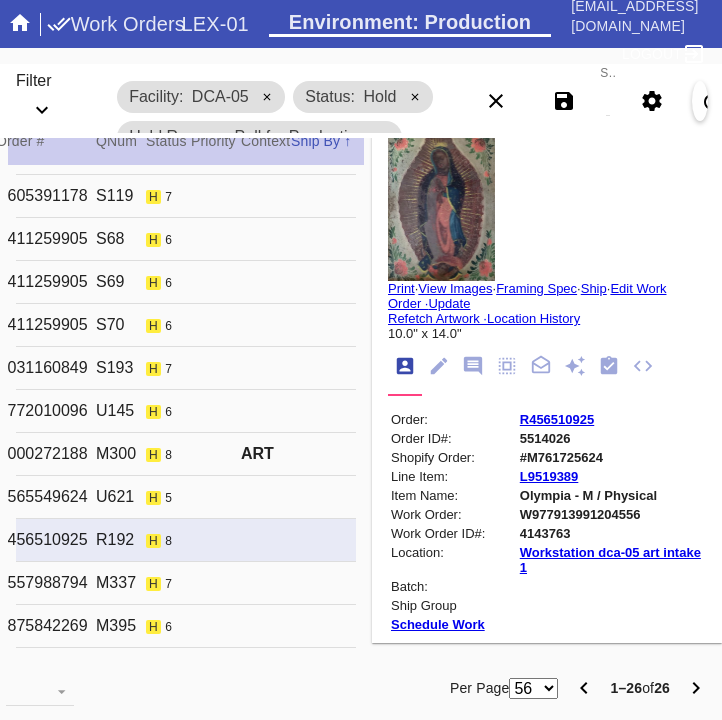 click on "W977913991204556" at bounding box center (611, 514) 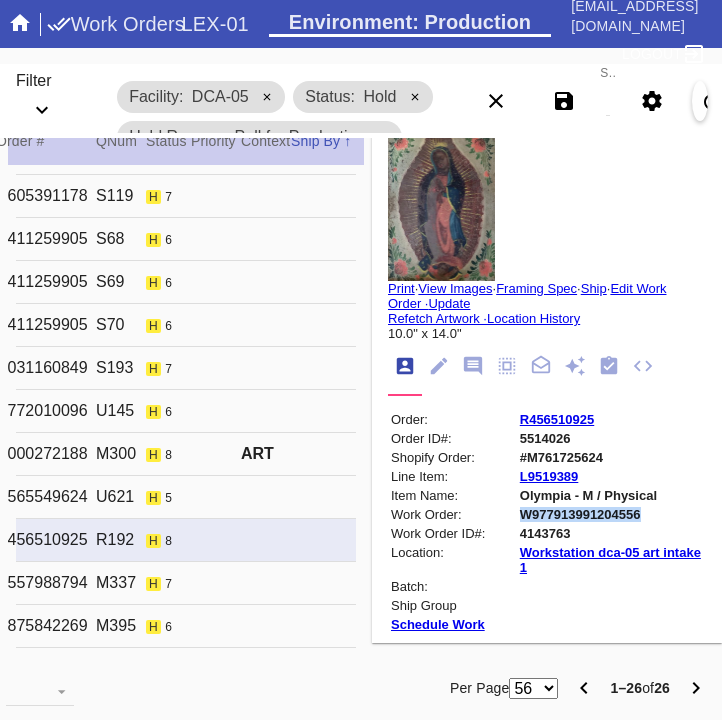 click on "W977913991204556" at bounding box center [611, 514] 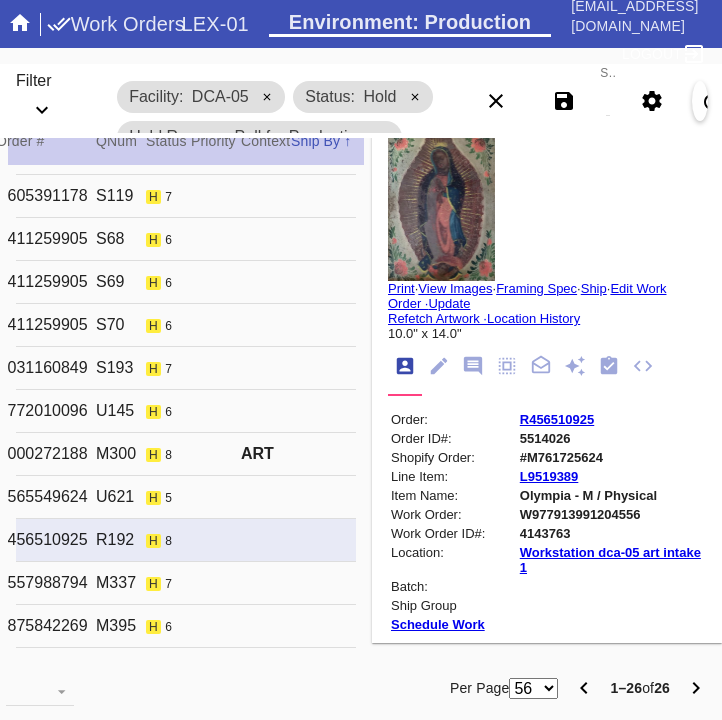 click on "R557988794 M337 h   7 S Marin (Deep) / White DCA-05 1 Cristina Krumsick" at bounding box center [186, 583] 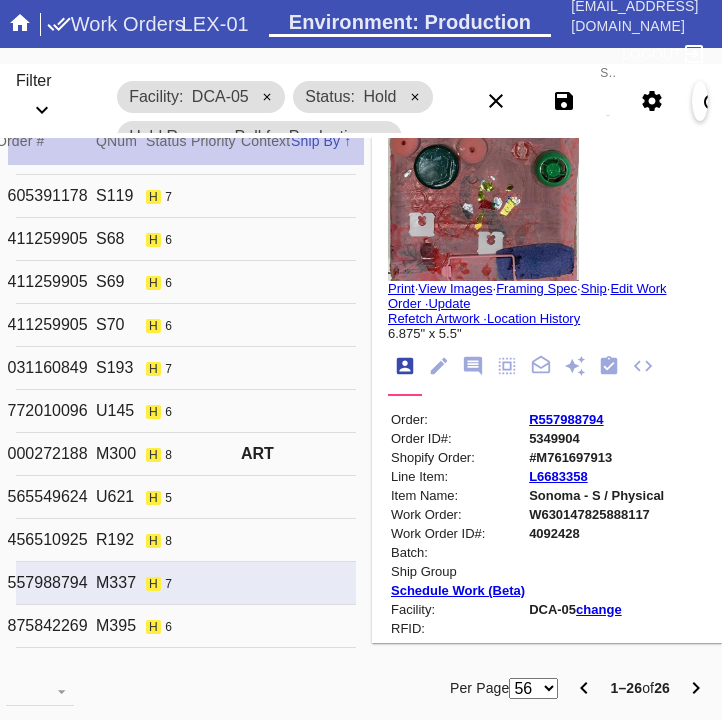 click on "W630147825888117" at bounding box center (596, 514) 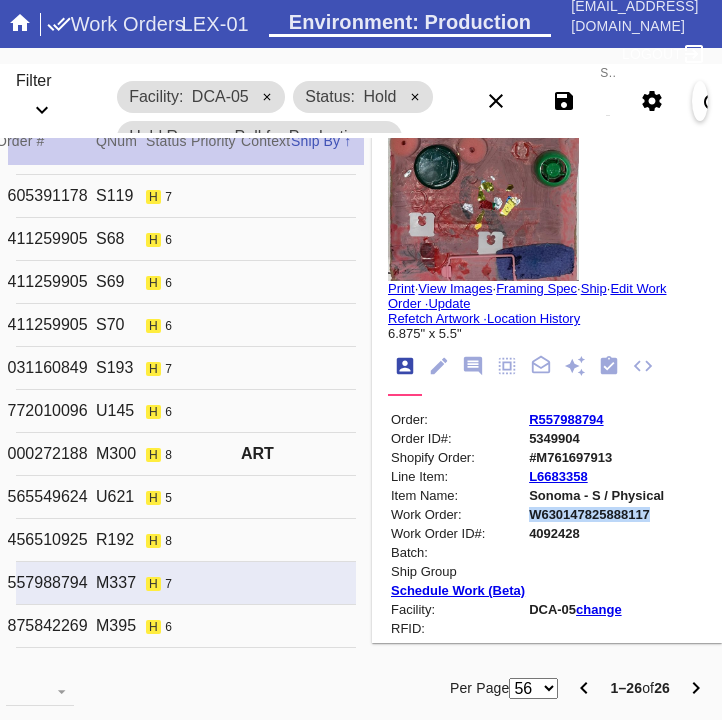 click on "W630147825888117" at bounding box center (596, 514) 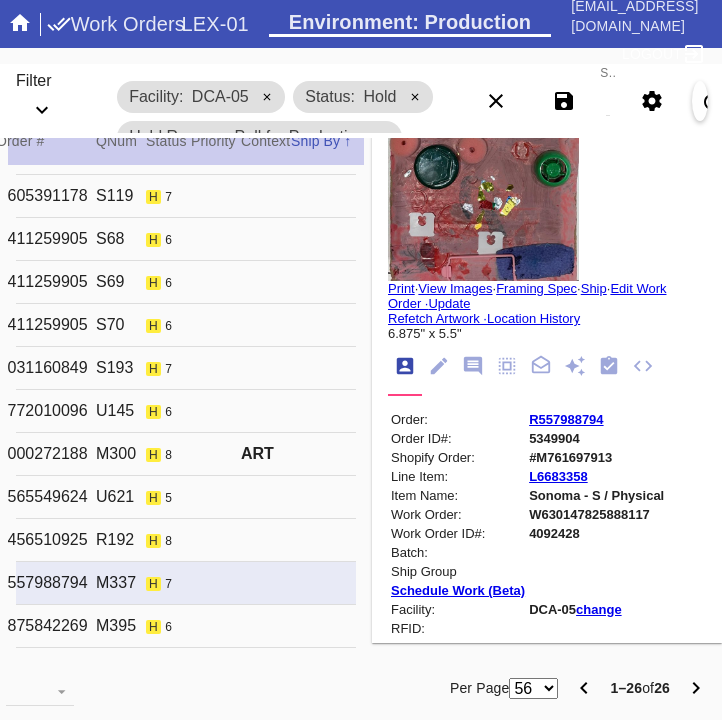 click on "R875842269 M395 h   6 S Walnut (Gallery) / Sugar DCA-05 1 Lisa McClain" at bounding box center (186, 626) 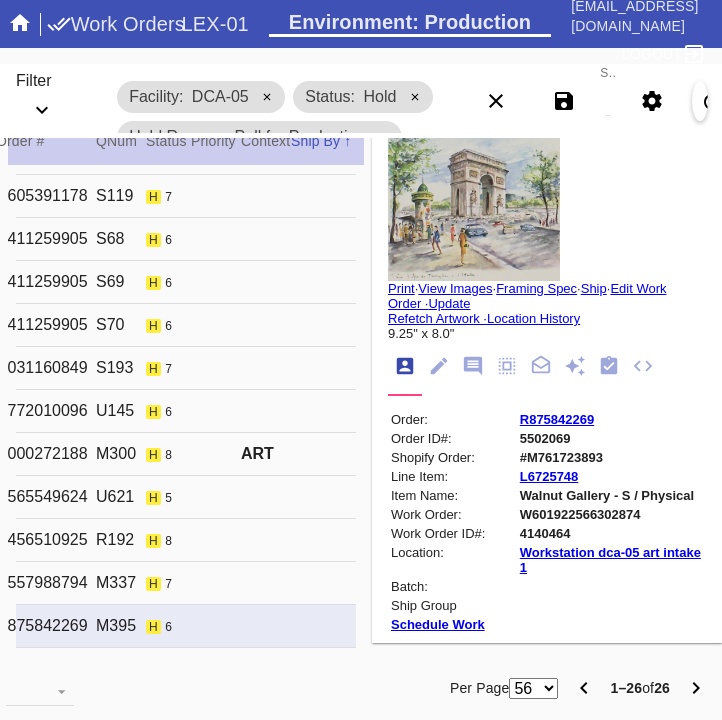 click on "W601922566302874" at bounding box center [611, 514] 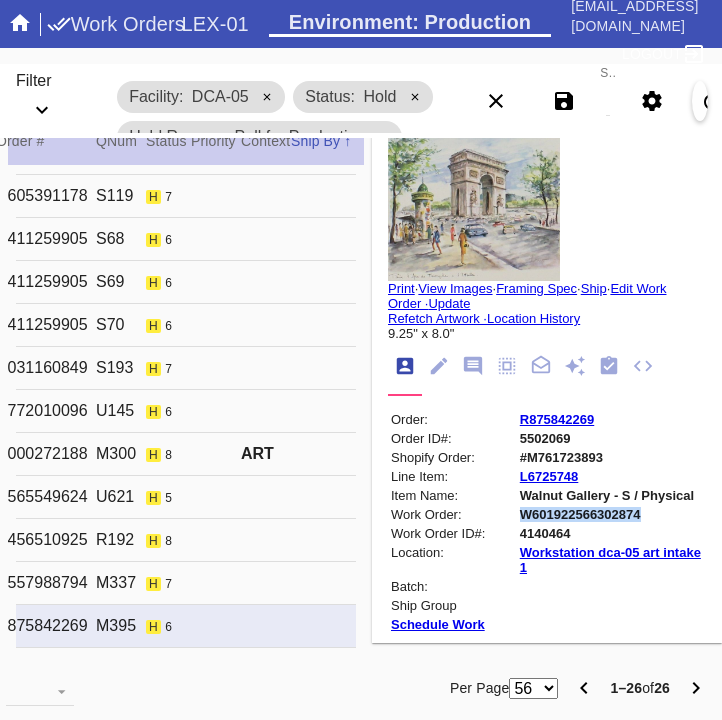 click on "W601922566302874" at bounding box center (611, 514) 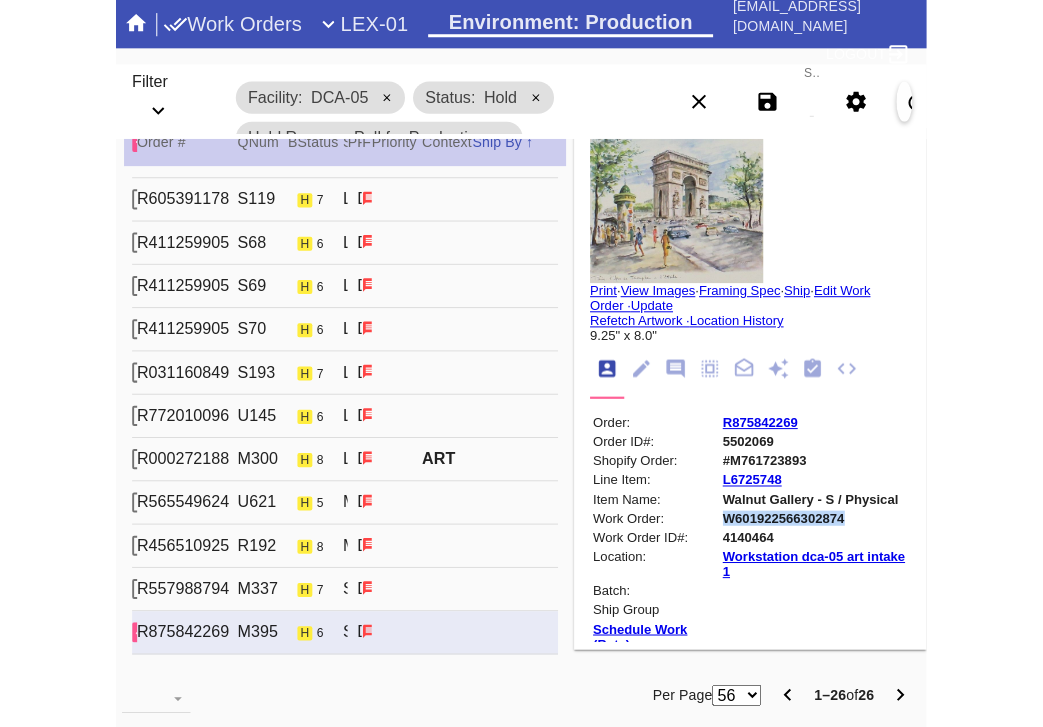 scroll, scrollTop: 662, scrollLeft: 0, axis: vertical 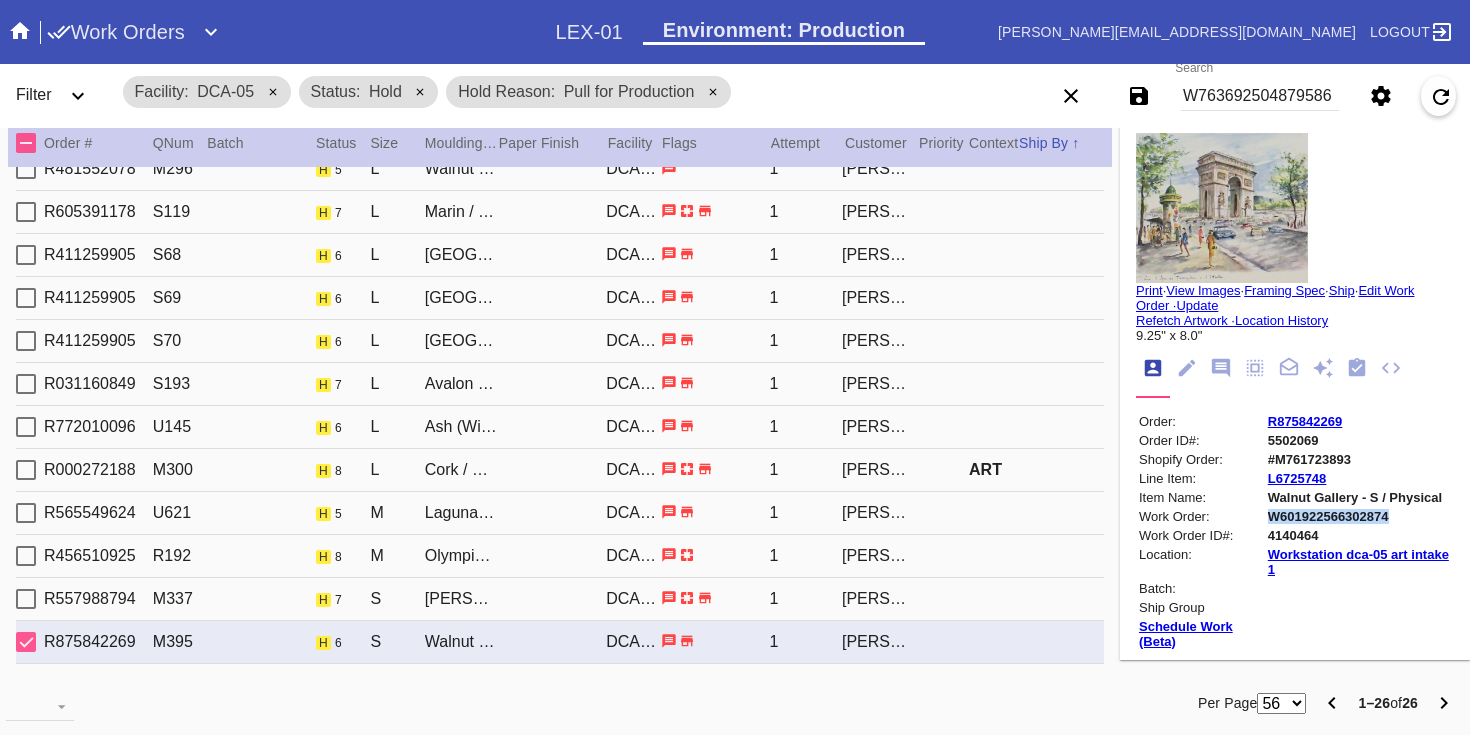 click on "Quito / Canvas" at bounding box center (461, 255) 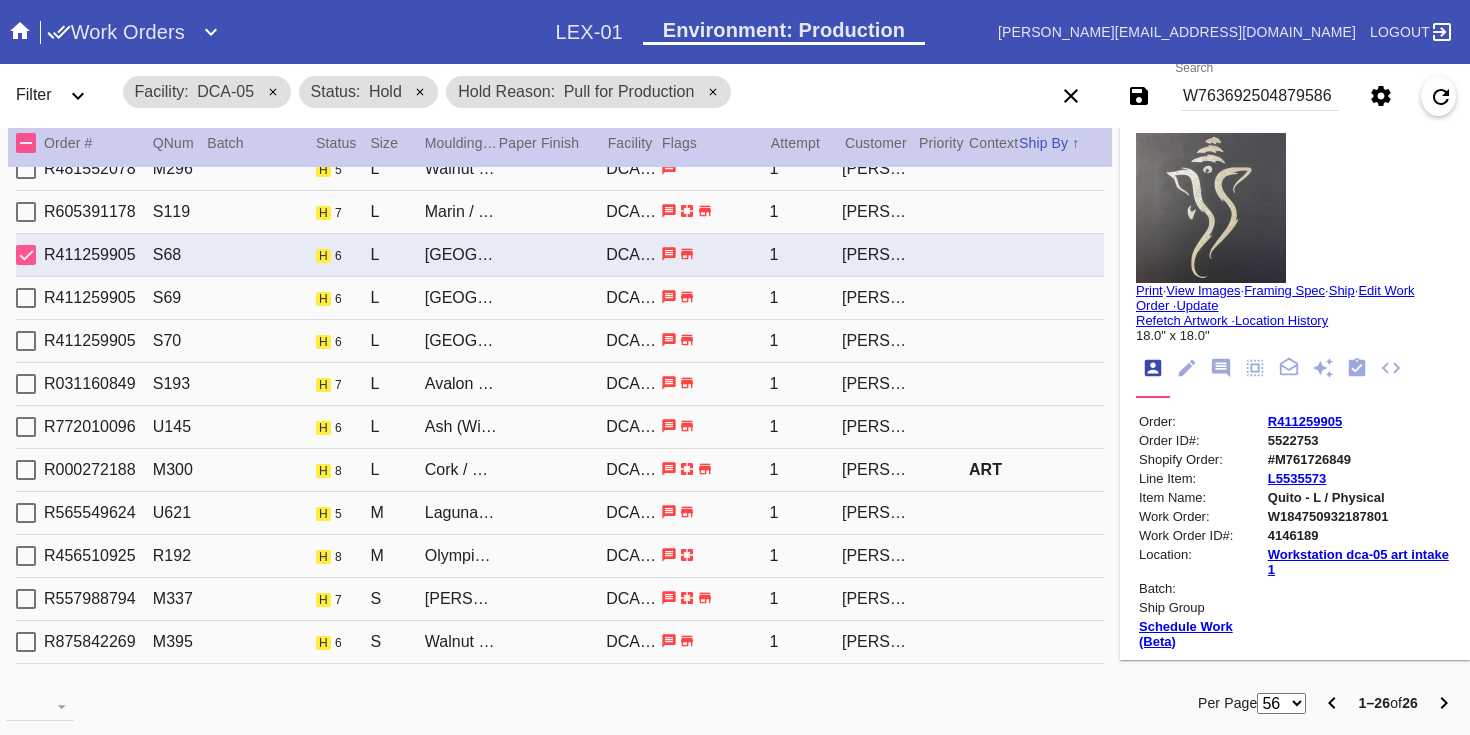 click on "R411259905" at bounding box center [1305, 421] 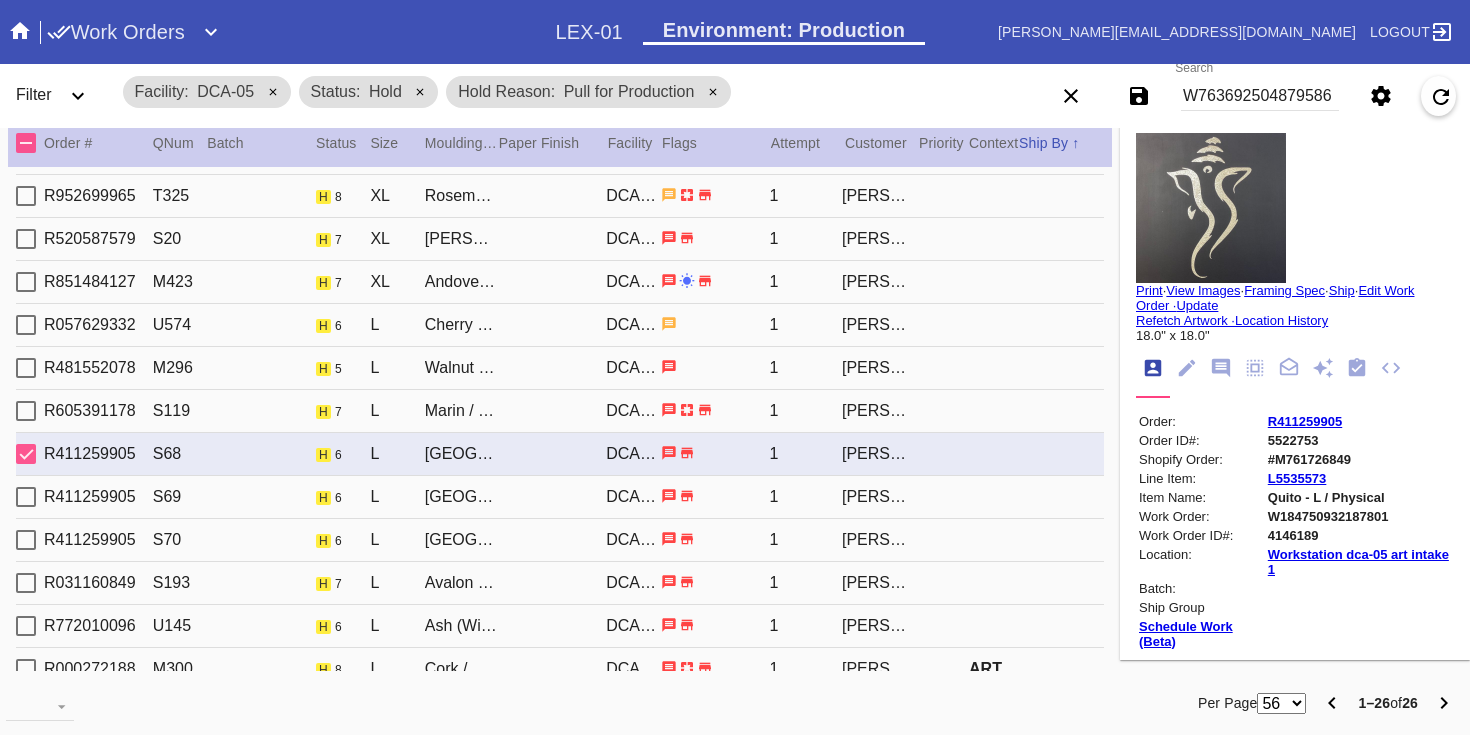scroll, scrollTop: 0, scrollLeft: 0, axis: both 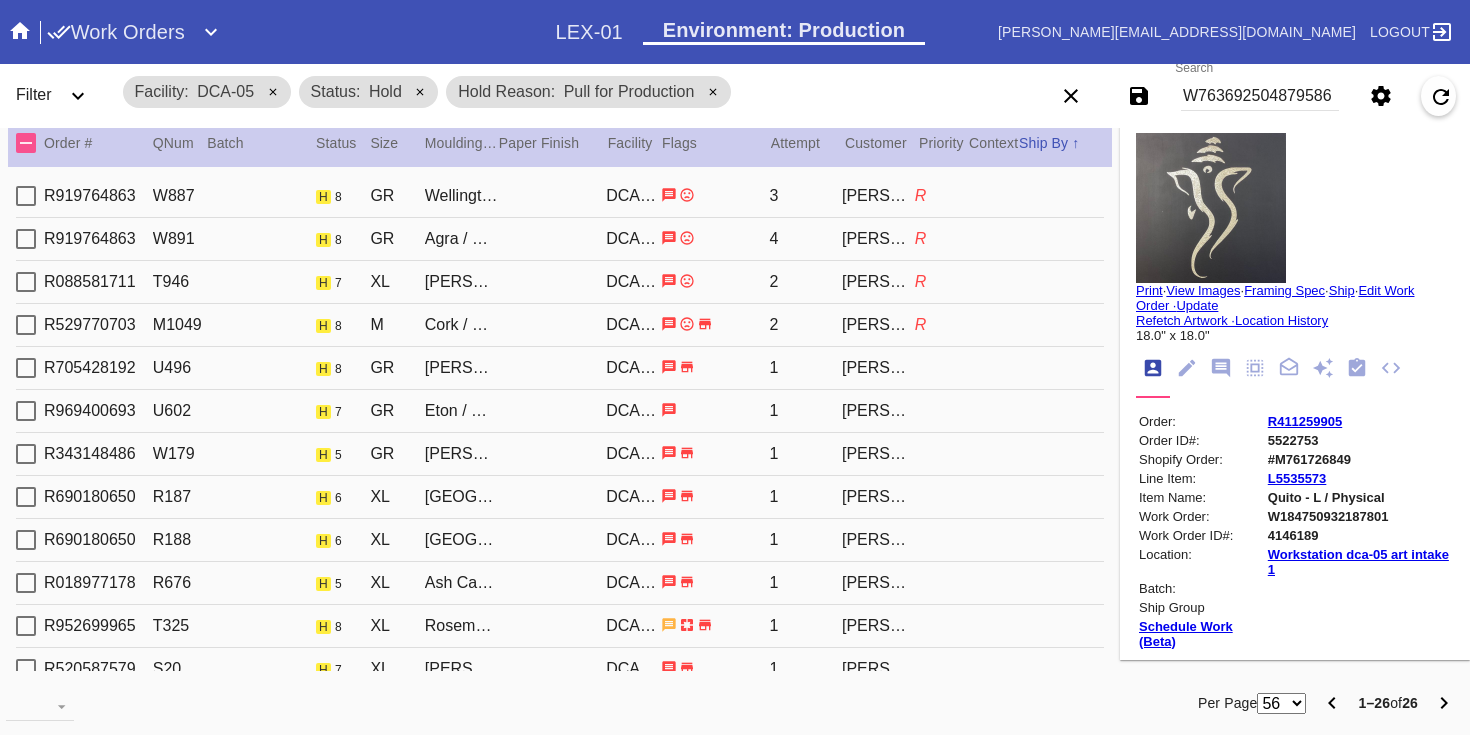 click on "R919764863 W887 h   8 GR Wellington / Off White Oversized DCA-05 3 bruce wasserman
R" at bounding box center [560, 196] 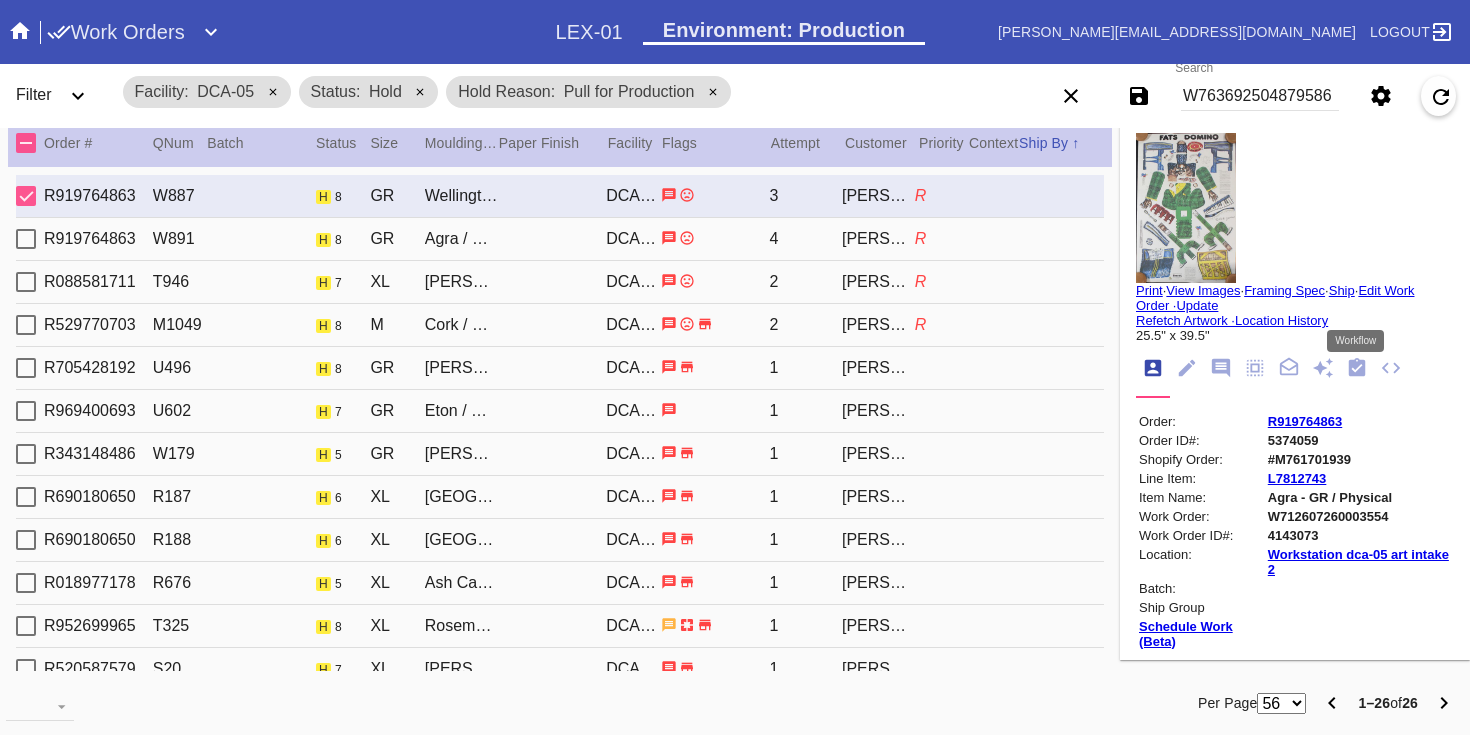 click 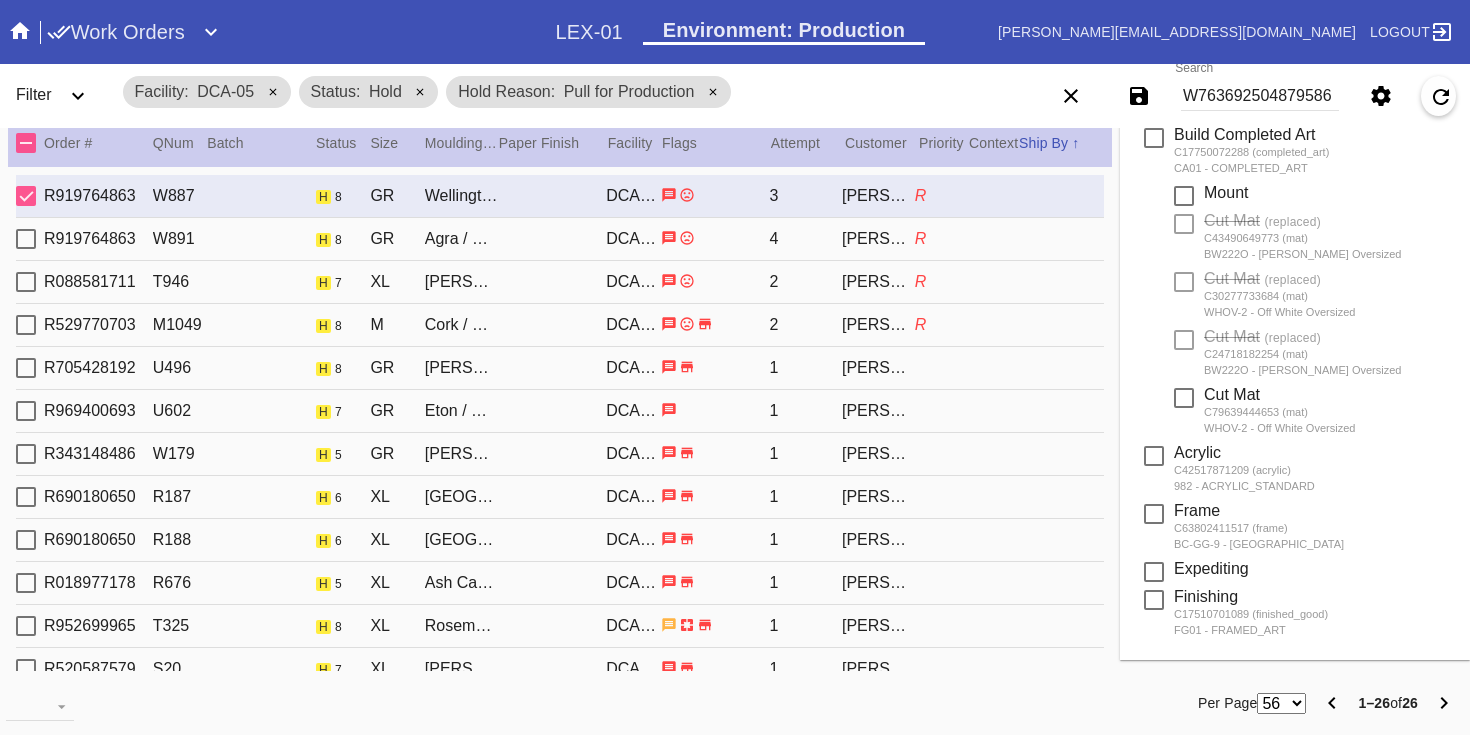 scroll, scrollTop: 1094, scrollLeft: 0, axis: vertical 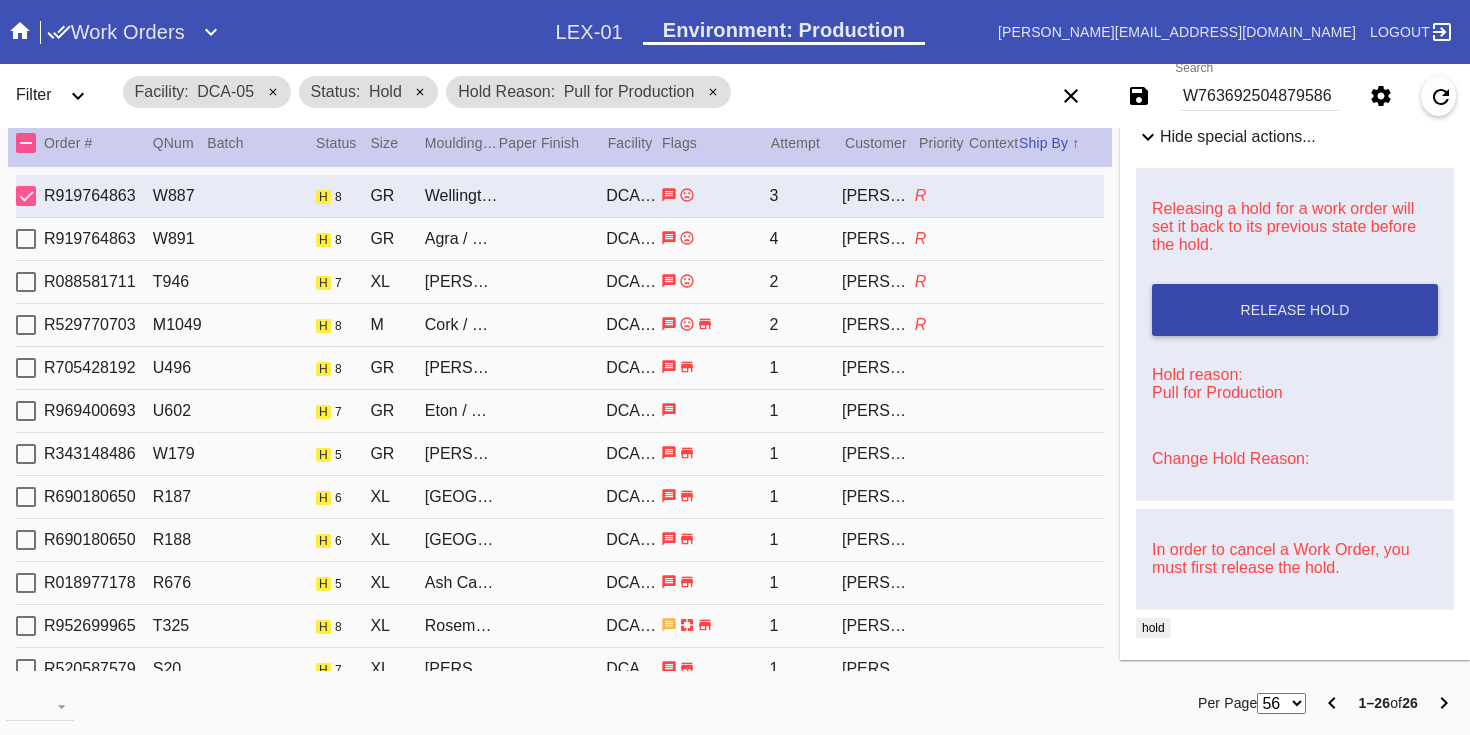 click on "Release Hold" at bounding box center (1294, 310) 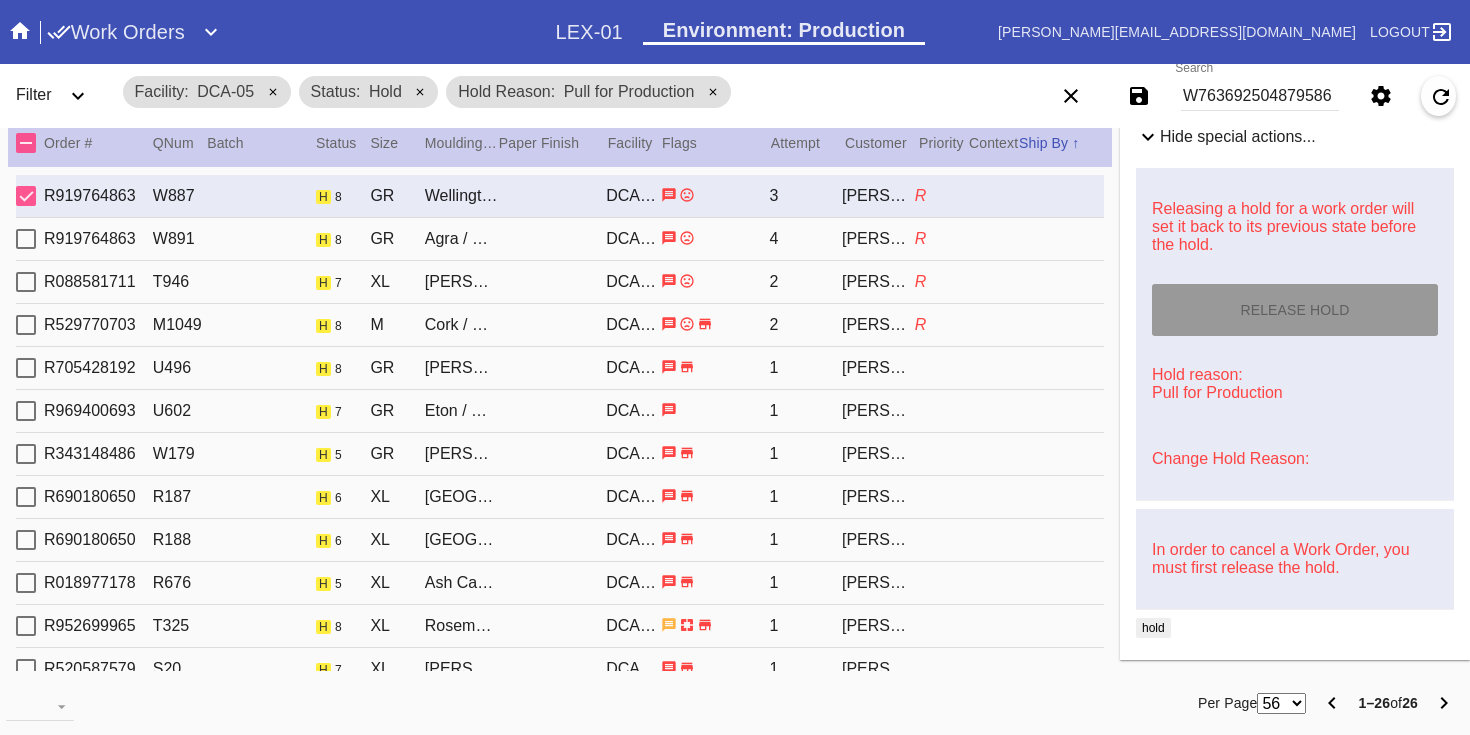 scroll, scrollTop: 0, scrollLeft: 0, axis: both 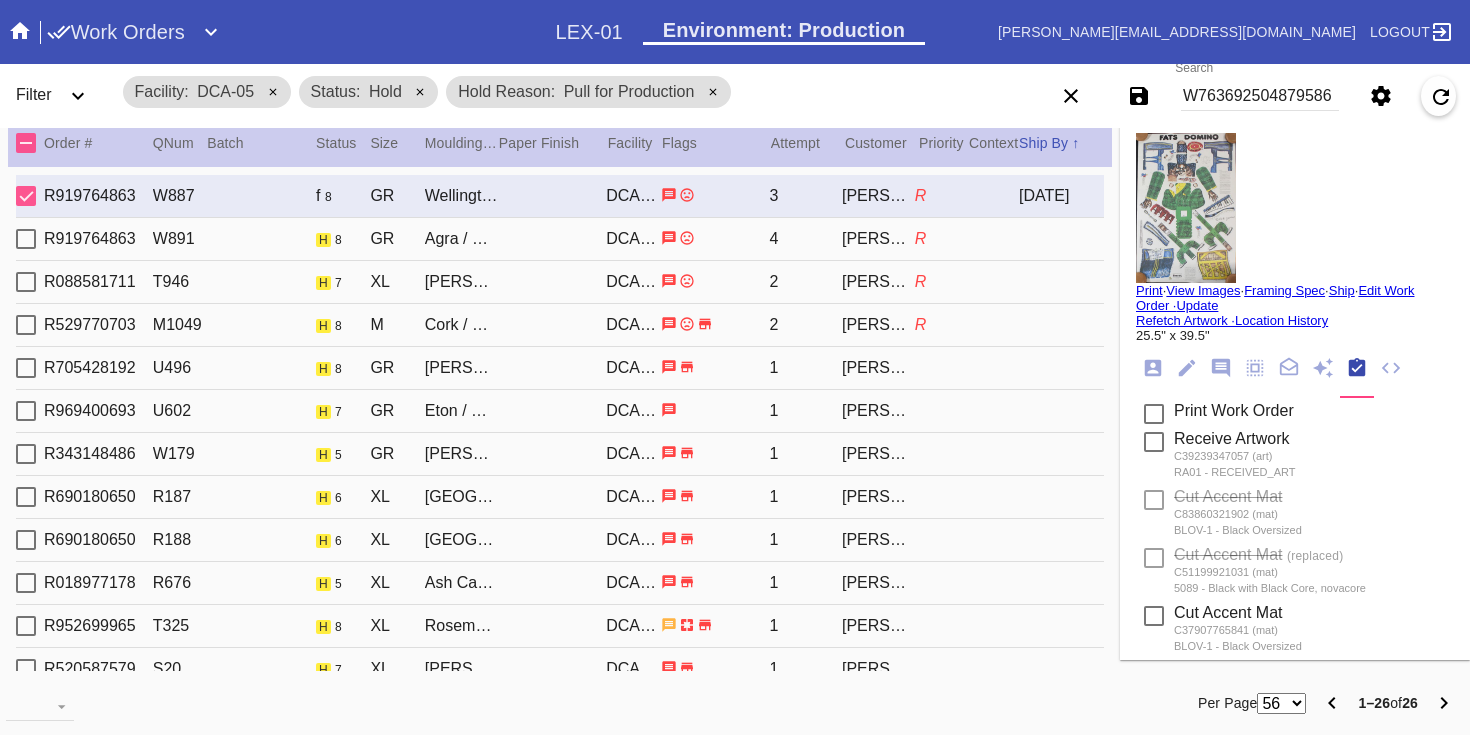click on "Print" at bounding box center [1149, 290] 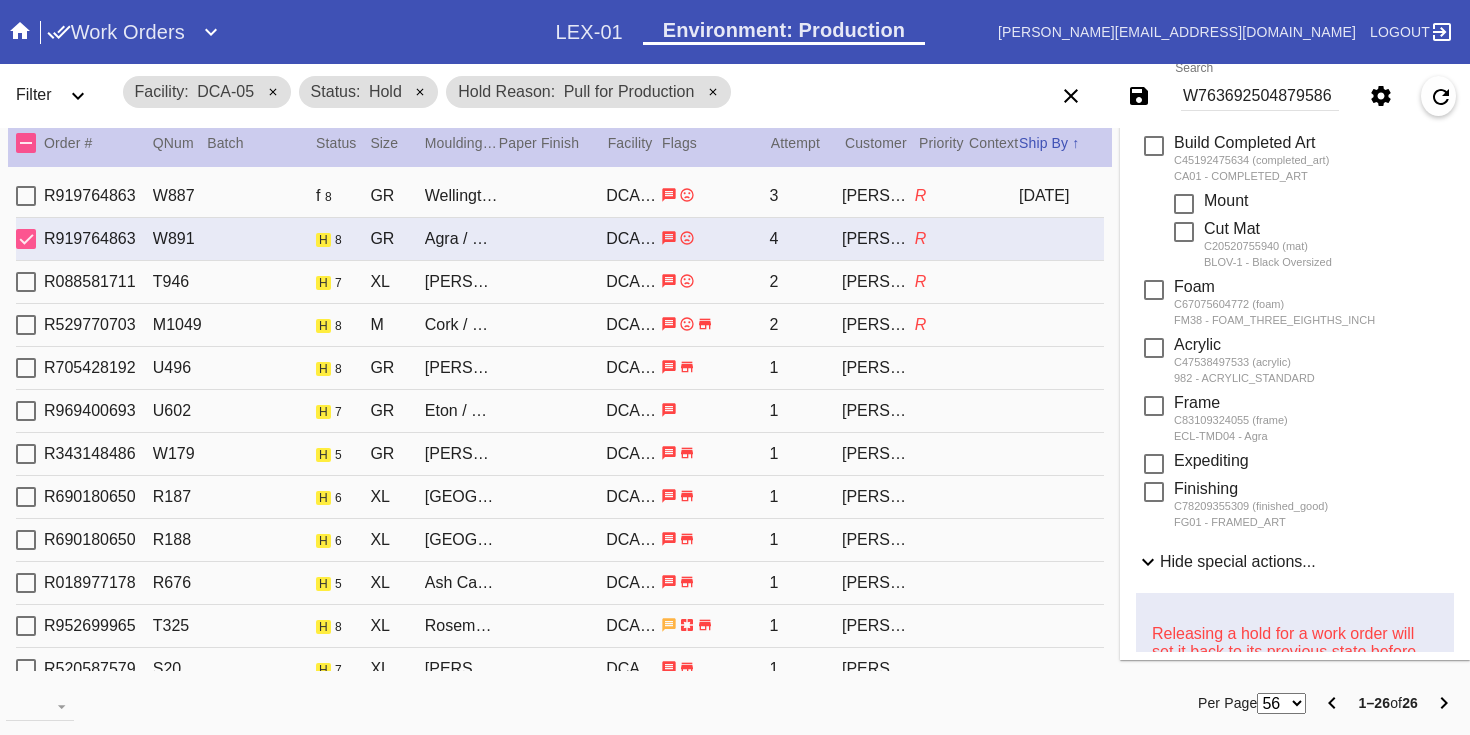 scroll, scrollTop: 799, scrollLeft: 0, axis: vertical 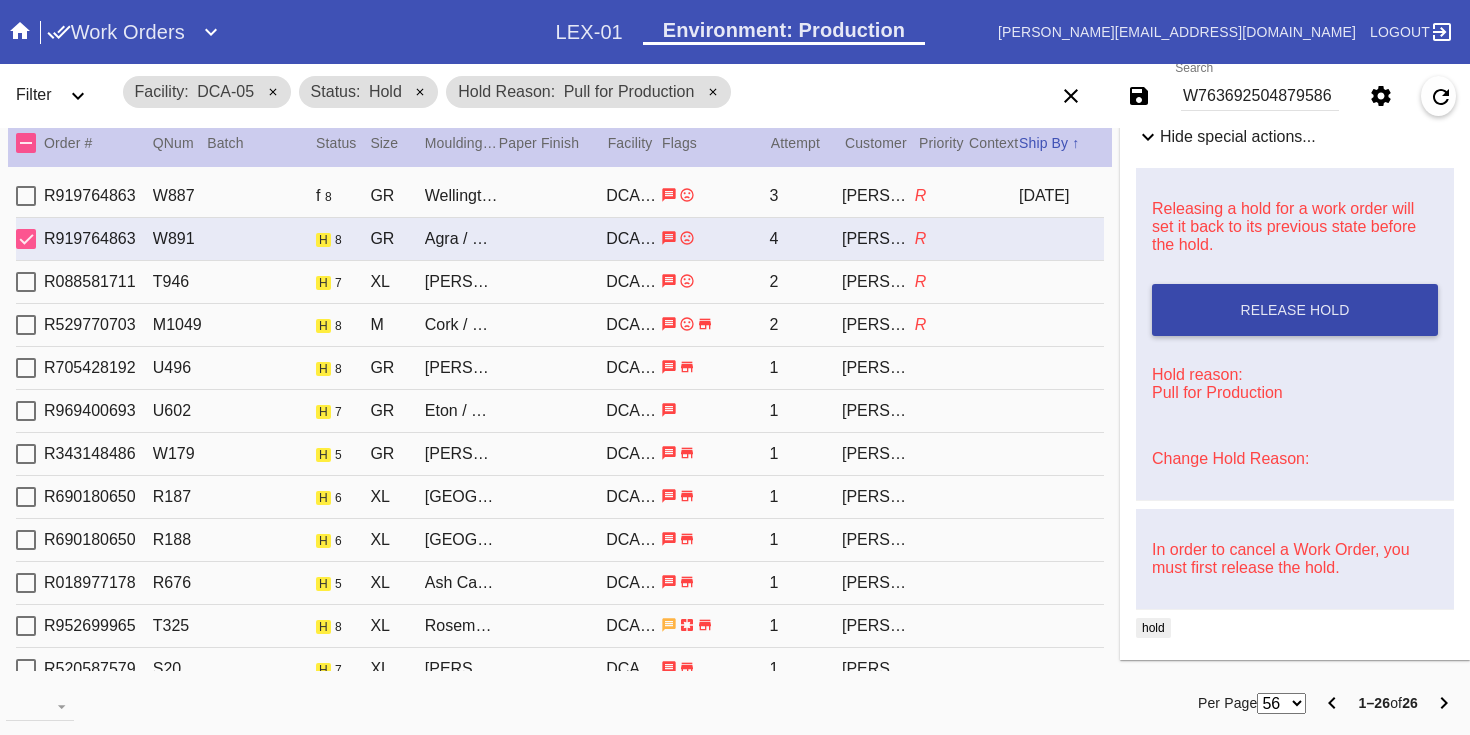 click on "Release Hold" at bounding box center [1294, 310] 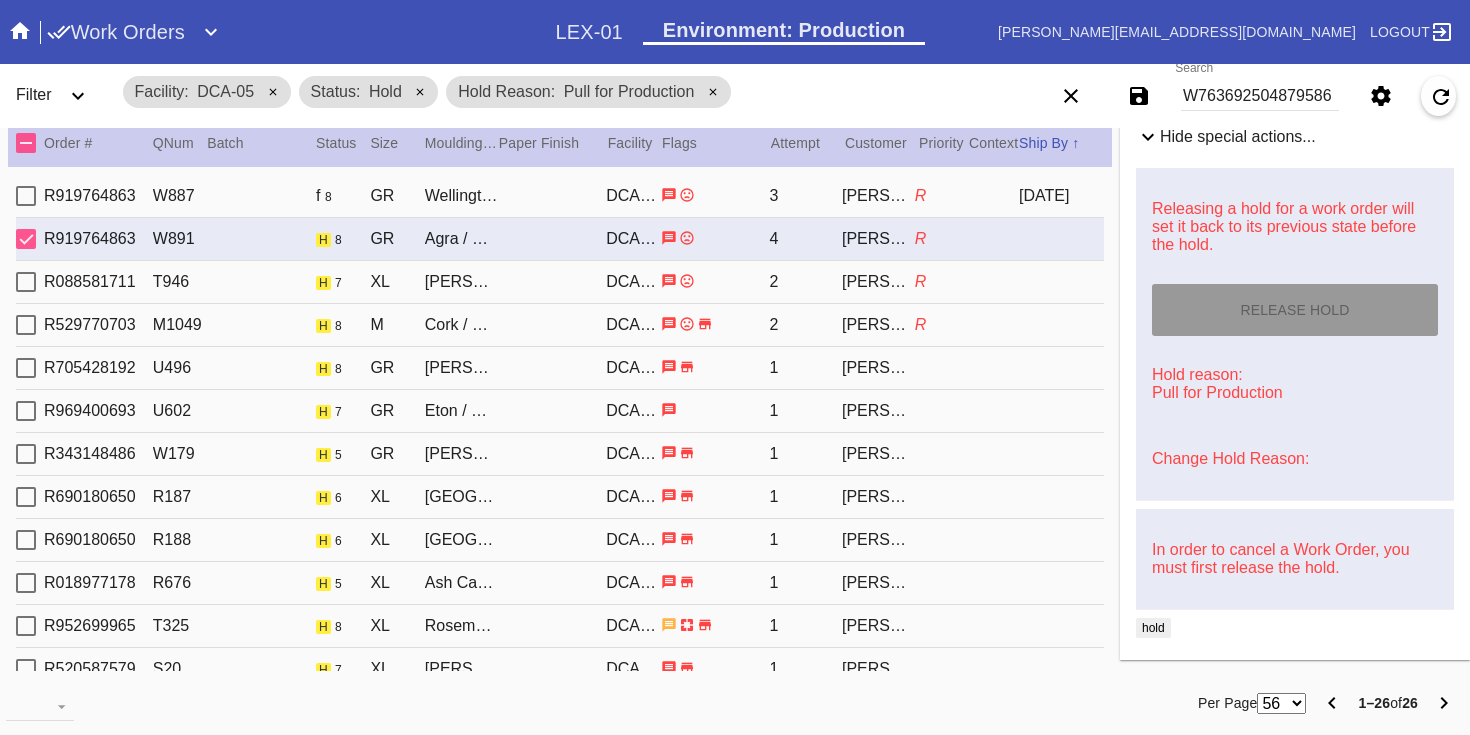 scroll, scrollTop: 0, scrollLeft: 0, axis: both 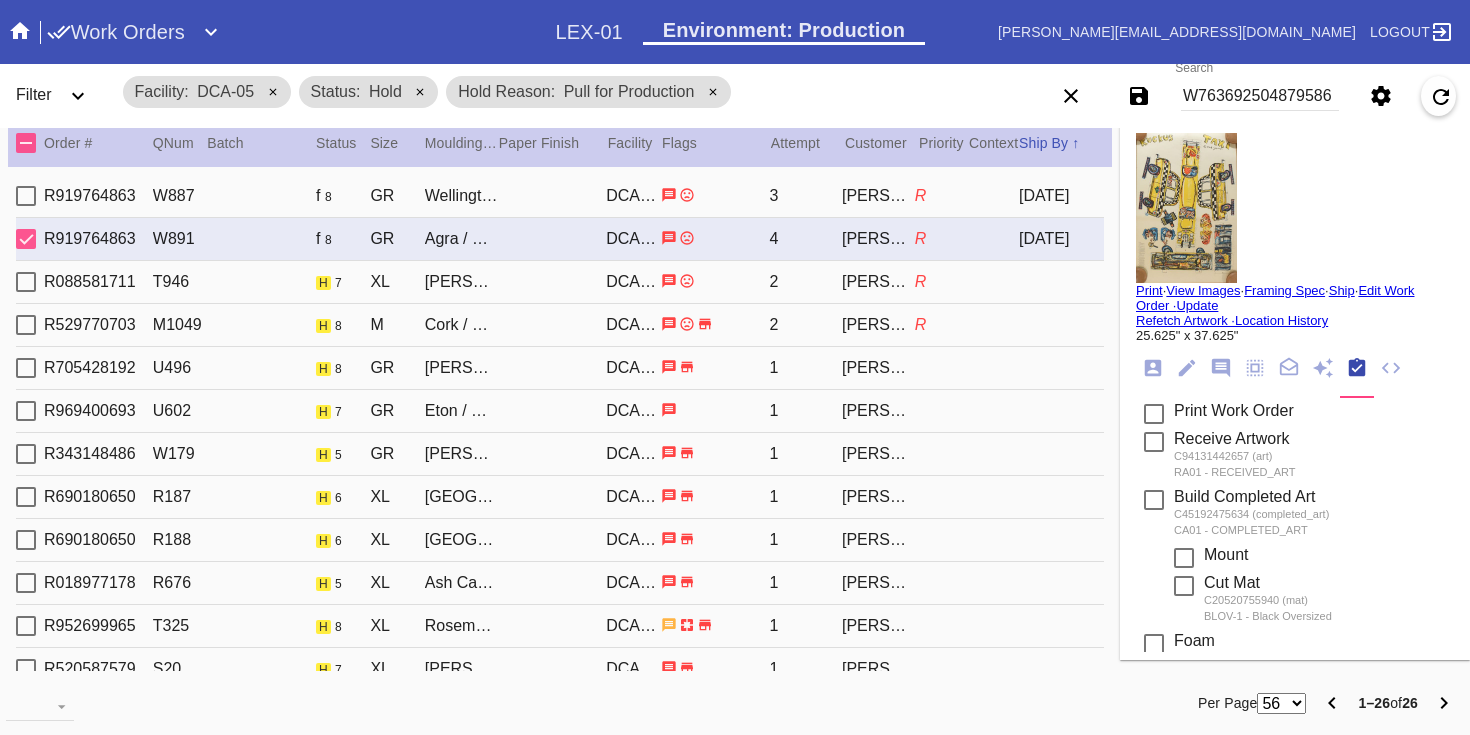 click on "Print" at bounding box center [1149, 290] 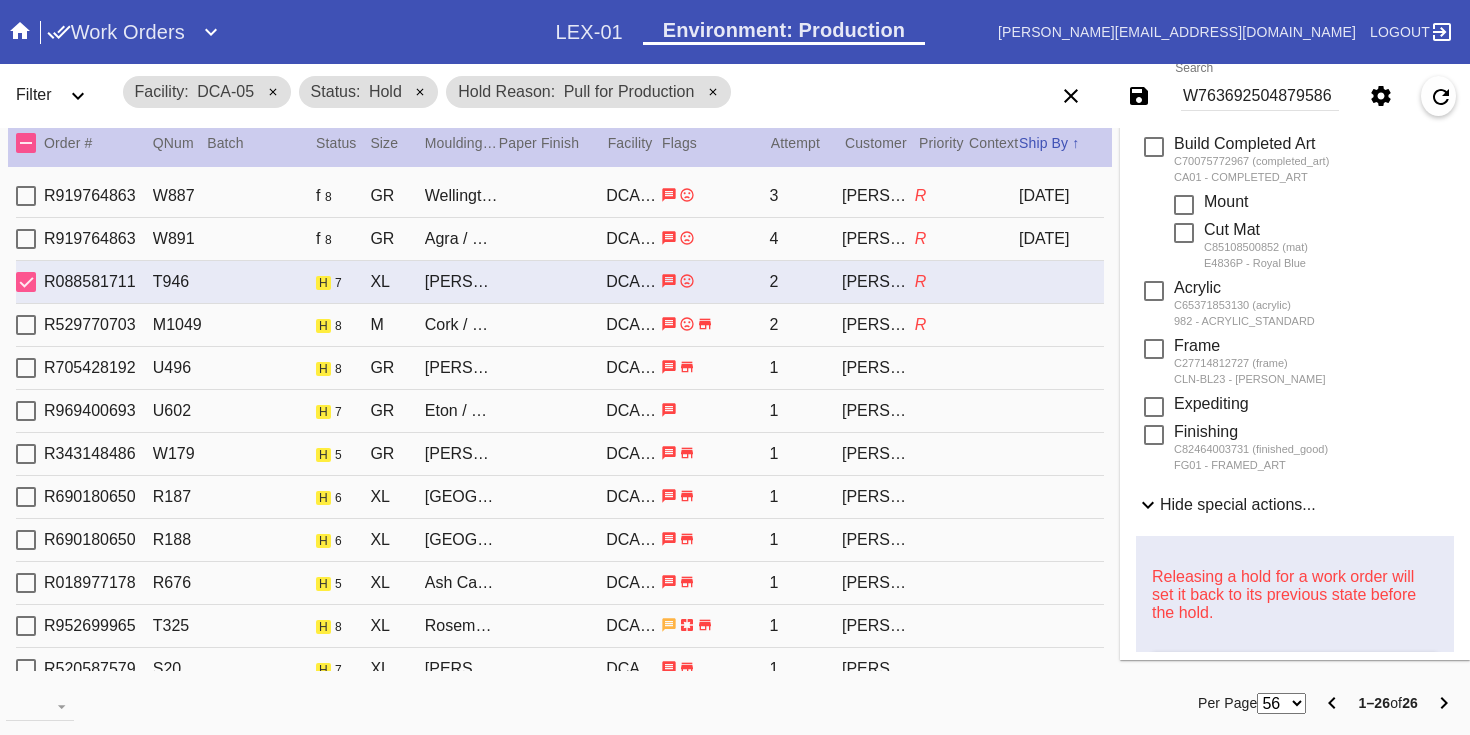scroll, scrollTop: 740, scrollLeft: 0, axis: vertical 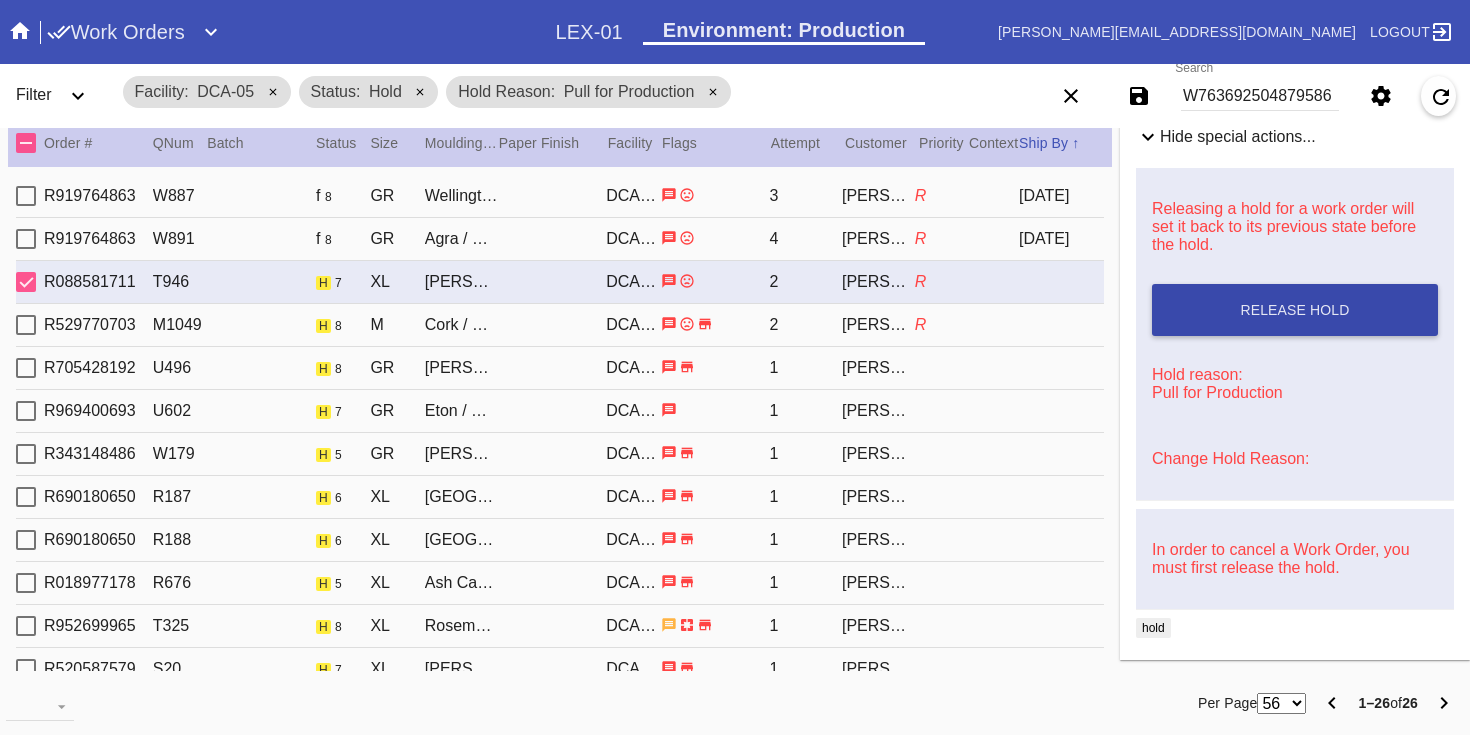click on "Release Hold" at bounding box center [1295, 310] 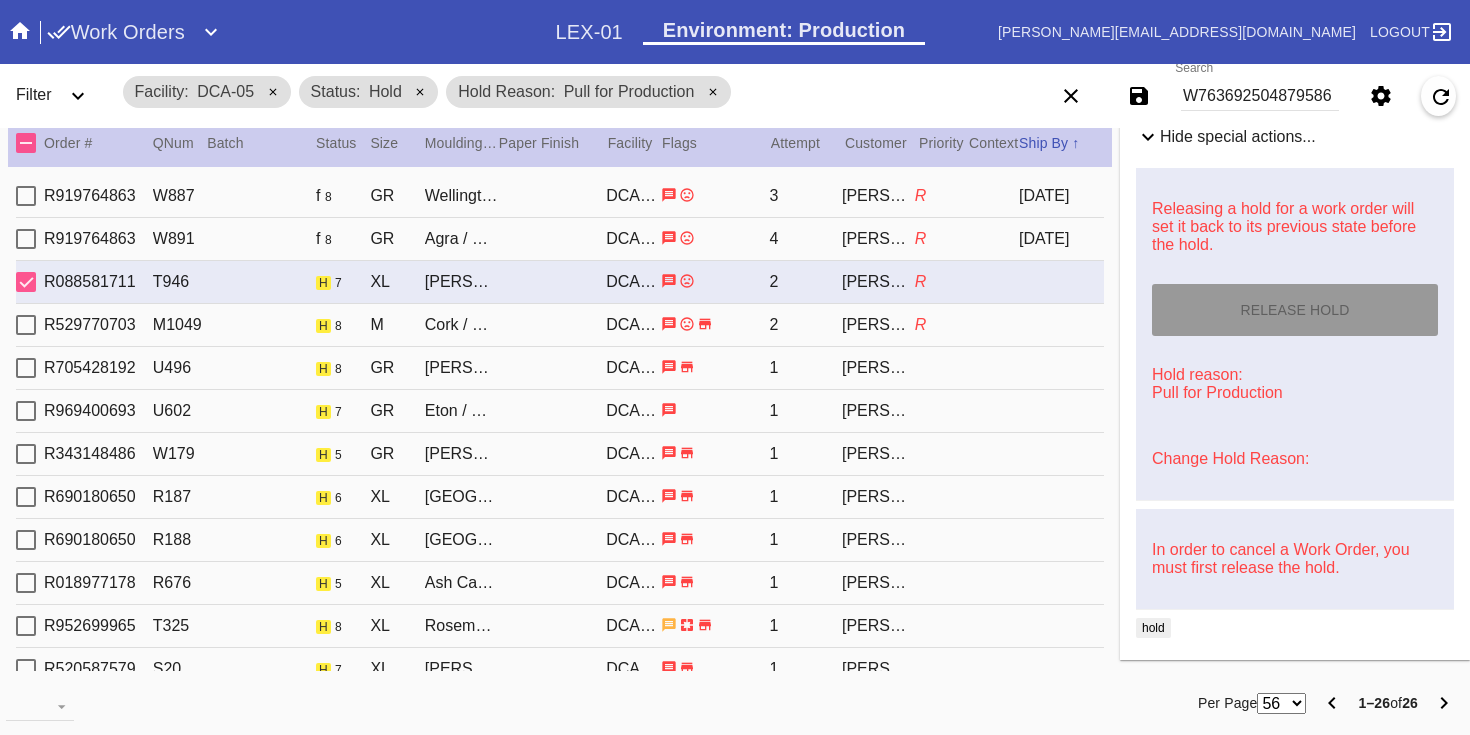 scroll, scrollTop: 0, scrollLeft: 0, axis: both 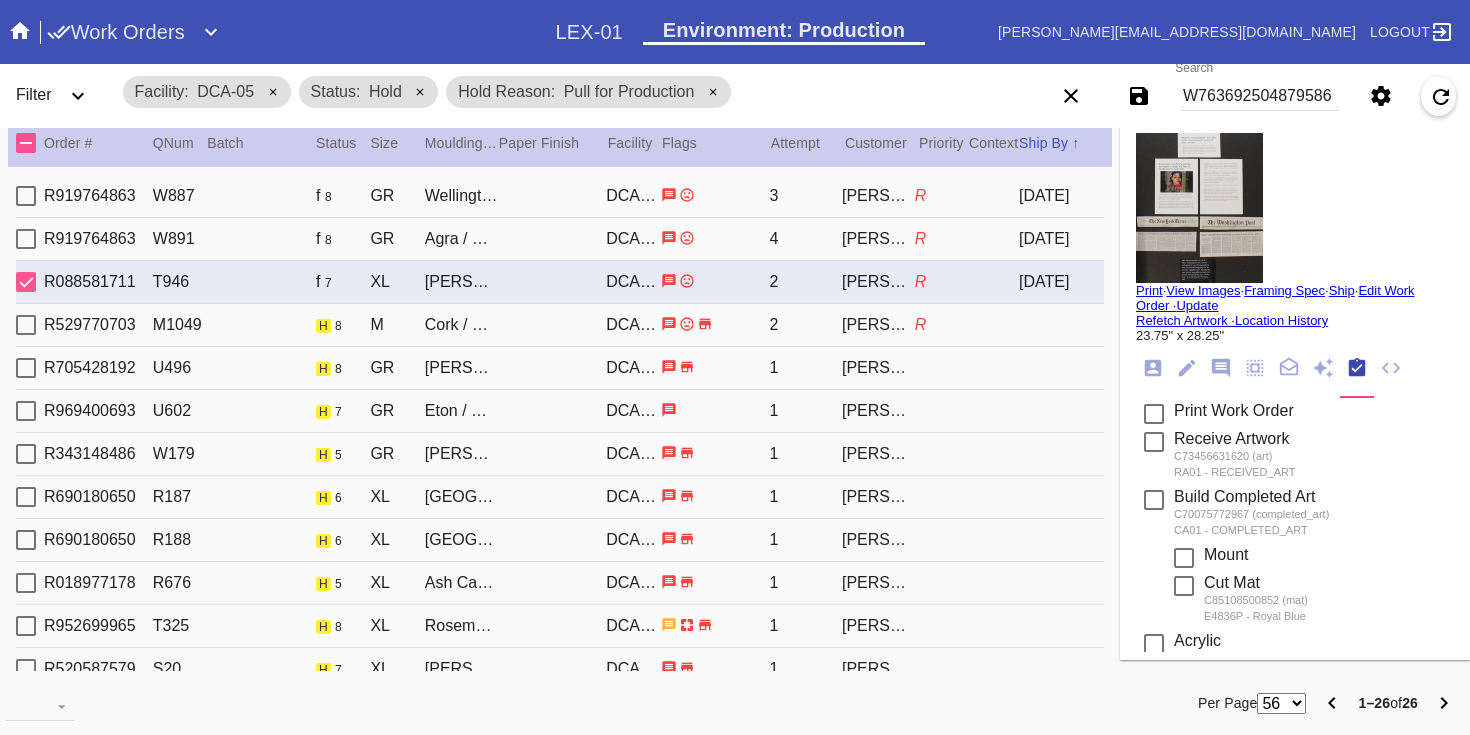 click on "Print" at bounding box center (1149, 290) 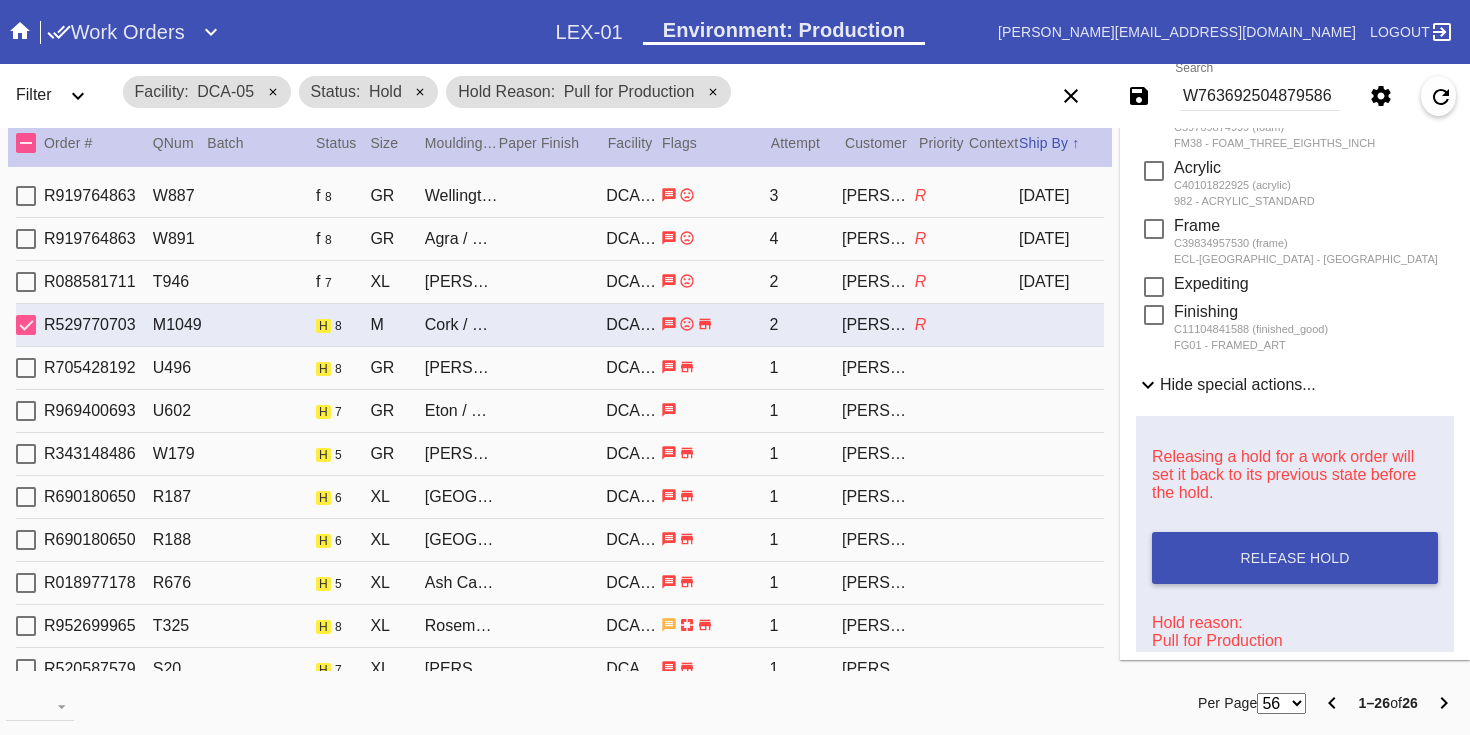 scroll, scrollTop: 579, scrollLeft: 0, axis: vertical 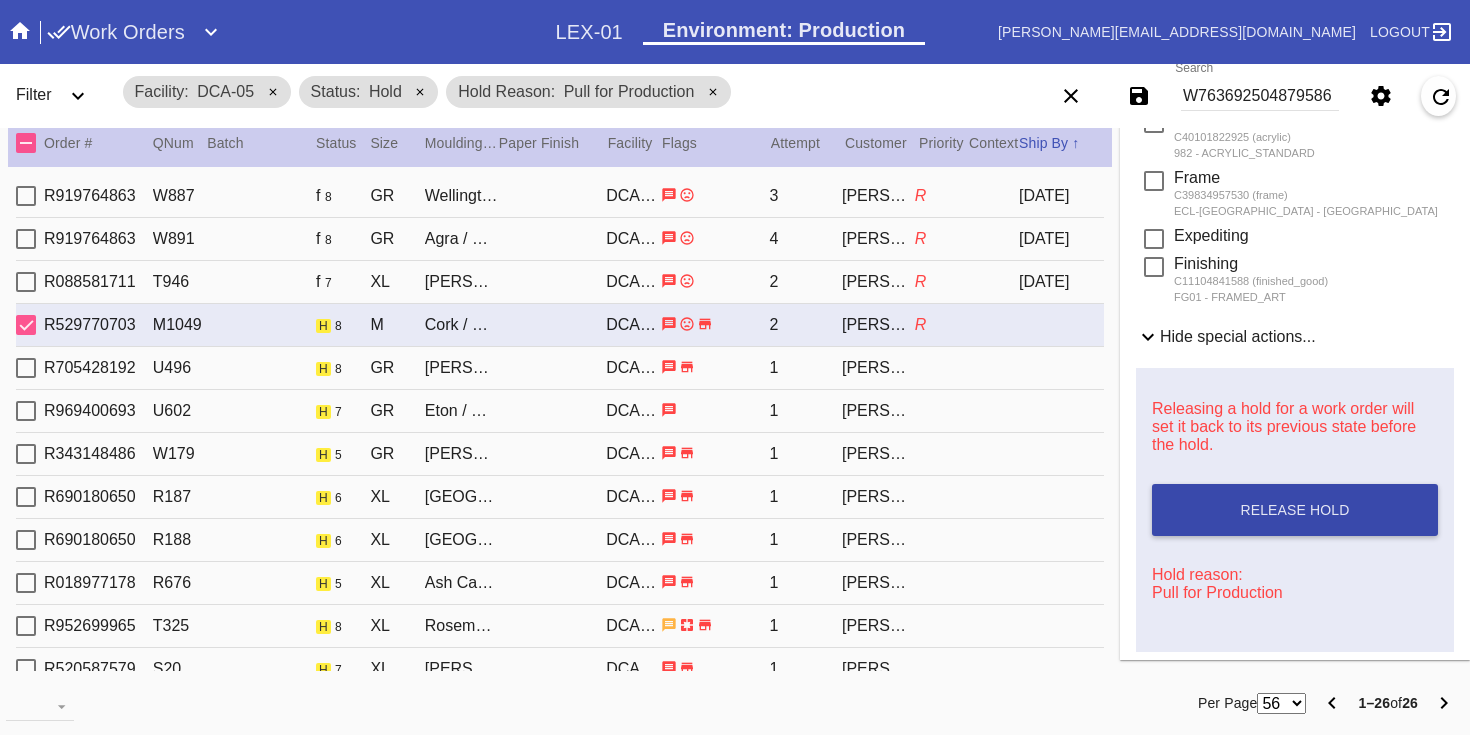 click on "Release Hold" at bounding box center [1295, 510] 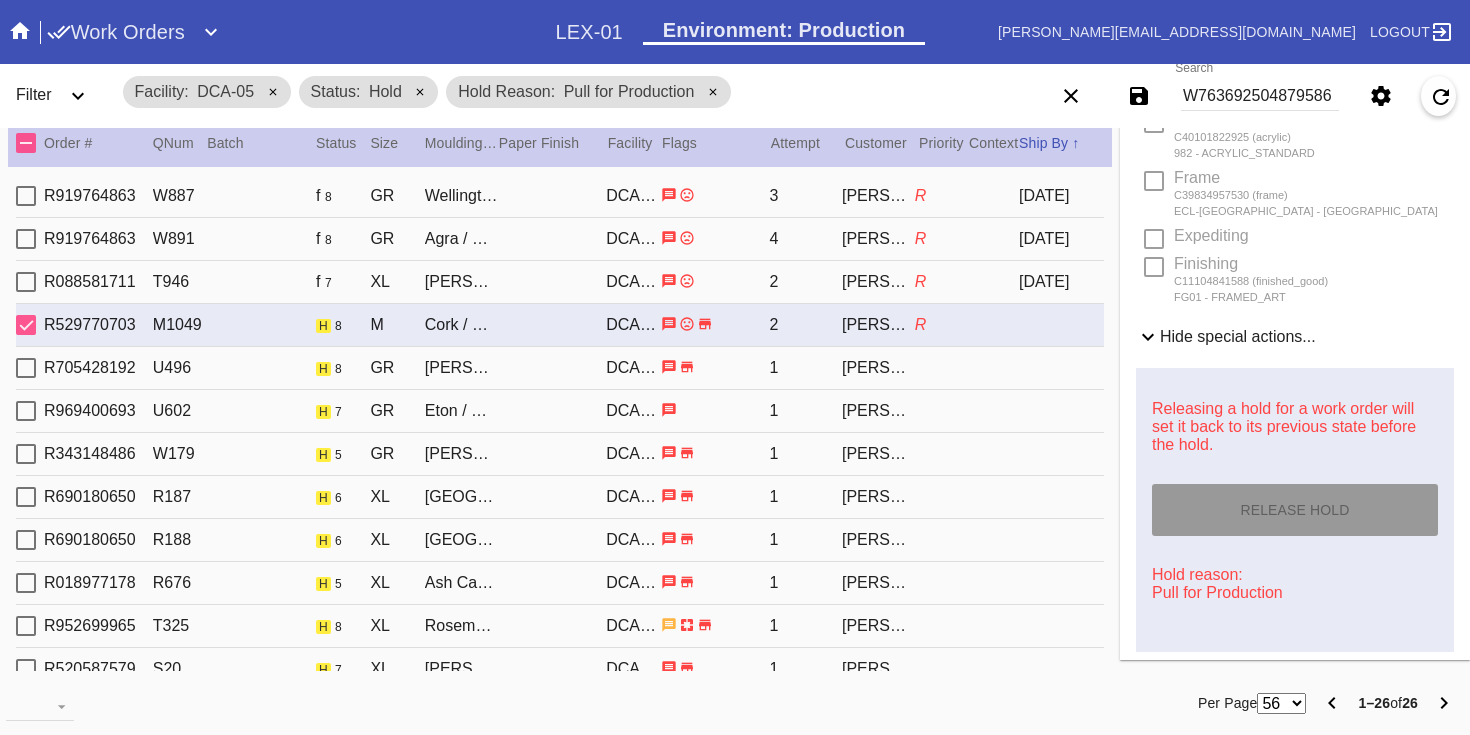 scroll, scrollTop: 0, scrollLeft: 0, axis: both 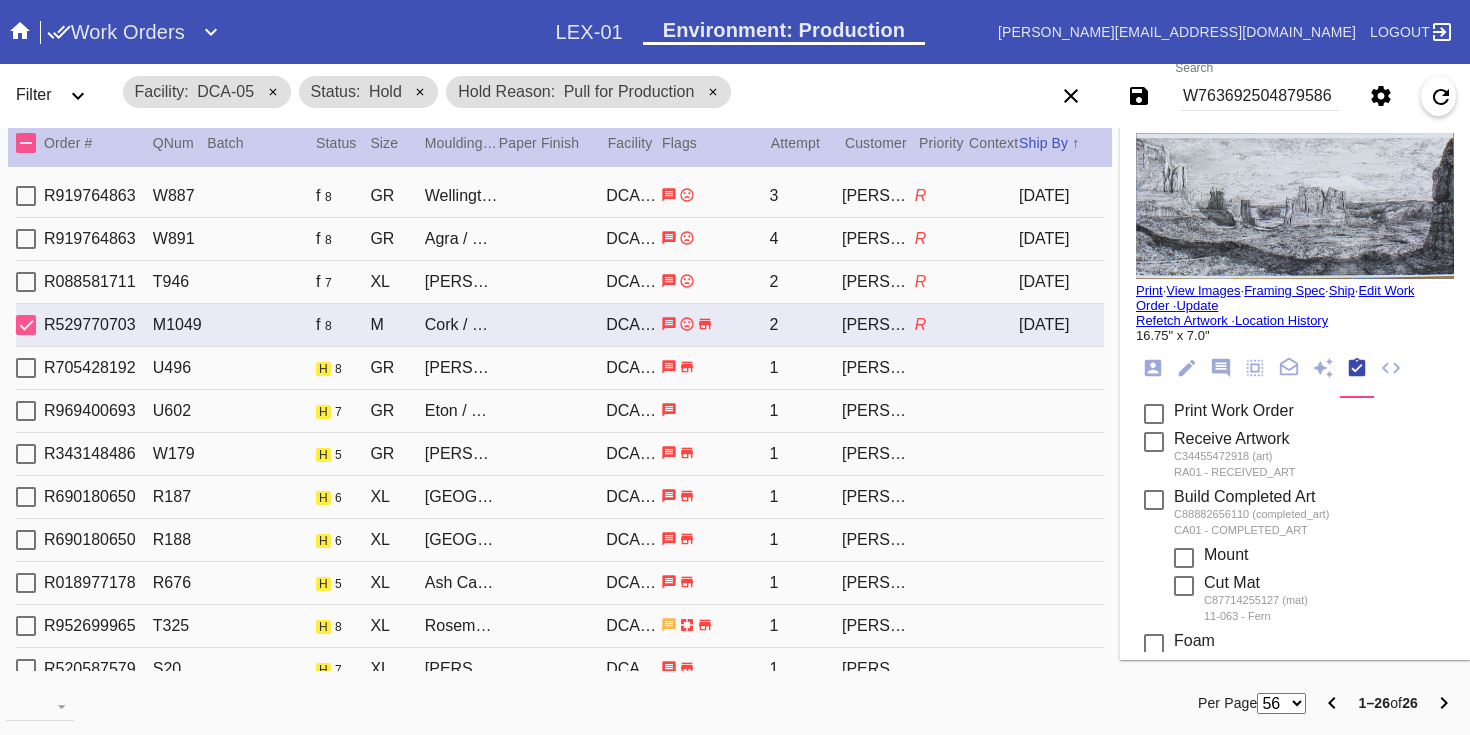 click on "Print" at bounding box center (1149, 290) 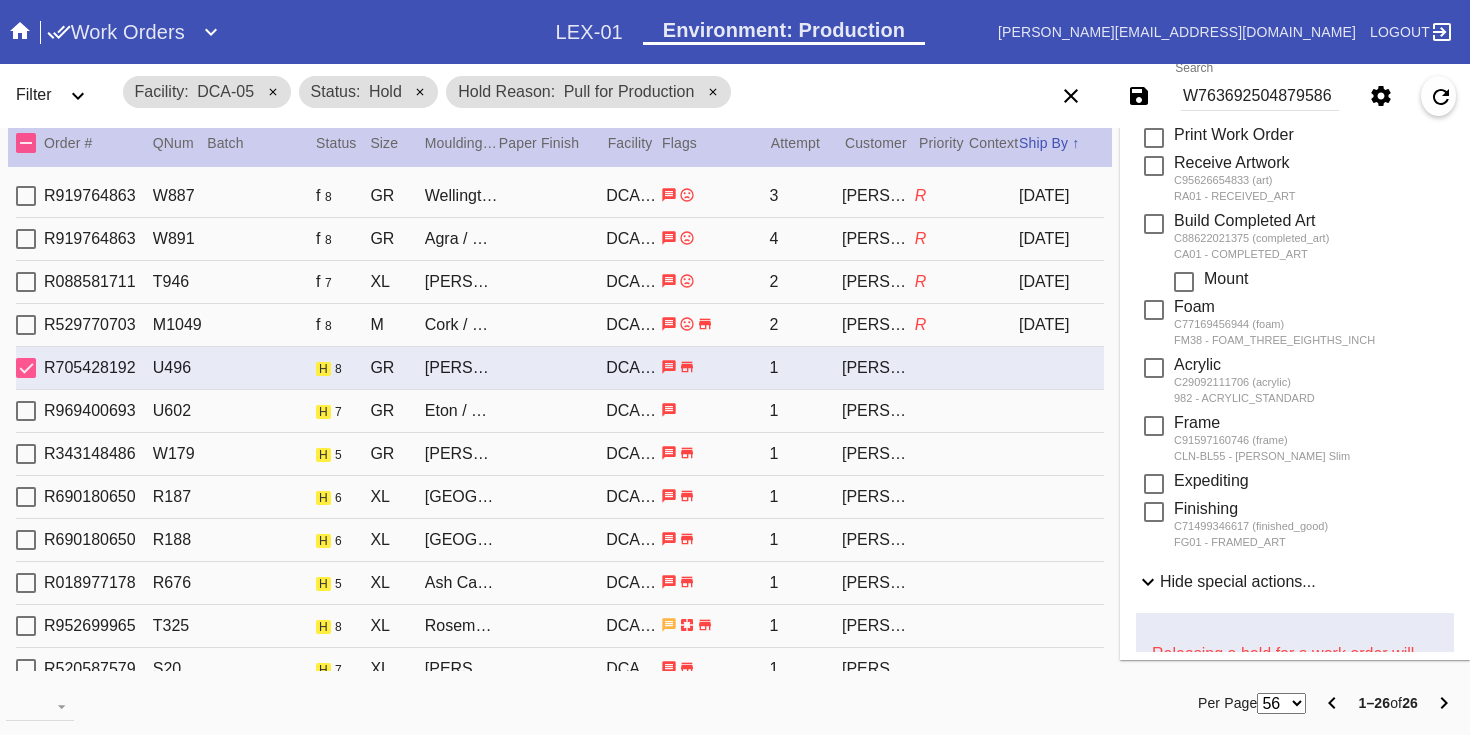 scroll, scrollTop: 740, scrollLeft: 0, axis: vertical 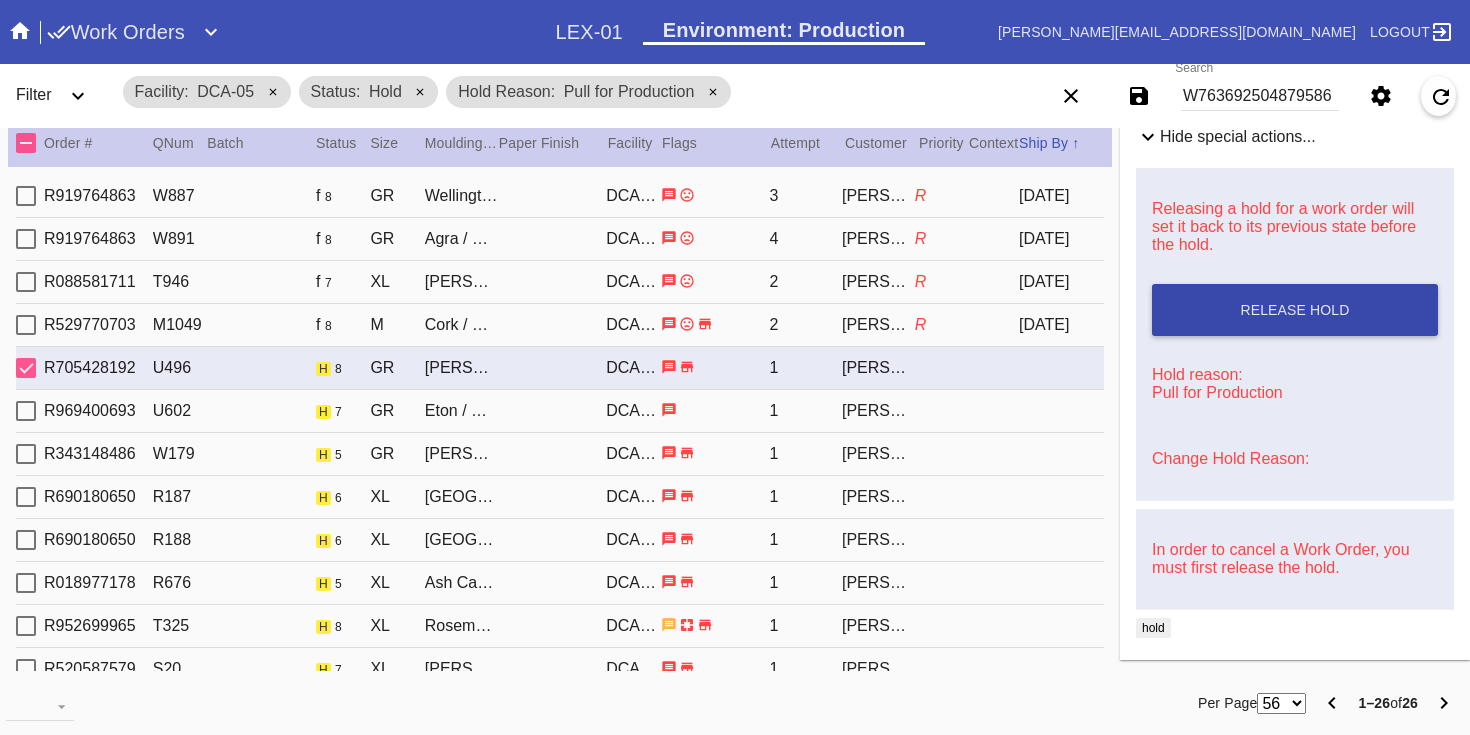 click on "Release Hold" at bounding box center (1294, 310) 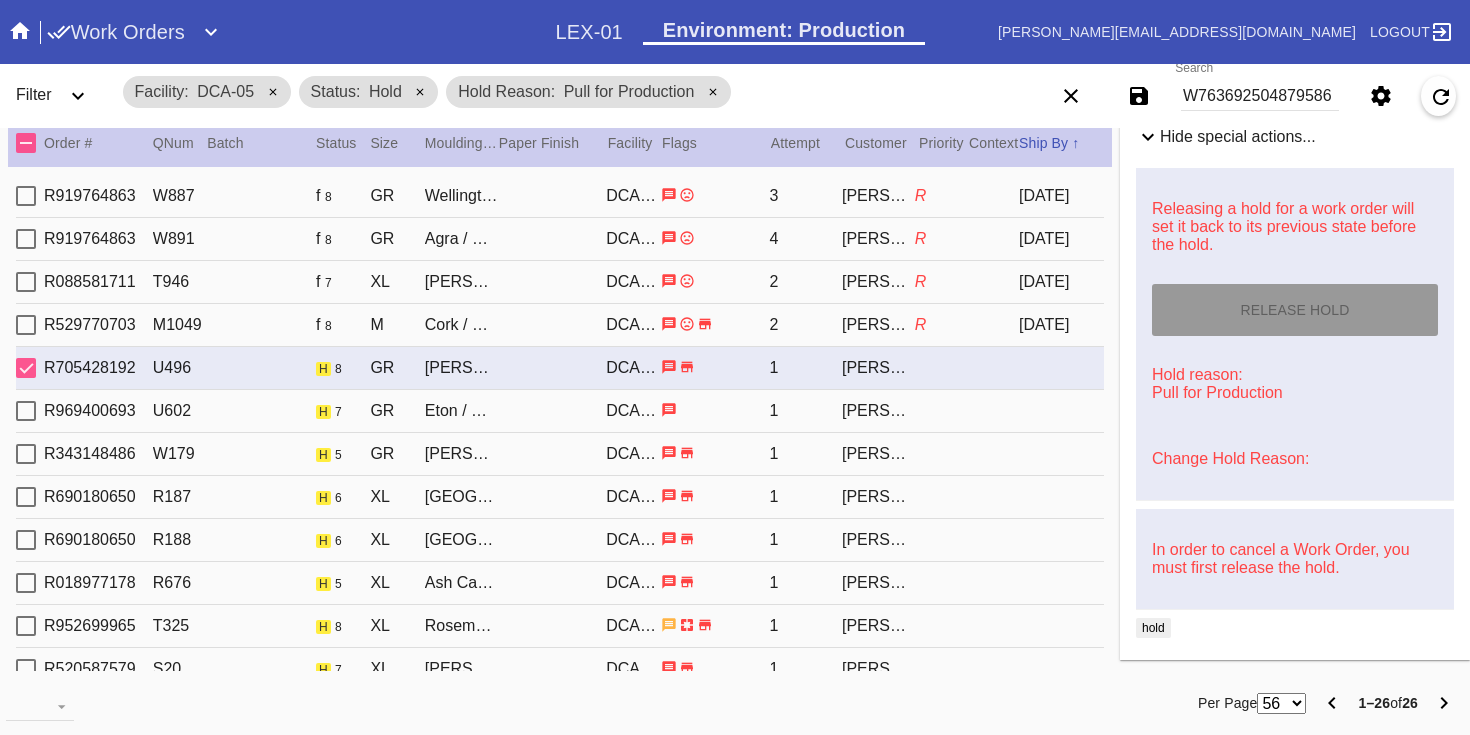 scroll, scrollTop: 0, scrollLeft: 0, axis: both 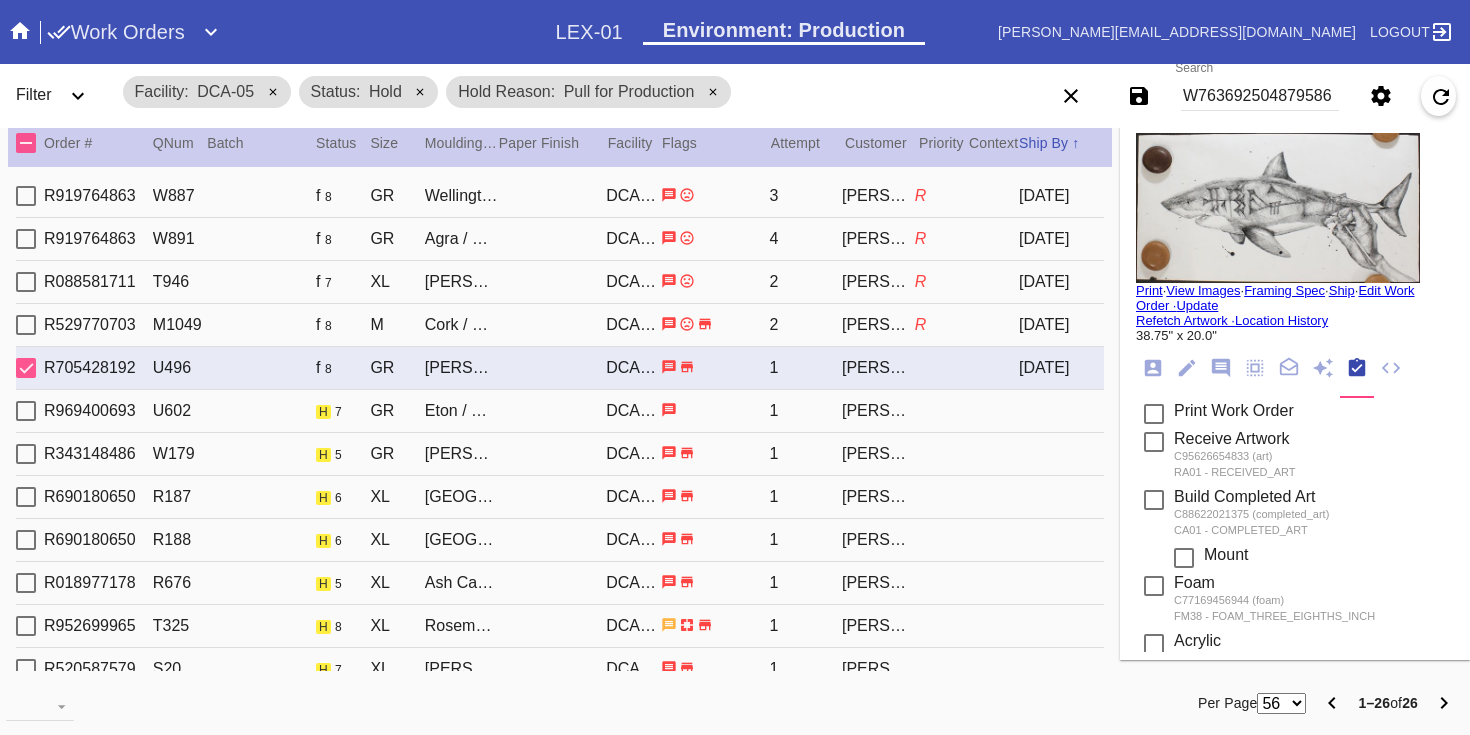click on "Print" at bounding box center [1149, 290] 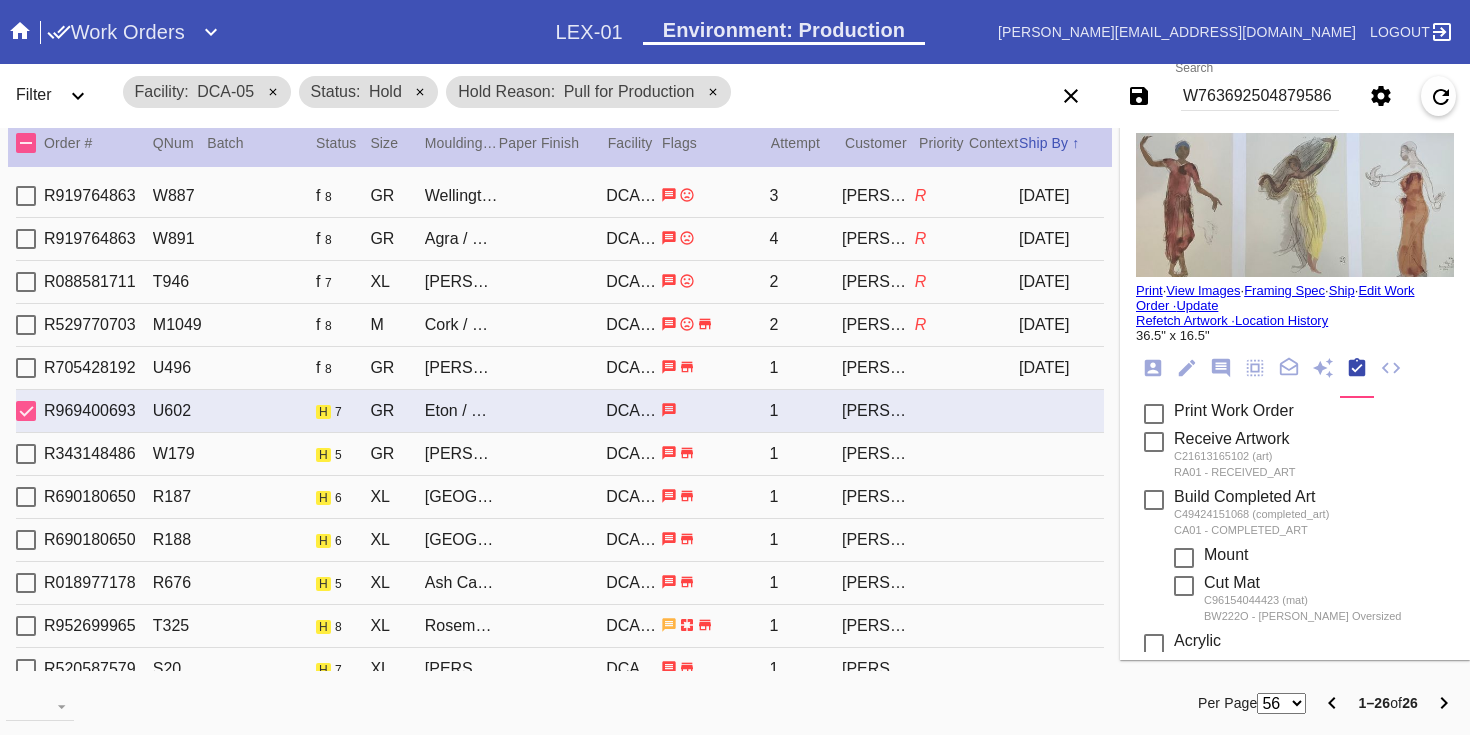 scroll, scrollTop: 740, scrollLeft: 0, axis: vertical 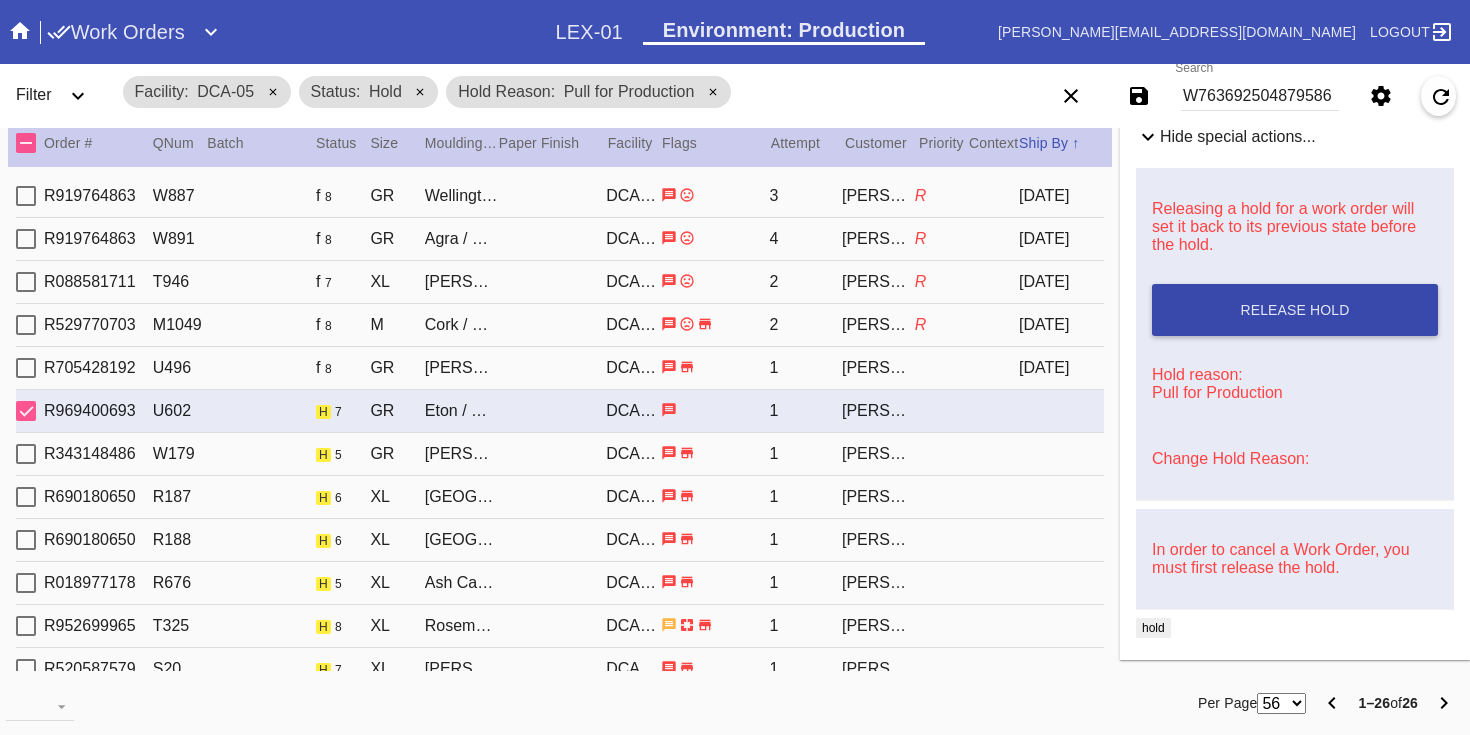 click on "Release Hold" at bounding box center [1295, 310] 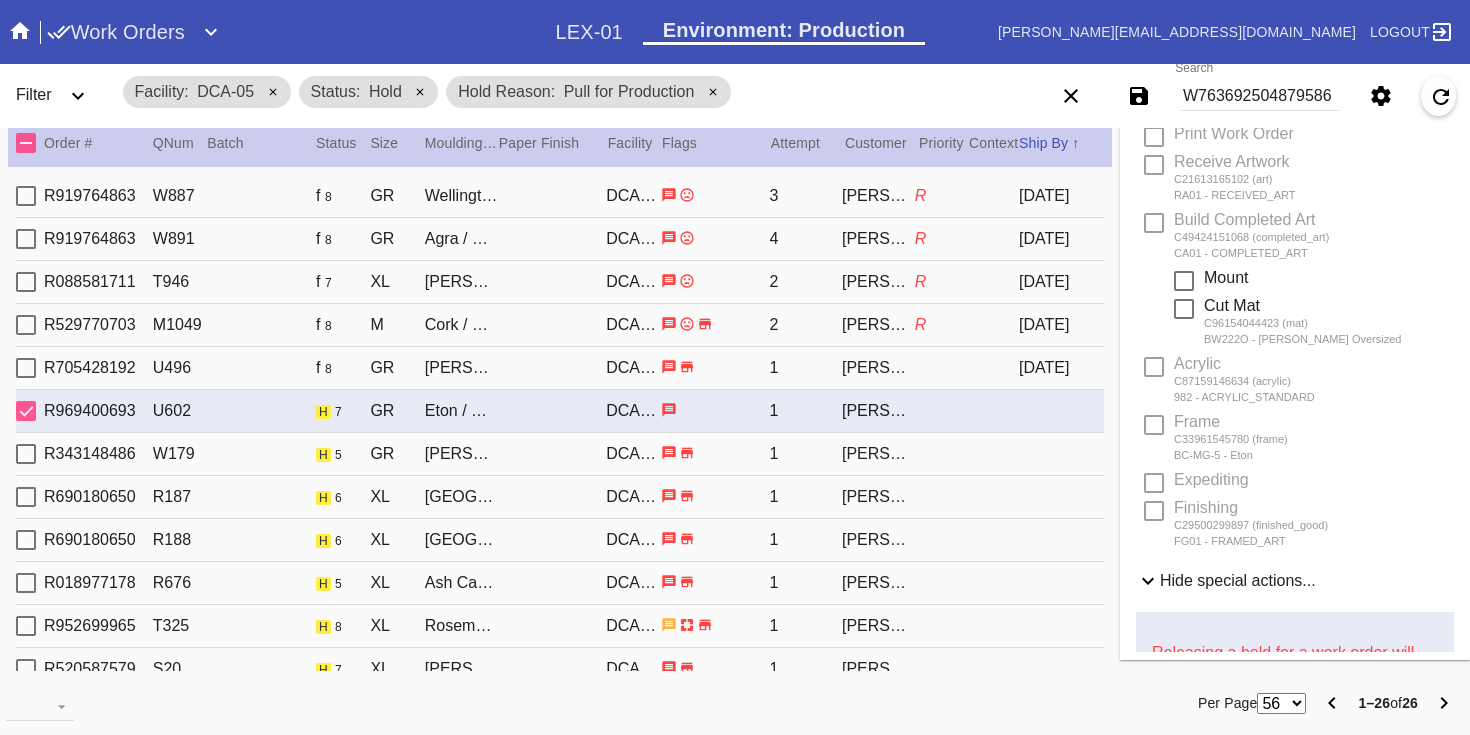 scroll, scrollTop: 0, scrollLeft: 0, axis: both 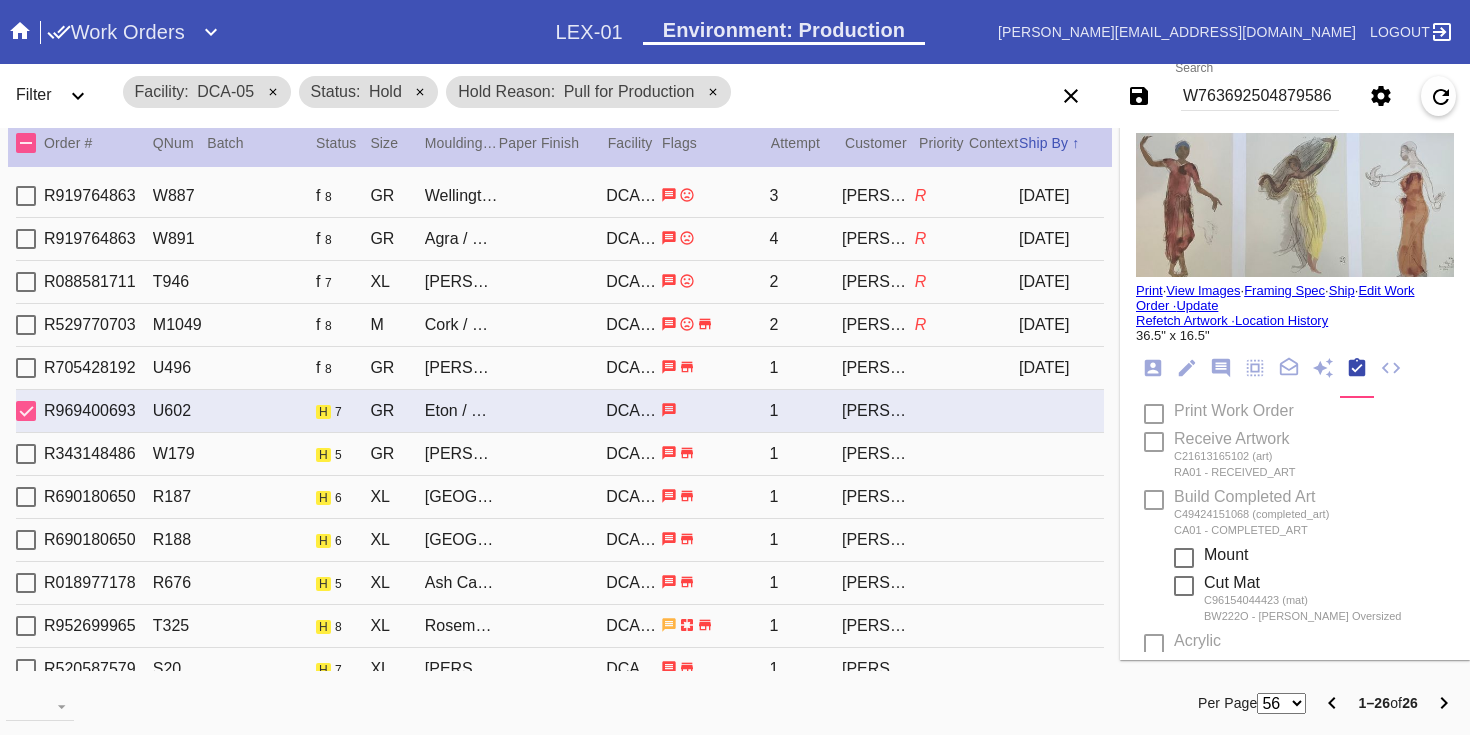 click on "Print" at bounding box center [1149, 290] 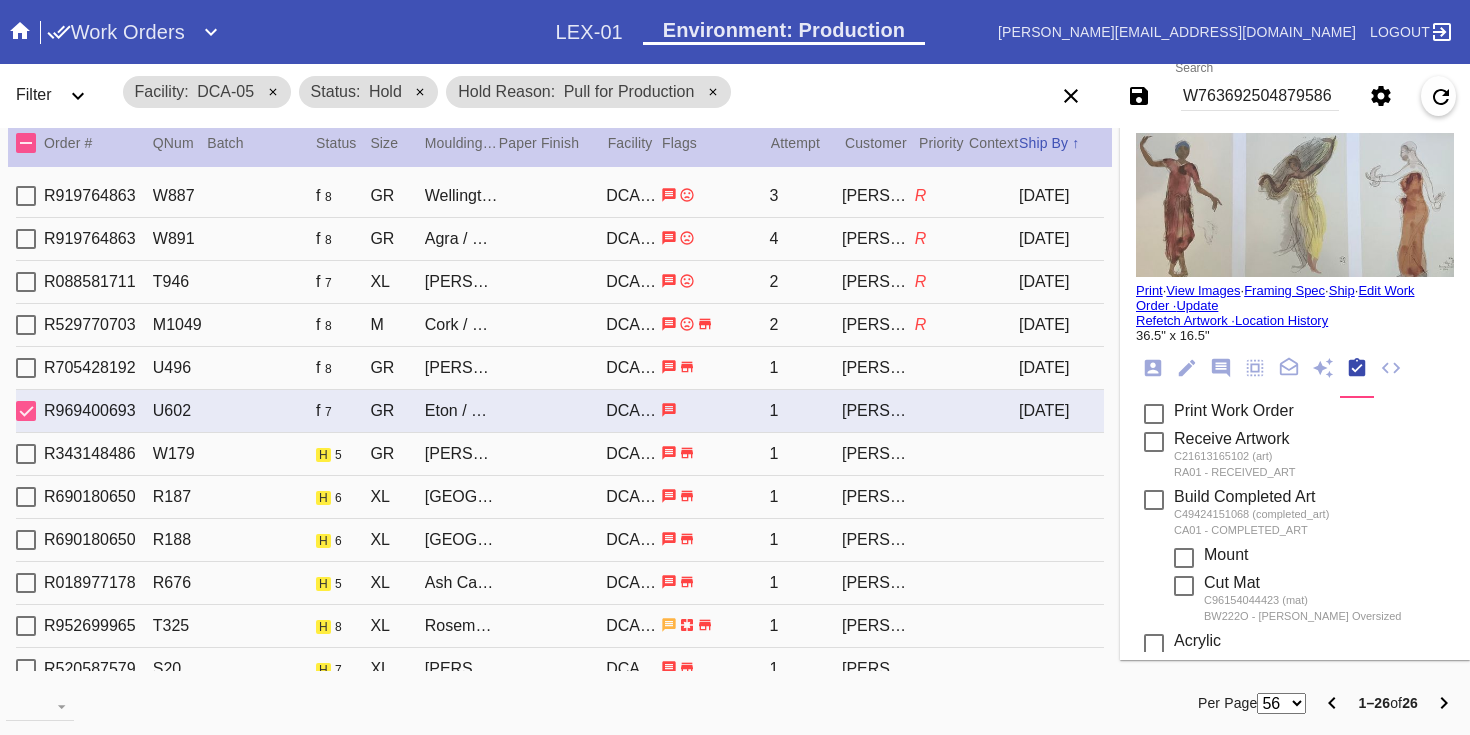 click on "R343148486 W179 h   5 GR Santiago / Canvas DCA-05 1 Julie Mack" at bounding box center [560, 454] 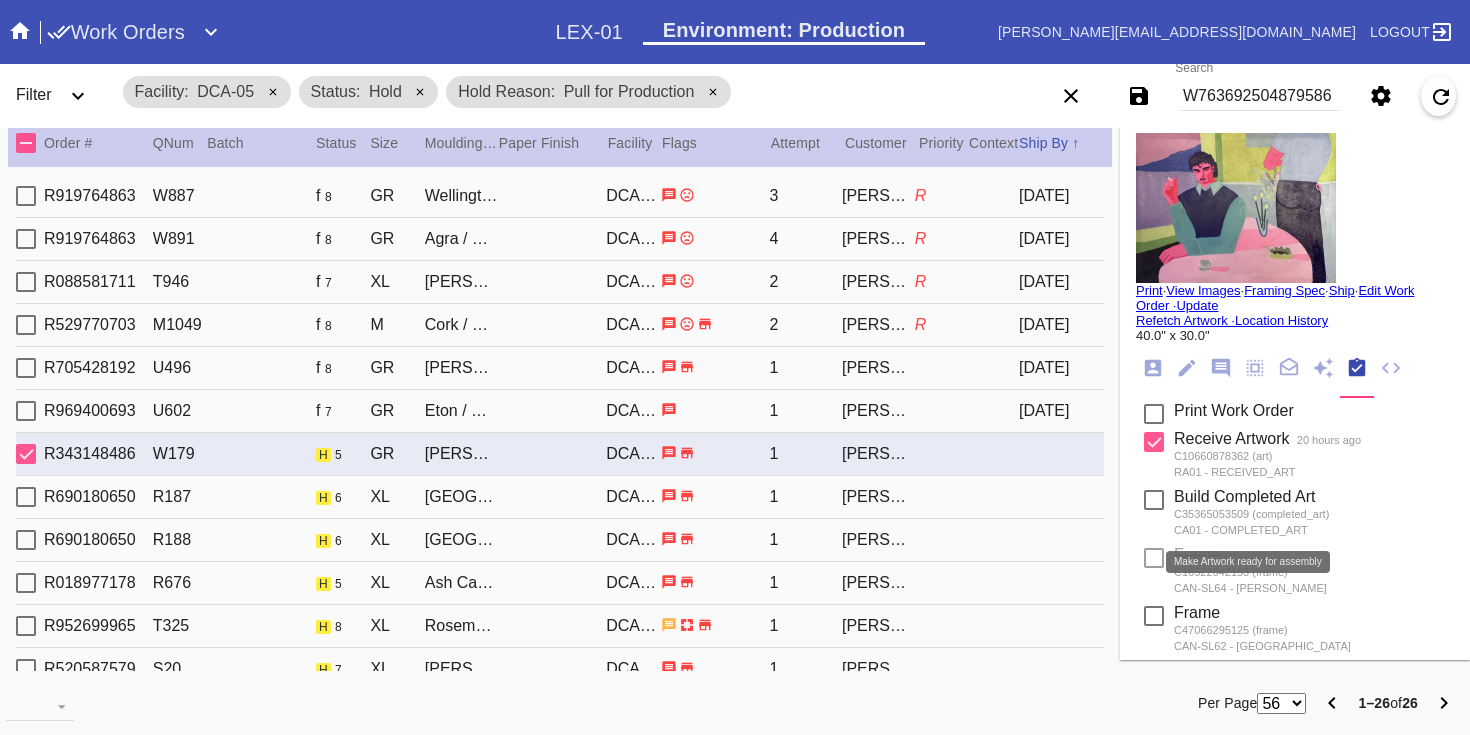 scroll, scrollTop: 652, scrollLeft: 0, axis: vertical 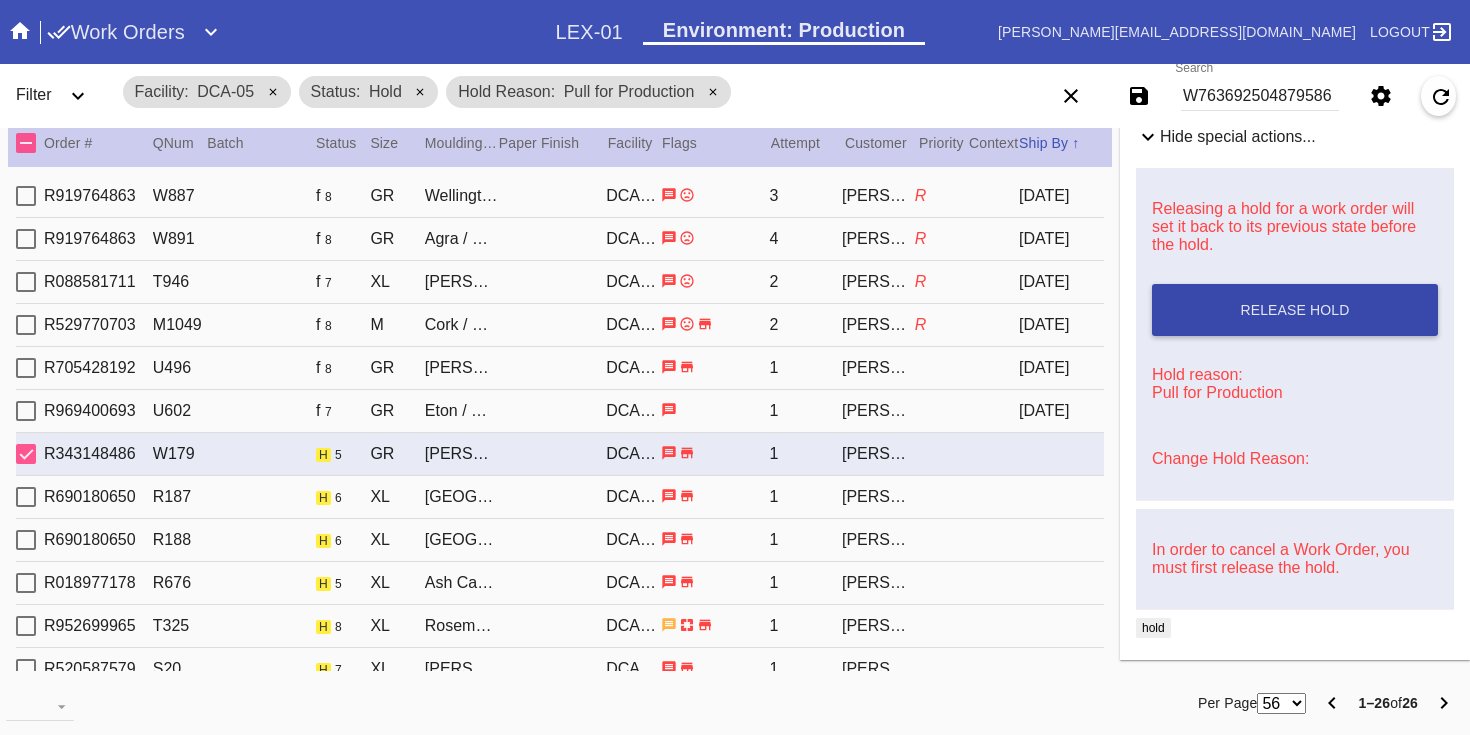 click on "Release Hold" at bounding box center [1295, 310] 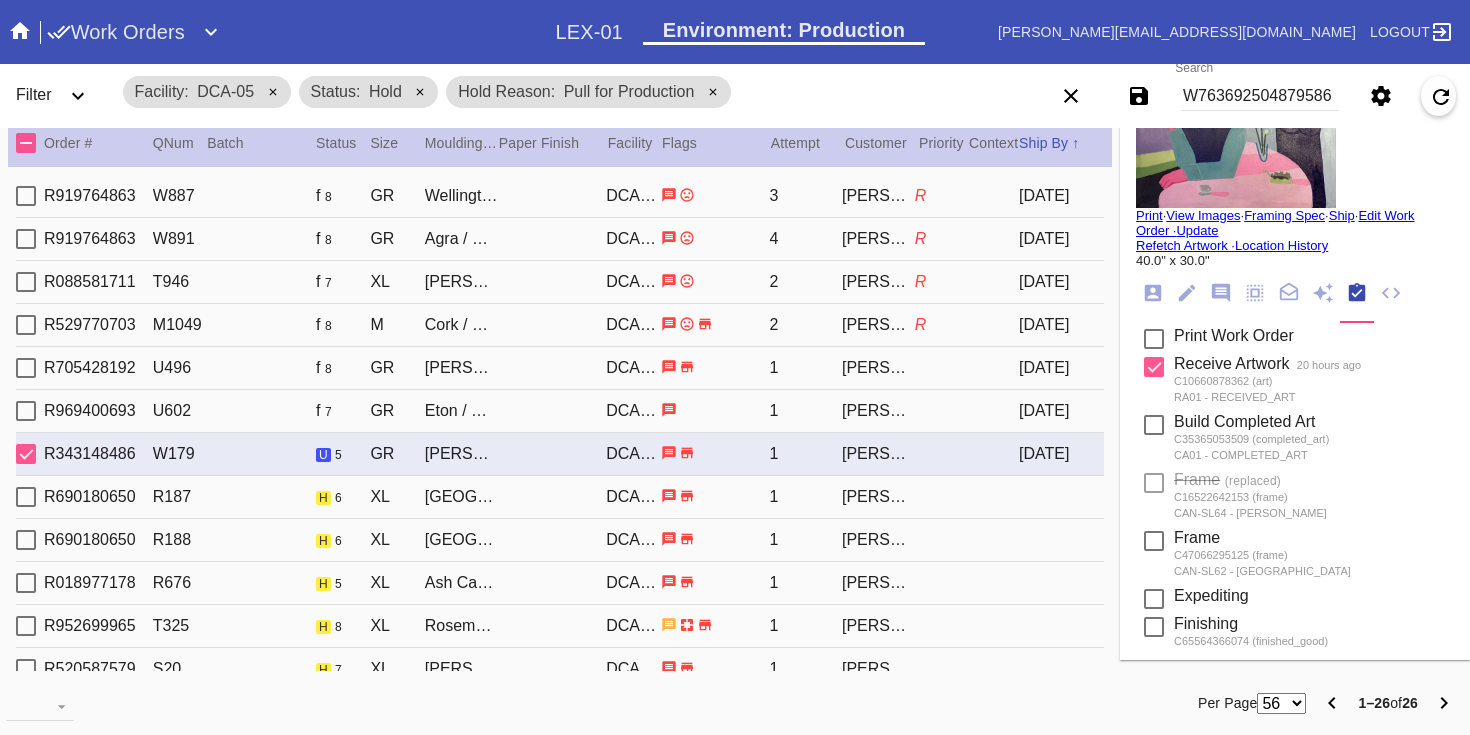 scroll, scrollTop: 0, scrollLeft: 0, axis: both 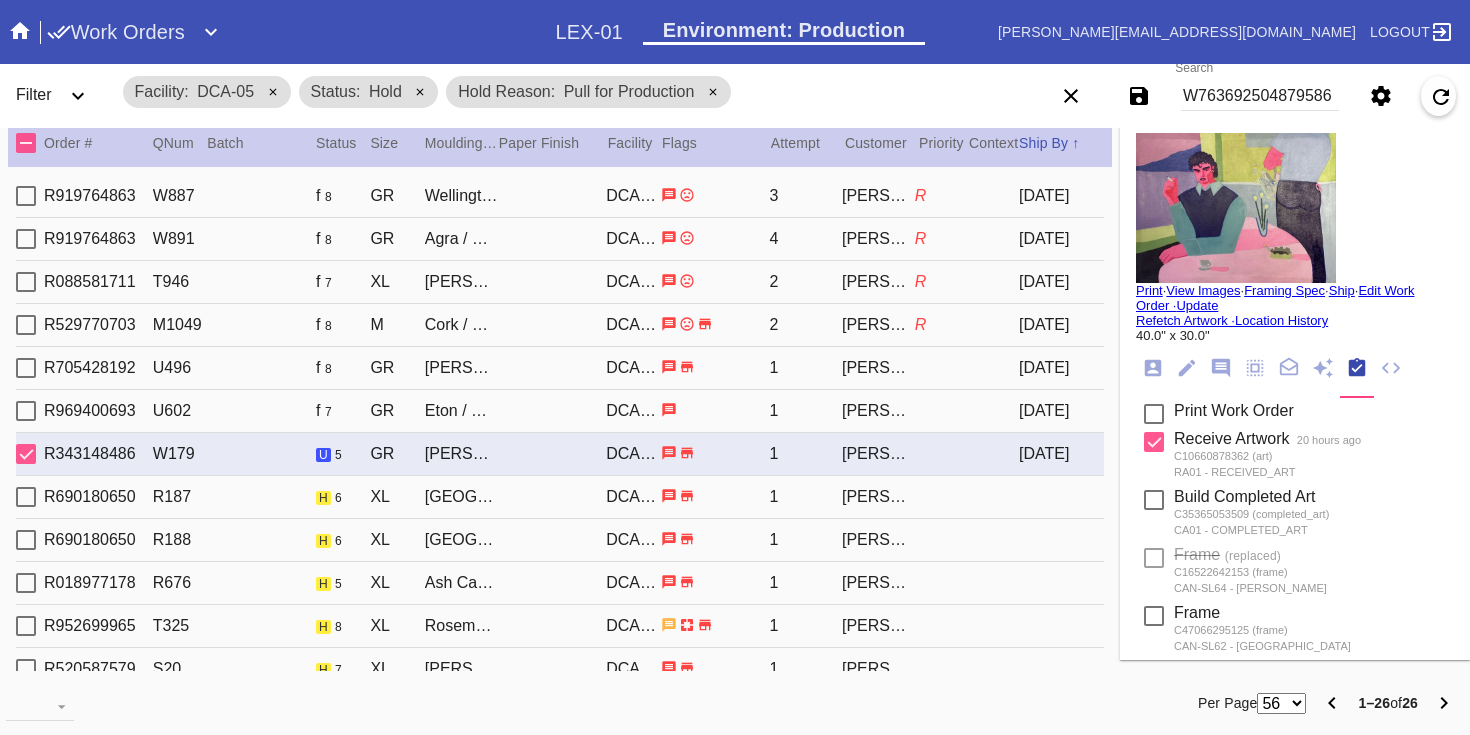 click on "Print" at bounding box center [1149, 290] 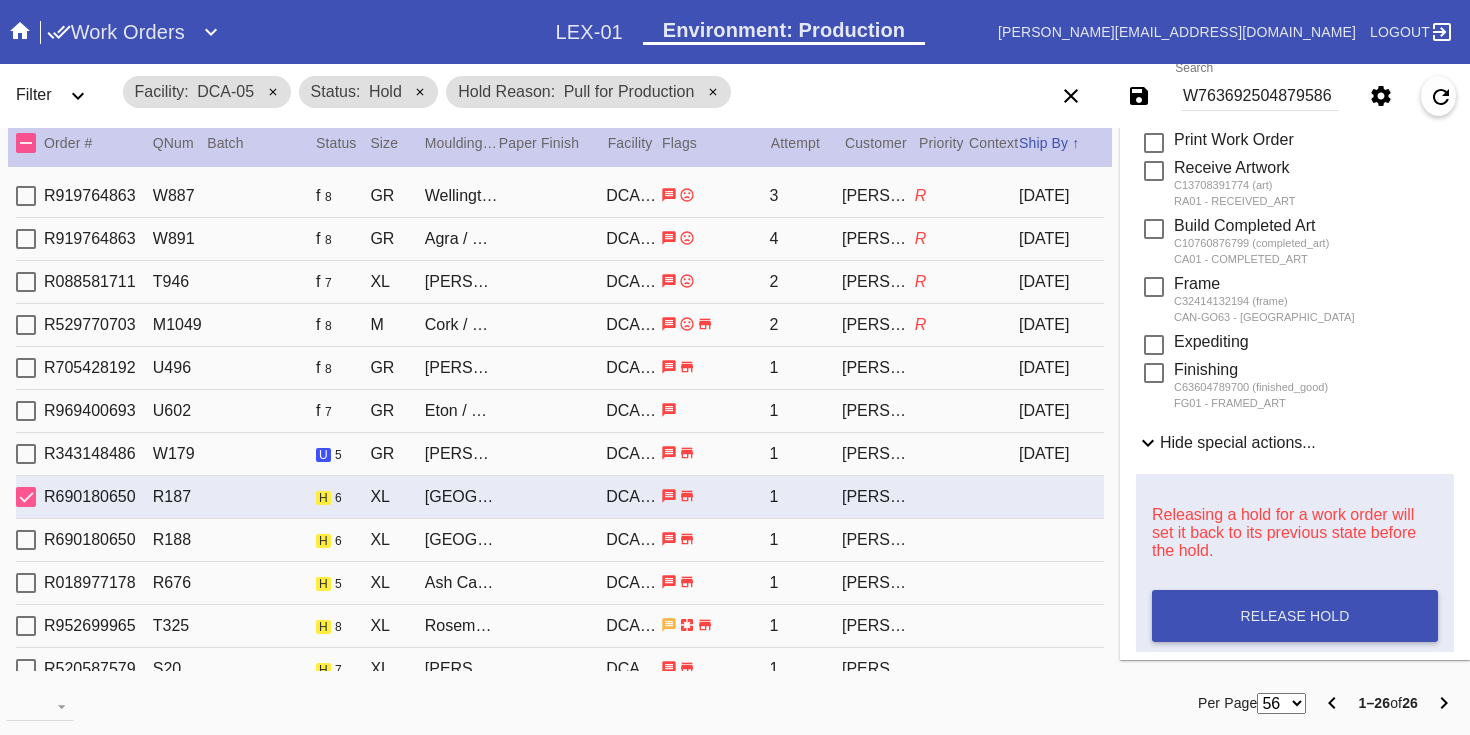 scroll, scrollTop: 593, scrollLeft: 0, axis: vertical 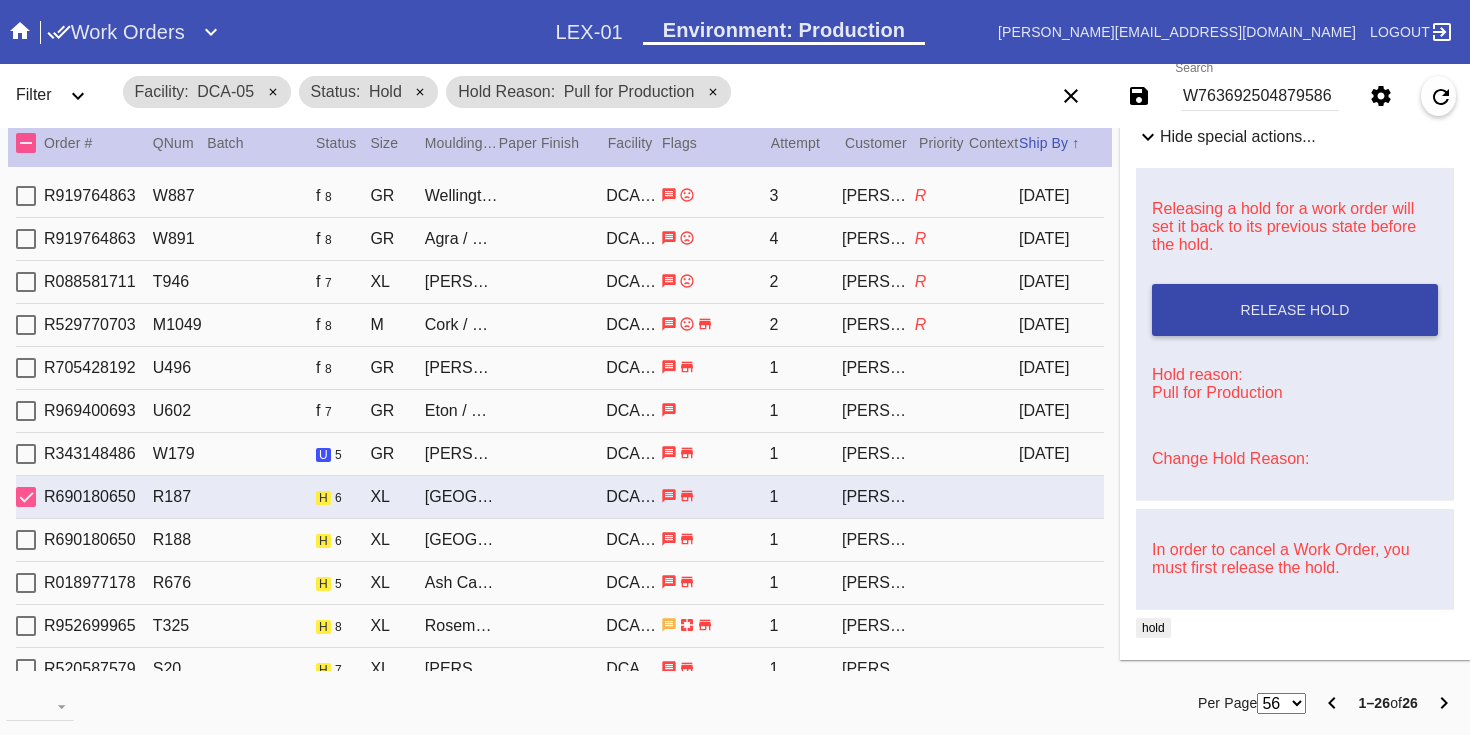 click on "Release Hold" at bounding box center [1295, 310] 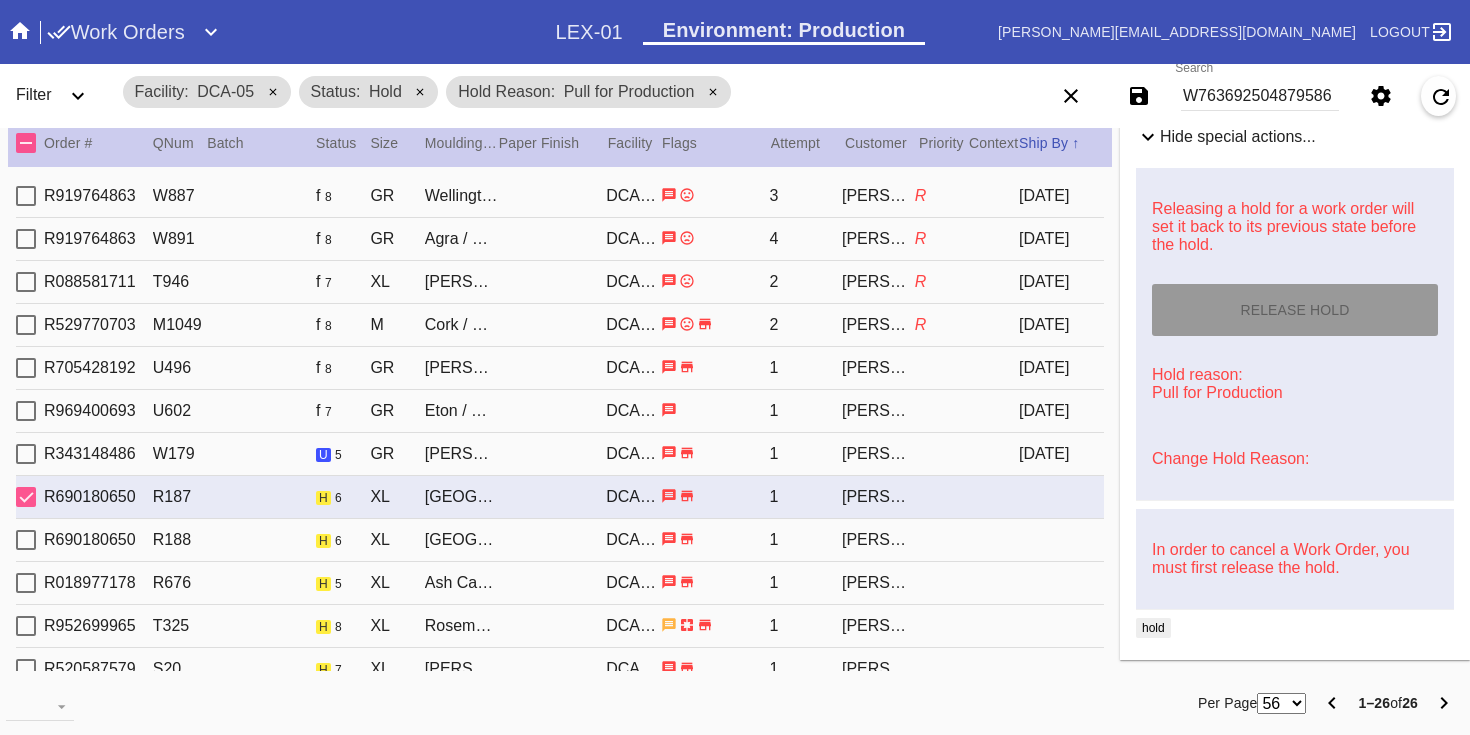 scroll, scrollTop: 0, scrollLeft: 0, axis: both 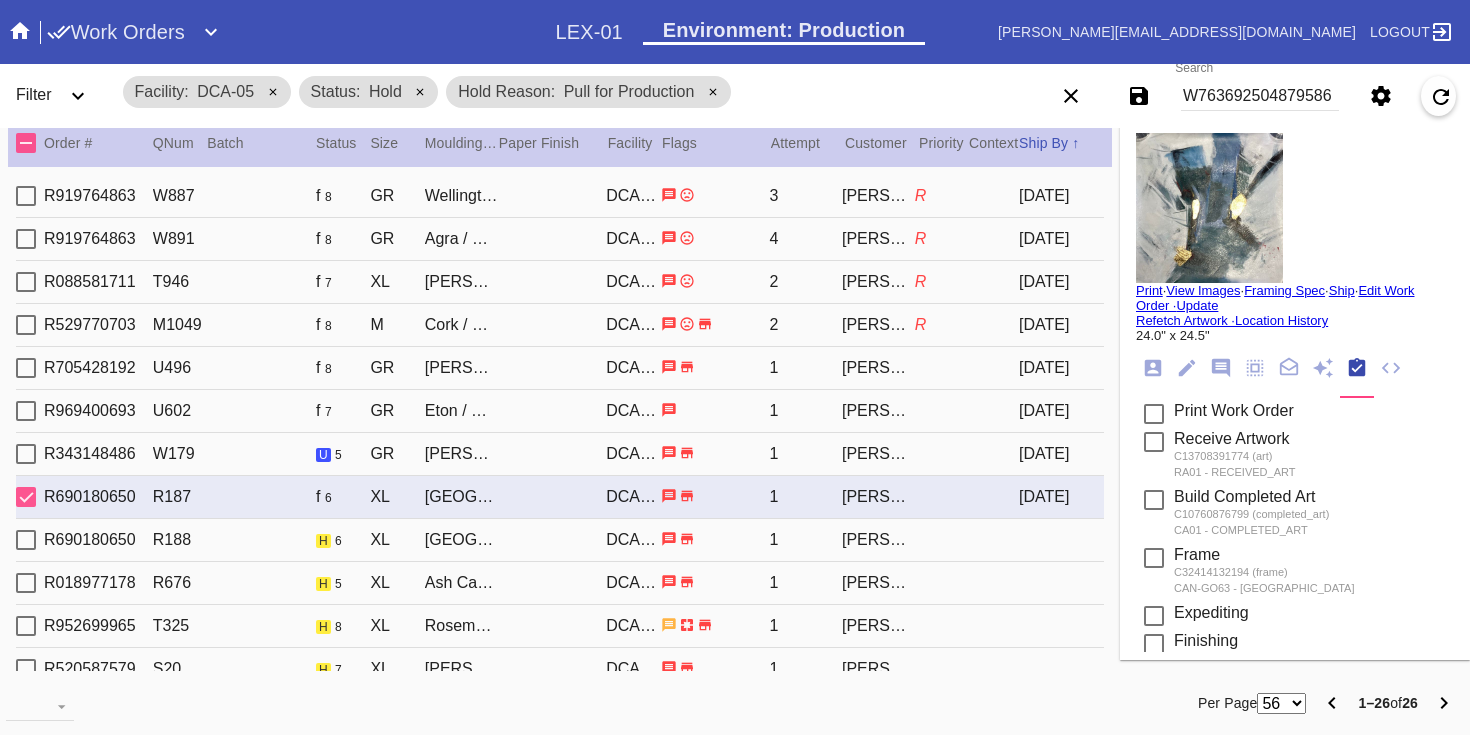 click on "Print" at bounding box center (1149, 290) 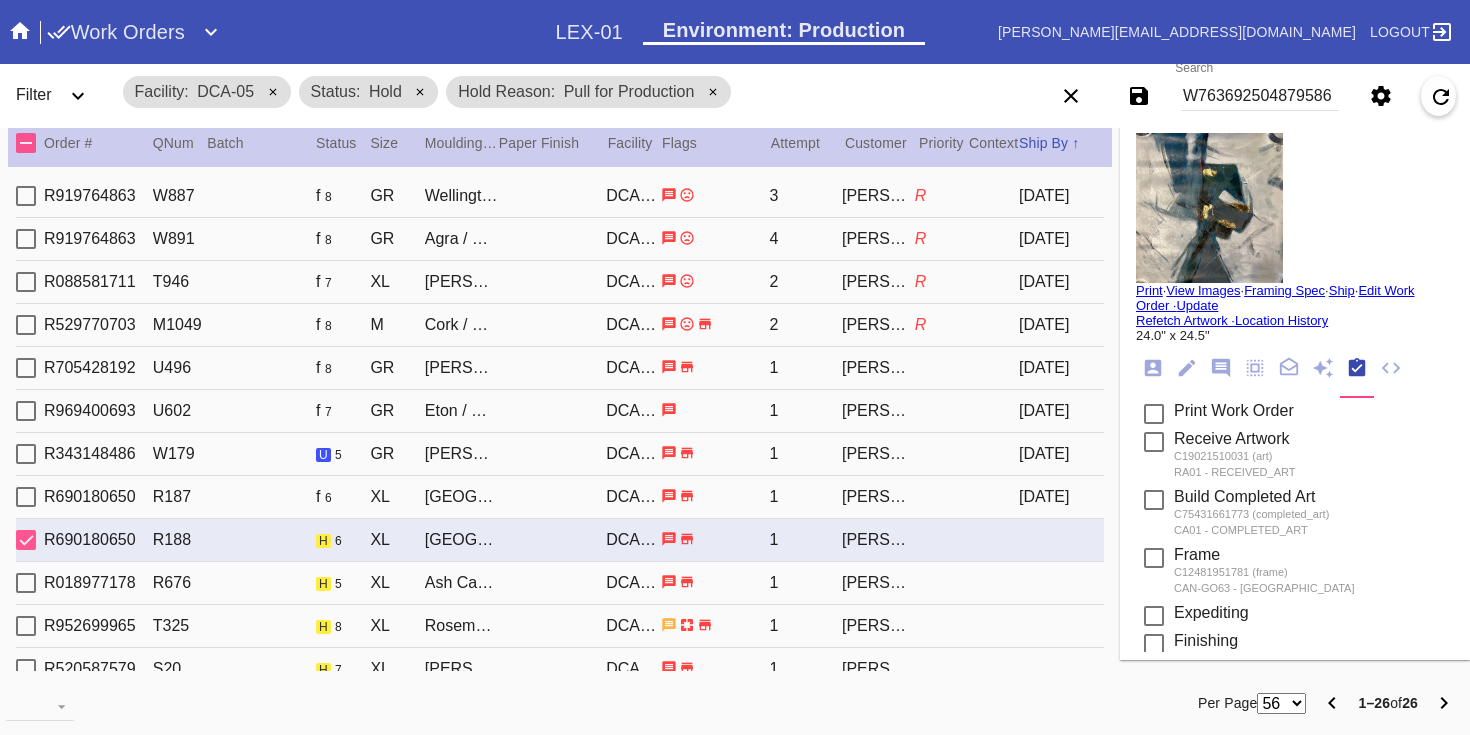 scroll, scrollTop: 593, scrollLeft: 0, axis: vertical 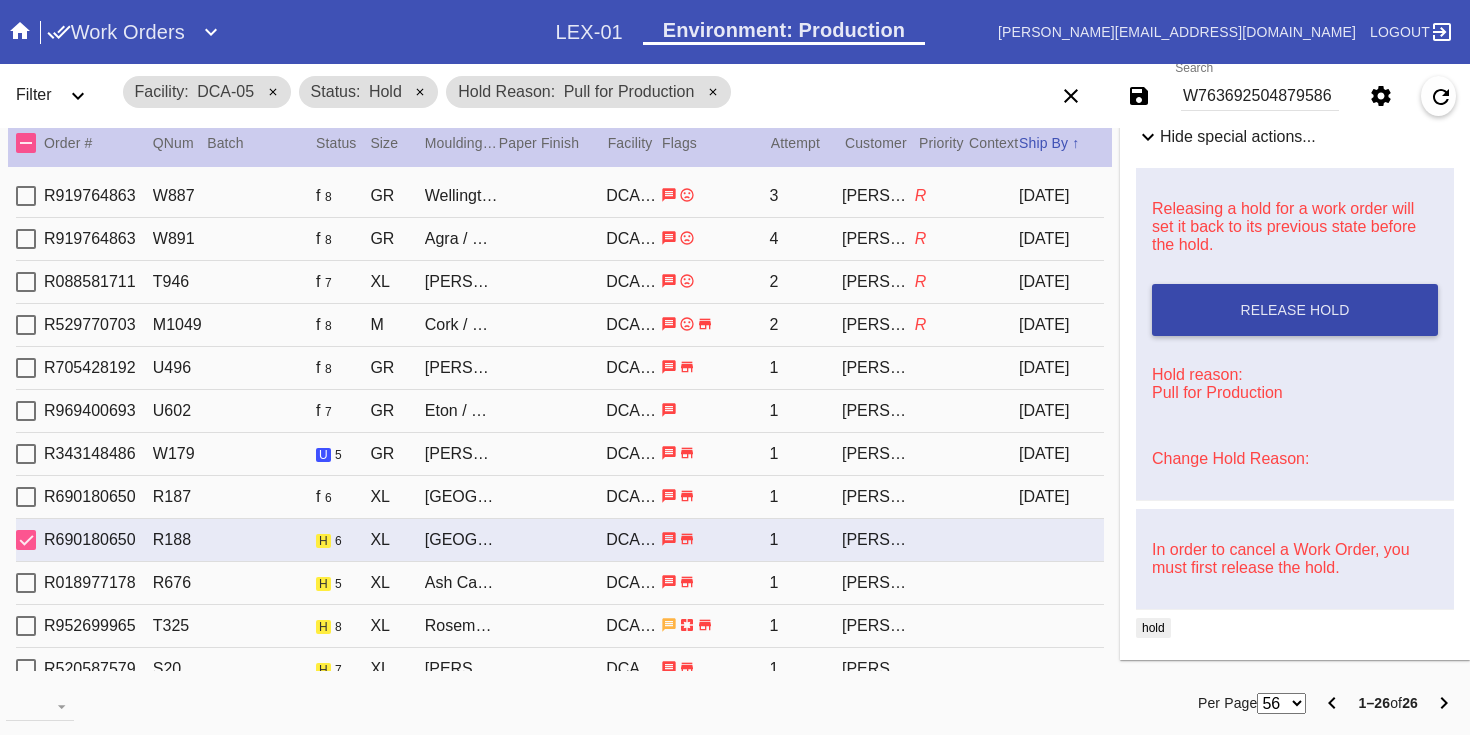 click on "Release Hold" at bounding box center [1295, 310] 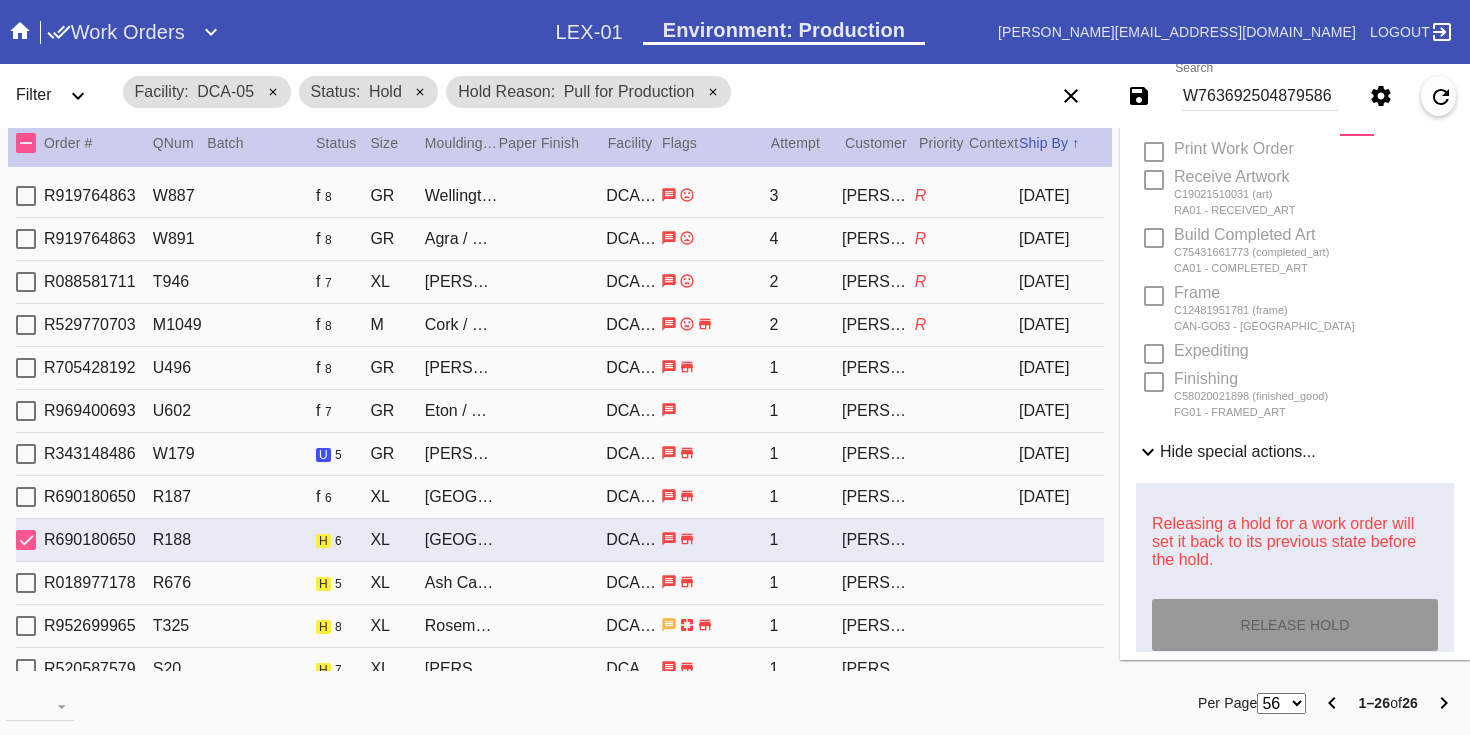 scroll, scrollTop: 0, scrollLeft: 0, axis: both 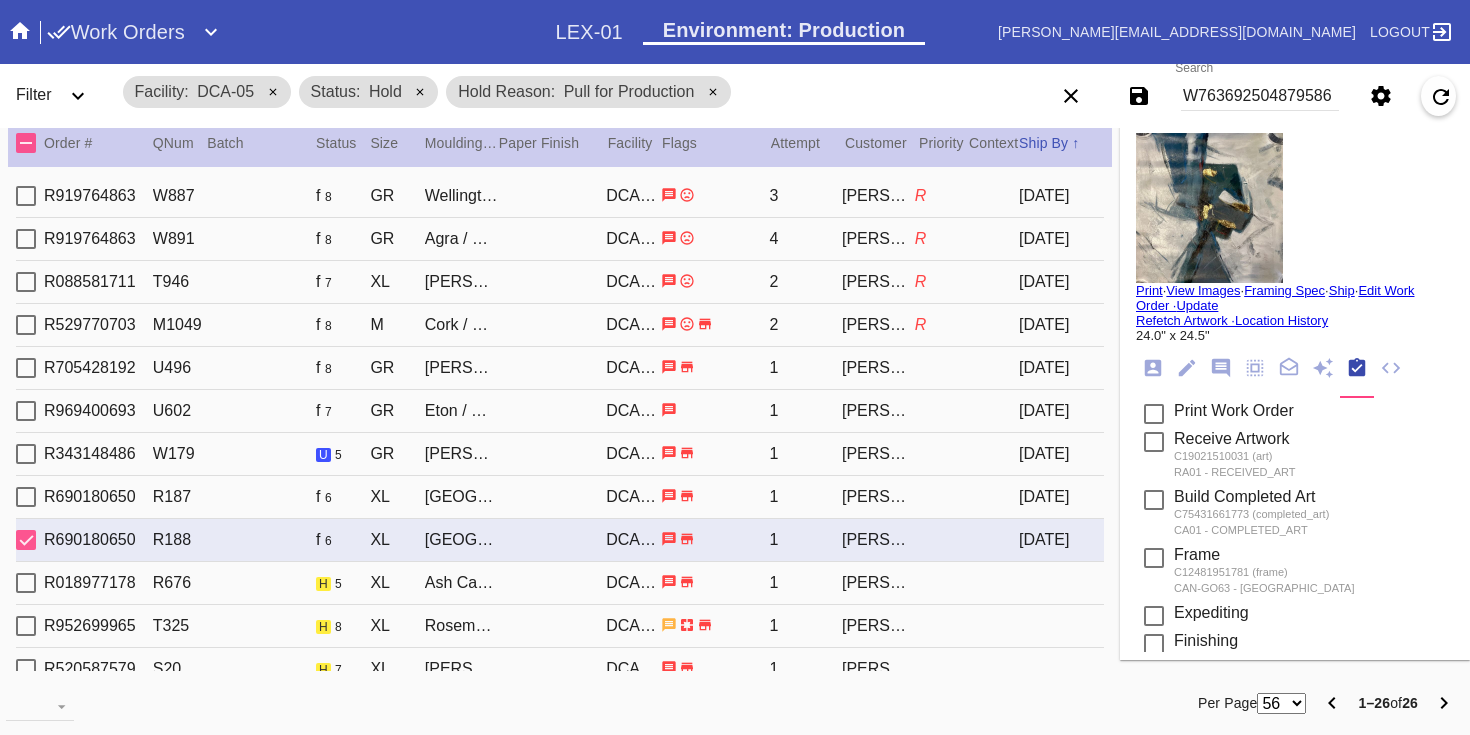click on "Print" at bounding box center (1149, 290) 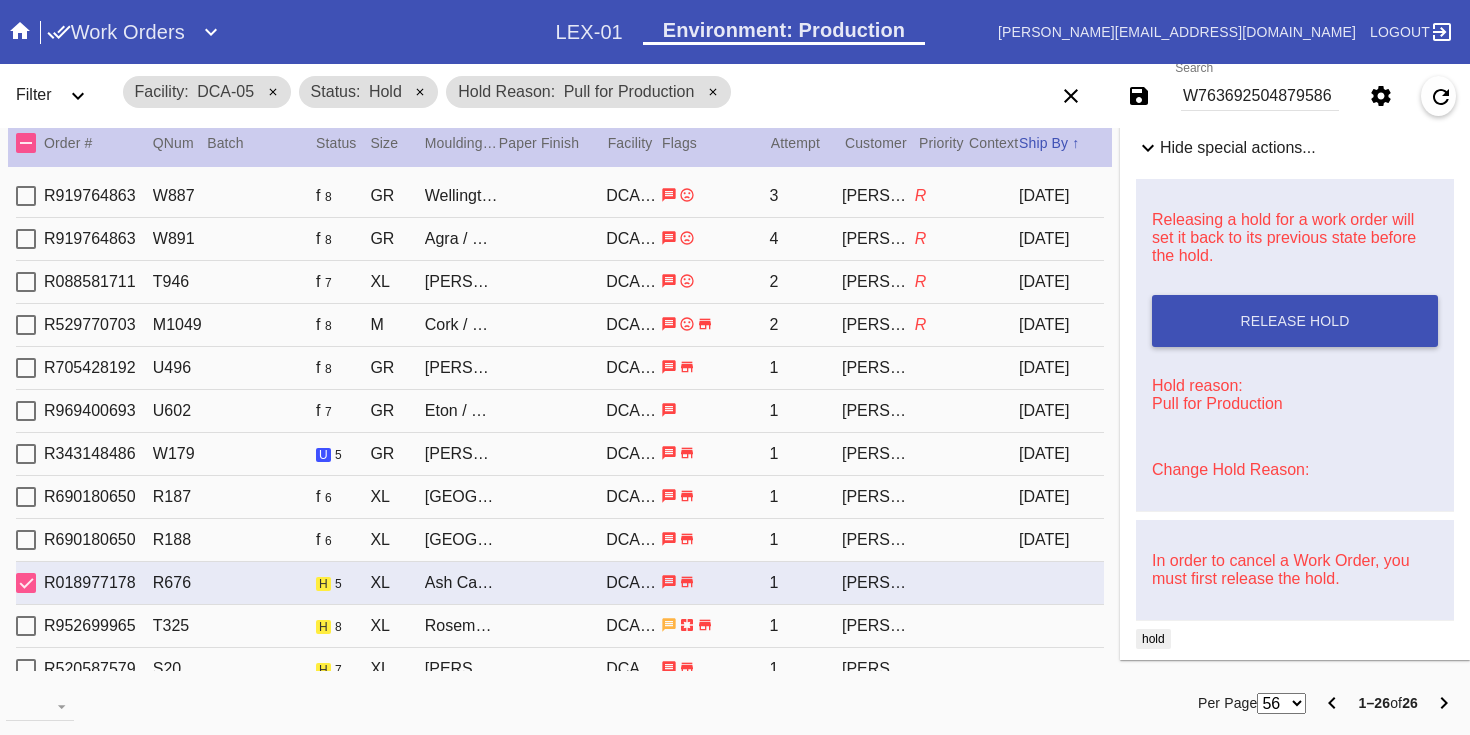 scroll, scrollTop: 593, scrollLeft: 0, axis: vertical 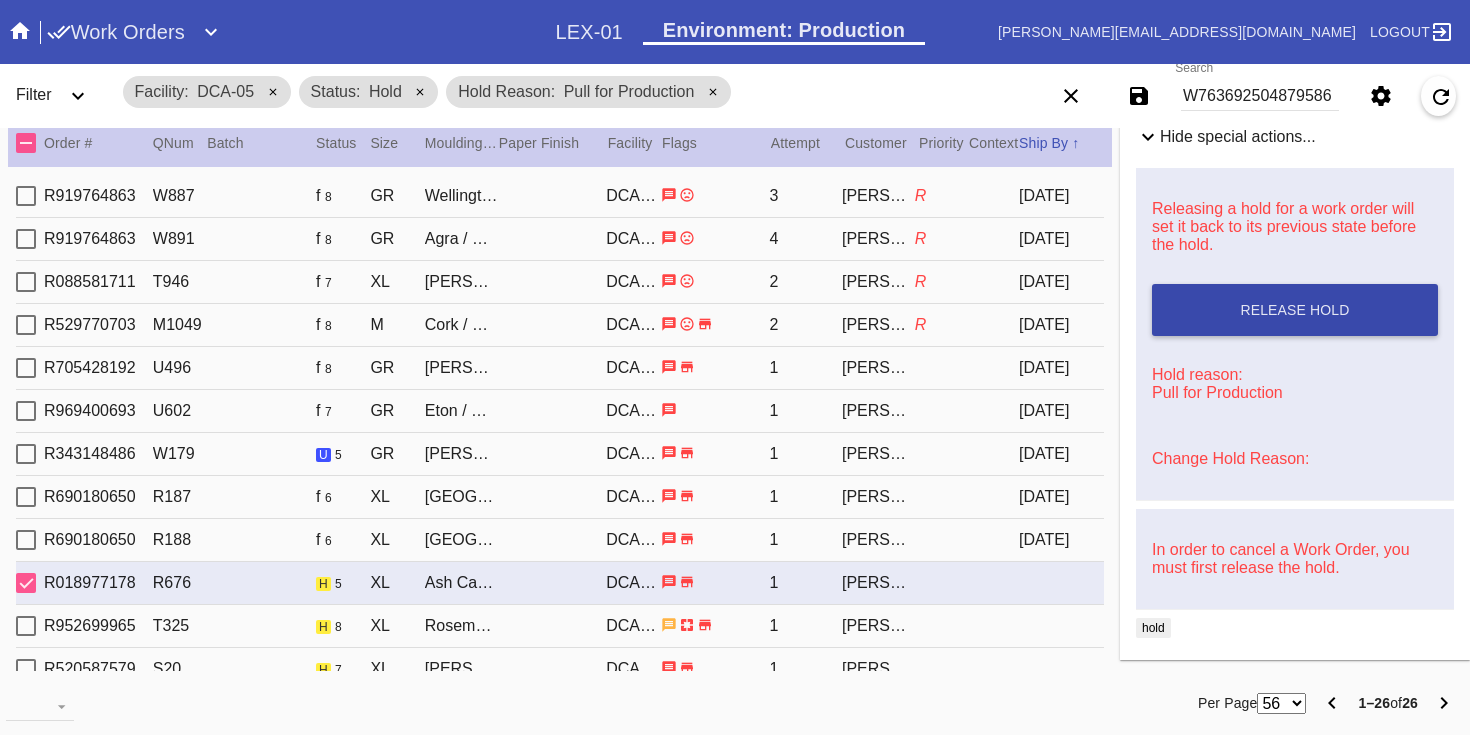 click on "Release Hold" at bounding box center [1295, 310] 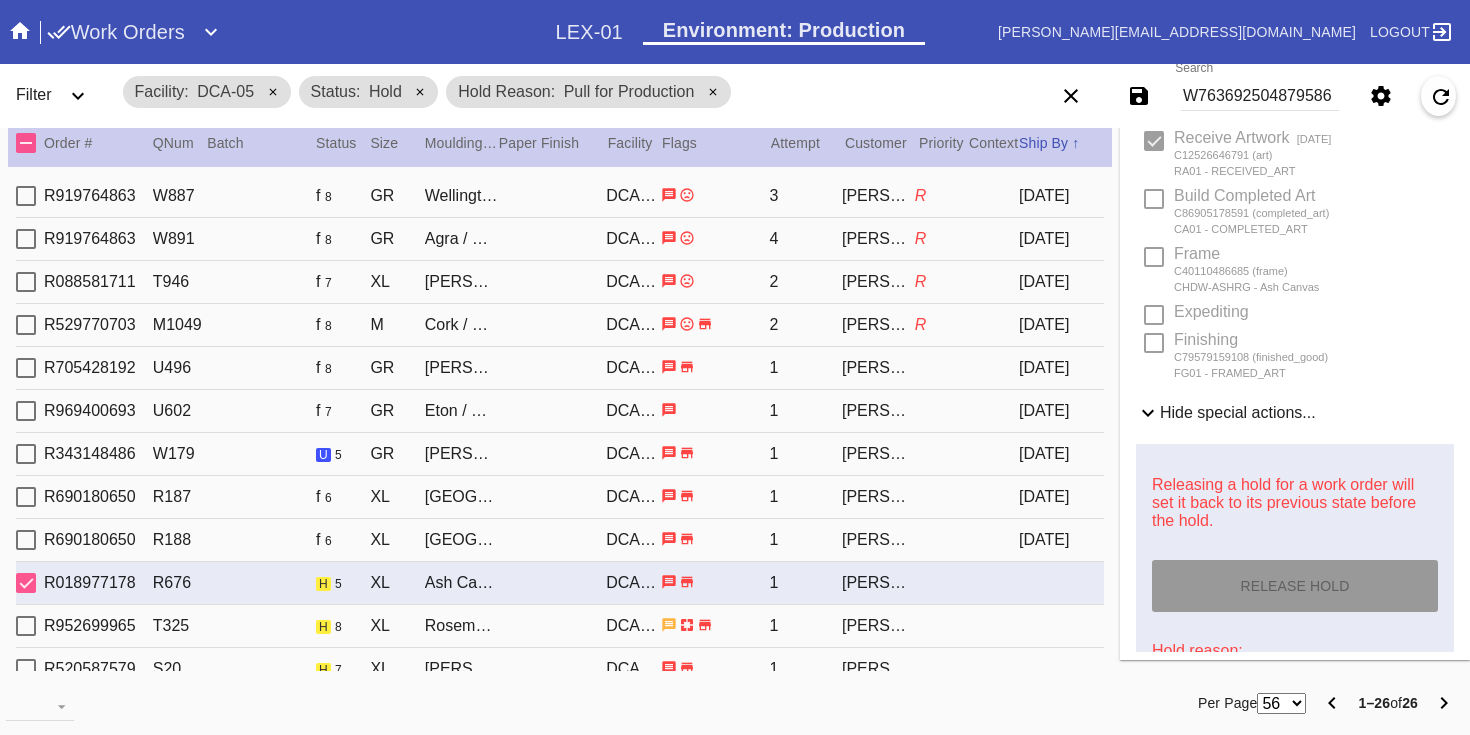 scroll, scrollTop: 0, scrollLeft: 0, axis: both 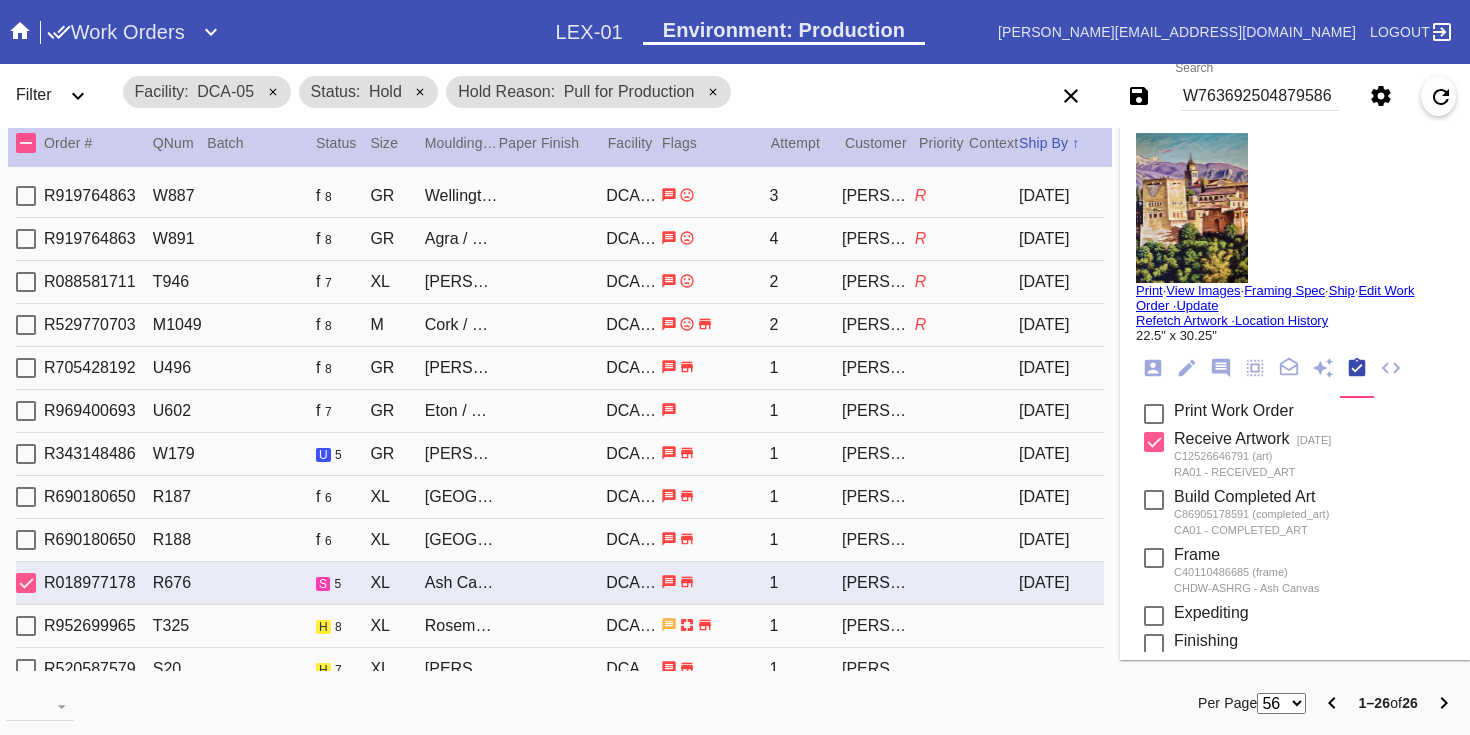 click on "Print" at bounding box center (1149, 290) 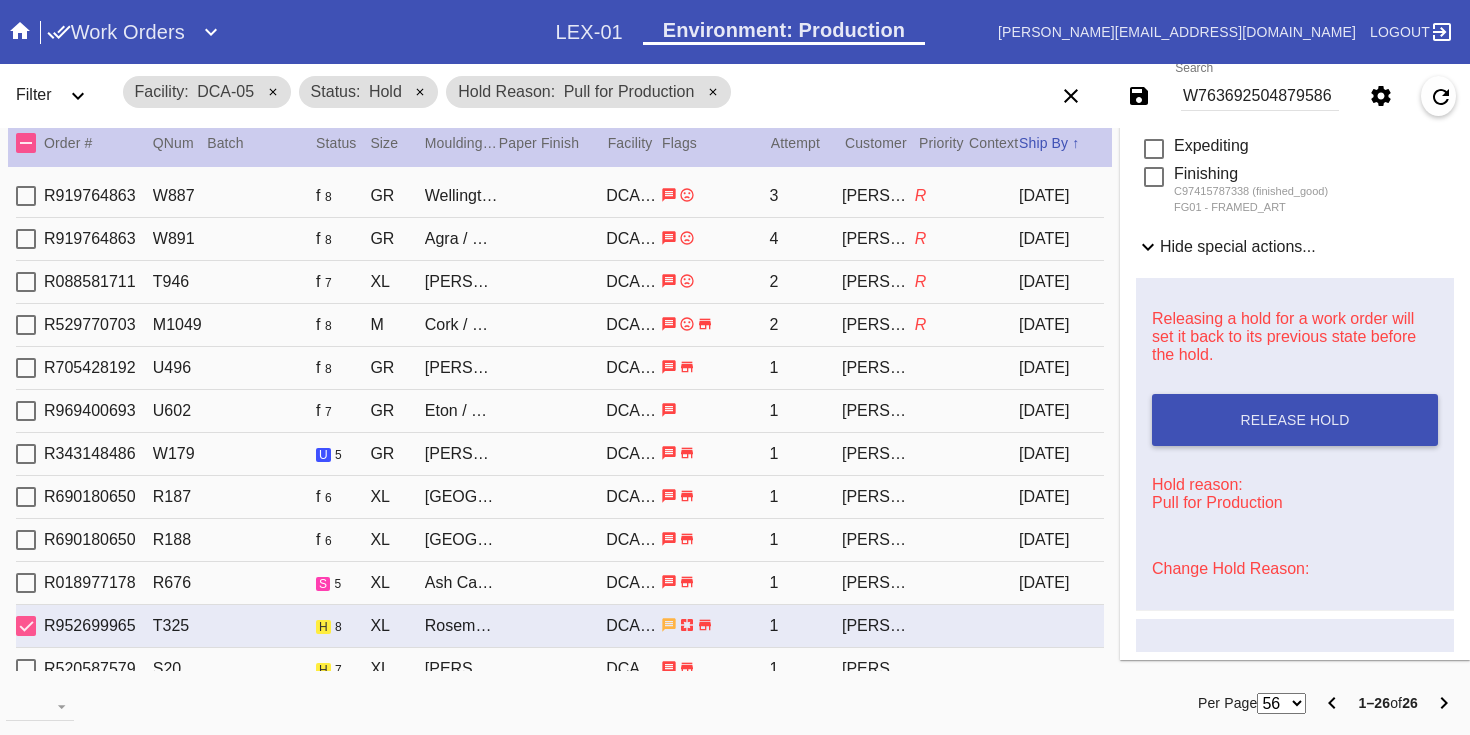 scroll, scrollTop: 858, scrollLeft: 0, axis: vertical 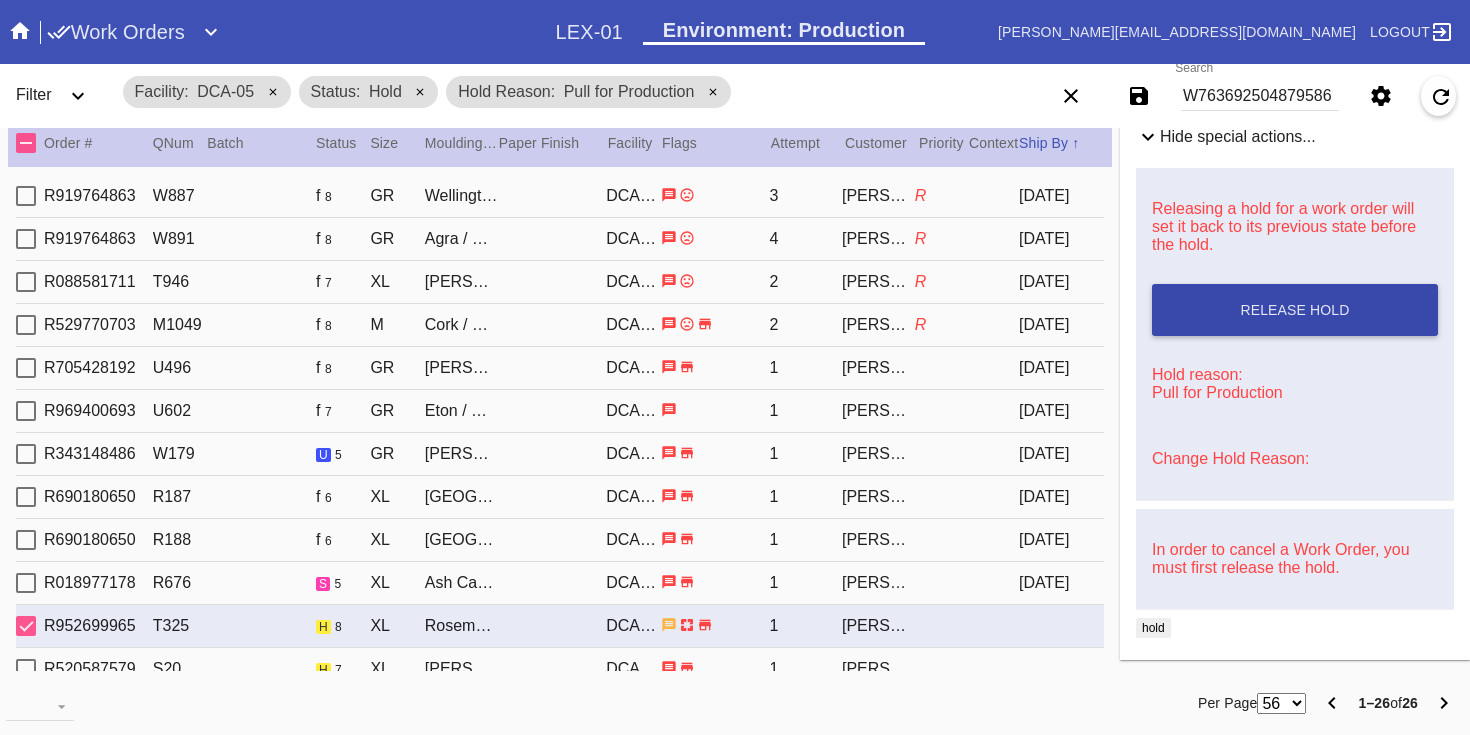 click on "Release Hold" at bounding box center [1294, 310] 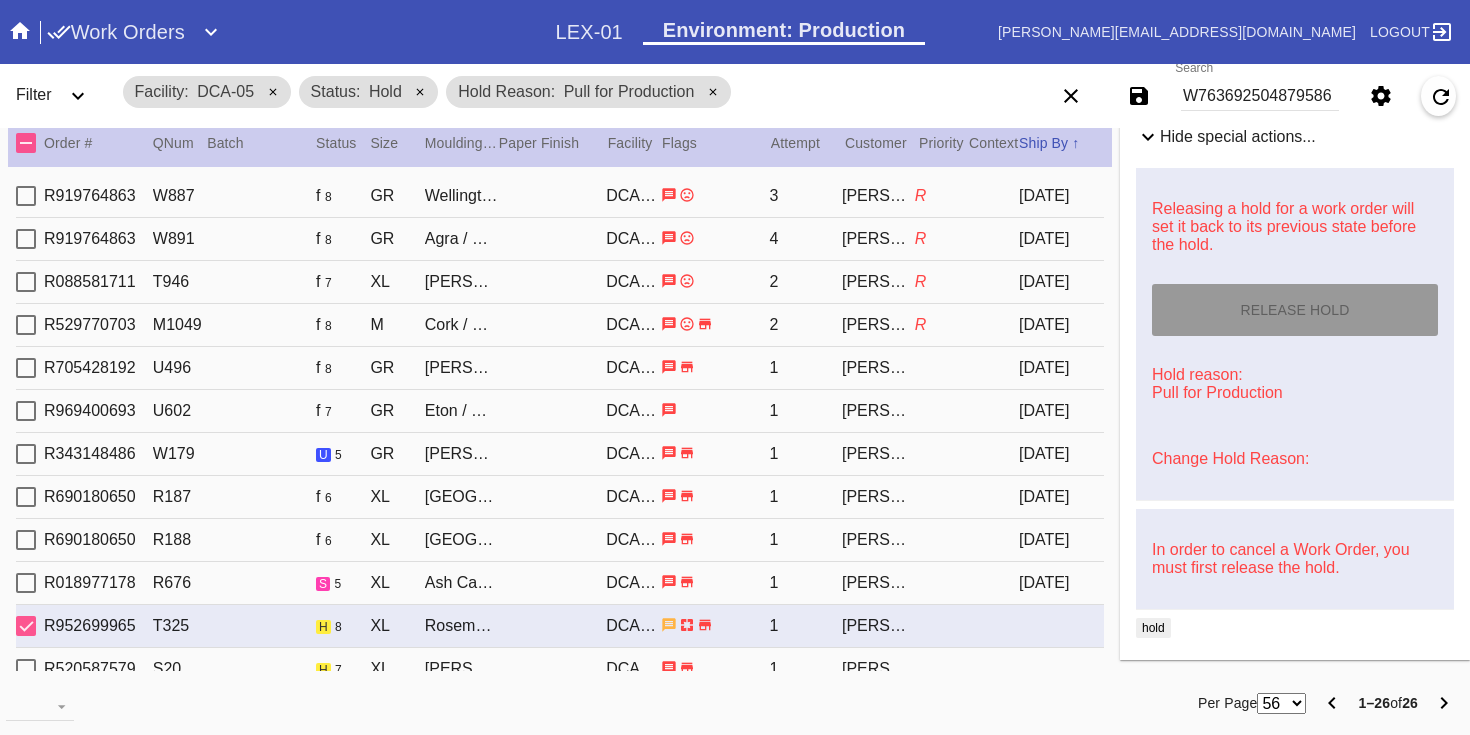 scroll, scrollTop: 0, scrollLeft: 0, axis: both 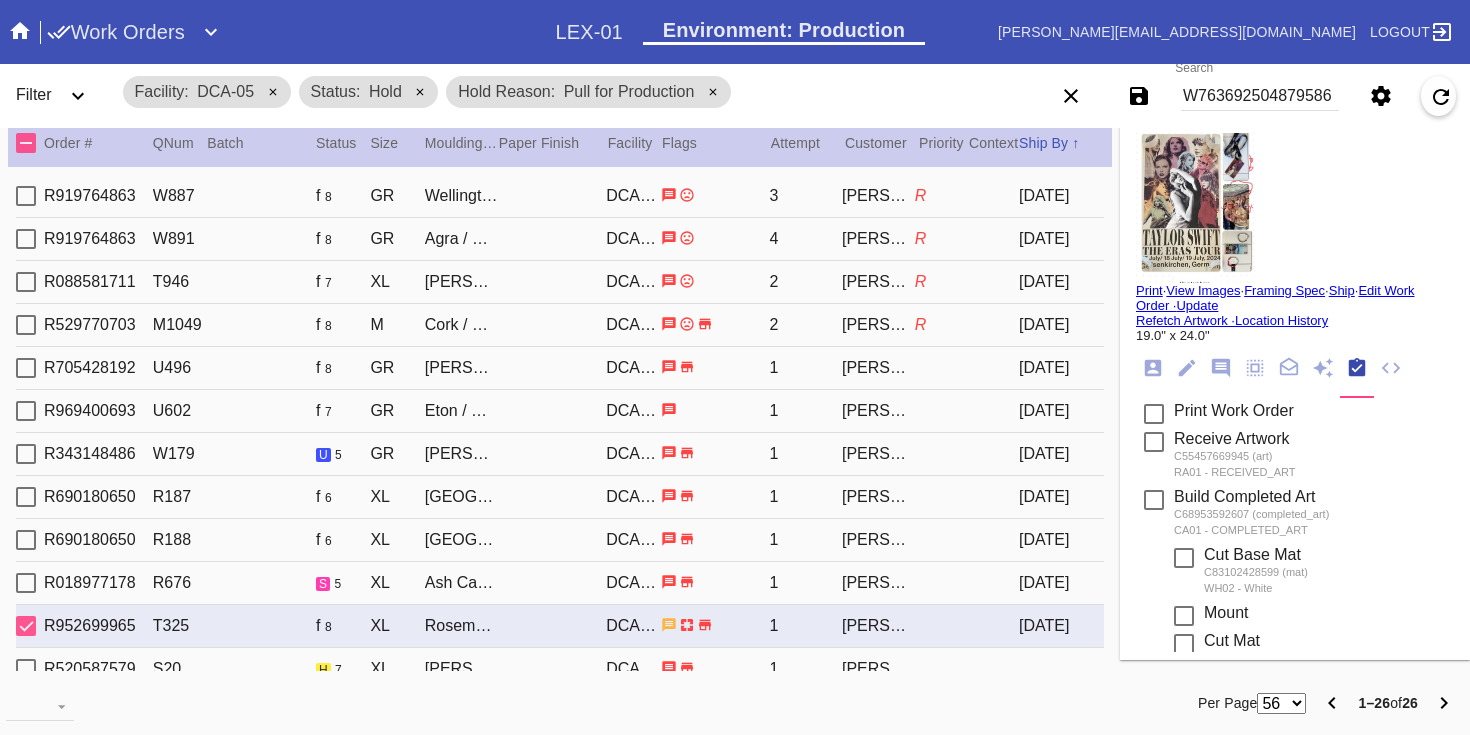 click on "Print" at bounding box center (1149, 290) 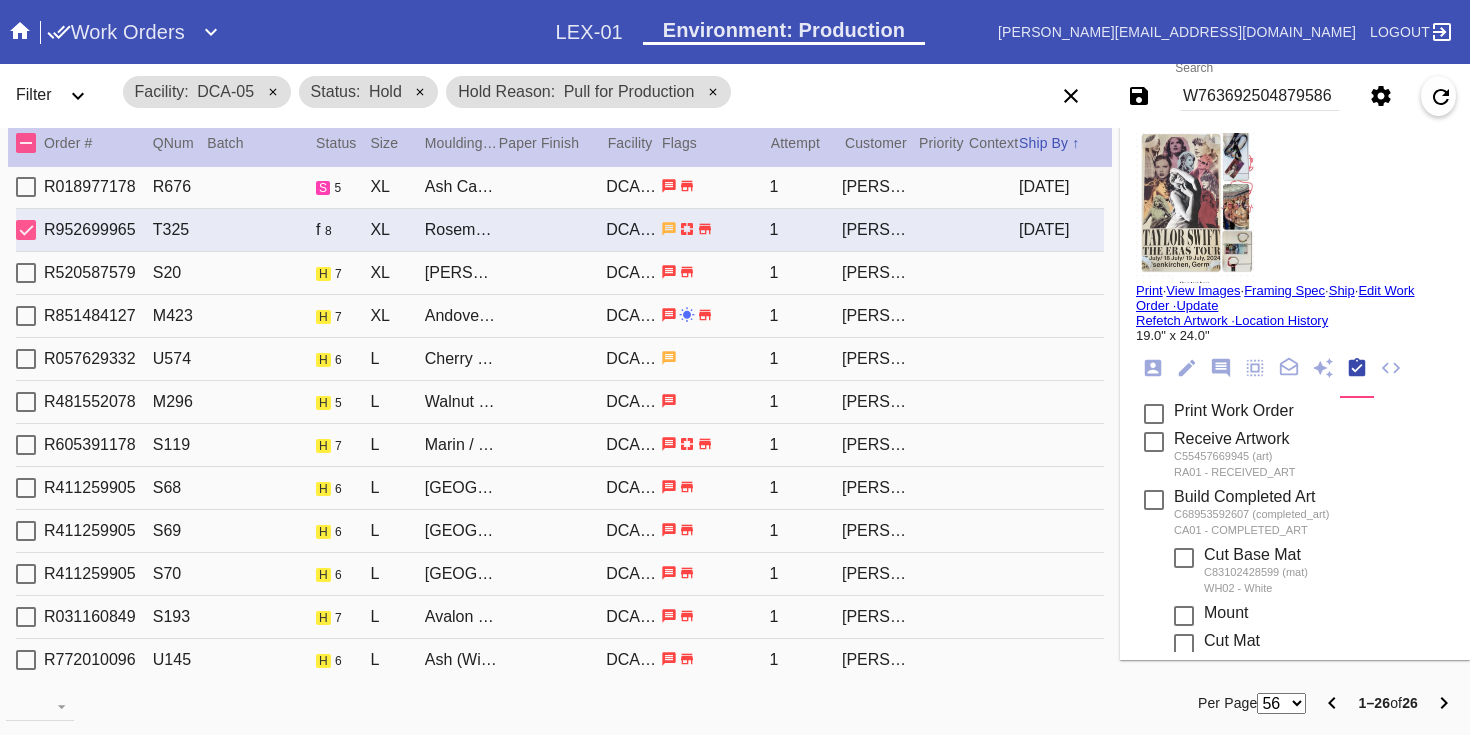 scroll, scrollTop: 389, scrollLeft: 0, axis: vertical 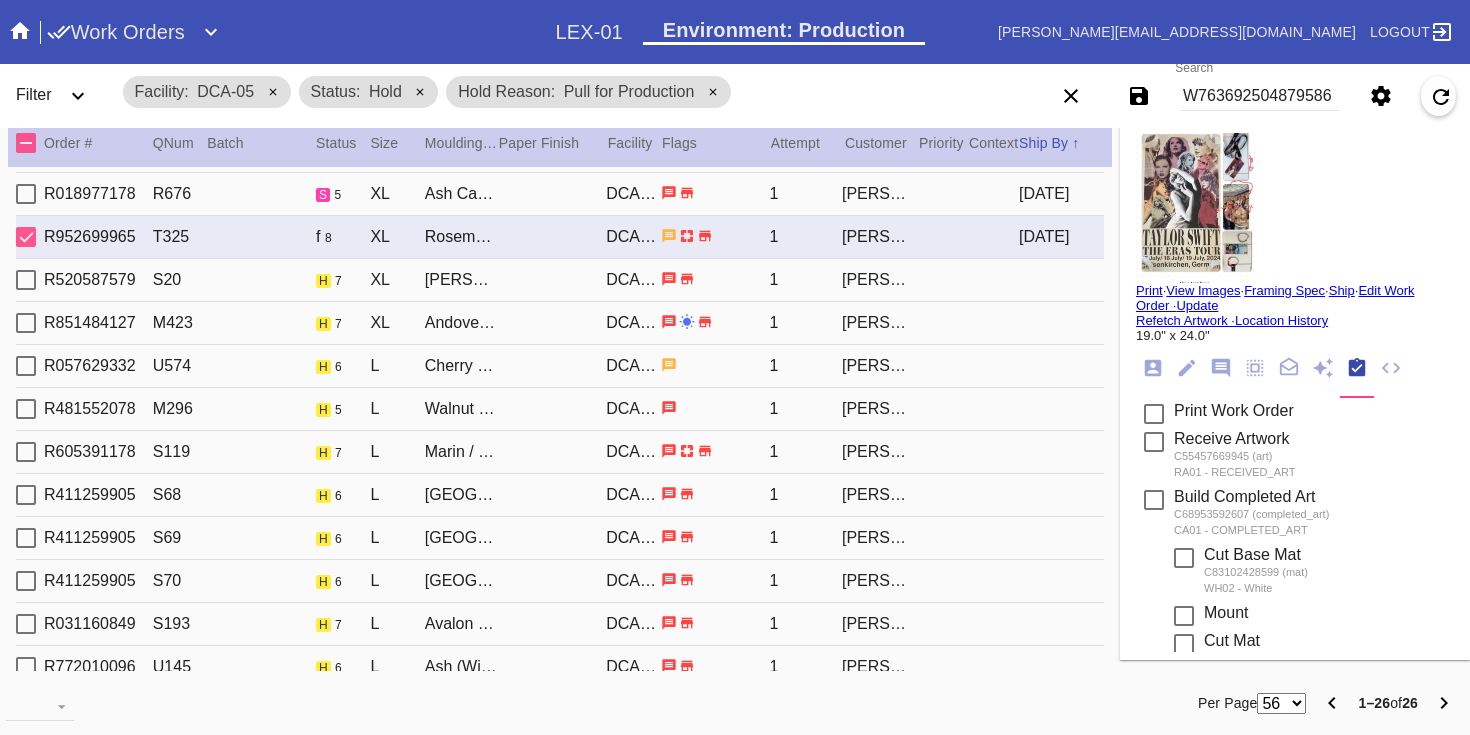 click on "R520587579 S20 h   7 XL Mercer / Off-White DCA-05 1 Erica Bosio" at bounding box center (560, 280) 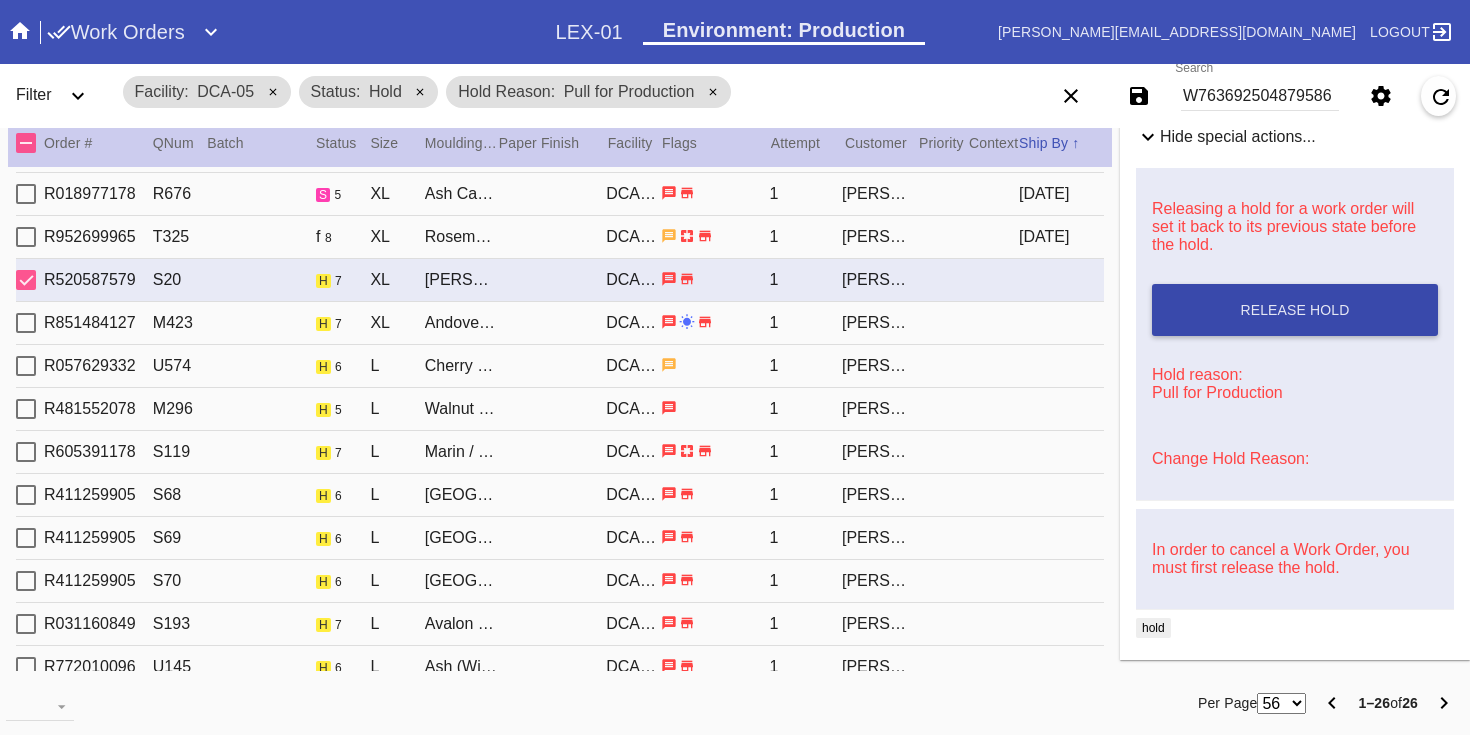 click on "Release Hold" at bounding box center (1295, 310) 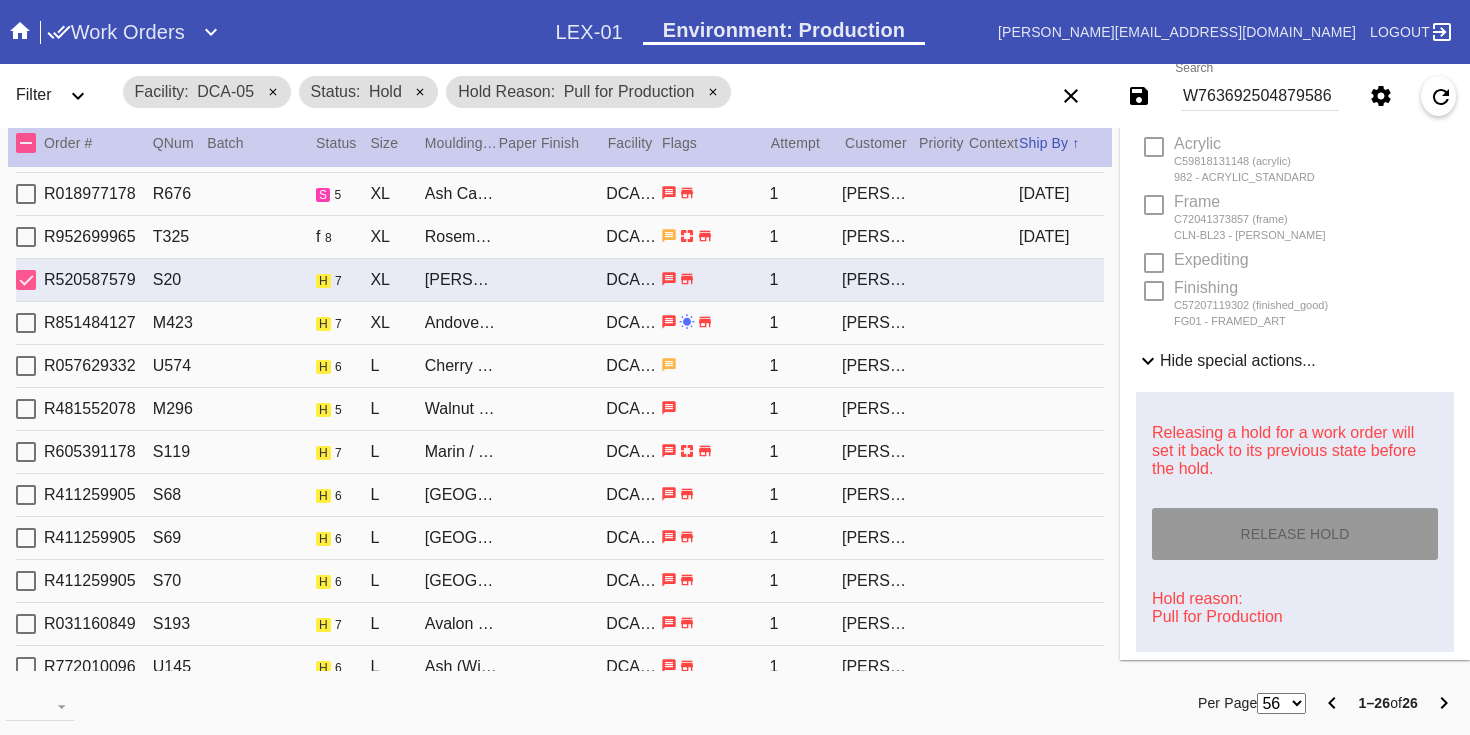 scroll, scrollTop: 0, scrollLeft: 0, axis: both 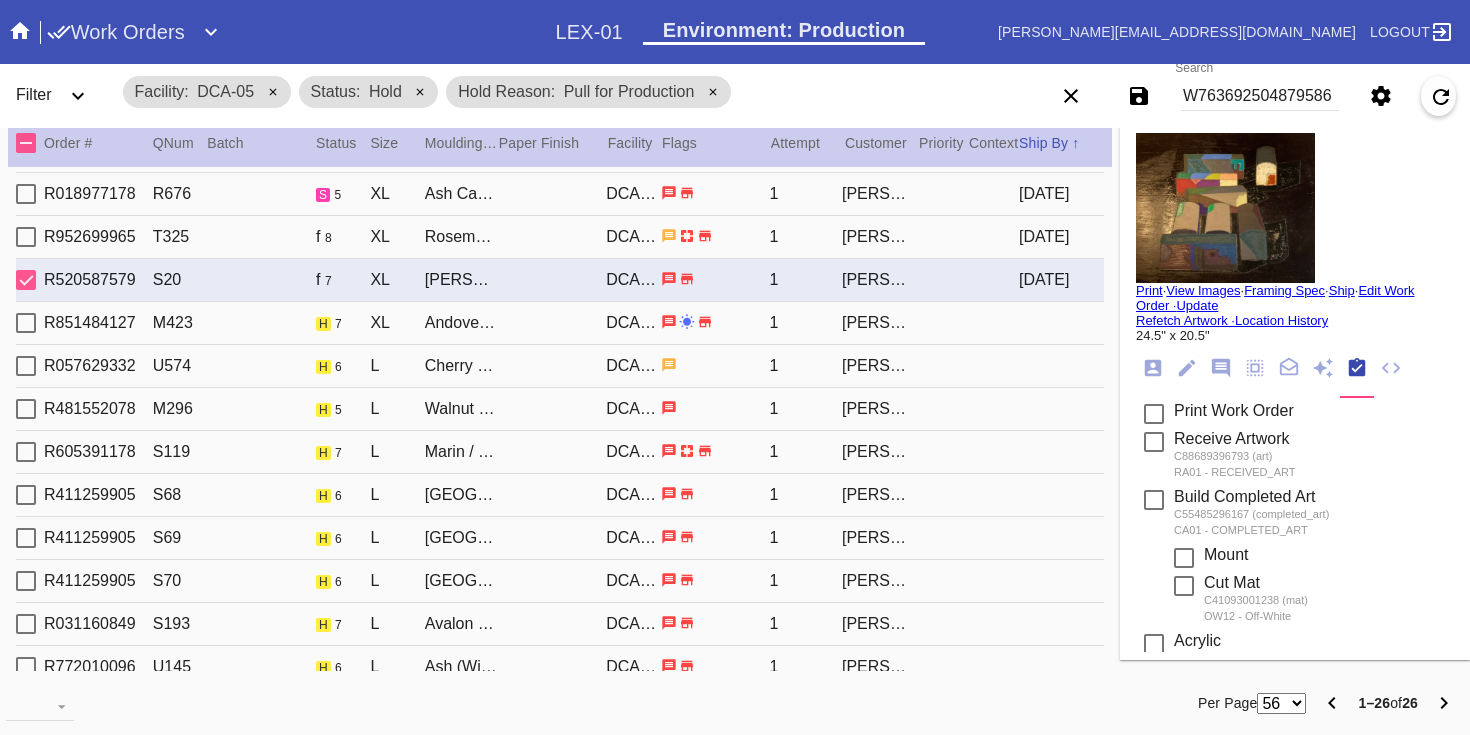 click on "Print" at bounding box center [1149, 290] 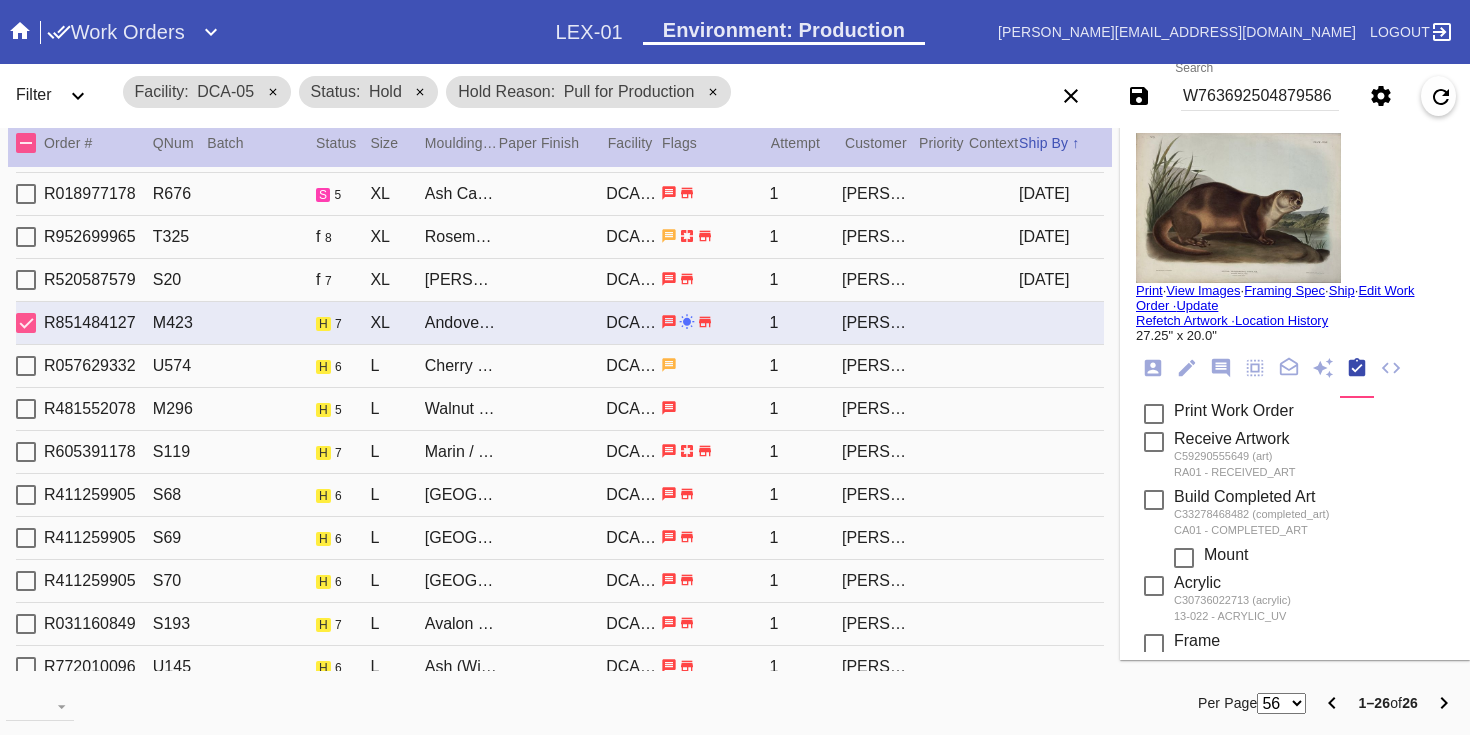 scroll, scrollTop: 681, scrollLeft: 0, axis: vertical 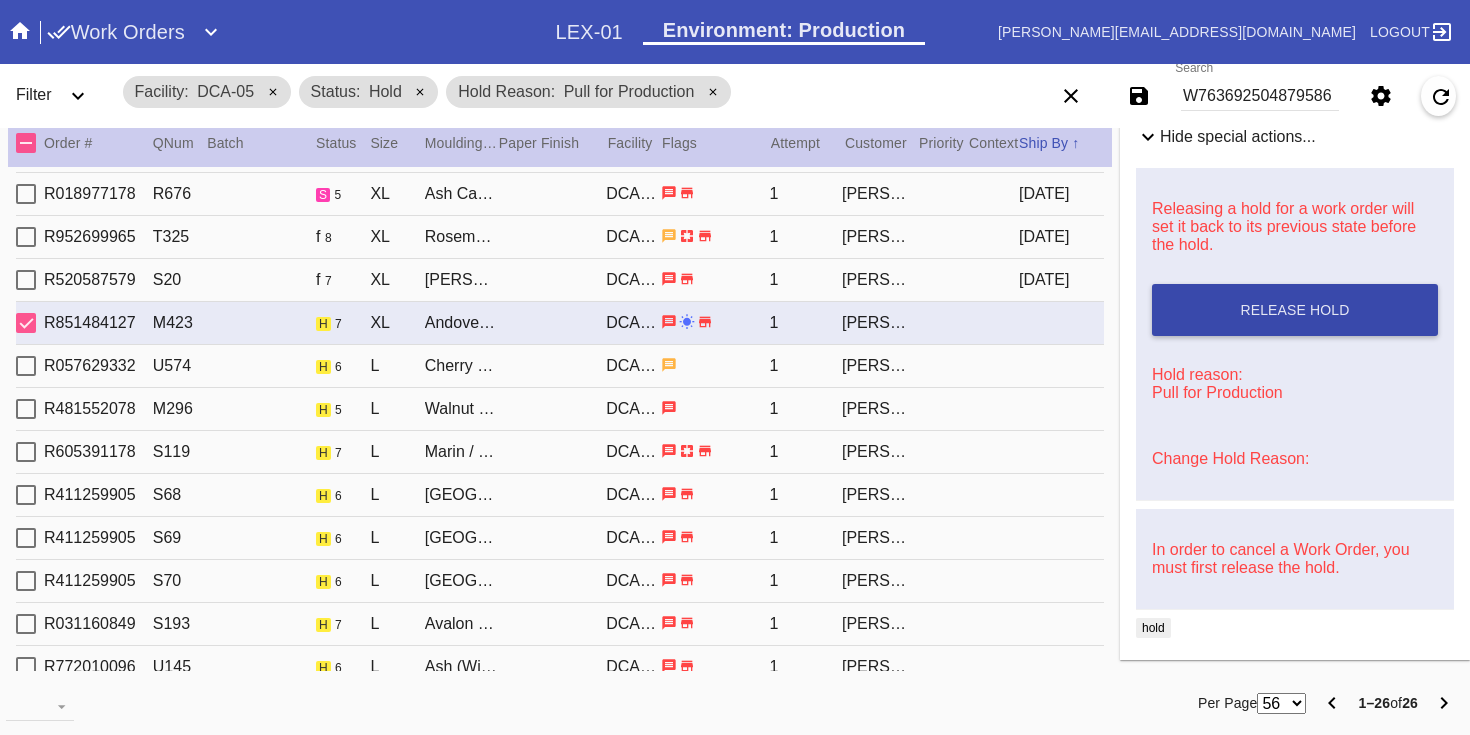 click on "Release Hold" at bounding box center (1295, 310) 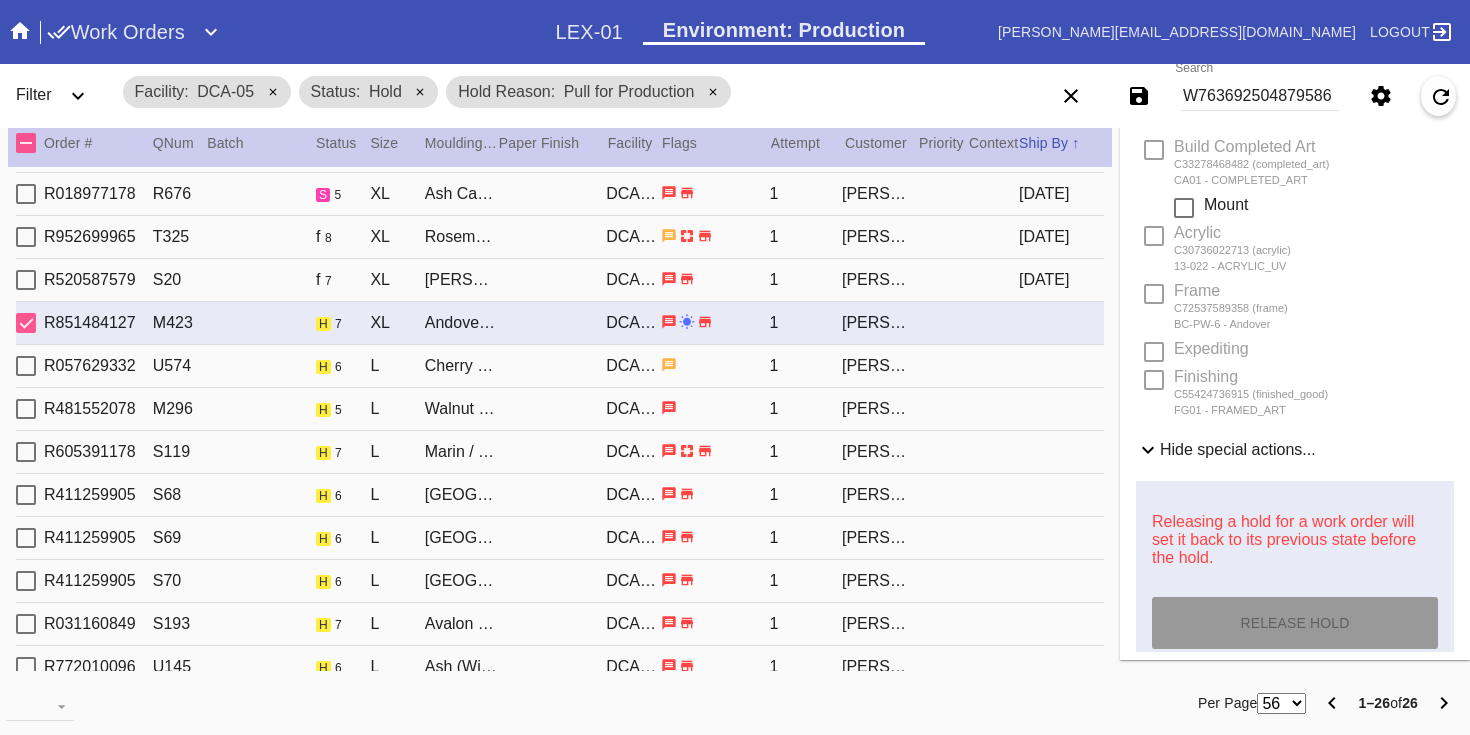 scroll, scrollTop: 0, scrollLeft: 0, axis: both 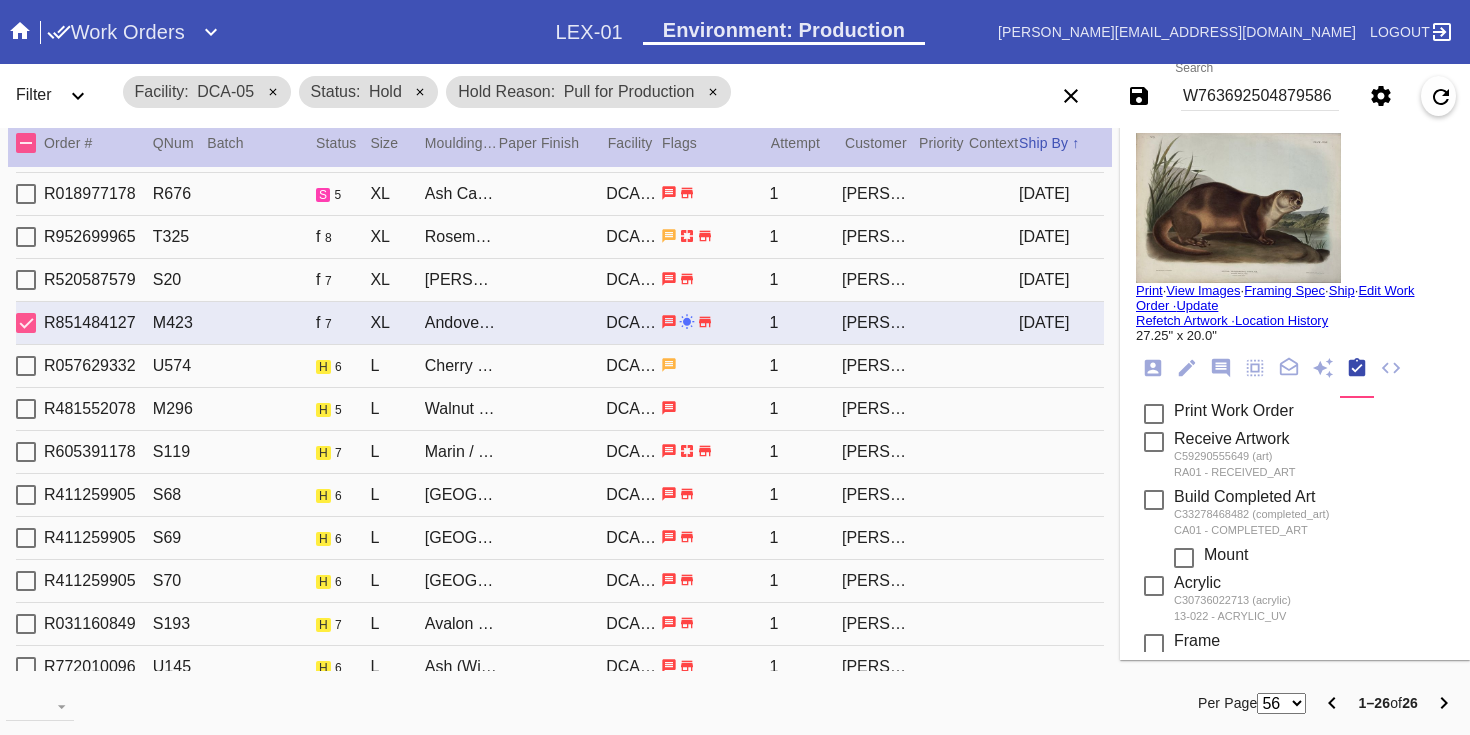 click on "Print" at bounding box center [1149, 290] 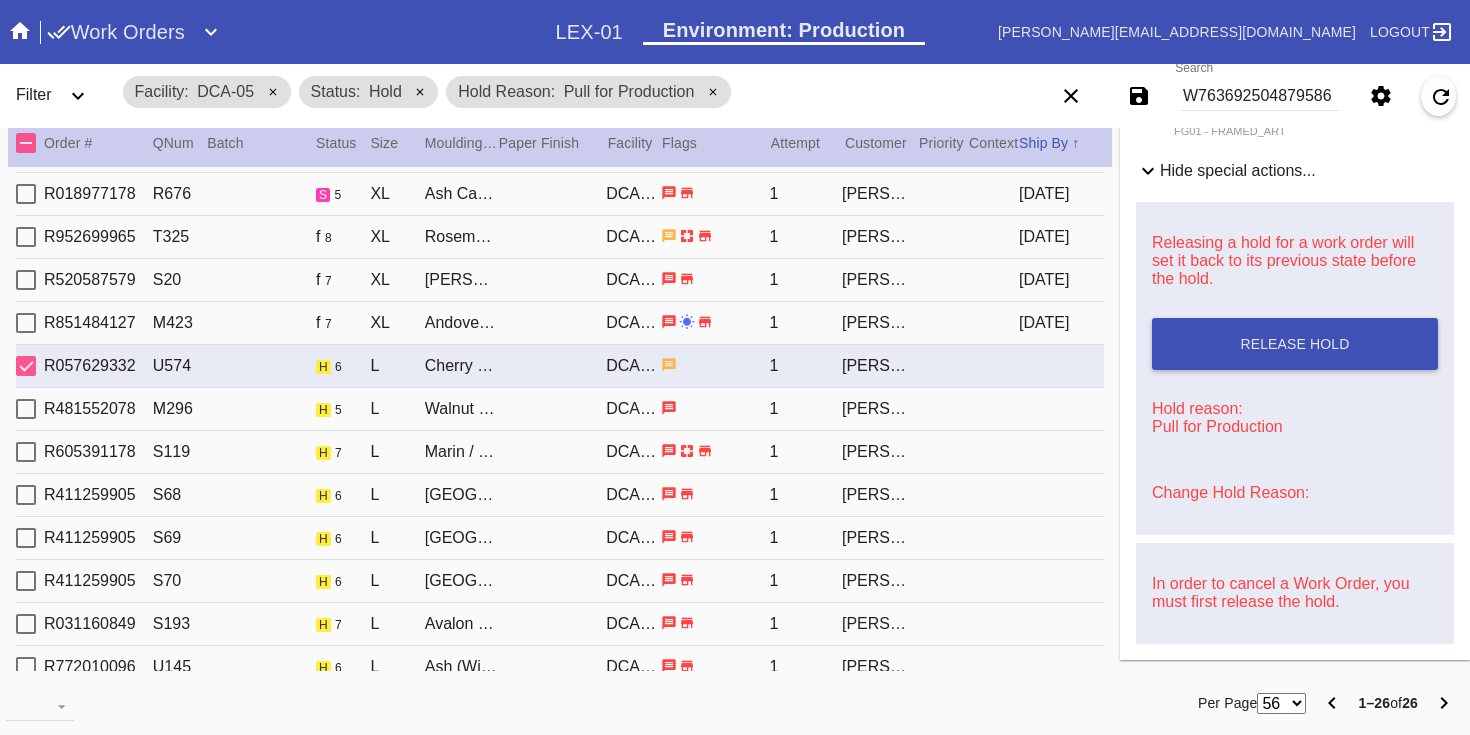 scroll, scrollTop: 740, scrollLeft: 0, axis: vertical 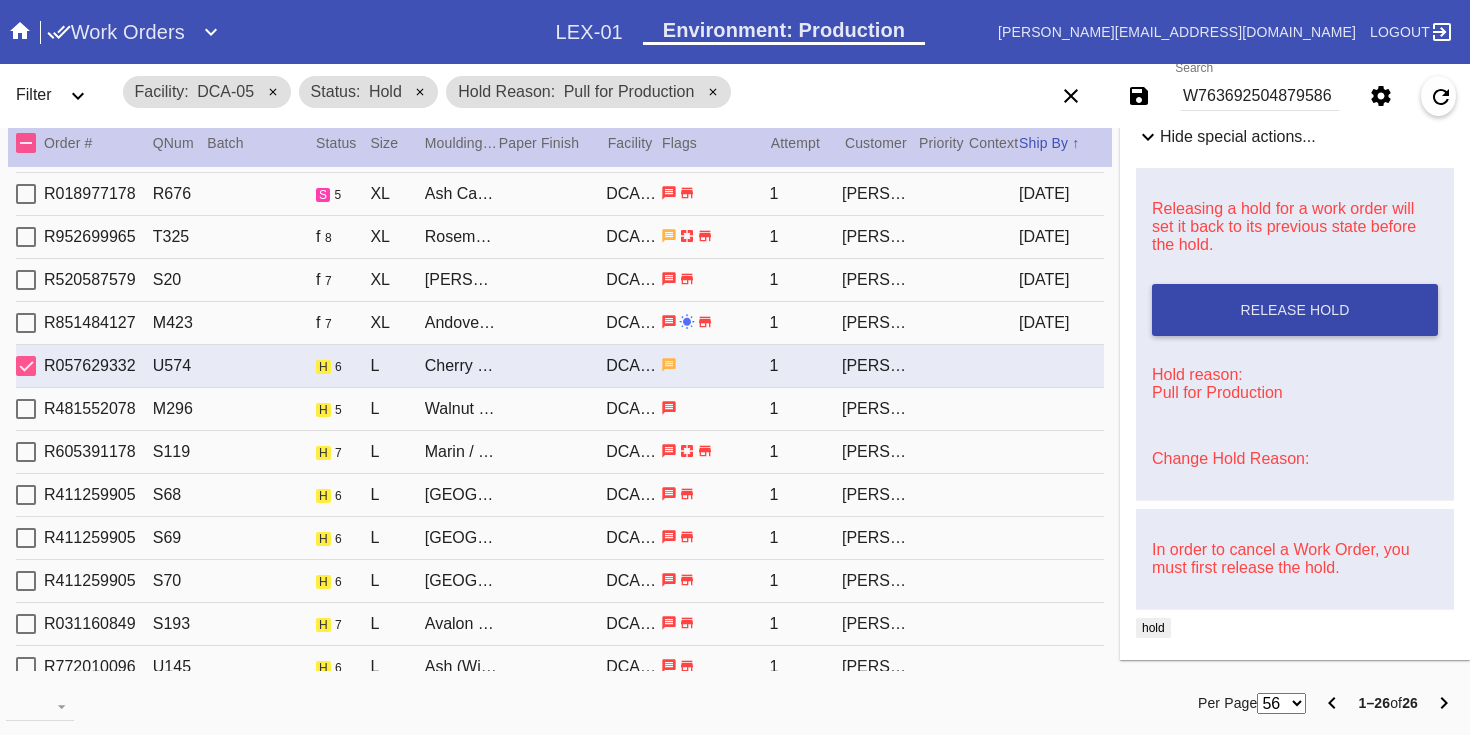 click on "Release Hold" at bounding box center [1295, 310] 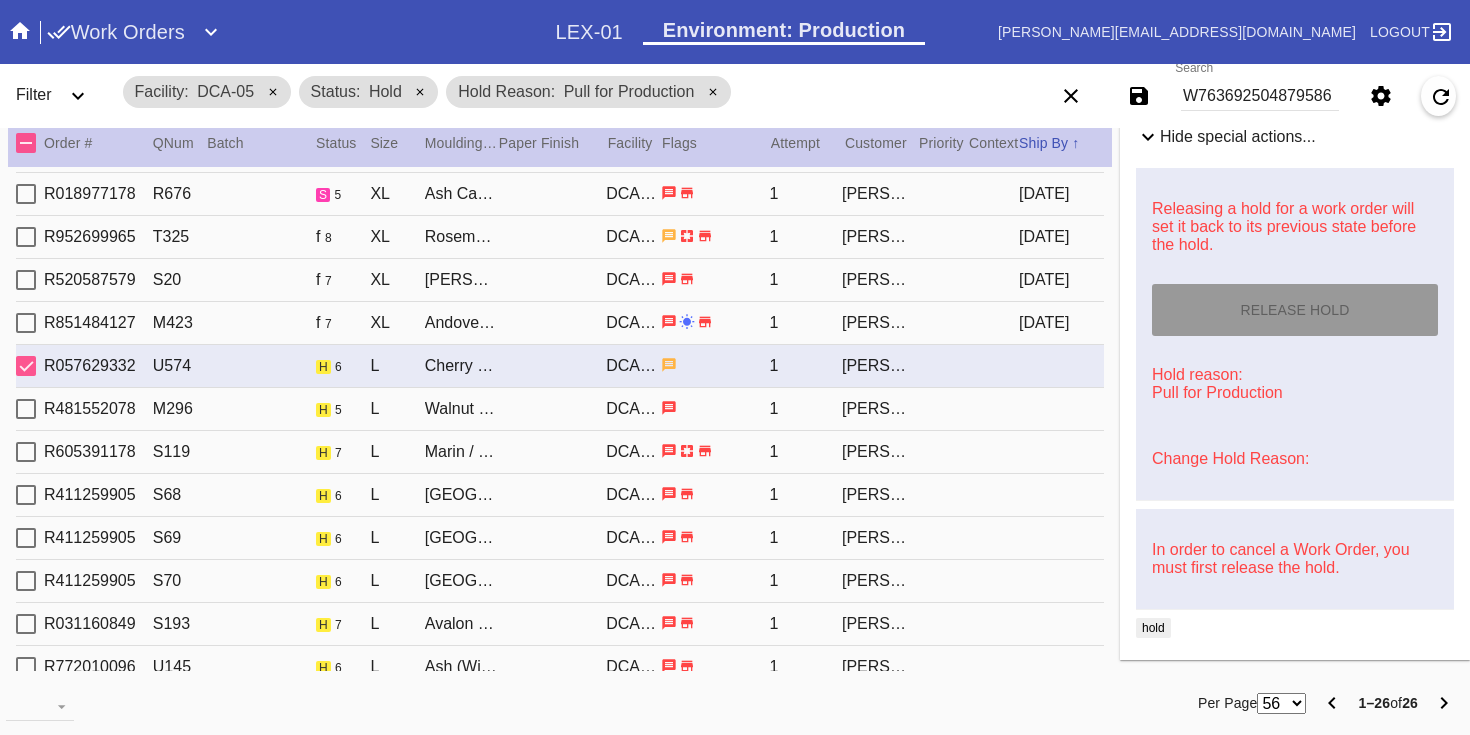 scroll, scrollTop: 0, scrollLeft: 0, axis: both 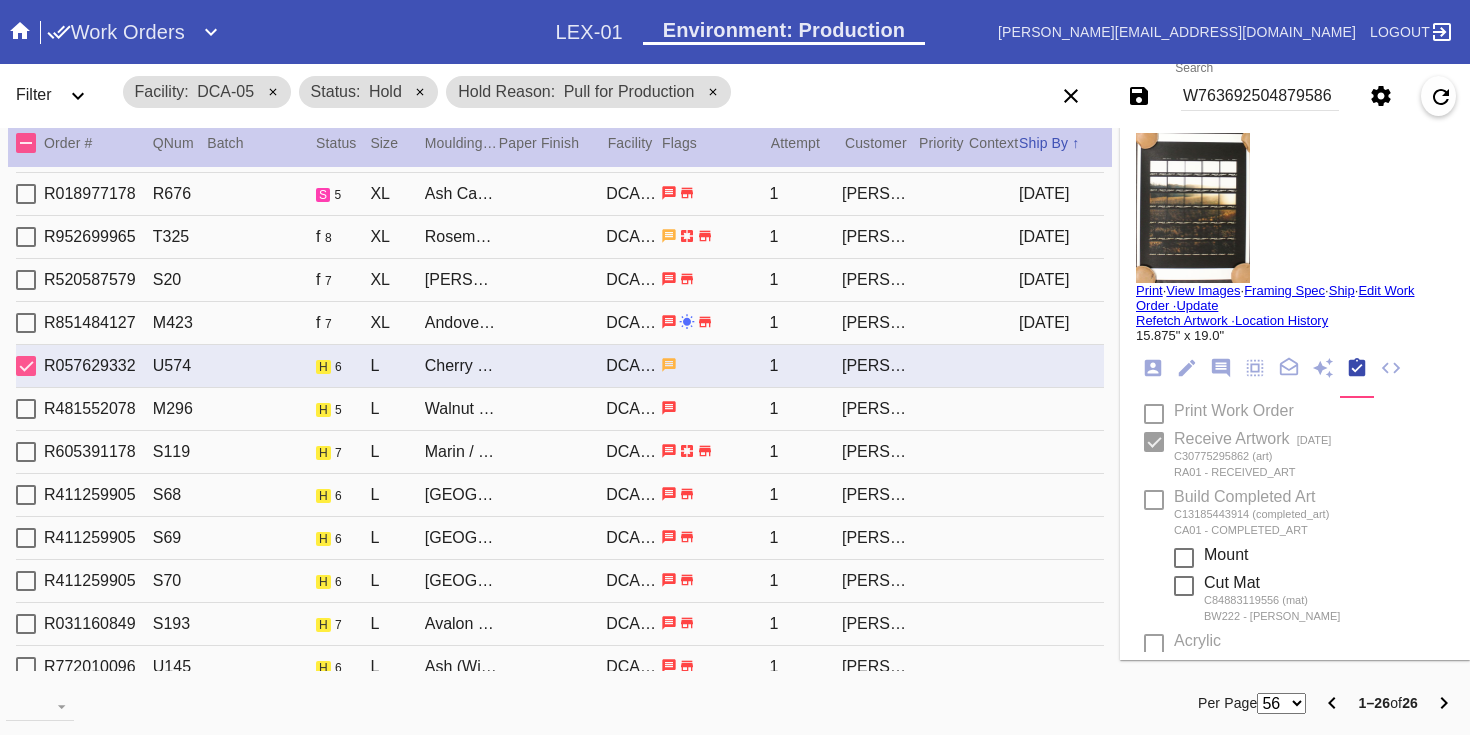 click on "Print" at bounding box center [1149, 290] 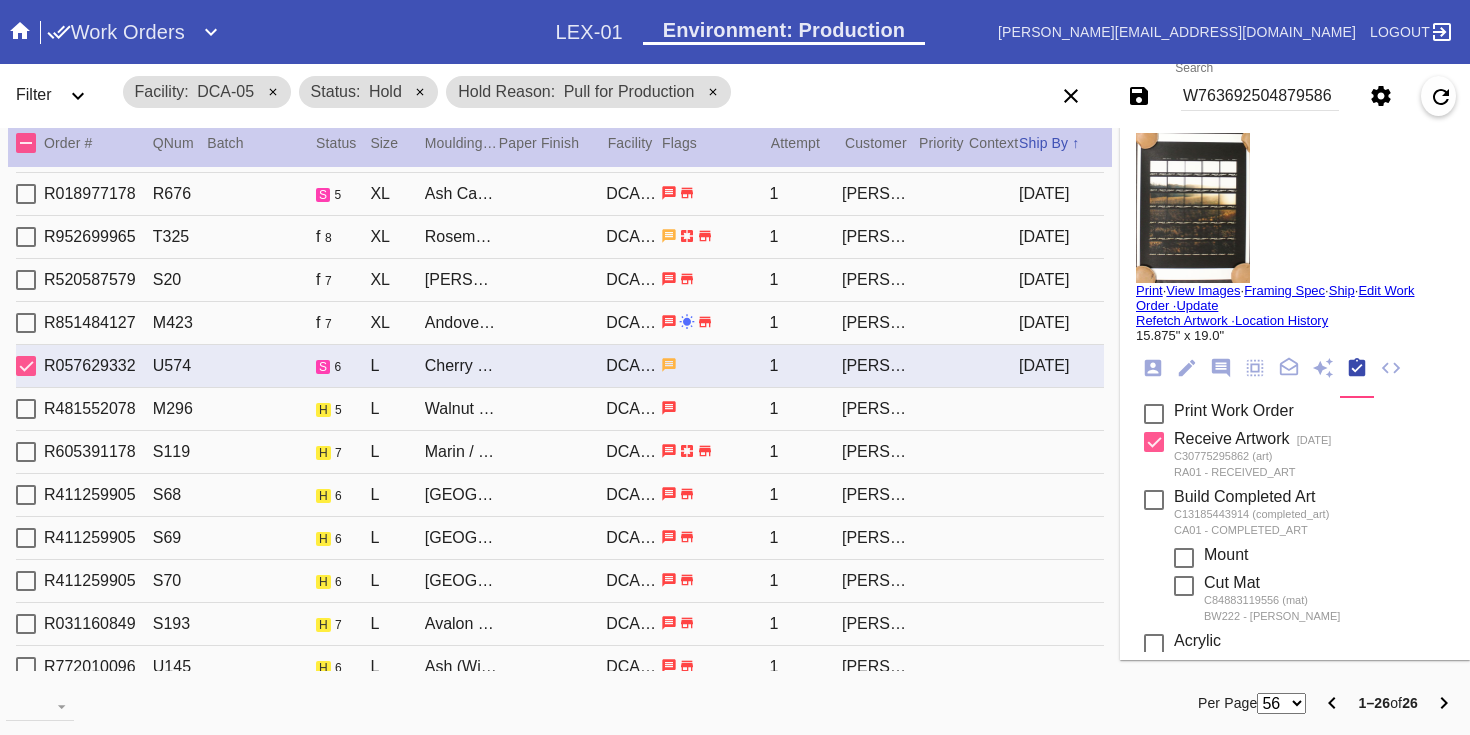 click on "1" at bounding box center [805, 409] 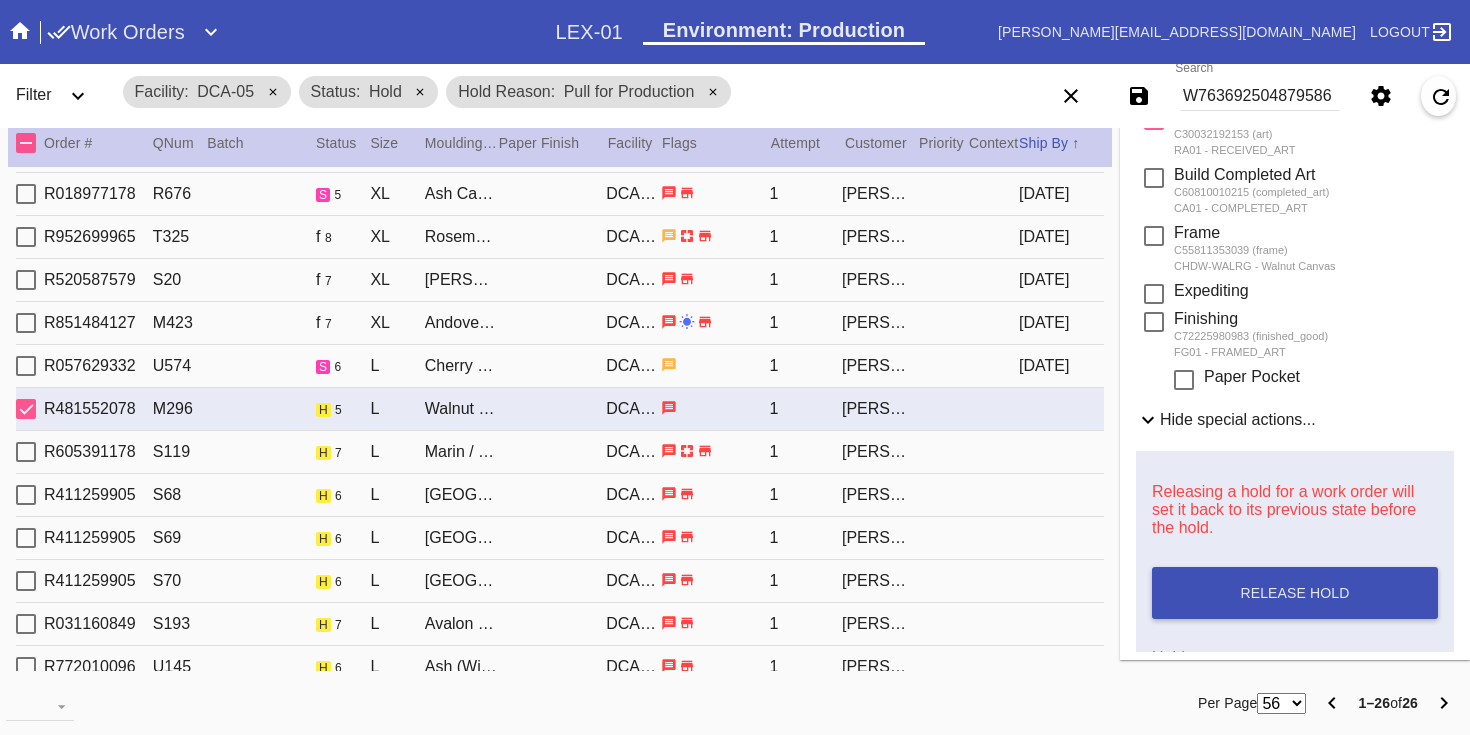 scroll, scrollTop: 622, scrollLeft: 0, axis: vertical 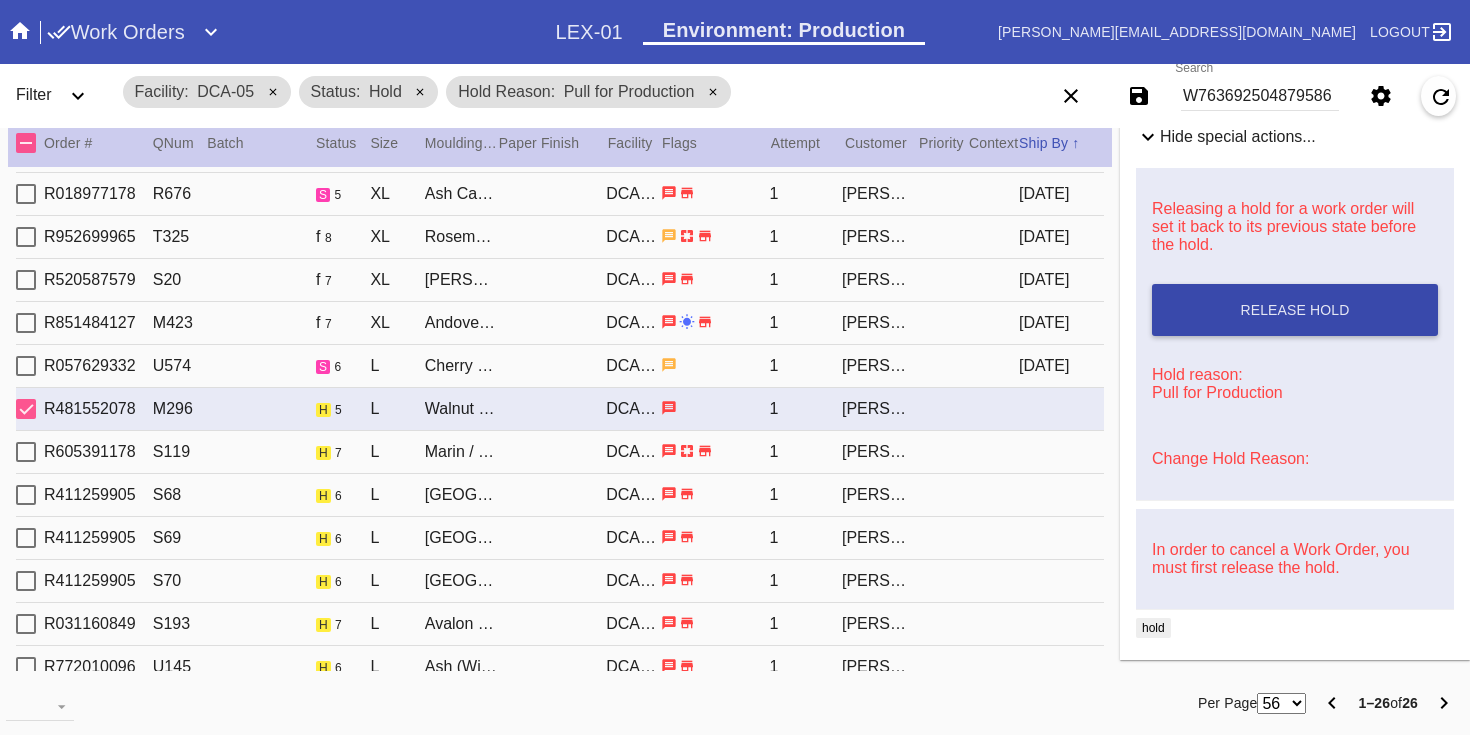 click on "Release Hold" at bounding box center (1295, 310) 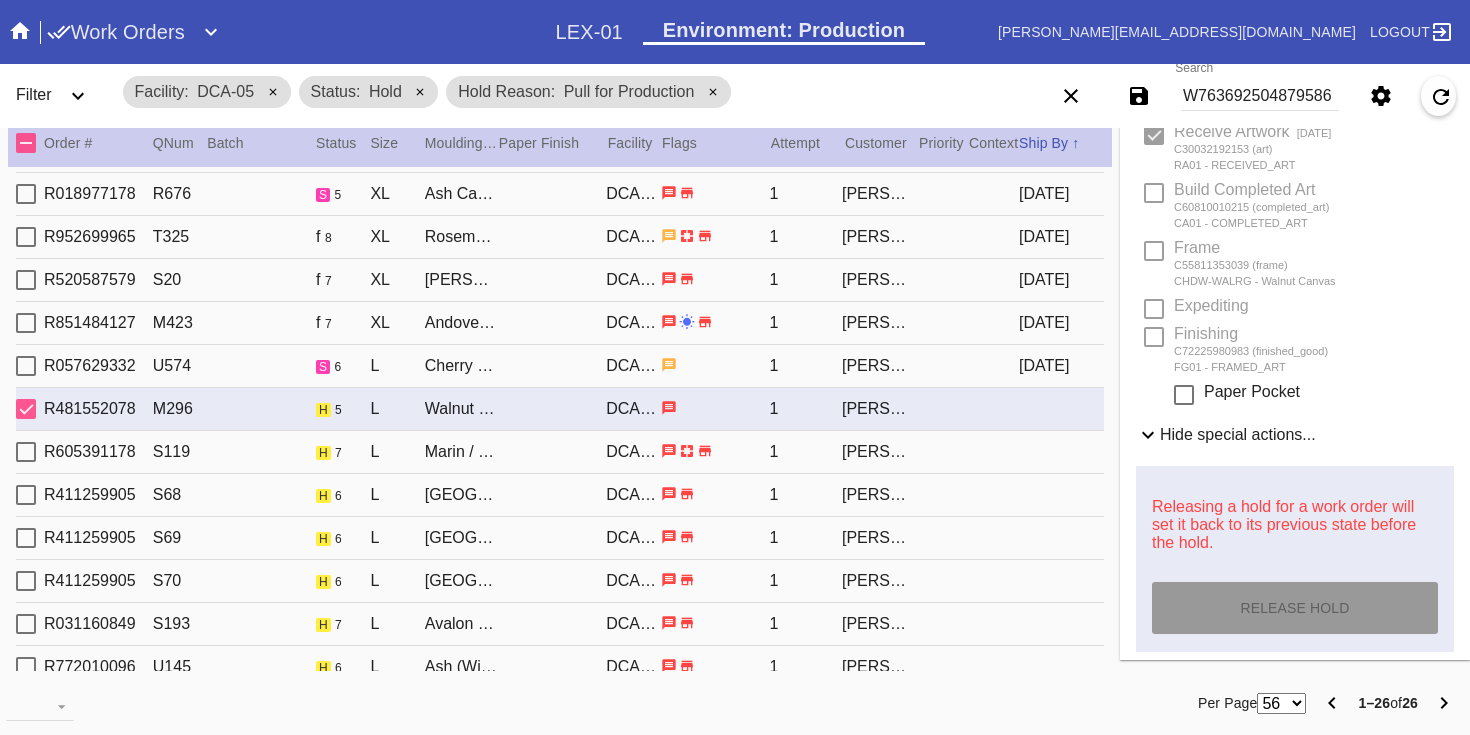 scroll, scrollTop: 0, scrollLeft: 0, axis: both 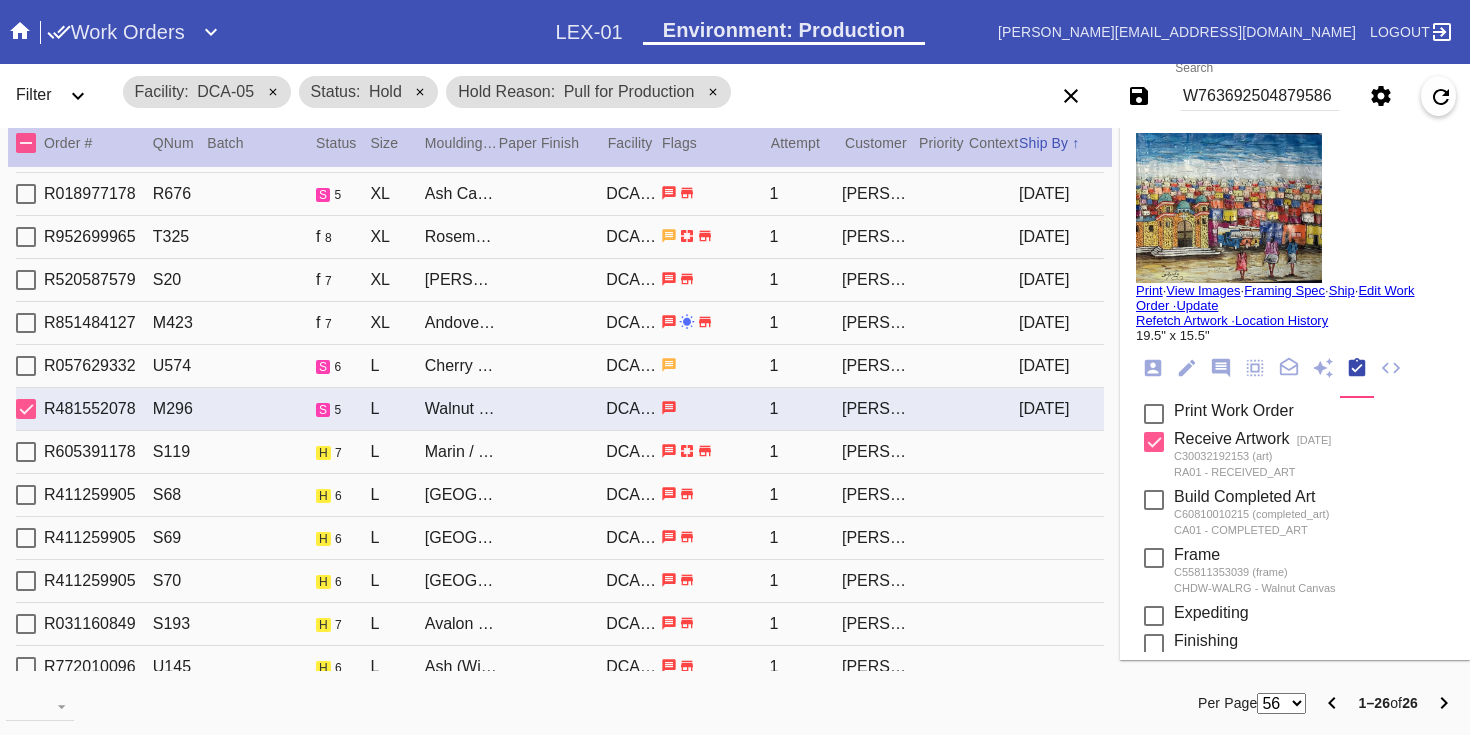 click on "Print" at bounding box center (1149, 290) 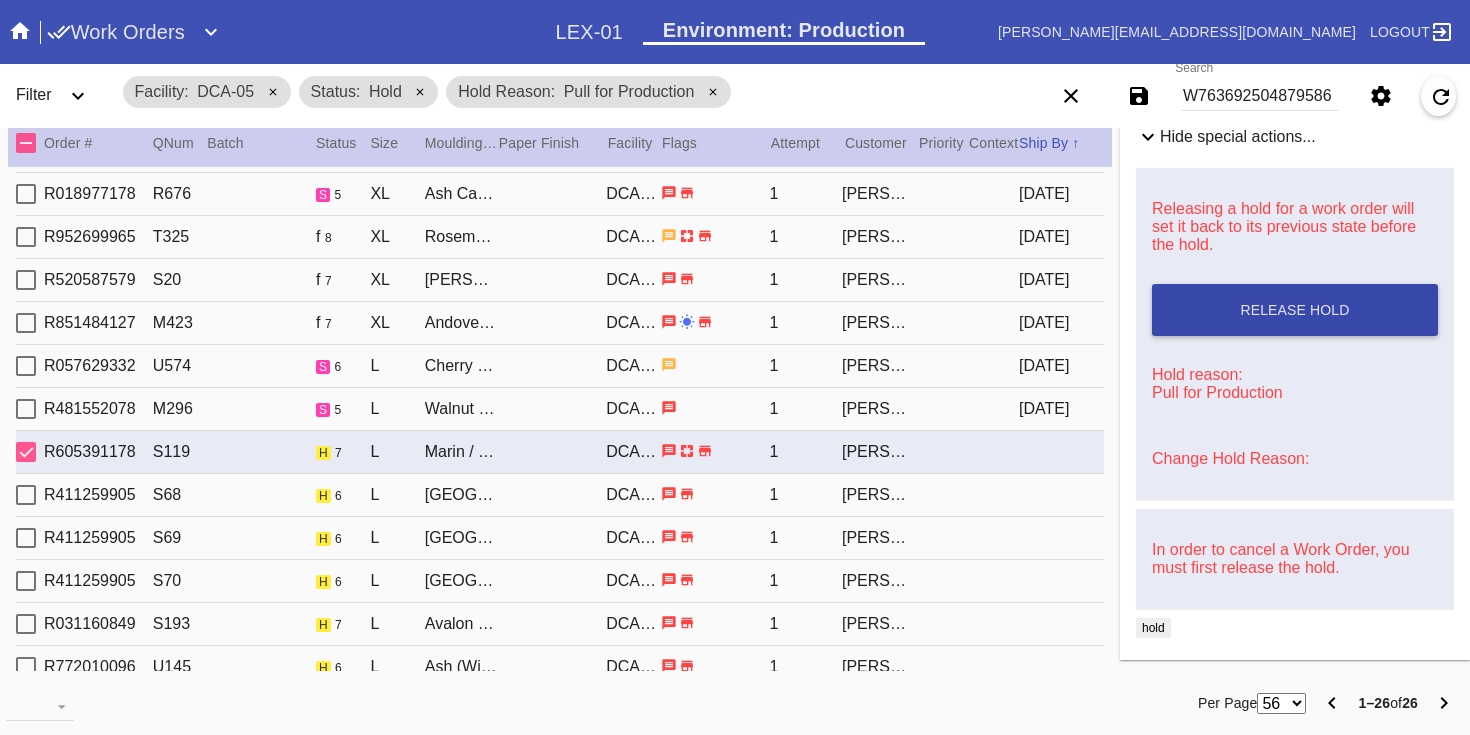 click on "Release Hold" at bounding box center [1295, 310] 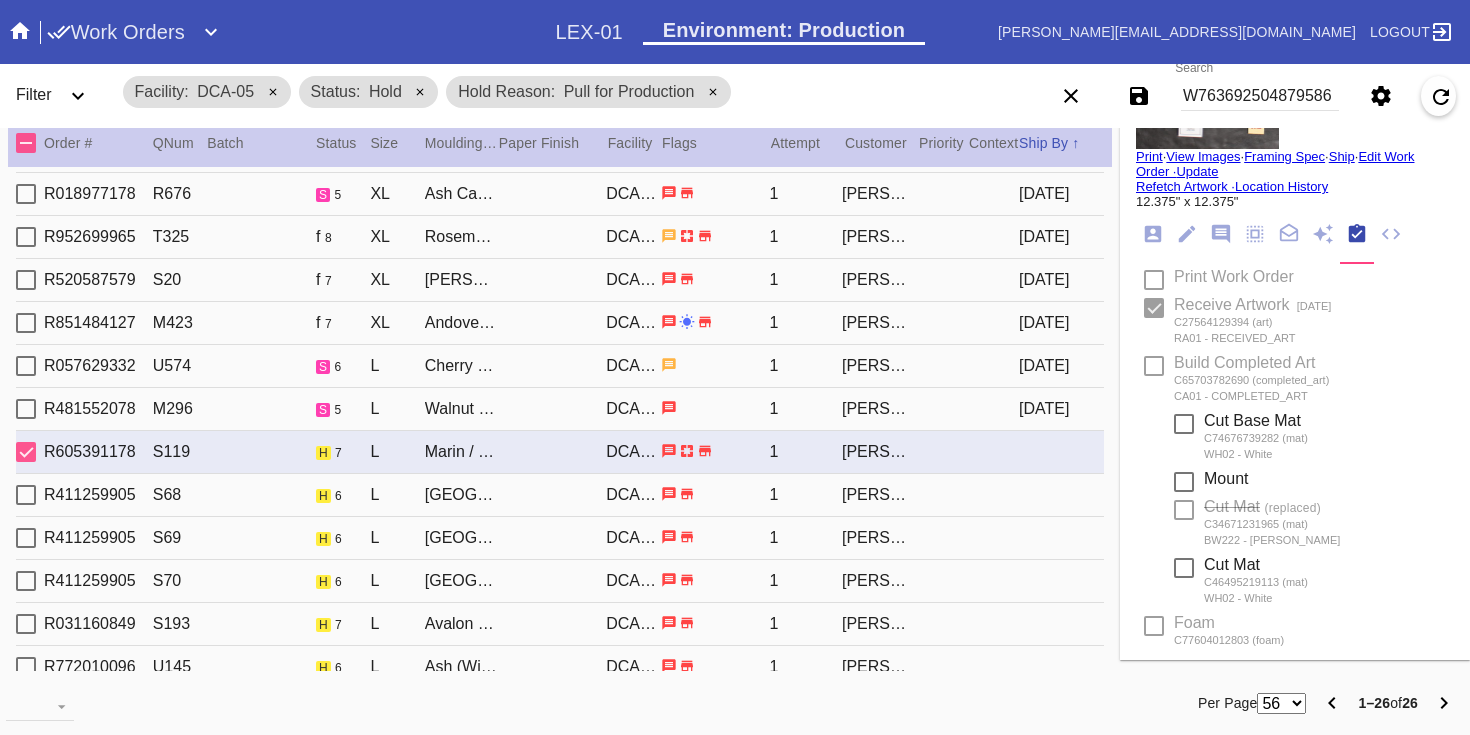 scroll, scrollTop: 0, scrollLeft: 0, axis: both 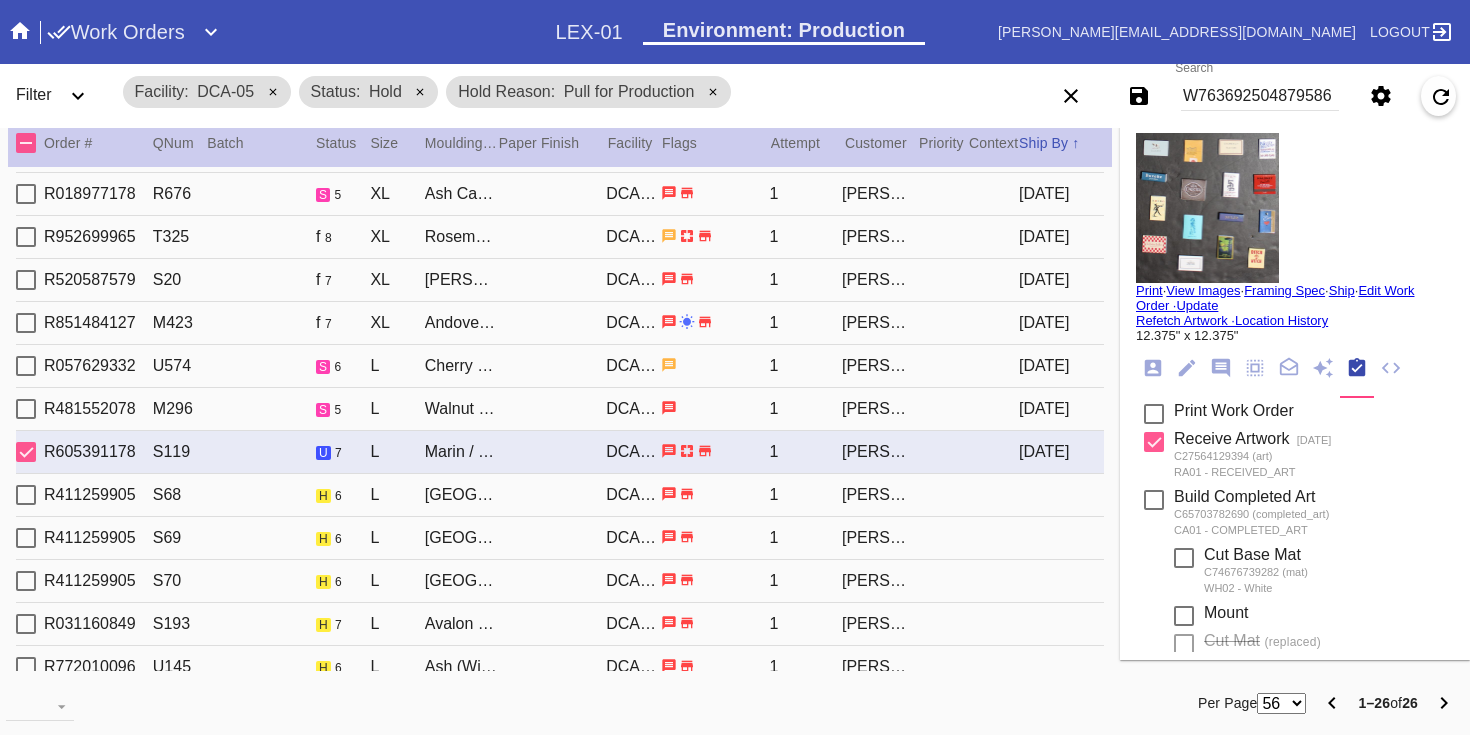 click on "Print" at bounding box center [1149, 290] 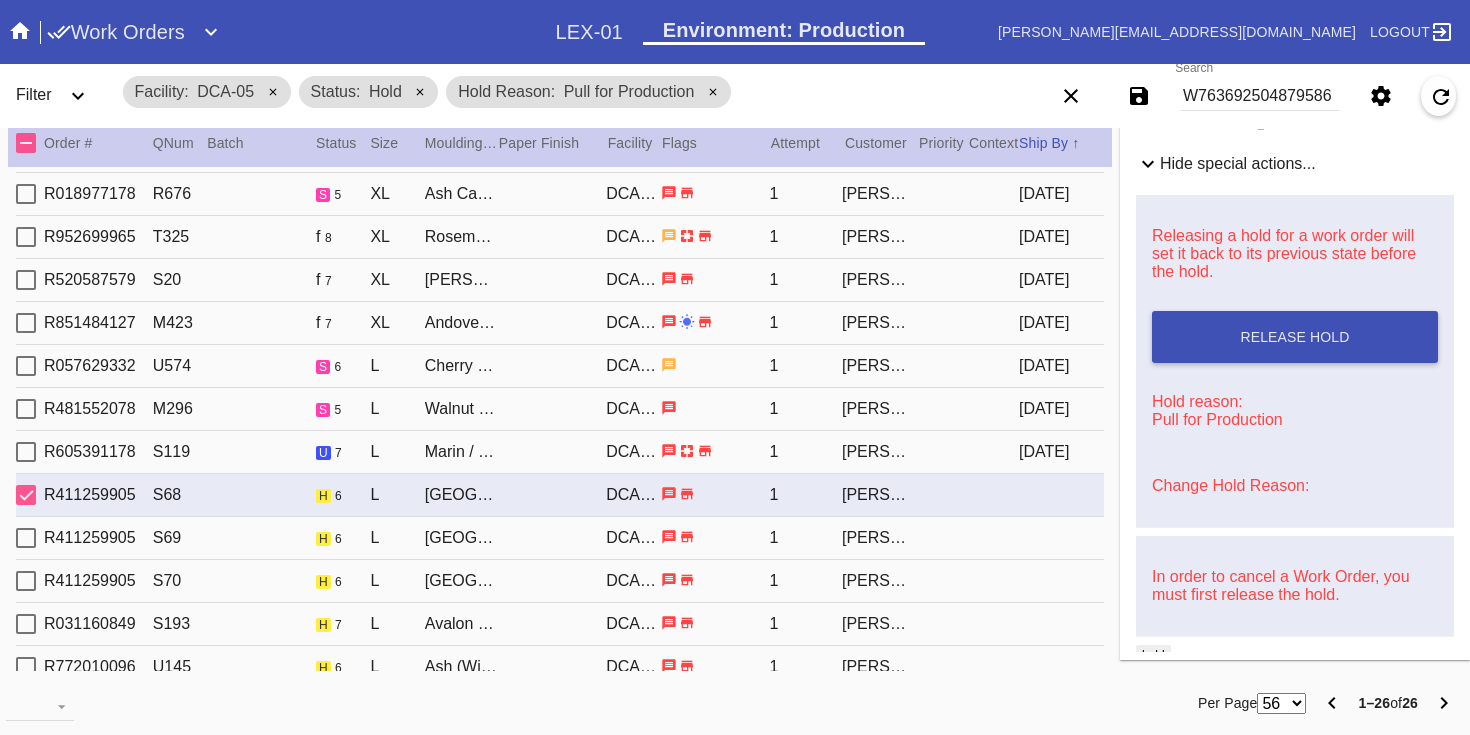 scroll, scrollTop: 711, scrollLeft: 0, axis: vertical 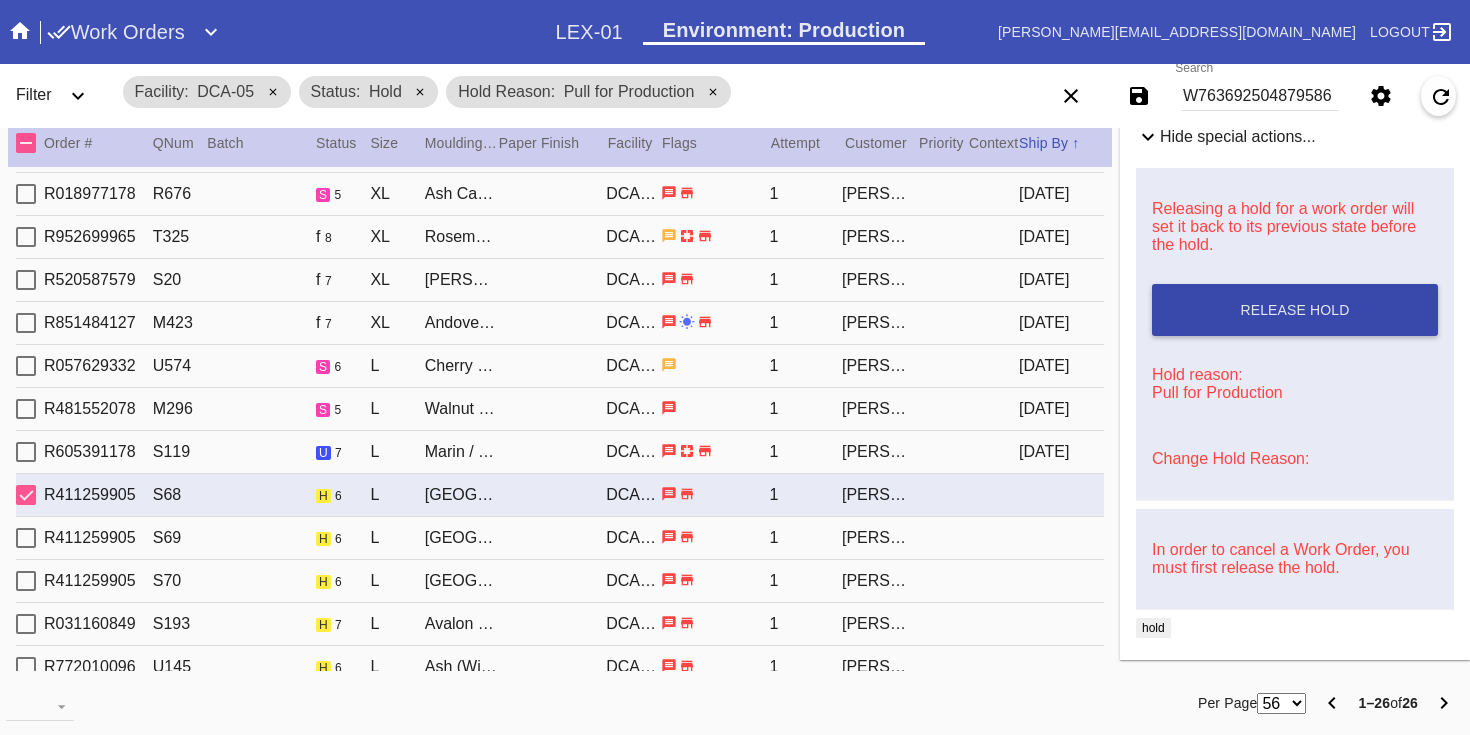 click on "Release Hold" at bounding box center [1294, 310] 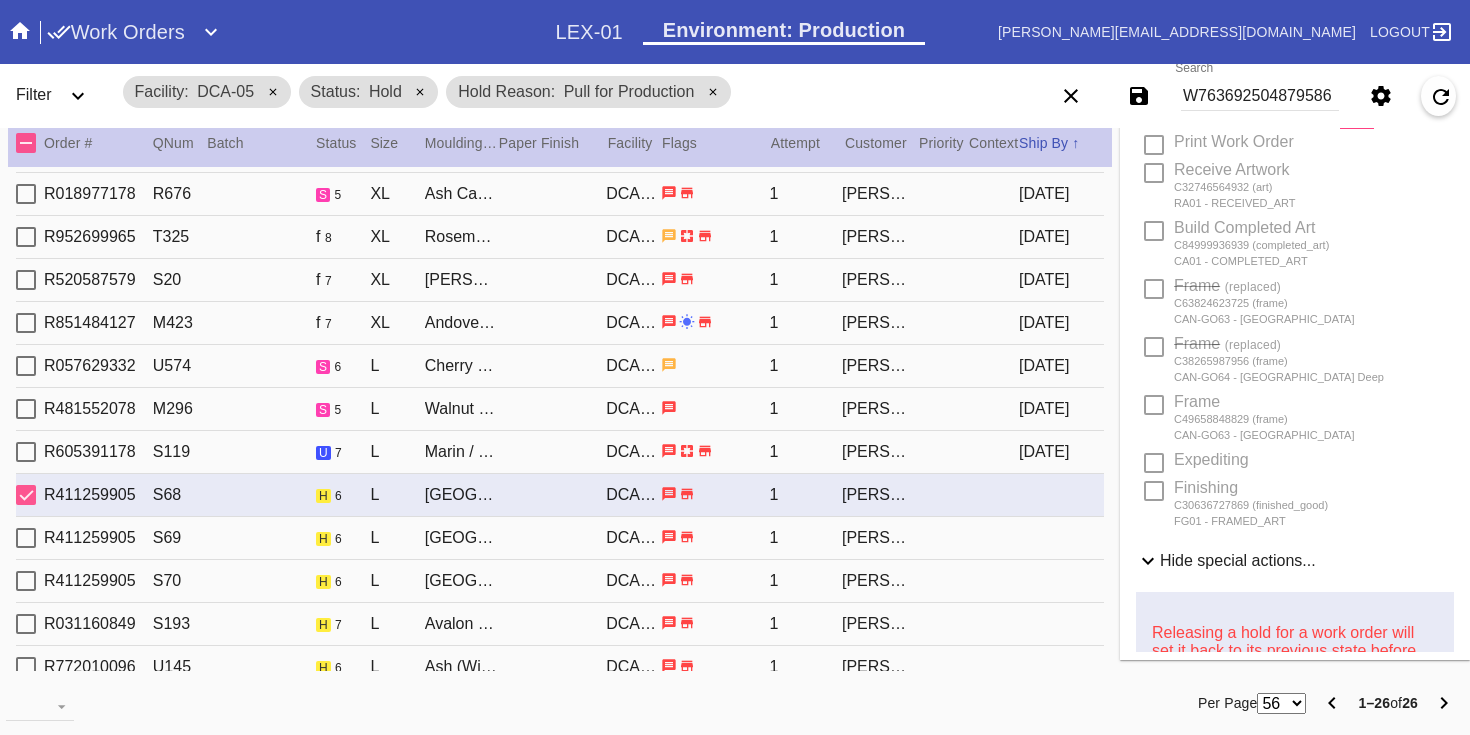 scroll, scrollTop: 0, scrollLeft: 0, axis: both 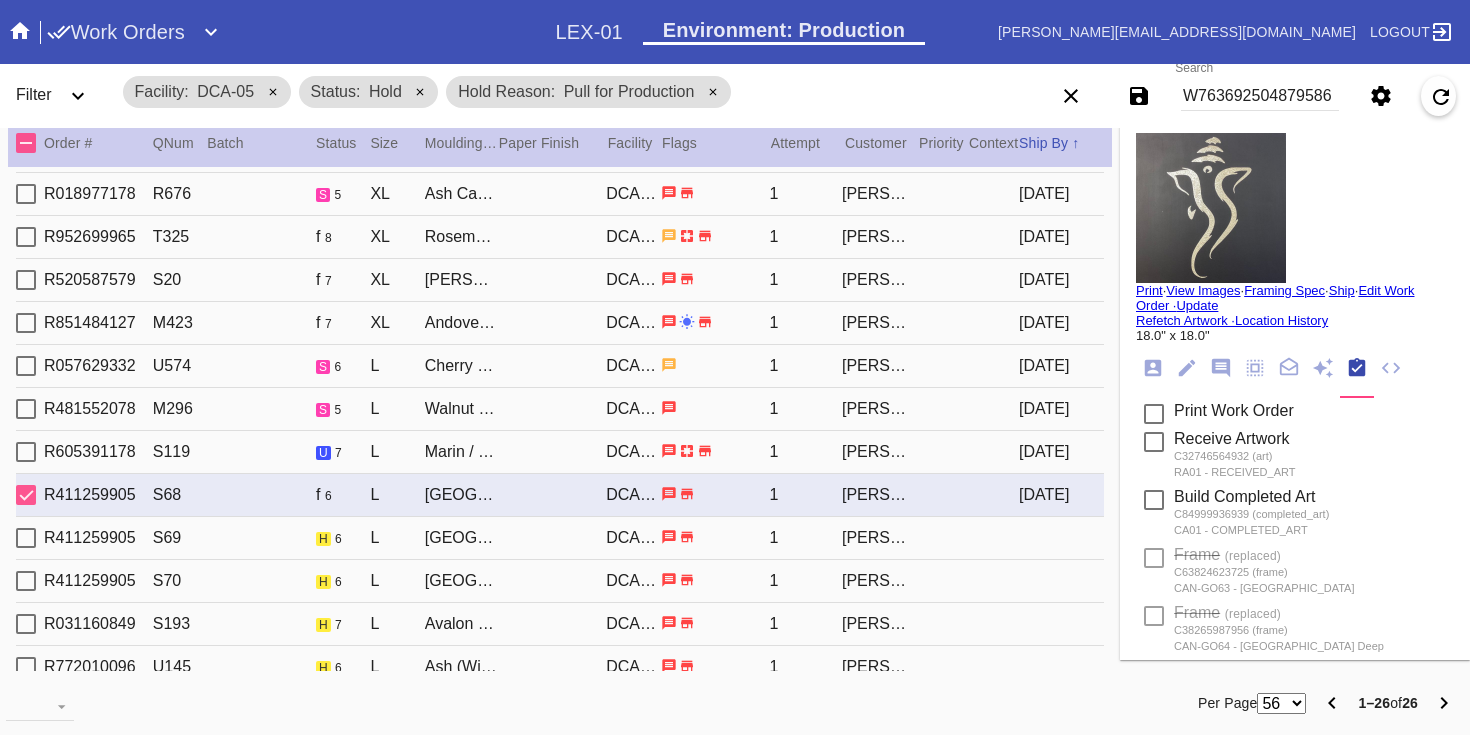 click on "Print" at bounding box center [1149, 290] 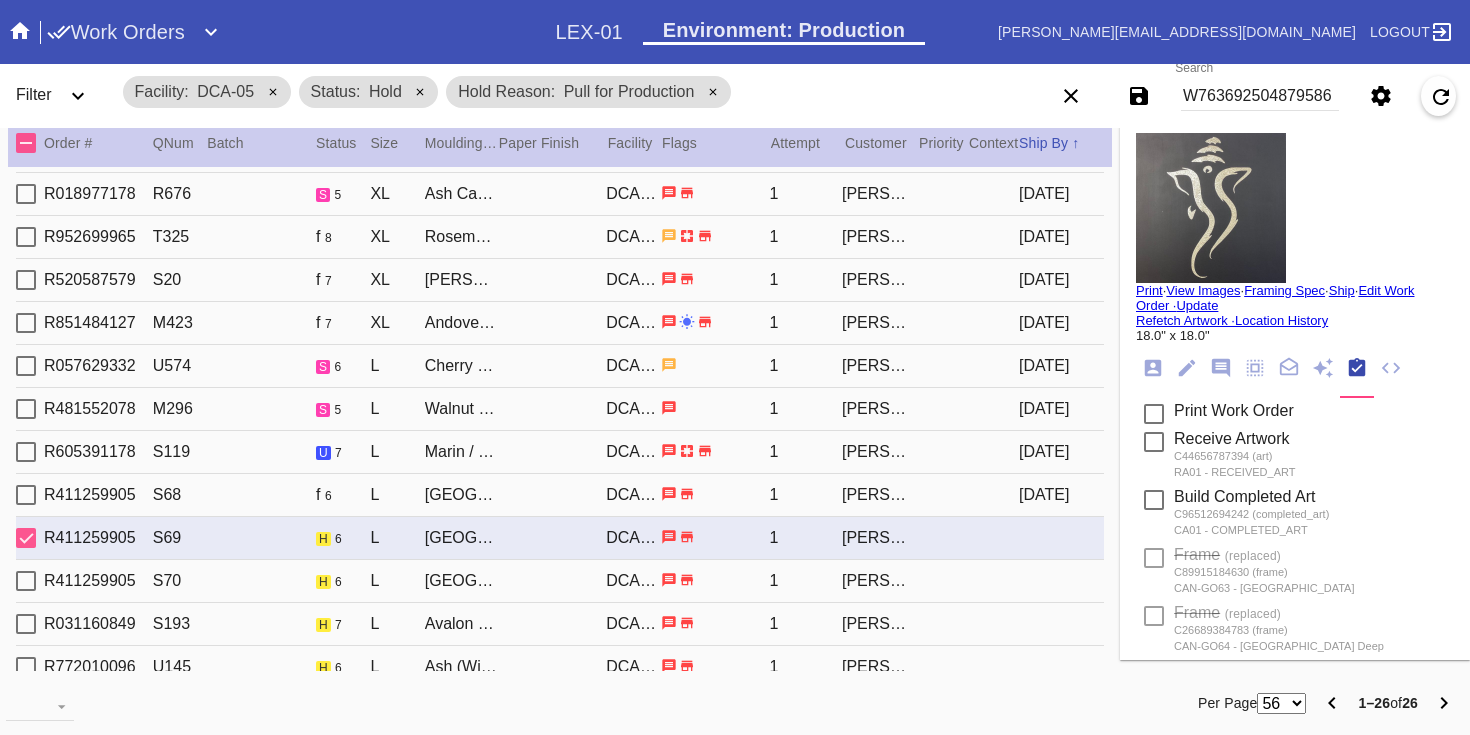 scroll, scrollTop: 711, scrollLeft: 0, axis: vertical 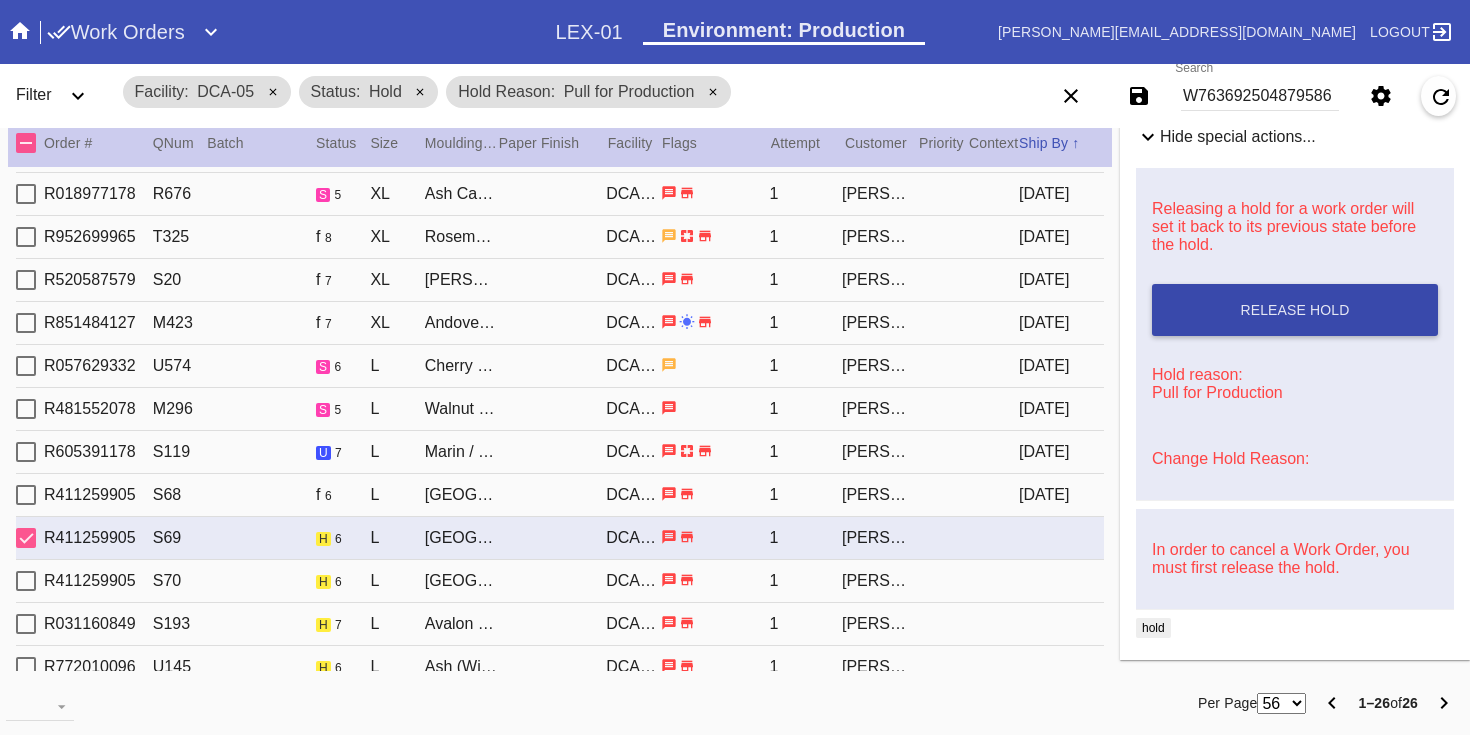 click on "Release Hold" at bounding box center [1295, 310] 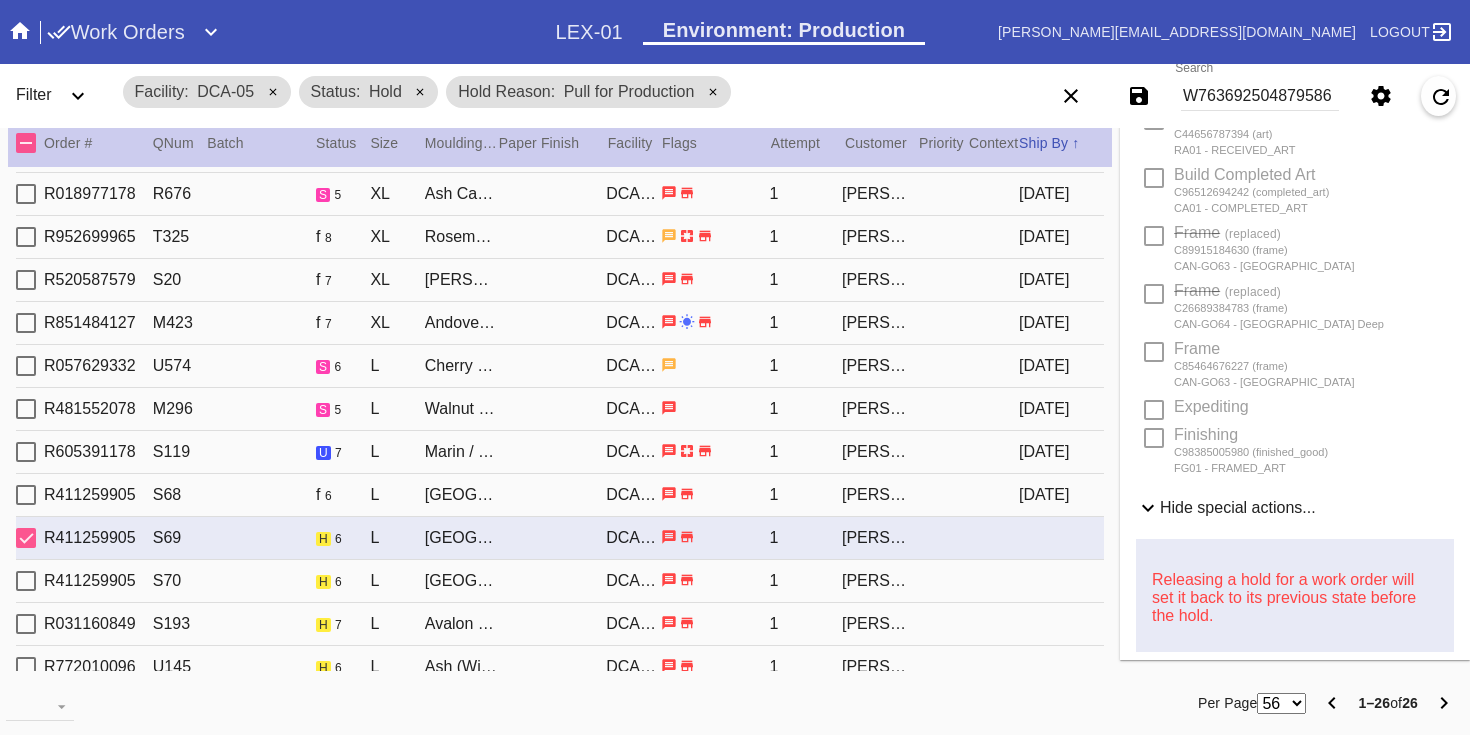 scroll, scrollTop: 0, scrollLeft: 0, axis: both 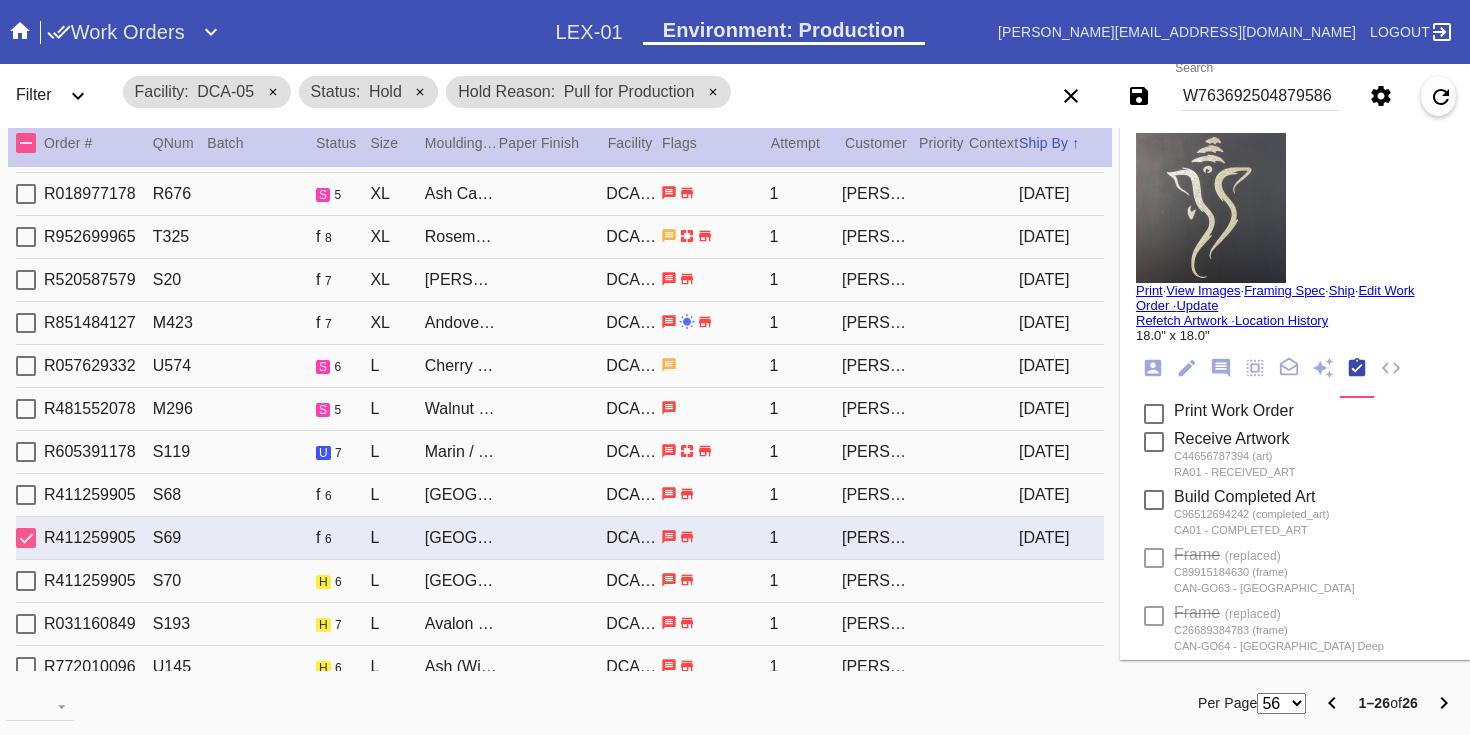 click on "Print" at bounding box center [1149, 290] 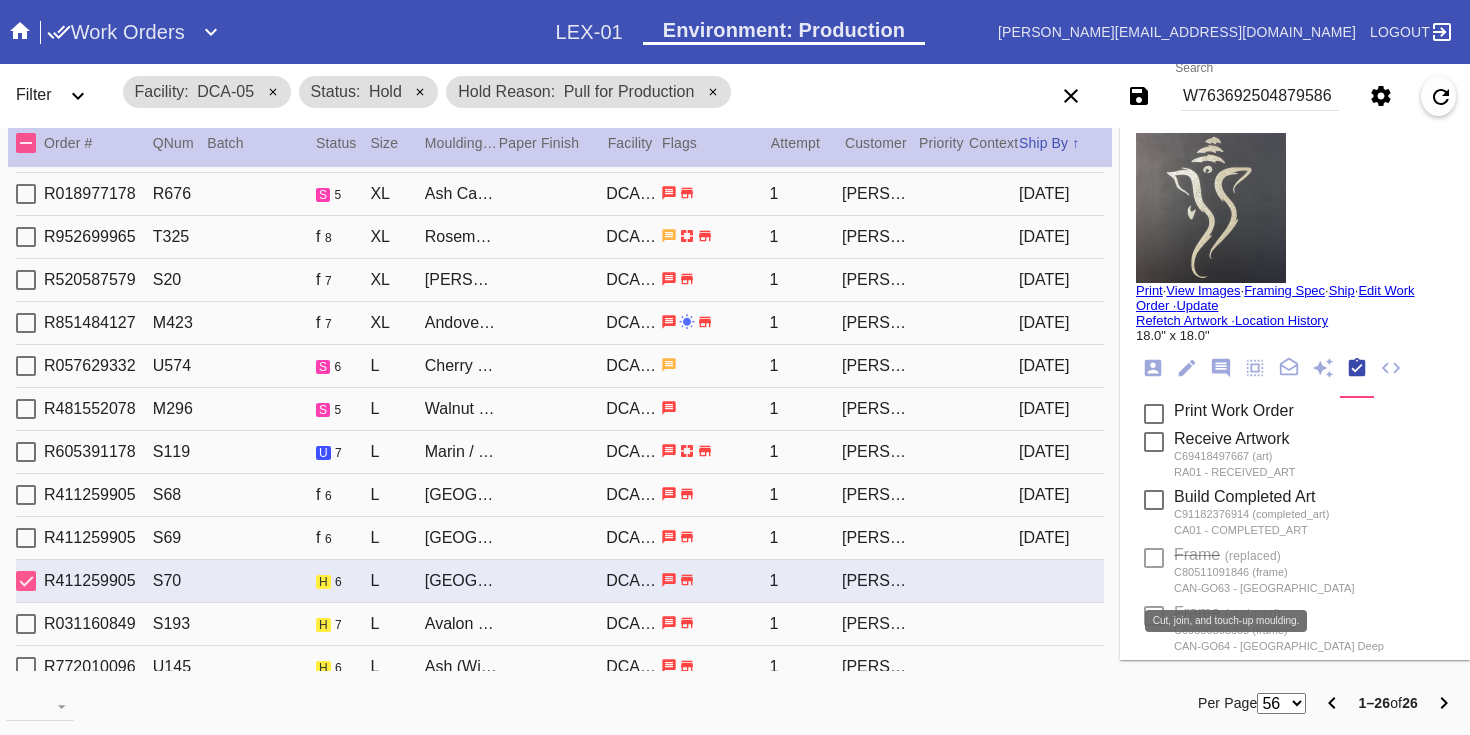 scroll, scrollTop: 711, scrollLeft: 0, axis: vertical 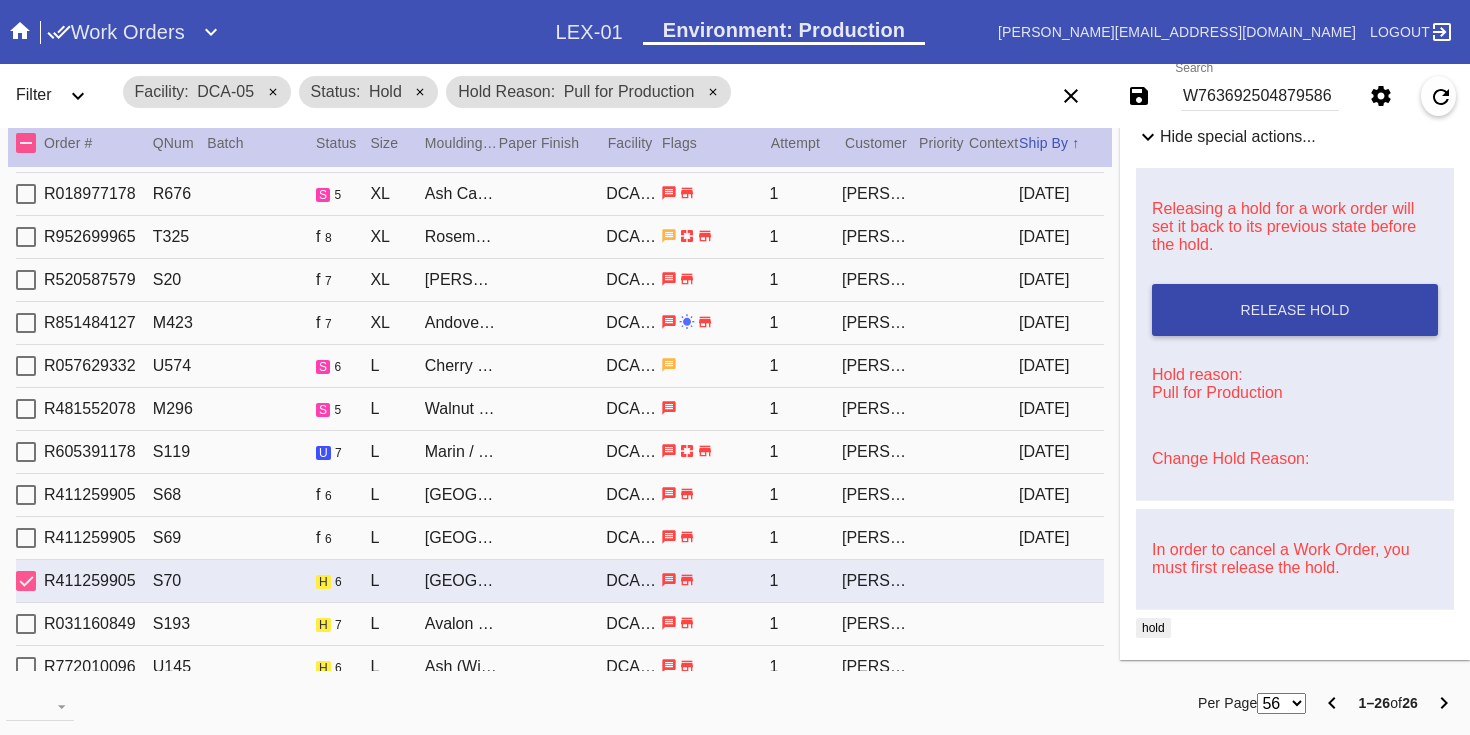 click on "Release Hold" at bounding box center (1295, 310) 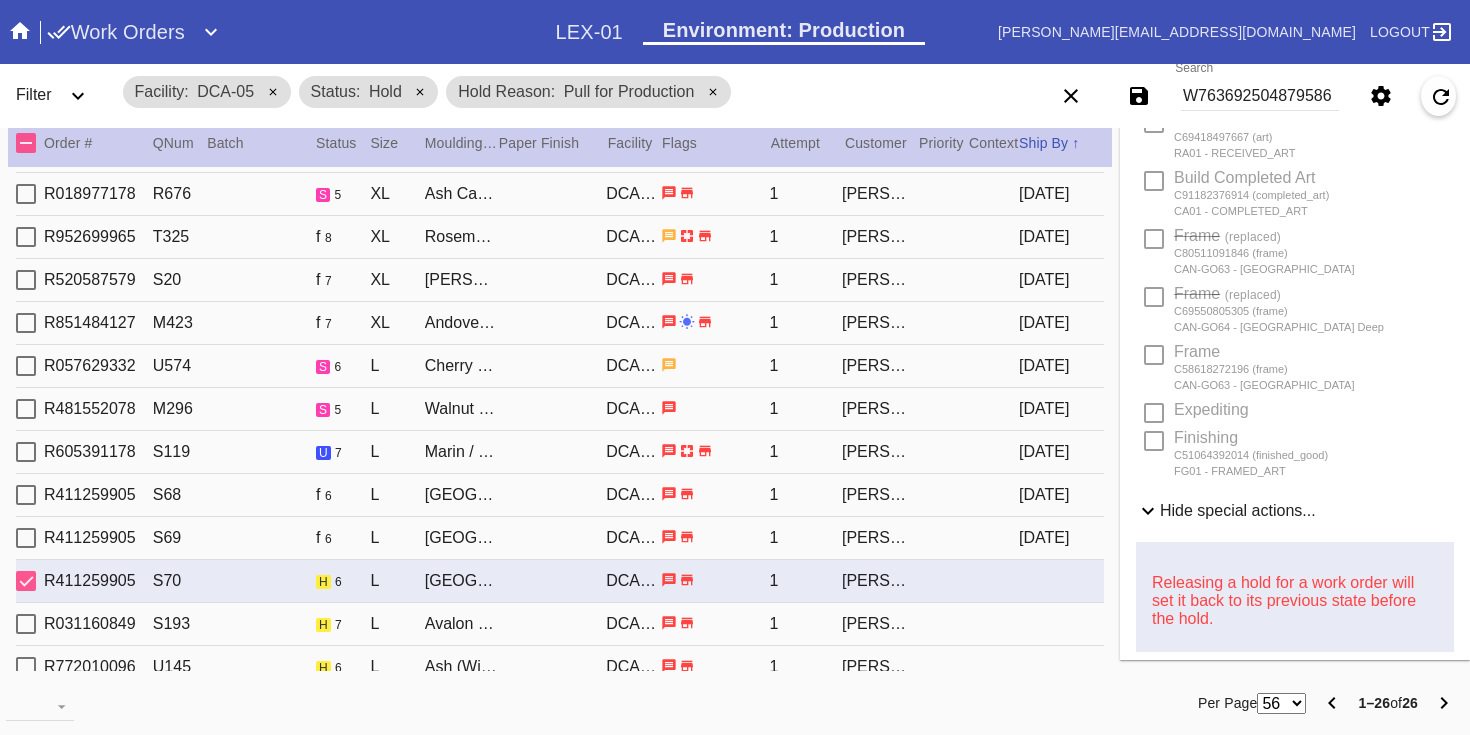 scroll, scrollTop: 0, scrollLeft: 0, axis: both 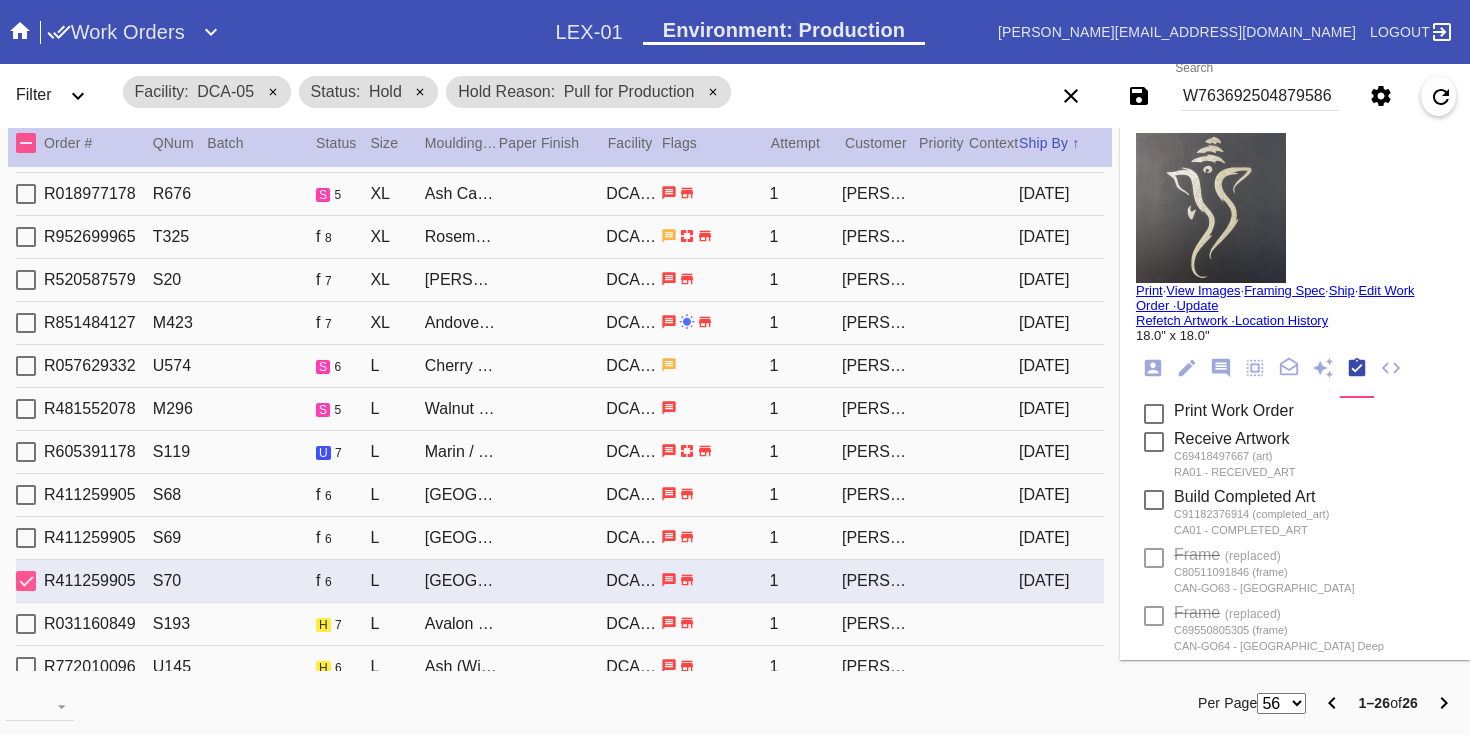 click on "Print" at bounding box center (1149, 290) 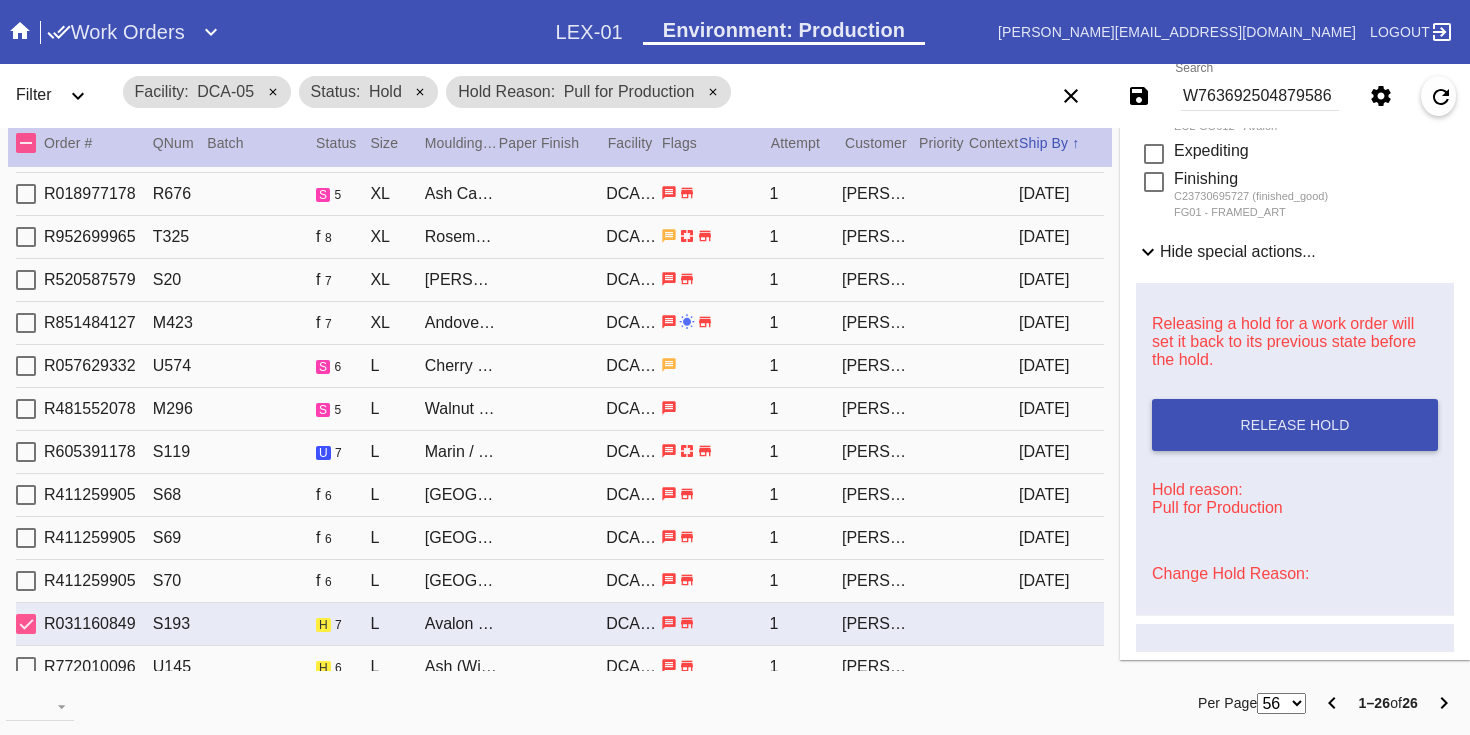 scroll, scrollTop: 799, scrollLeft: 0, axis: vertical 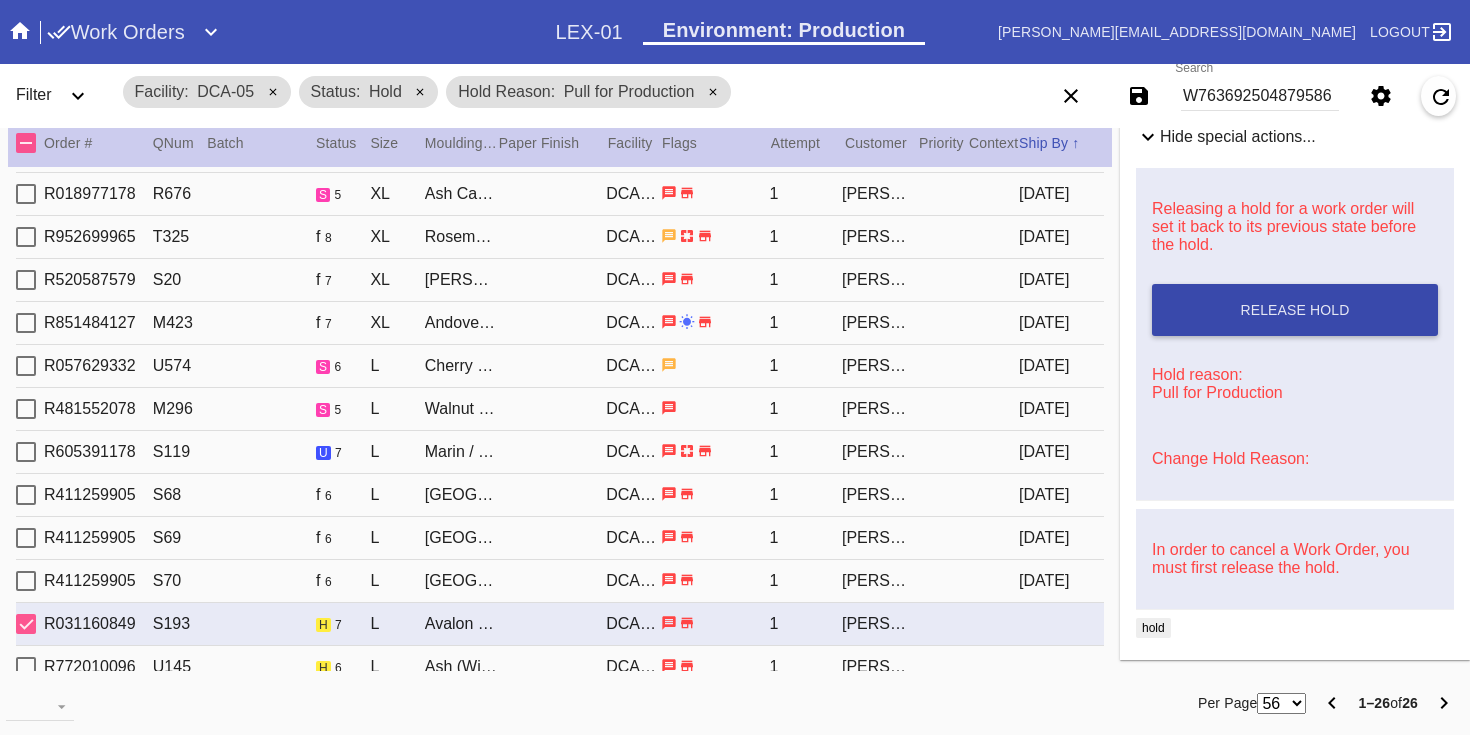 click on "Release Hold" at bounding box center (1294, 310) 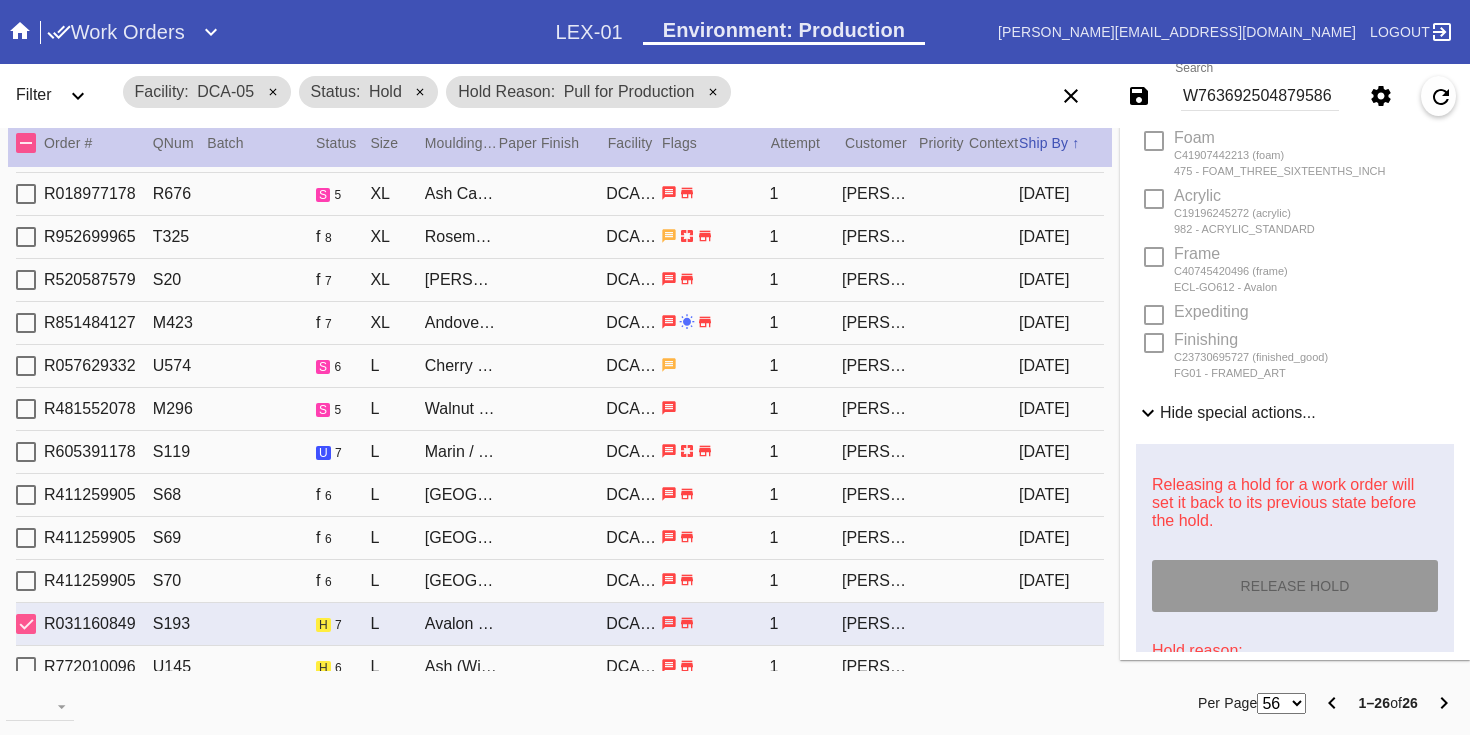 scroll, scrollTop: 0, scrollLeft: 0, axis: both 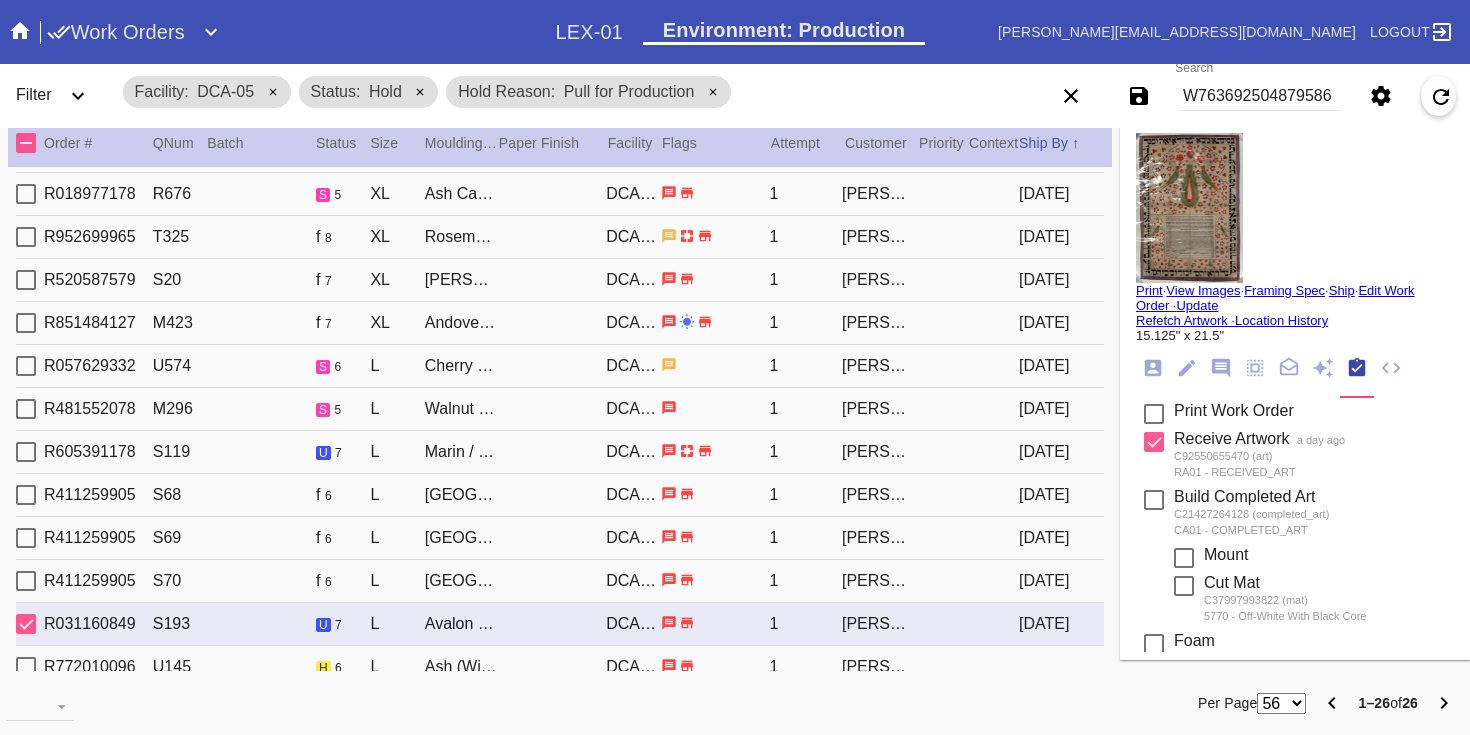 click on "Print" at bounding box center (1149, 290) 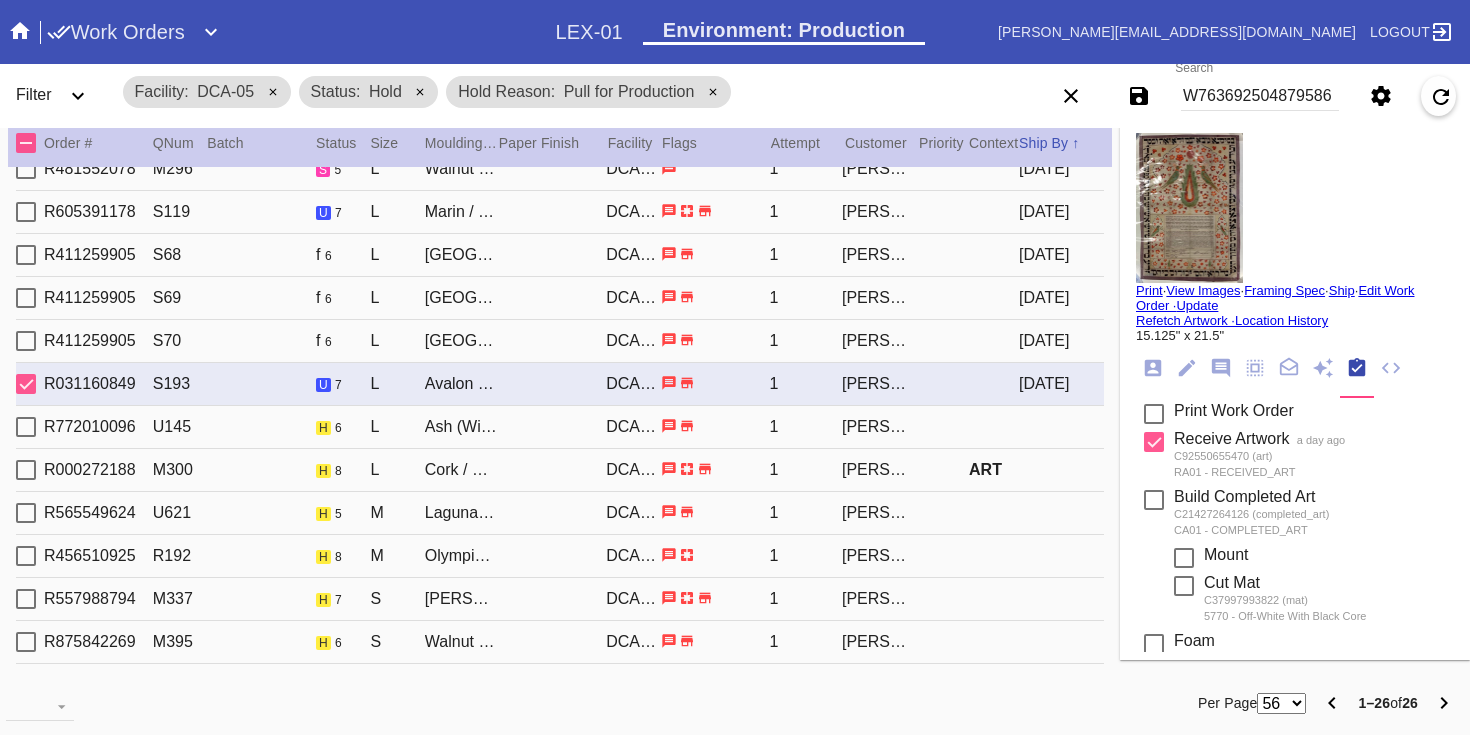 click on "R772010096 U145 h   6 L Ash (Wide) / Lavender DCA-05 1 Anna Silva" at bounding box center [560, 427] 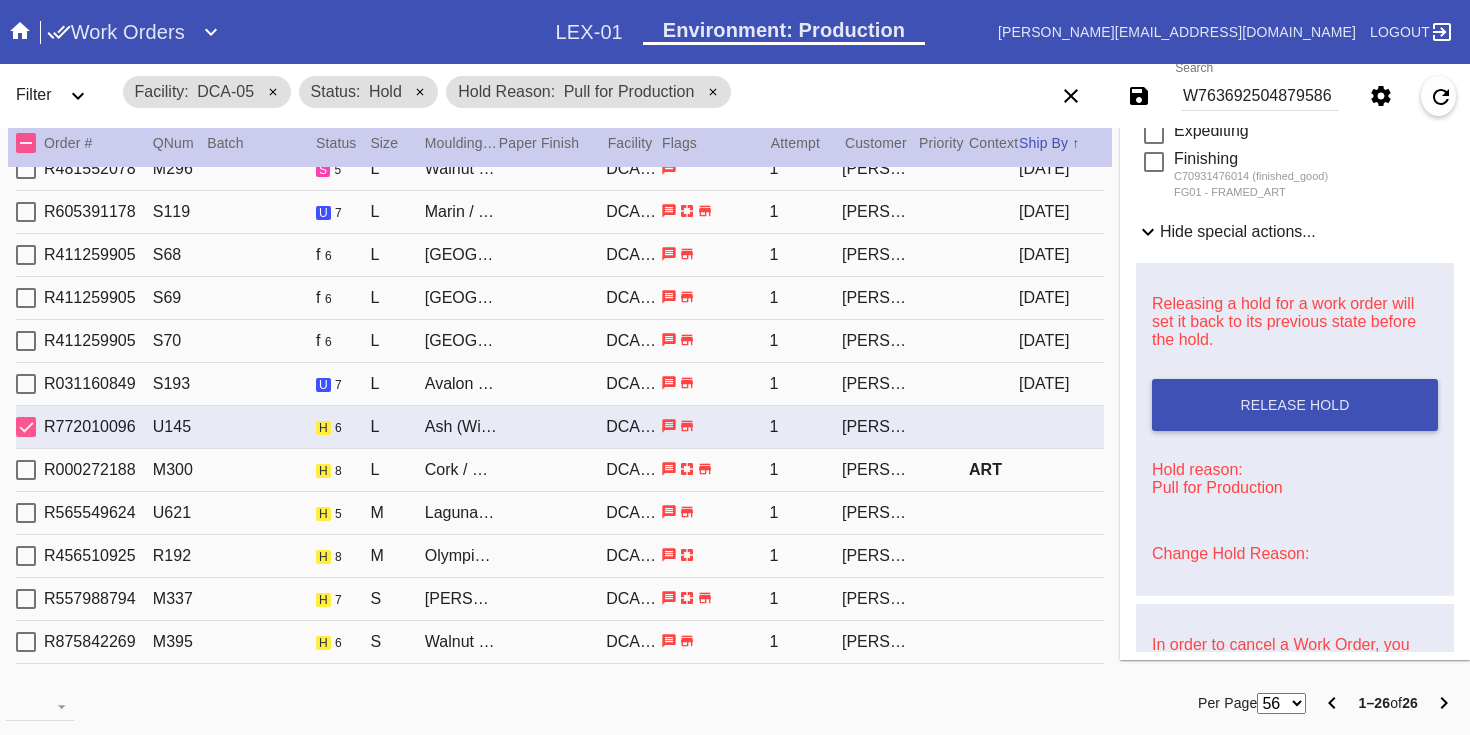 scroll, scrollTop: 740, scrollLeft: 0, axis: vertical 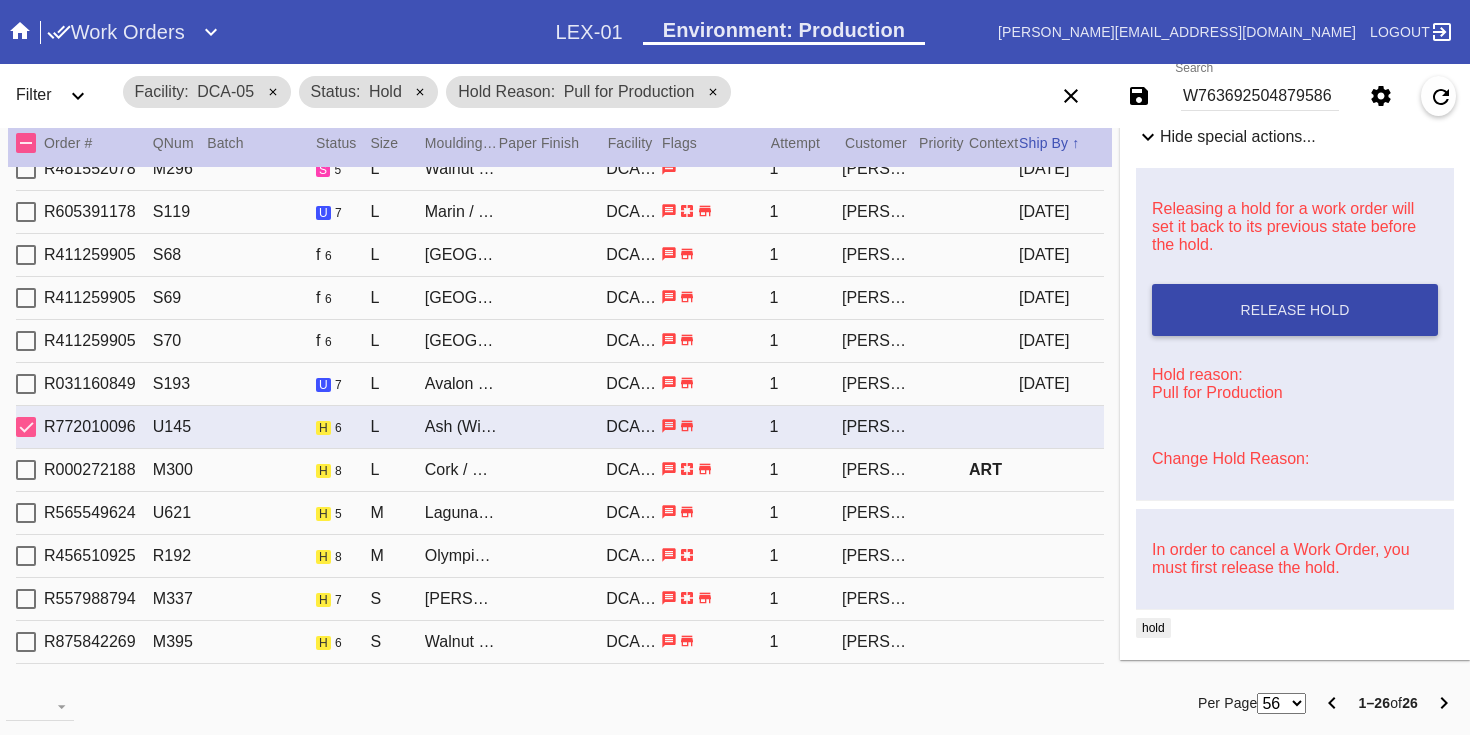 click on "Release Hold" at bounding box center (1295, 310) 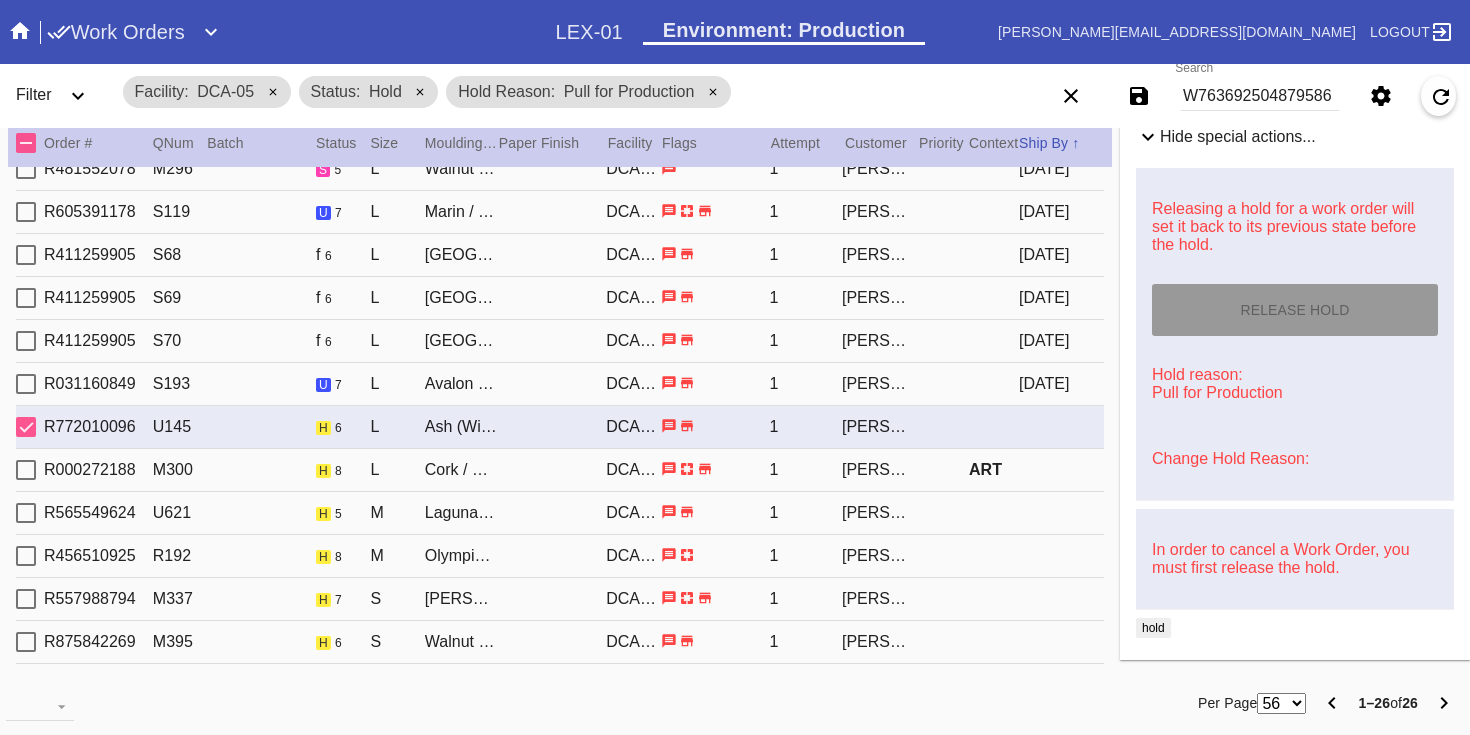 scroll, scrollTop: 0, scrollLeft: 0, axis: both 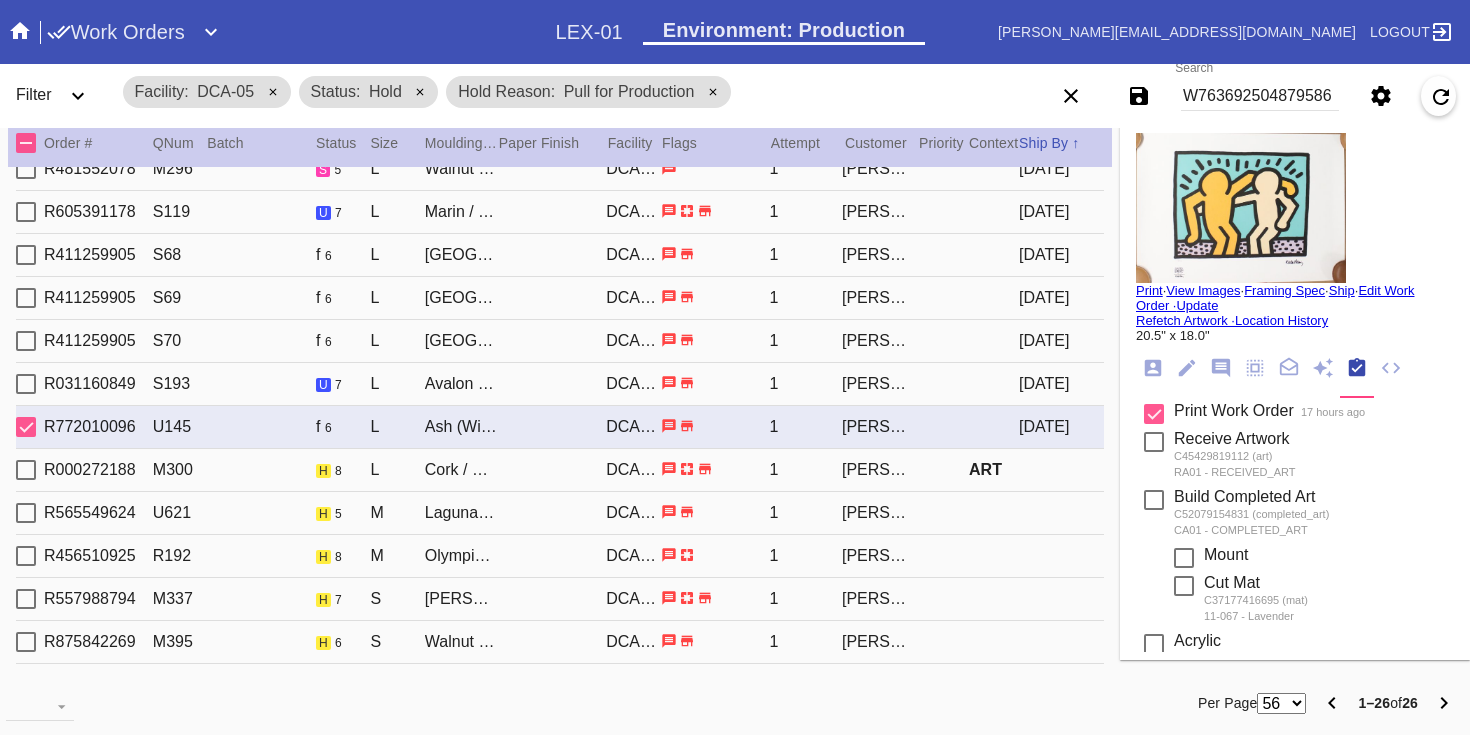 click on "Print" at bounding box center [1149, 290] 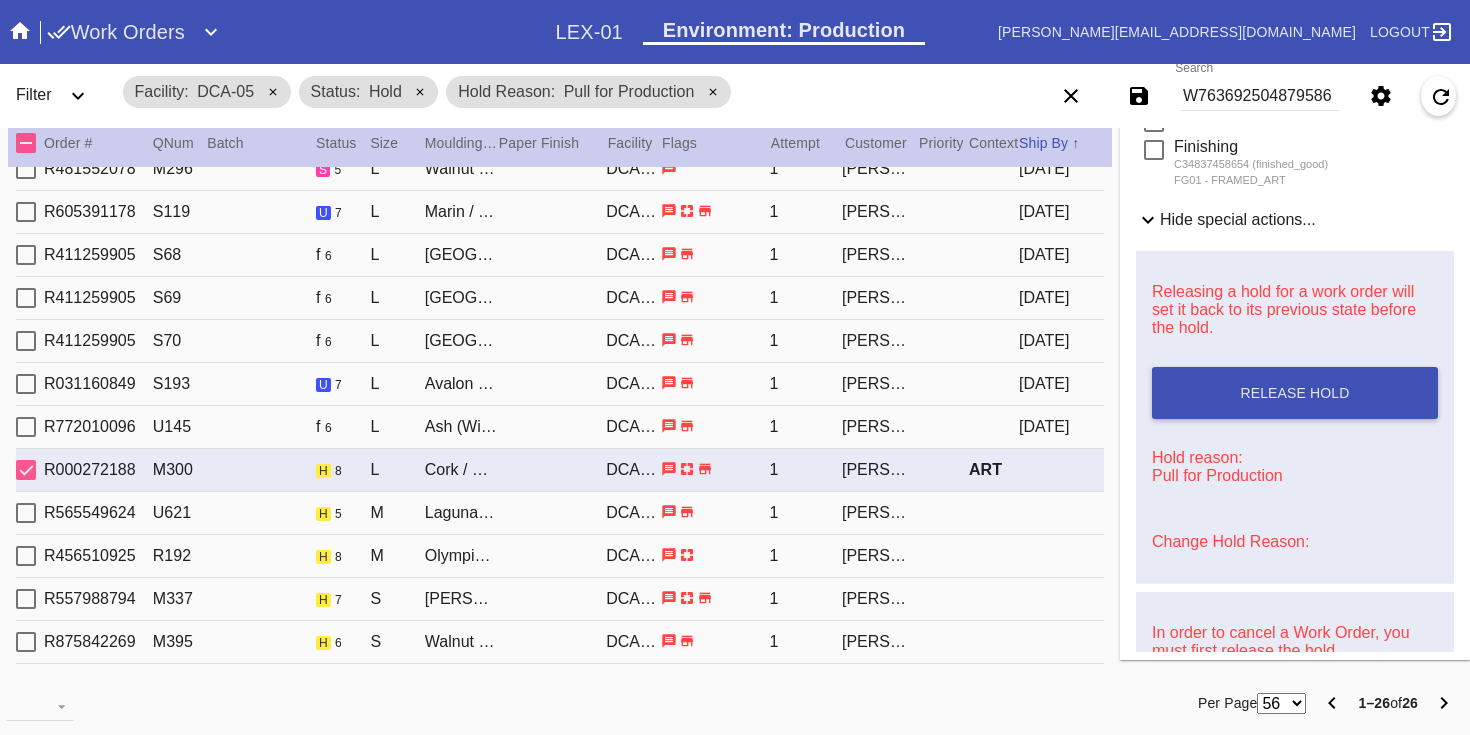 scroll, scrollTop: 858, scrollLeft: 0, axis: vertical 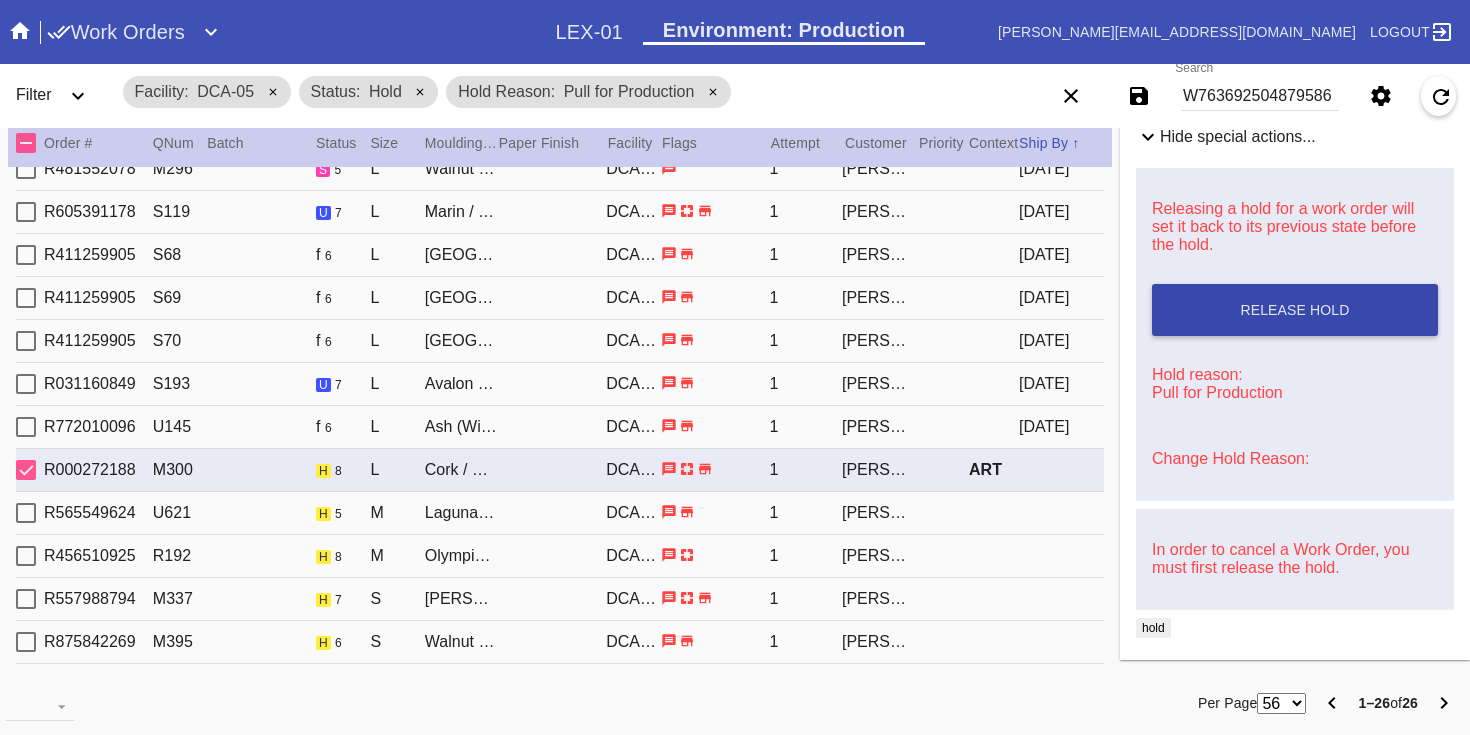 click on "Release Hold" at bounding box center (1295, 310) 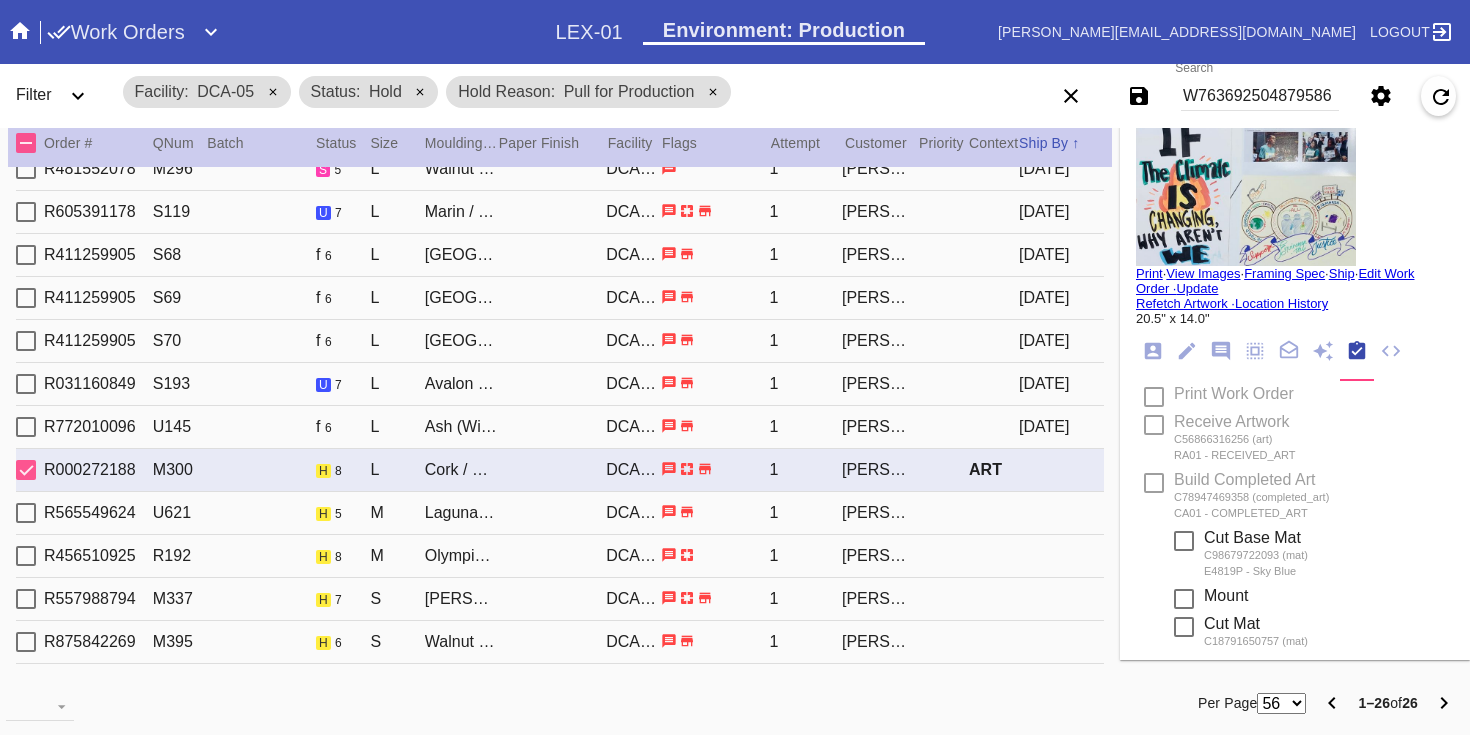 scroll, scrollTop: 0, scrollLeft: 0, axis: both 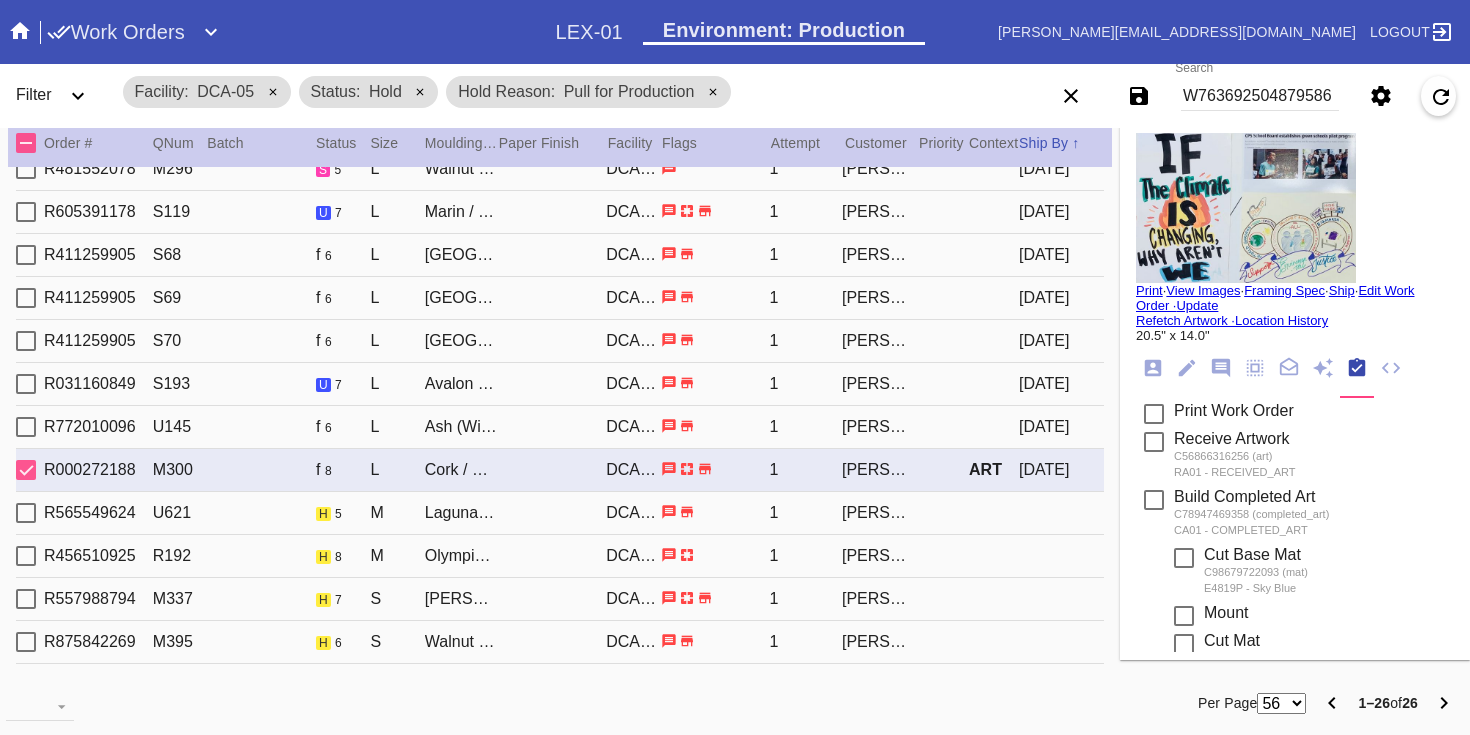 click on "Print" at bounding box center (1149, 290) 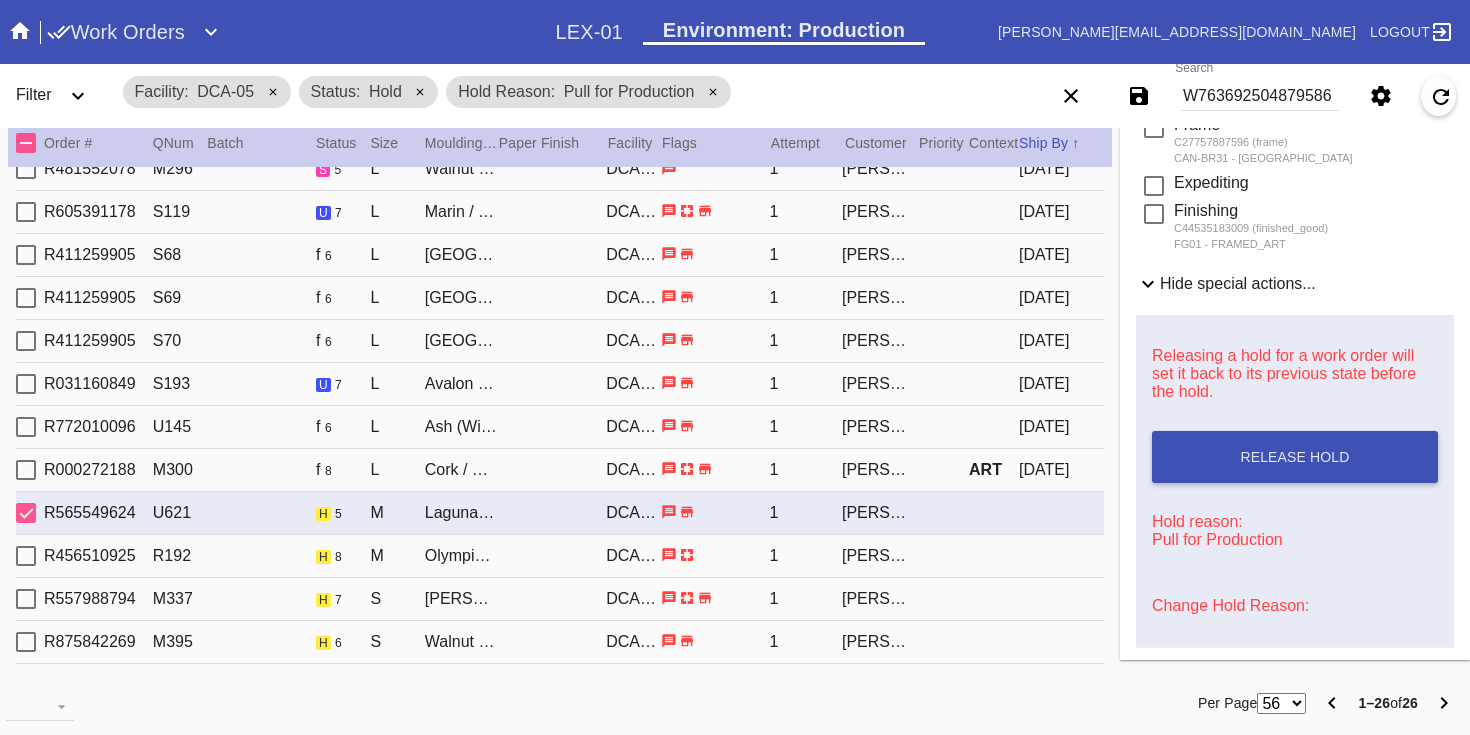 scroll, scrollTop: 611, scrollLeft: 0, axis: vertical 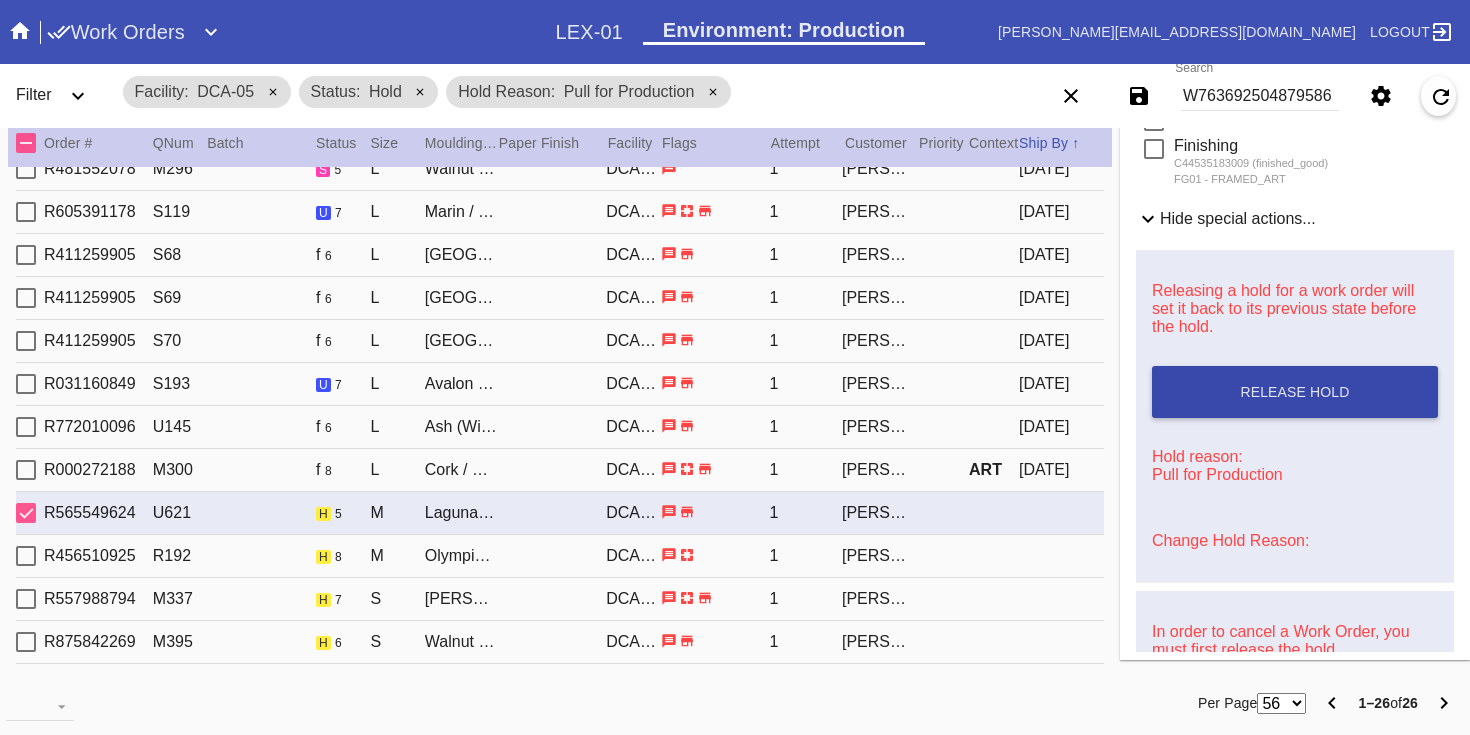 click on "Release Hold" at bounding box center (1295, 392) 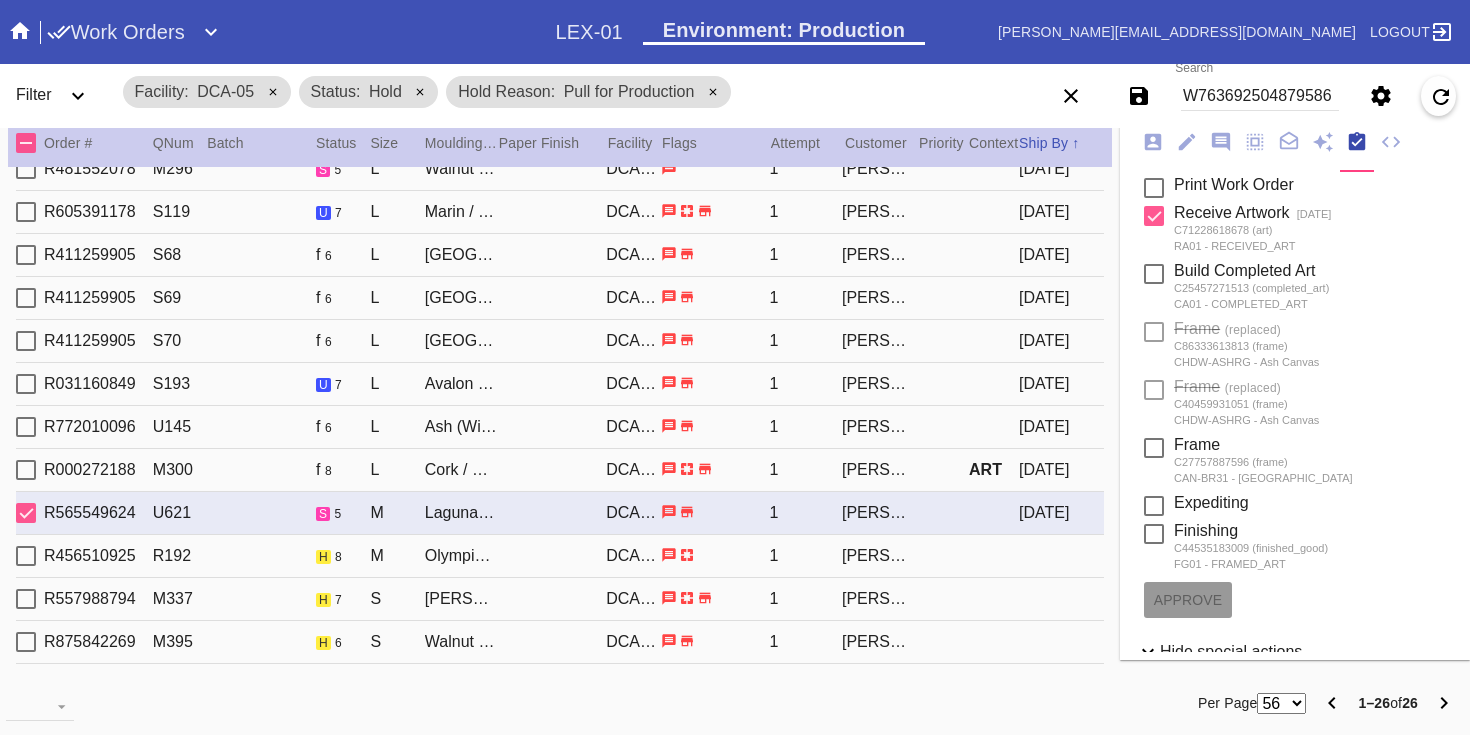 scroll, scrollTop: 0, scrollLeft: 0, axis: both 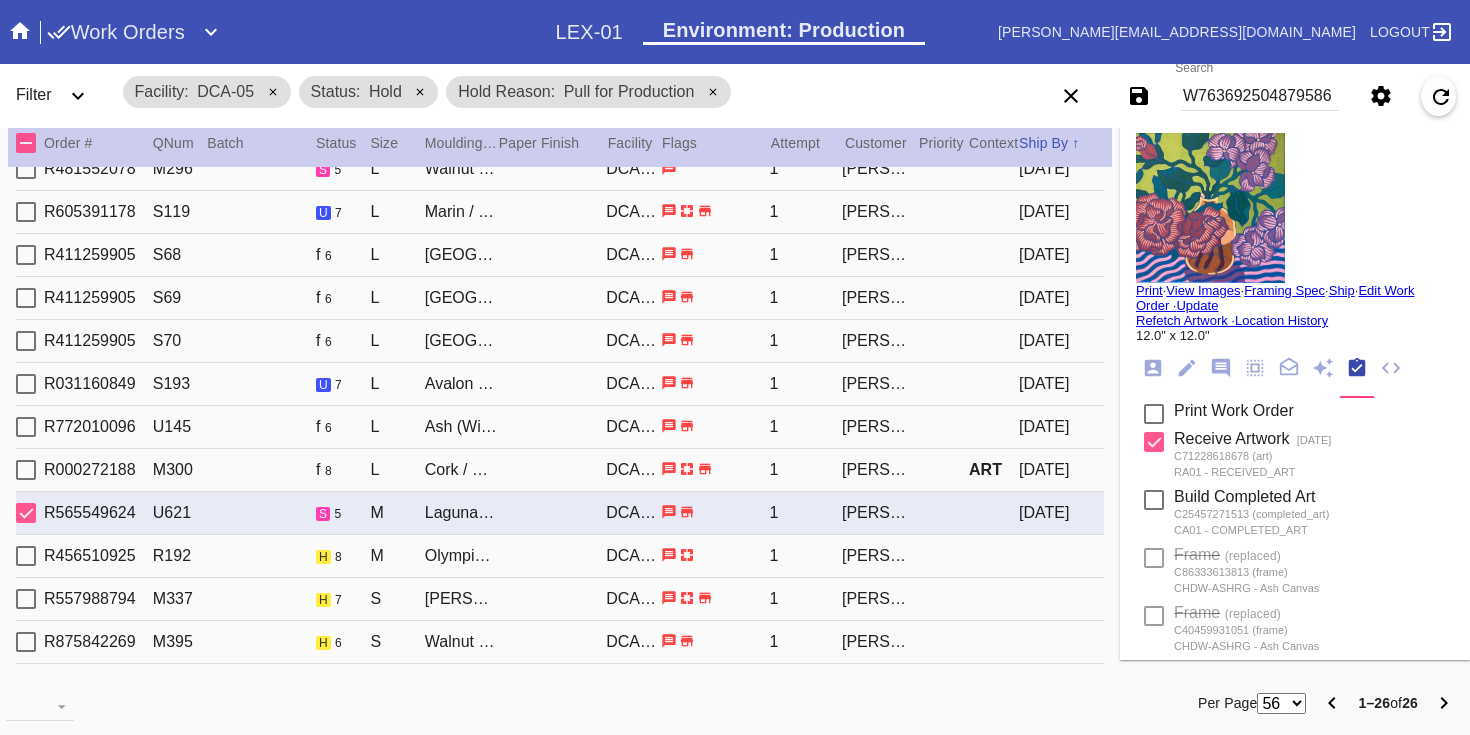 click on "Print" at bounding box center [1149, 290] 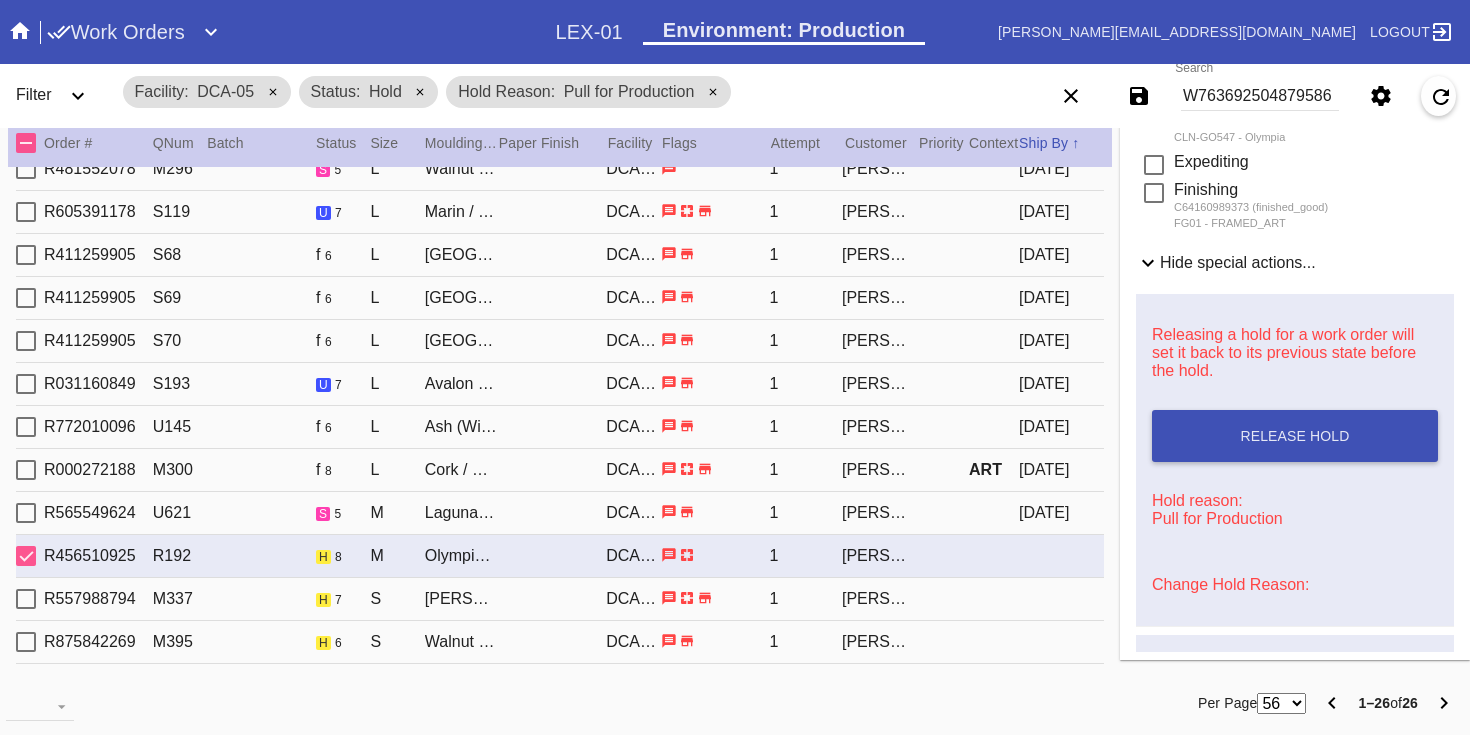 scroll, scrollTop: 858, scrollLeft: 0, axis: vertical 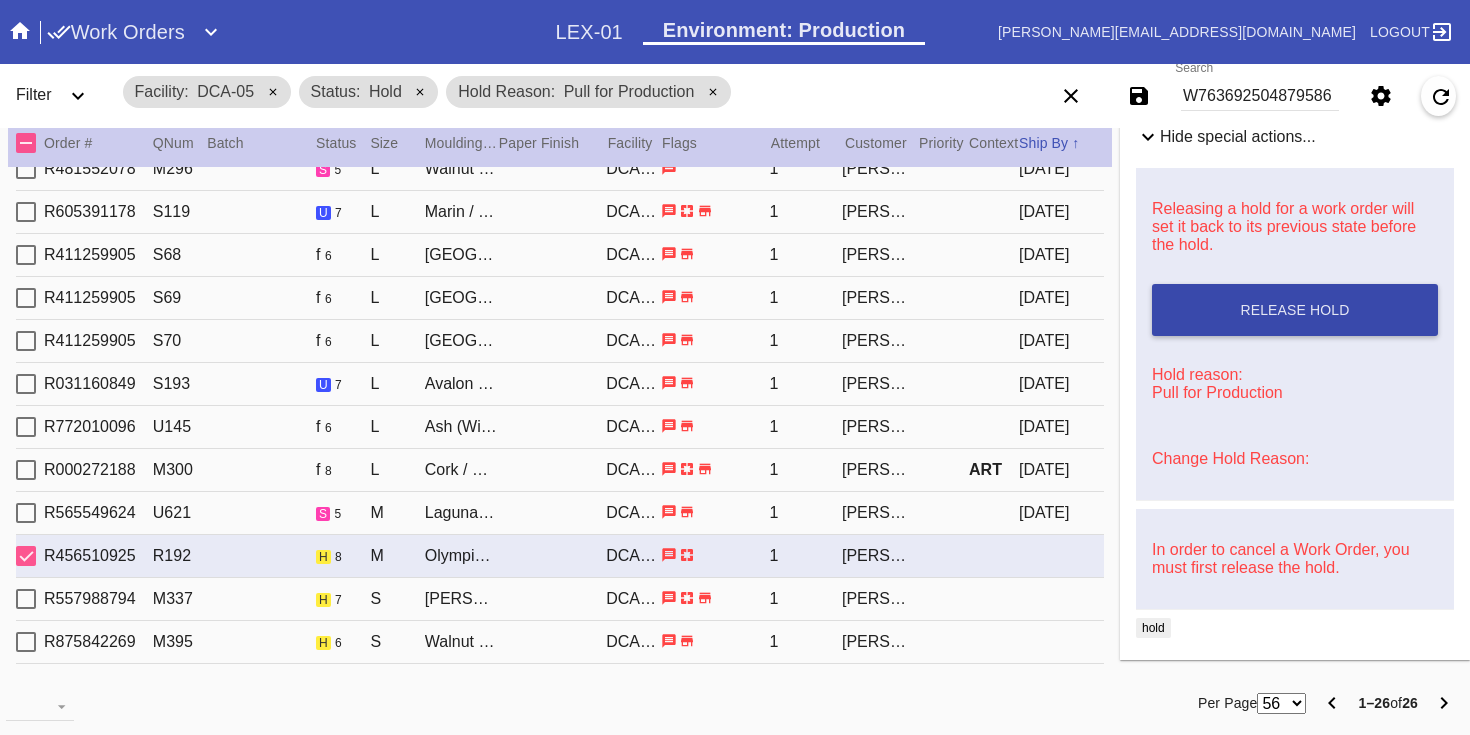 click on "Release Hold" at bounding box center [1295, 310] 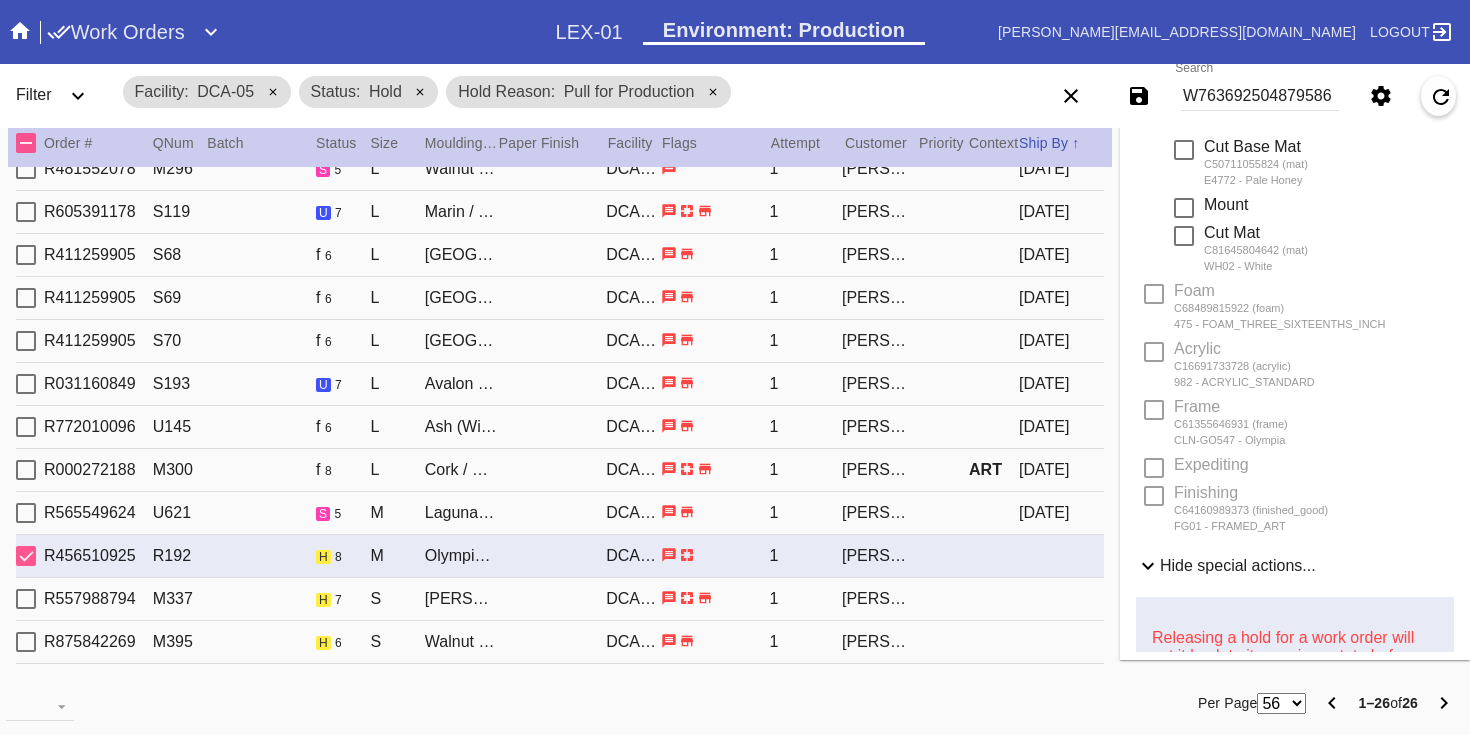 scroll, scrollTop: 0, scrollLeft: 0, axis: both 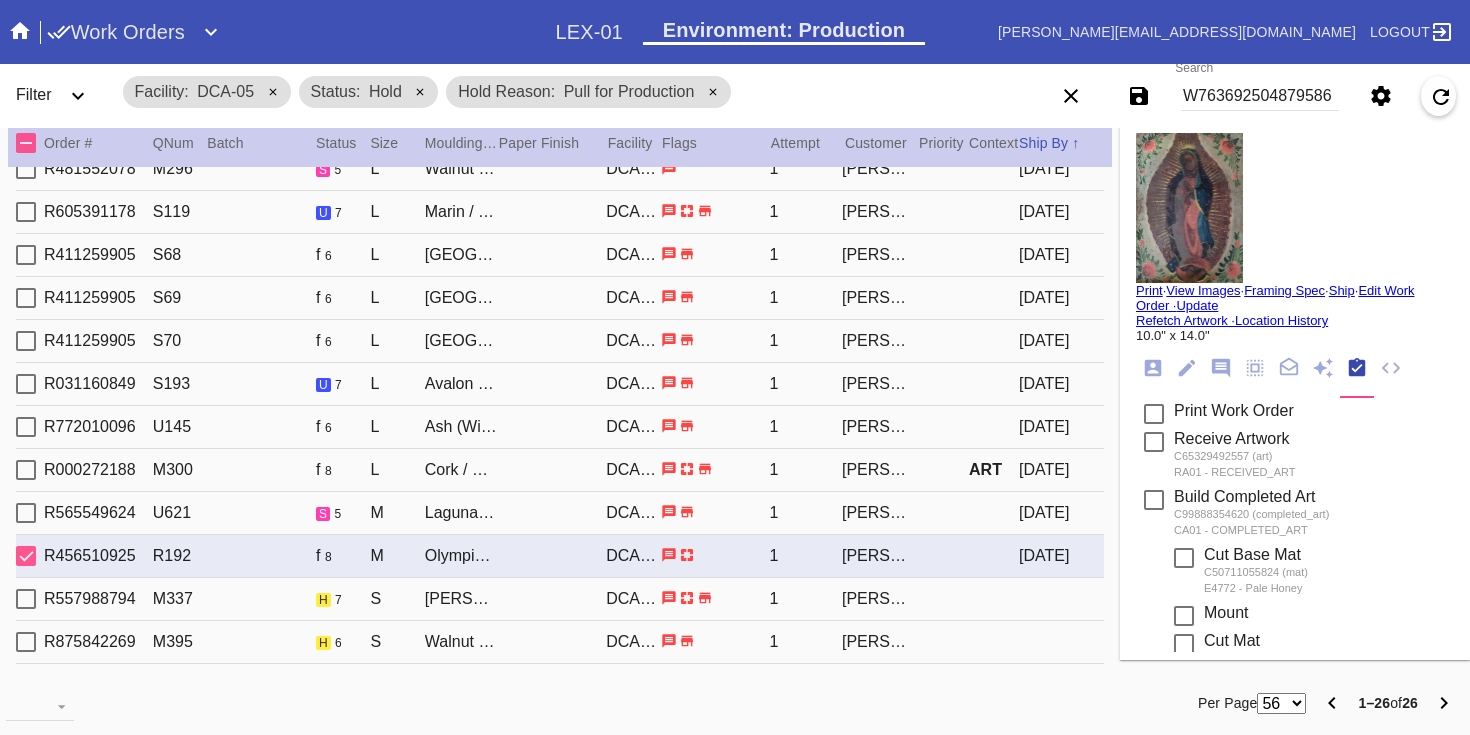 click on "Print" at bounding box center (1149, 290) 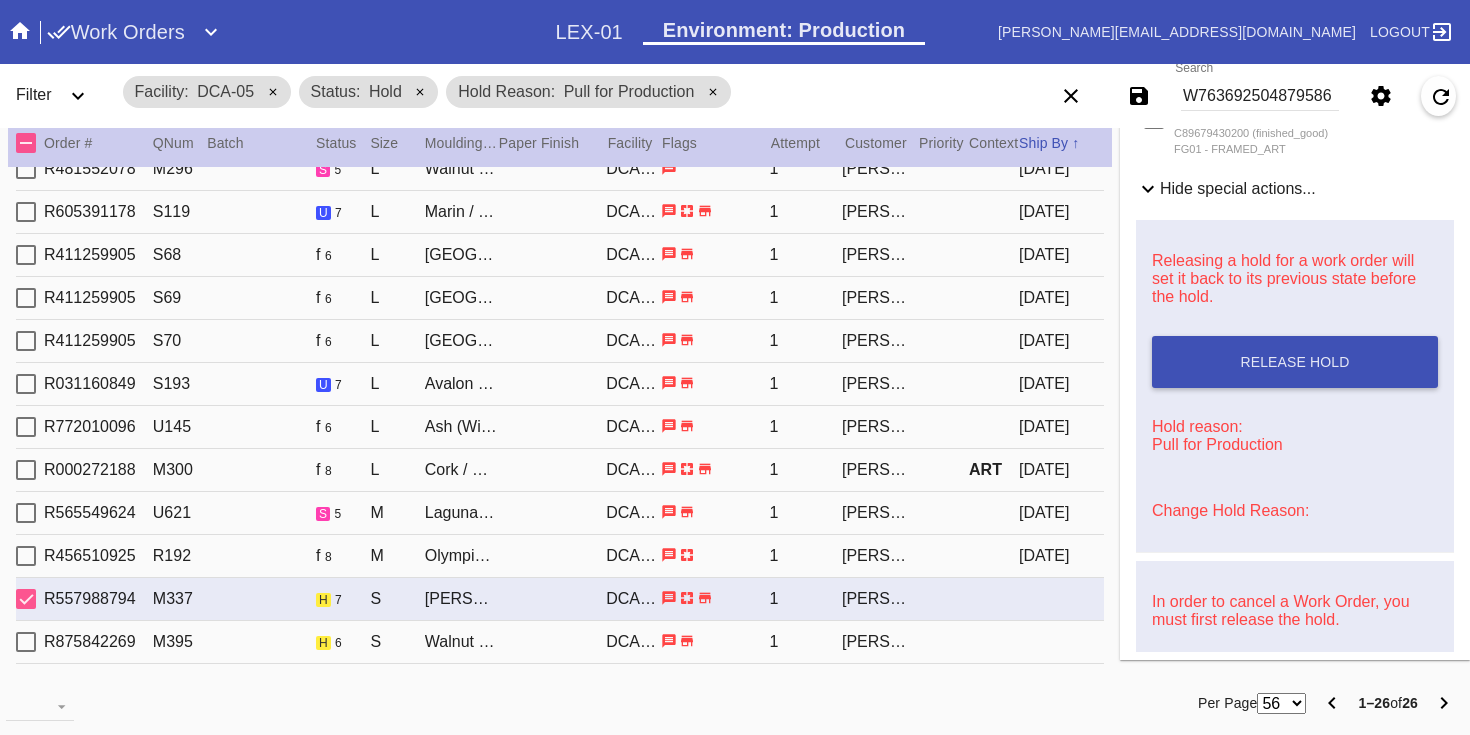 scroll, scrollTop: 976, scrollLeft: 0, axis: vertical 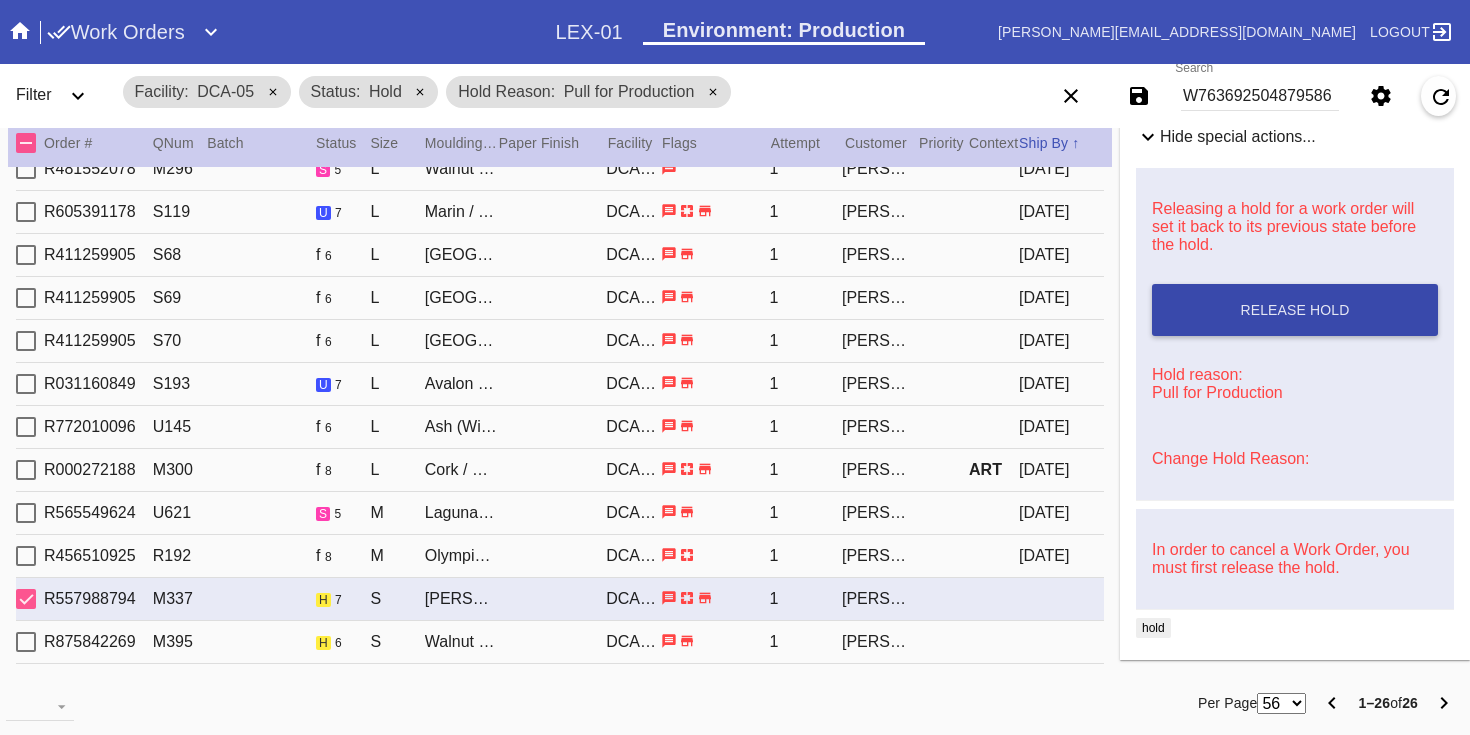 click on "Release Hold" at bounding box center (1295, 310) 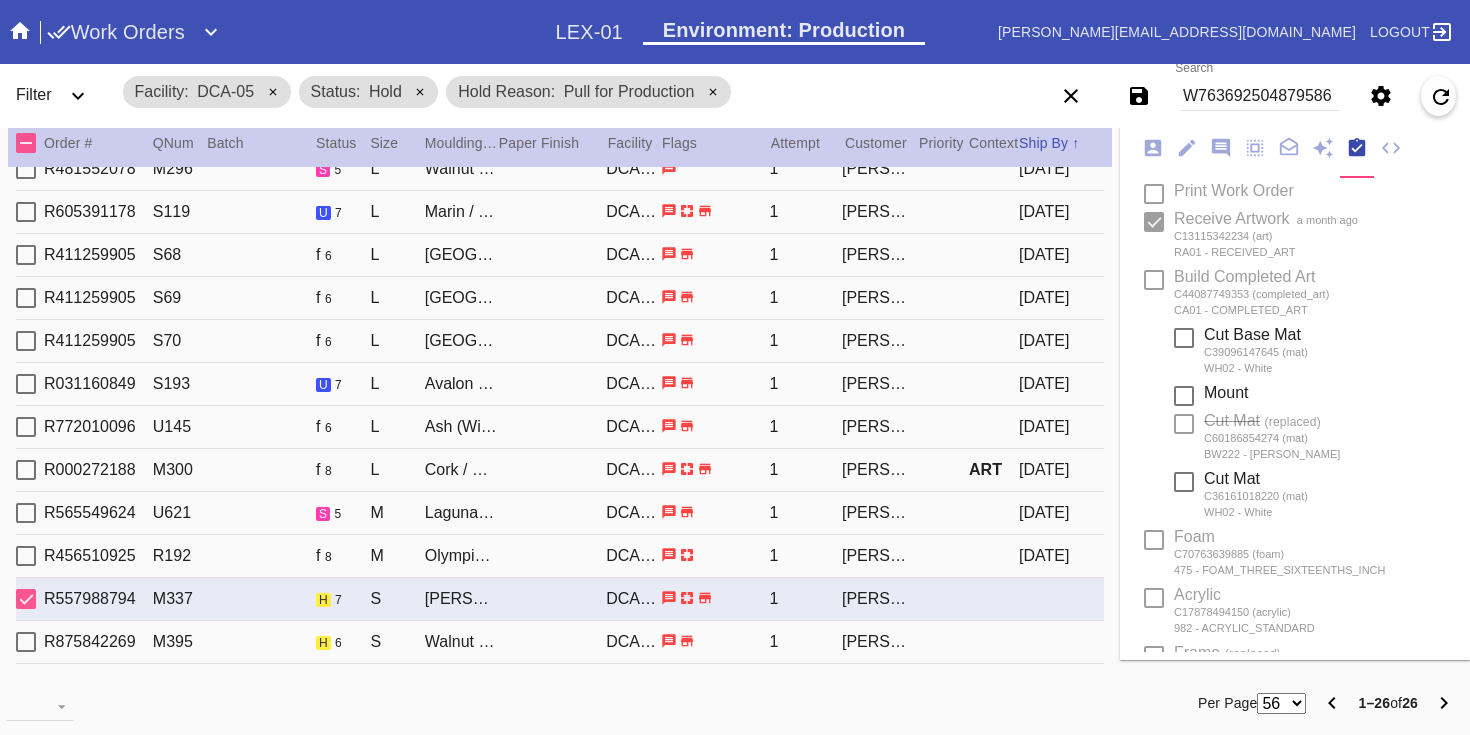 scroll, scrollTop: 0, scrollLeft: 0, axis: both 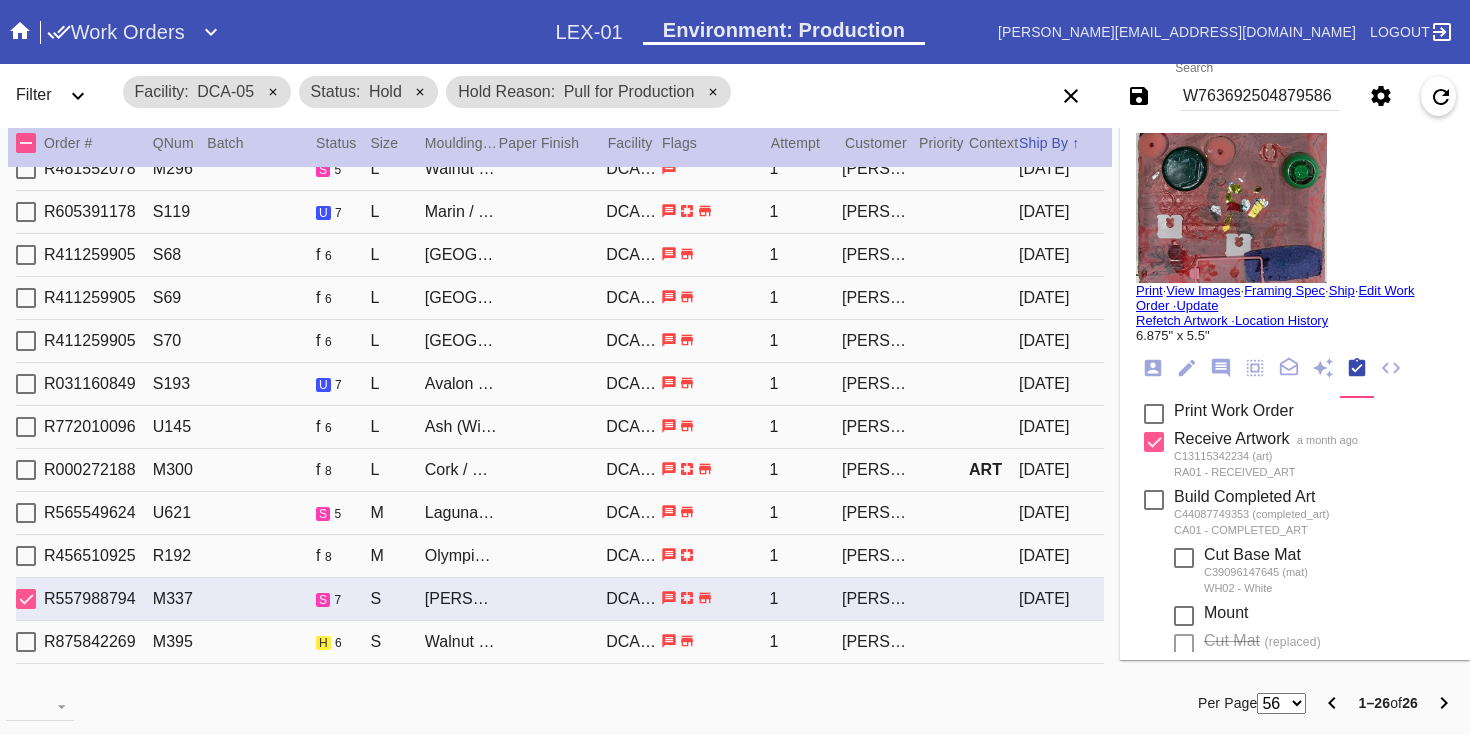 click on "Print" at bounding box center (1149, 290) 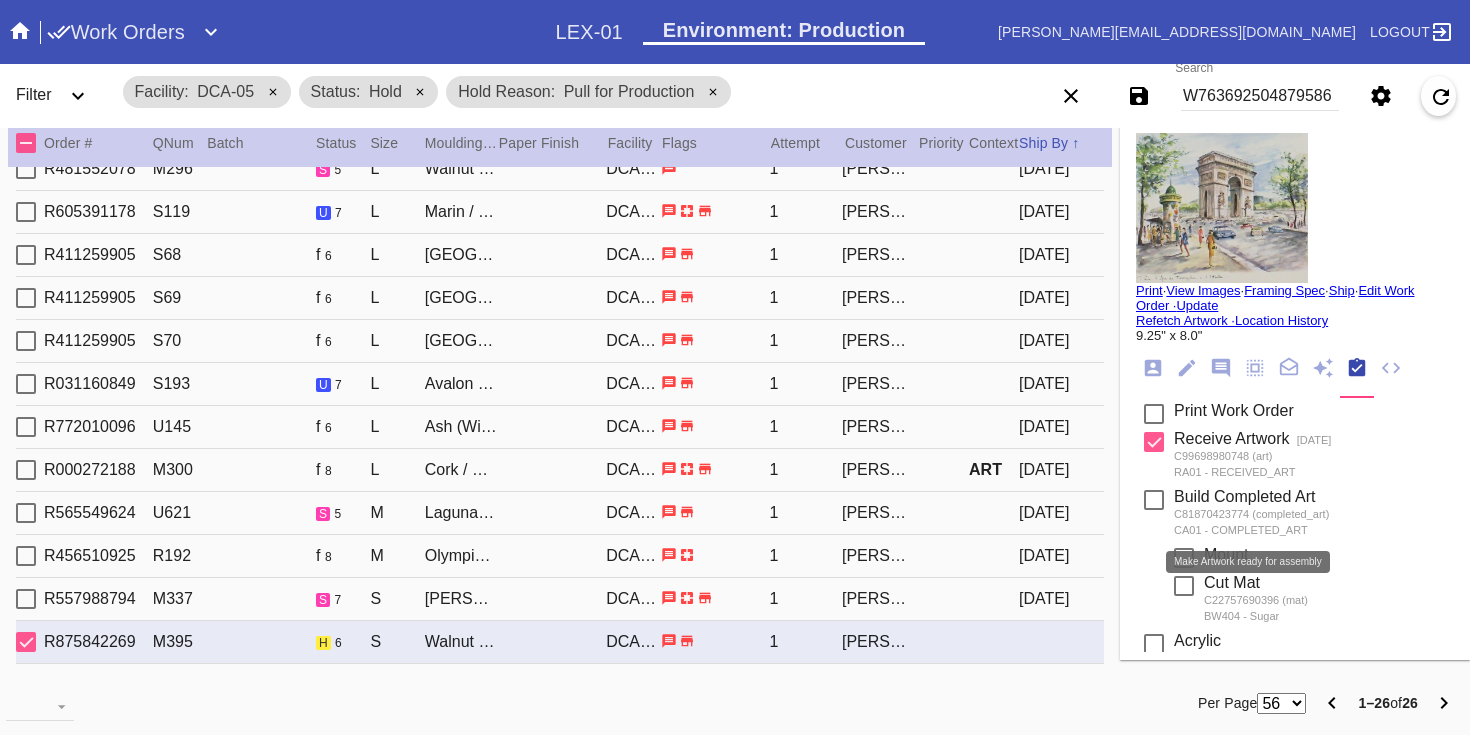 scroll, scrollTop: 740, scrollLeft: 0, axis: vertical 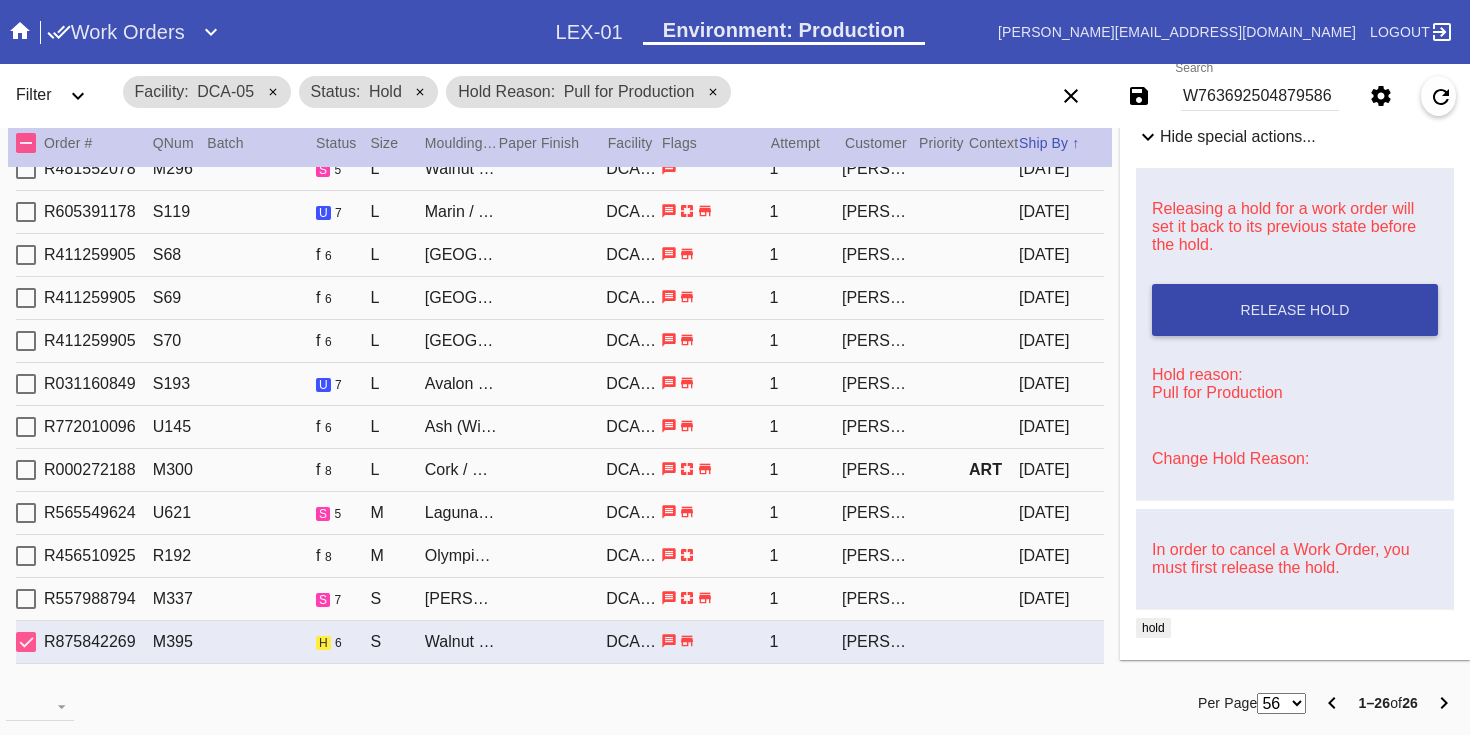 click on "Release Hold" at bounding box center (1294, 310) 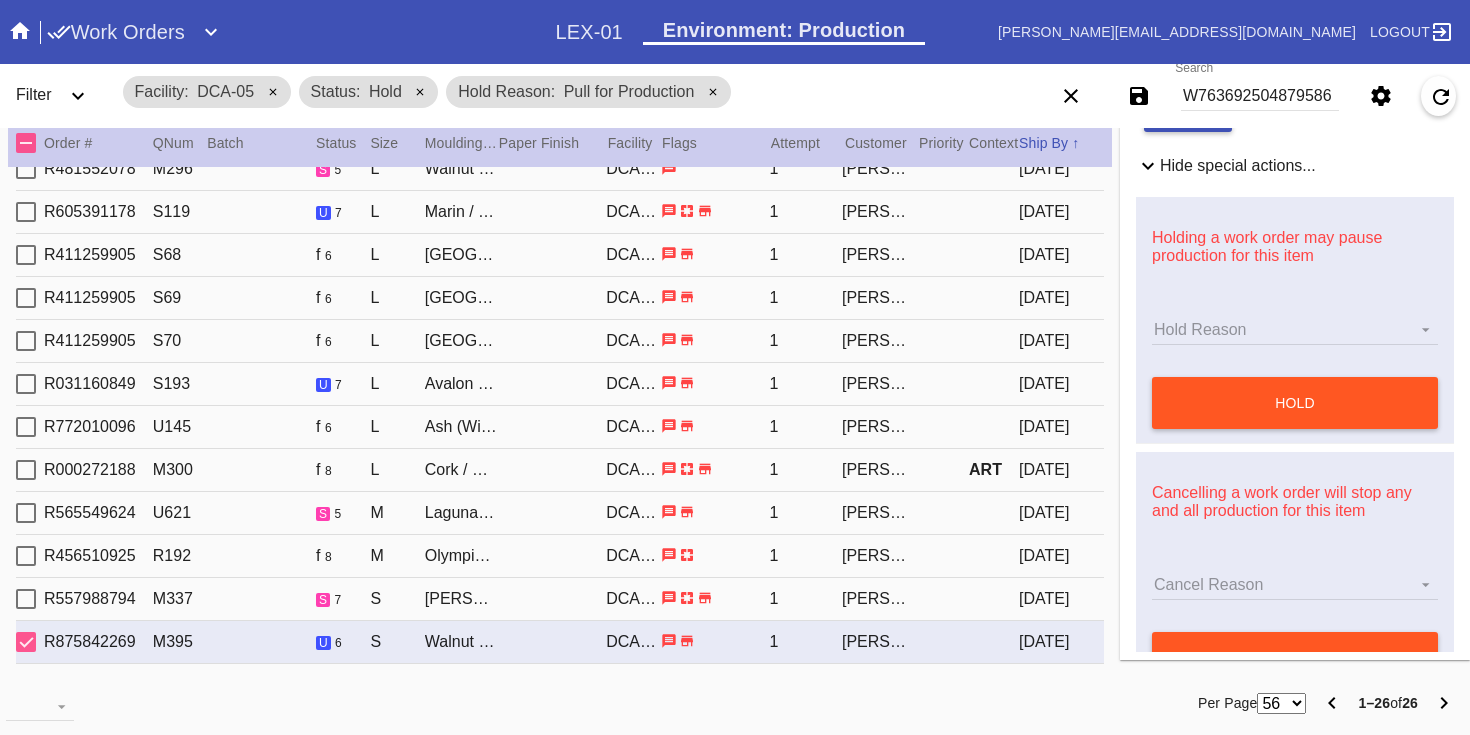 scroll, scrollTop: 0, scrollLeft: 0, axis: both 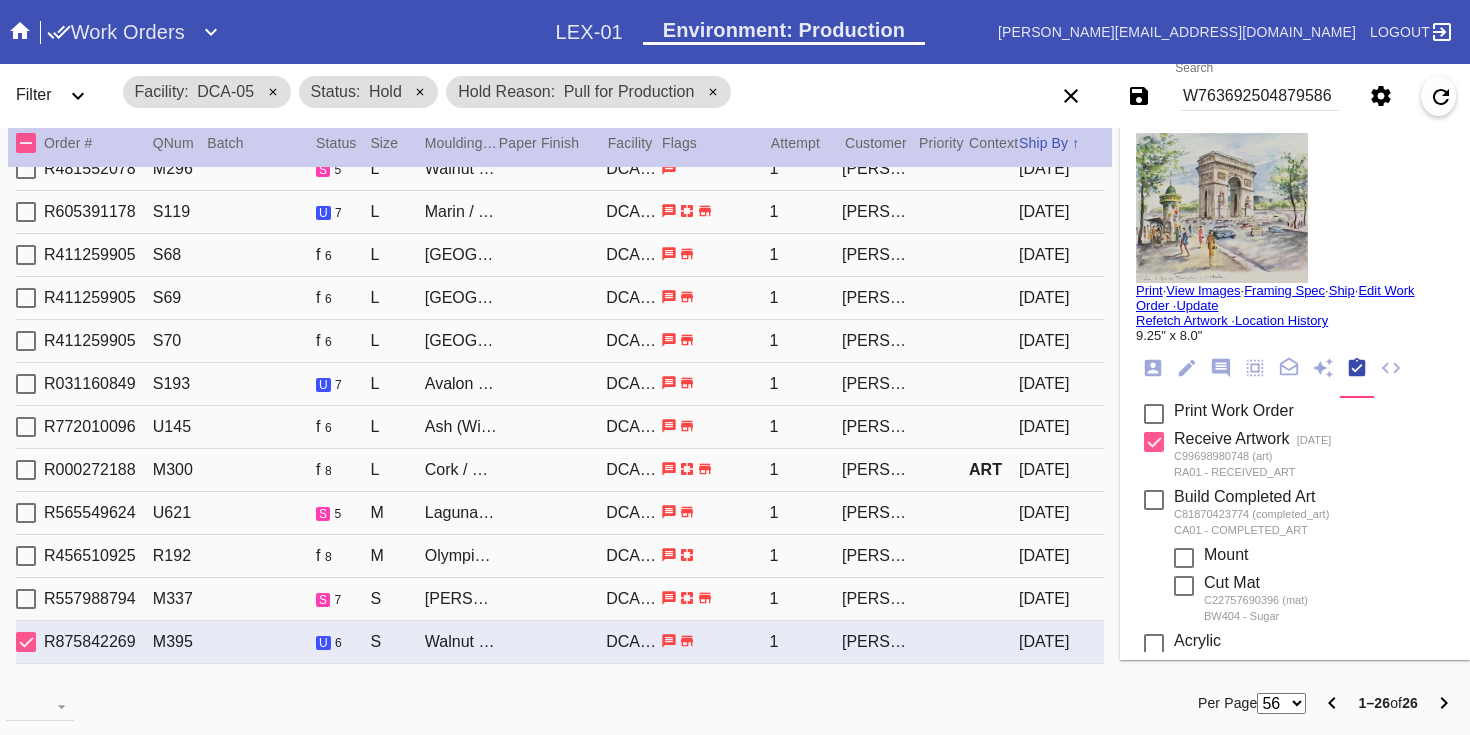 click on "Print" at bounding box center [1149, 290] 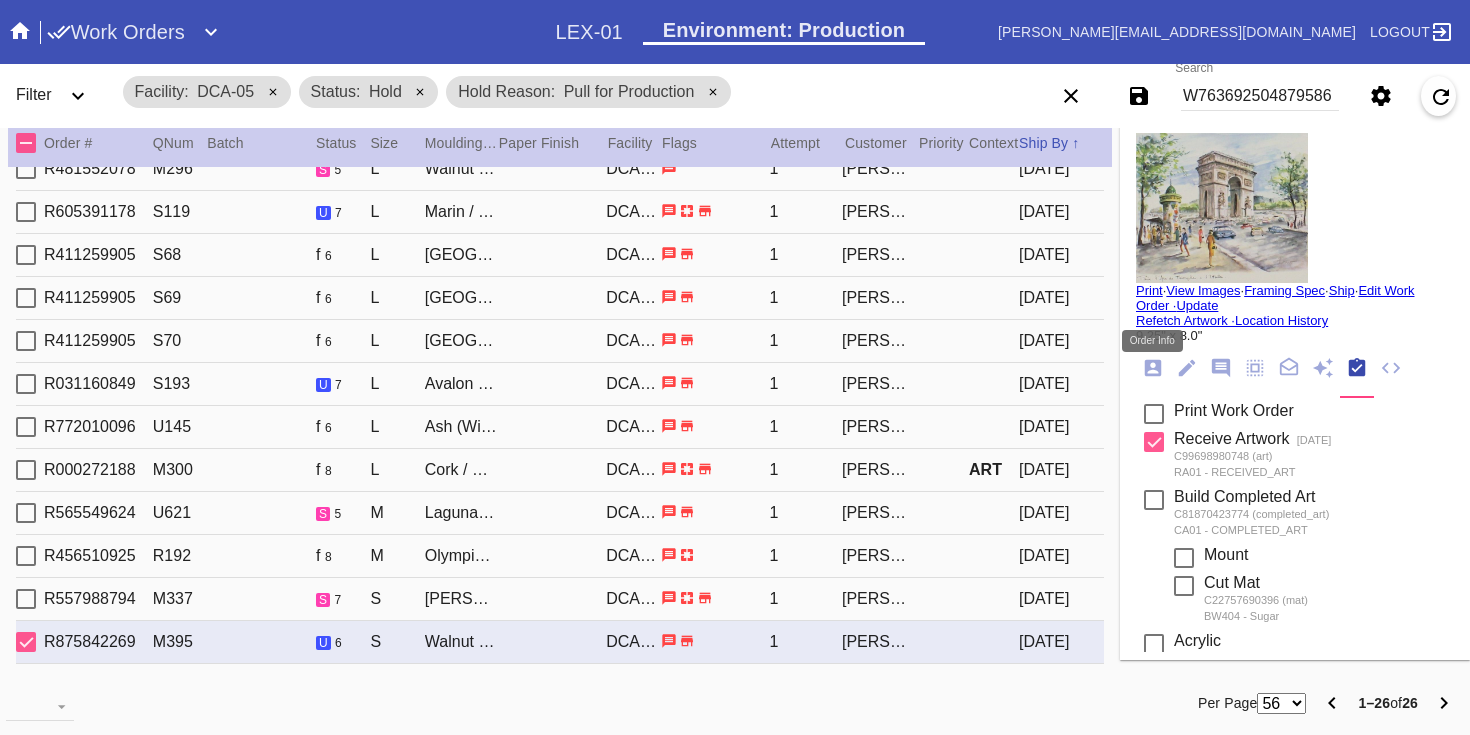 click 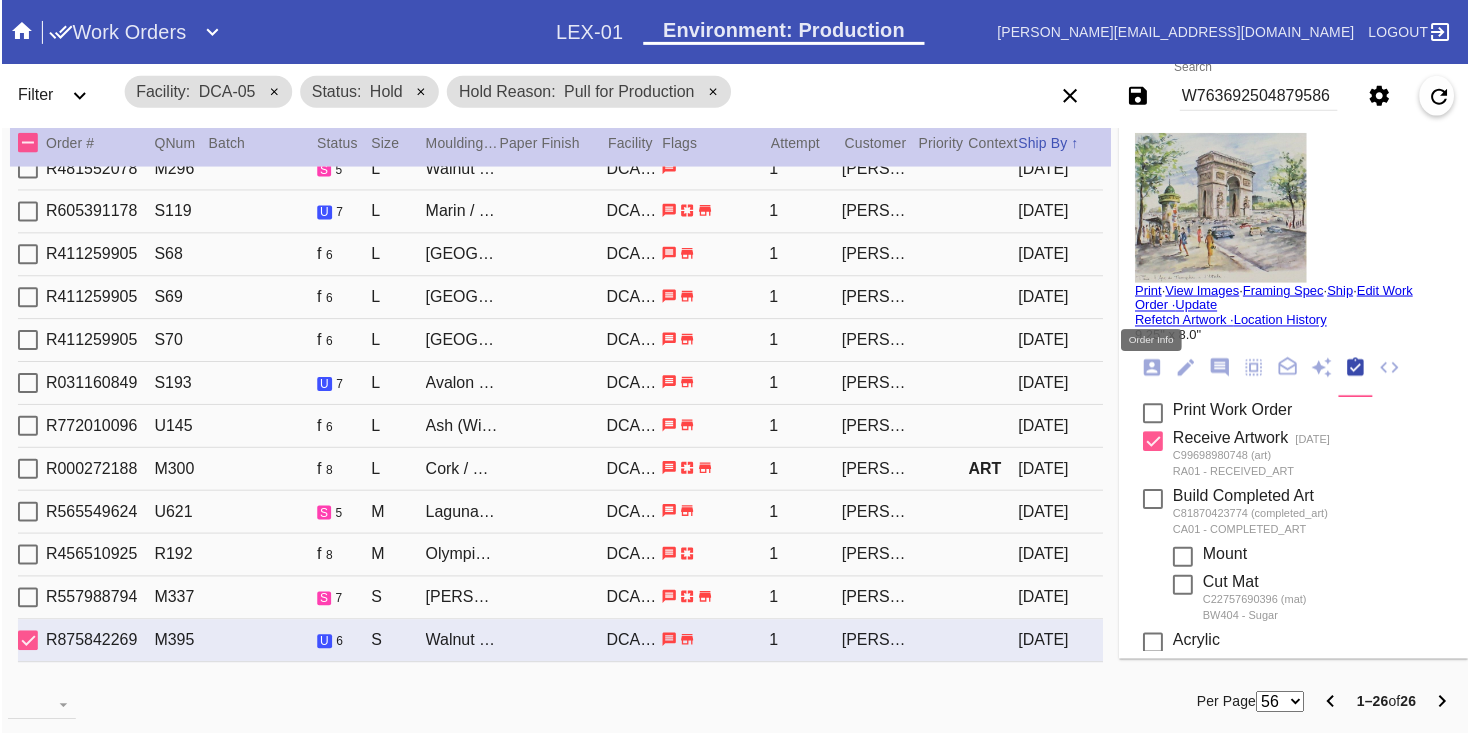 scroll, scrollTop: 24, scrollLeft: 0, axis: vertical 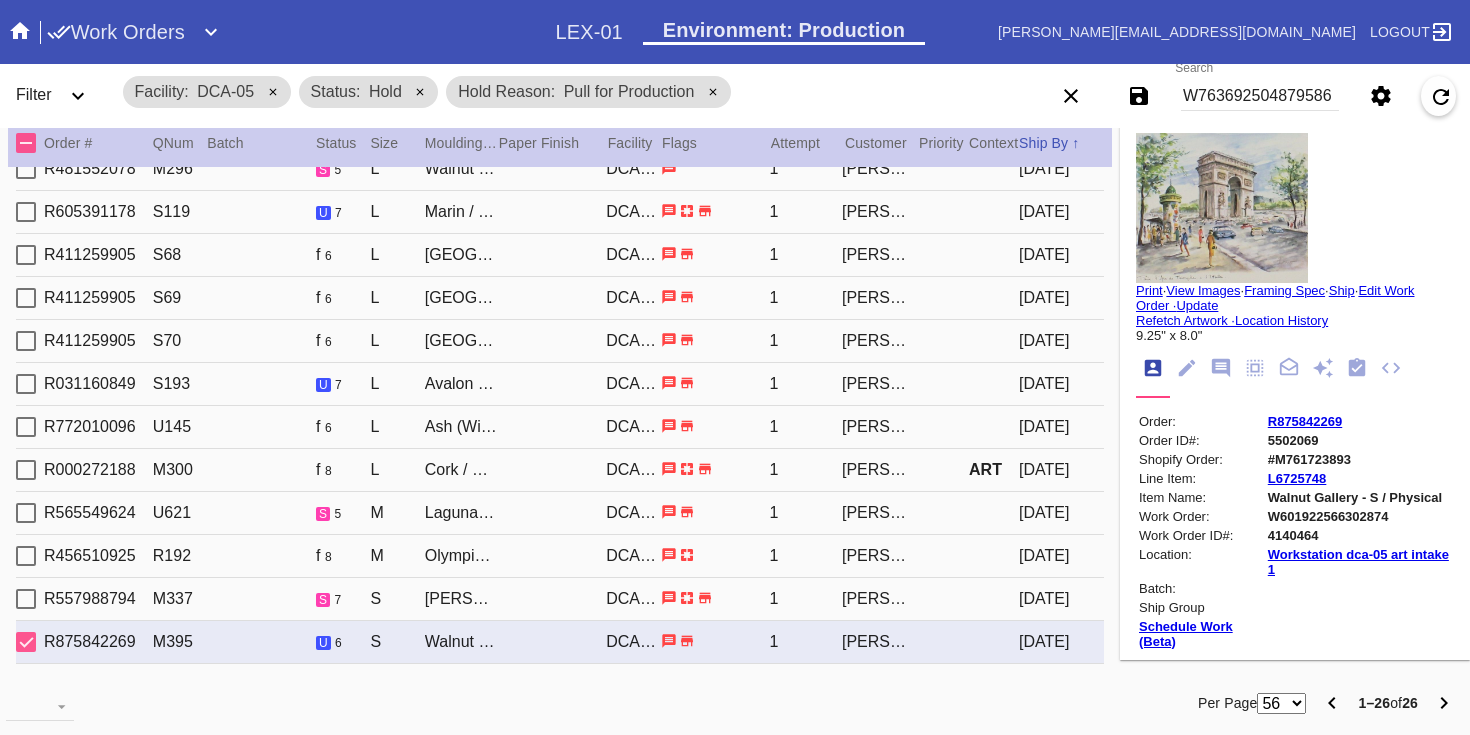 click on "R875842269" at bounding box center [1305, 421] 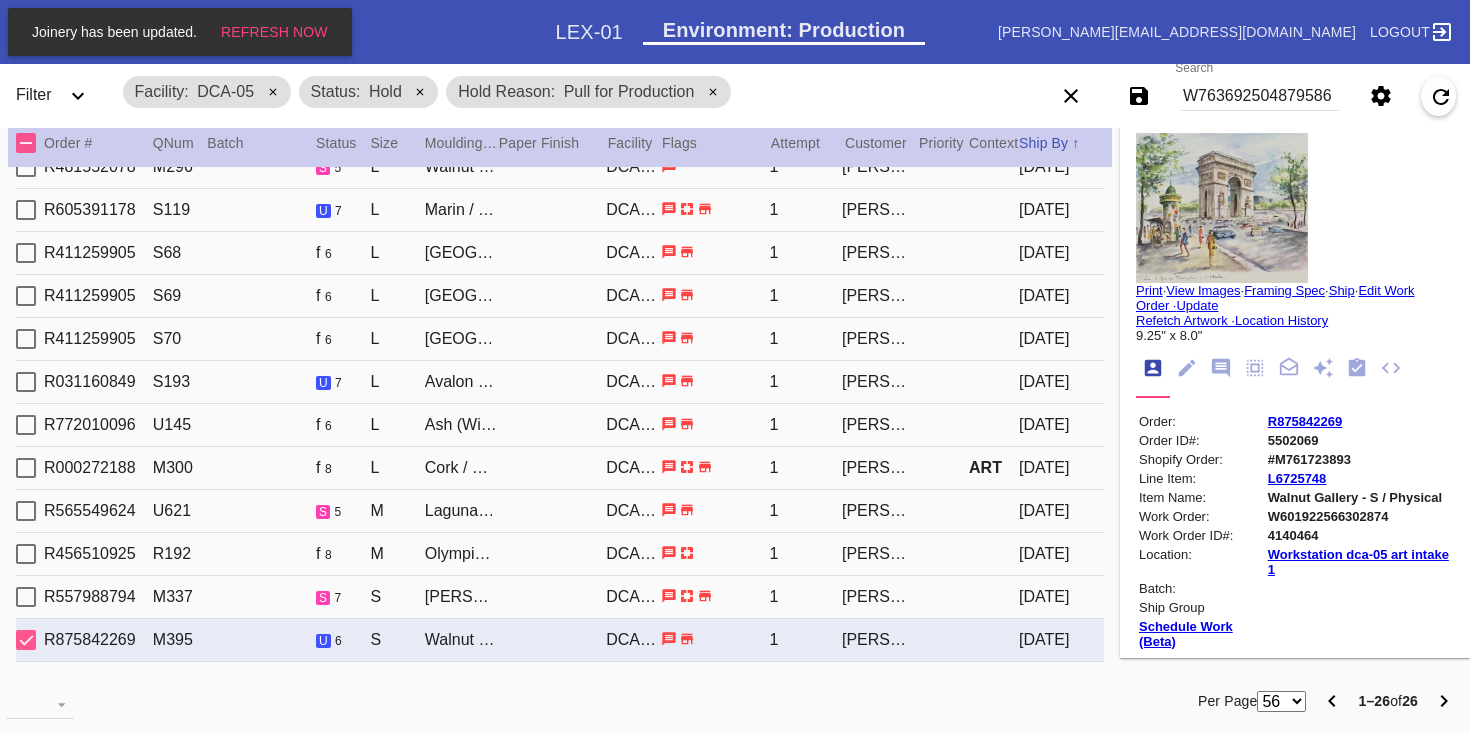 click on "Joinery has been updated.                Refresh Now" at bounding box center [180, 32] 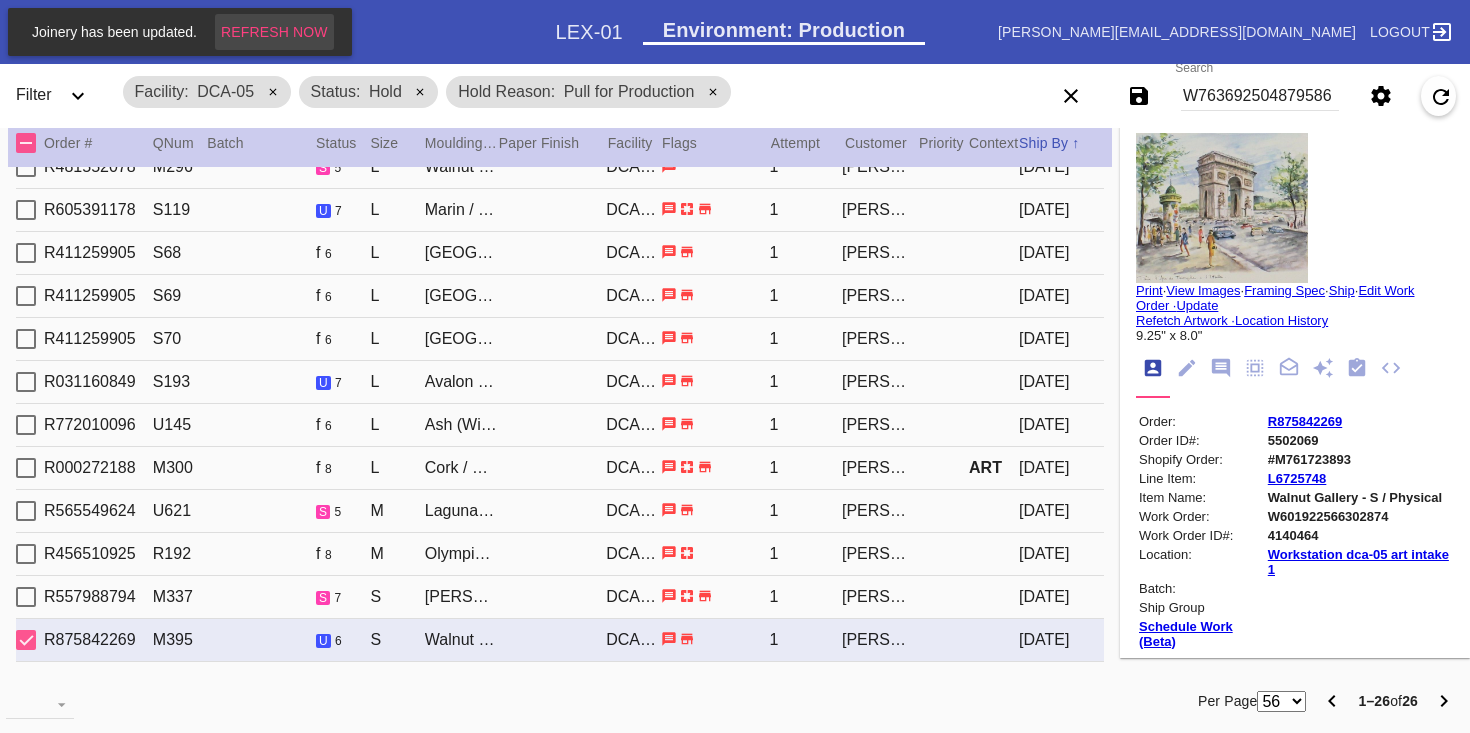click on "Refresh Now" at bounding box center [274, 32] 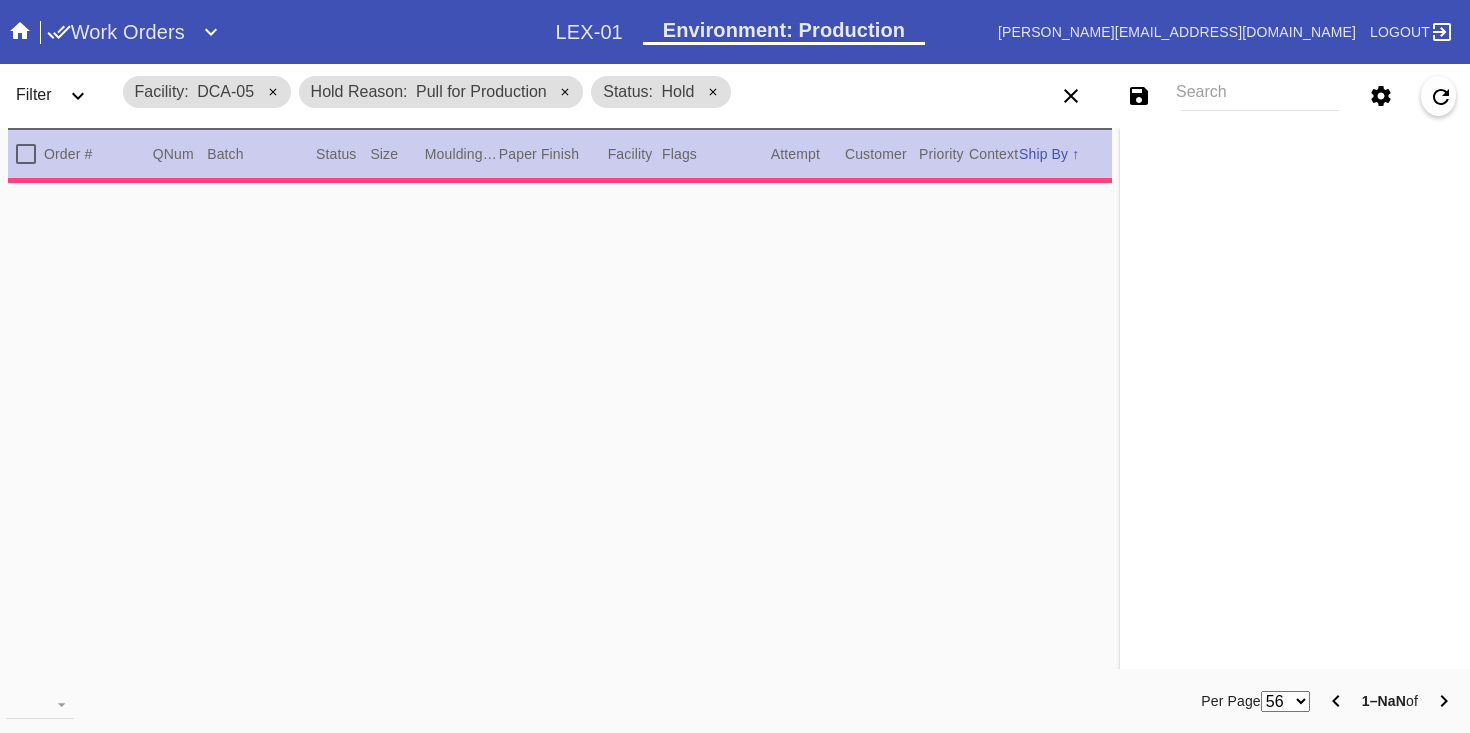 scroll, scrollTop: 0, scrollLeft: 0, axis: both 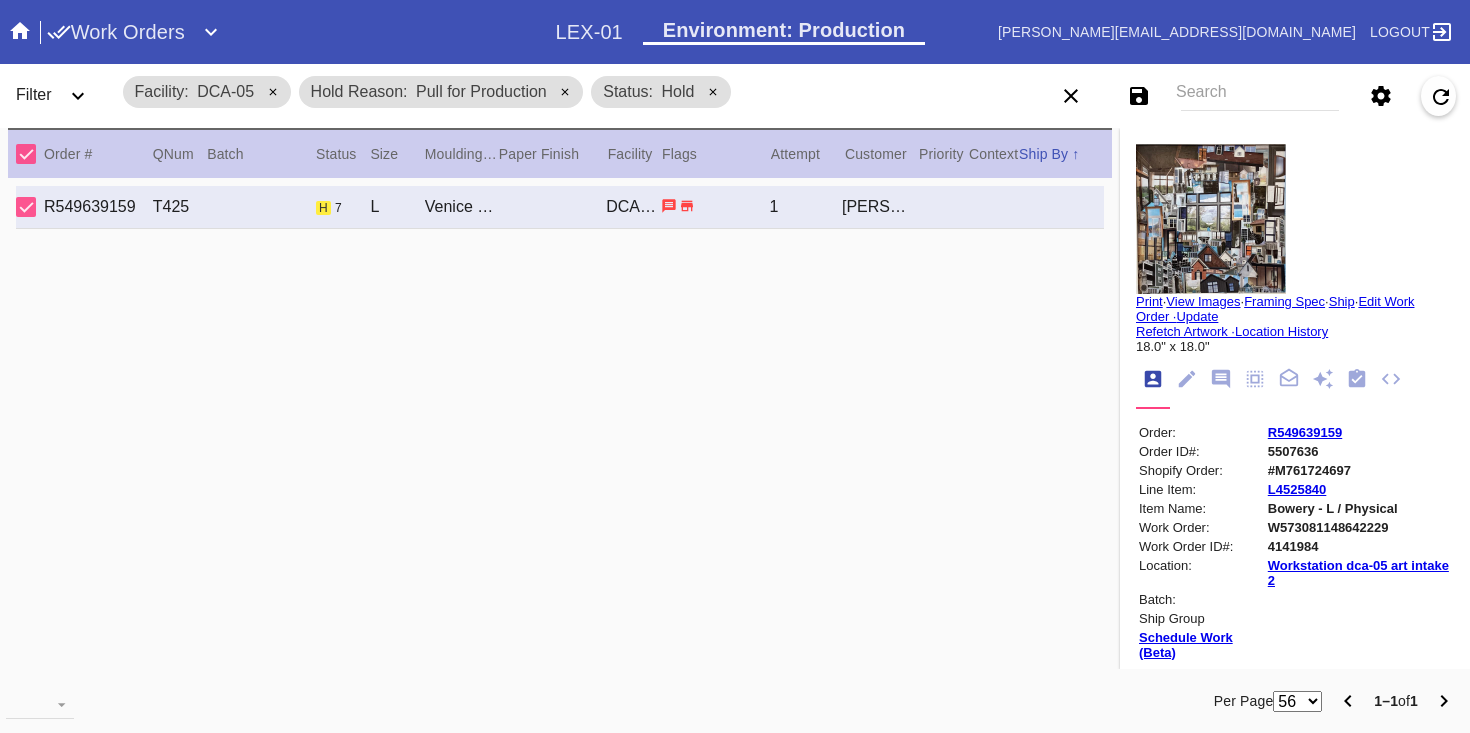 click on "W573081148642229" at bounding box center [1359, 527] 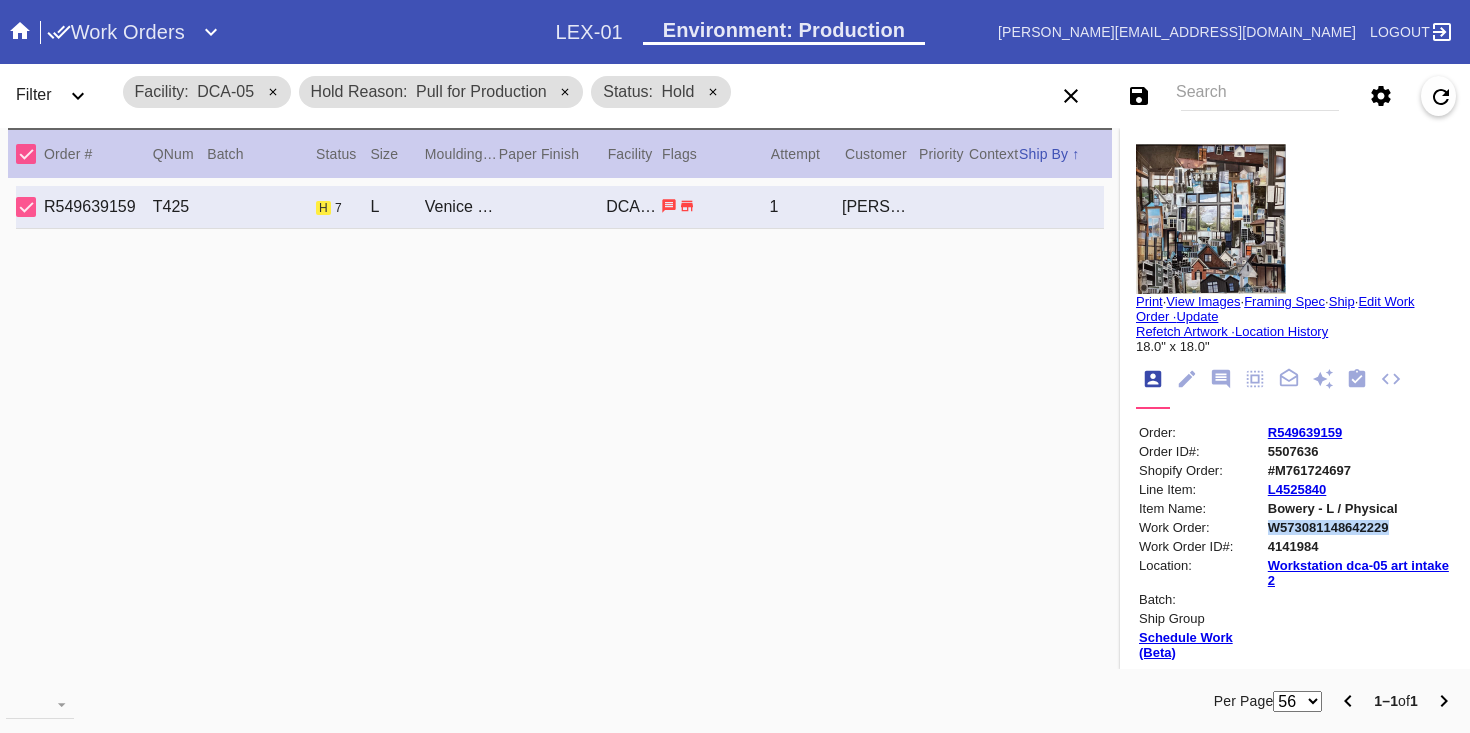 click on "W573081148642229" at bounding box center [1359, 527] 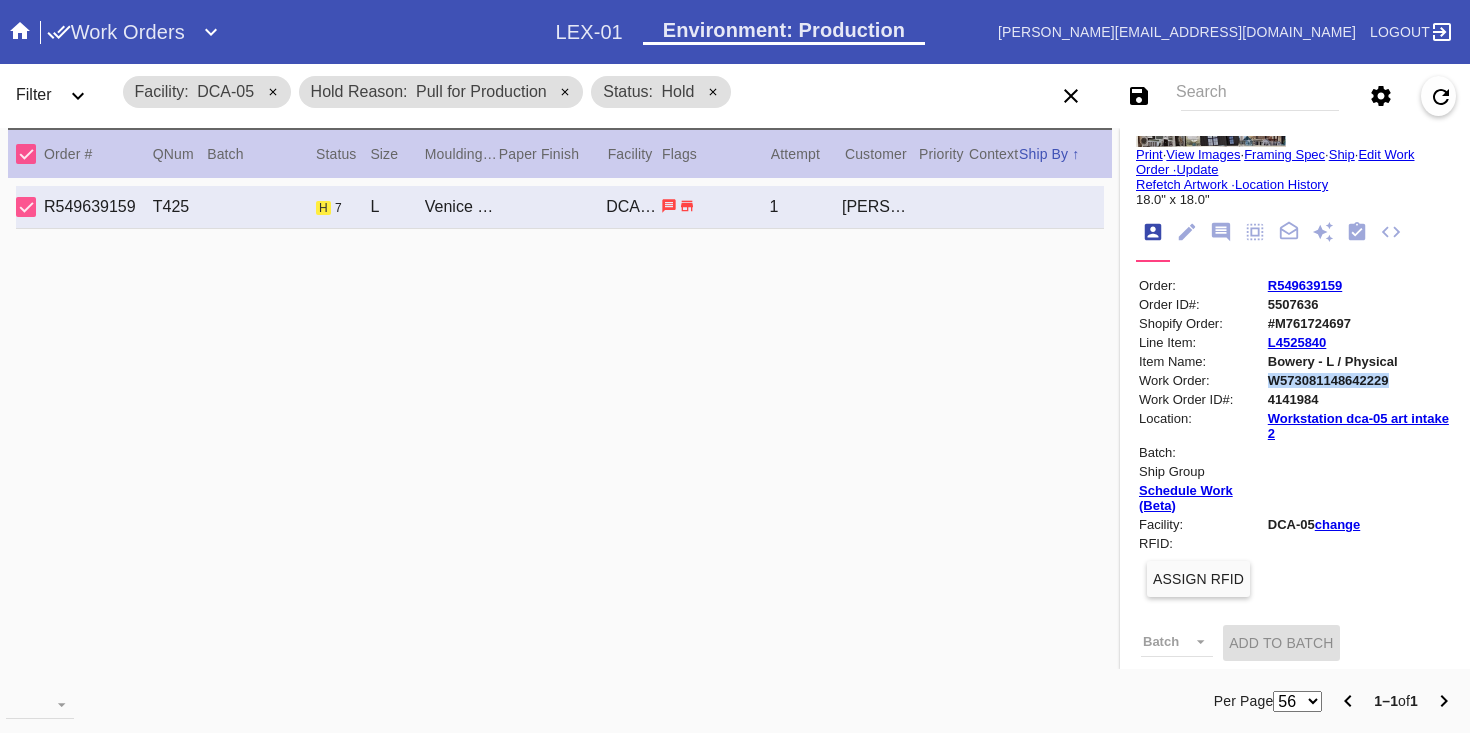 scroll, scrollTop: 171, scrollLeft: 0, axis: vertical 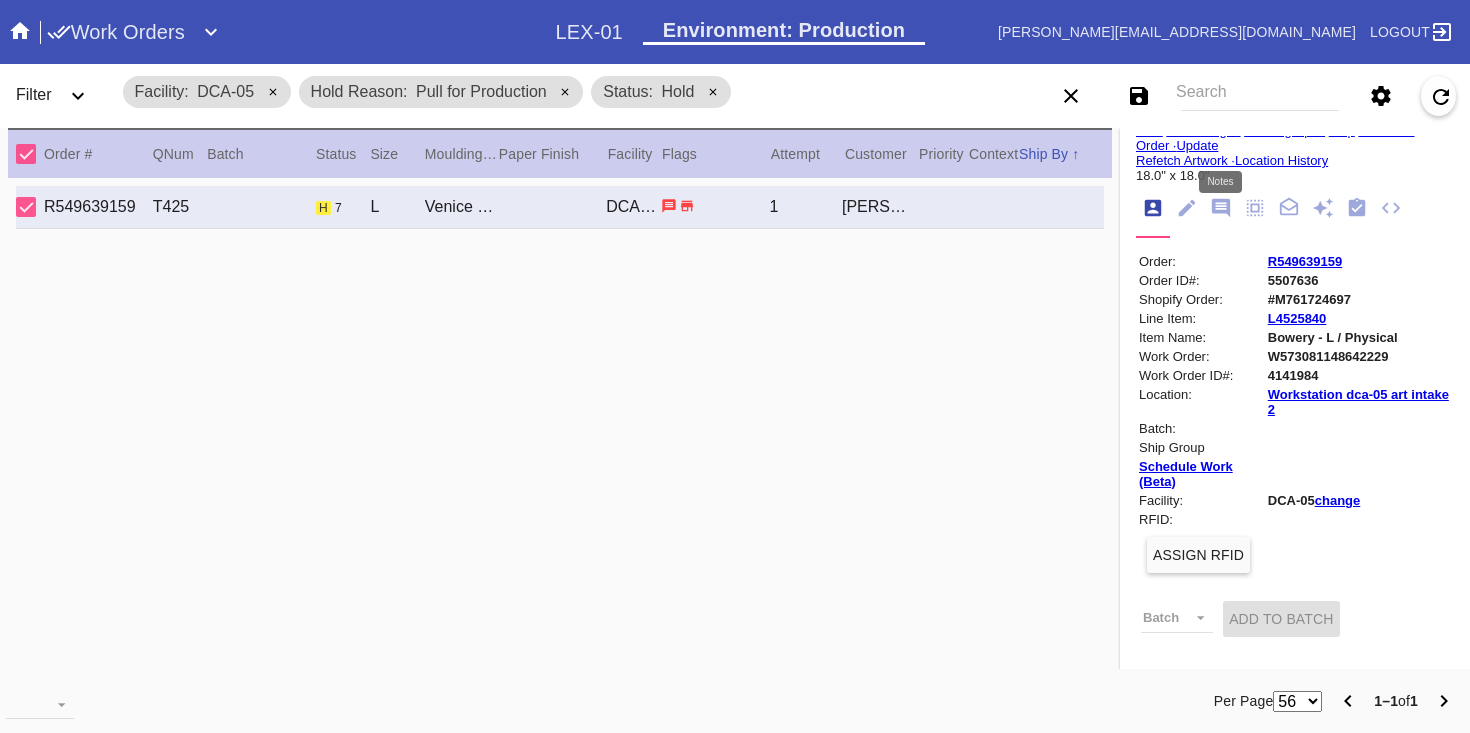 click 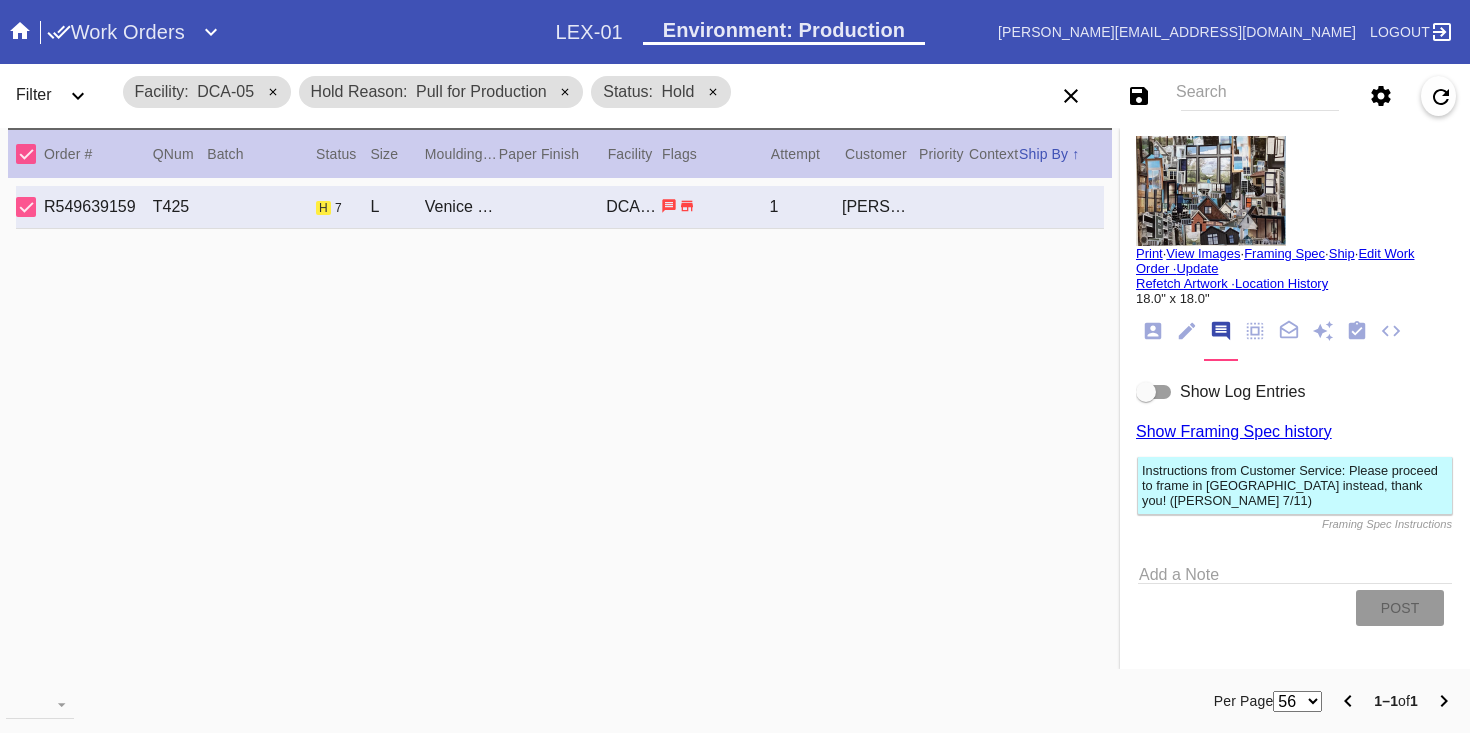 scroll, scrollTop: 52, scrollLeft: 0, axis: vertical 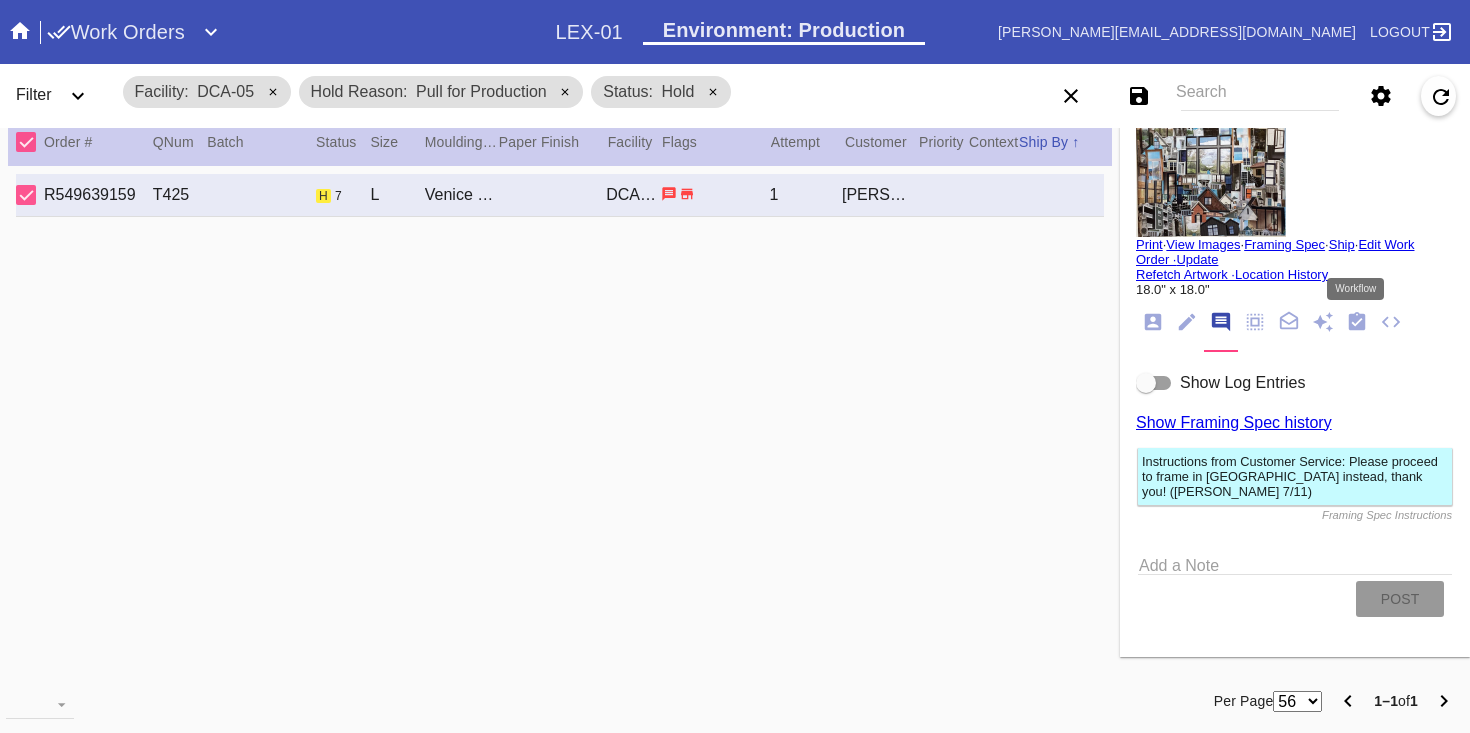 click 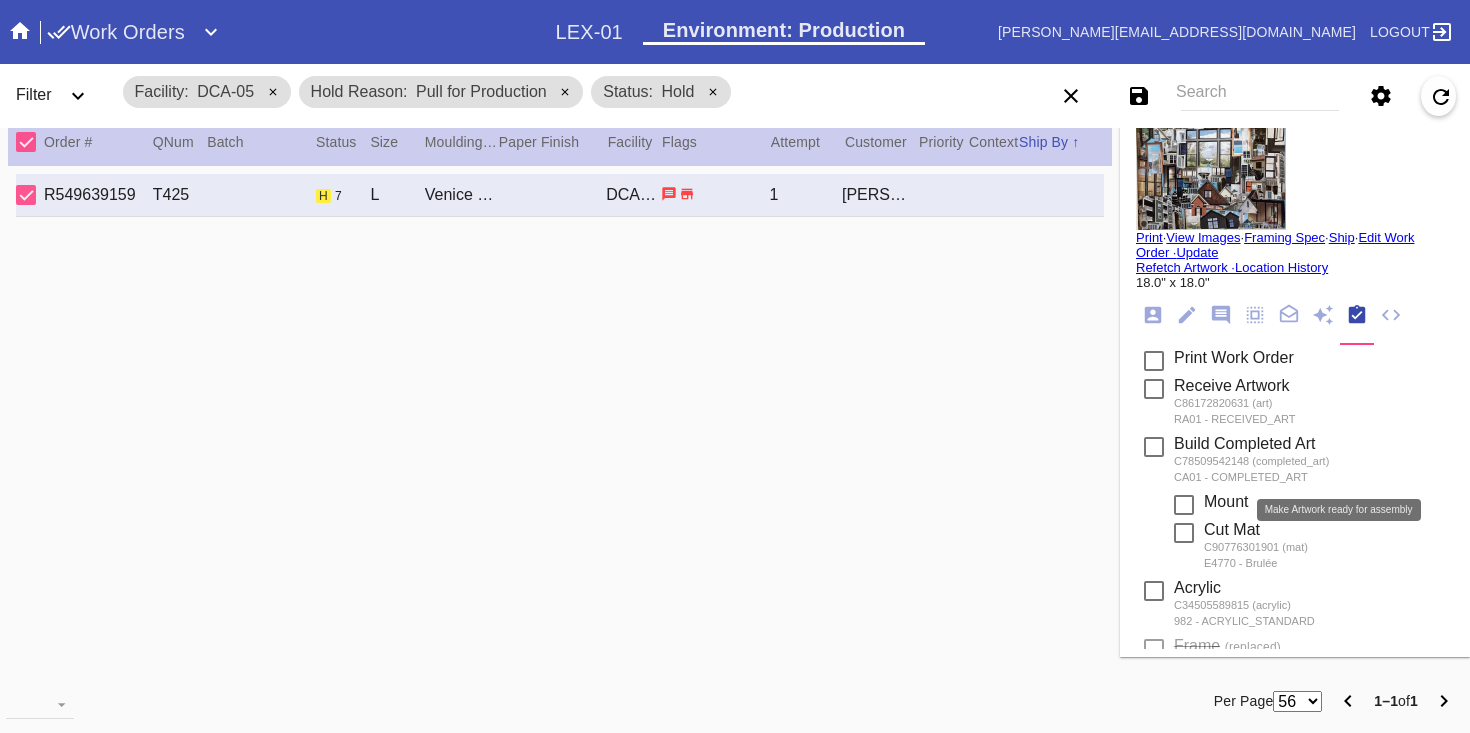 scroll, scrollTop: 343, scrollLeft: 0, axis: vertical 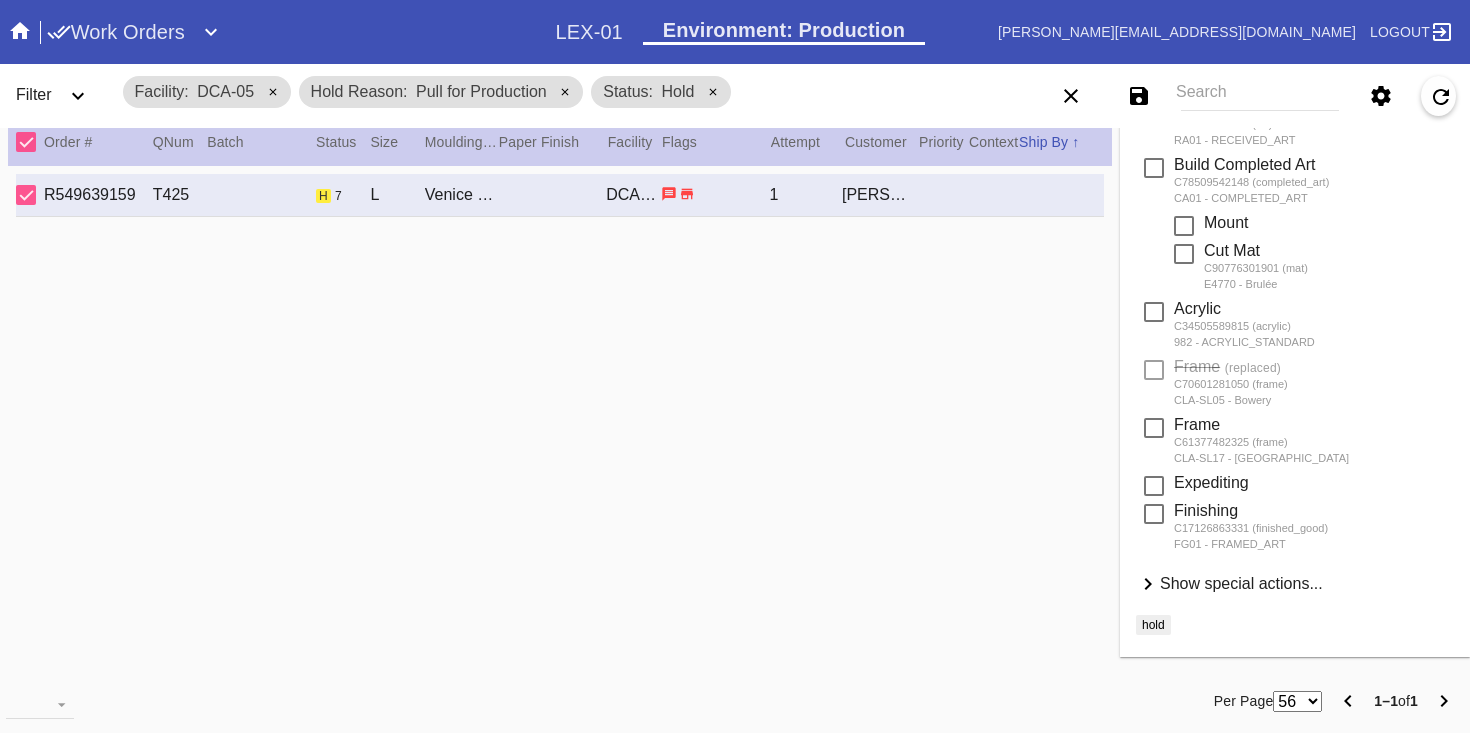 click on "Show special actions..." at bounding box center [1241, 583] 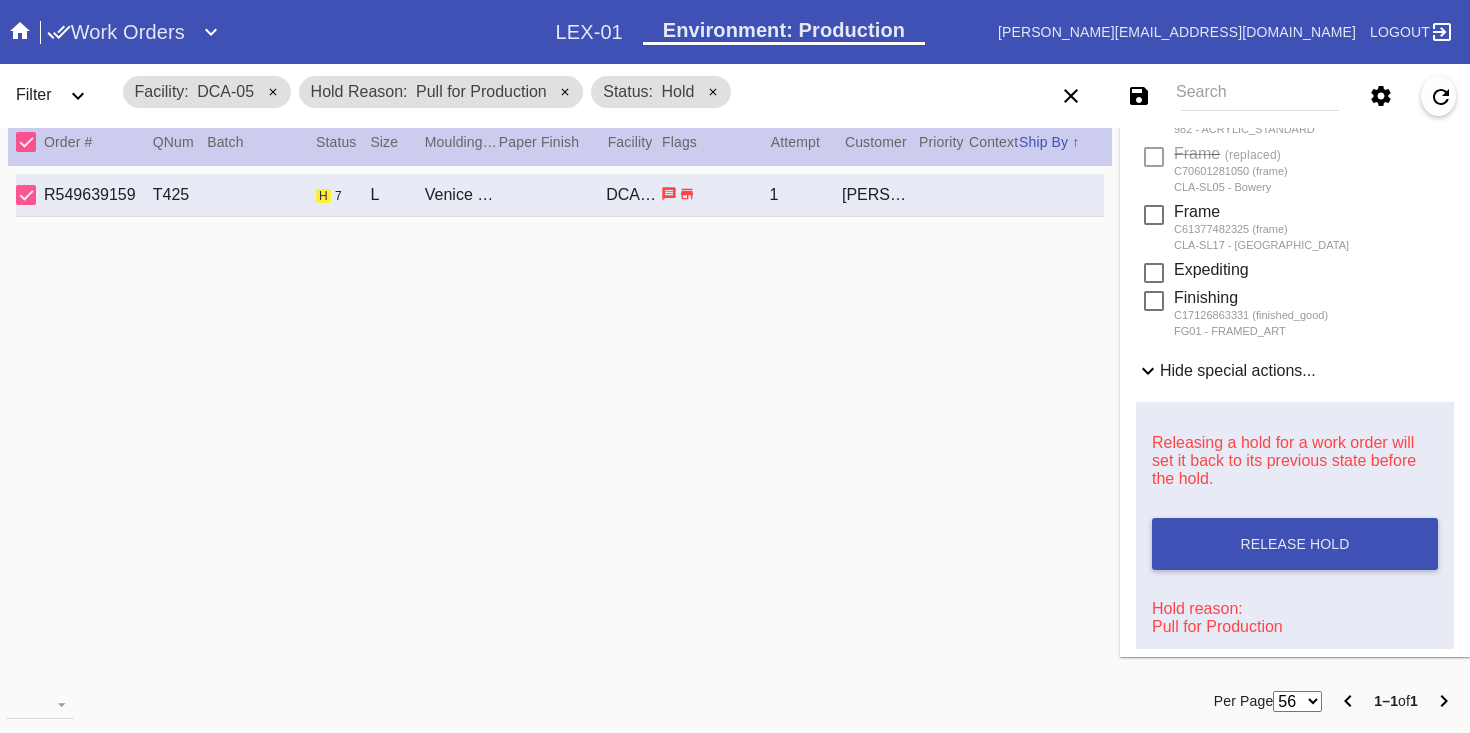 scroll, scrollTop: 586, scrollLeft: 0, axis: vertical 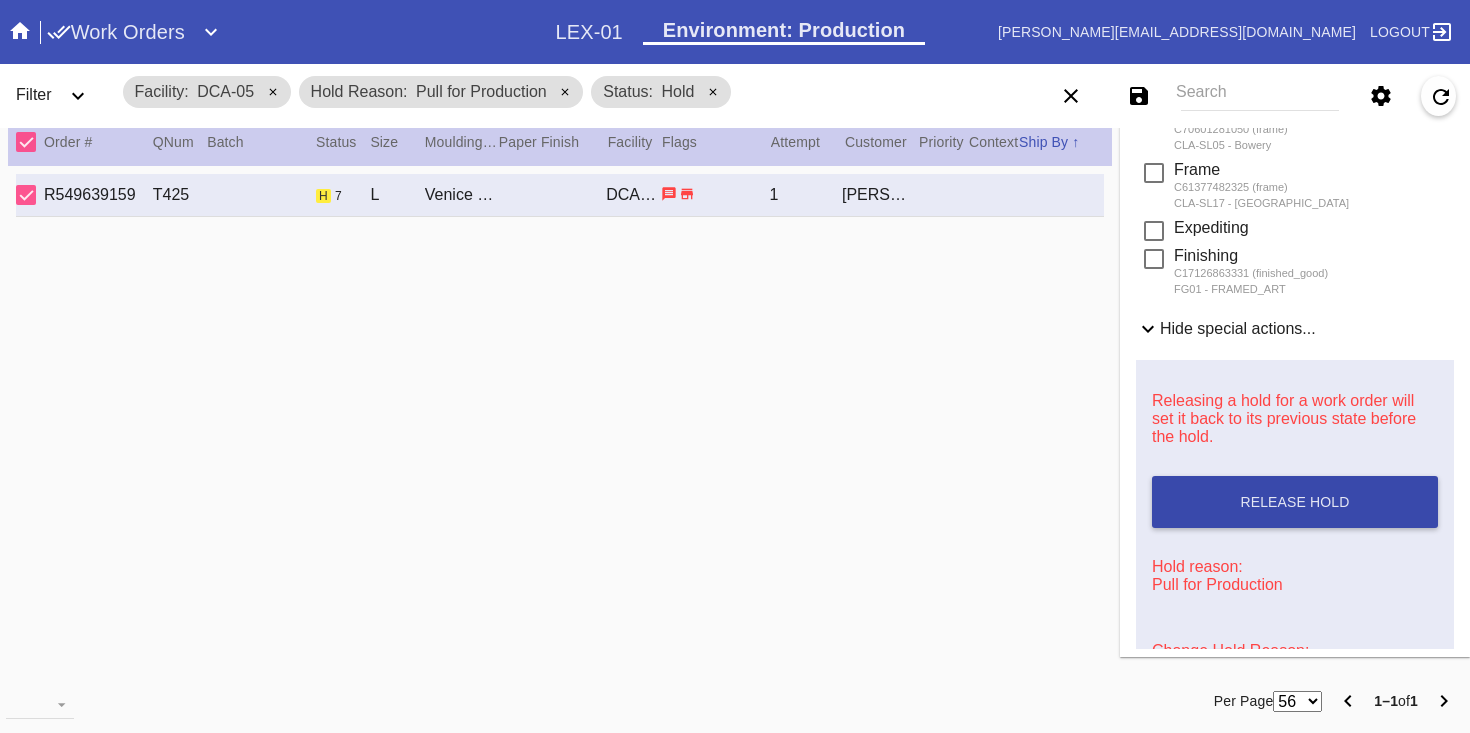 click on "Release Hold" at bounding box center [1295, 502] 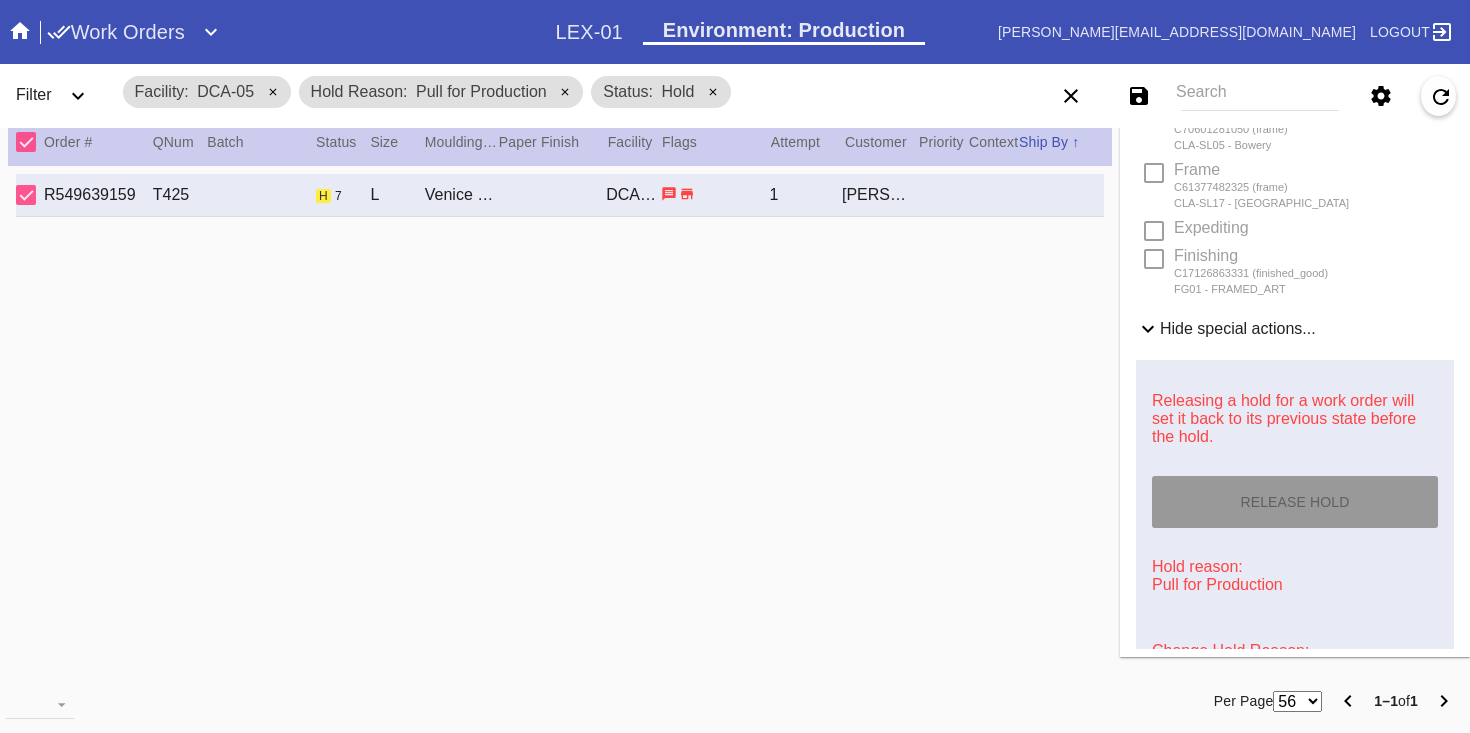 type on "[DATE]" 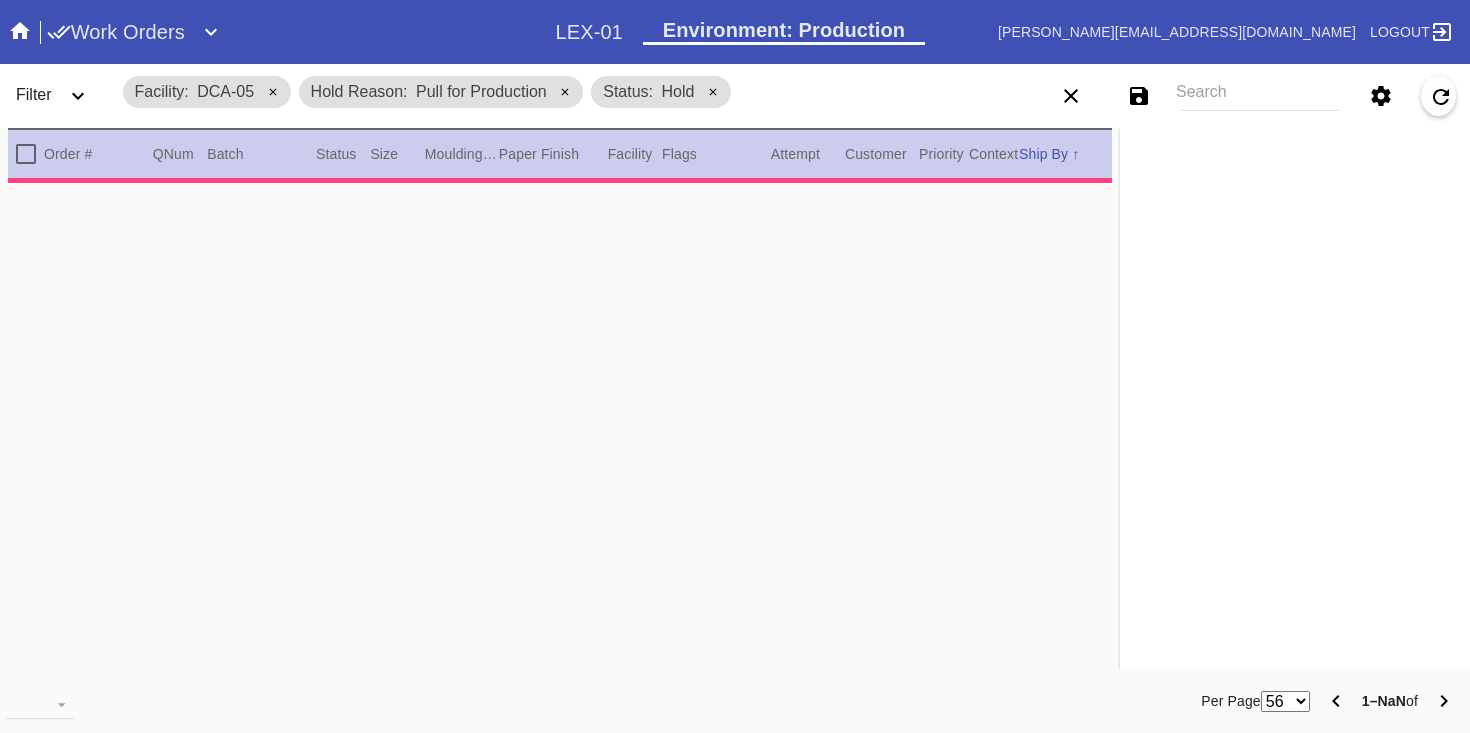 scroll, scrollTop: 0, scrollLeft: 0, axis: both 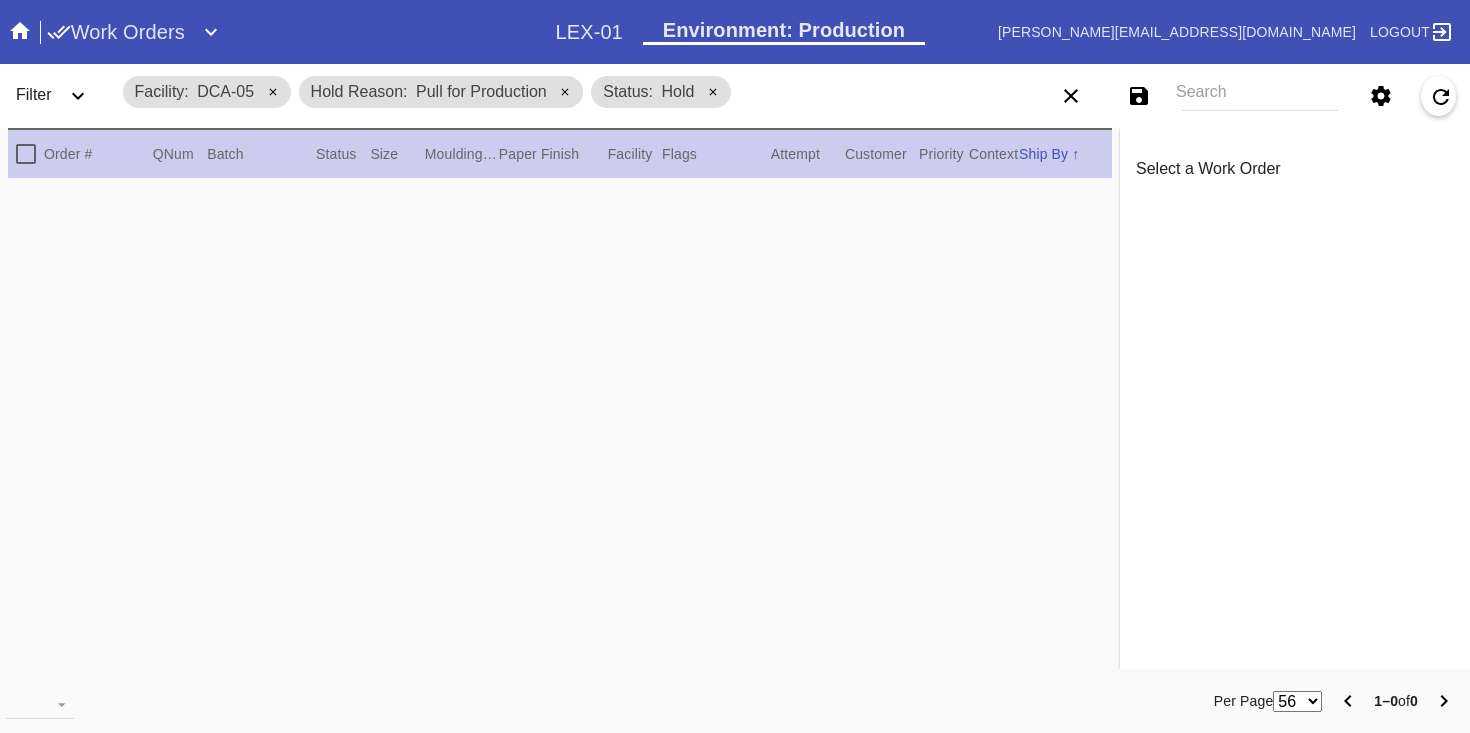 click on "DCA-05" at bounding box center [225, 91] 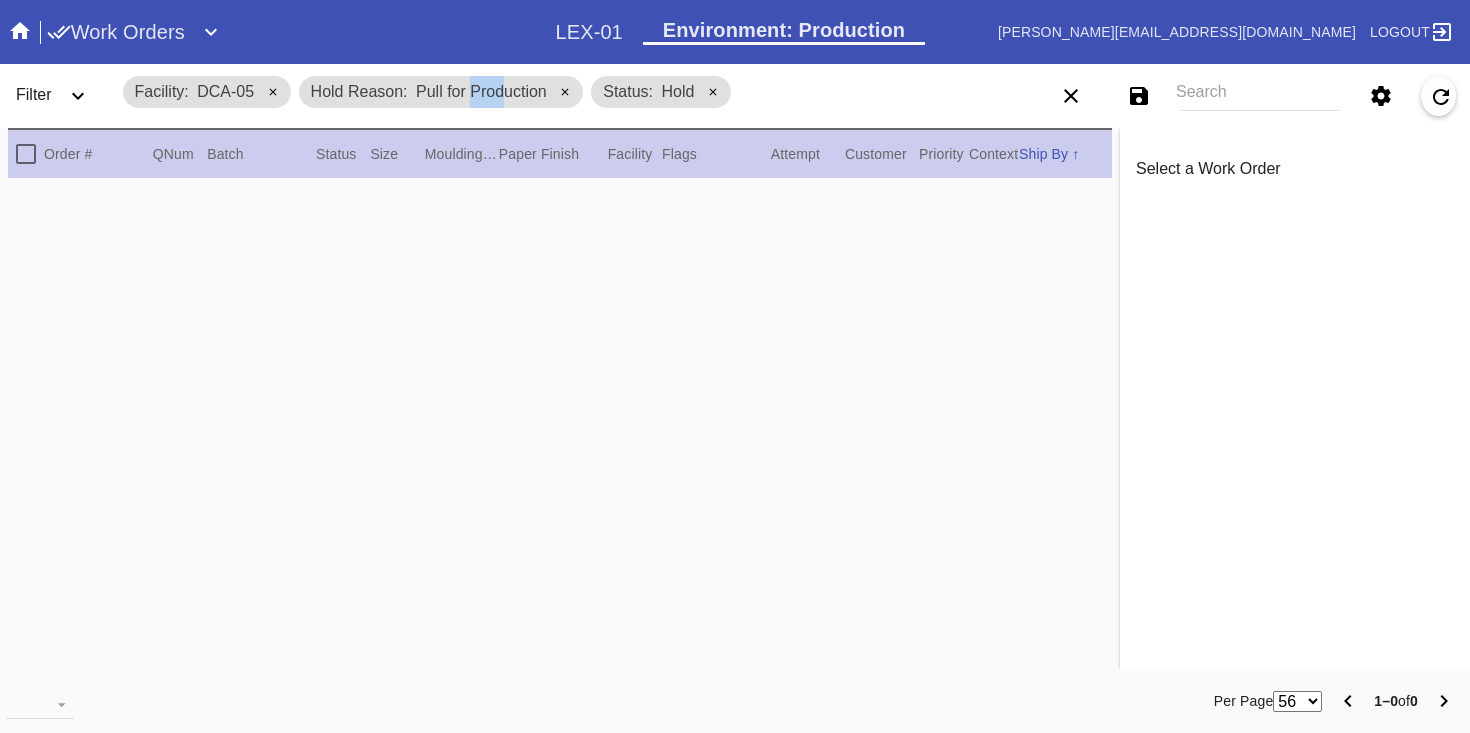 click on "Pull for Production" at bounding box center (481, 91) 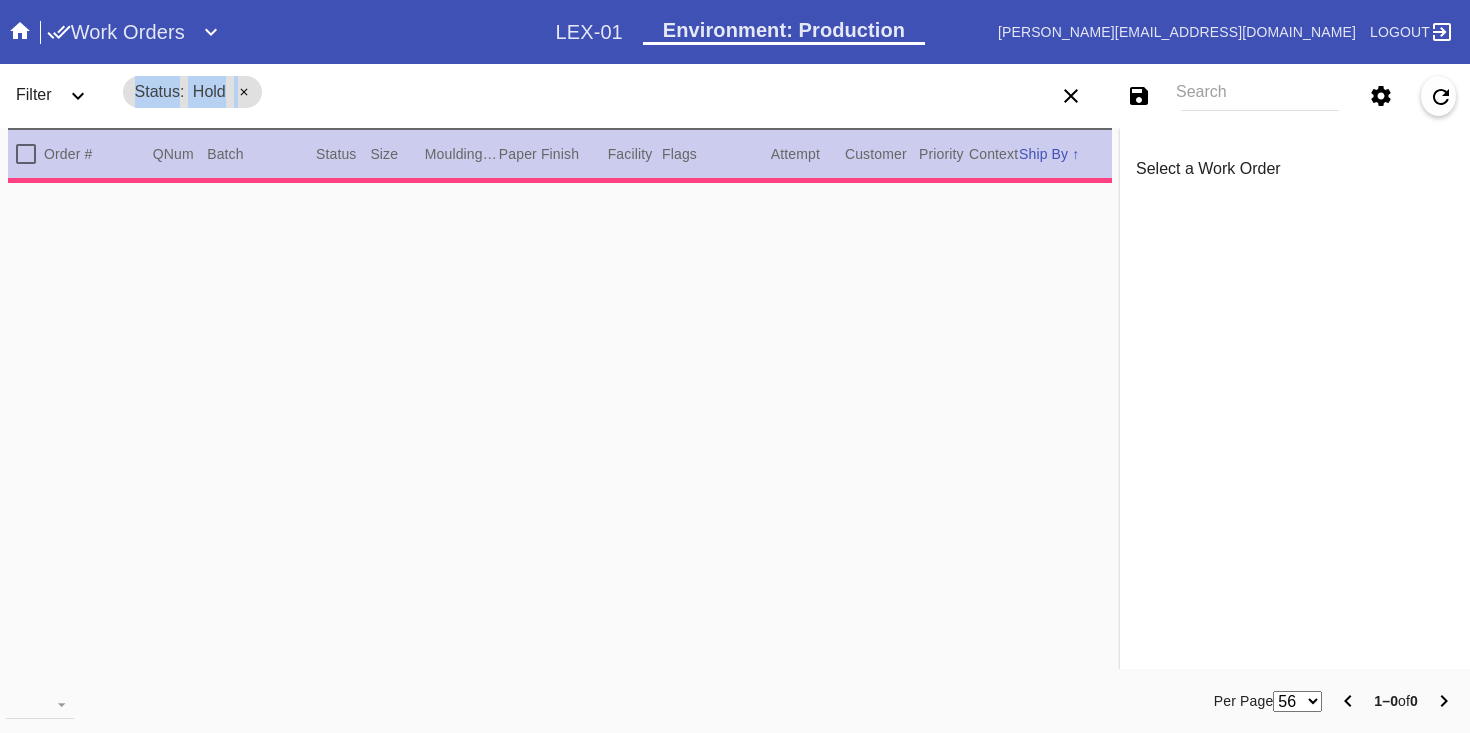 click on "Status
Hold" at bounding box center [193, 92] 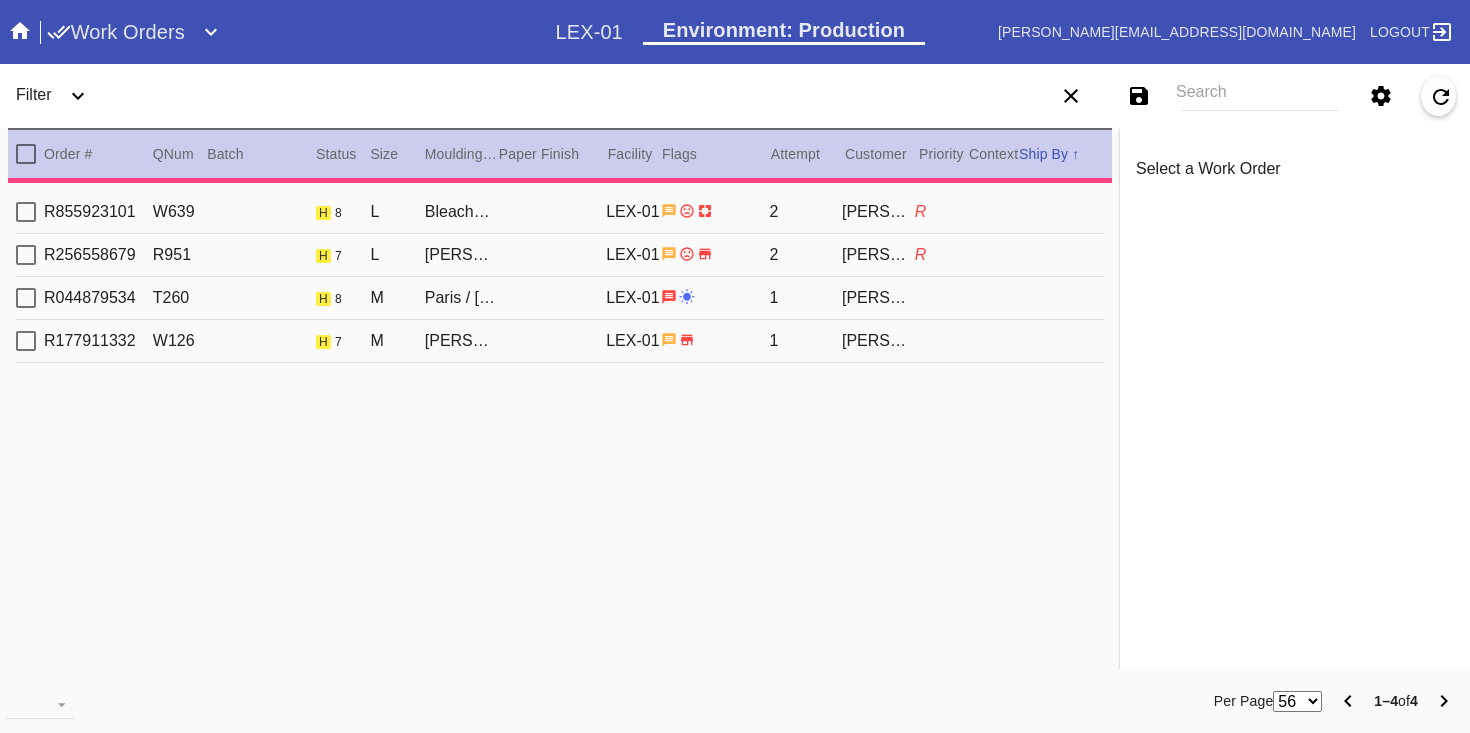 click on "Search" at bounding box center (1260, 96) 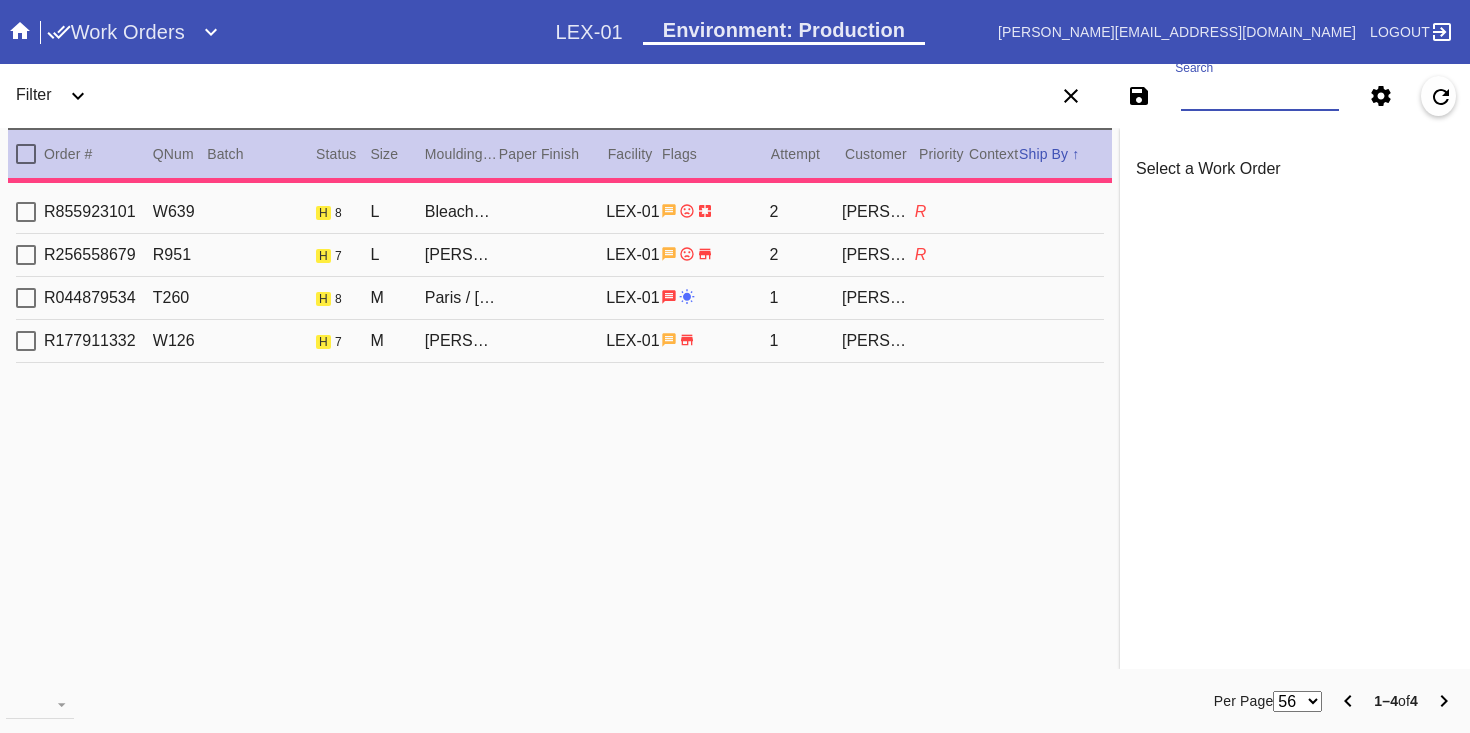 paste on "W526802543632059" 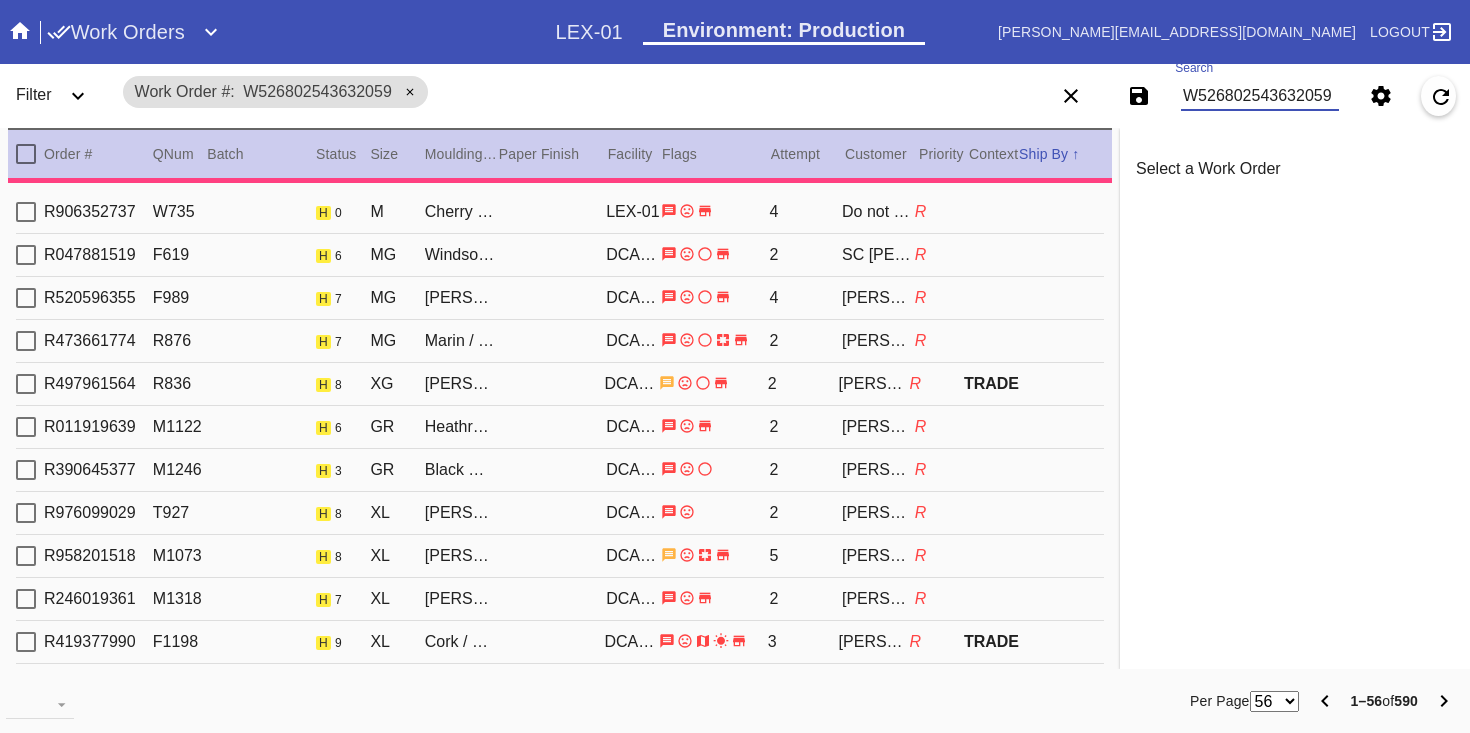 type on "1.5" 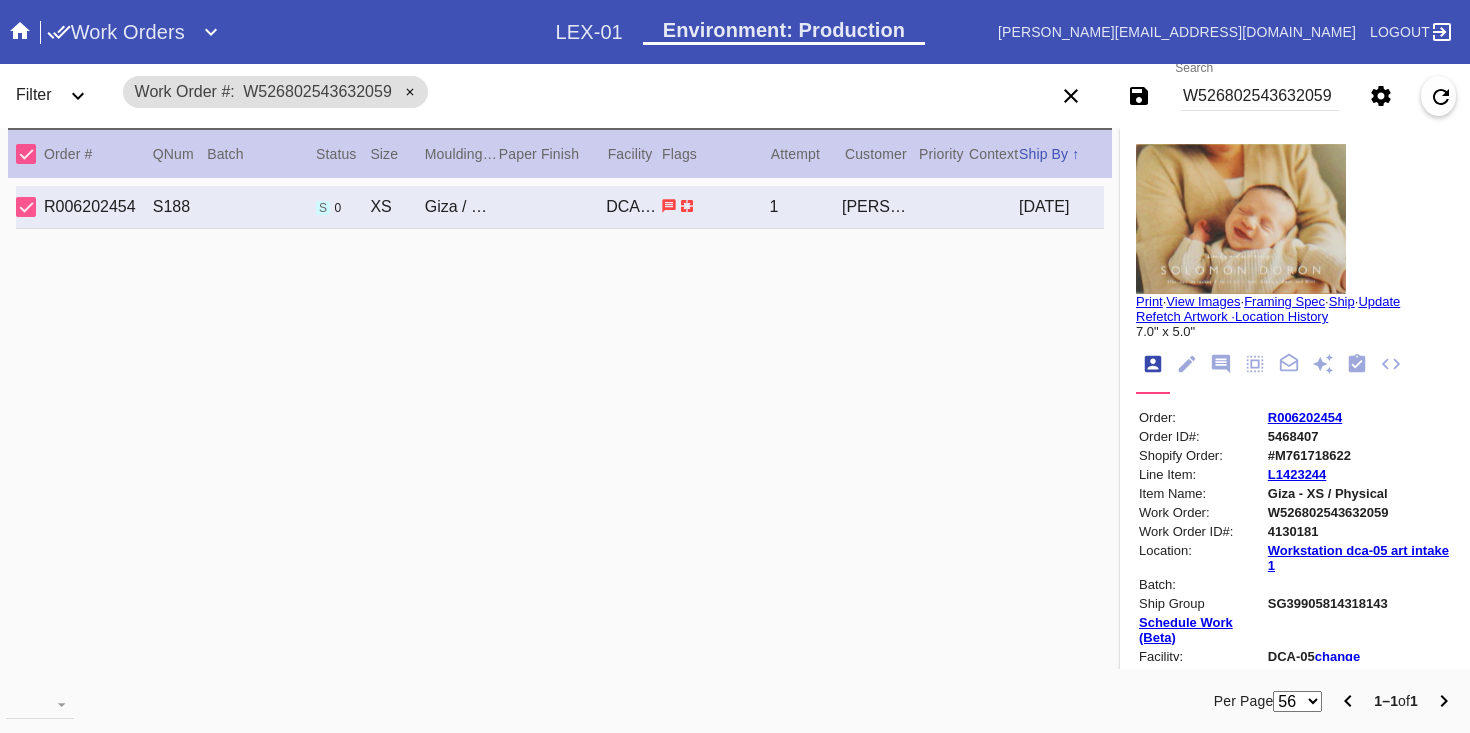 click on "Print" at bounding box center (1149, 301) 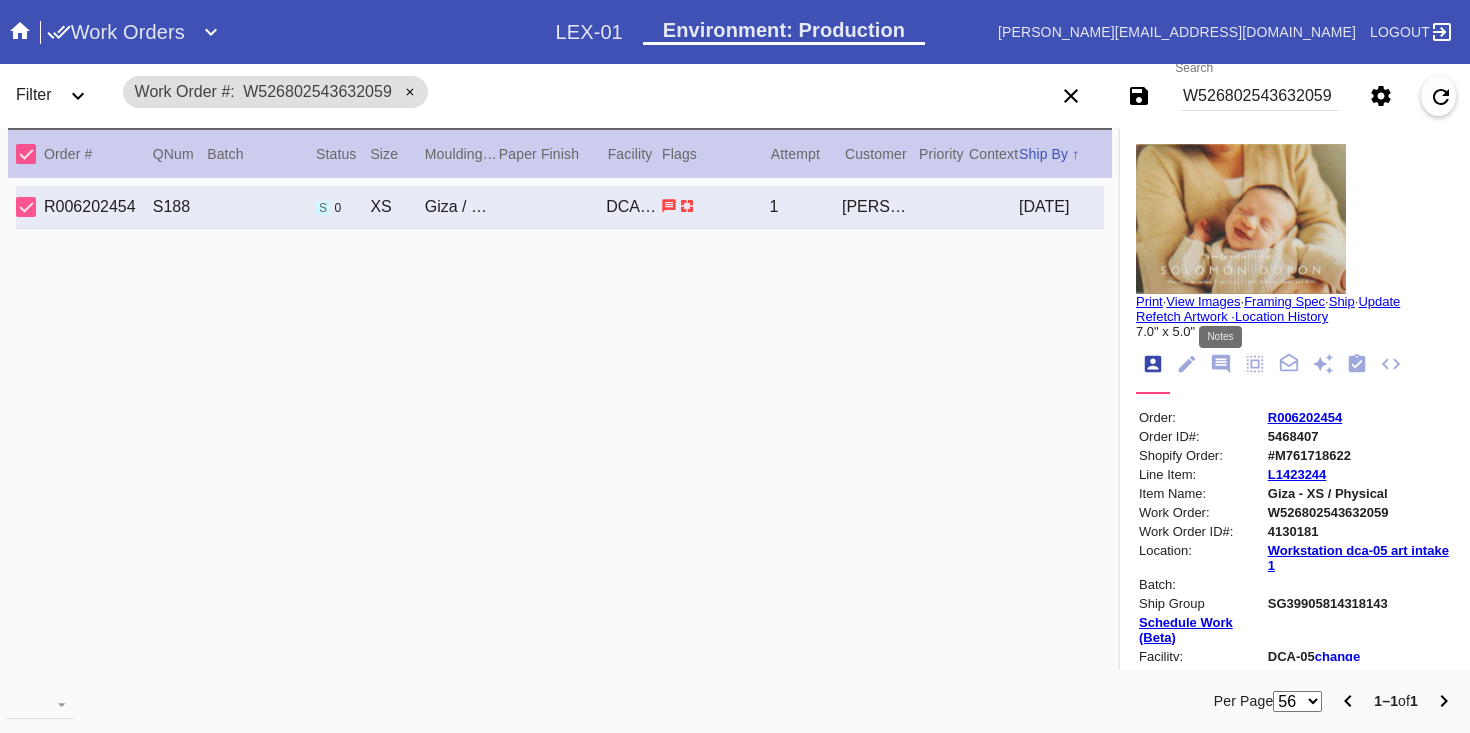 click 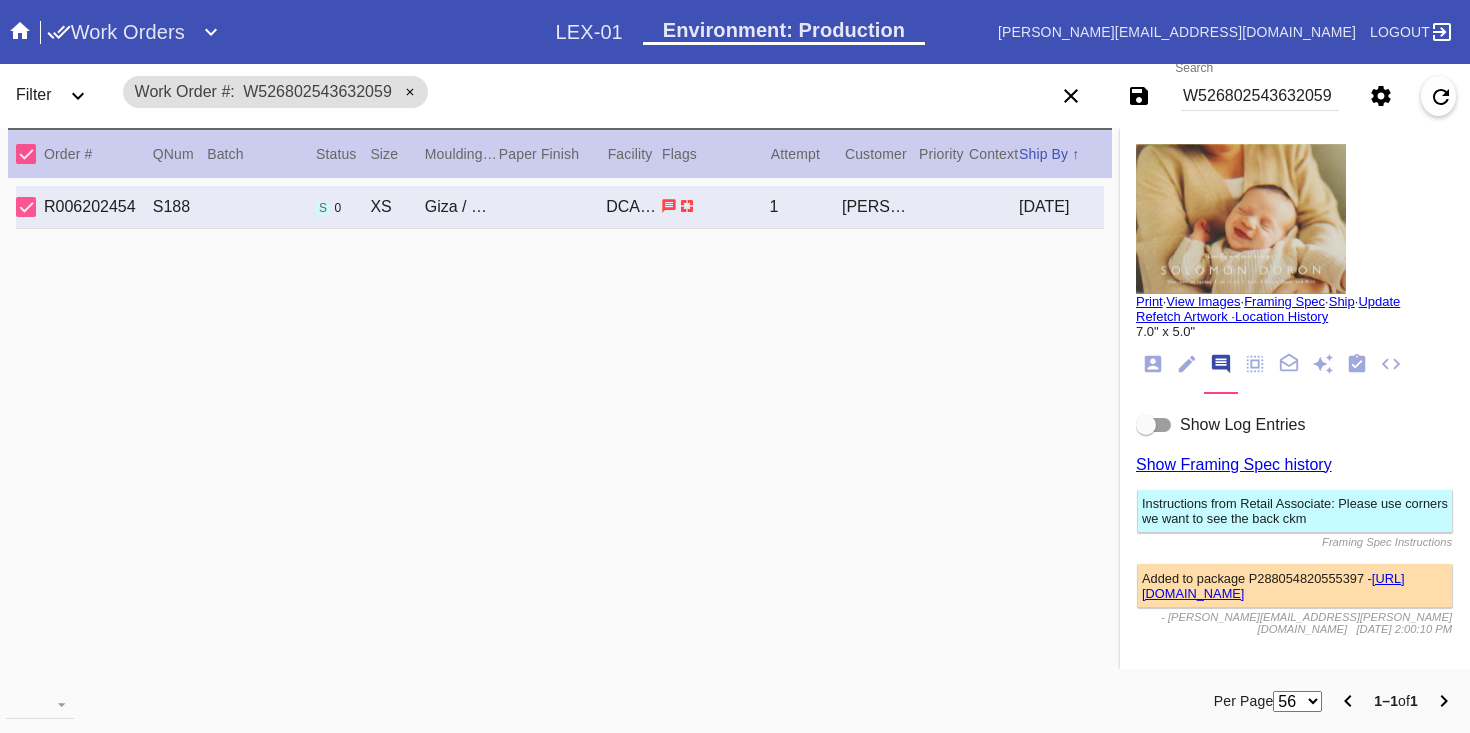 scroll, scrollTop: 112, scrollLeft: 0, axis: vertical 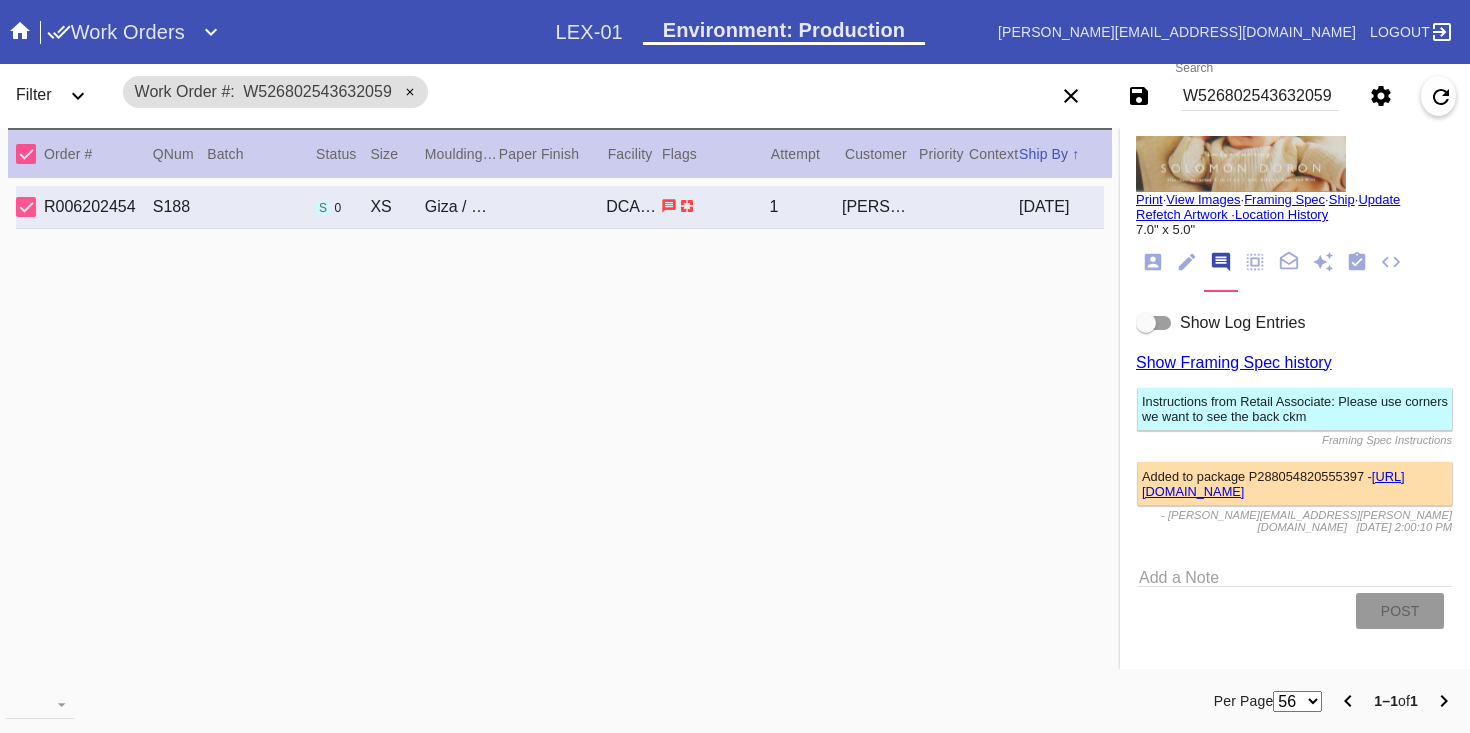 click on "Show Log Entries" at bounding box center (1242, 322) 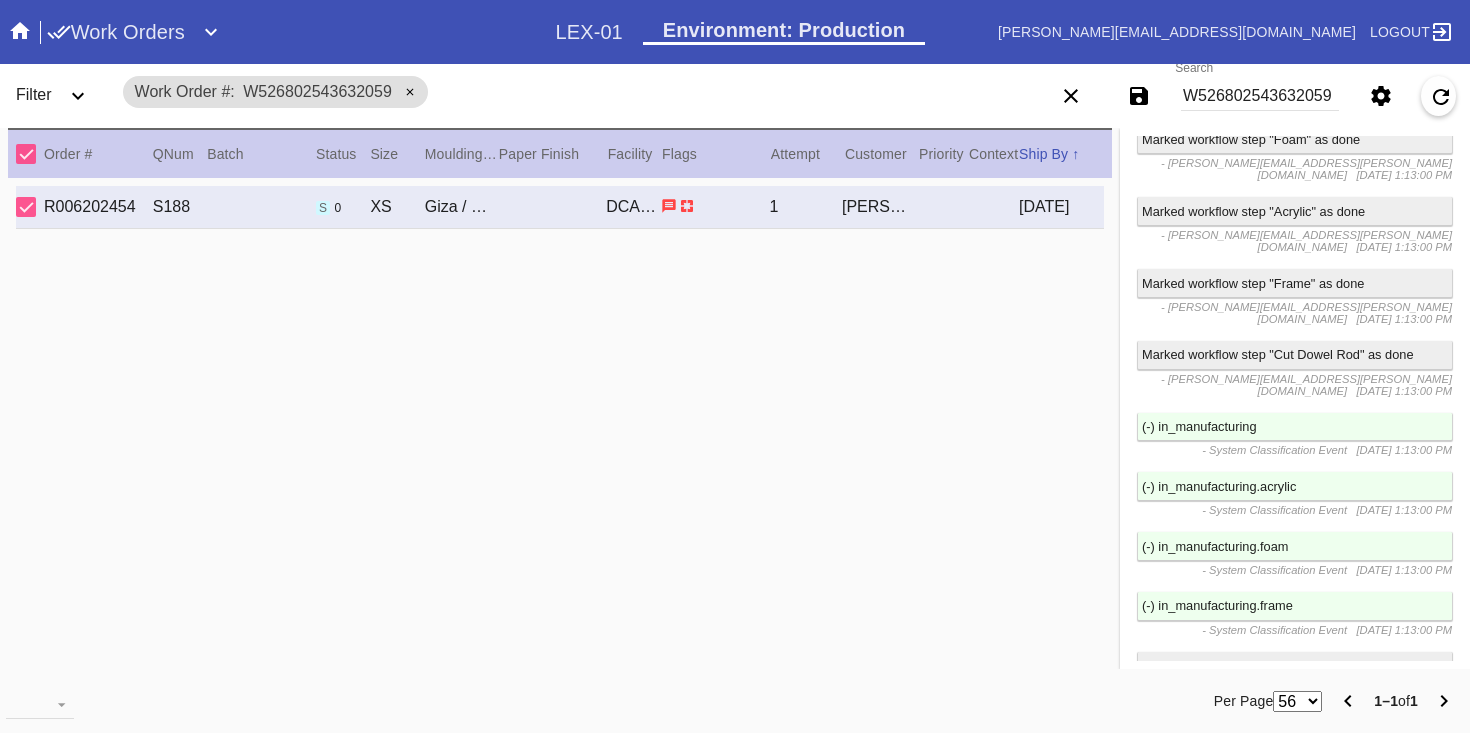 scroll, scrollTop: 4245, scrollLeft: 0, axis: vertical 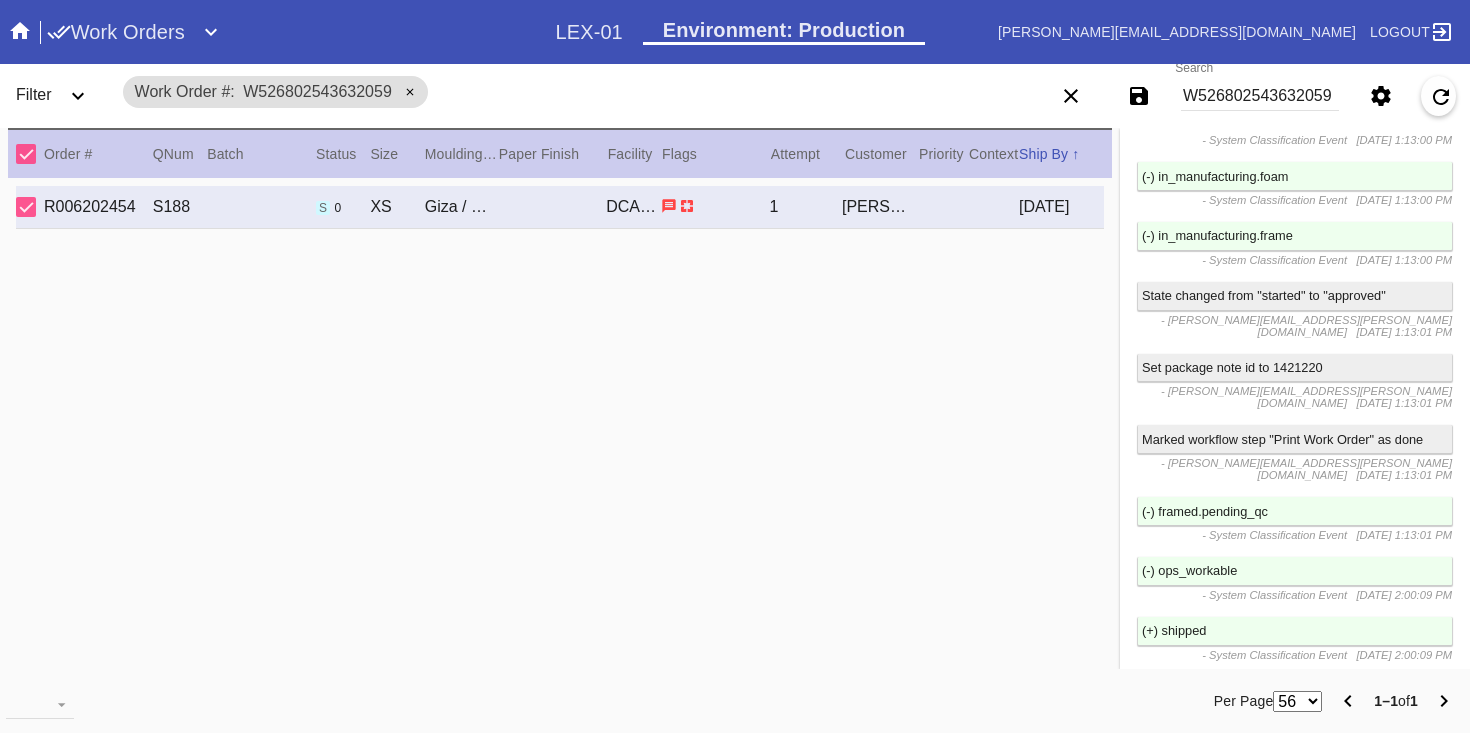 click on "R006202454 S188 s   0 XS Giza / No Mat DCA-05 1 Jane Rich
2025-06-27" at bounding box center [560, 429] 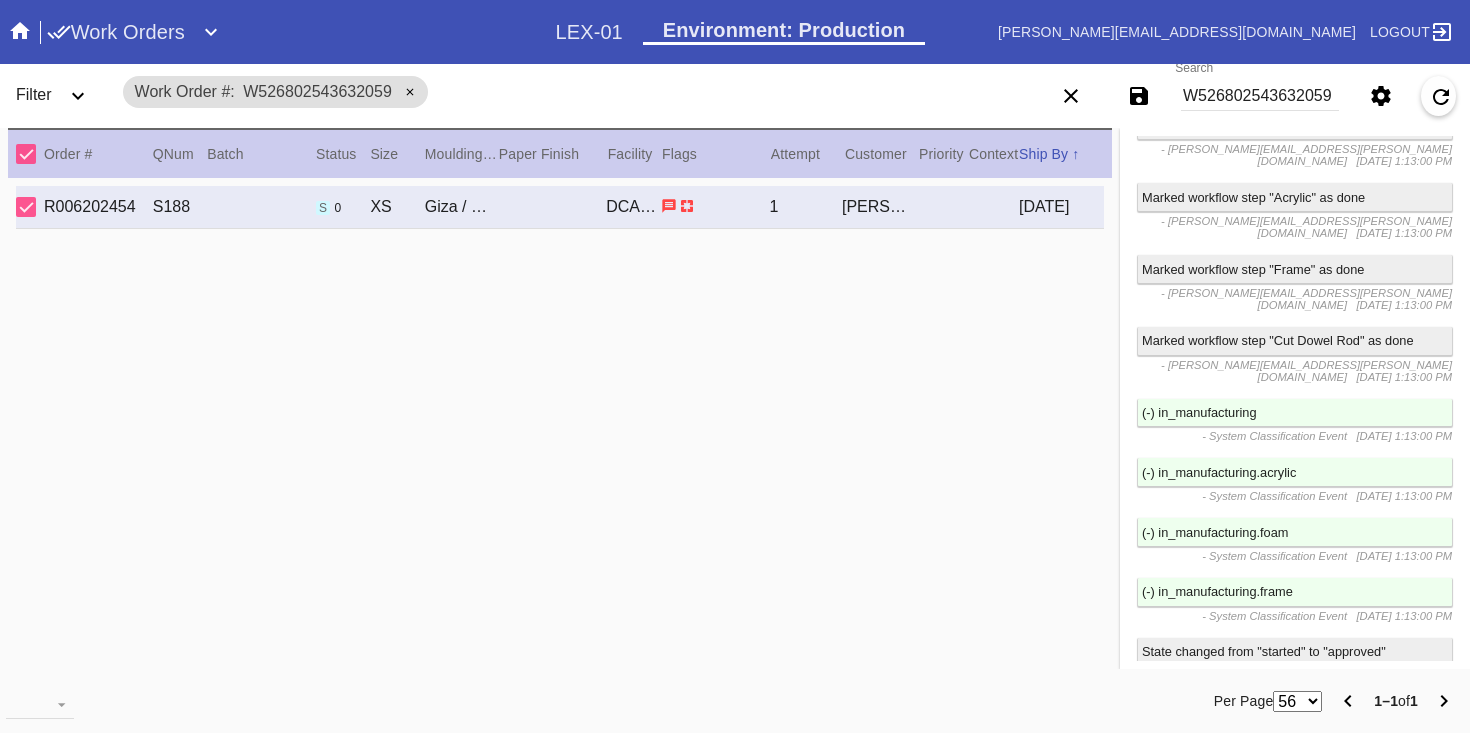 scroll, scrollTop: 4245, scrollLeft: 0, axis: vertical 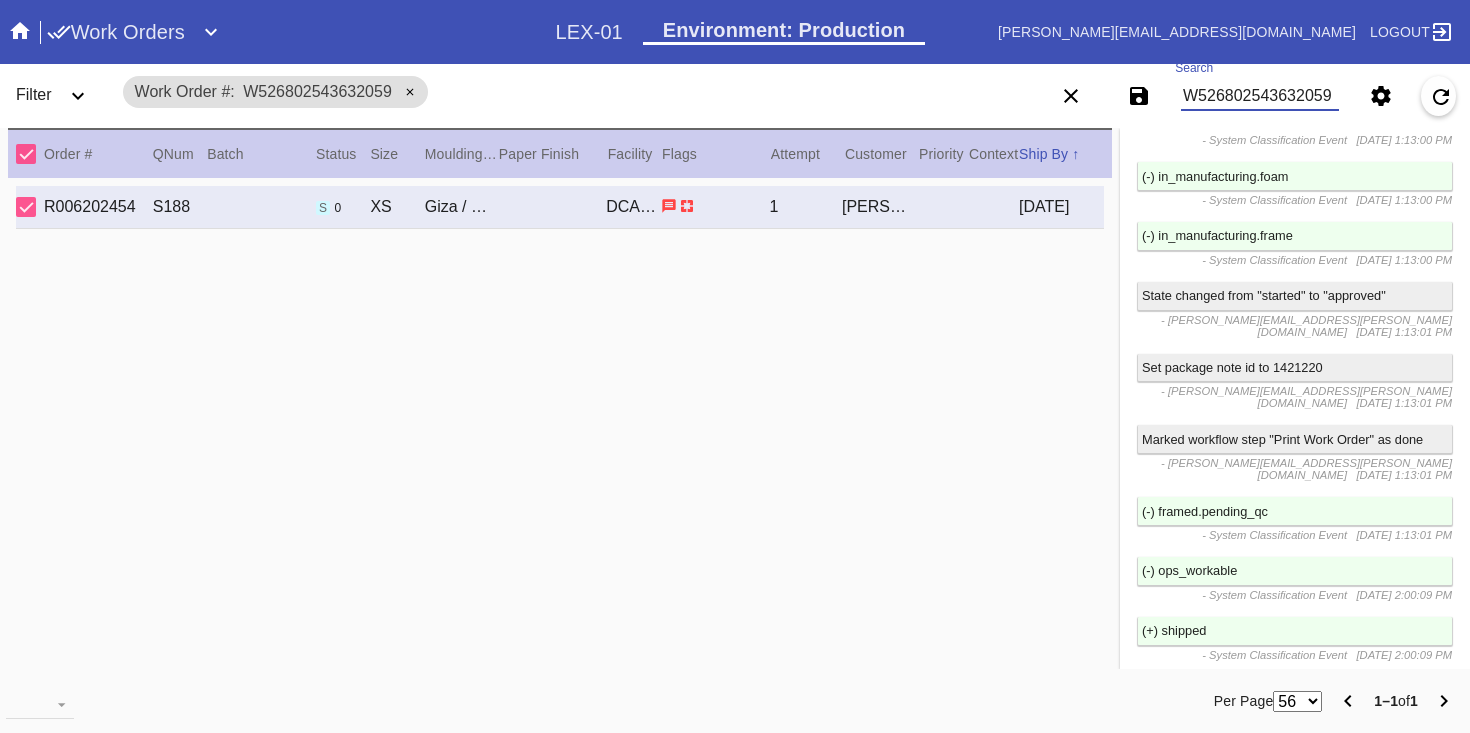 click on "W526802543632059" at bounding box center [1260, 96] 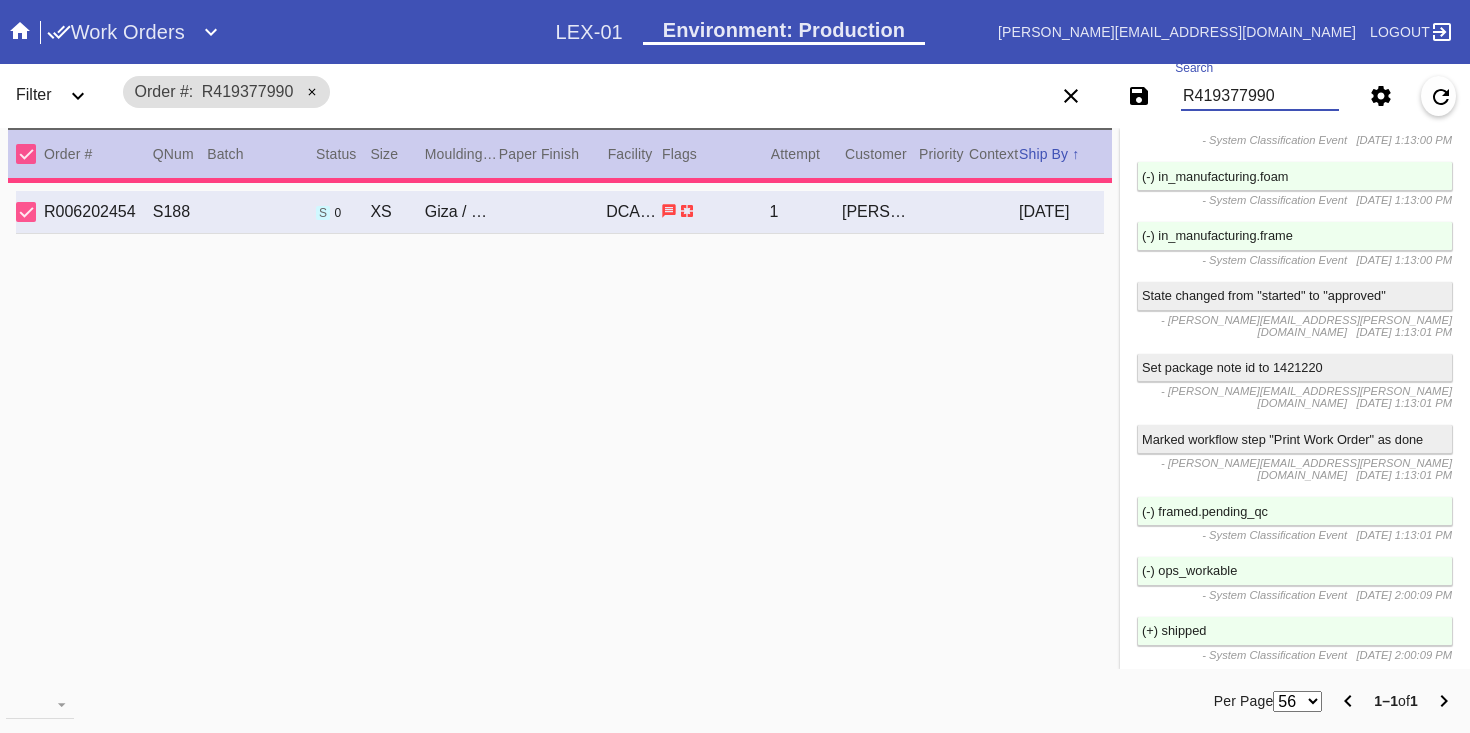 type 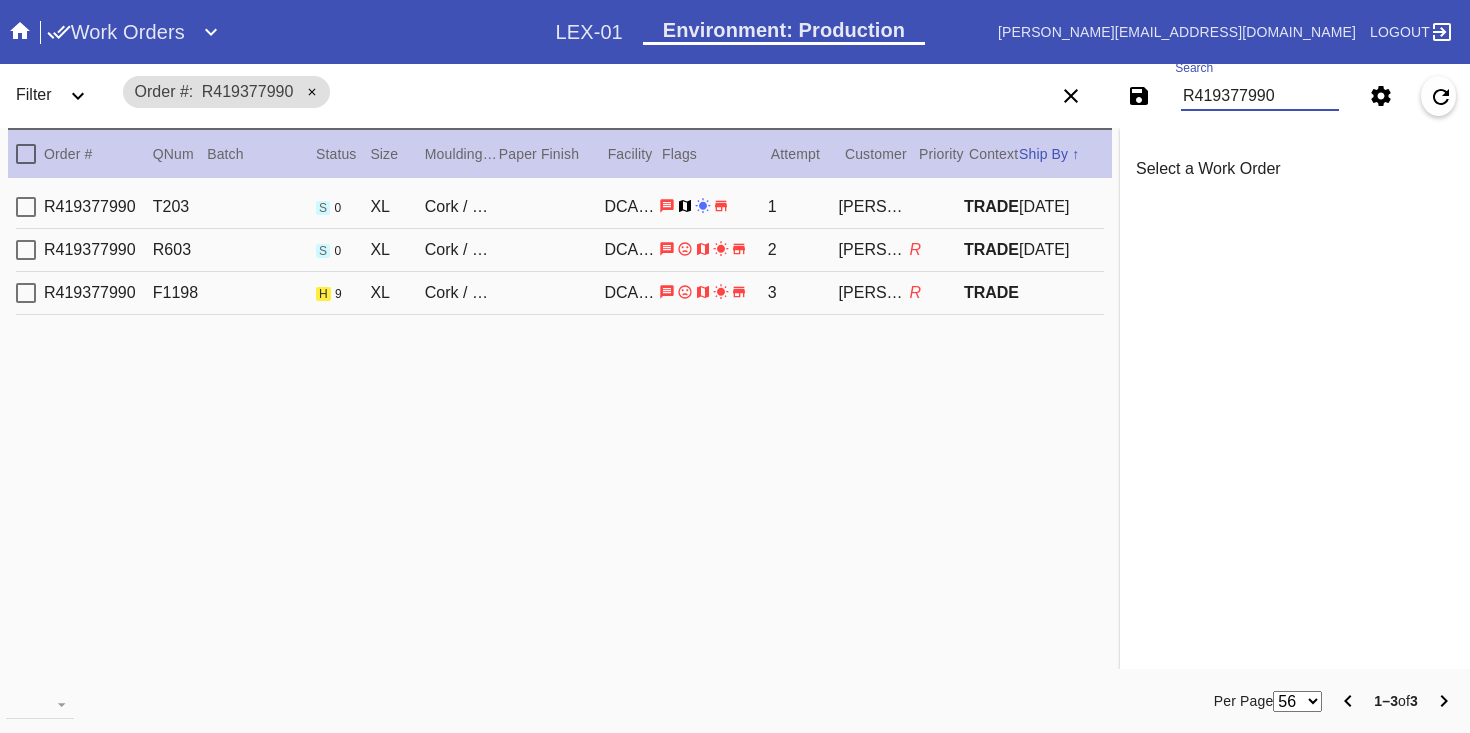 scroll, scrollTop: 0, scrollLeft: 0, axis: both 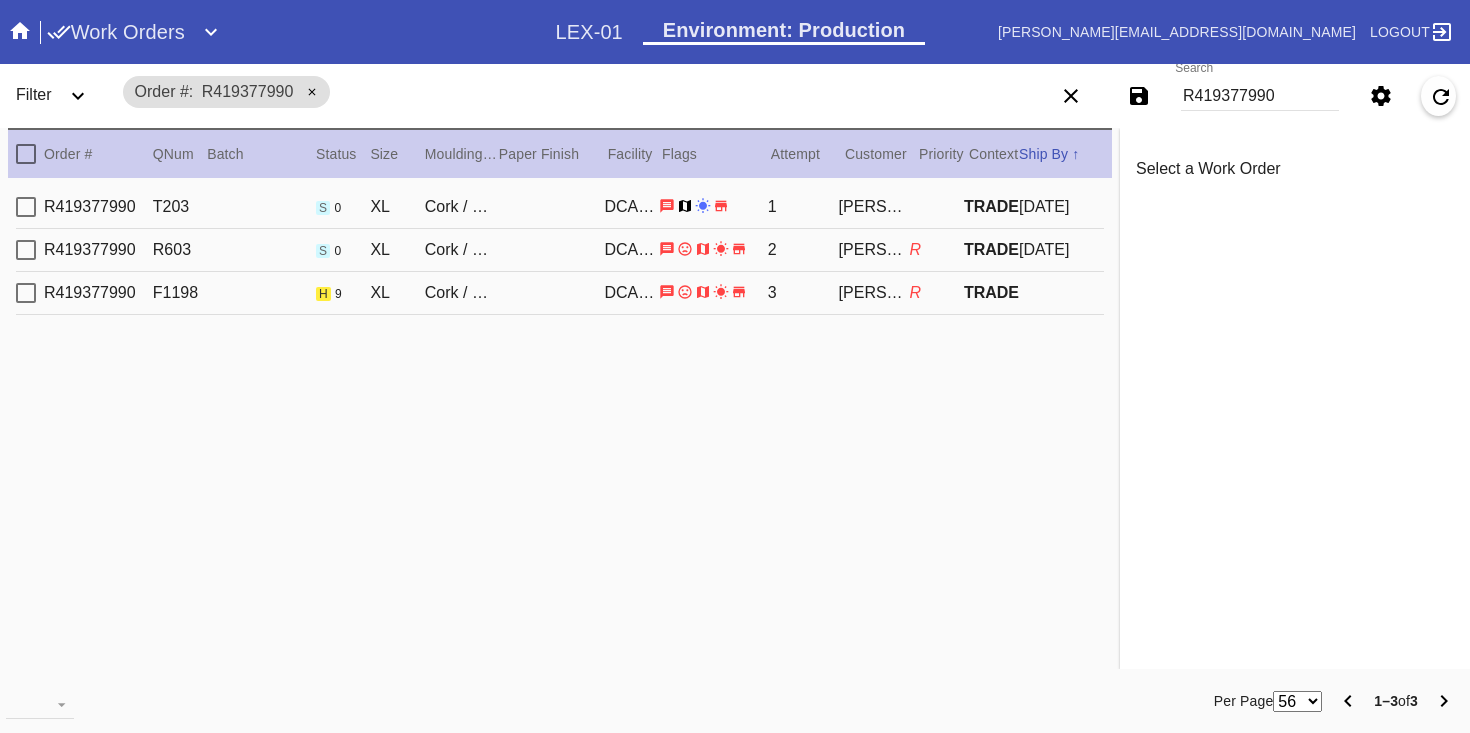 click on "R419377990 F1198 h   9 XL Cork / Off White Oversized DCA-05 3 Samantha Saltzman
R
TRADE" at bounding box center (560, 293) 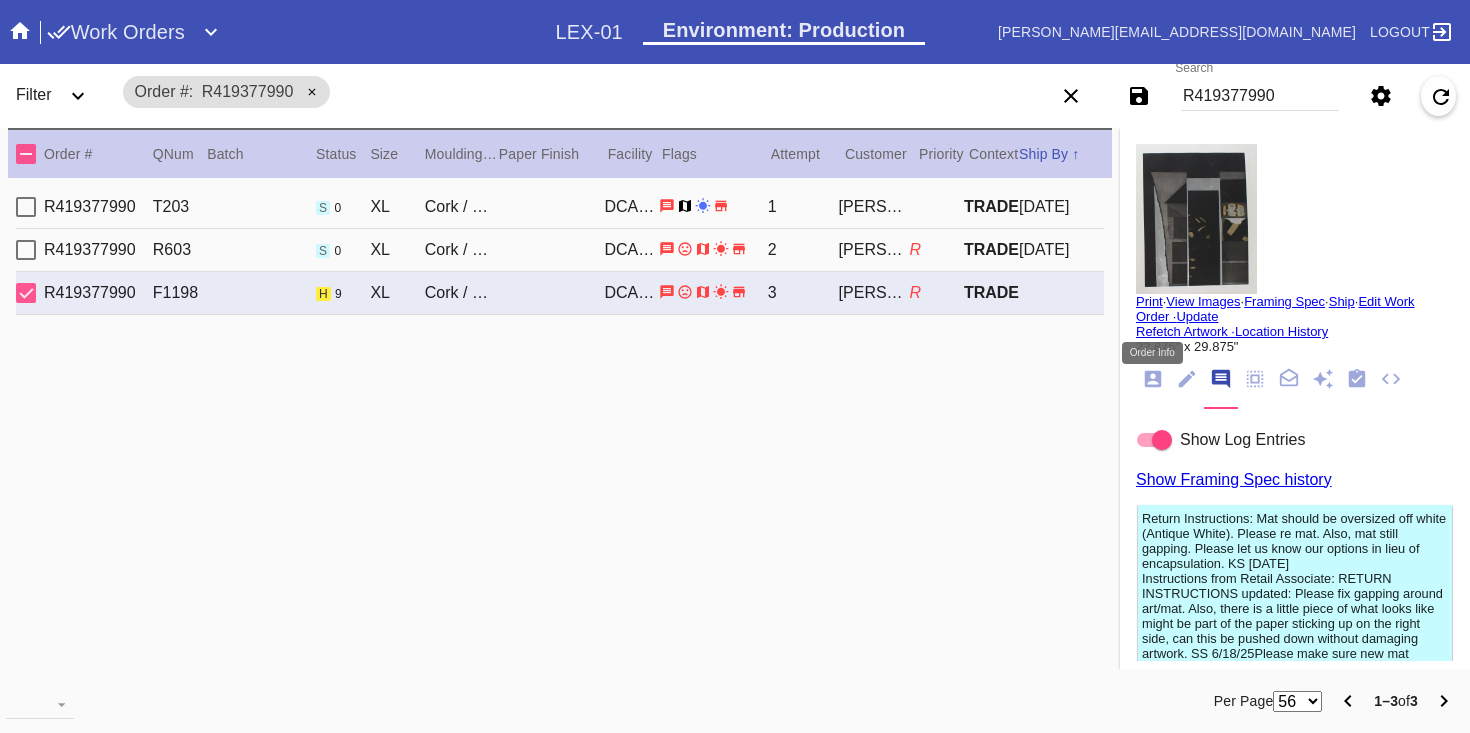 click 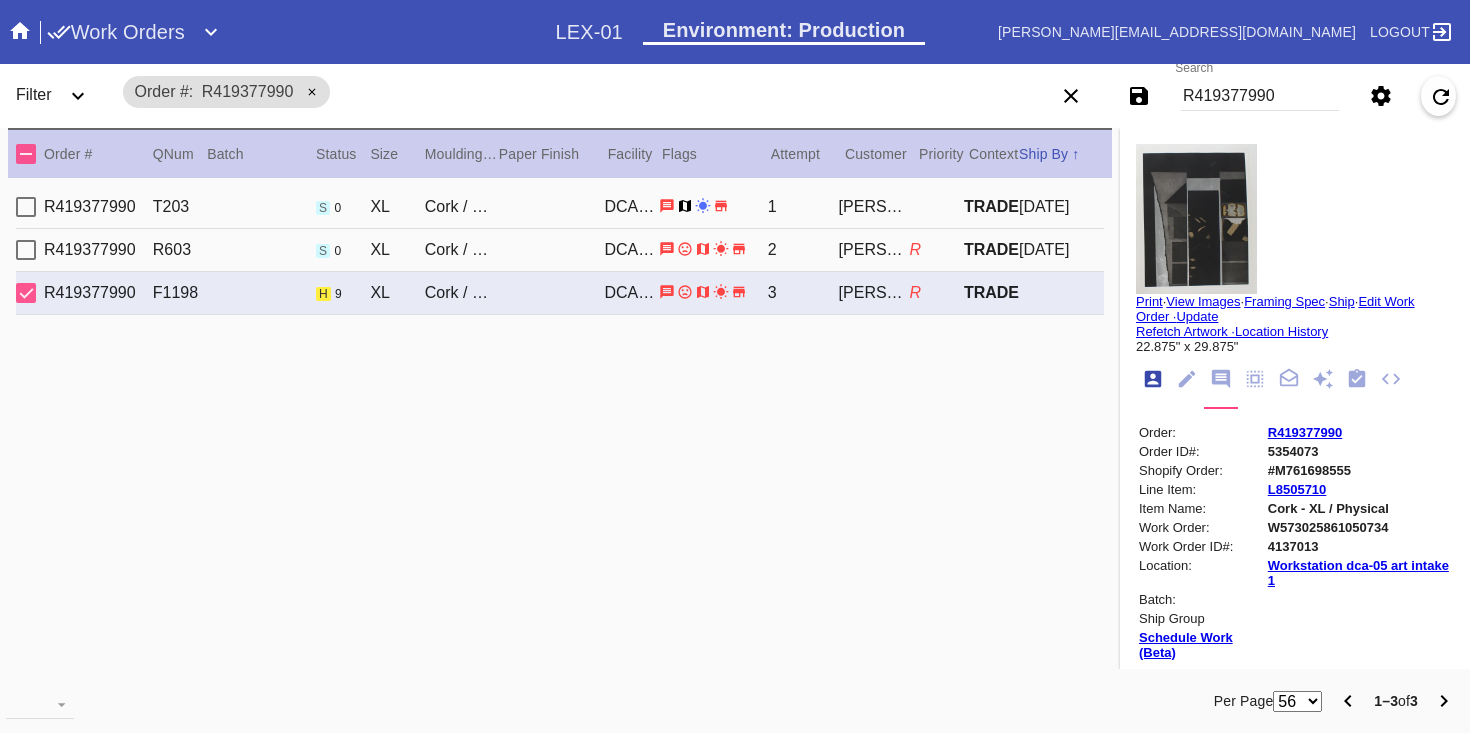 scroll, scrollTop: 24, scrollLeft: 0, axis: vertical 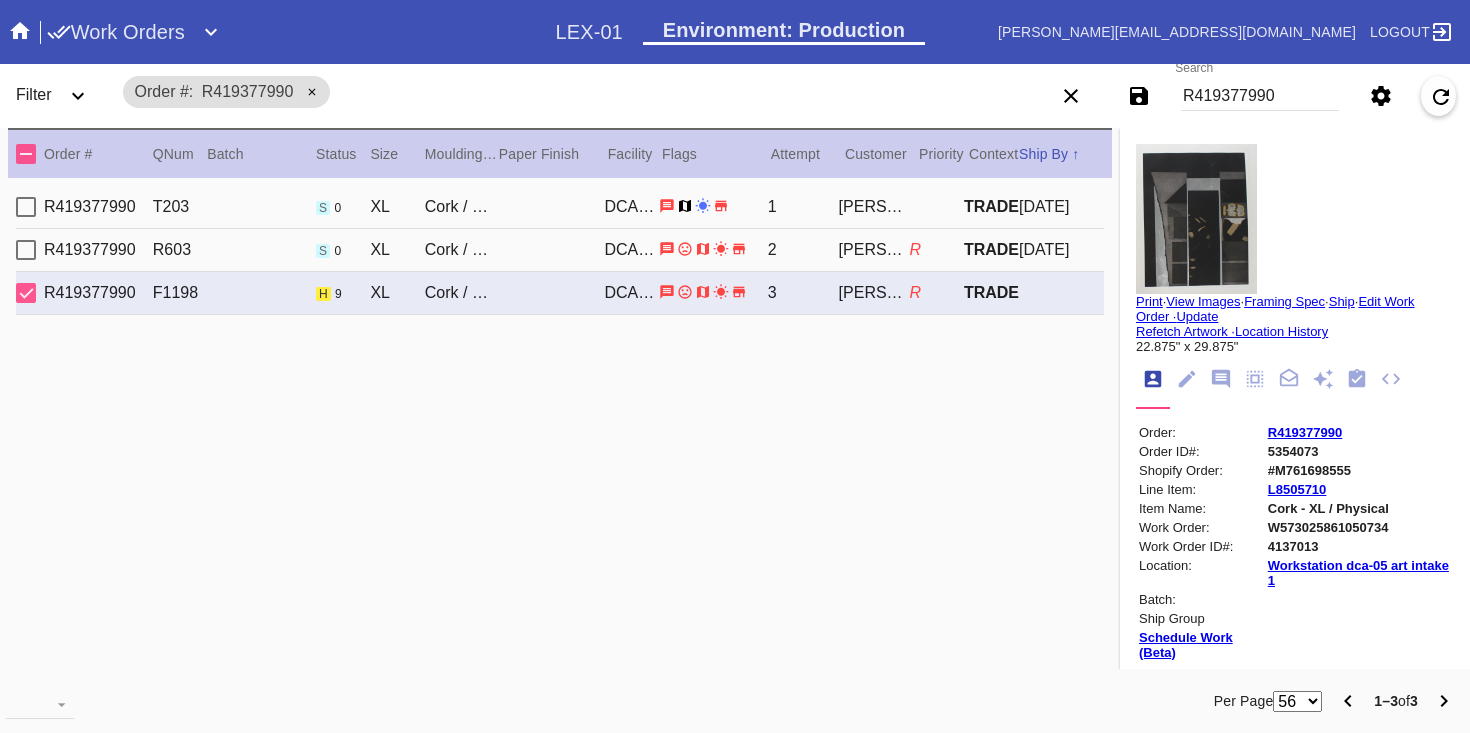 click on "W573025861050734" at bounding box center (1359, 527) 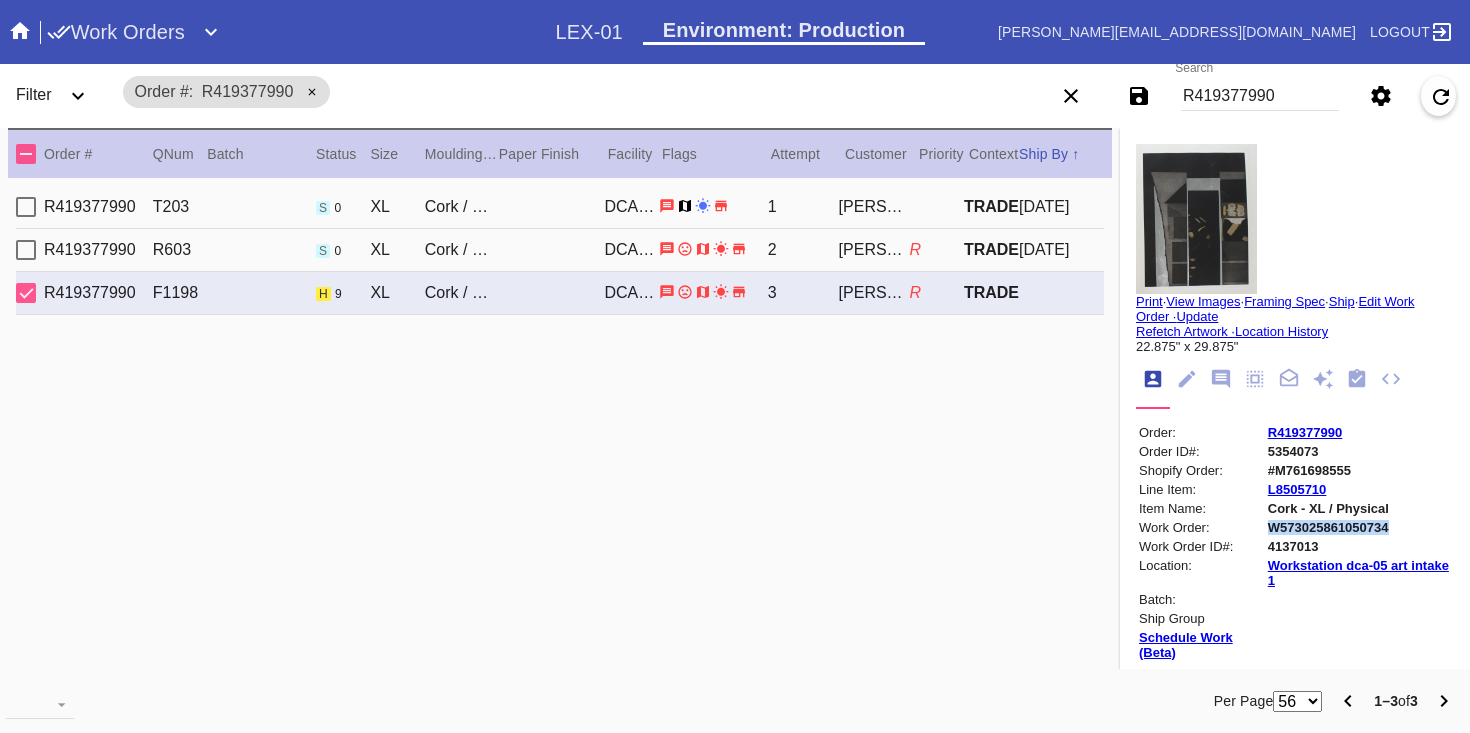 click on "W573025861050734" at bounding box center (1359, 527) 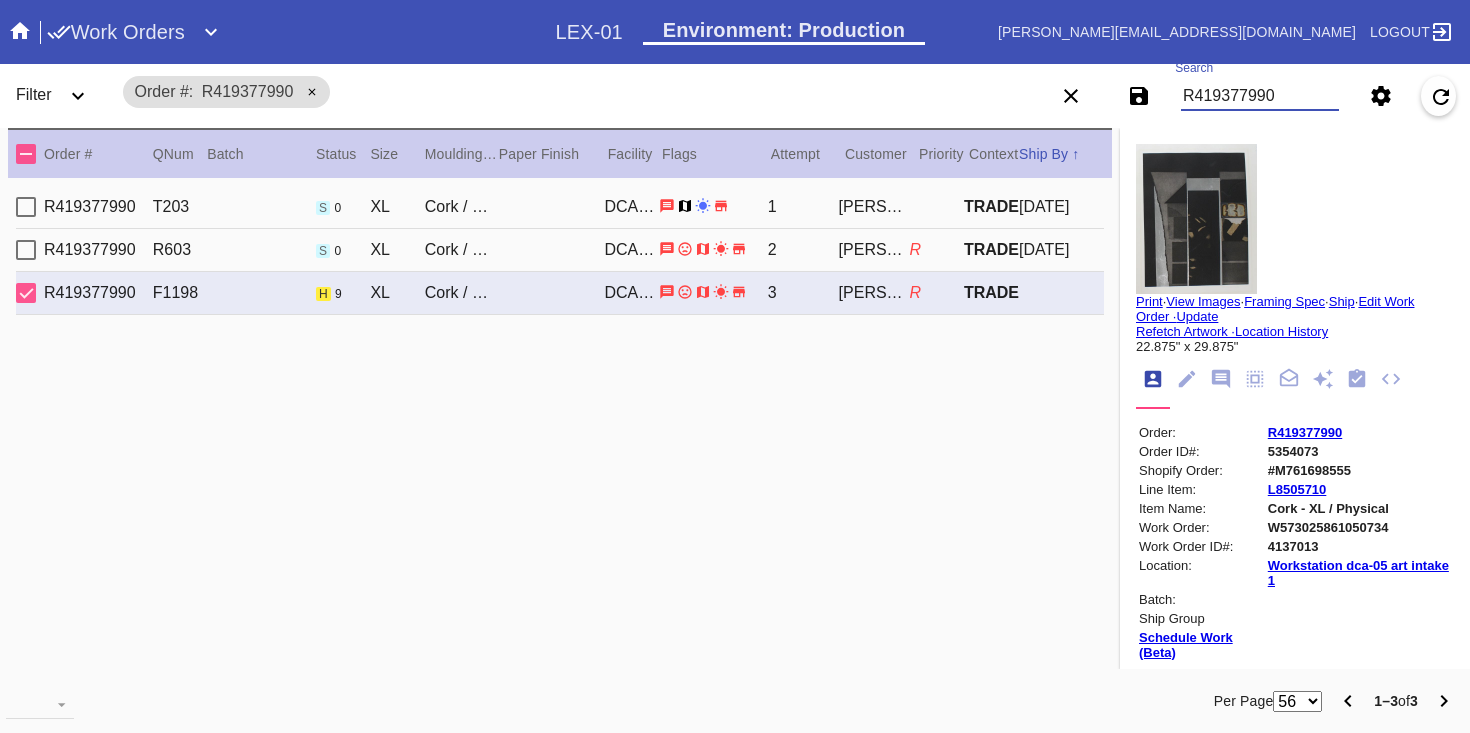 click on "R419377990" at bounding box center [1260, 96] 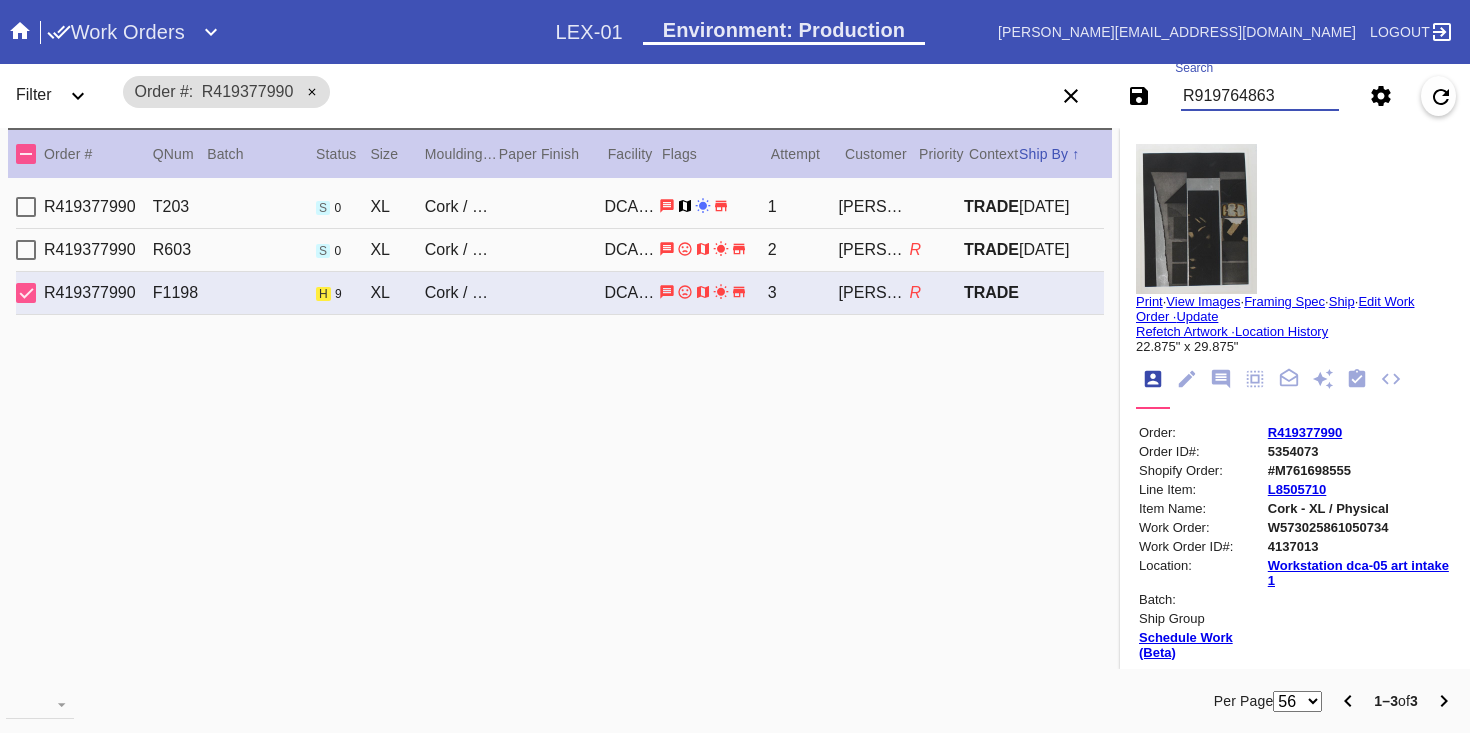 type on "R919764863" 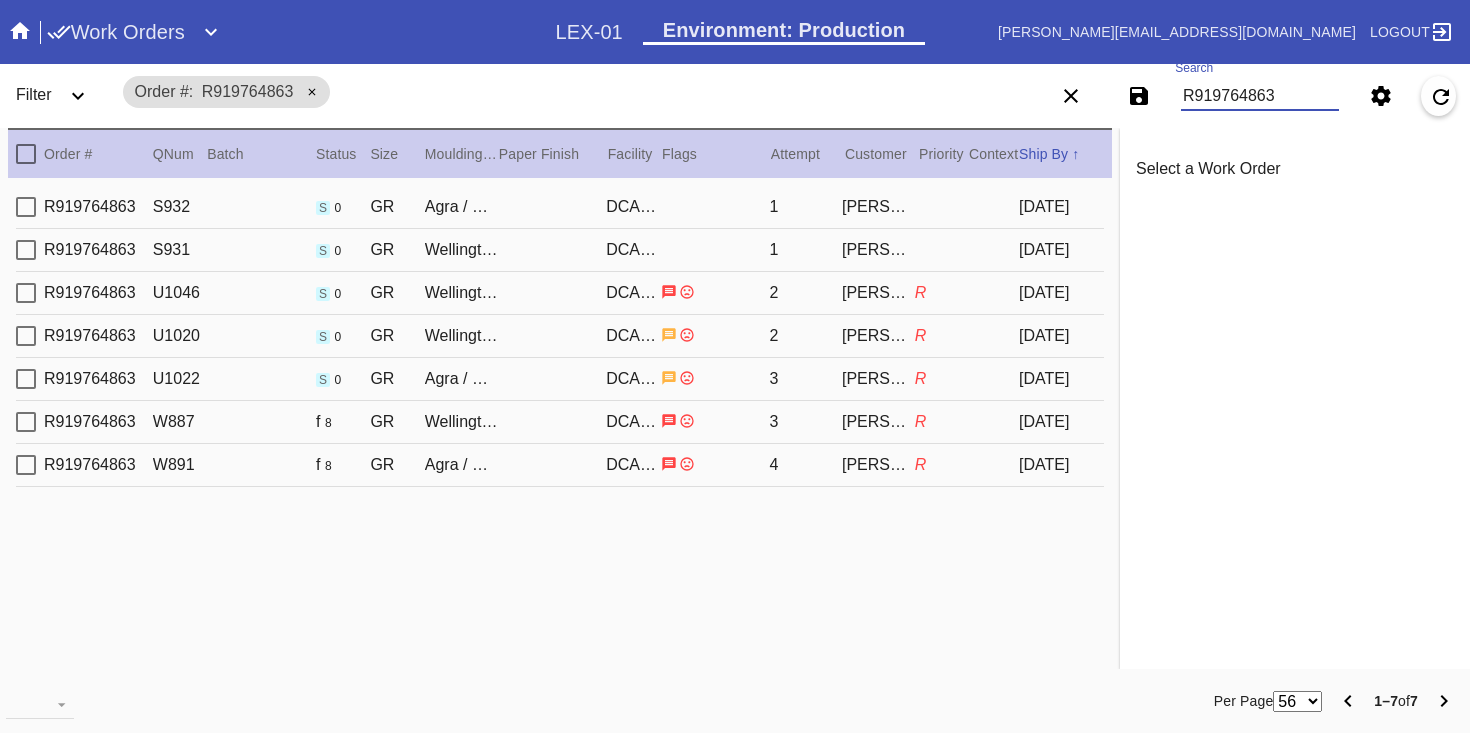 click on "R919764863 W887 f   8 GR Wellington / Off White Oversized DCA-05 3 bruce wasserman
R
2025-07-13" at bounding box center [560, 422] 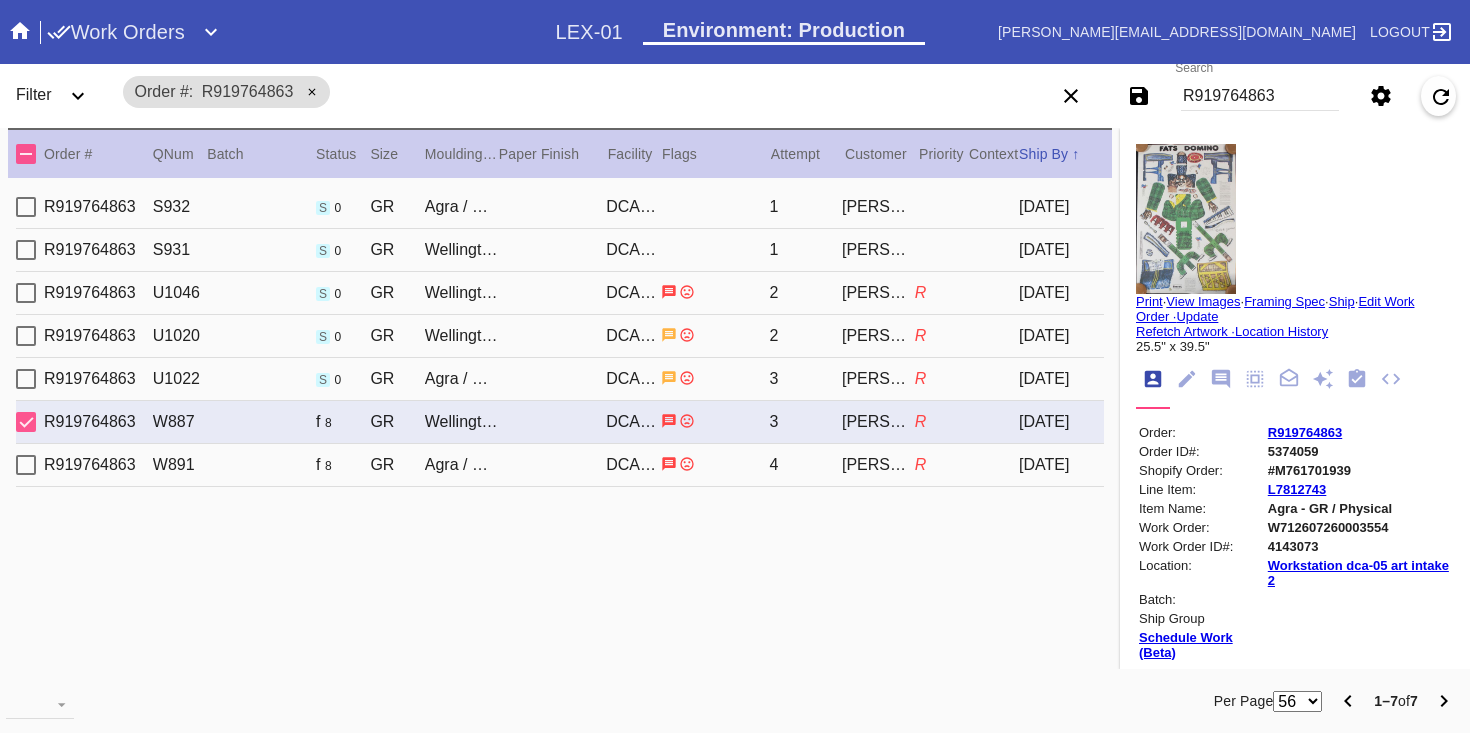click on "Print" at bounding box center [1149, 301] 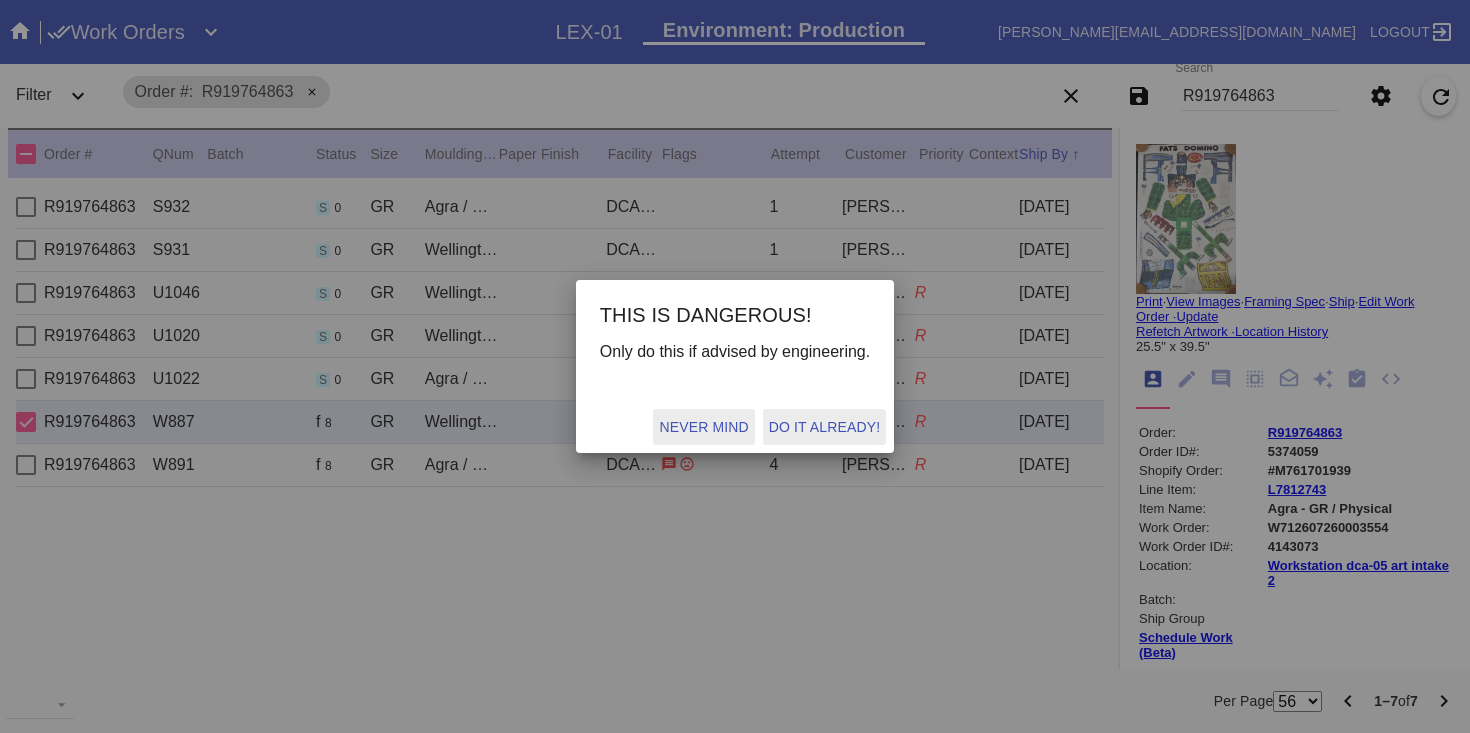 click on "Never mind" 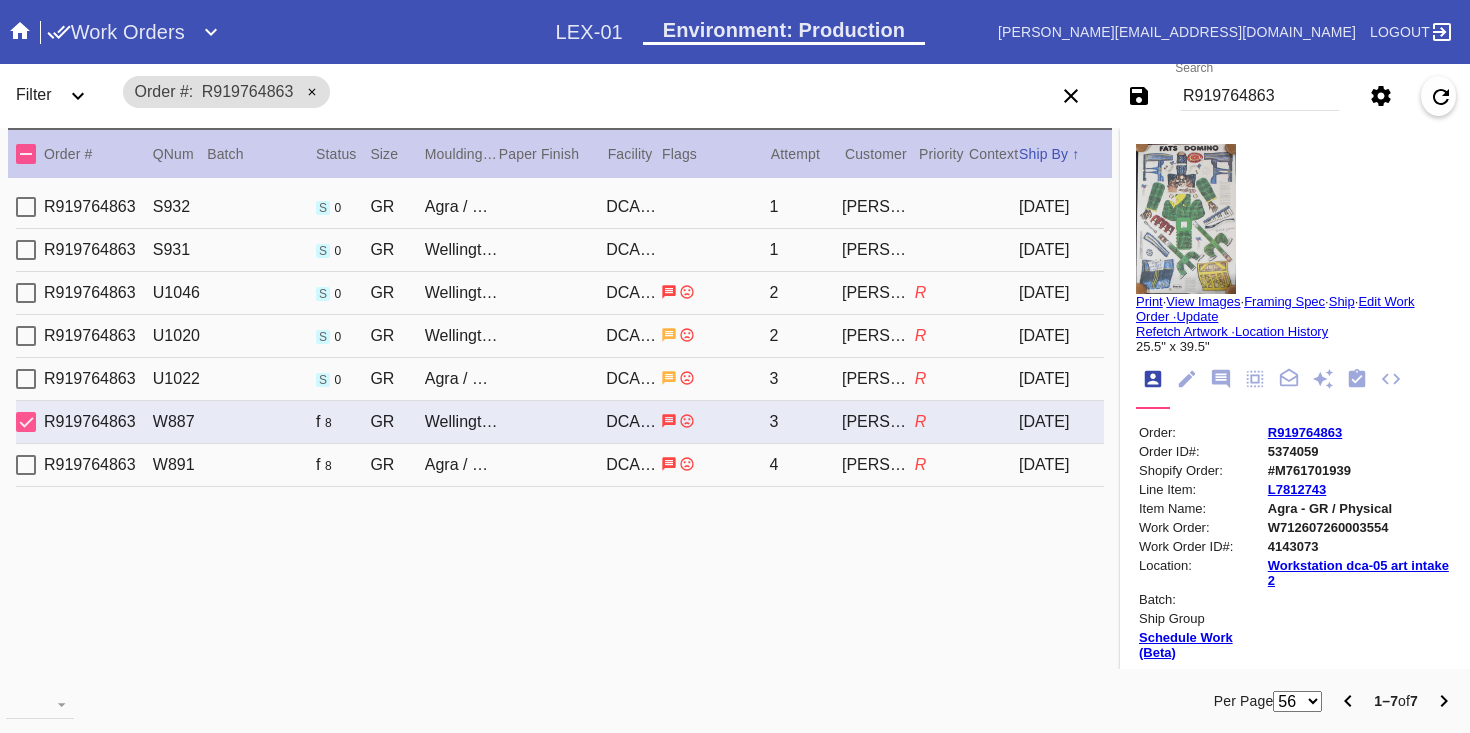 click on "Update" at bounding box center [1197, 316] 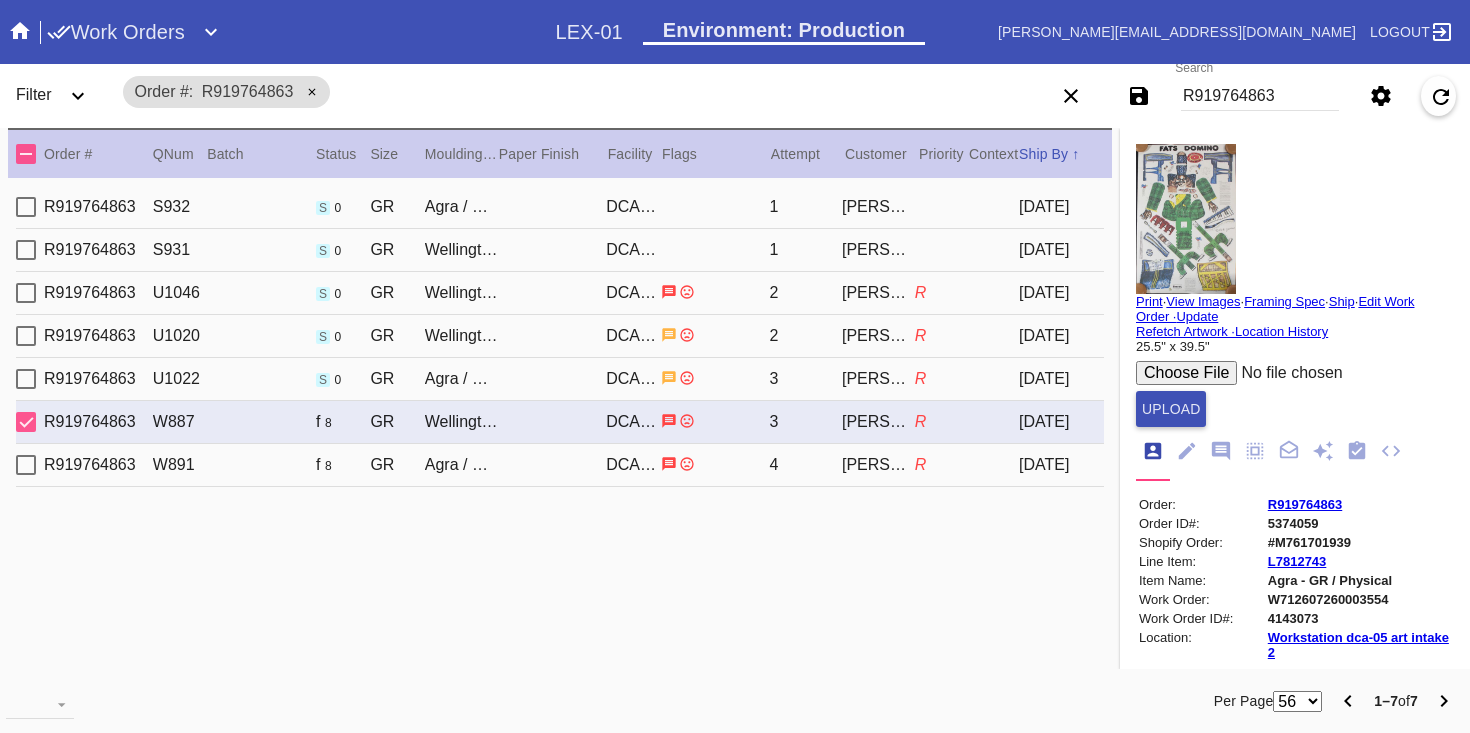 click at bounding box center (1287, 373) 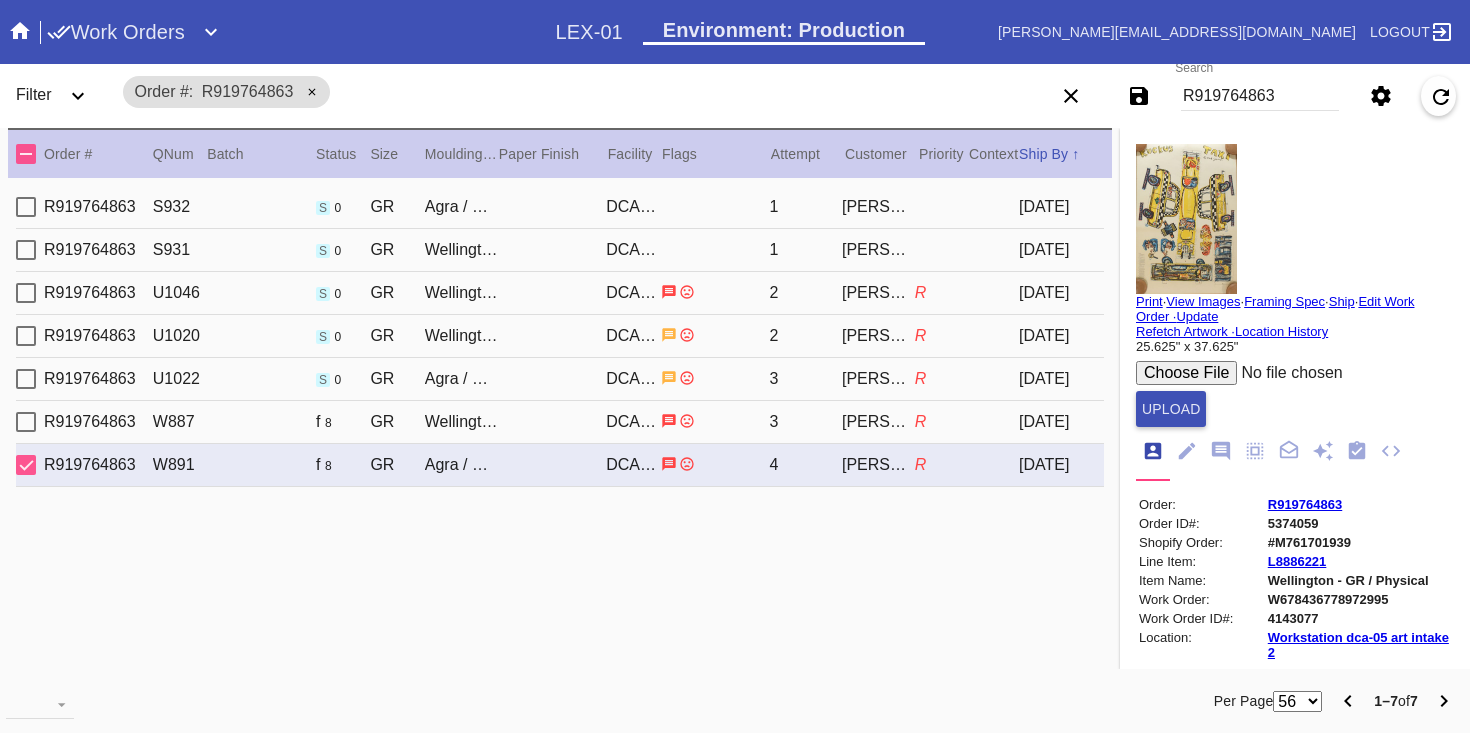 click on "Print" at bounding box center [1149, 301] 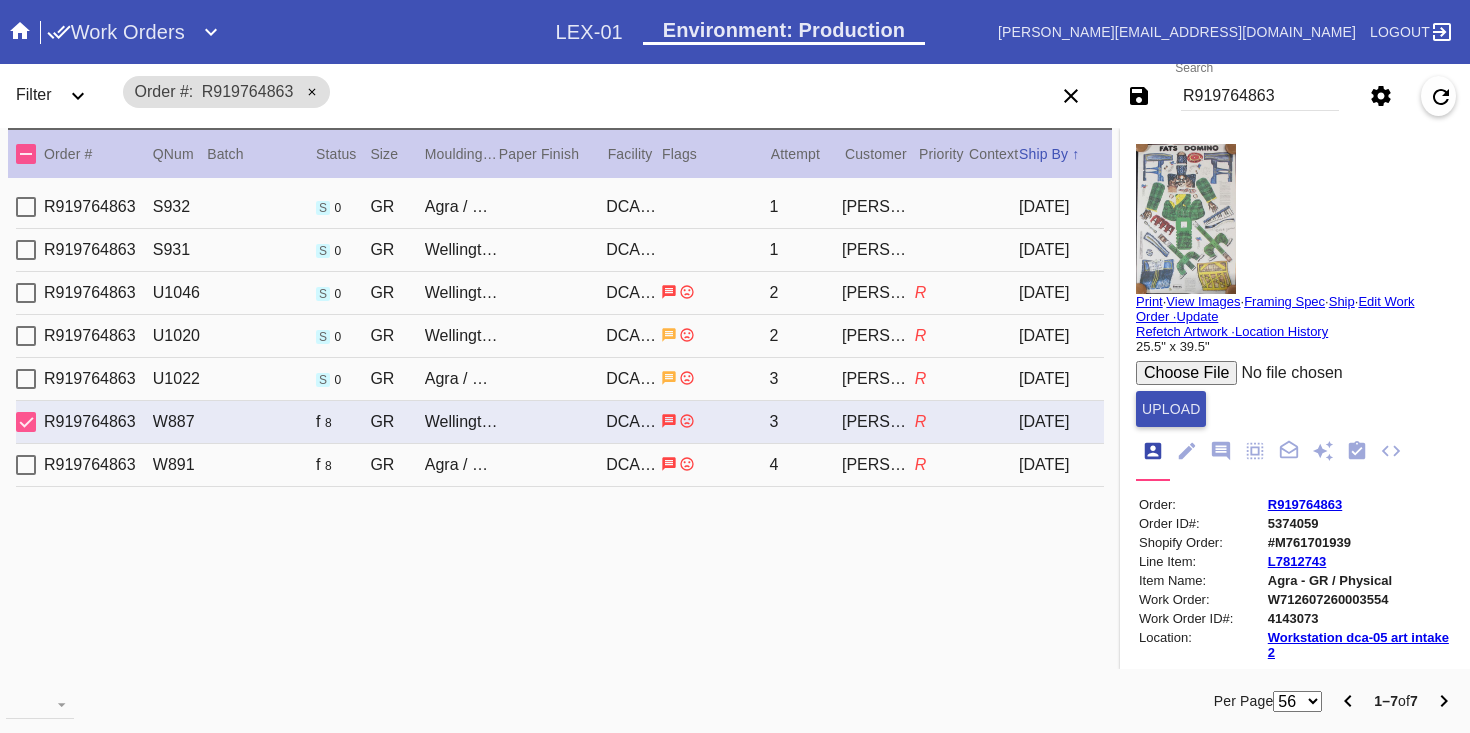 click at bounding box center (1287, 373) 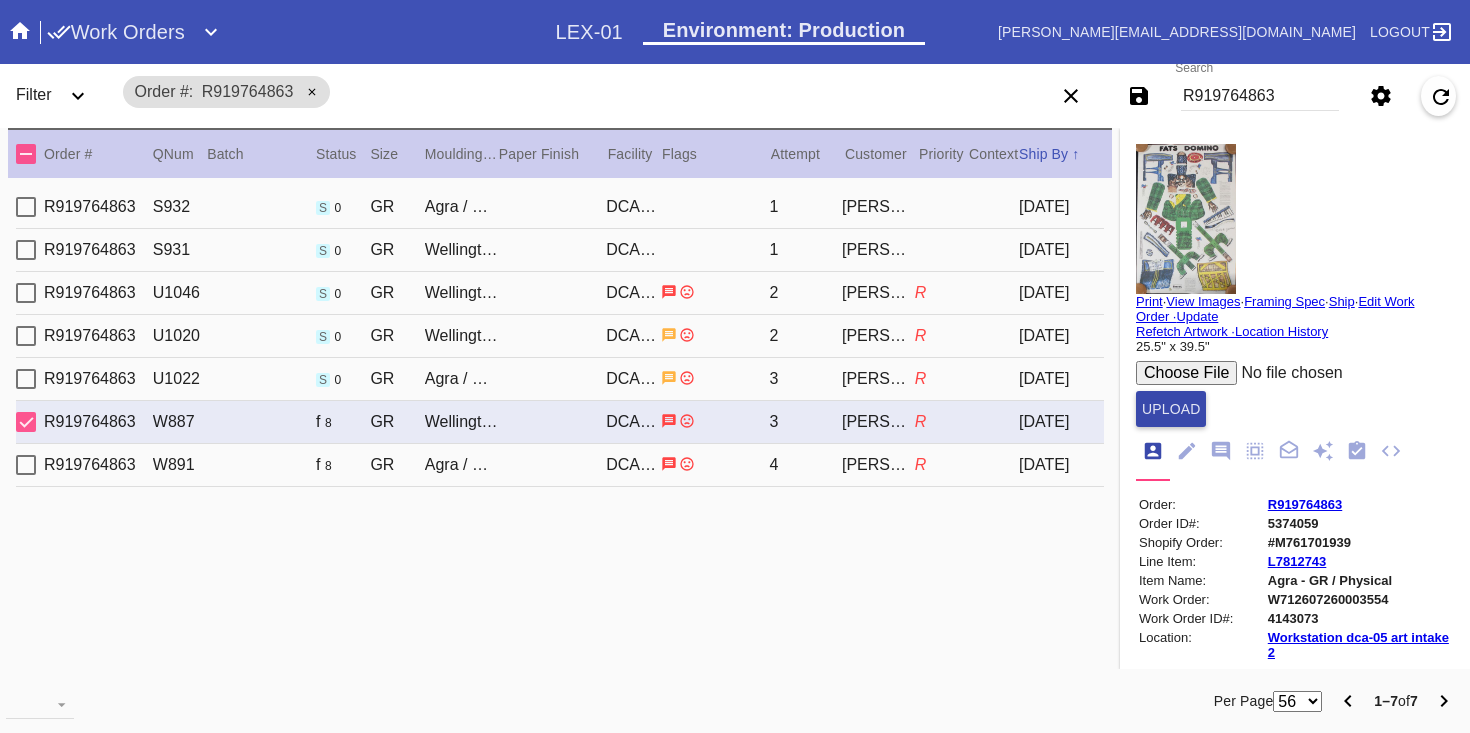 click on "Upload" at bounding box center [1171, 409] 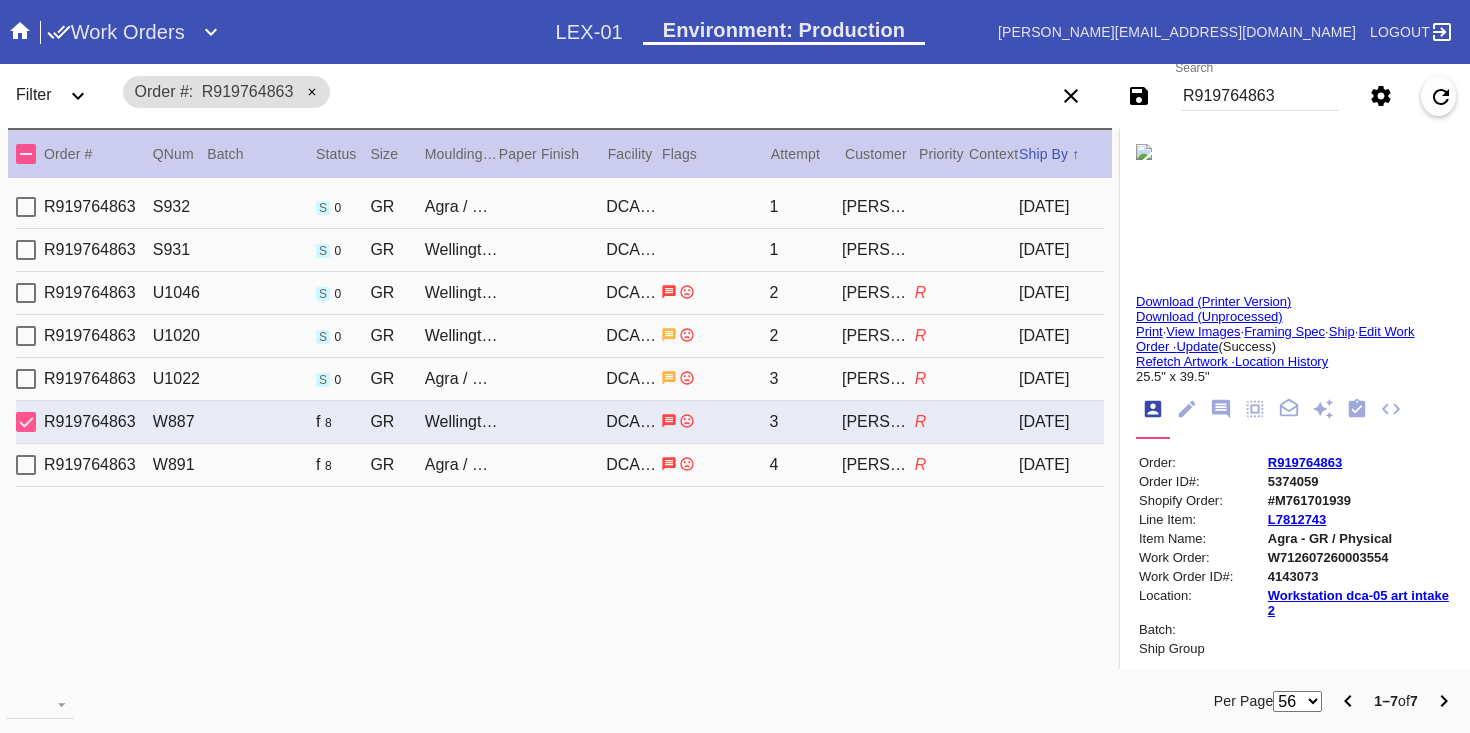 click on "4" at bounding box center (805, 465) 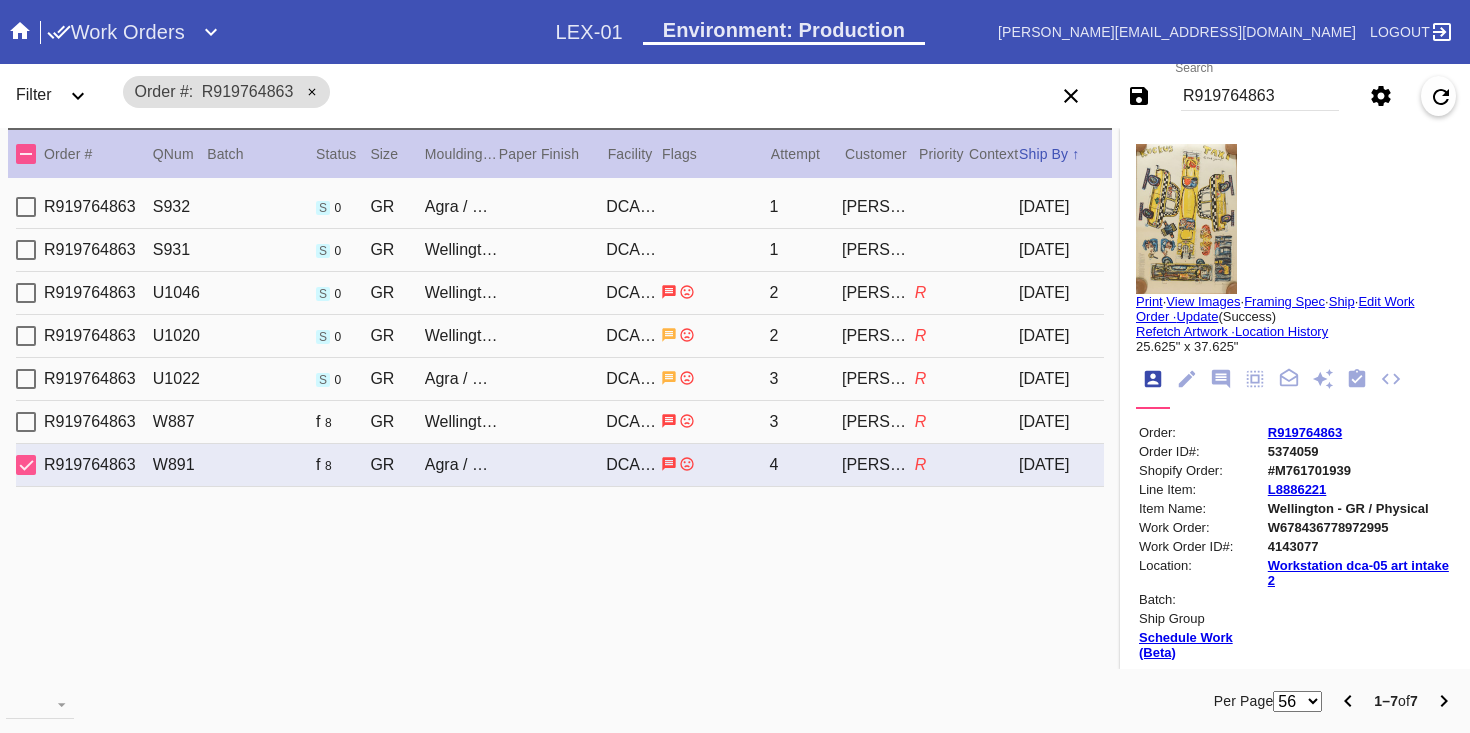 click on "Update" at bounding box center [1197, 316] 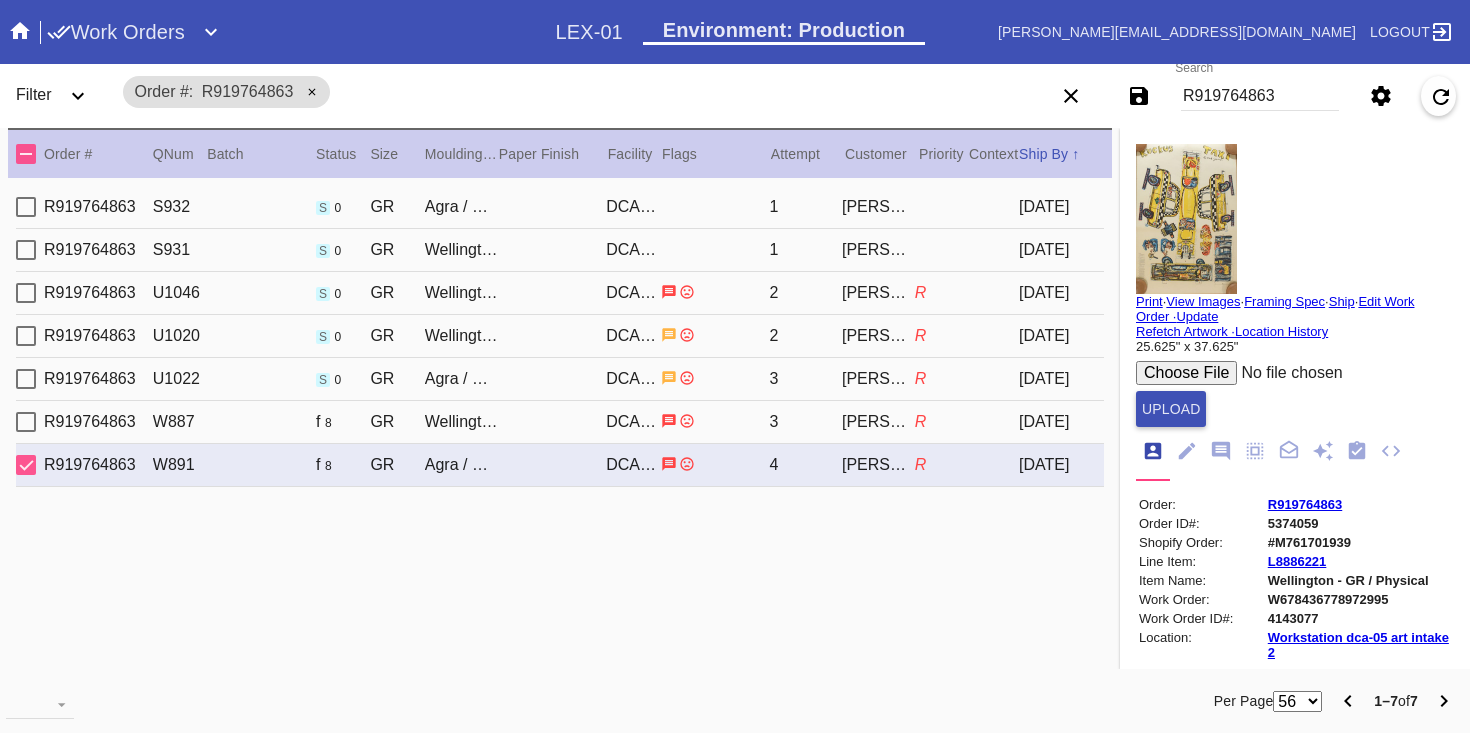 click at bounding box center [1287, 373] 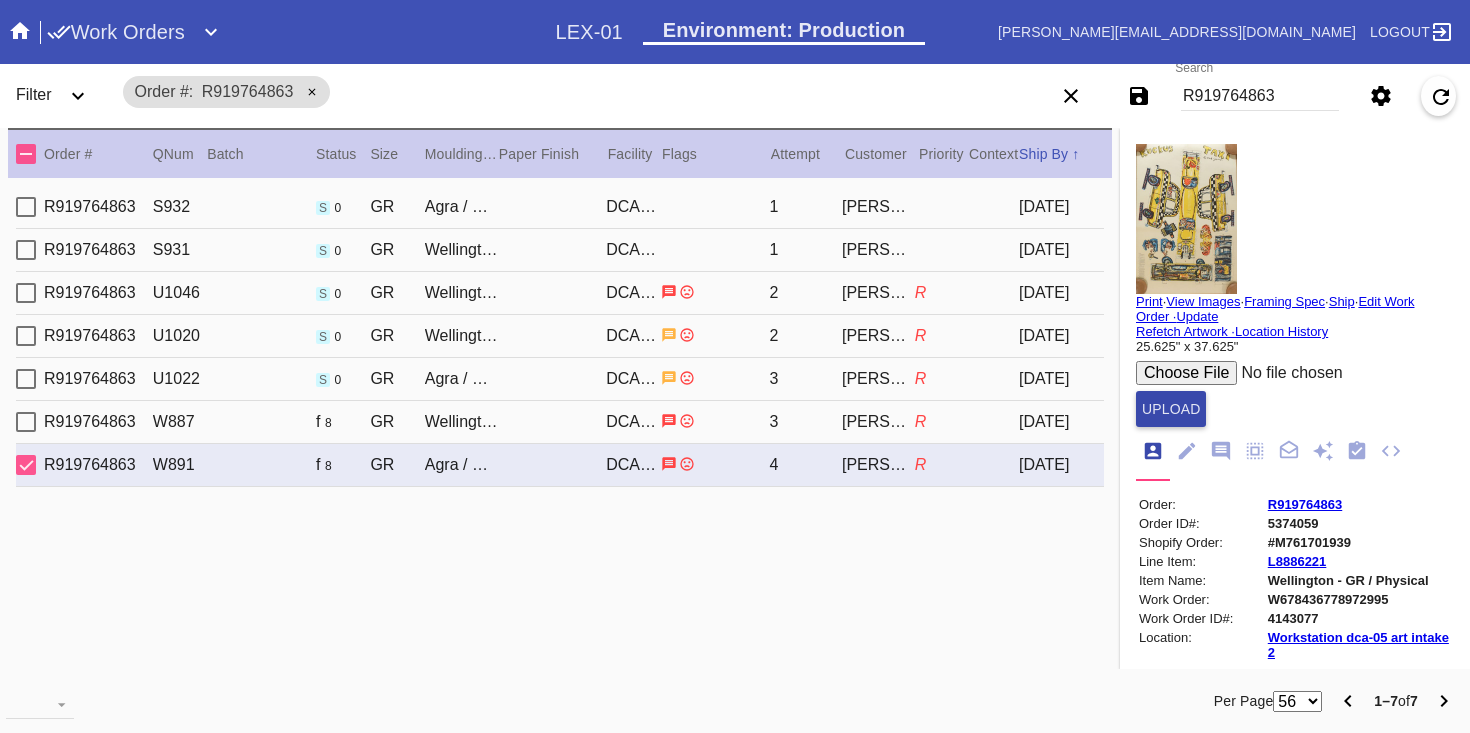 click on "Upload" at bounding box center [1171, 409] 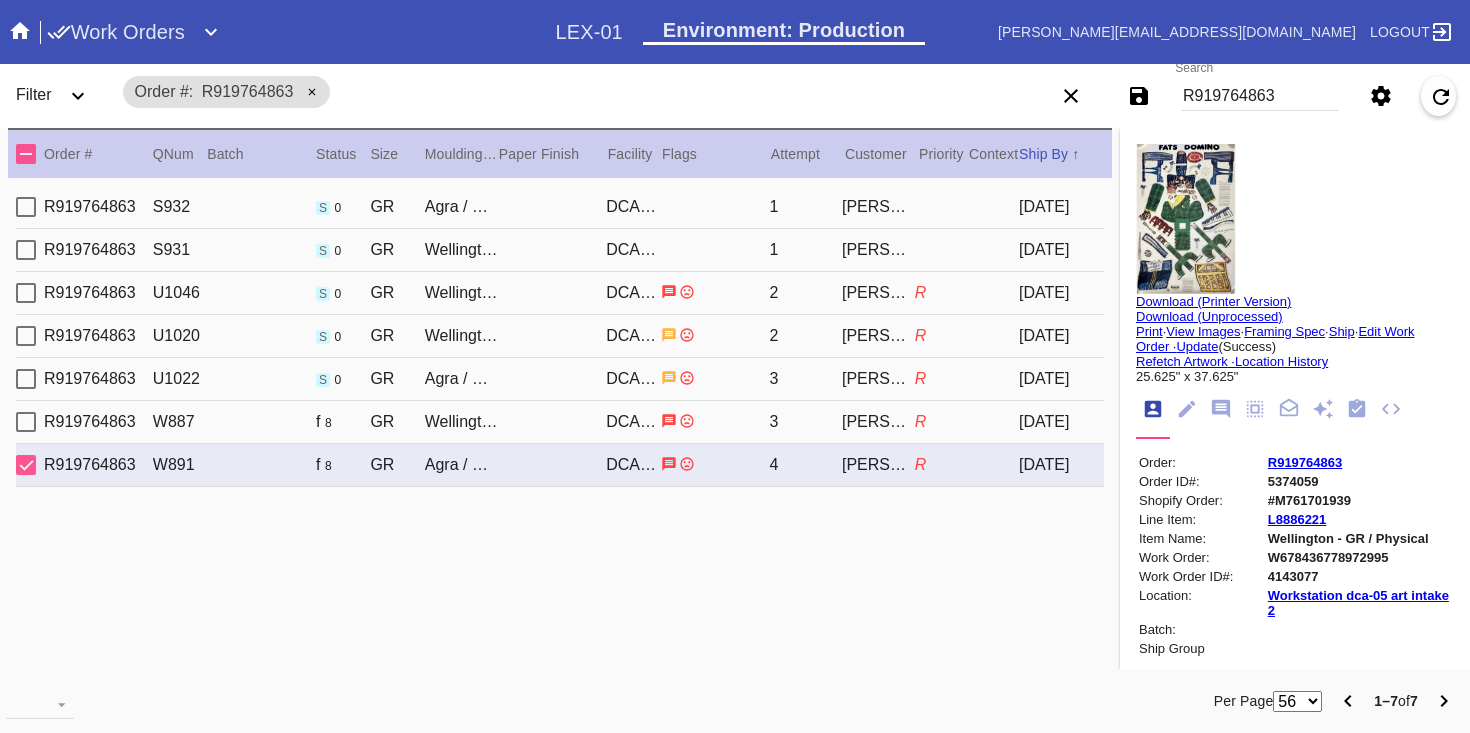 click on "Edit Work Order ·" at bounding box center (1275, 339) 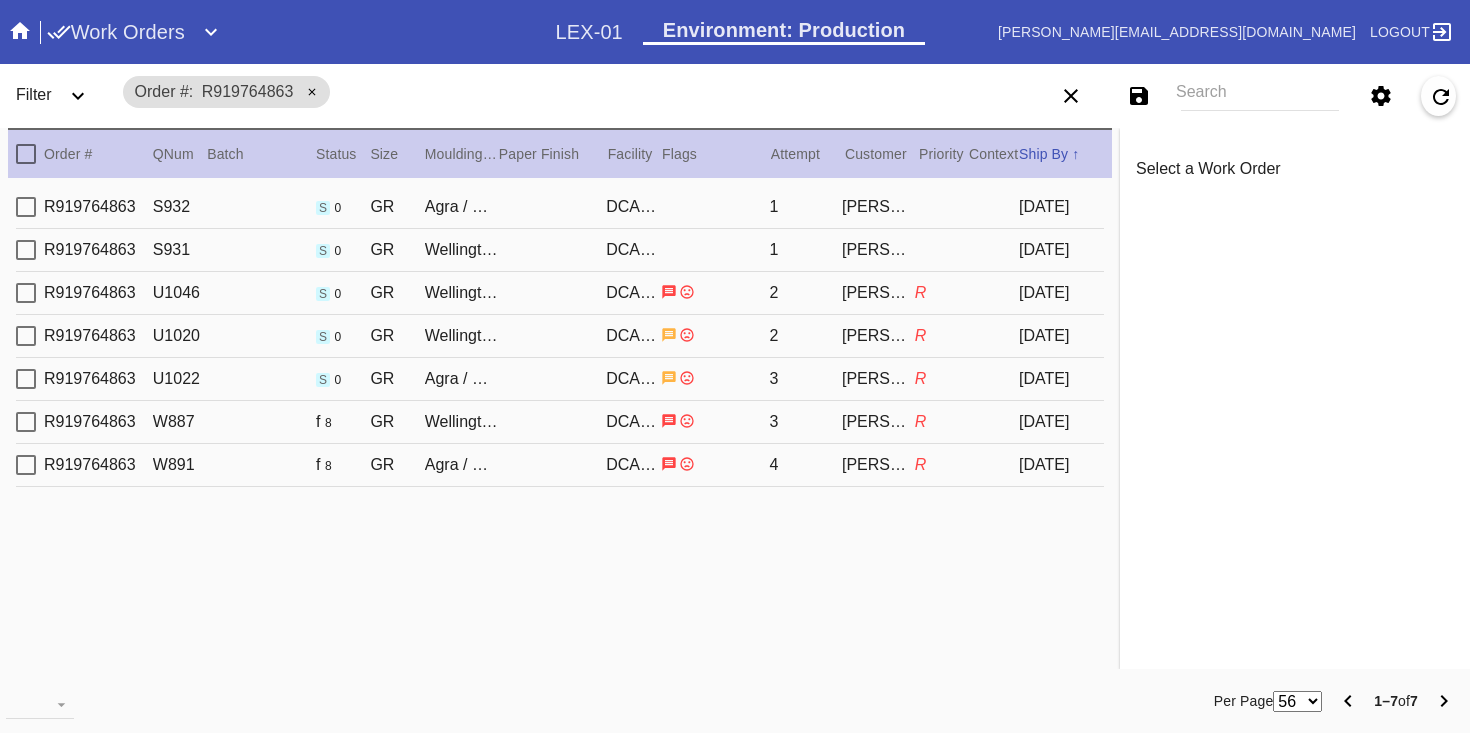 scroll, scrollTop: 0, scrollLeft: 0, axis: both 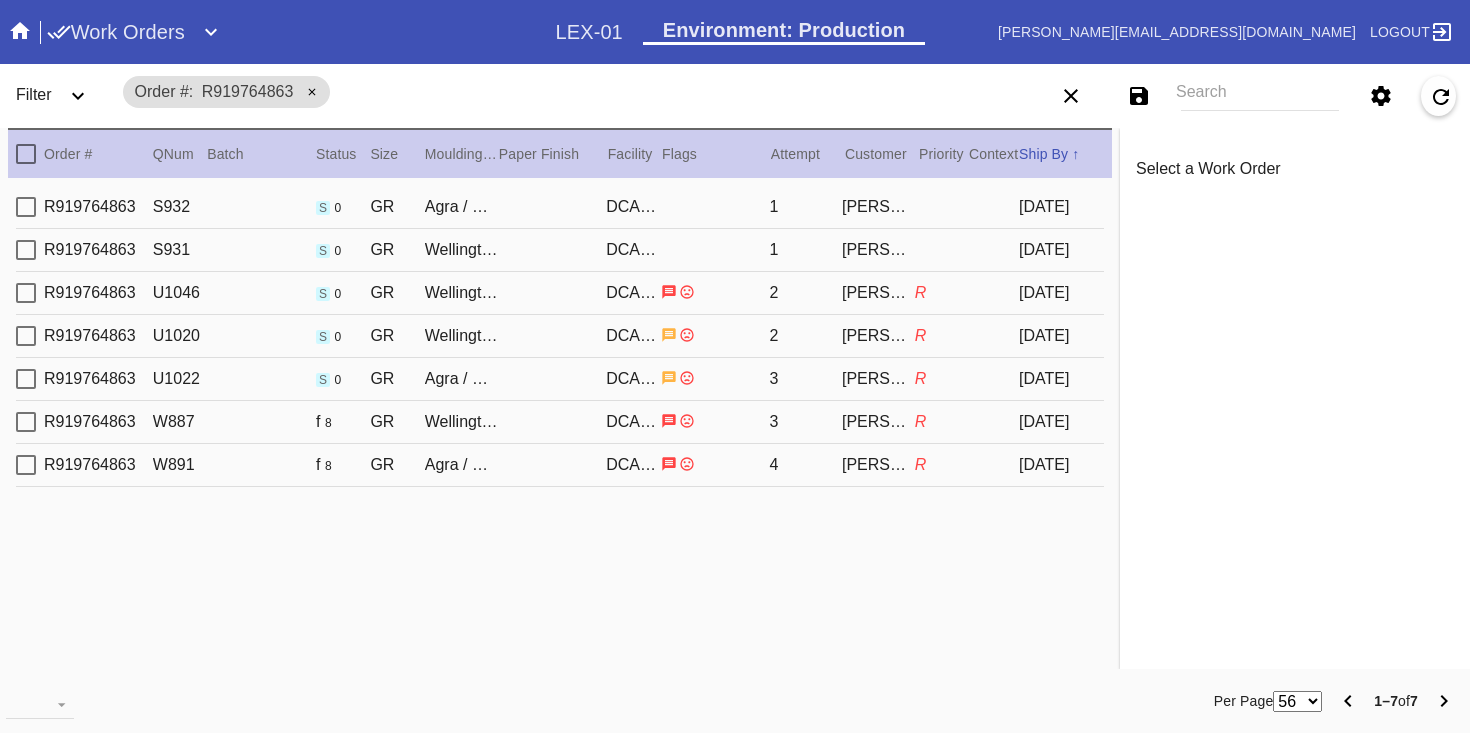 click on "R" at bounding box center [921, 464] 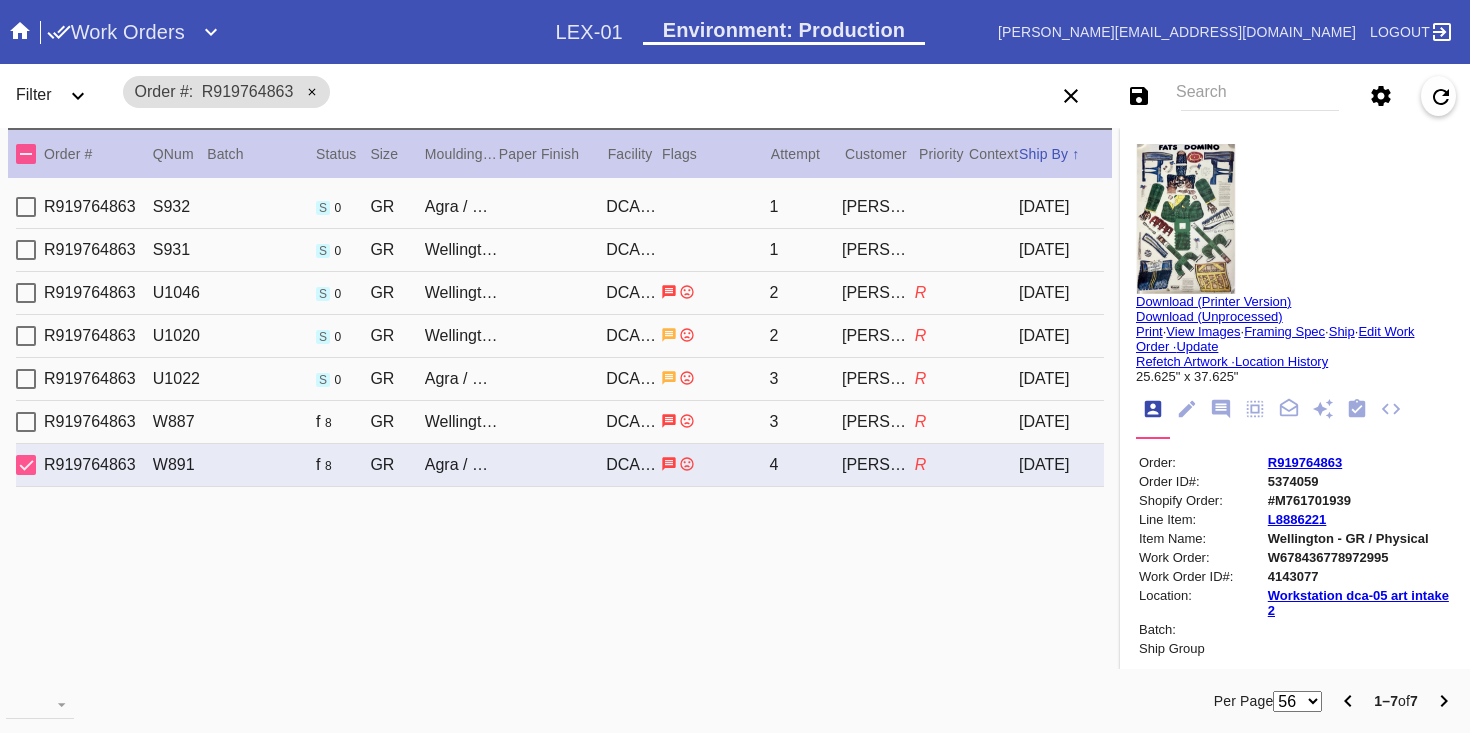 click on "Update" at bounding box center [1197, 346] 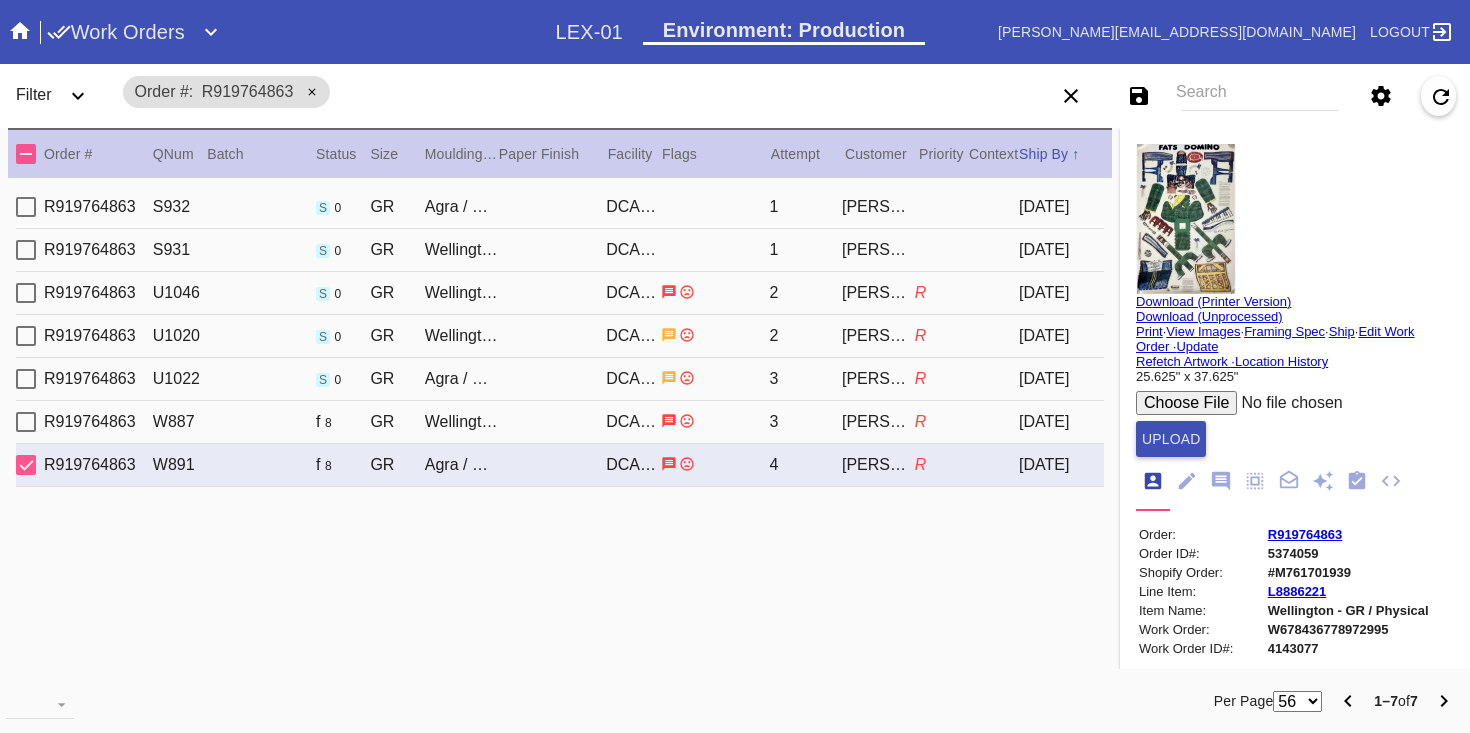 click at bounding box center [1287, 403] 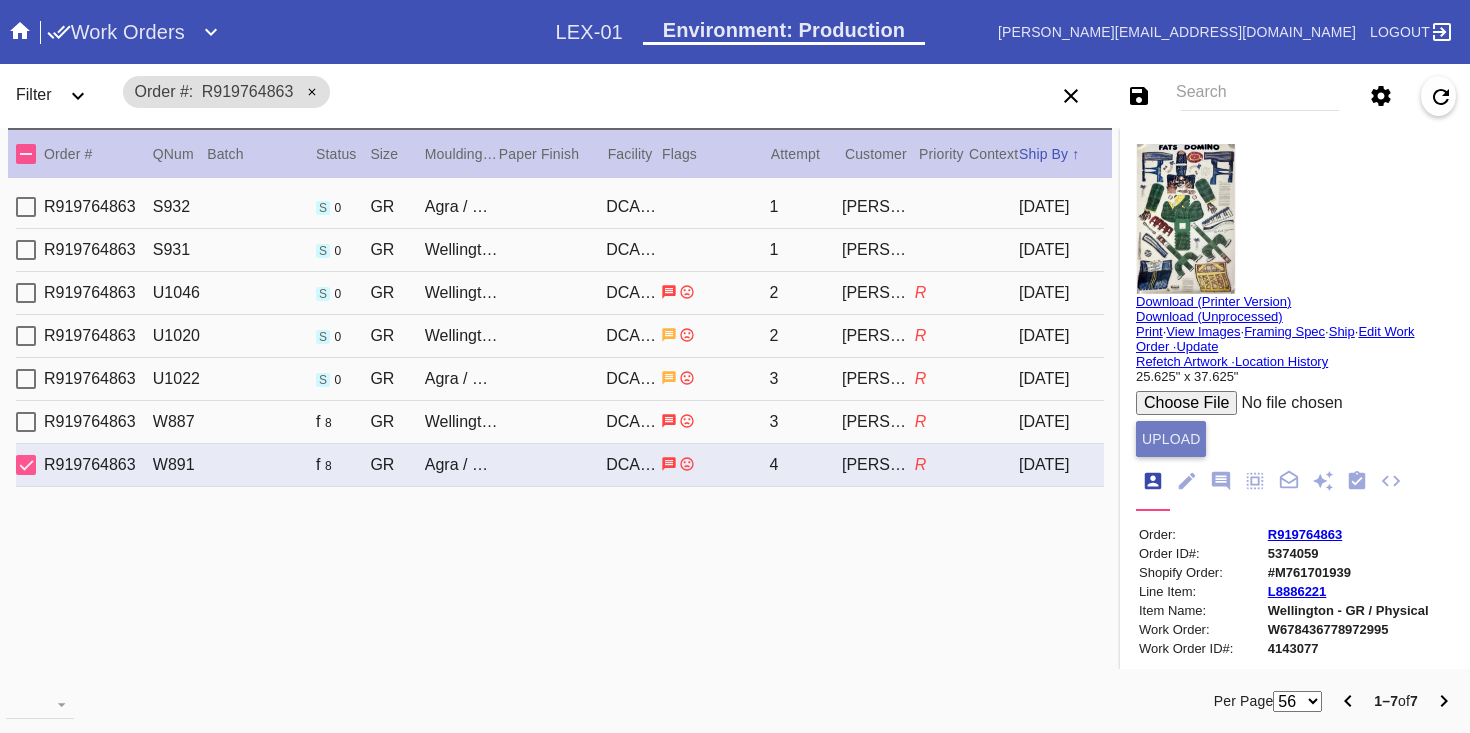 click on "Upload" at bounding box center (1171, 439) 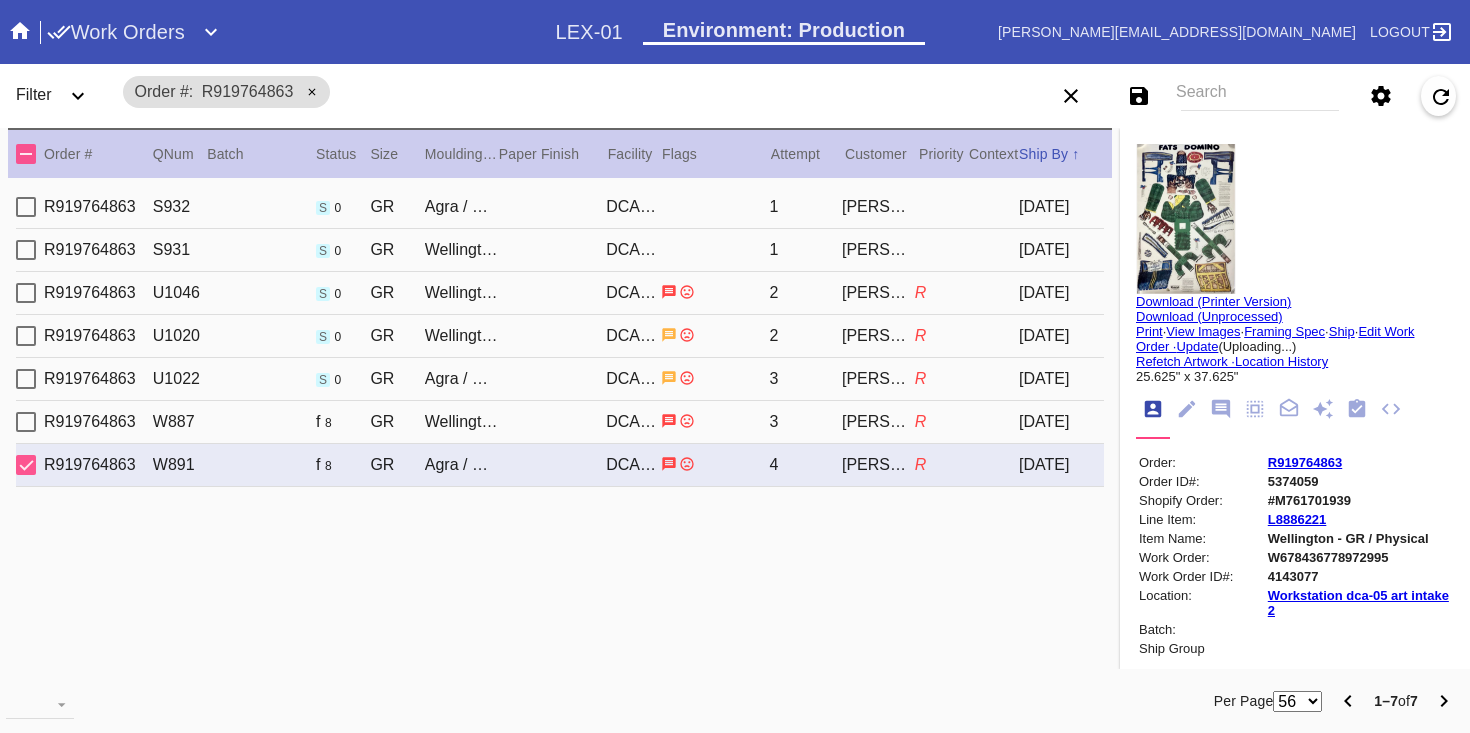 click on "R" at bounding box center (942, 422) 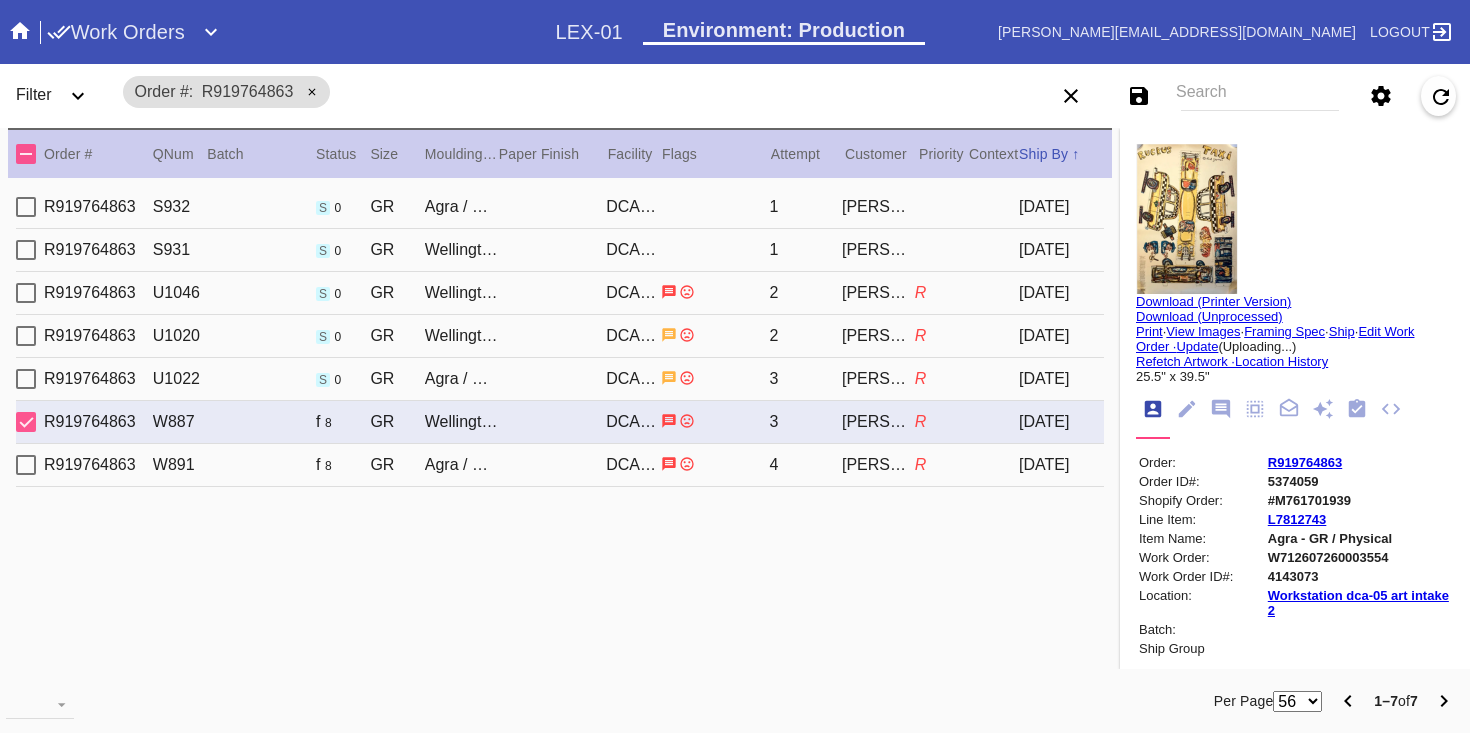 click on "Update" at bounding box center [1197, 346] 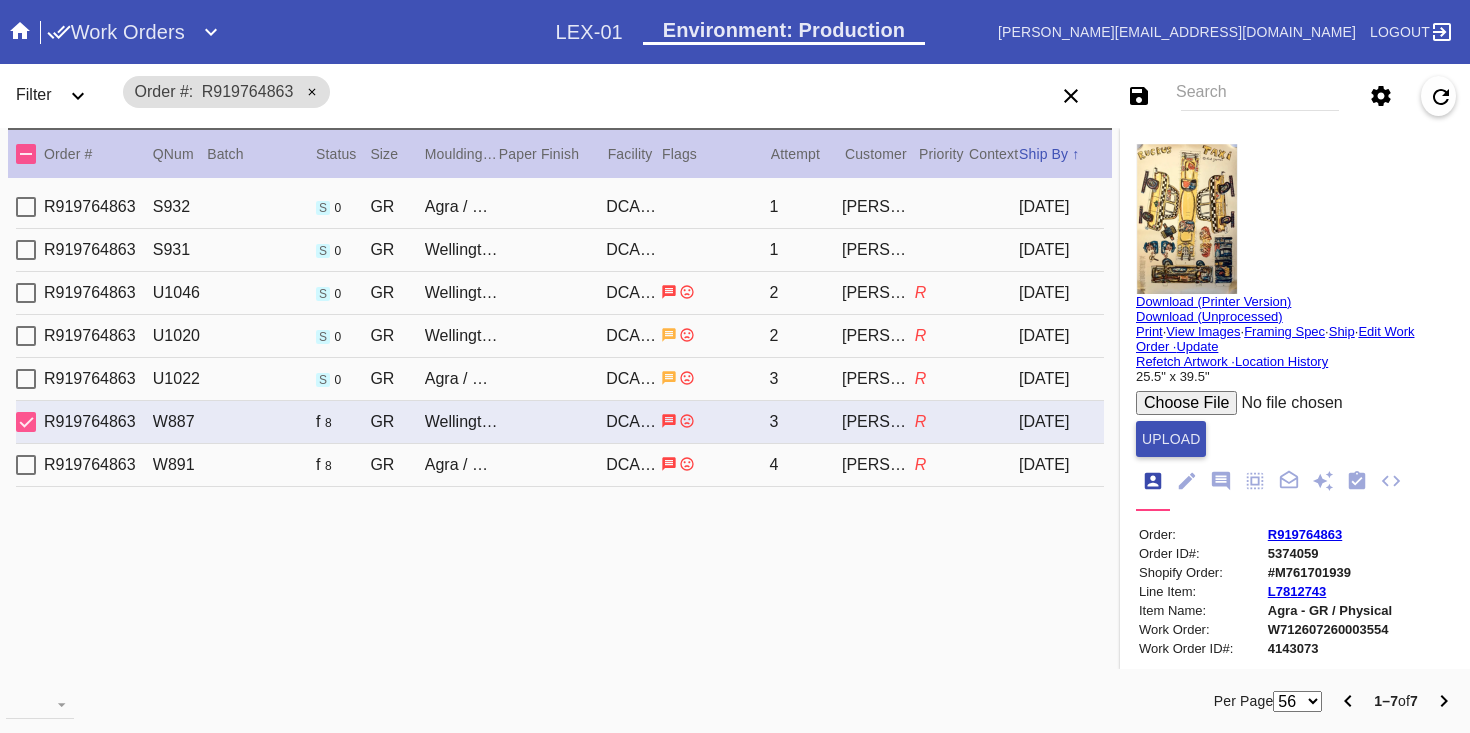 click at bounding box center [1287, 403] 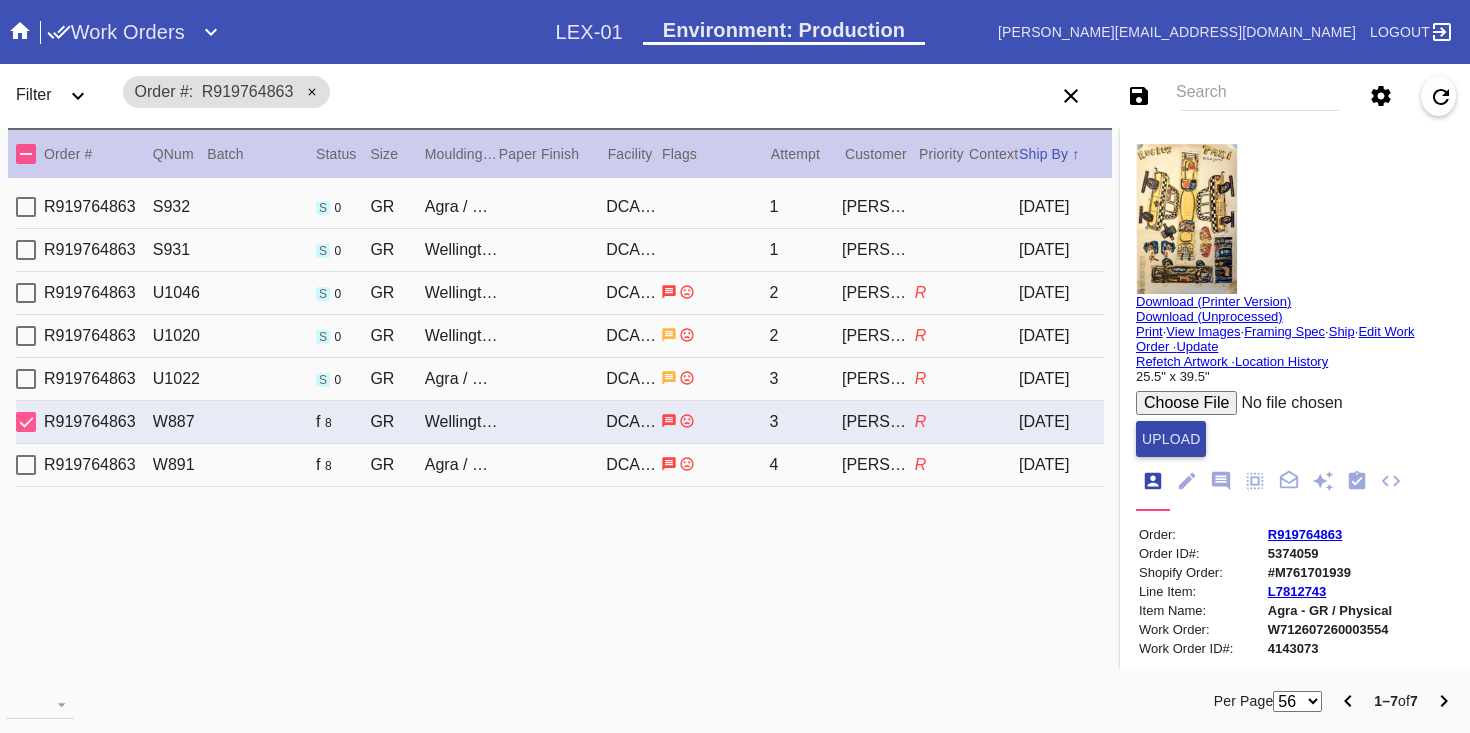 click on "Upload" at bounding box center [1171, 439] 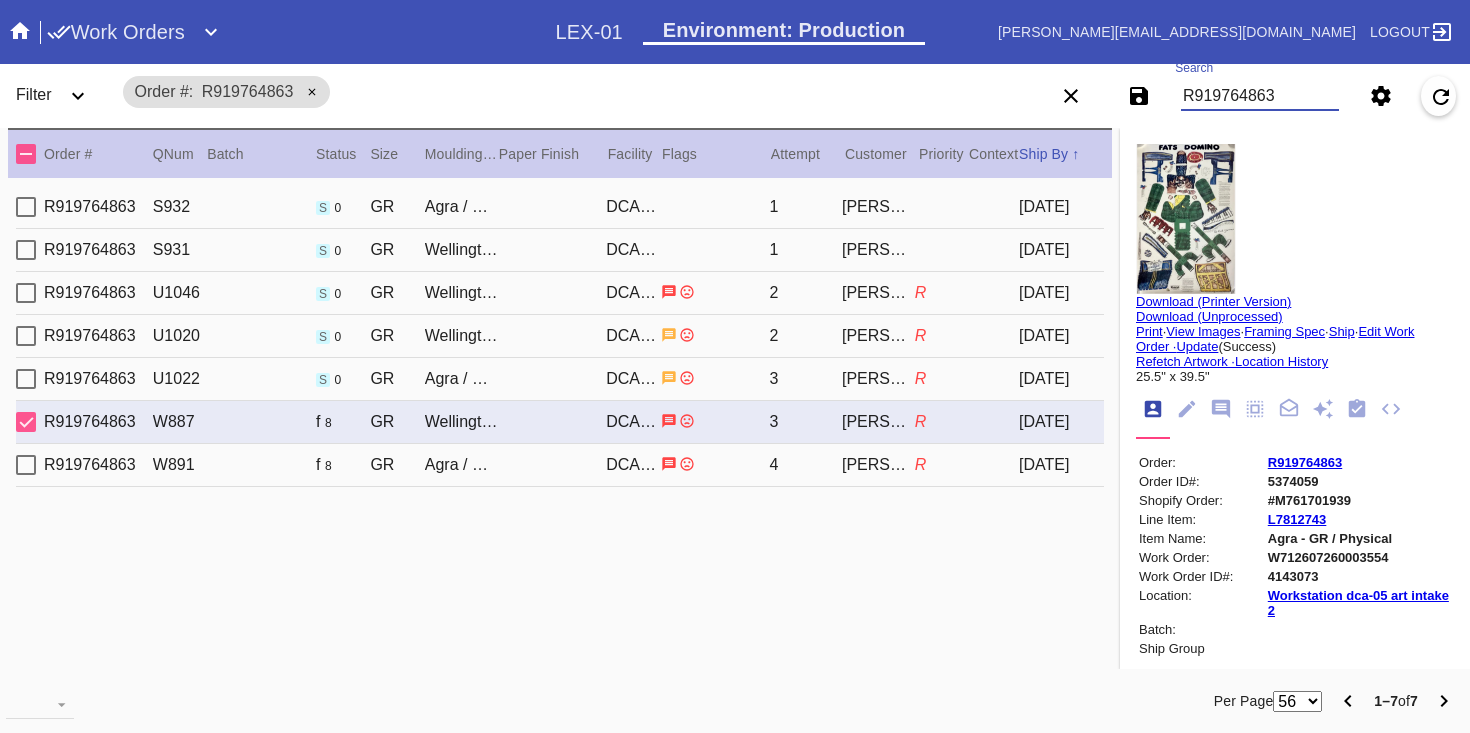 click on "R919764863" at bounding box center [1260, 96] 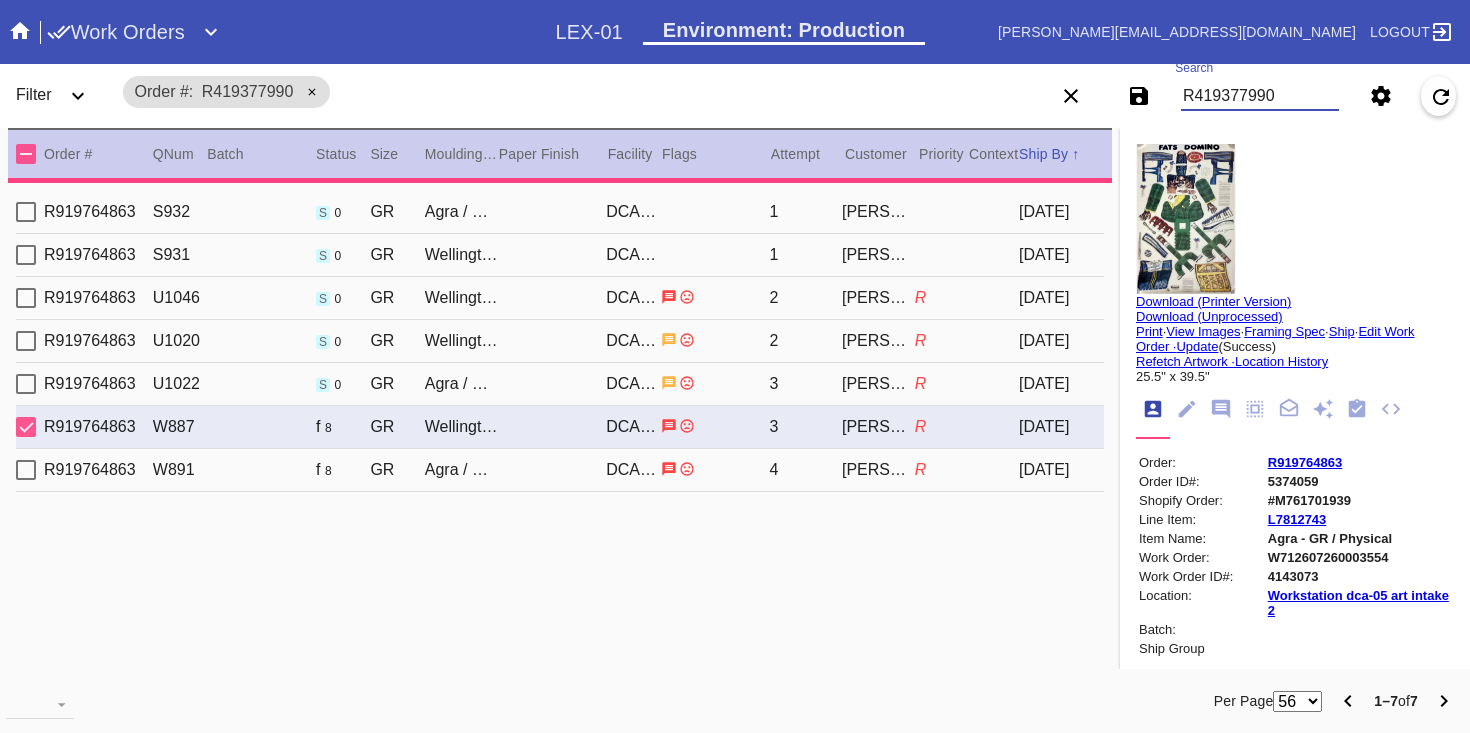 type 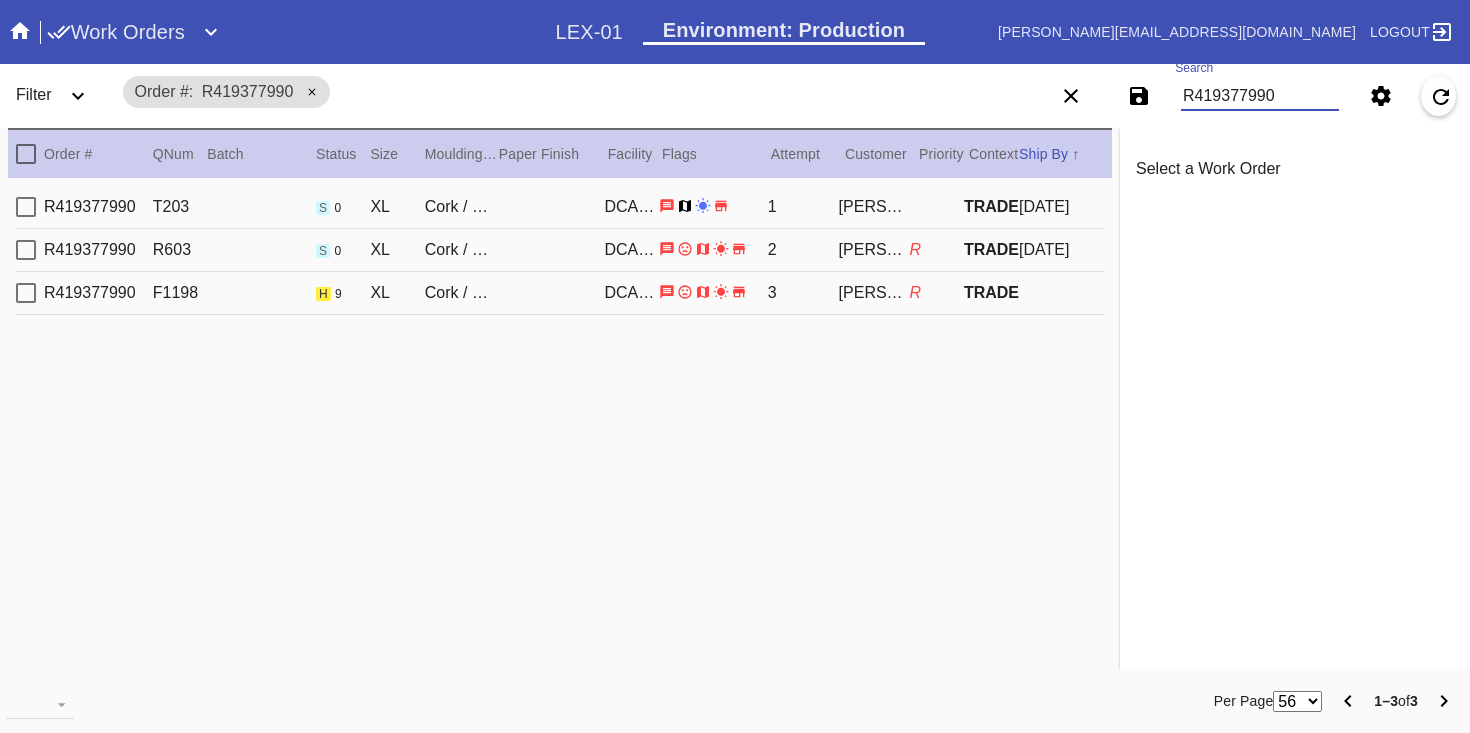 type on "R419377990" 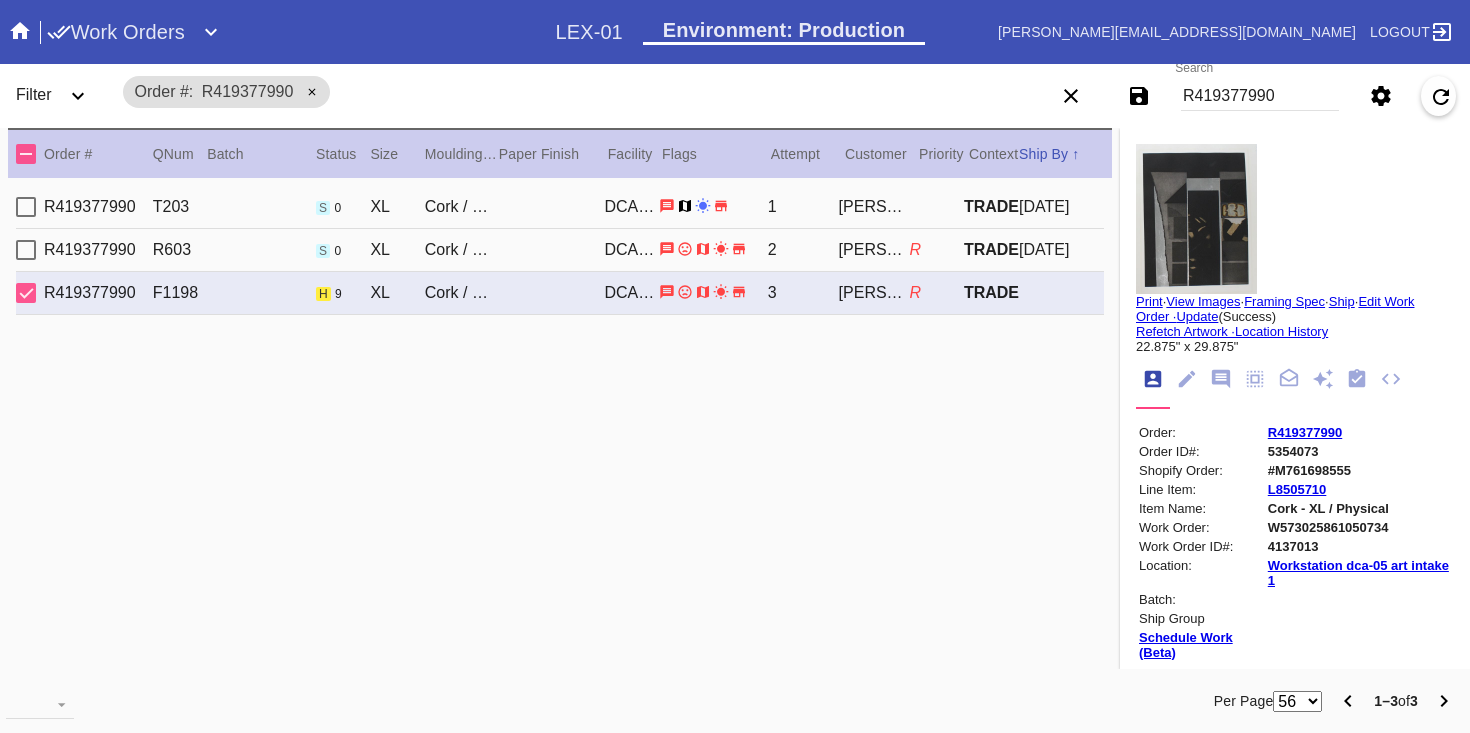 click on "Print" at bounding box center (1149, 301) 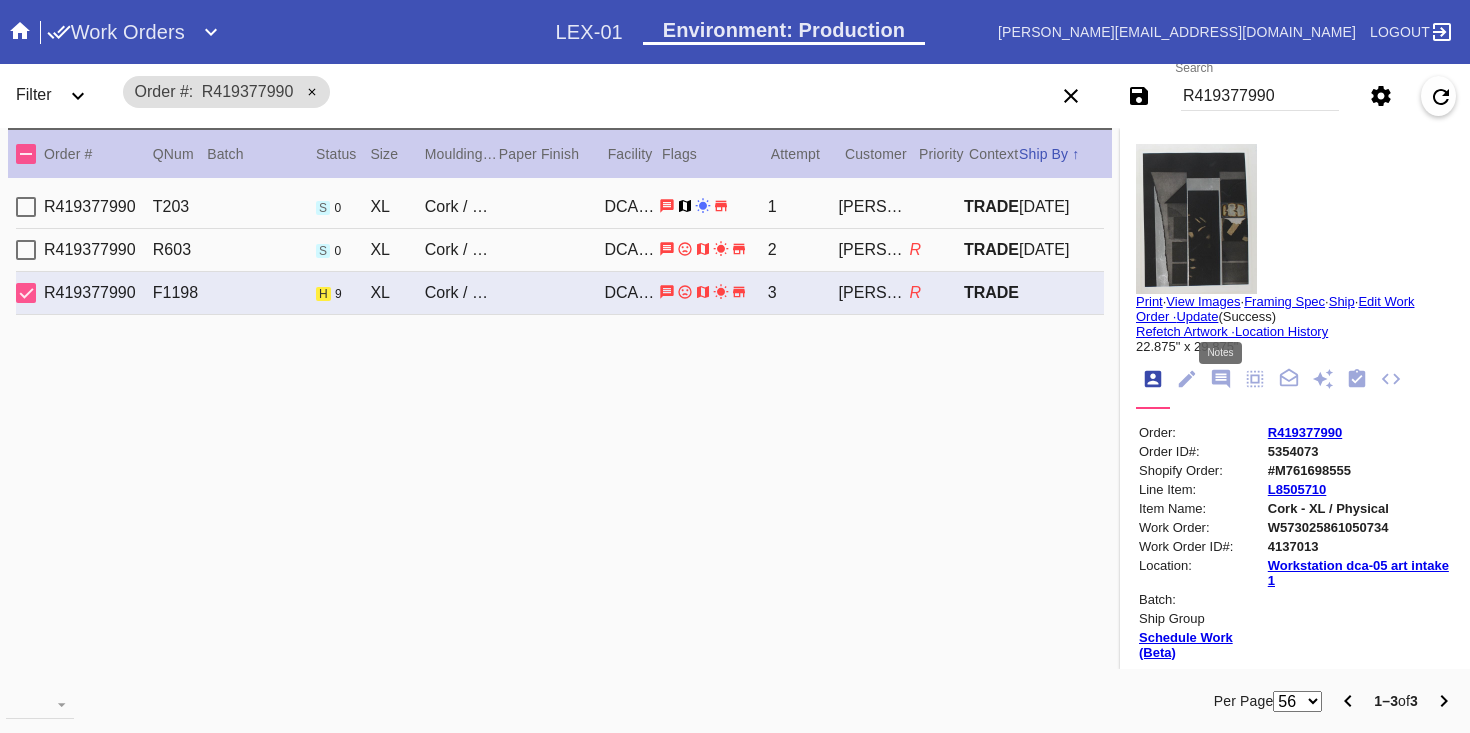 click 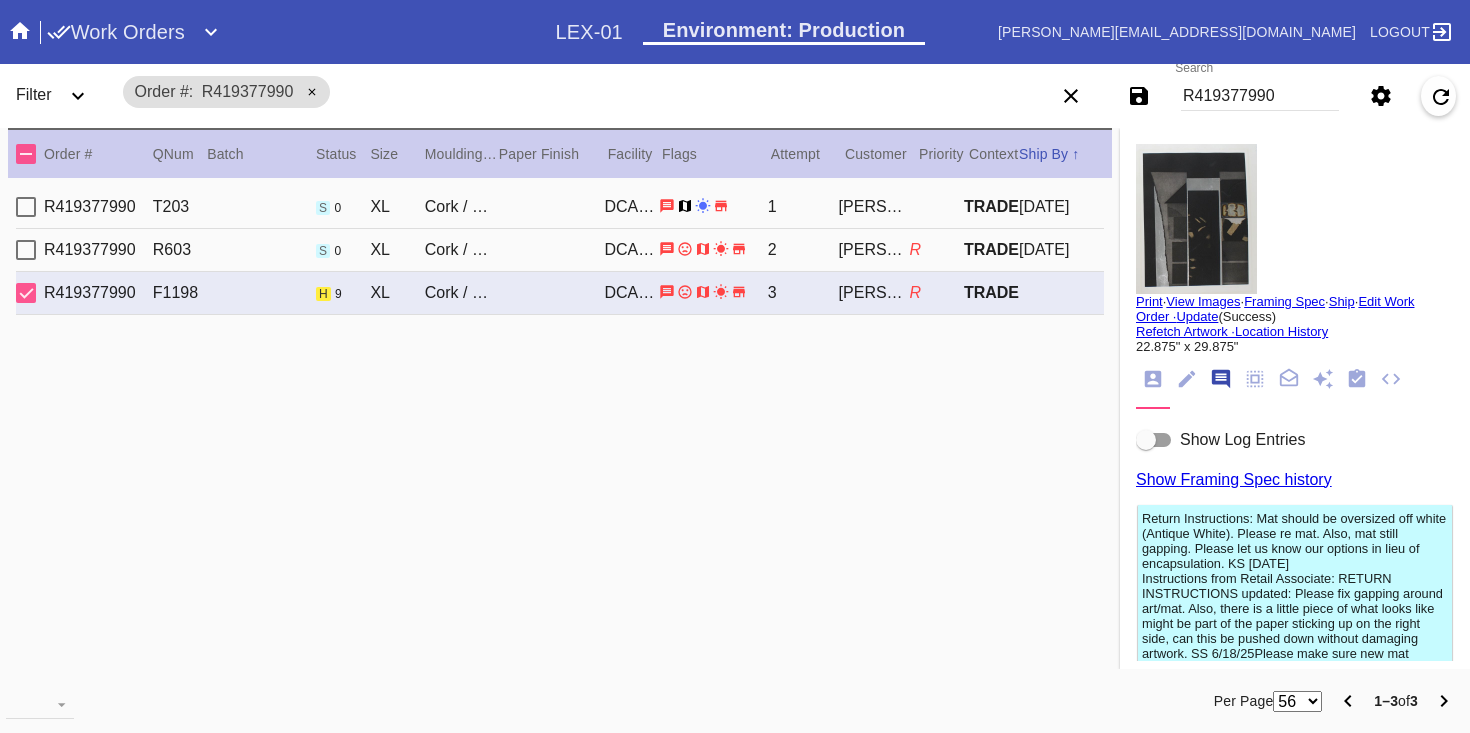 scroll, scrollTop: 123, scrollLeft: 0, axis: vertical 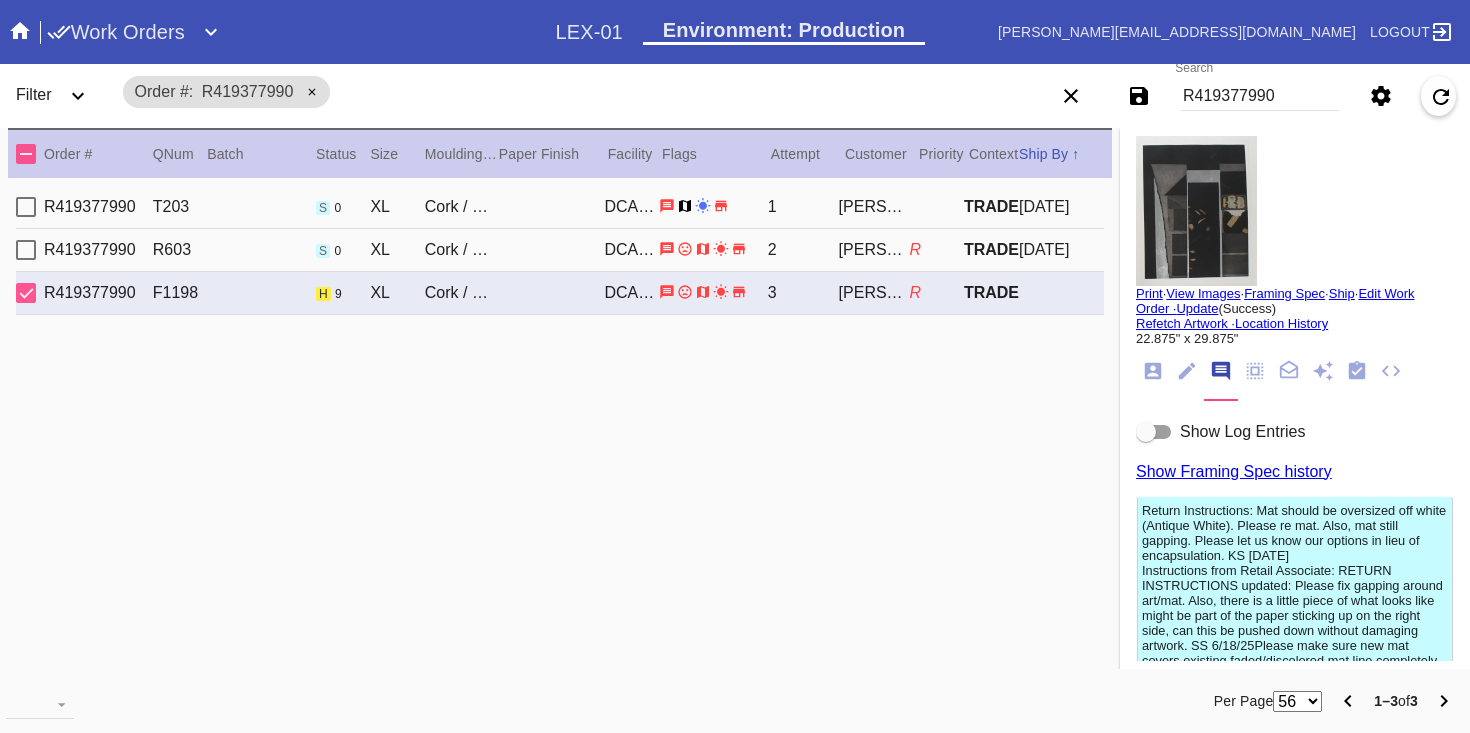 click on "Show Log Entries" at bounding box center (1242, 431) 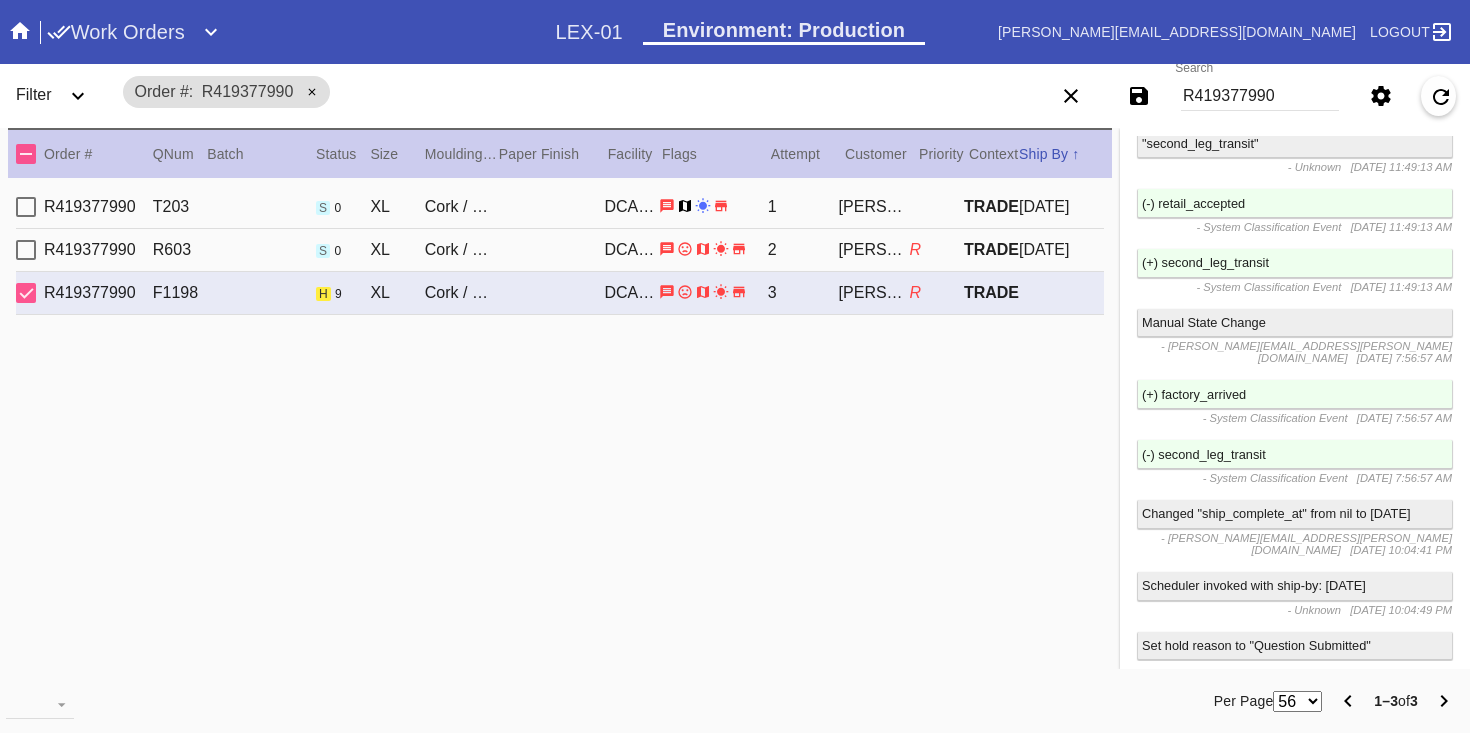 scroll, scrollTop: 2449, scrollLeft: 0, axis: vertical 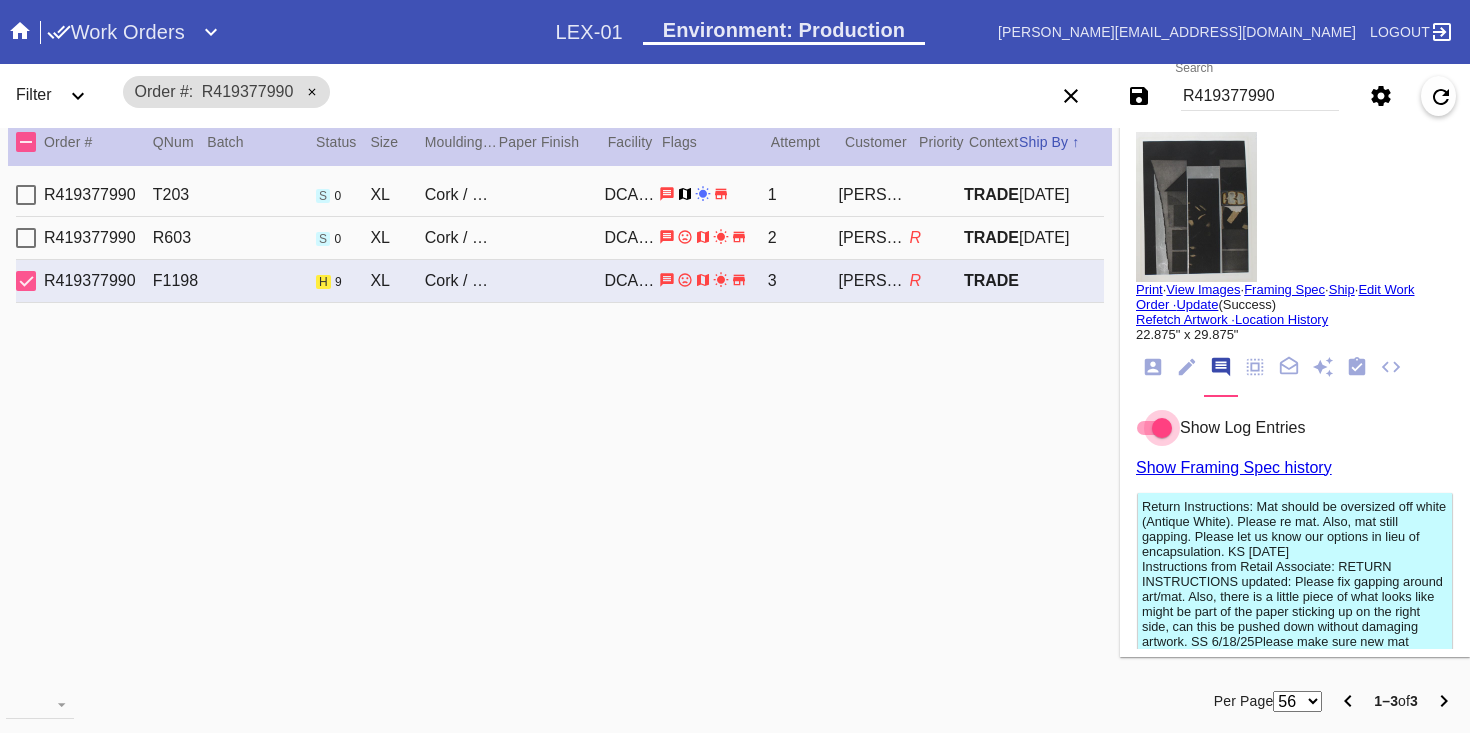 click on "R419377990" at bounding box center (1260, 96) 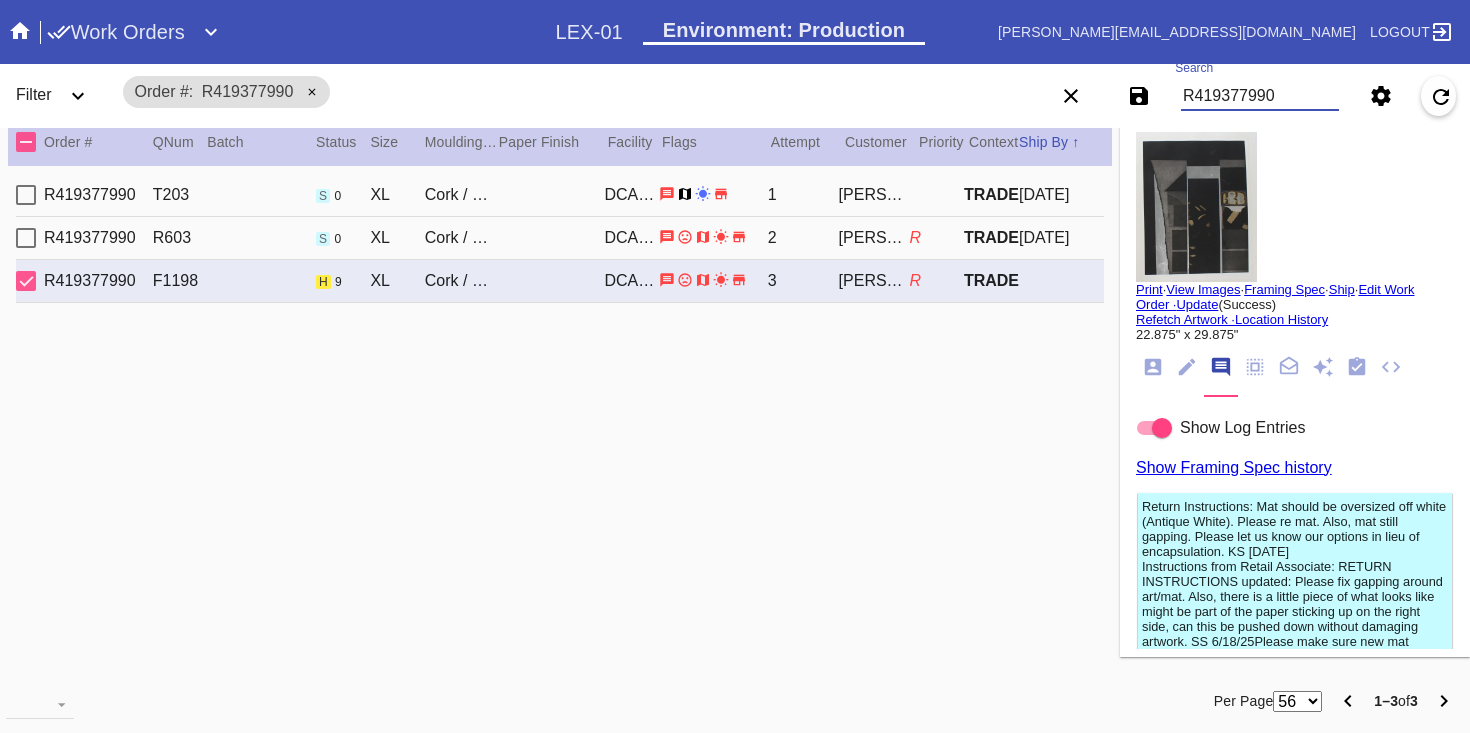 paste on "W229026849356199" 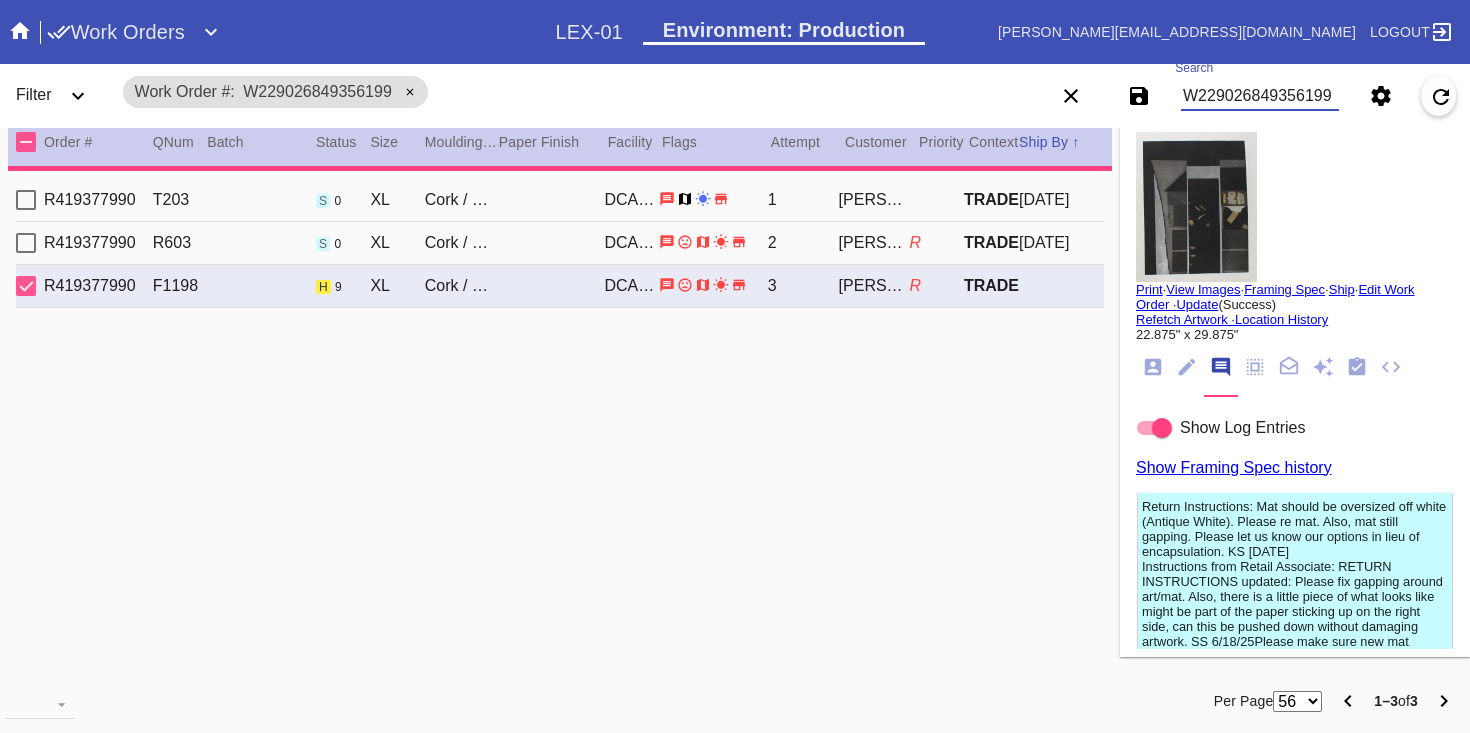 type on "W229026849356199" 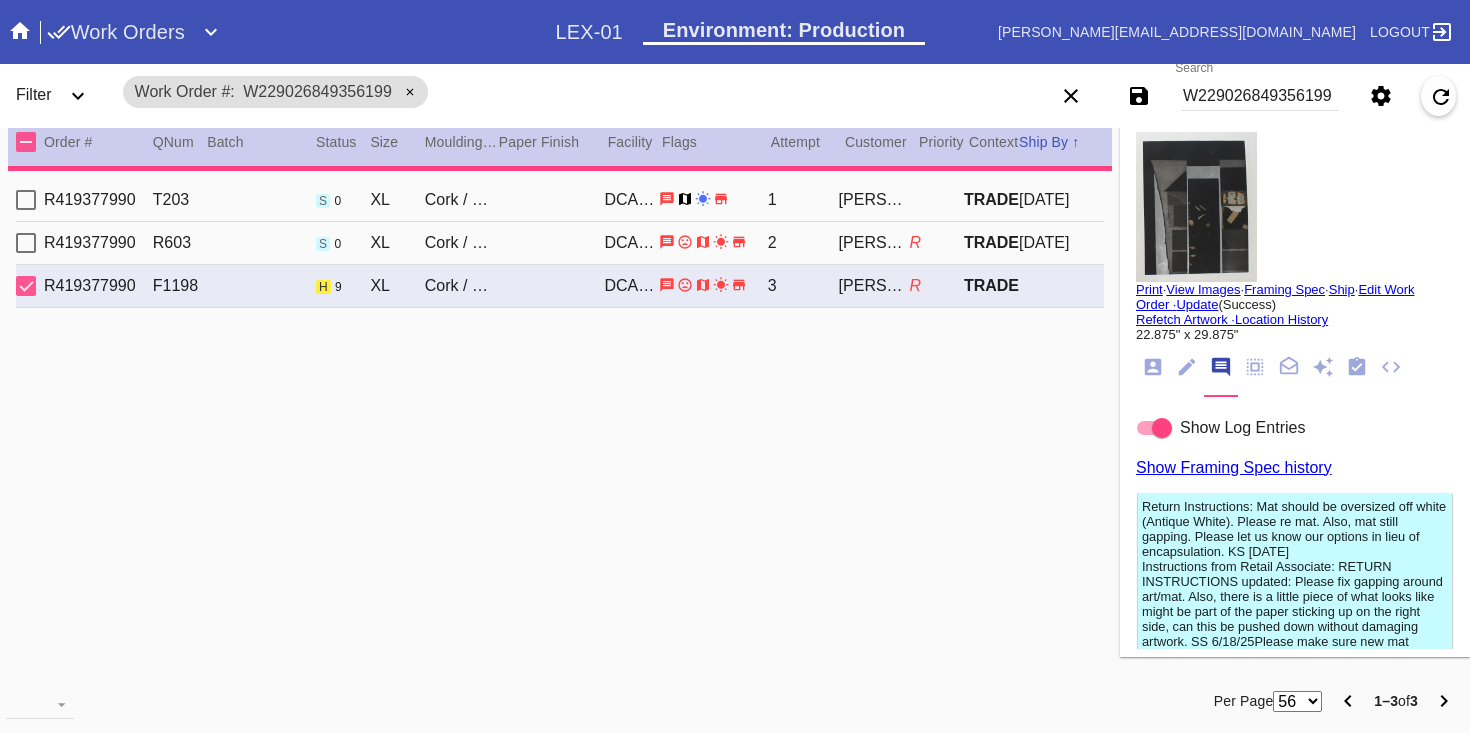 type on "1.5" 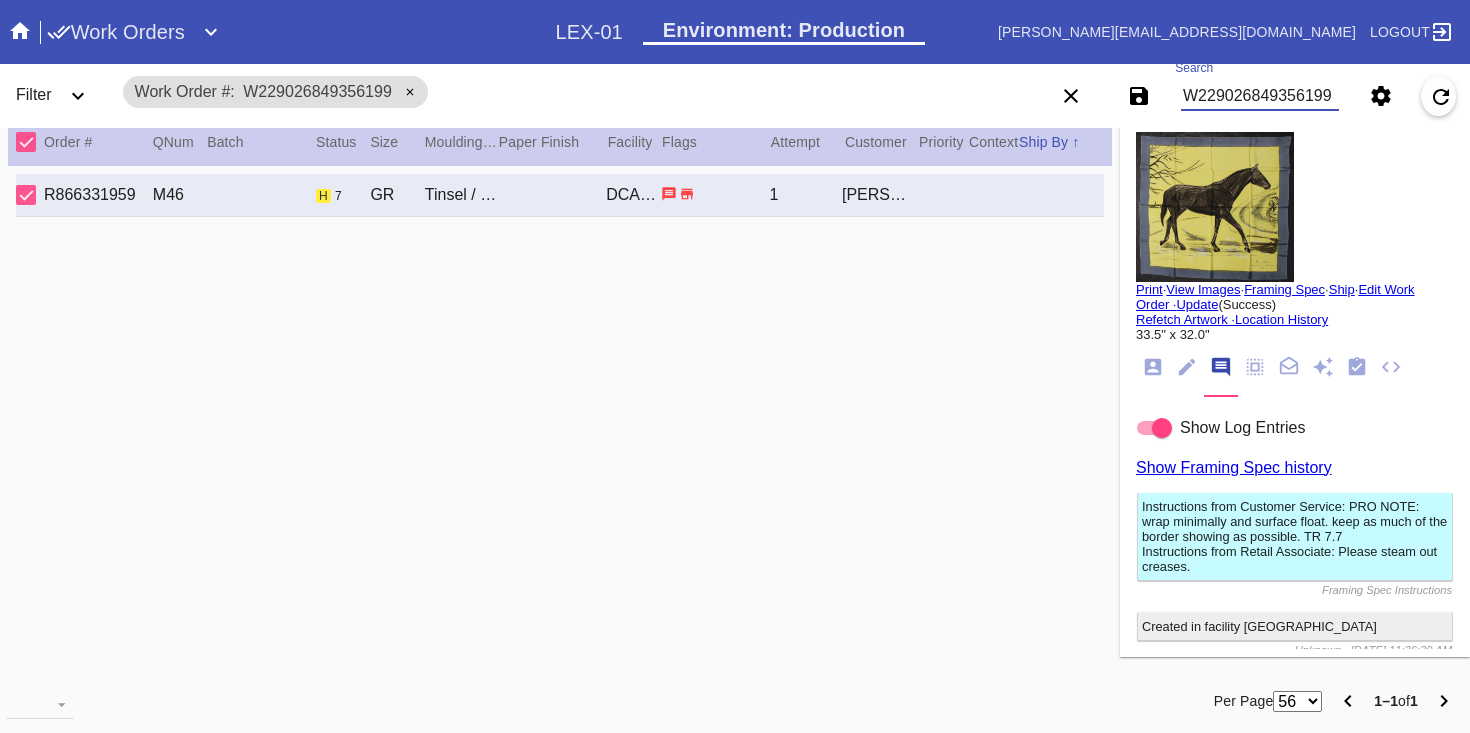 click 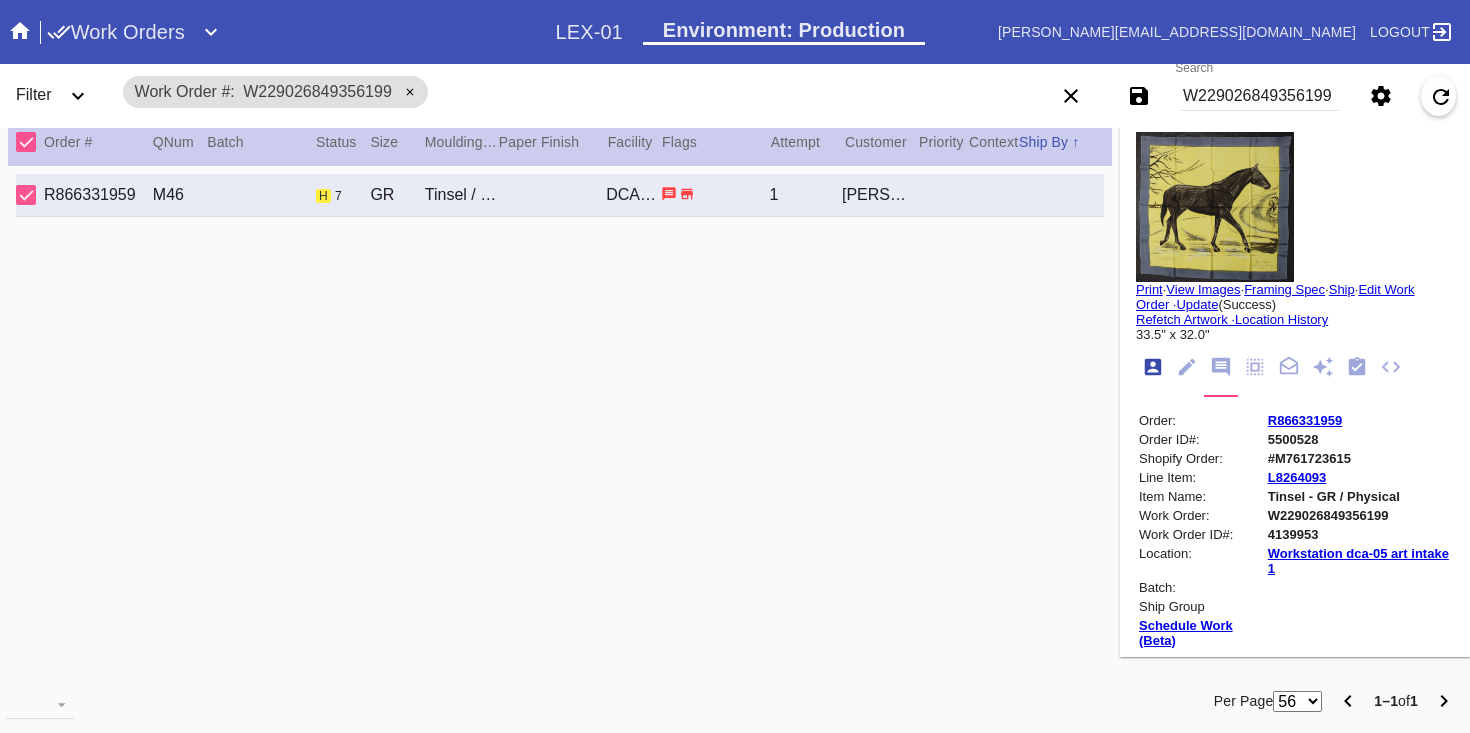 scroll, scrollTop: 24, scrollLeft: 0, axis: vertical 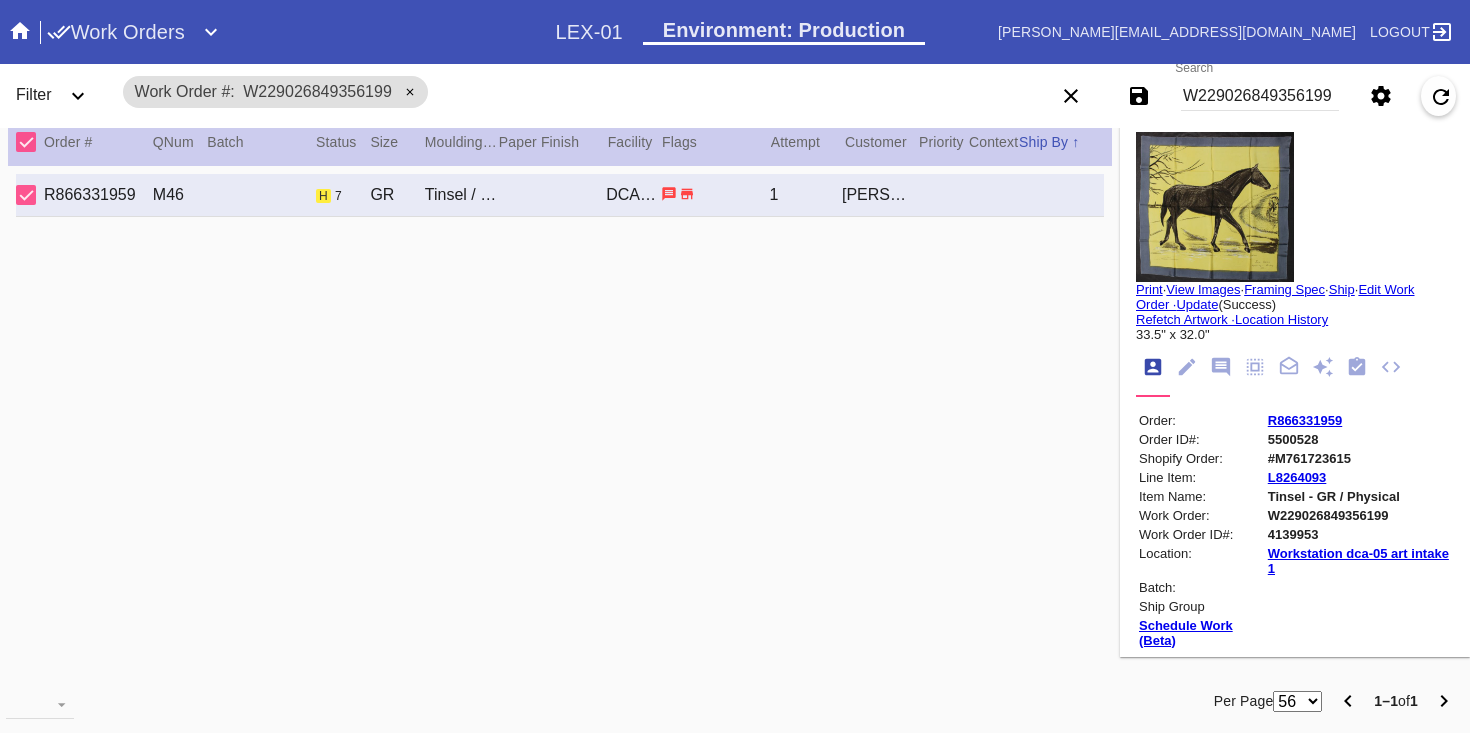 click on "Print" at bounding box center [1149, 289] 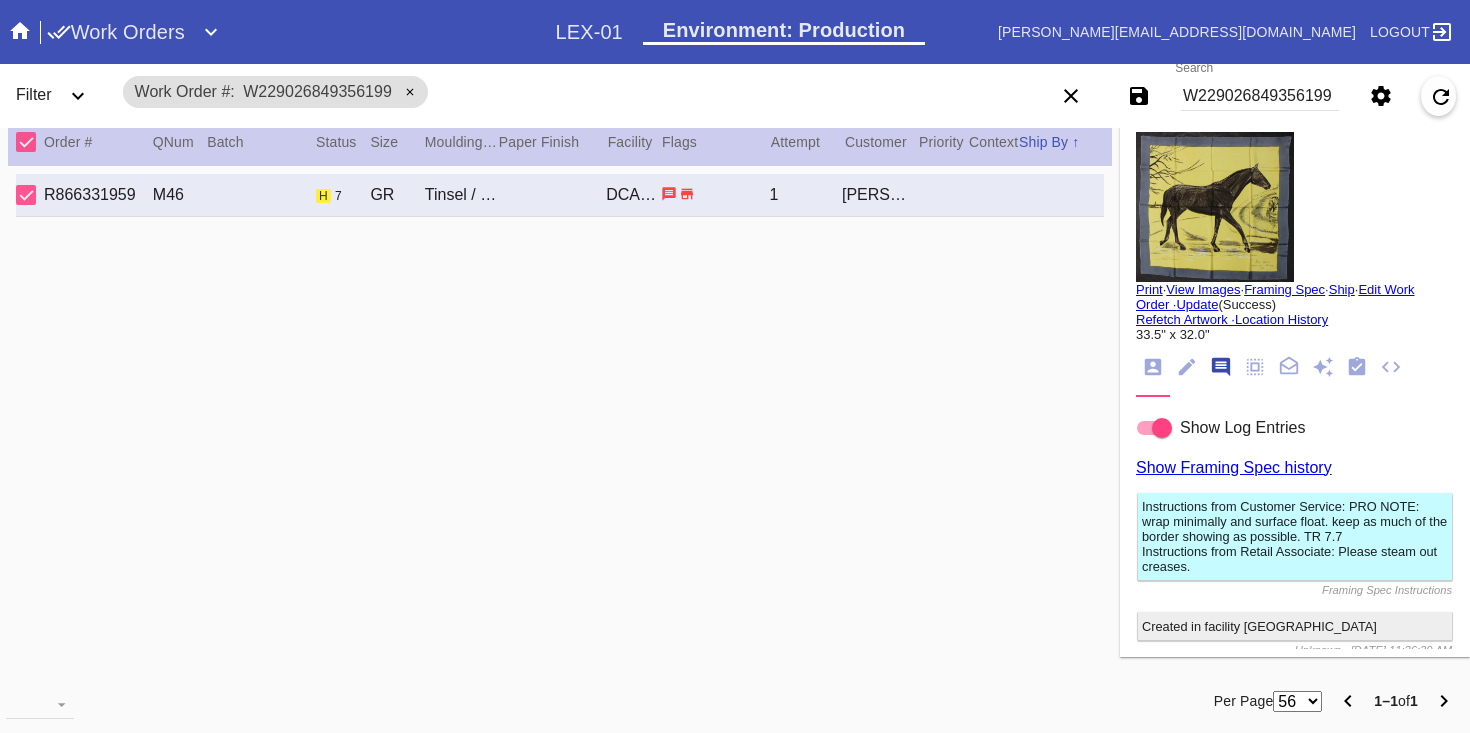 scroll, scrollTop: 123, scrollLeft: 0, axis: vertical 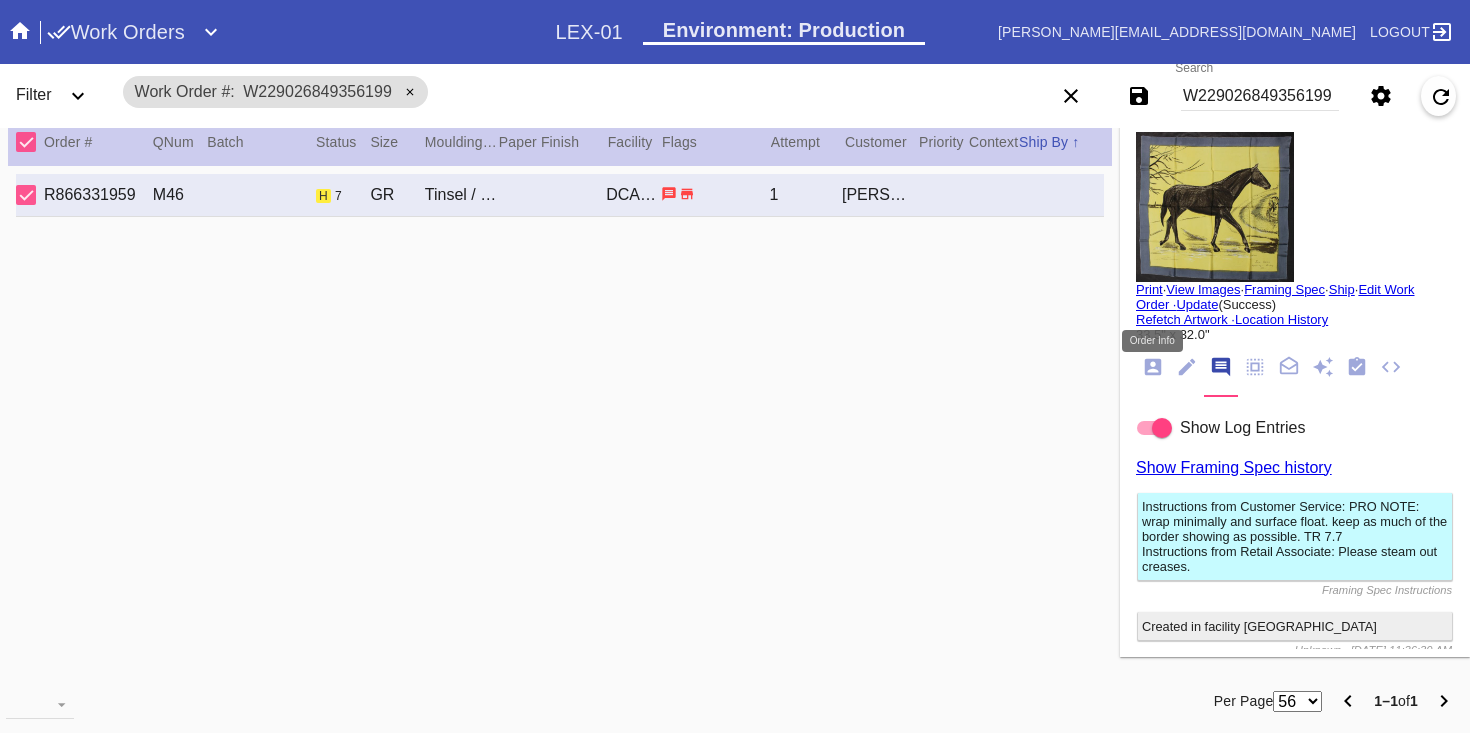 click 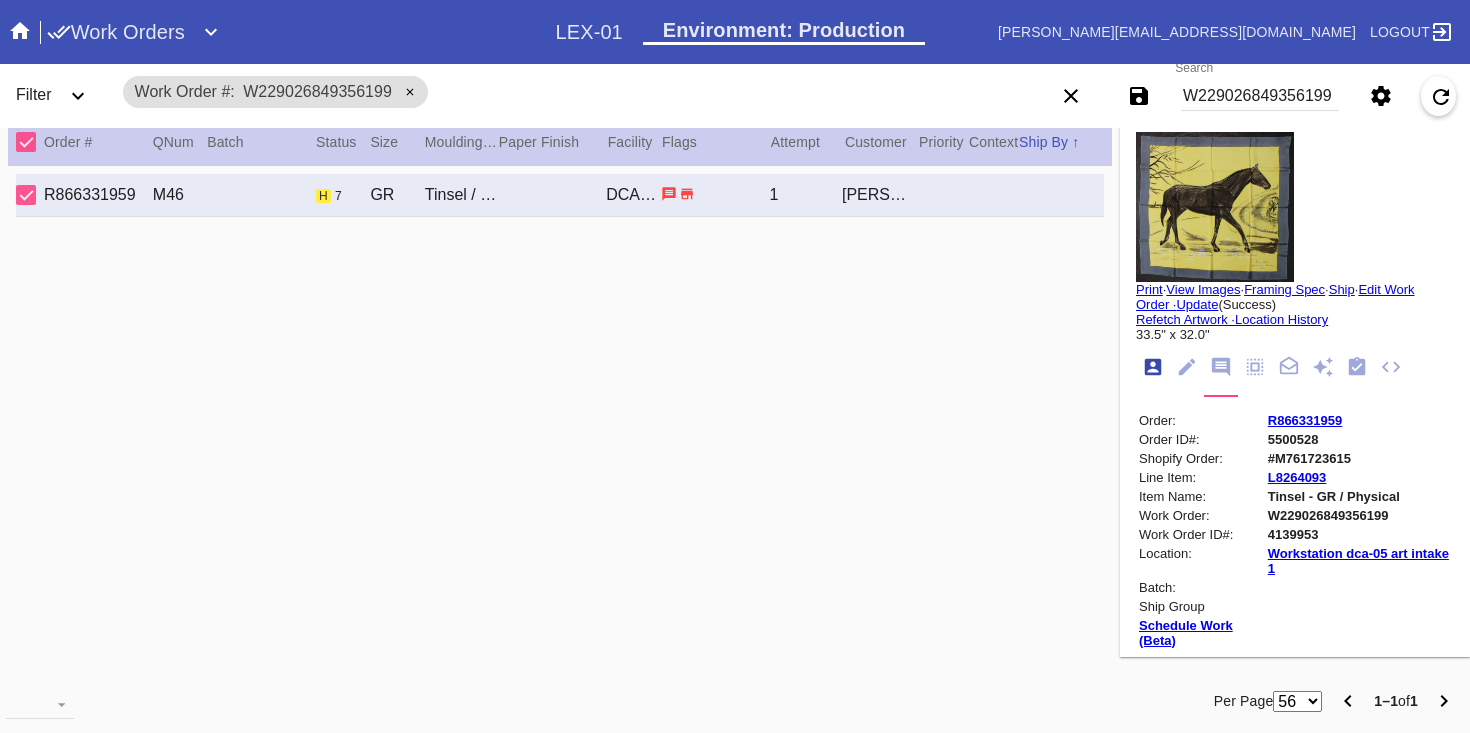 scroll, scrollTop: 24, scrollLeft: 0, axis: vertical 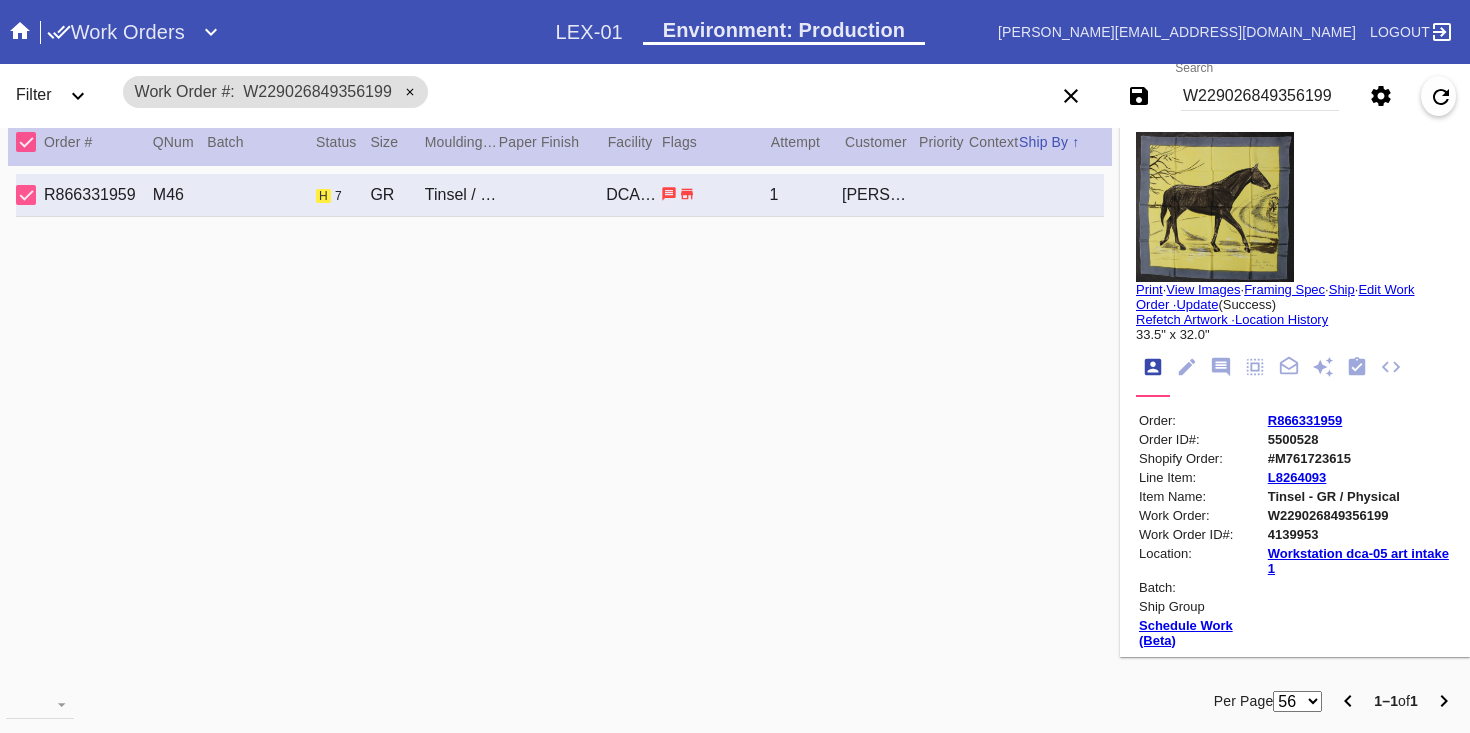click on "R866331959" at bounding box center [1305, 420] 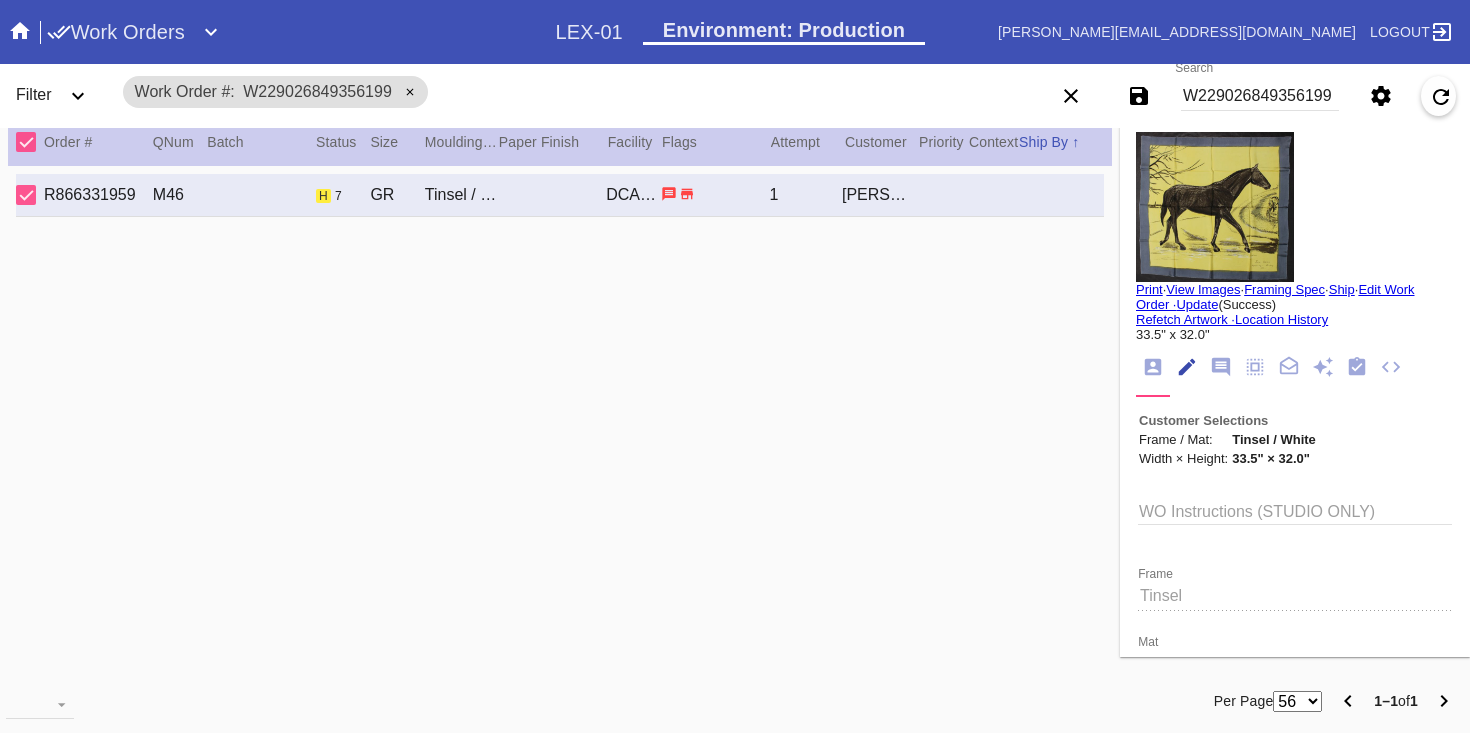 scroll, scrollTop: 73, scrollLeft: 0, axis: vertical 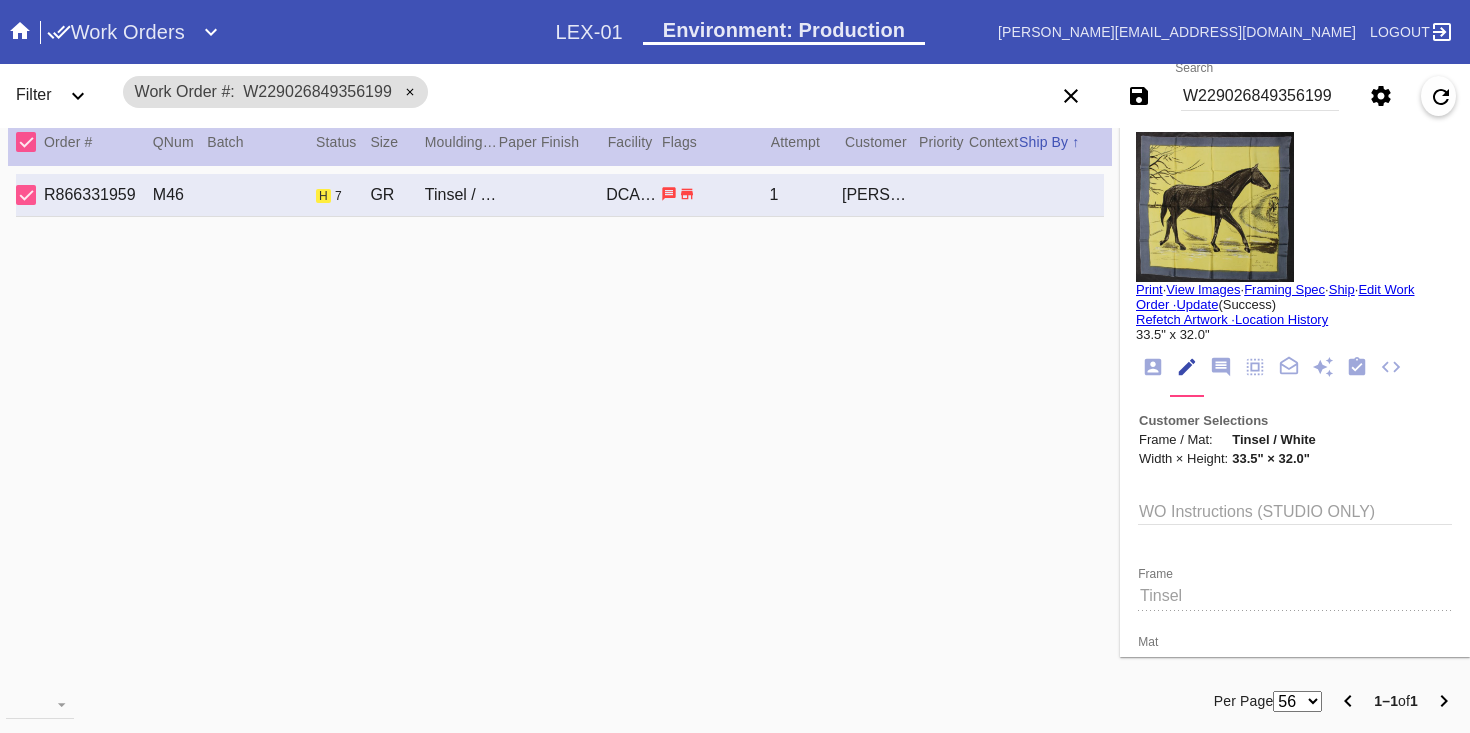 click 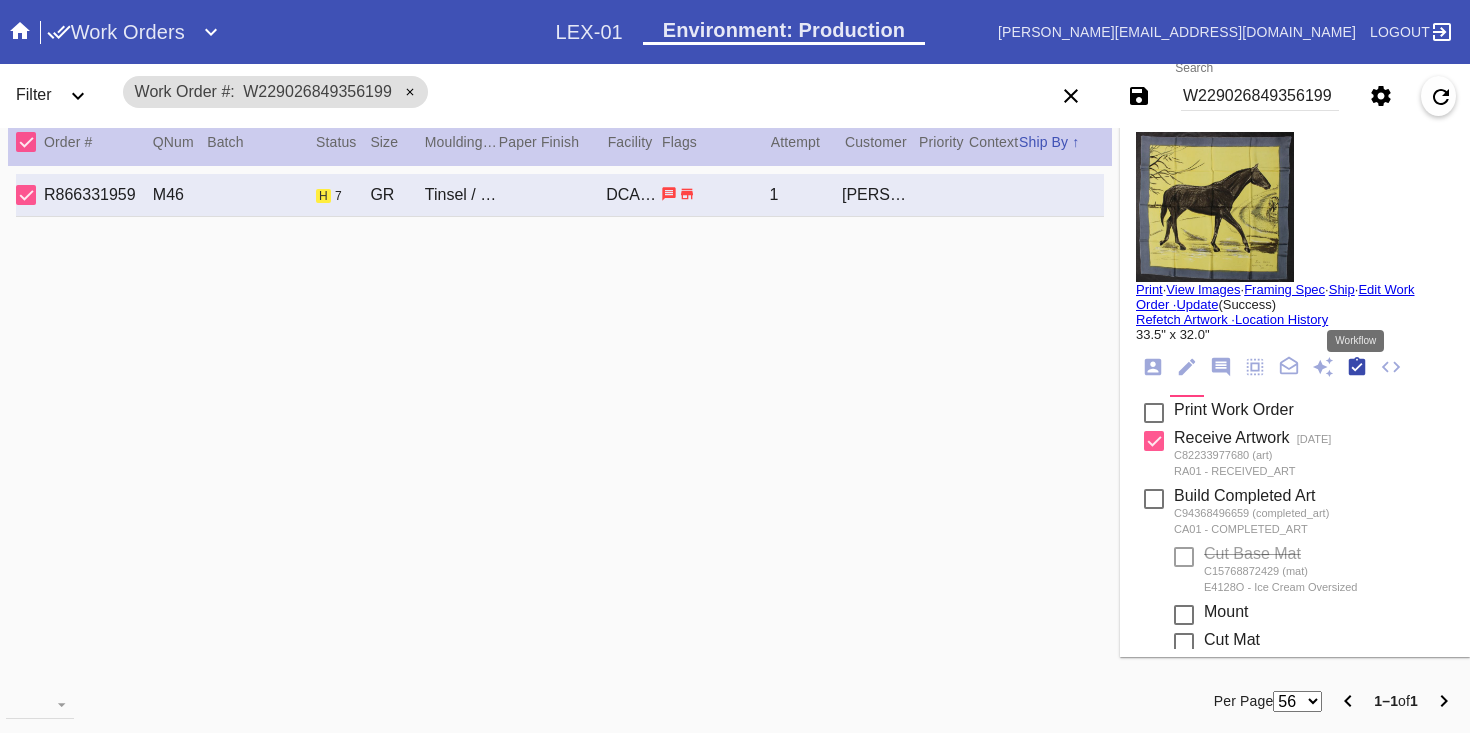 scroll, scrollTop: 320, scrollLeft: 0, axis: vertical 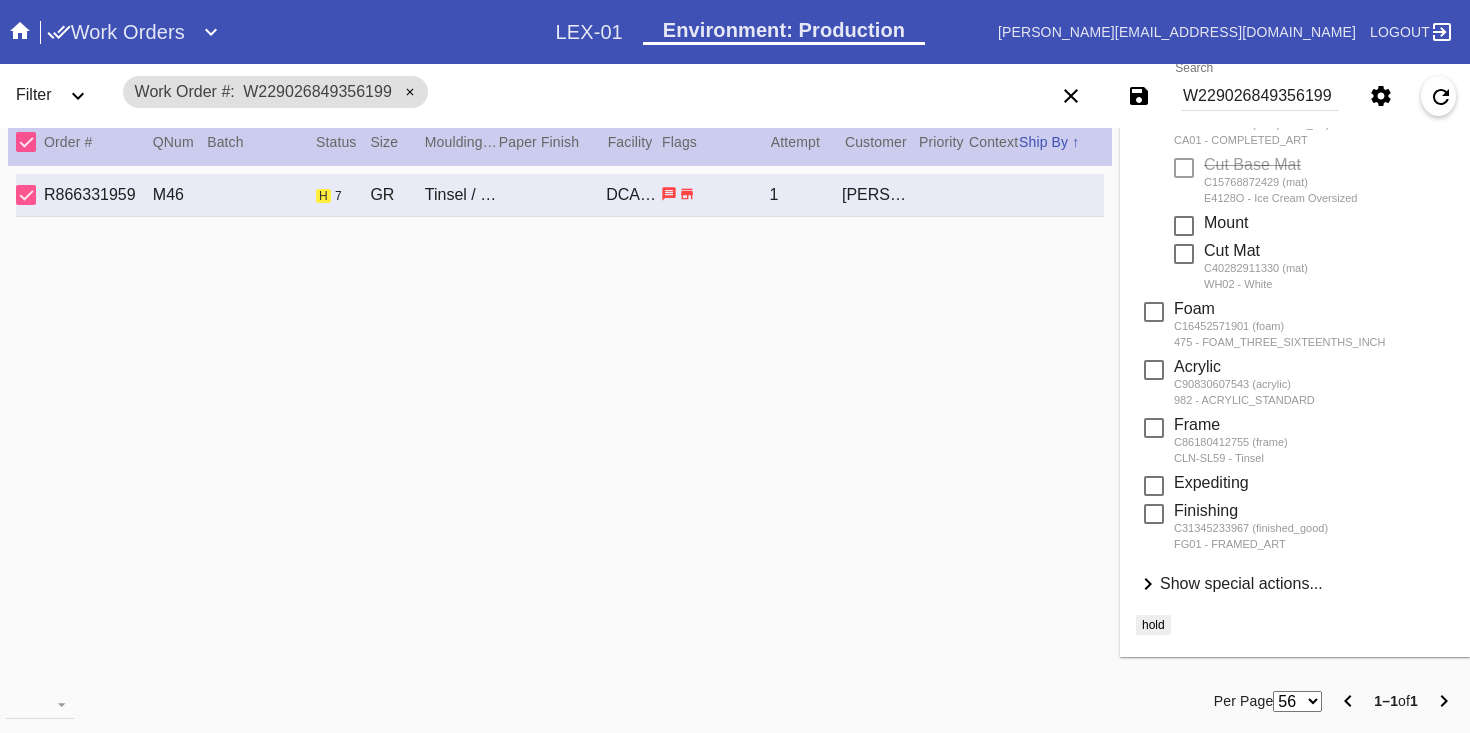click on "Show special actions..." at bounding box center (1241, 583) 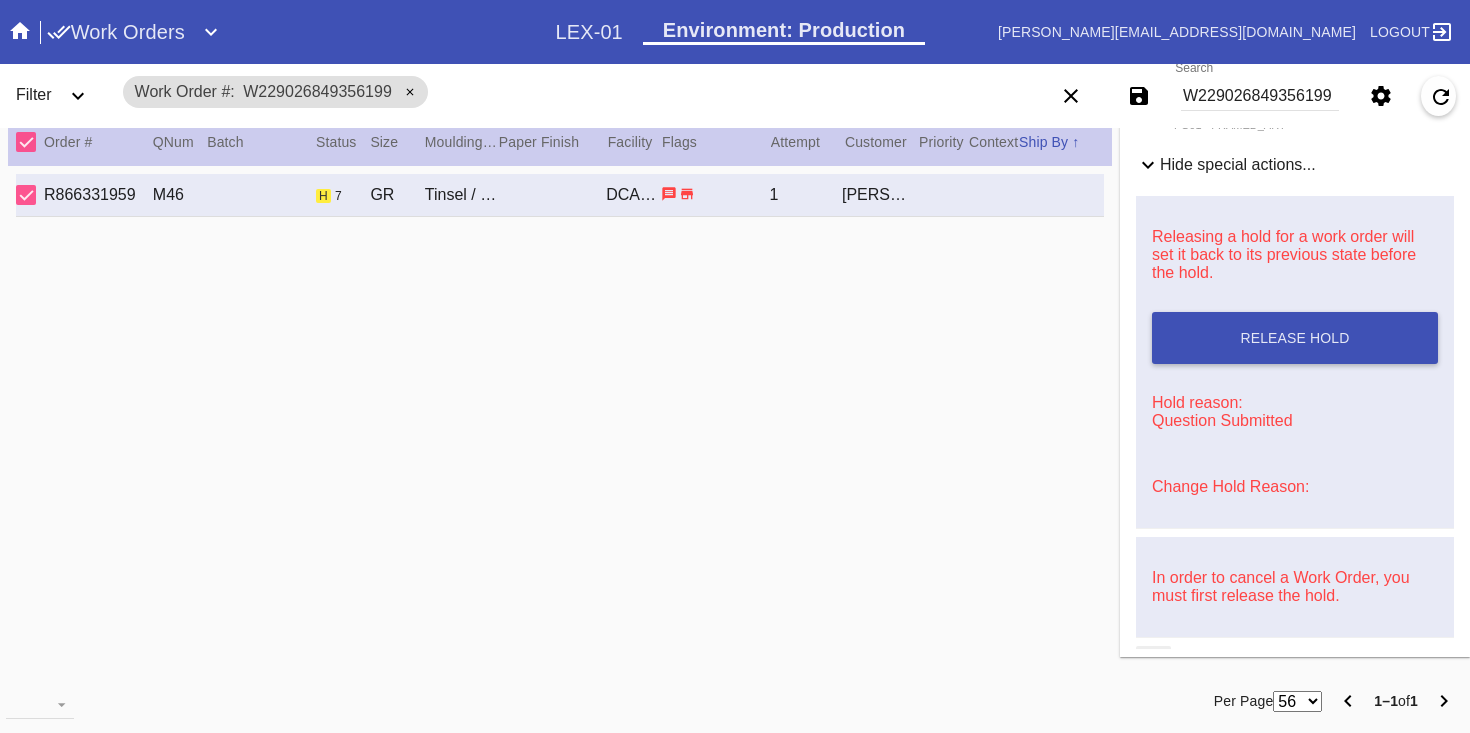 scroll, scrollTop: 817, scrollLeft: 0, axis: vertical 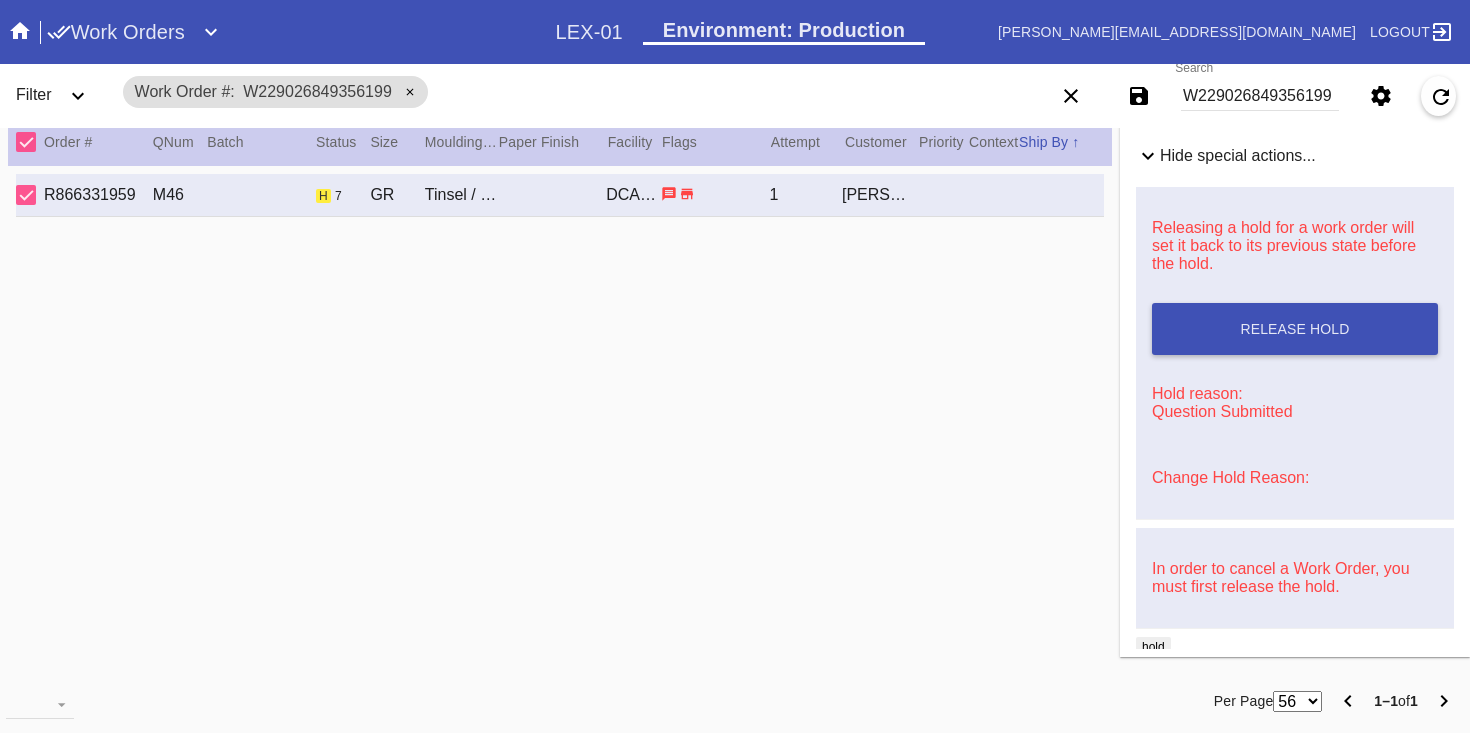 click on "Change Hold Reason:" at bounding box center [1230, 477] 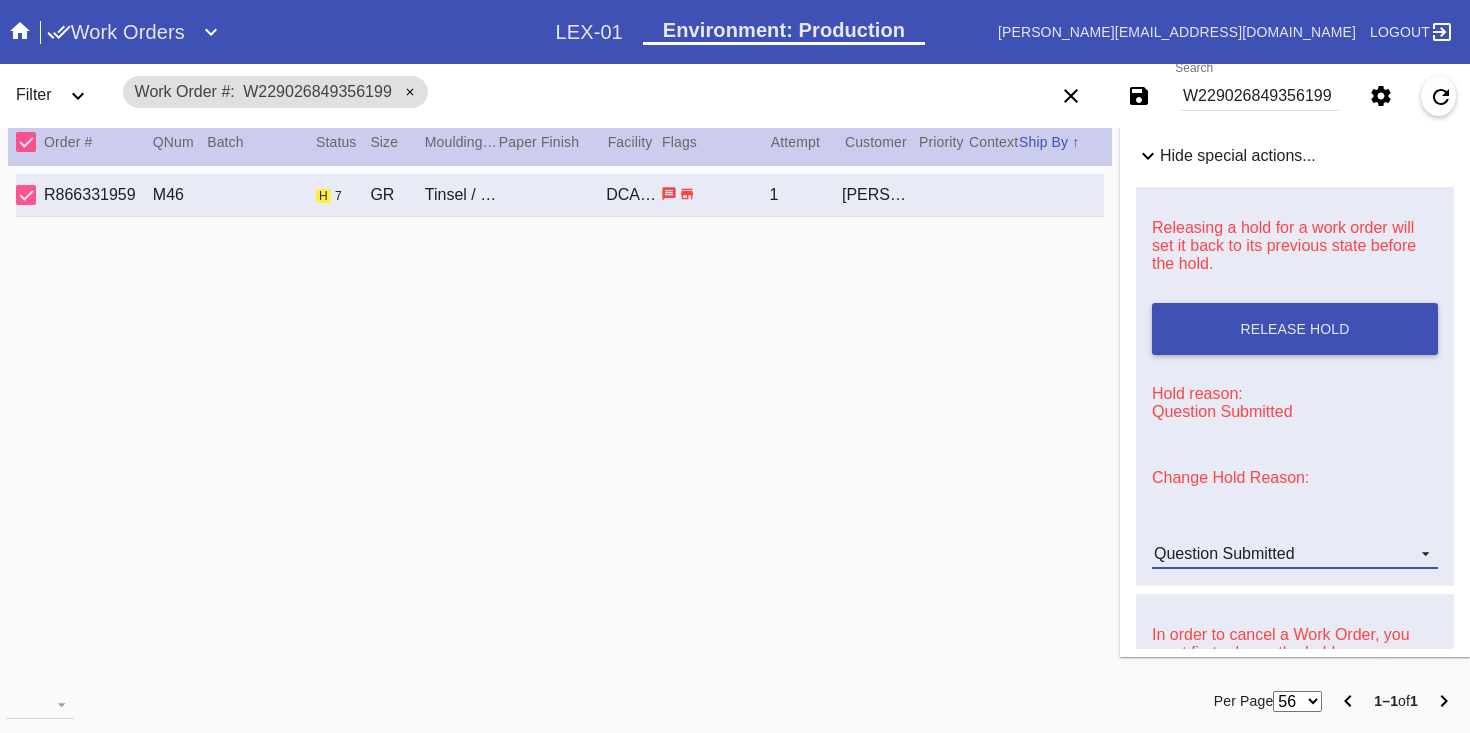 click on "Question Submitted" at bounding box center (1224, 553) 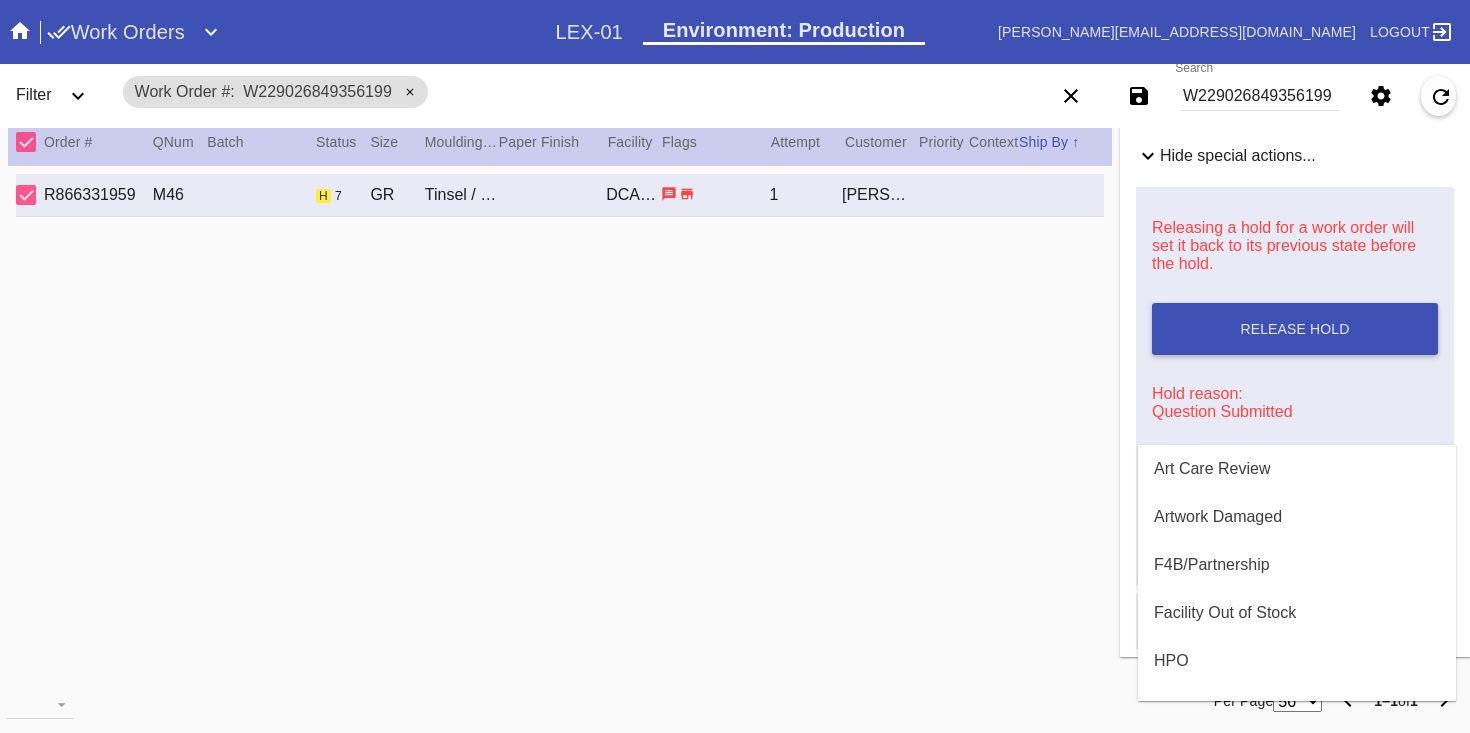 scroll, scrollTop: 616, scrollLeft: 0, axis: vertical 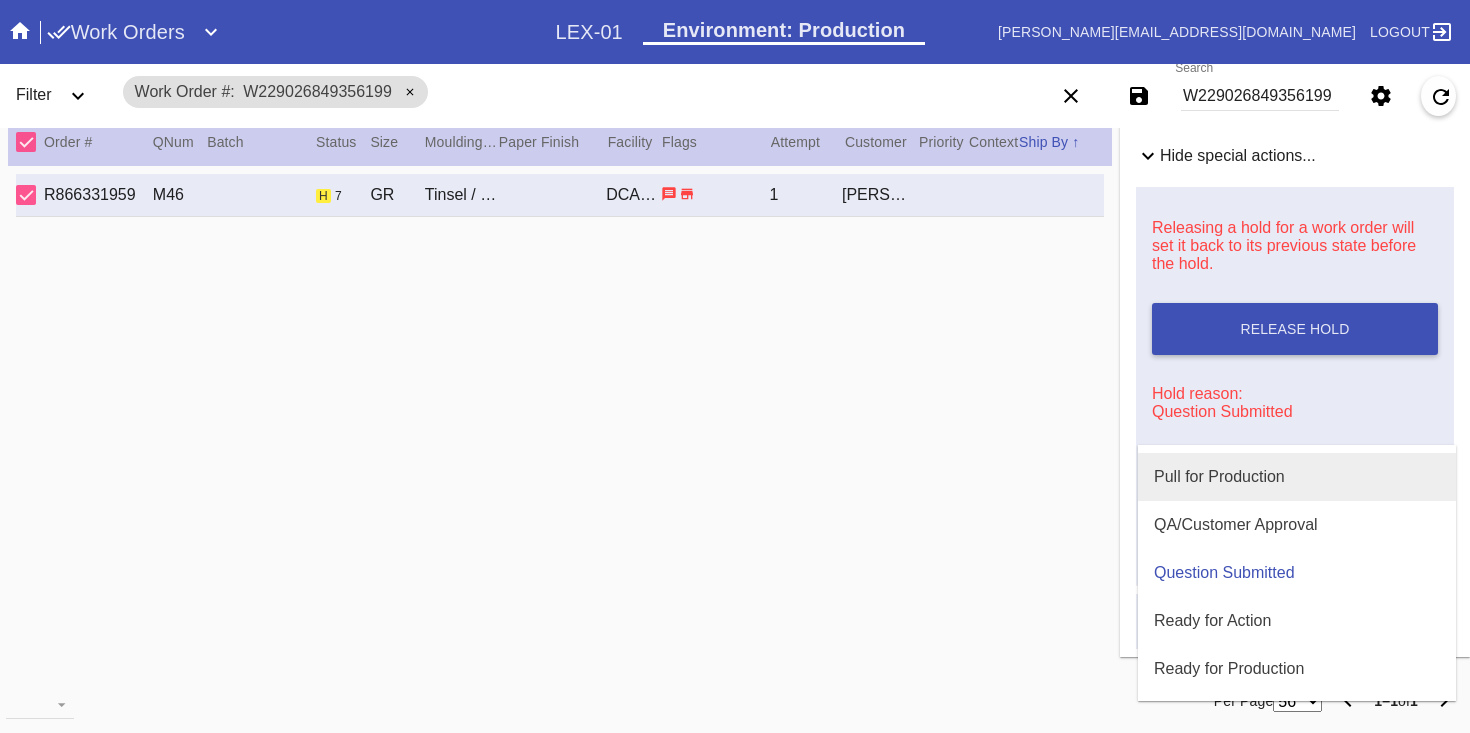 click on "Pull for Production" at bounding box center [1219, 477] 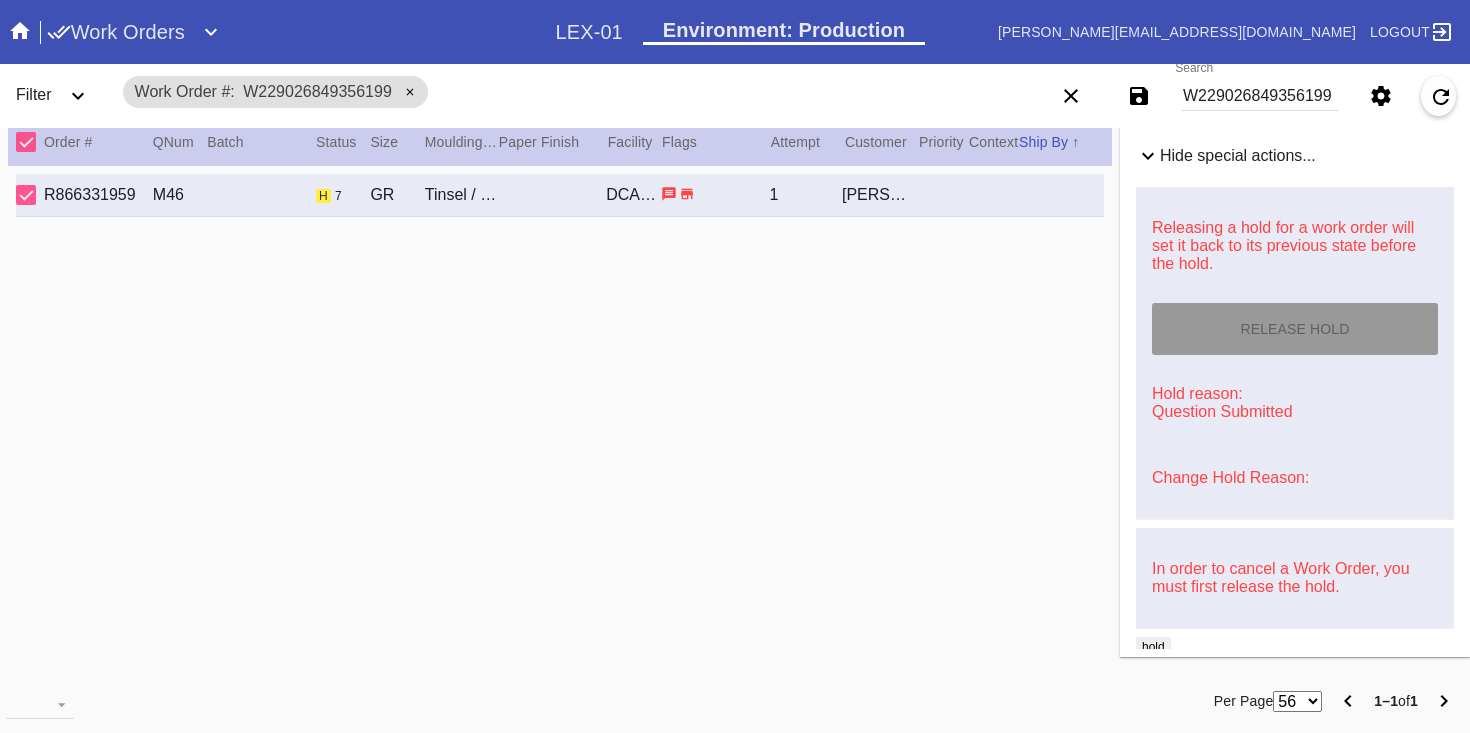 type on "7/2/2025" 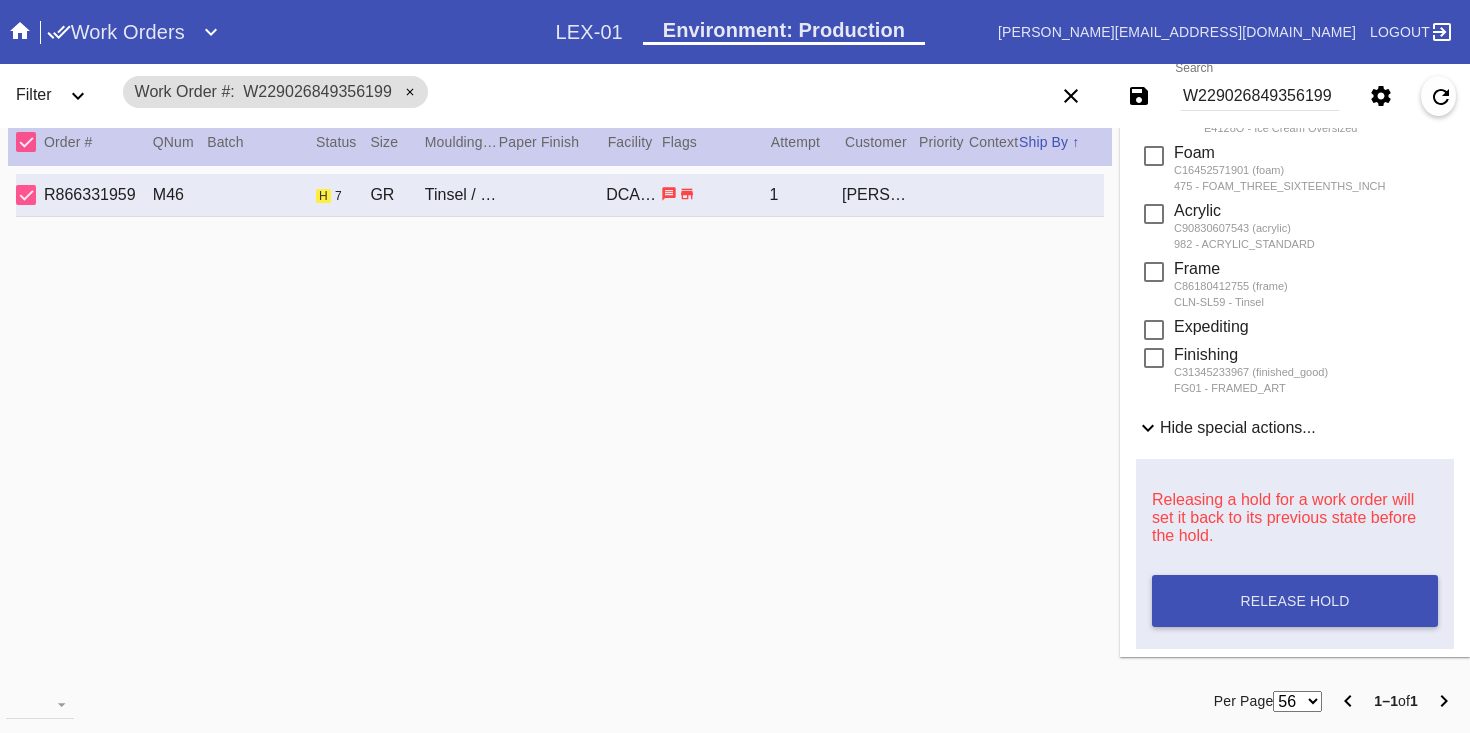 scroll, scrollTop: 1096, scrollLeft: 0, axis: vertical 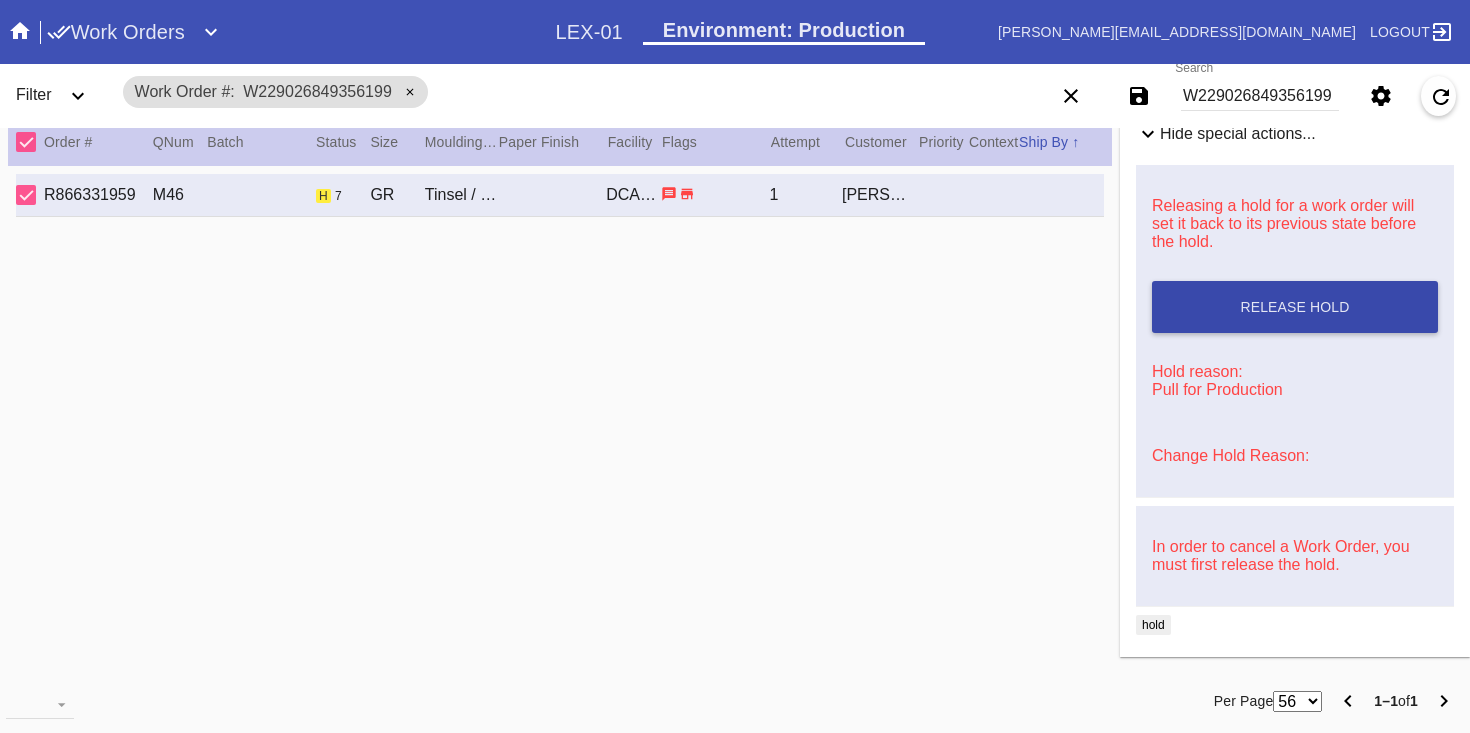 click on "Release Hold" at bounding box center [1294, 307] 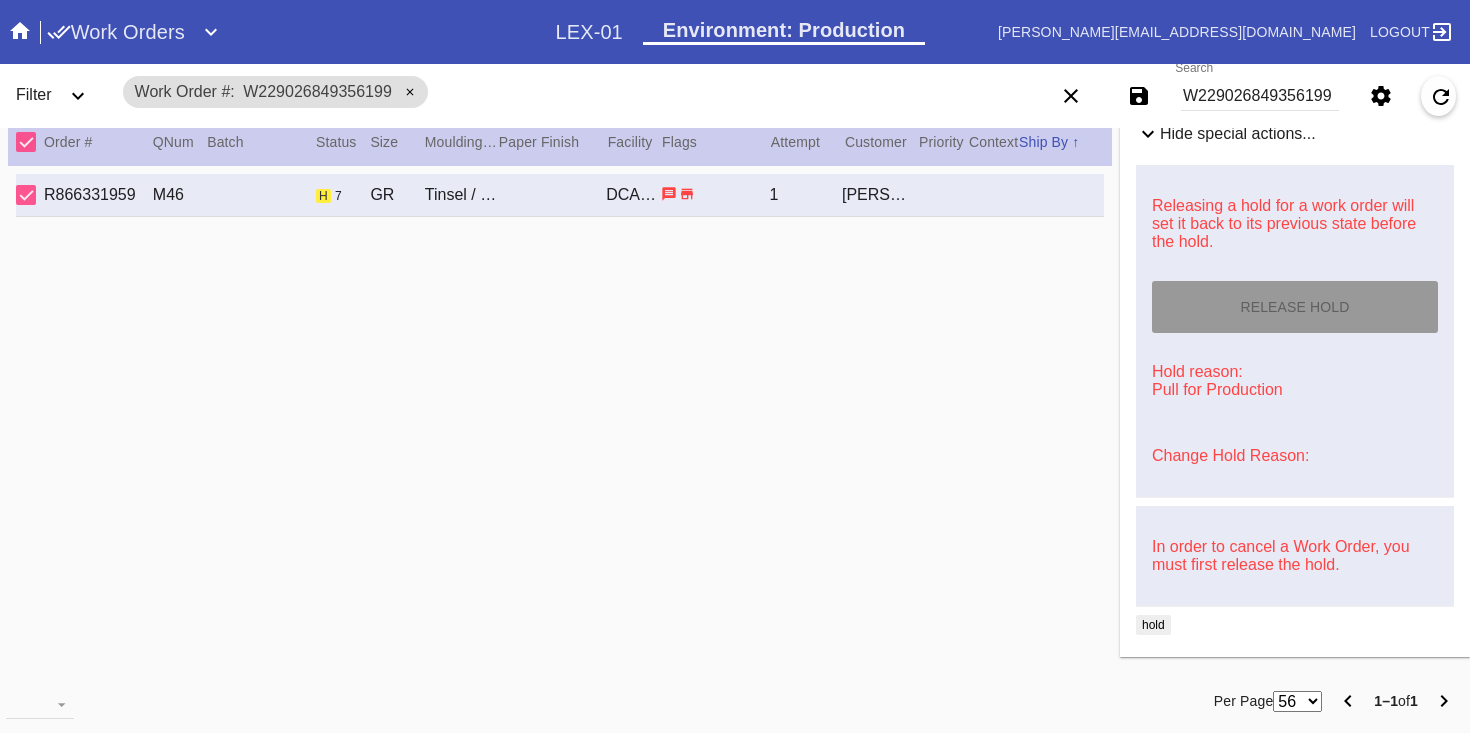 type on "[DATE]" 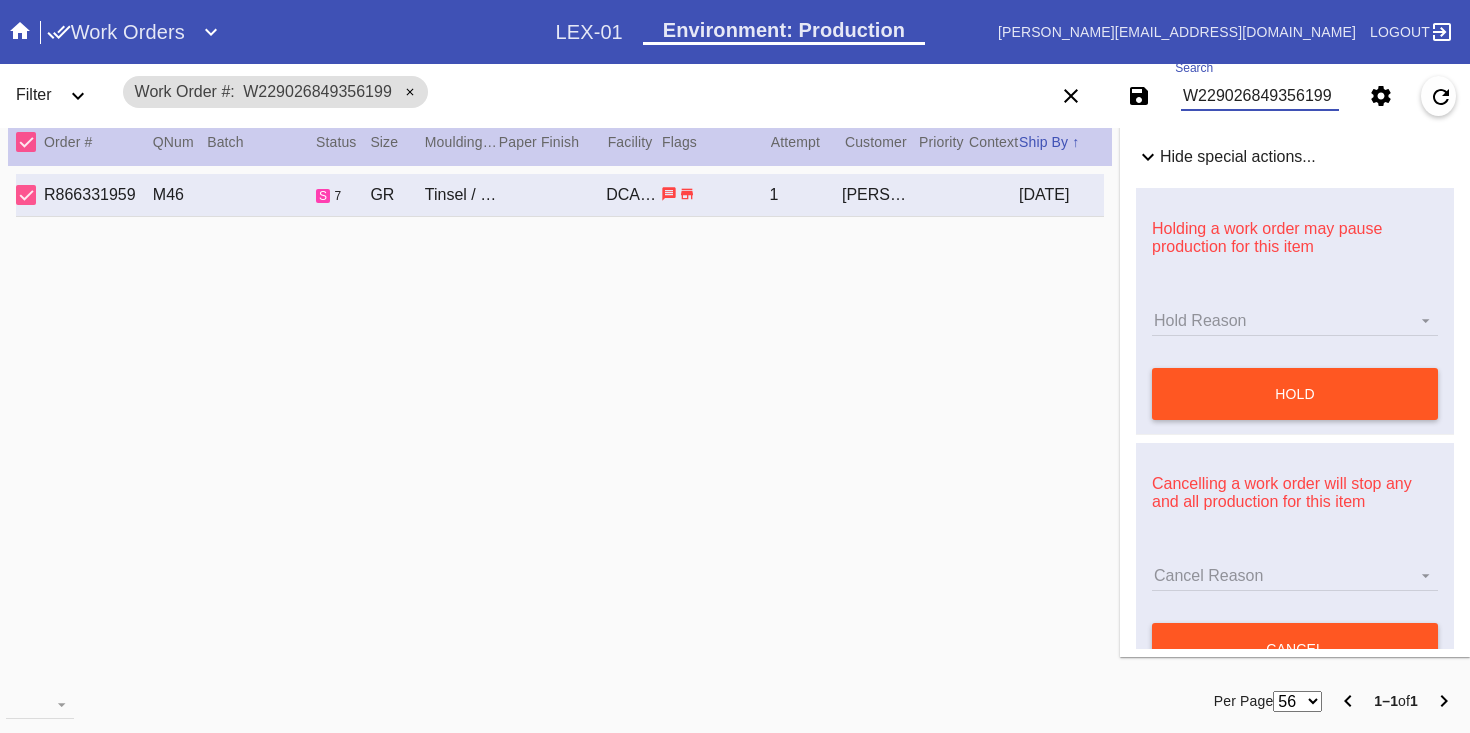 click on "W229026849356199" at bounding box center (1260, 96) 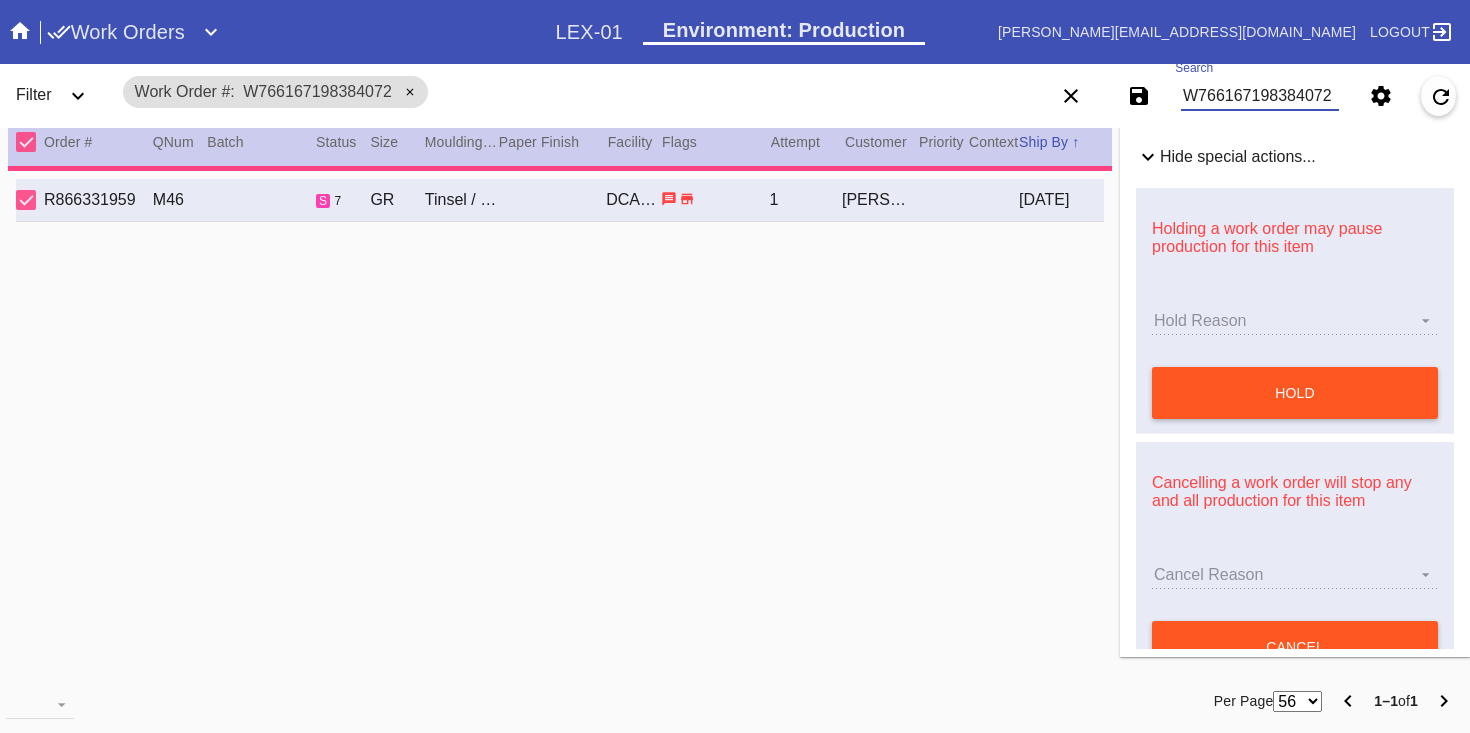 type on "W766167198384072" 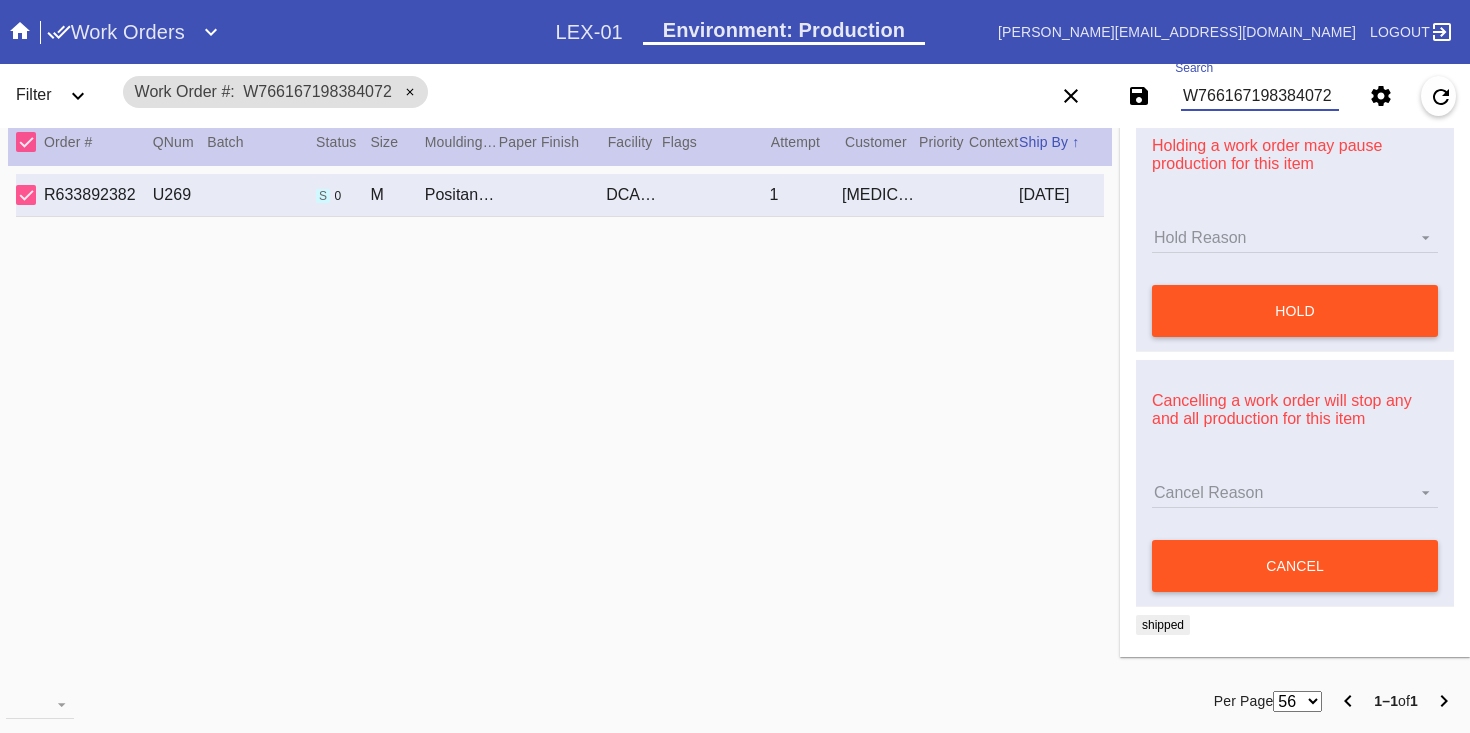 scroll, scrollTop: 0, scrollLeft: 0, axis: both 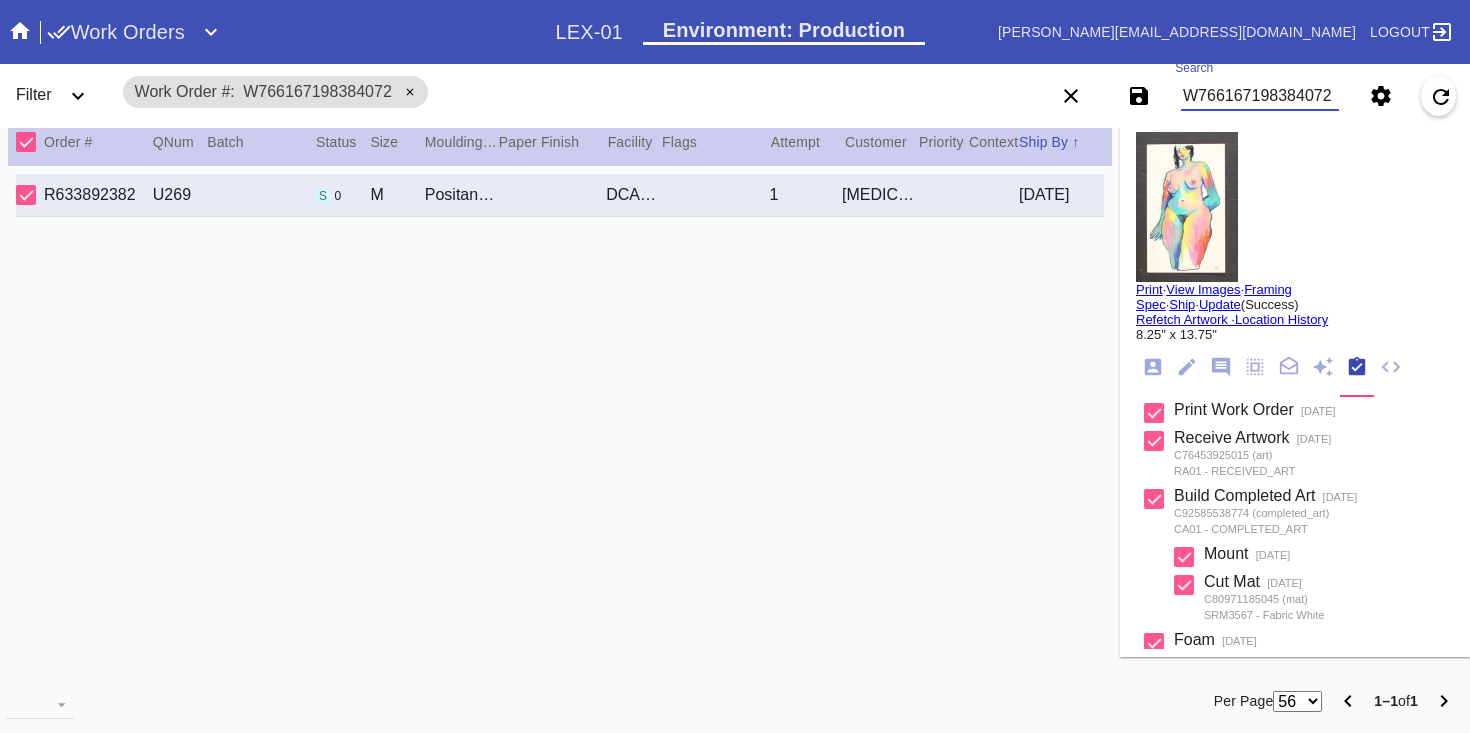 click 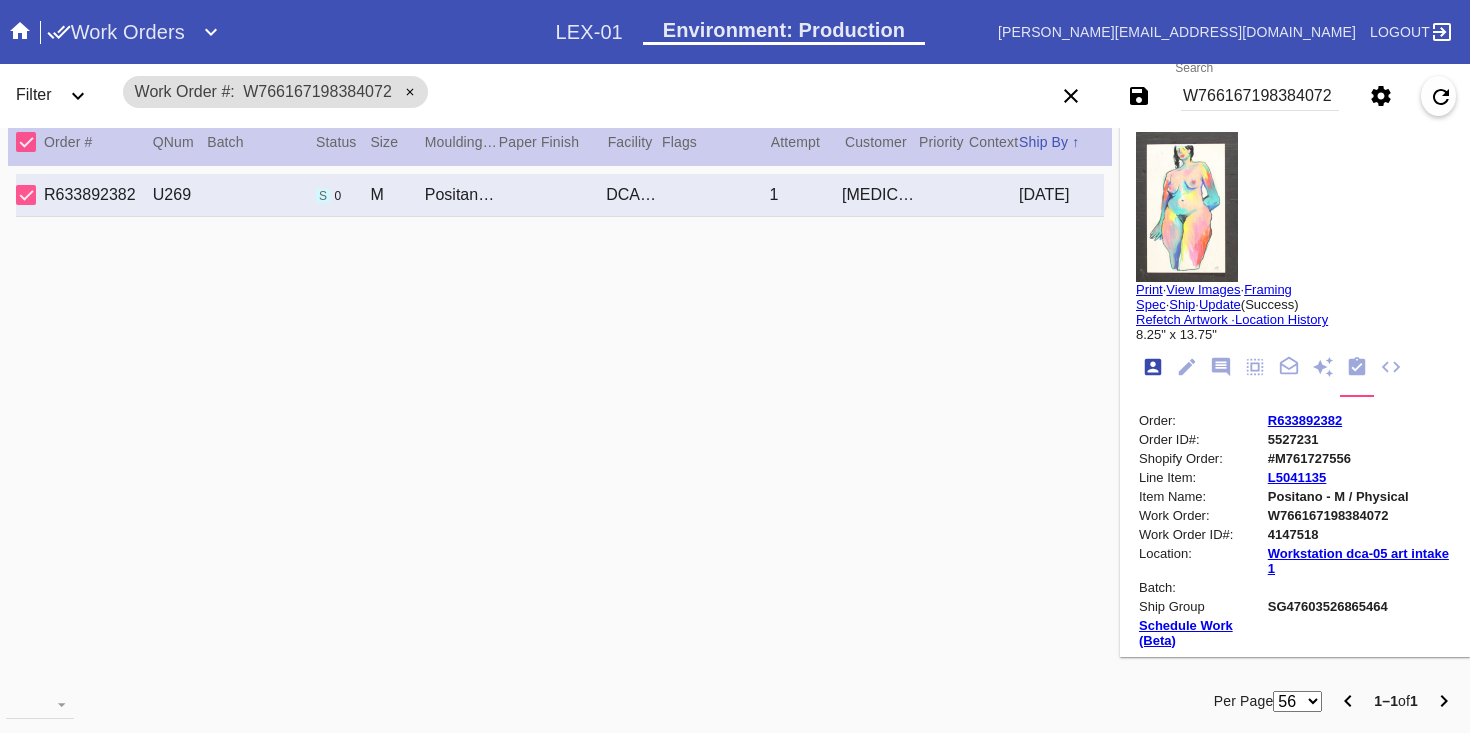 scroll, scrollTop: 24, scrollLeft: 0, axis: vertical 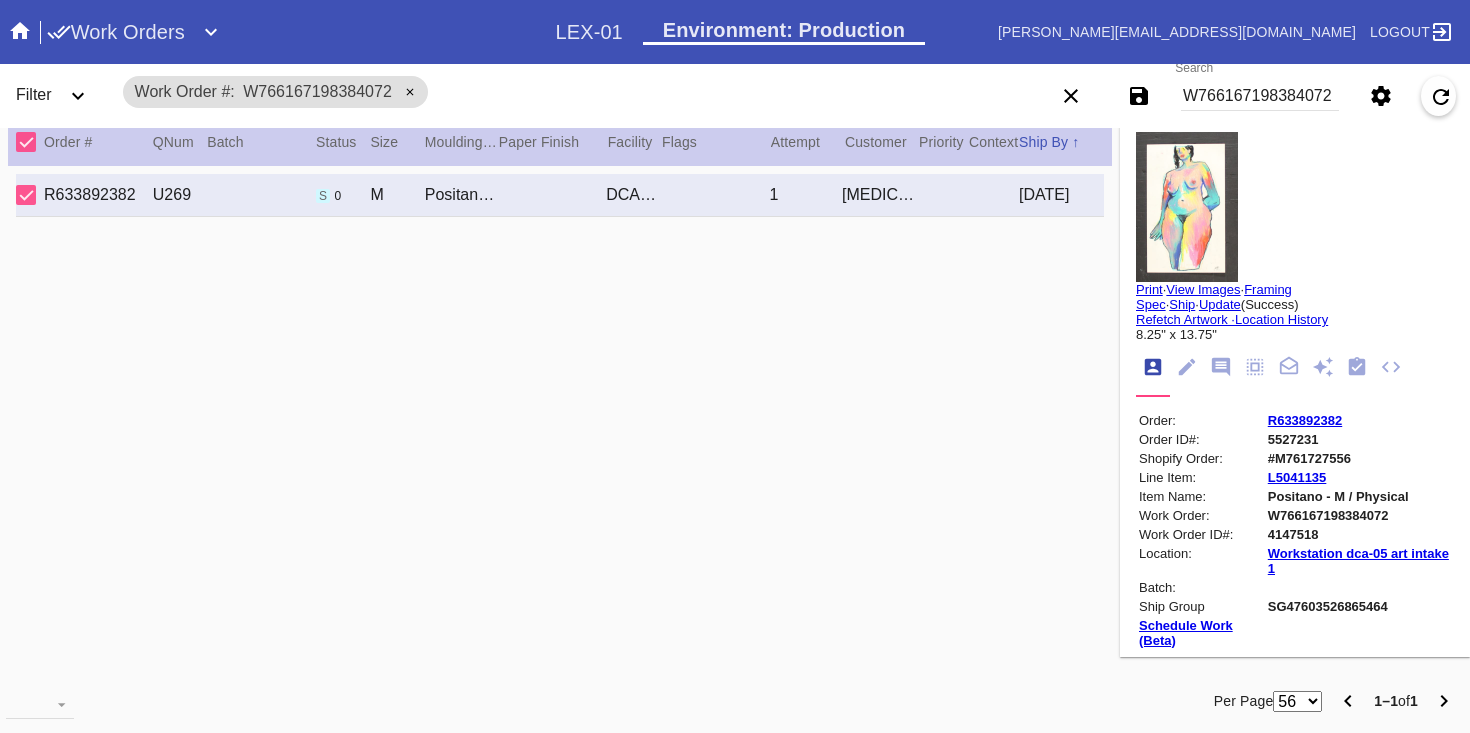 click on "Print" at bounding box center (1149, 289) 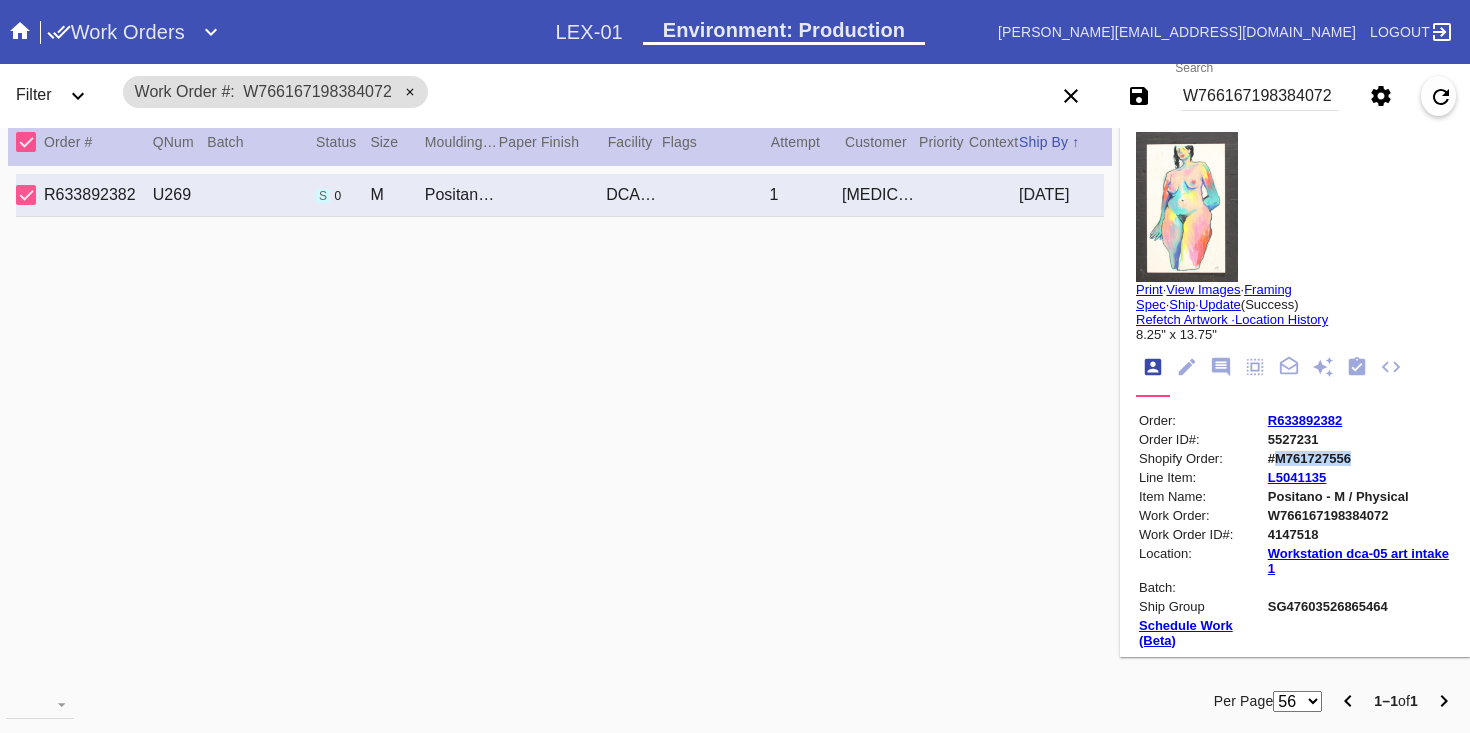 click on "#M761727556" at bounding box center [1359, 458] 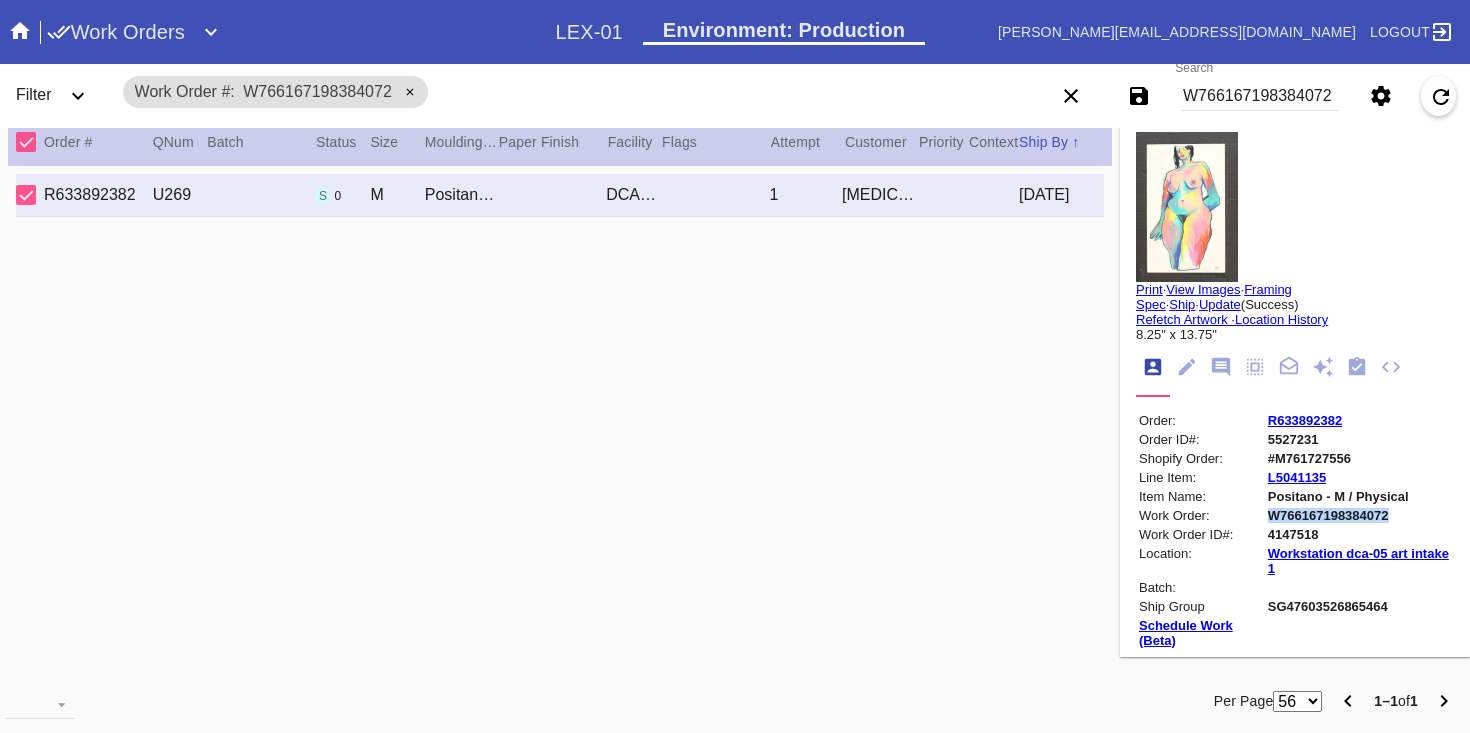 click on "W766167198384072" at bounding box center [1359, 515] 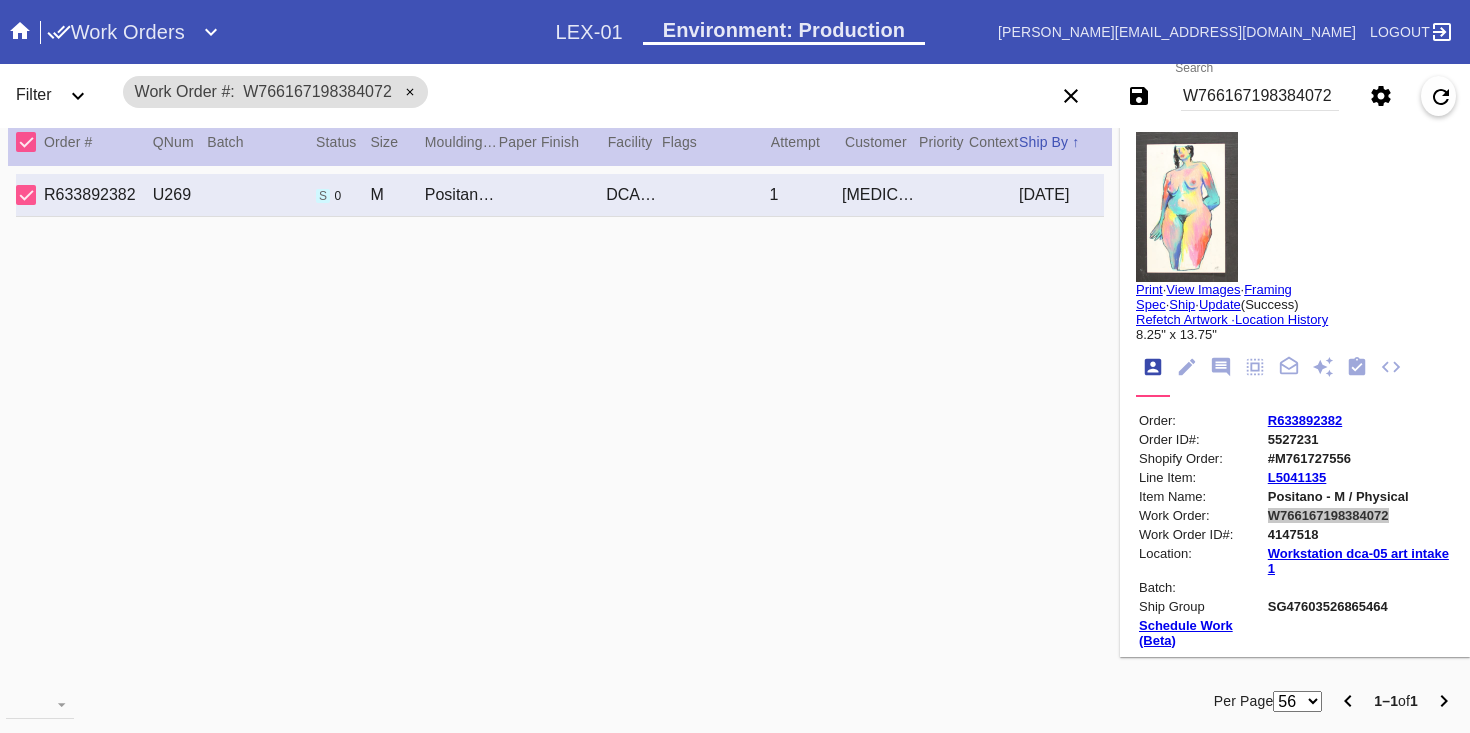 scroll, scrollTop: 742, scrollLeft: 0, axis: vertical 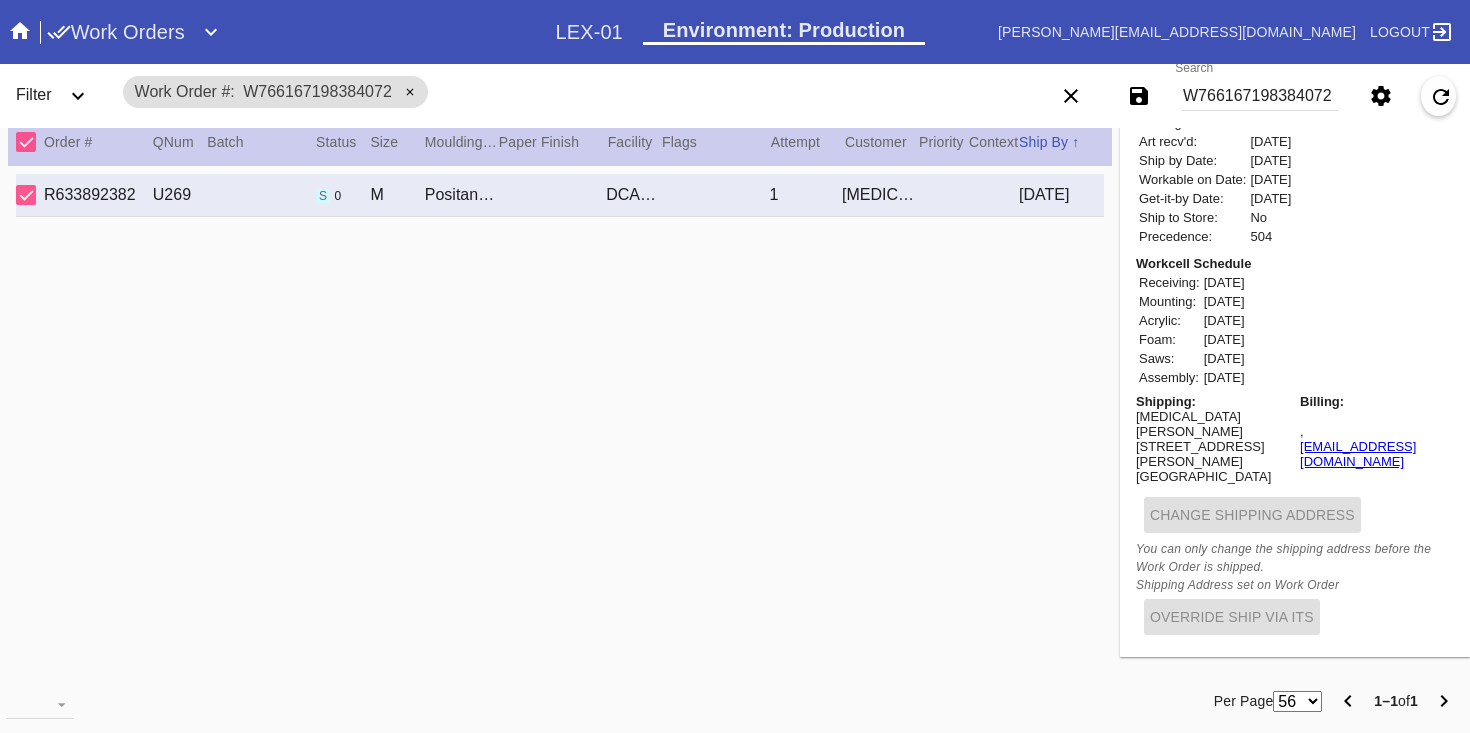 drag, startPoint x: 1131, startPoint y: 460, endPoint x: 1254, endPoint y: 480, distance: 124.61541 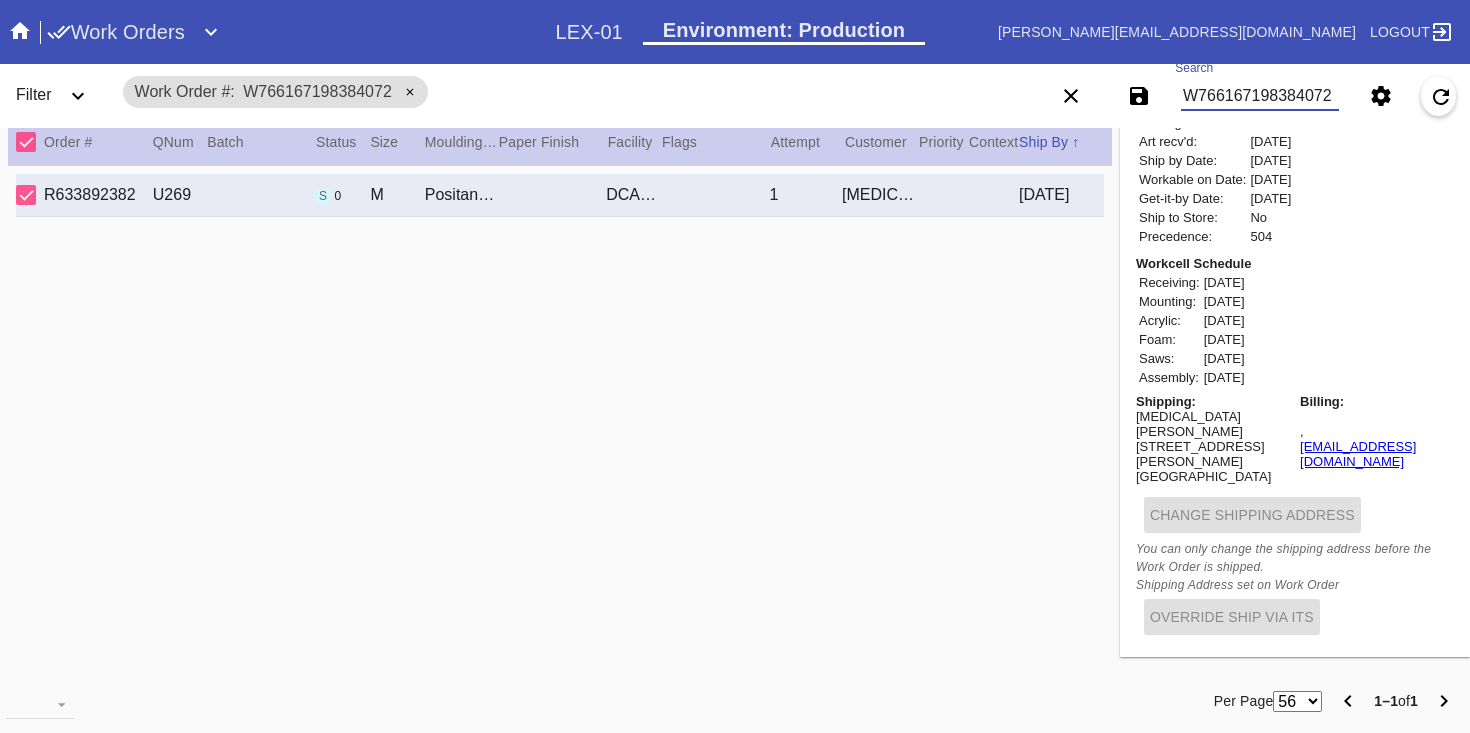 paste on "W502464790064434" 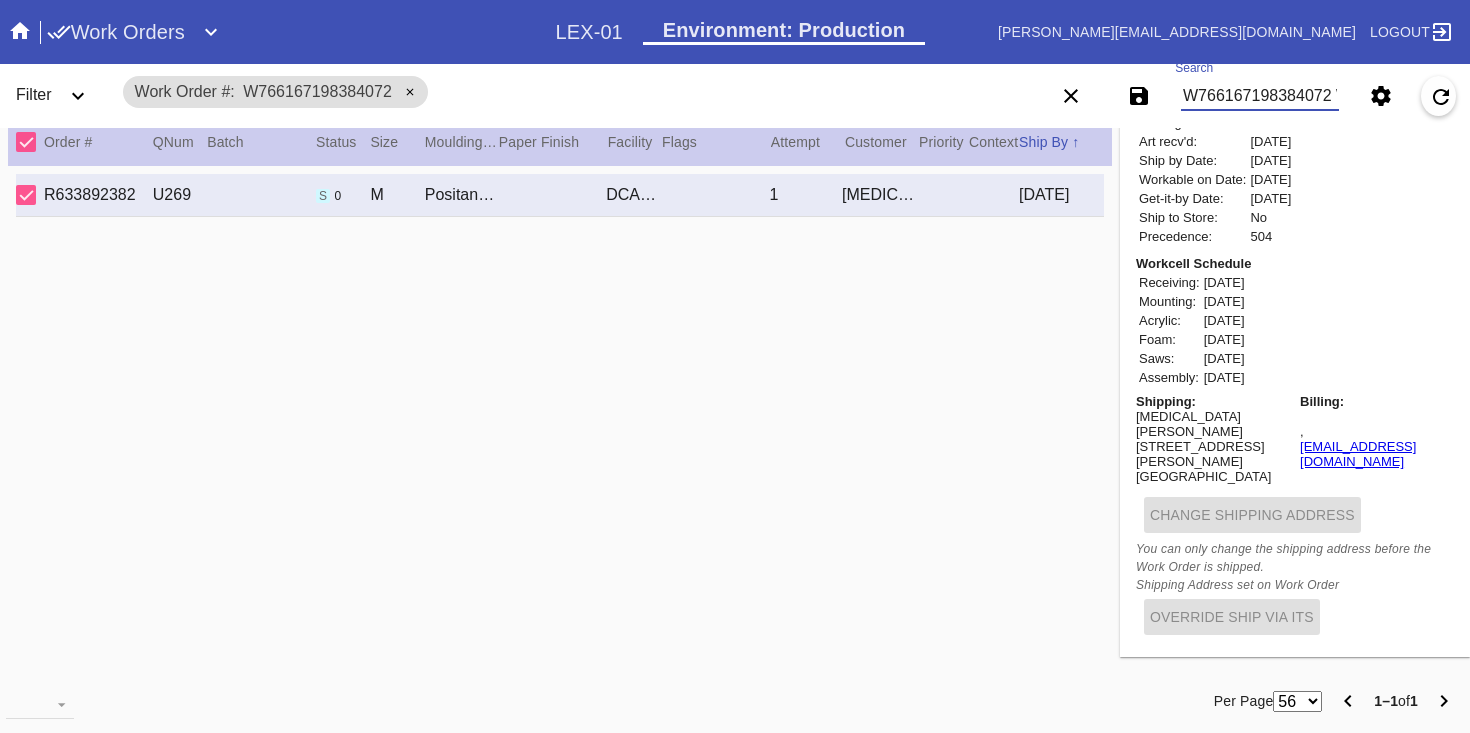 scroll, scrollTop: 0, scrollLeft: 148, axis: horizontal 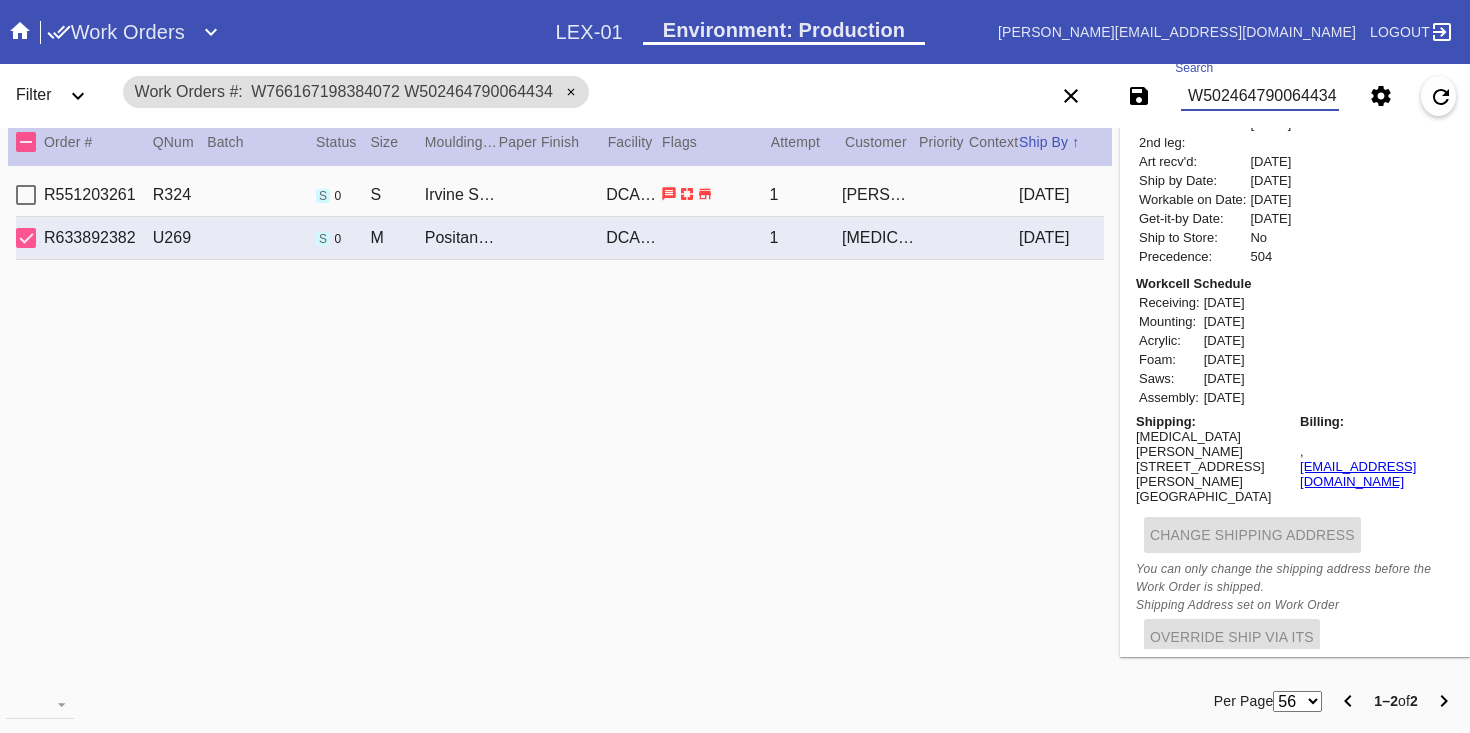 type on "W766167198384072 W502464790064434" 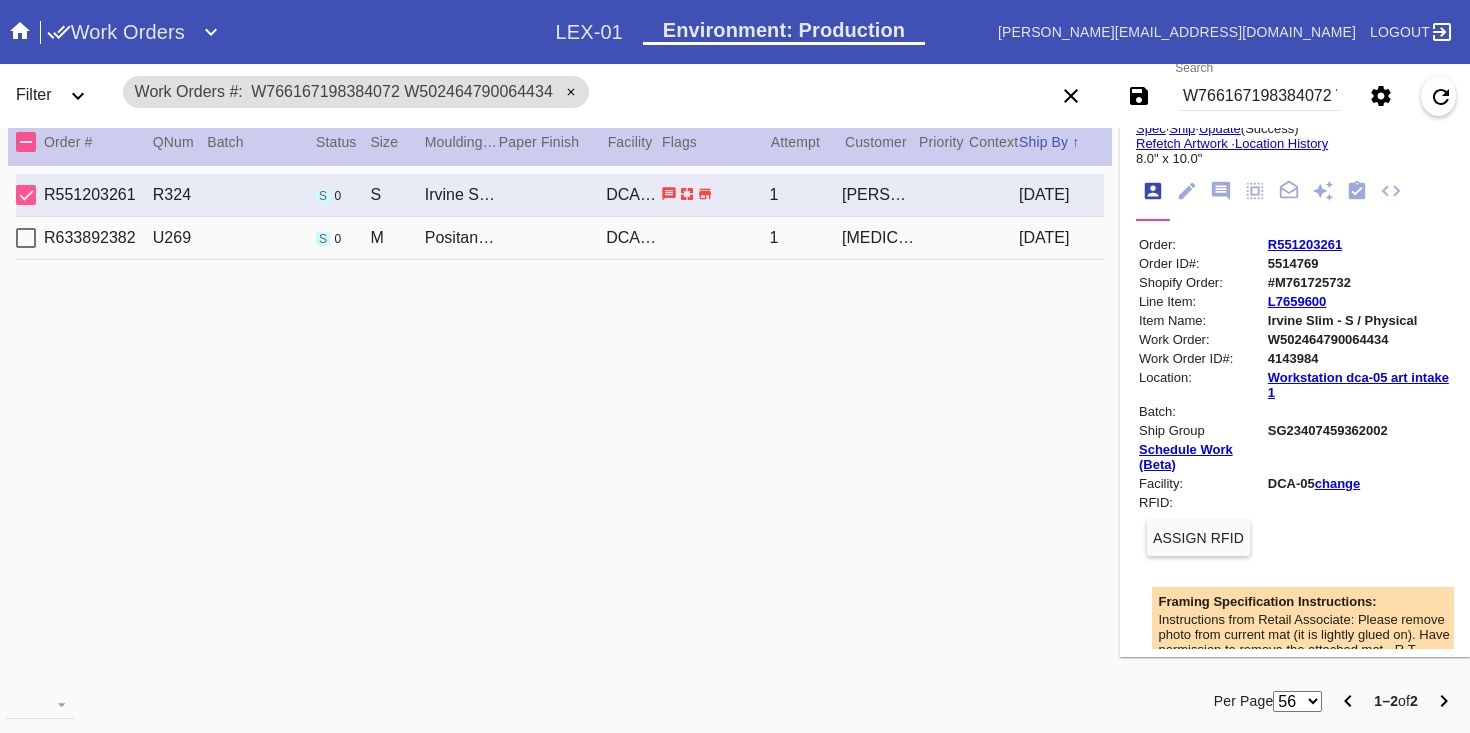 scroll, scrollTop: 0, scrollLeft: 0, axis: both 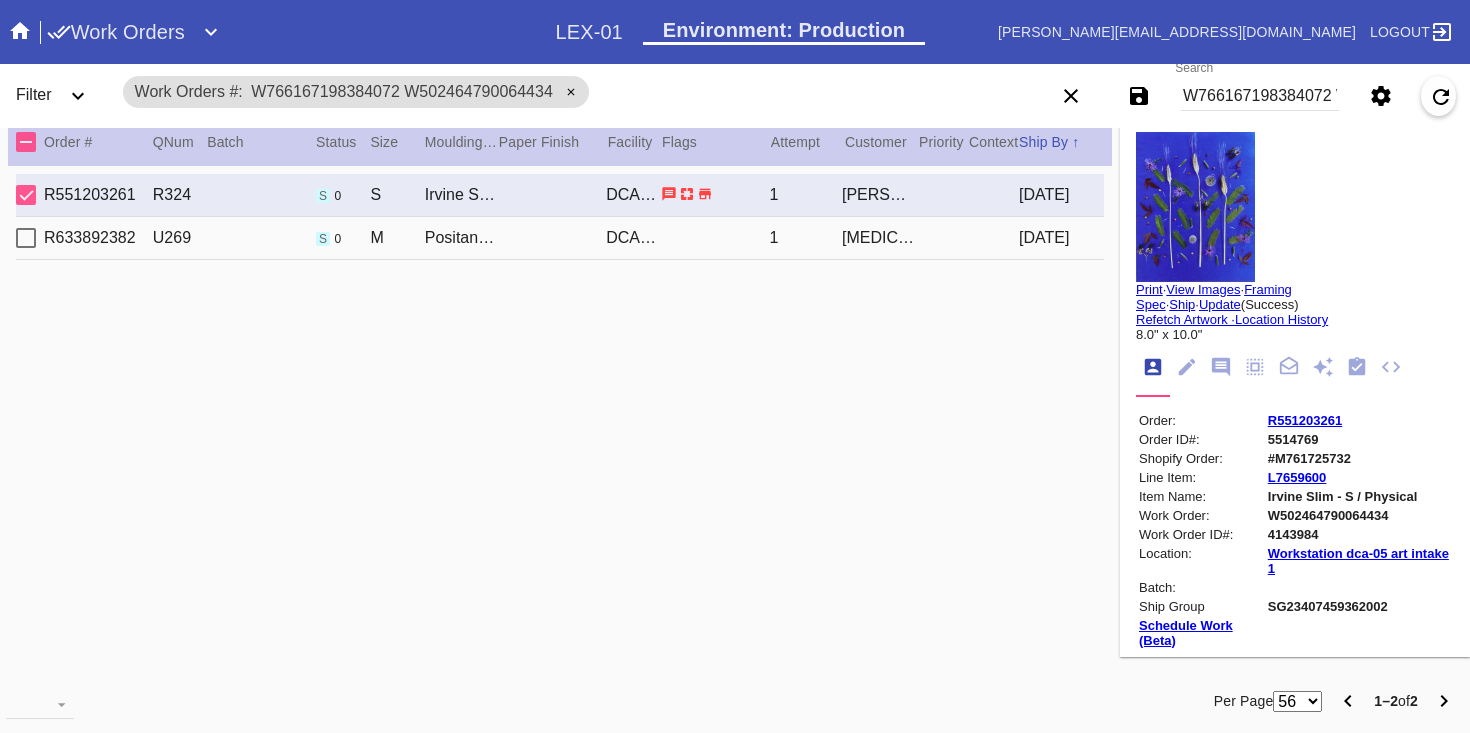 click on "Print" at bounding box center (1149, 289) 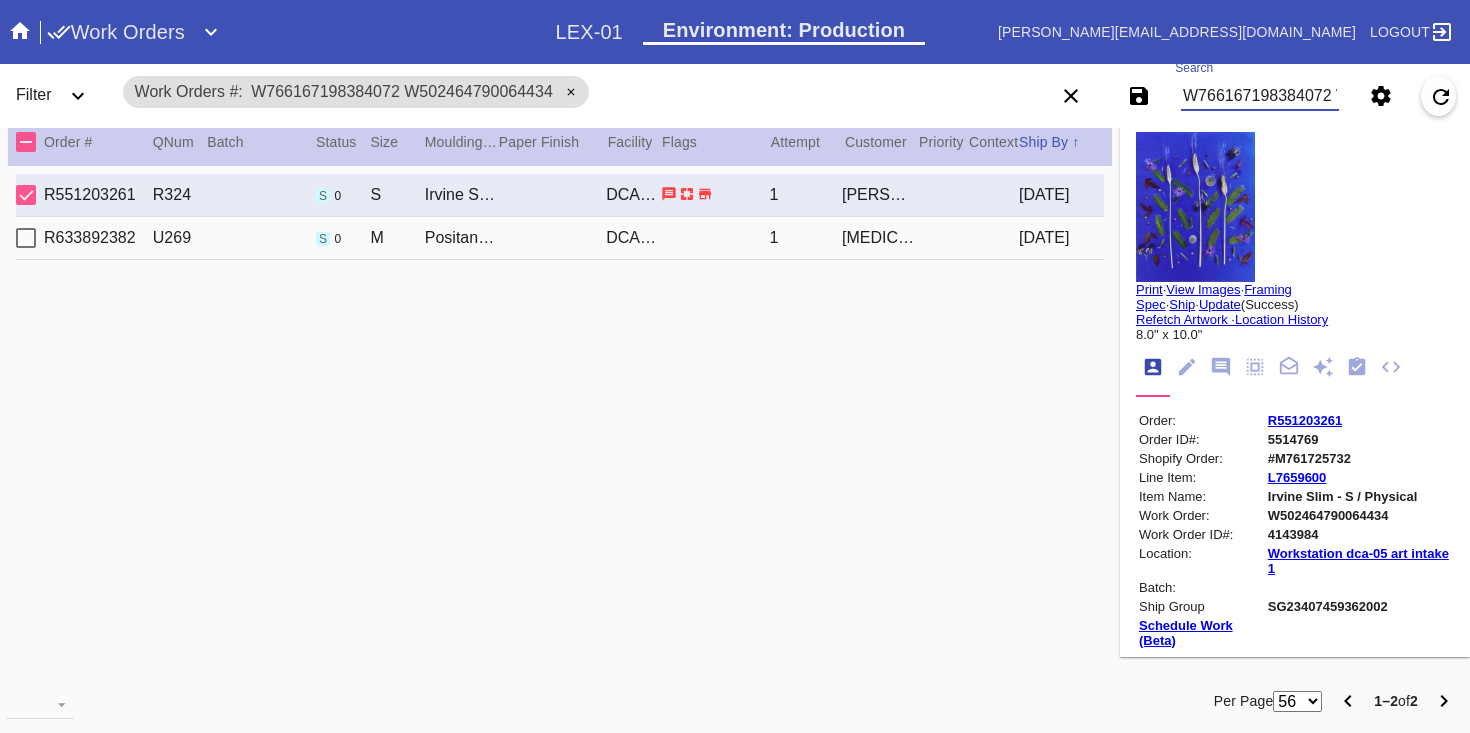 click on "W766167198384072 W502464790064434" at bounding box center (1260, 96) 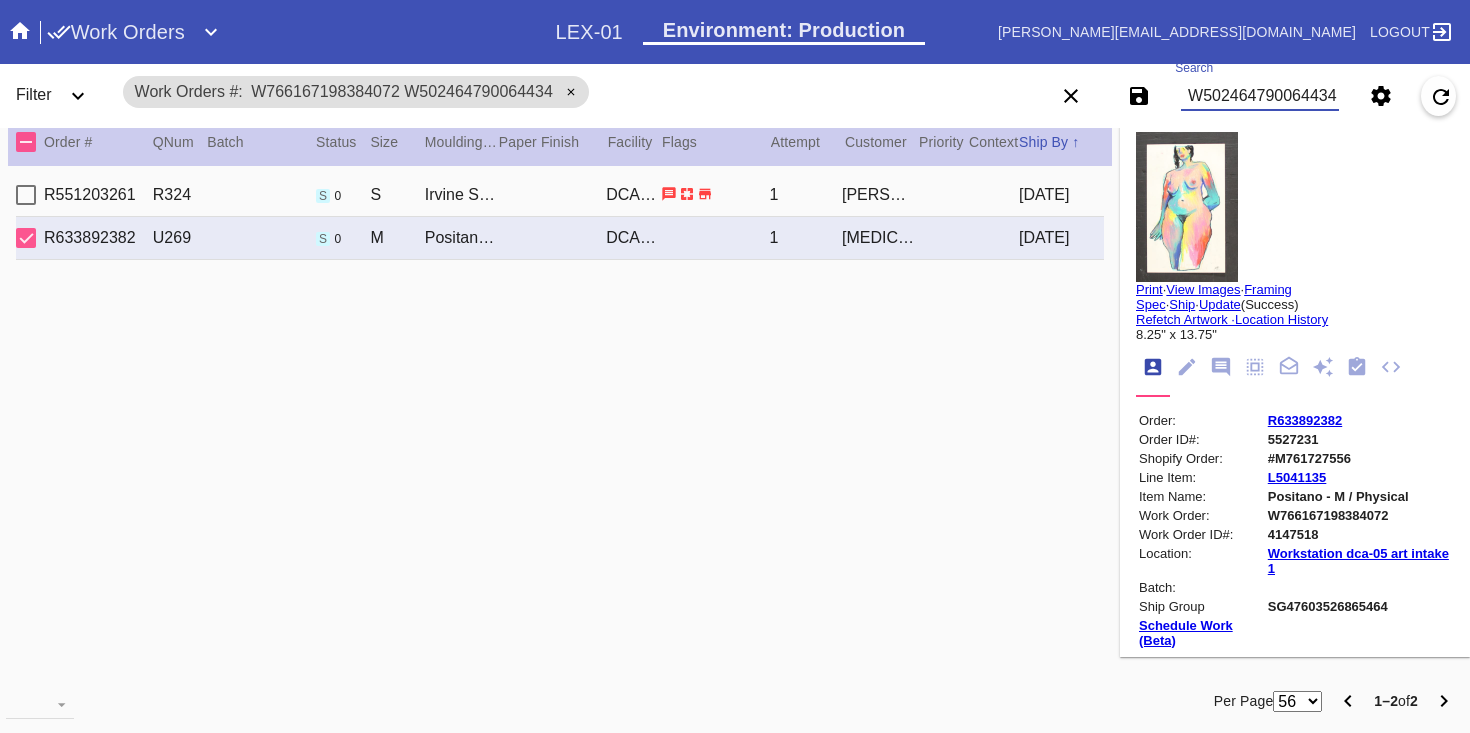 paste on "W335055093308296" 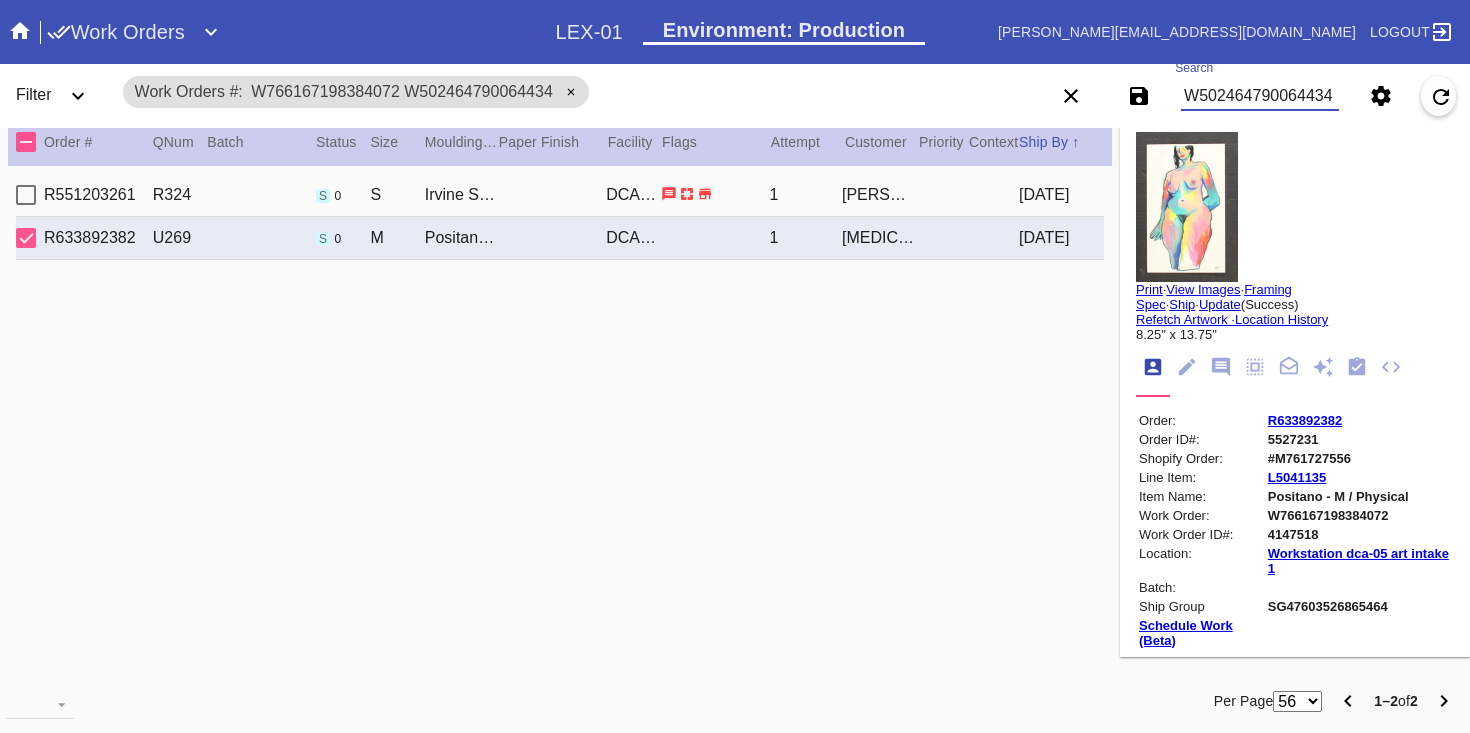 scroll, scrollTop: 0, scrollLeft: 301, axis: horizontal 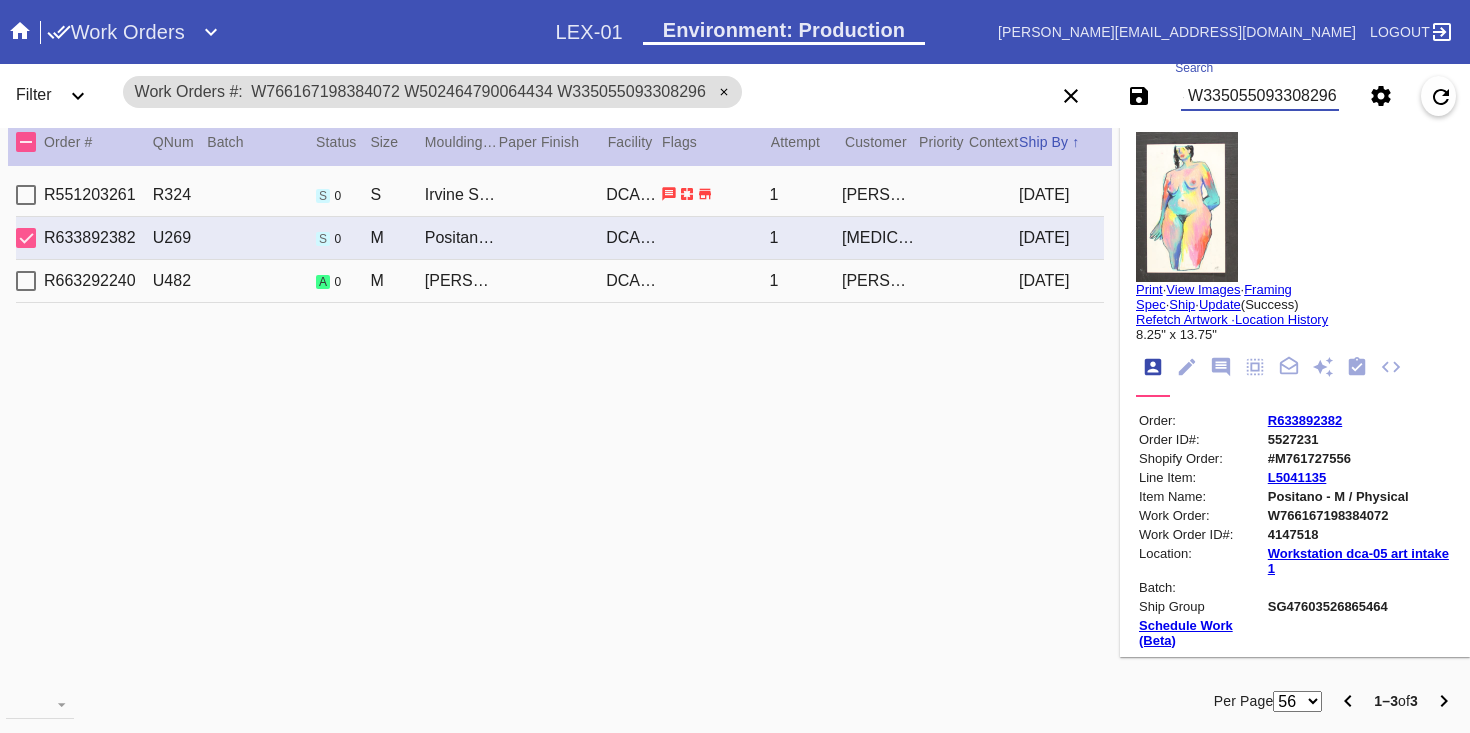 type on "W766167198384072 W502464790064434 W335055093308296" 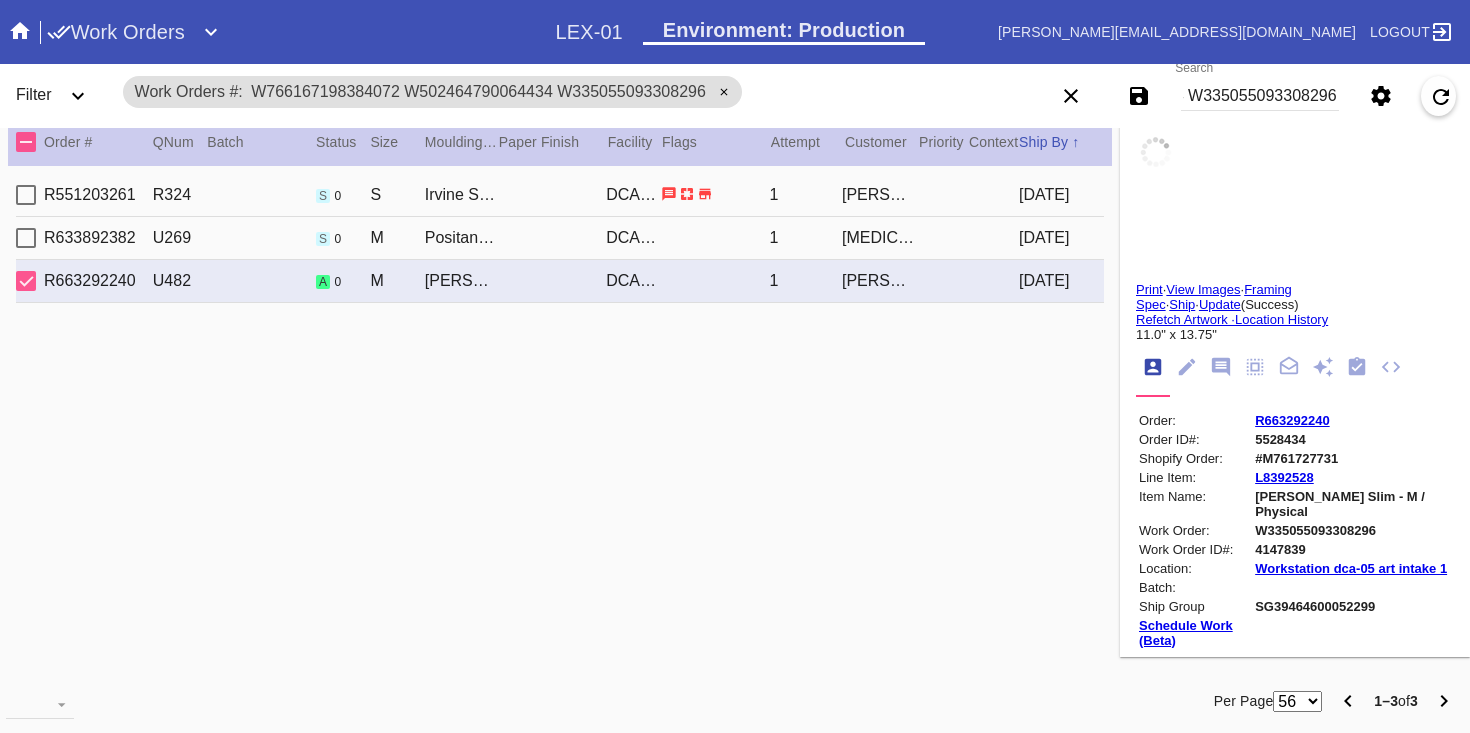 scroll, scrollTop: 0, scrollLeft: 0, axis: both 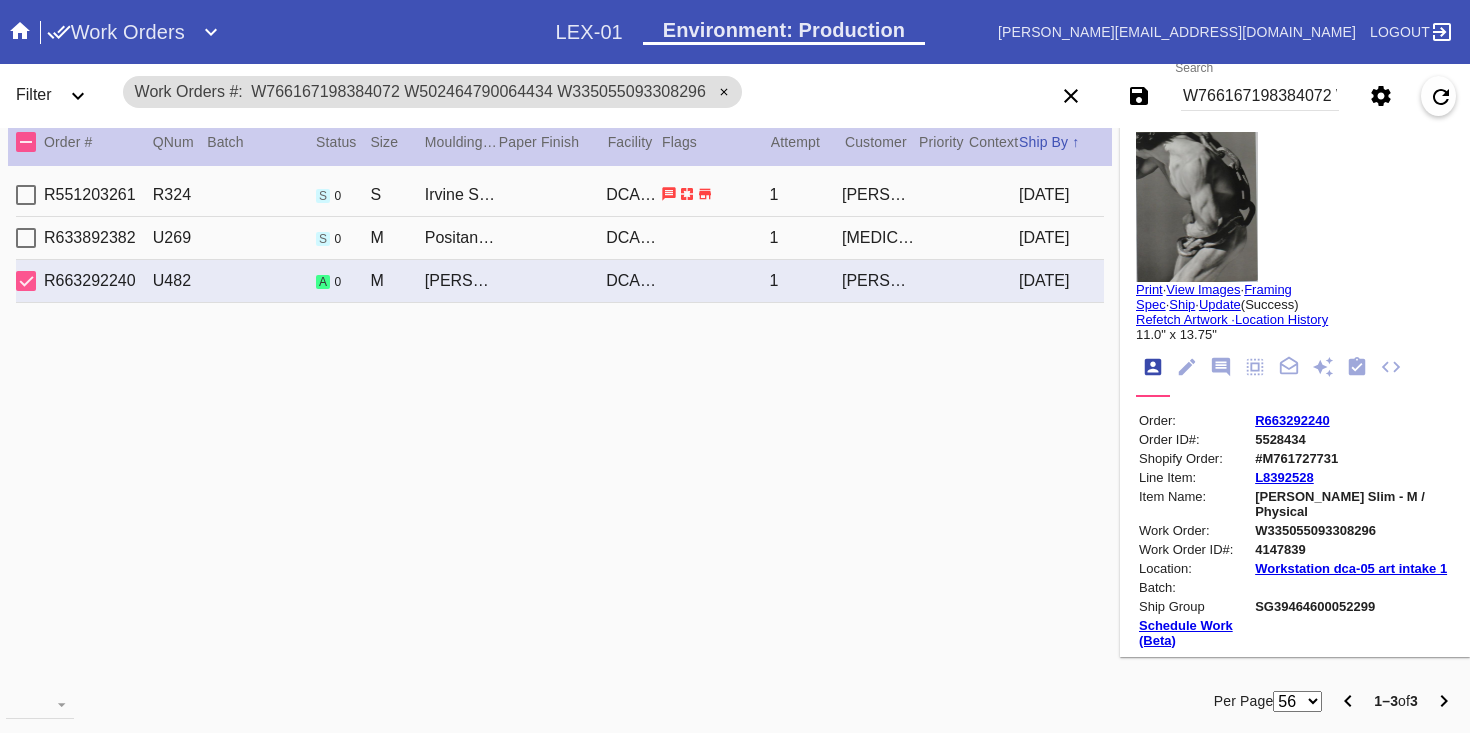 click on "Print" at bounding box center (1149, 289) 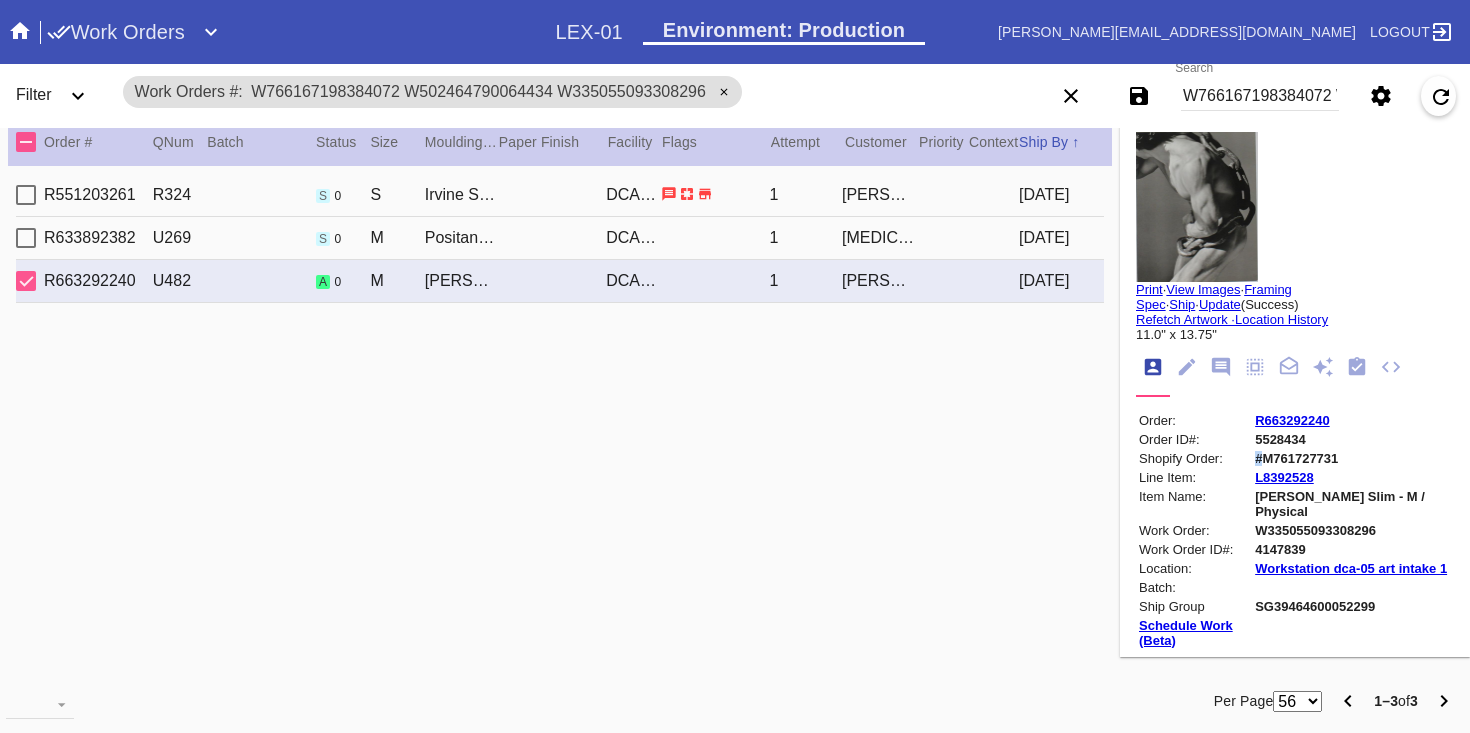 click on "#M761727731" at bounding box center [1353, 458] 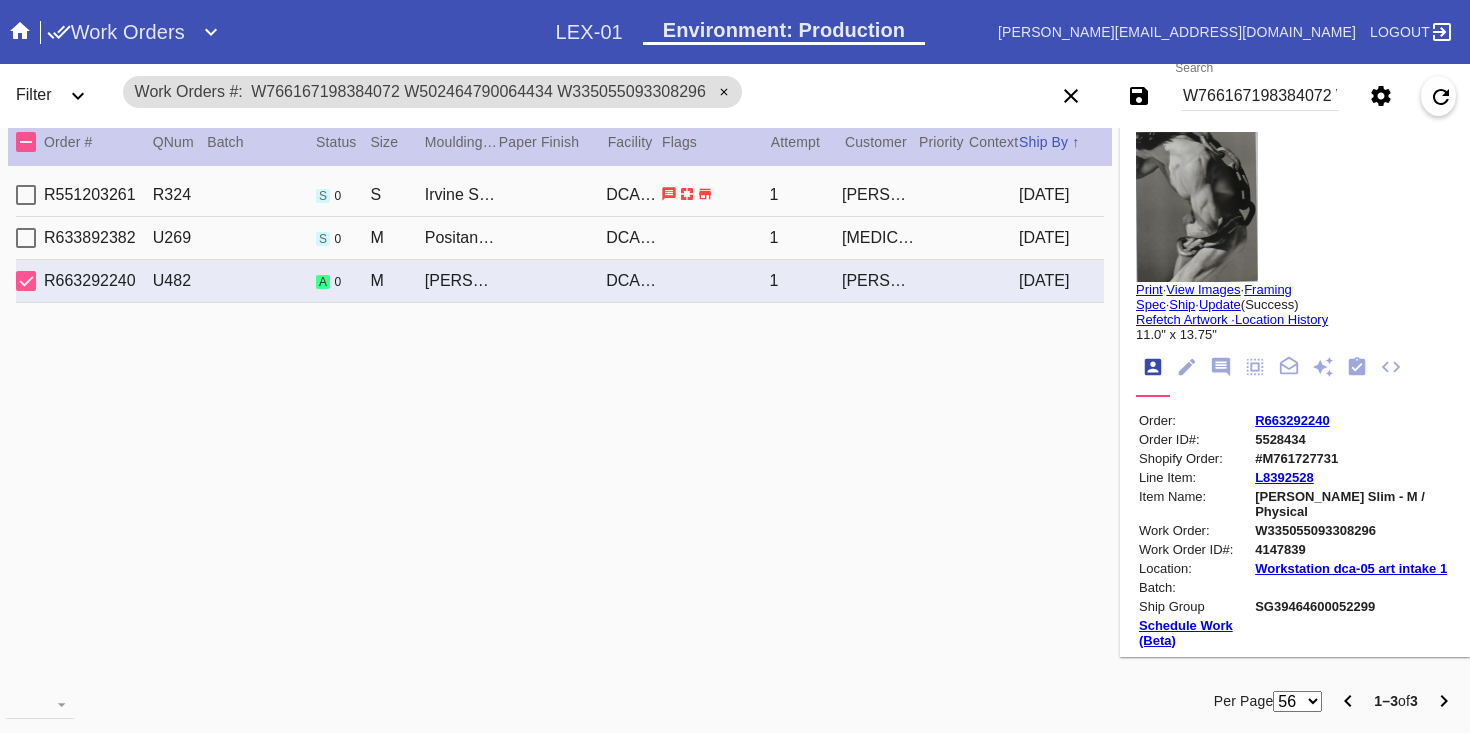 click on "#M761727731" at bounding box center [1353, 458] 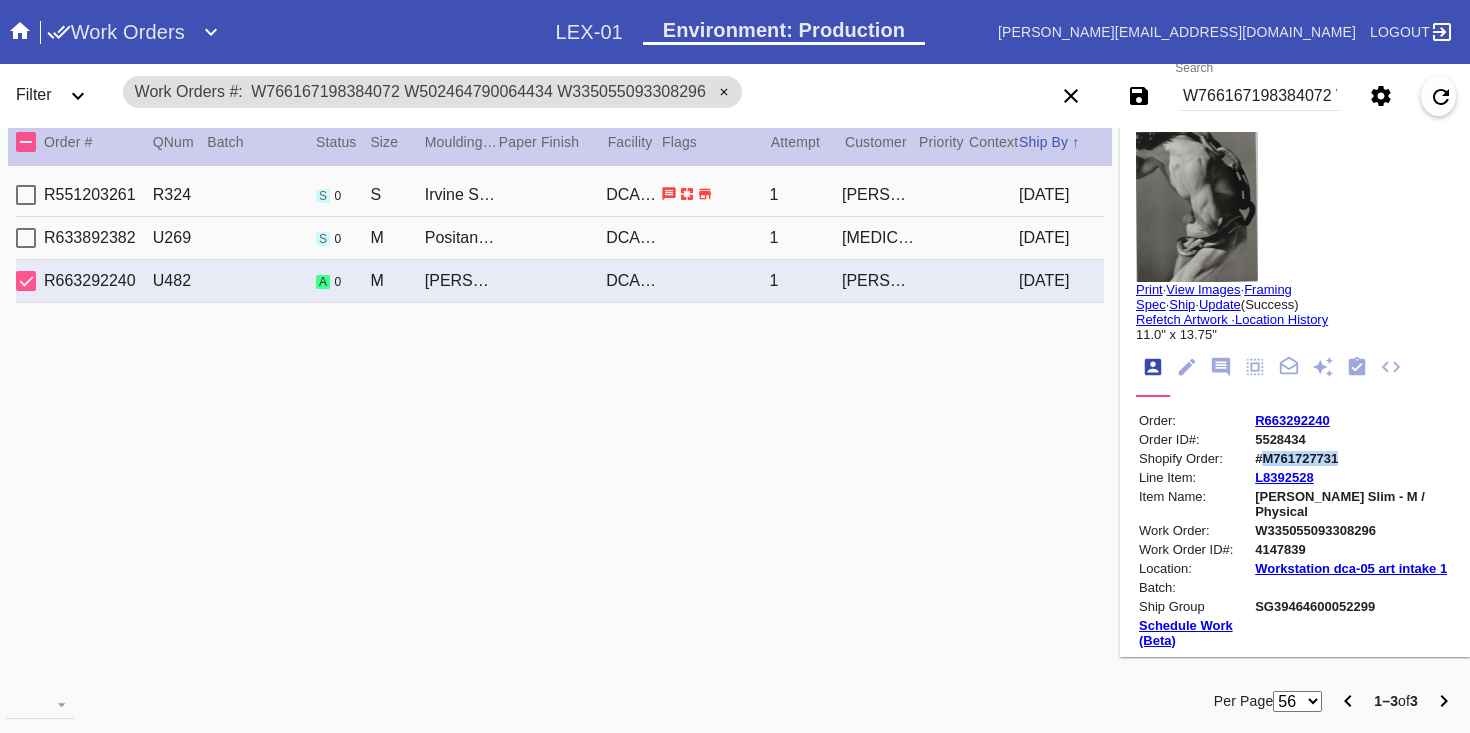 click on "#M761727731" at bounding box center [1353, 458] 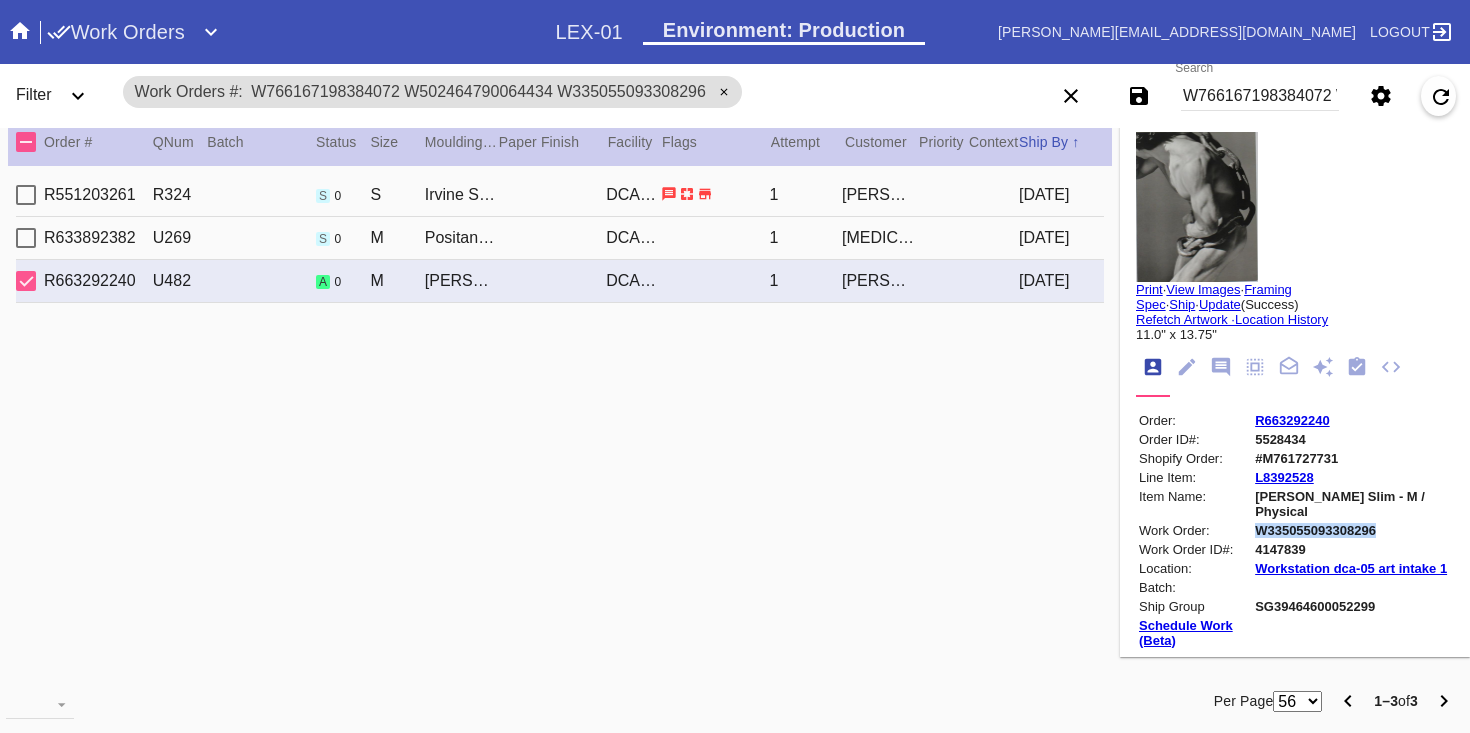 click on "W335055093308296" at bounding box center (1353, 530) 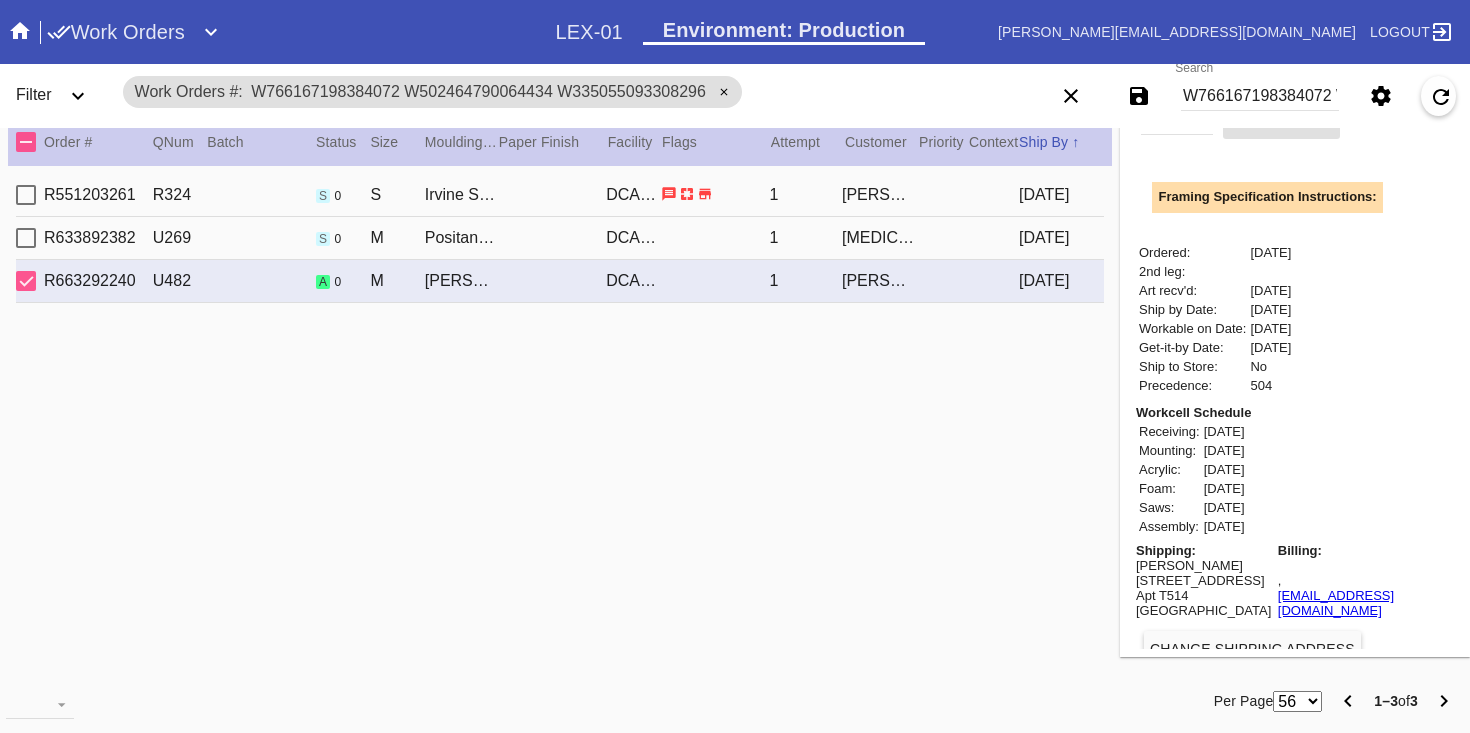 scroll, scrollTop: 796, scrollLeft: 0, axis: vertical 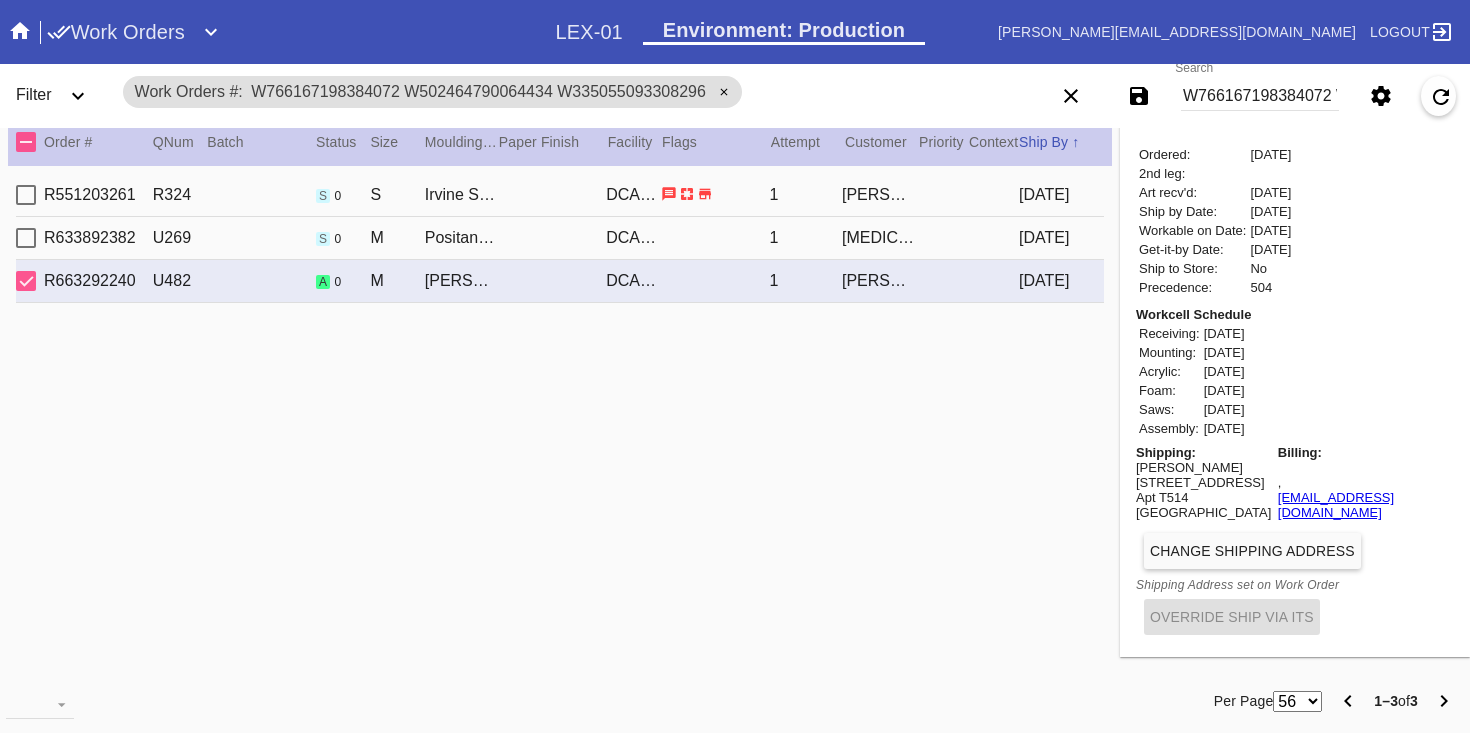drag, startPoint x: 1130, startPoint y: 476, endPoint x: 1251, endPoint y: 522, distance: 129.44884 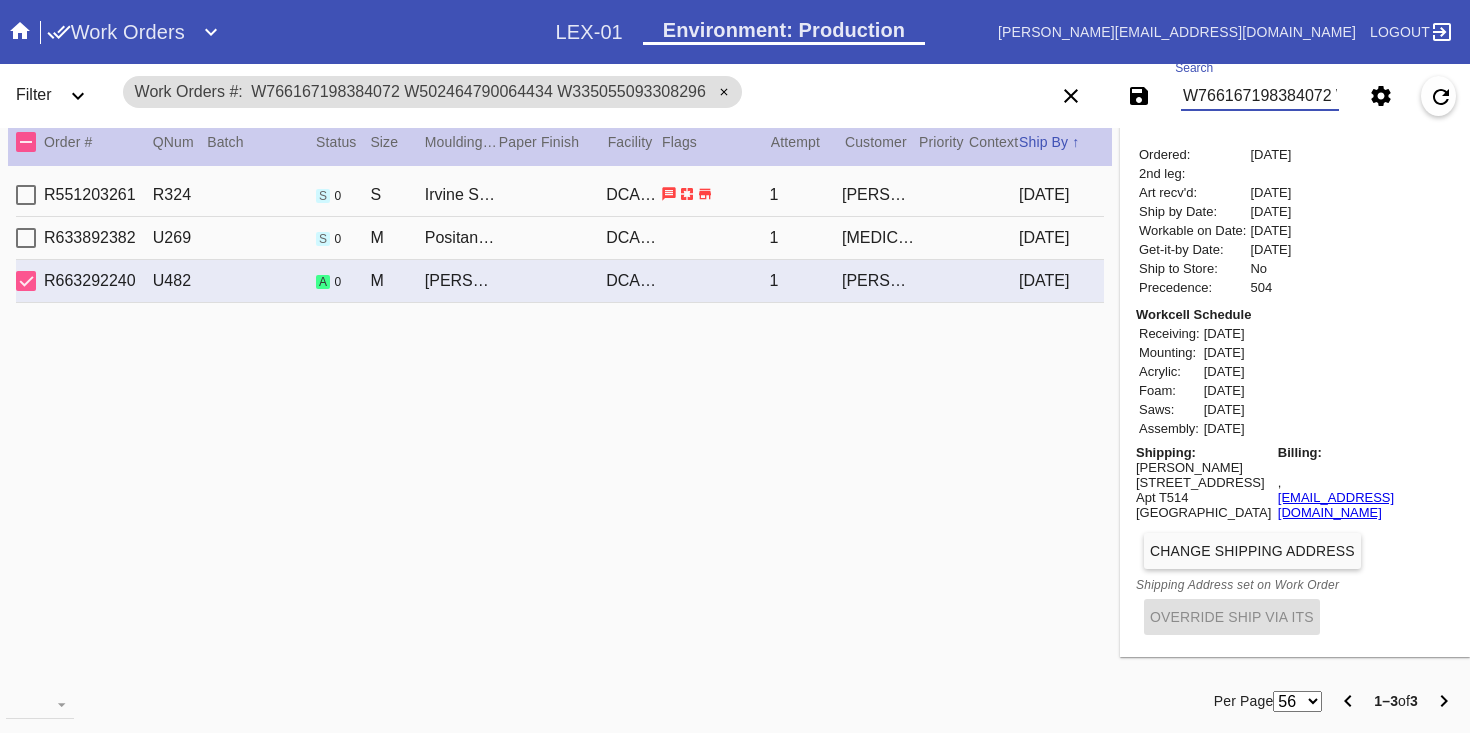 click on "W766167198384072 W502464790064434 W335055093308296" at bounding box center (1260, 96) 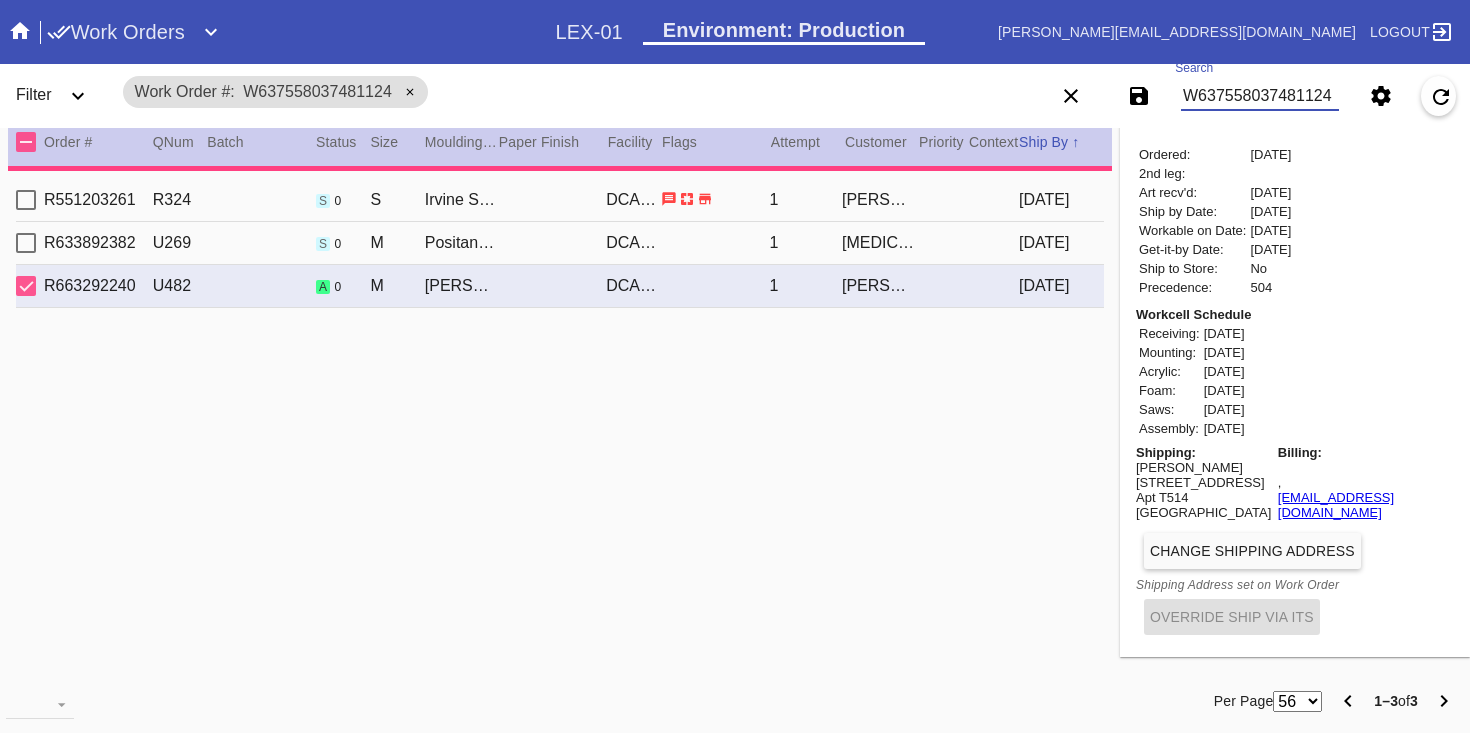type on "20.5" 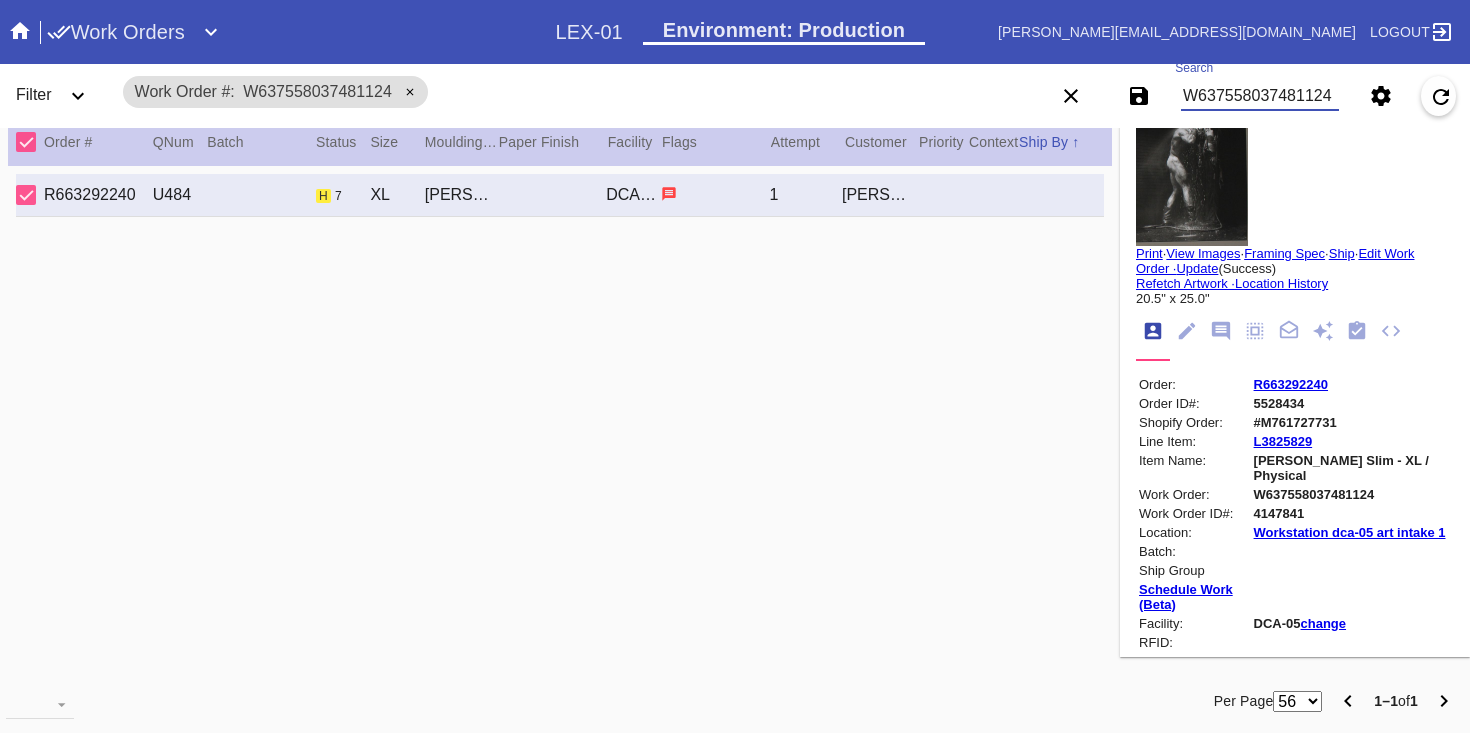 scroll, scrollTop: 0, scrollLeft: 0, axis: both 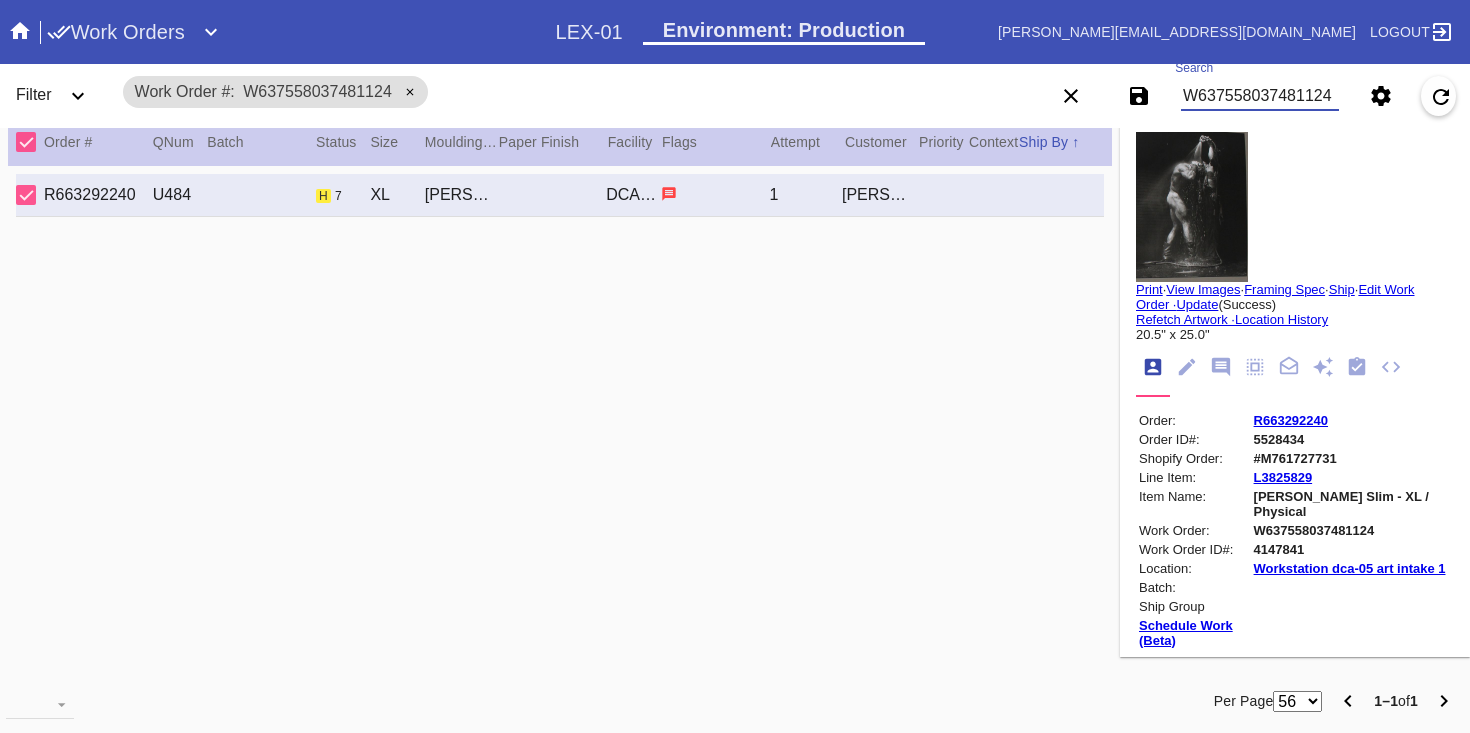 type on "W637558037481124" 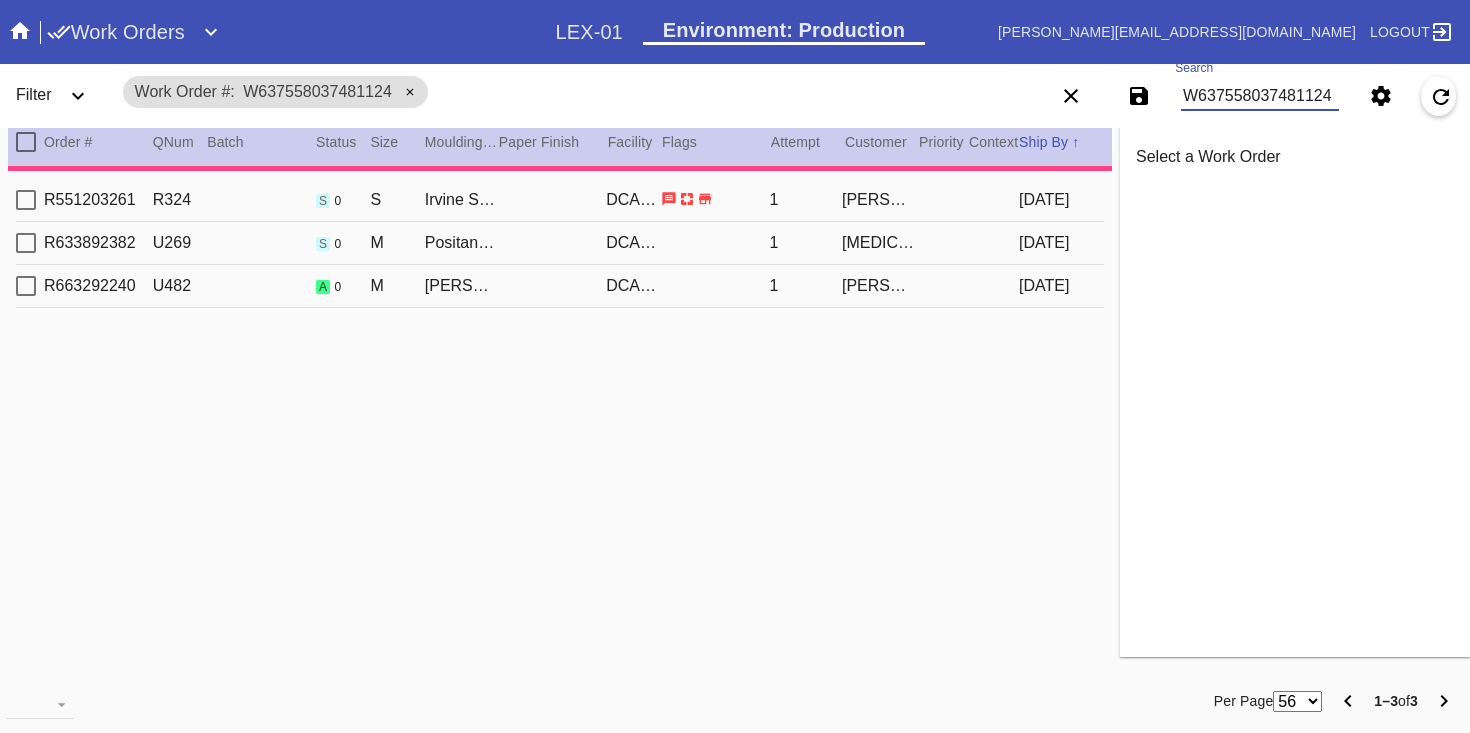 type on "1.0" 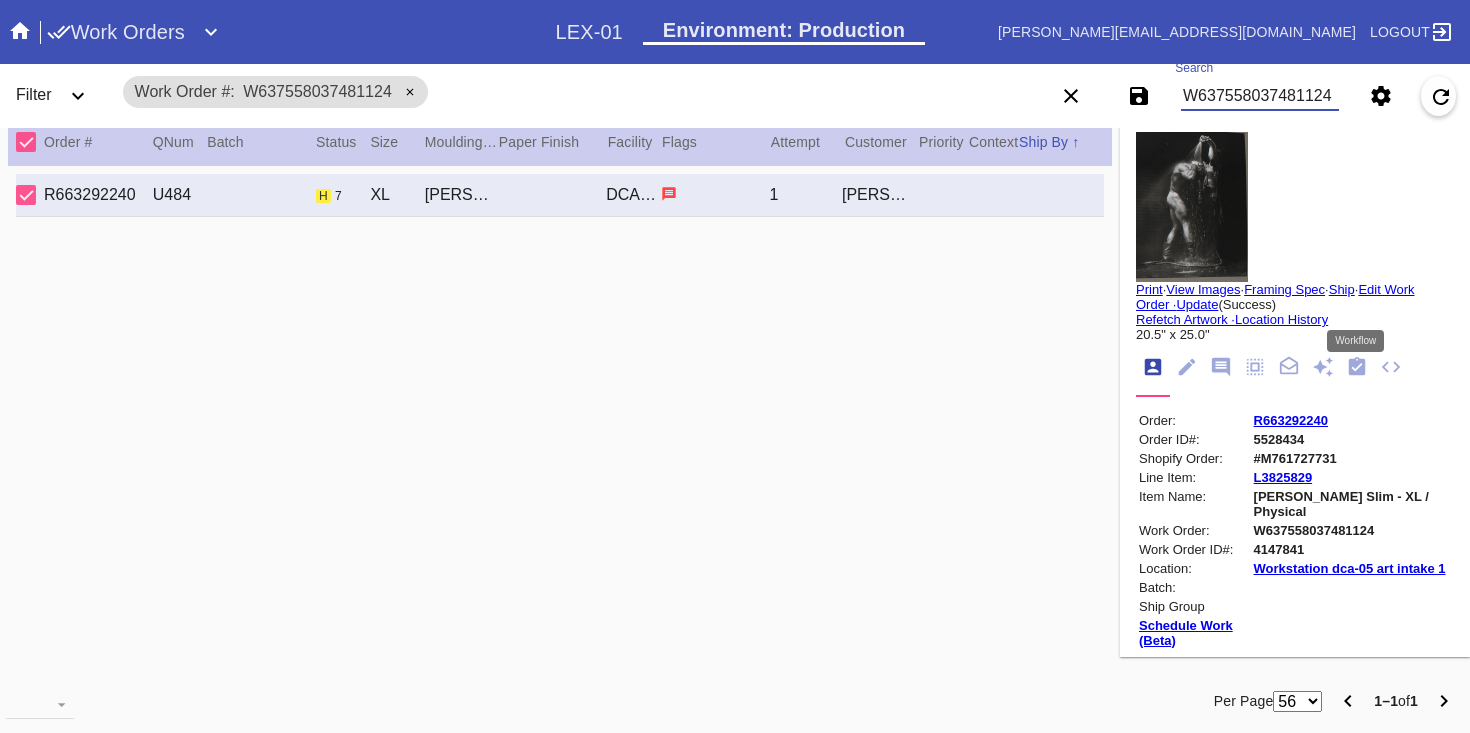 click 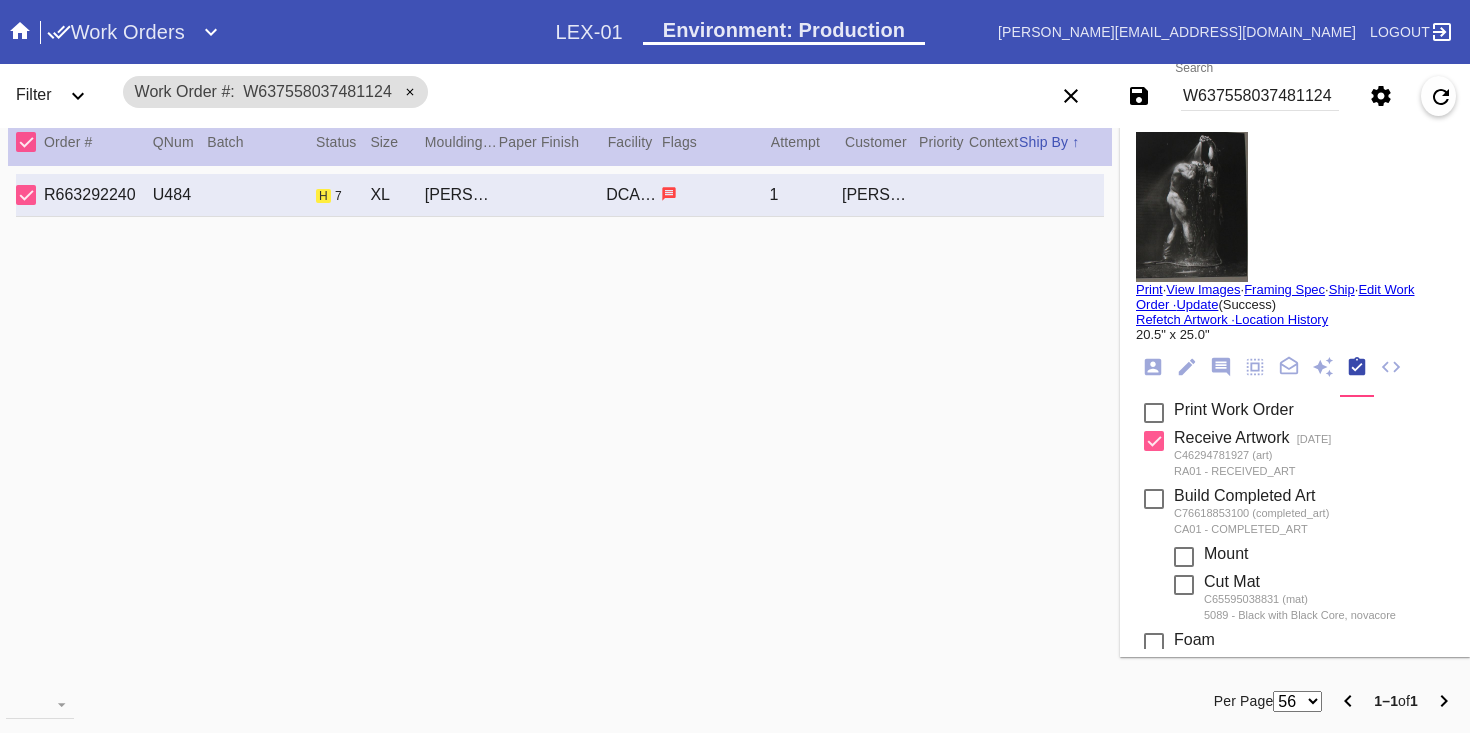 scroll, scrollTop: 801, scrollLeft: 0, axis: vertical 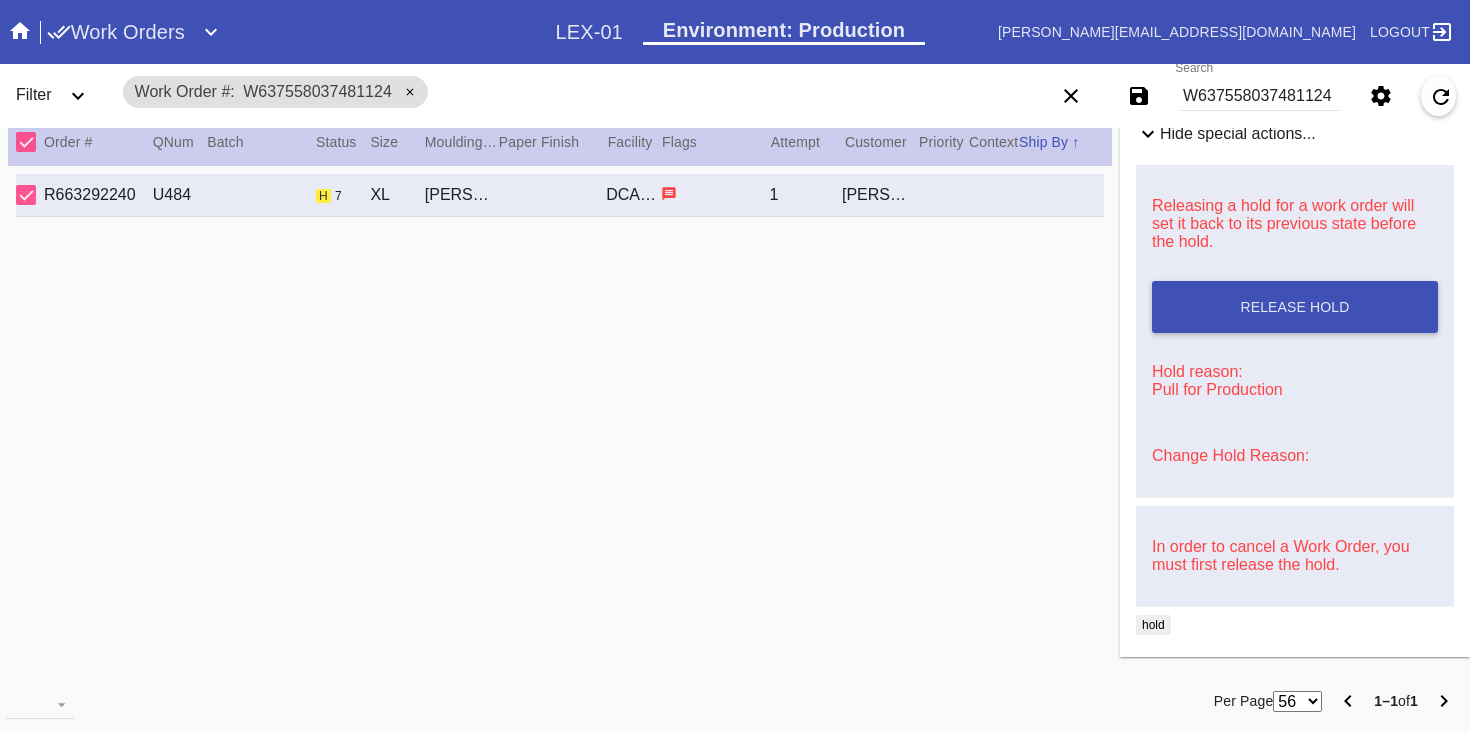 click on "Change Hold Reason:" at bounding box center [1230, 455] 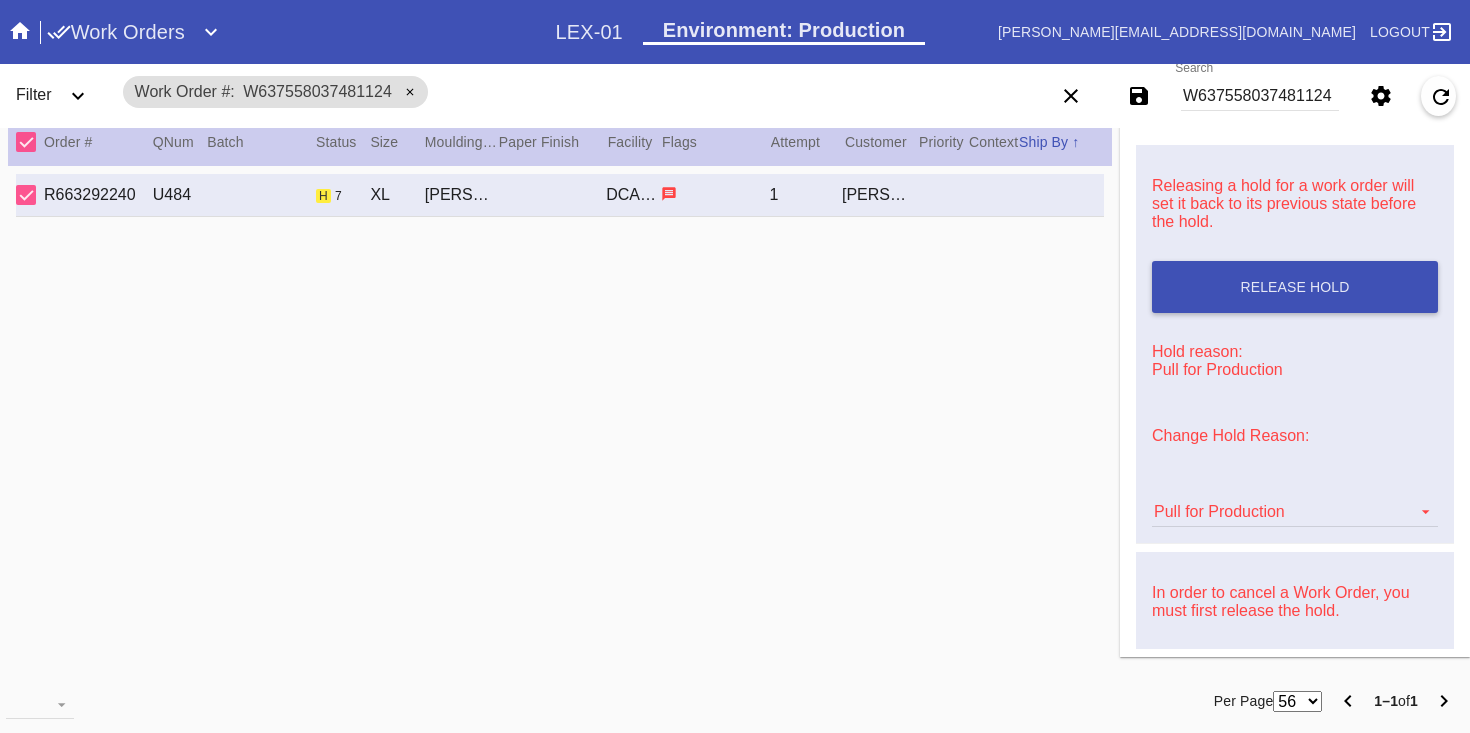 click on "R663292240 U484 h   7 XL Mercer Slim / Black with Black Core, novacore DCA-05 1 Alec If shin" at bounding box center [560, 417] 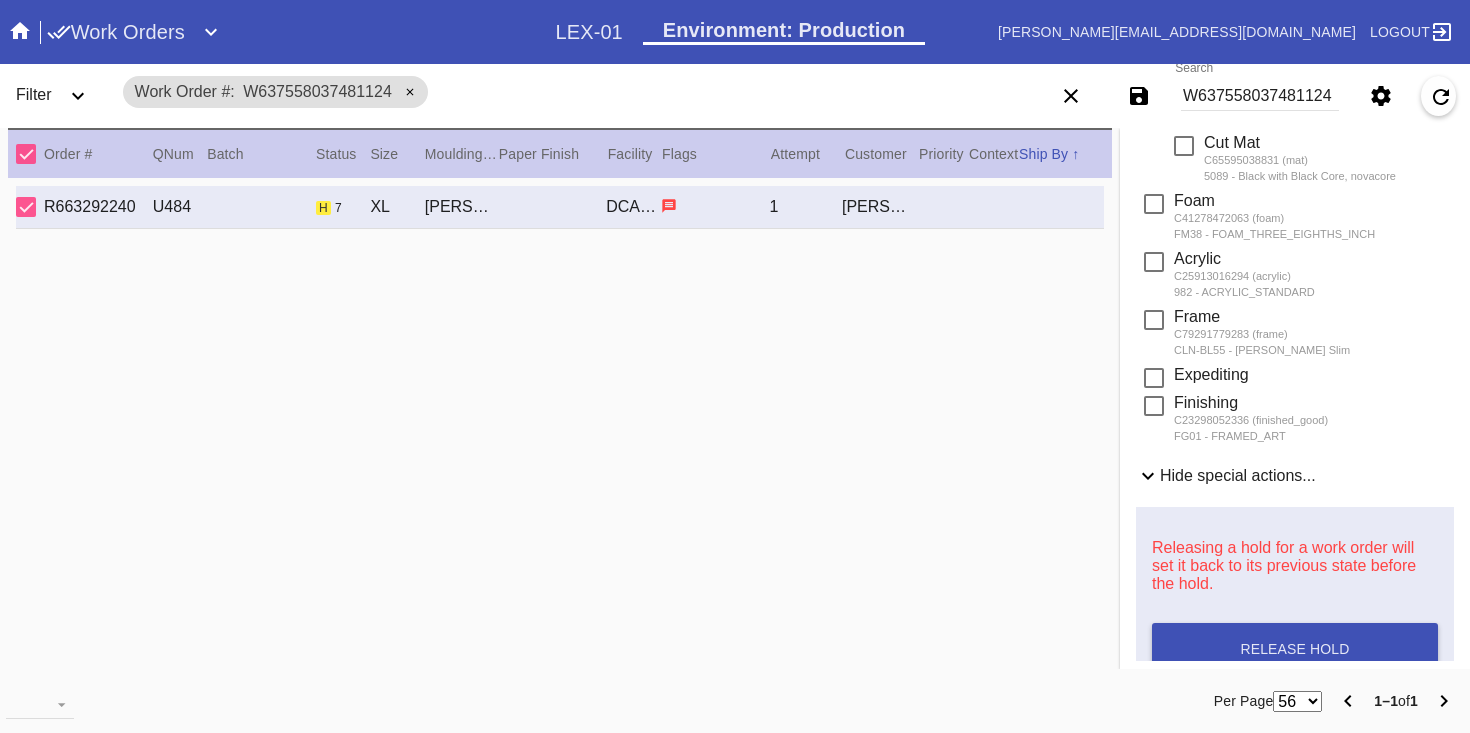 scroll, scrollTop: 480, scrollLeft: 0, axis: vertical 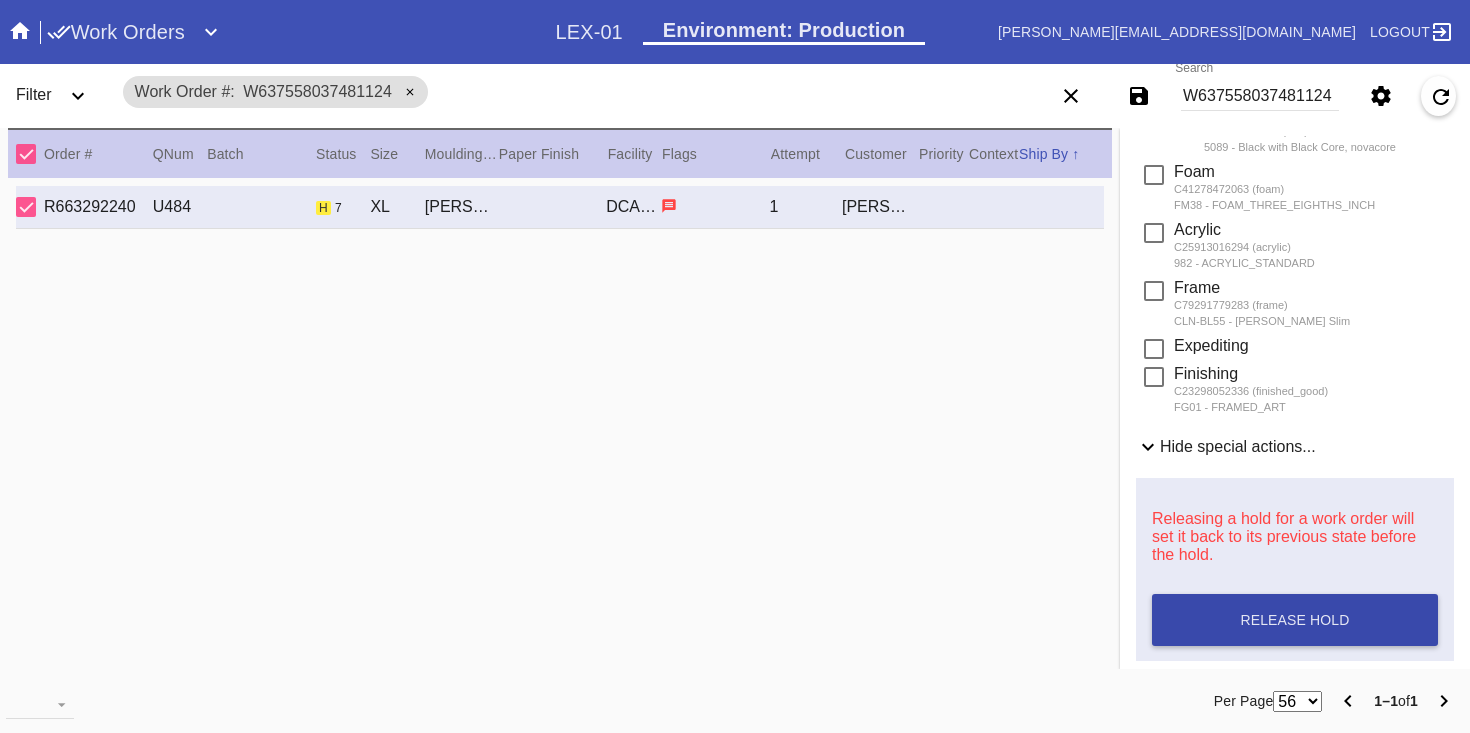 click on "Release Hold" at bounding box center [1295, 620] 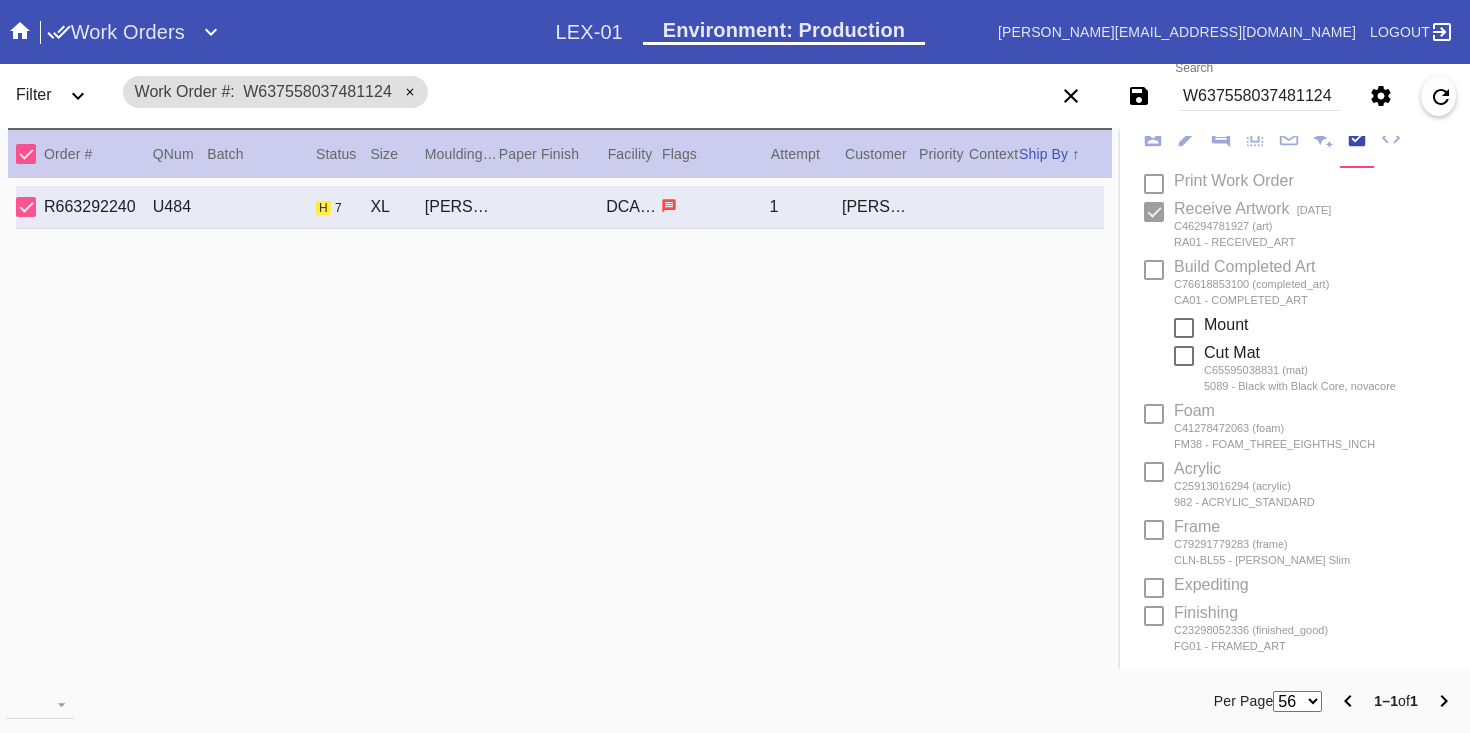scroll, scrollTop: 0, scrollLeft: 0, axis: both 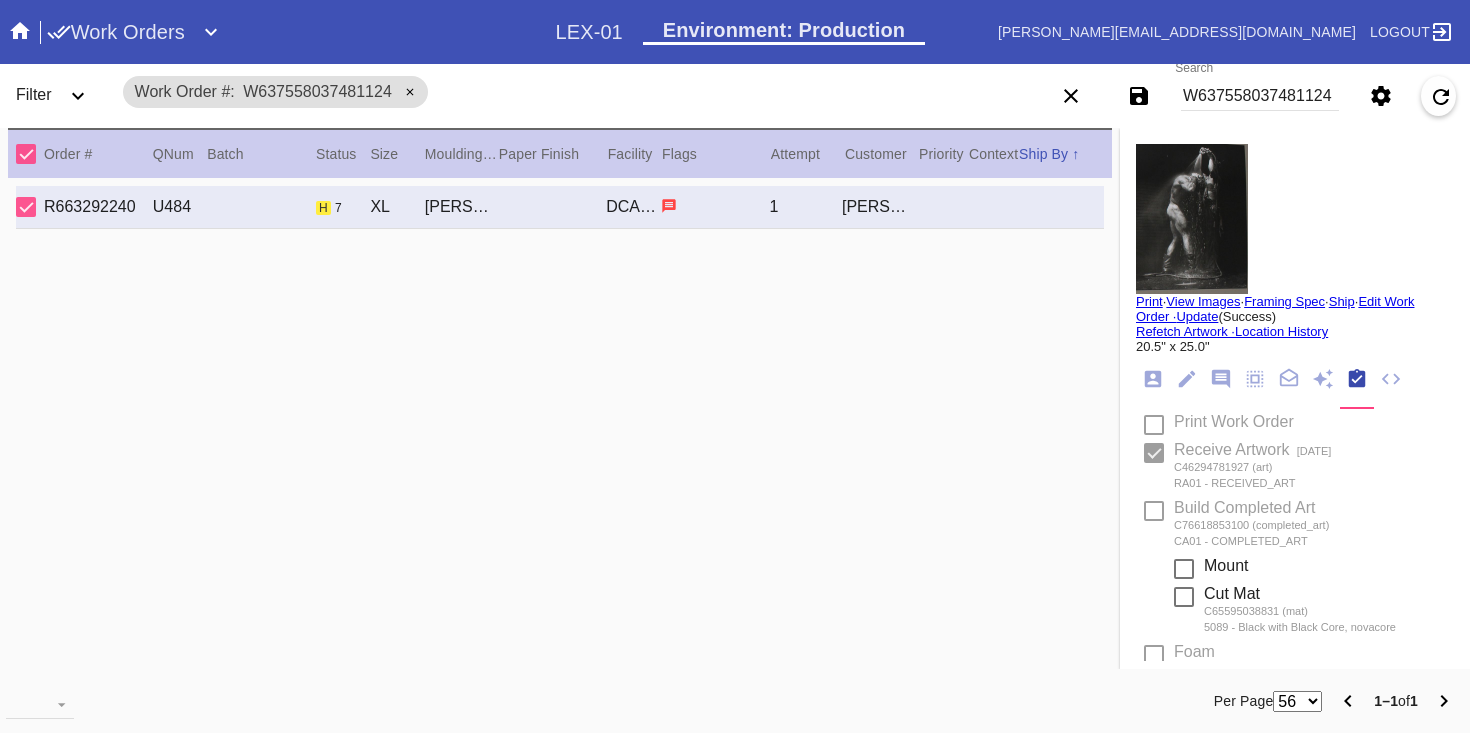 type on "7/13/2025" 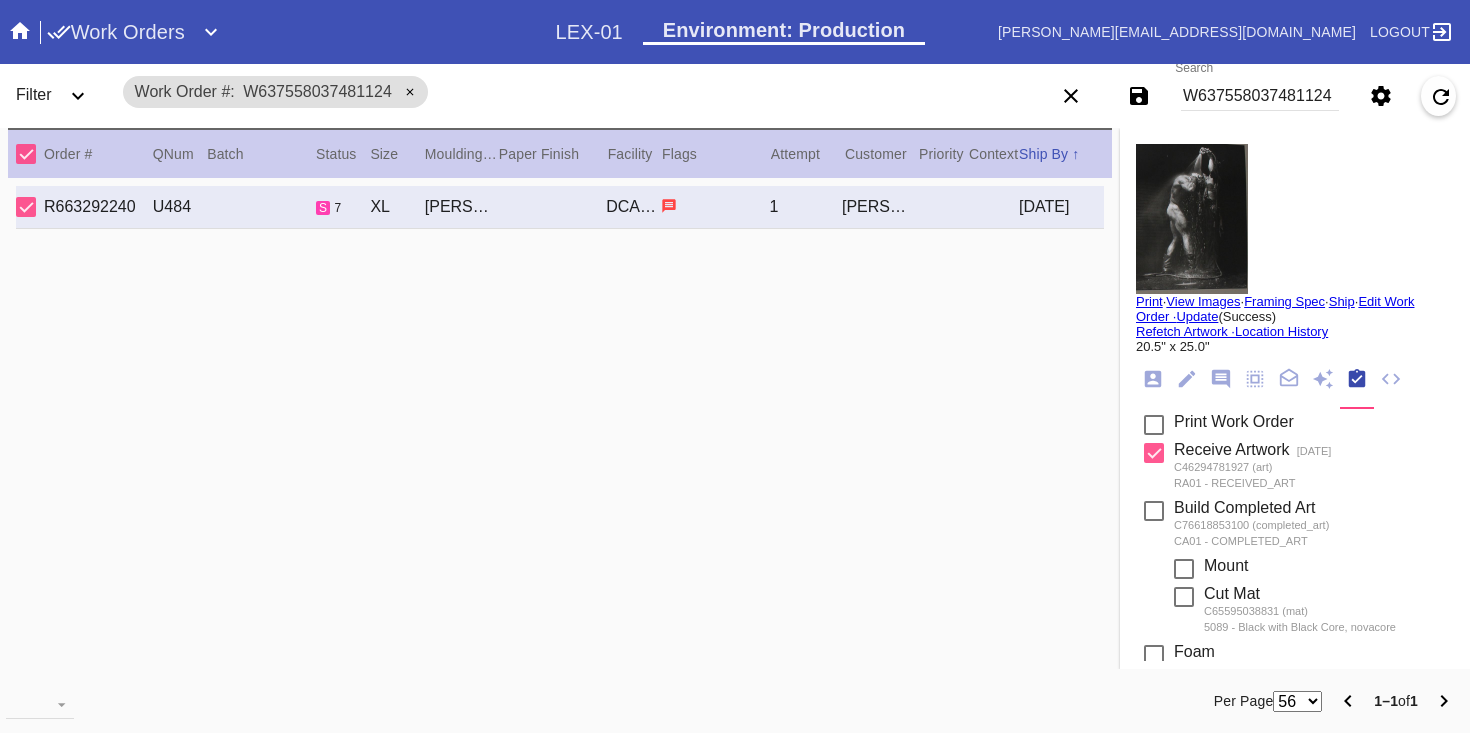 click on "W637558037481124" at bounding box center (1260, 96) 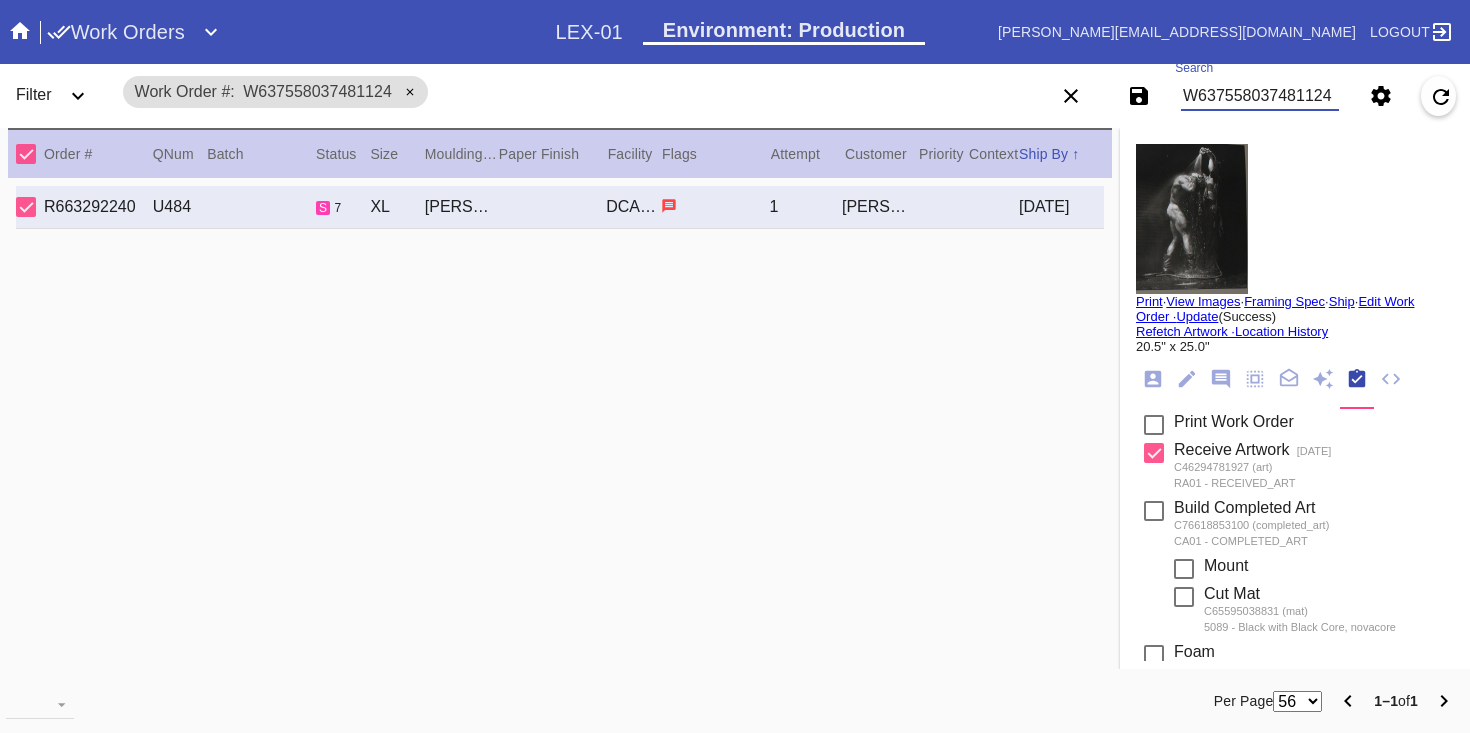click on "W637558037481124" at bounding box center (1260, 96) 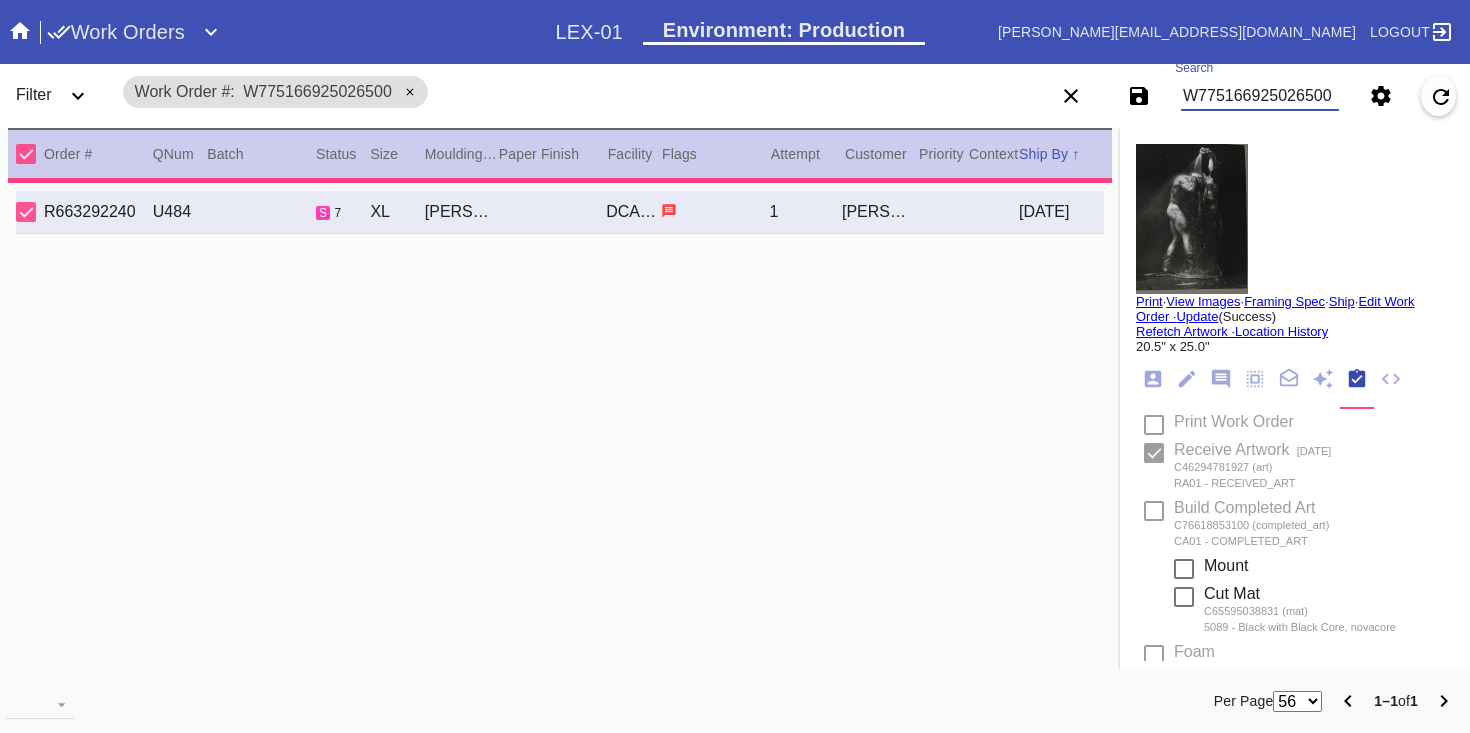 type on "9.375" 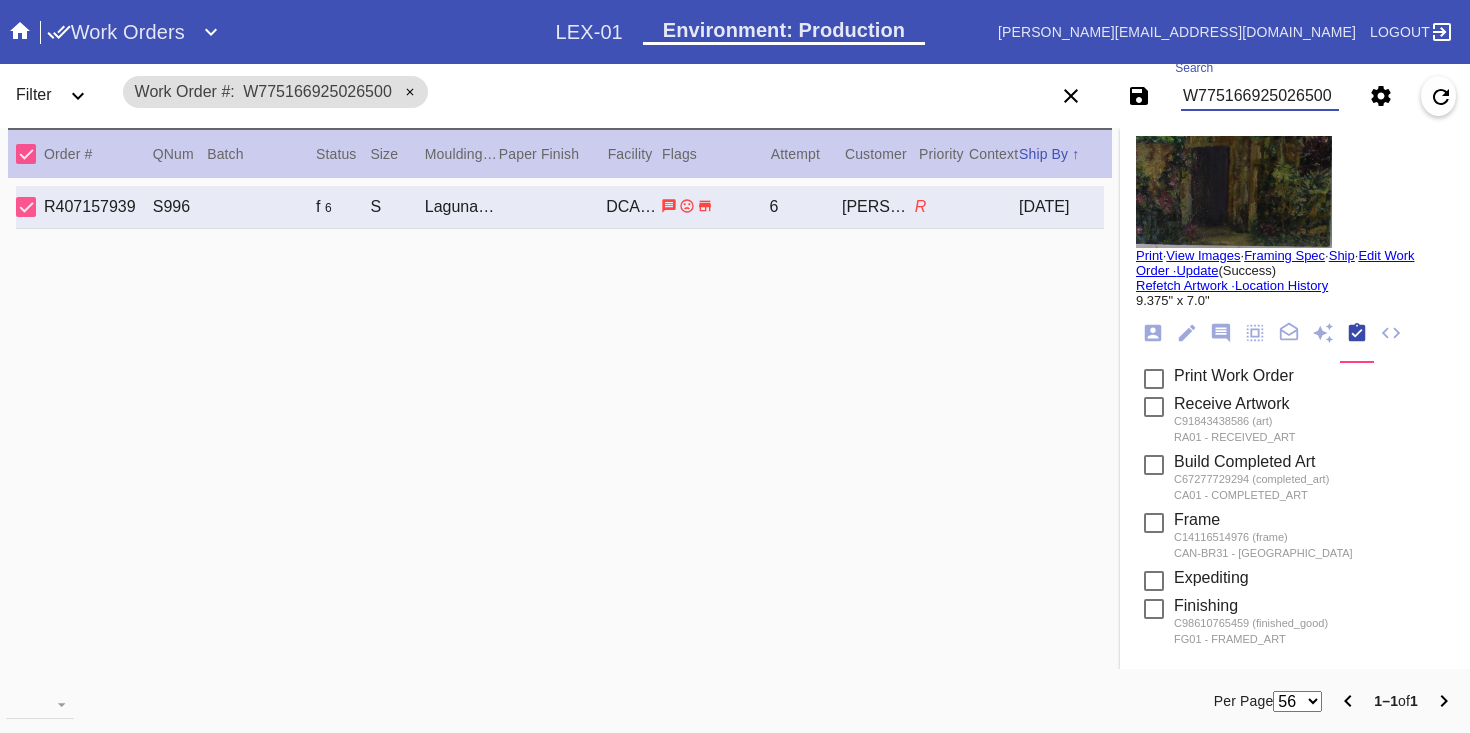 scroll, scrollTop: 0, scrollLeft: 0, axis: both 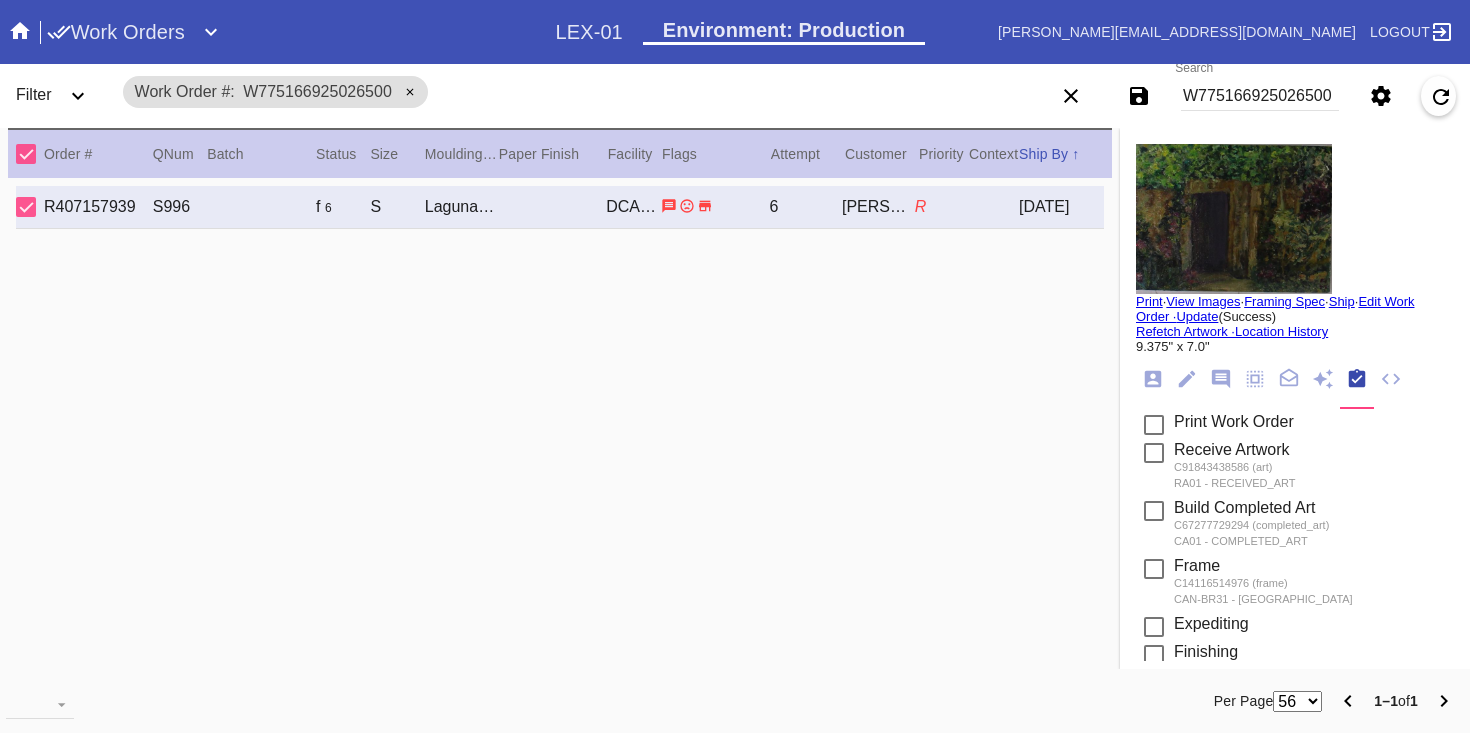 click on "Print" at bounding box center [1149, 301] 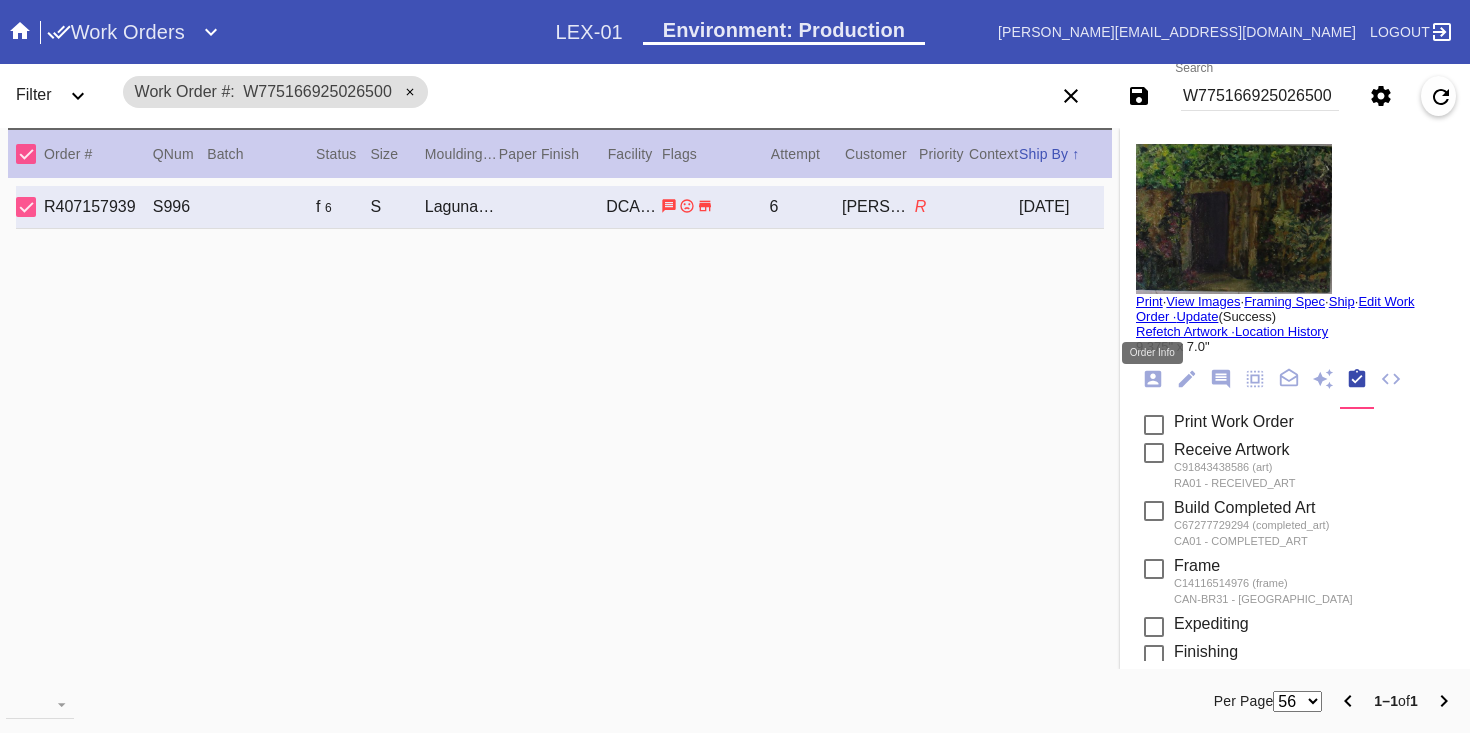 click 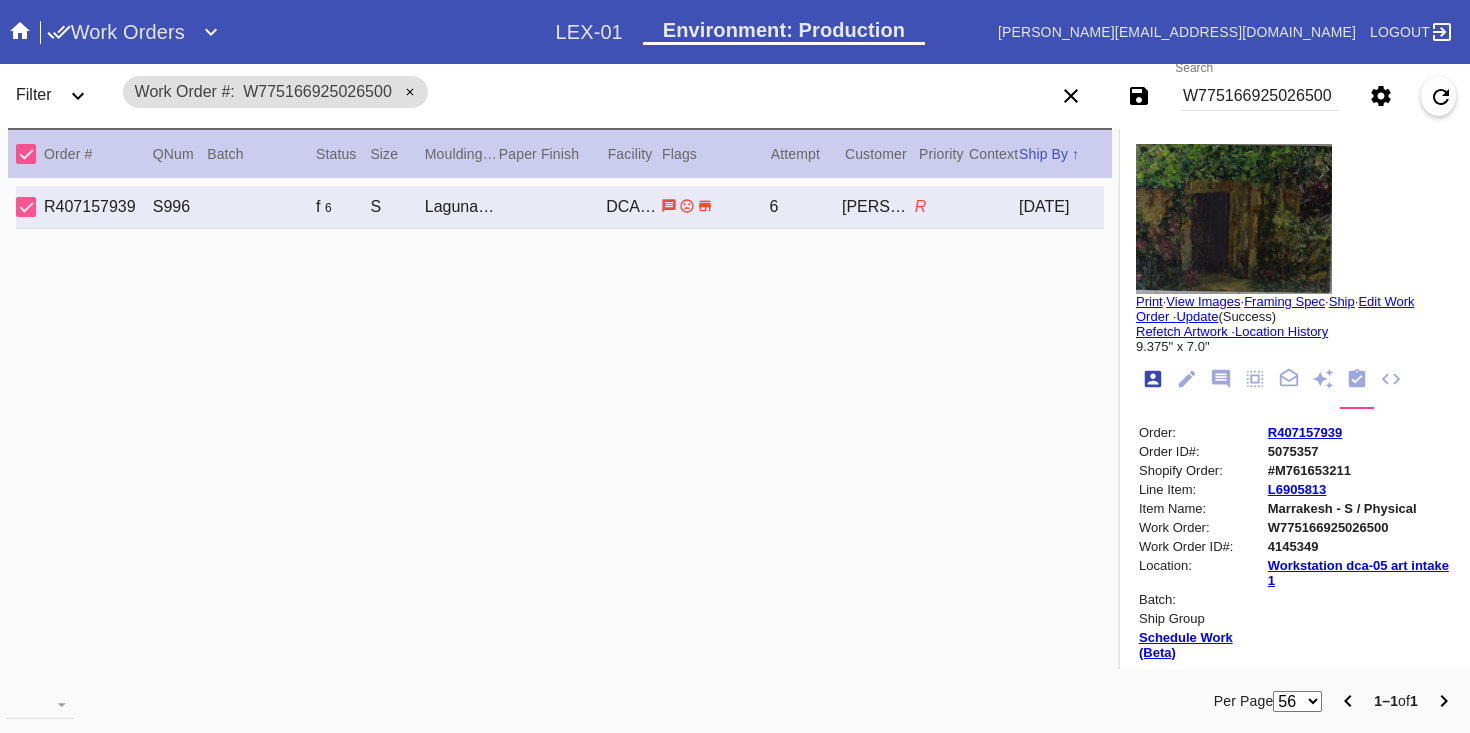 scroll, scrollTop: 24, scrollLeft: 0, axis: vertical 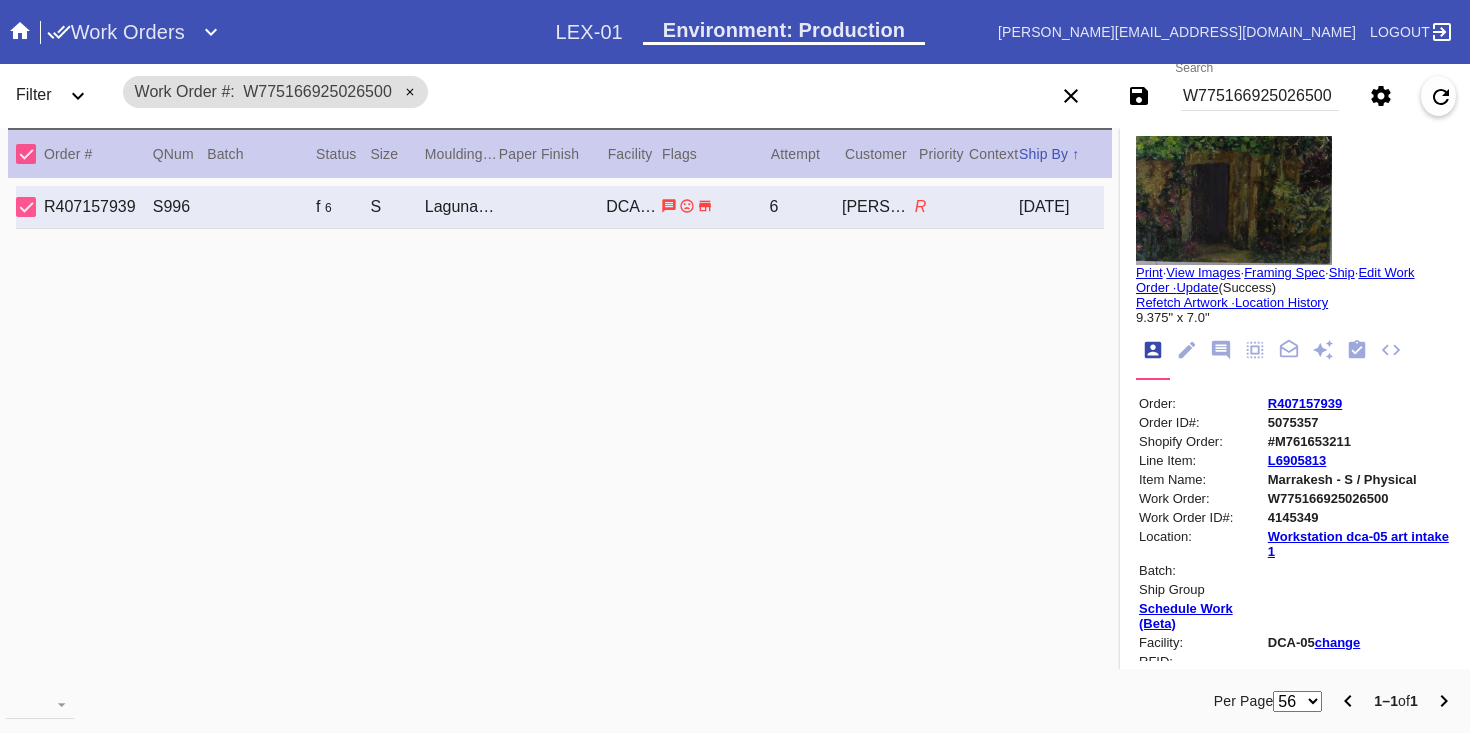 click 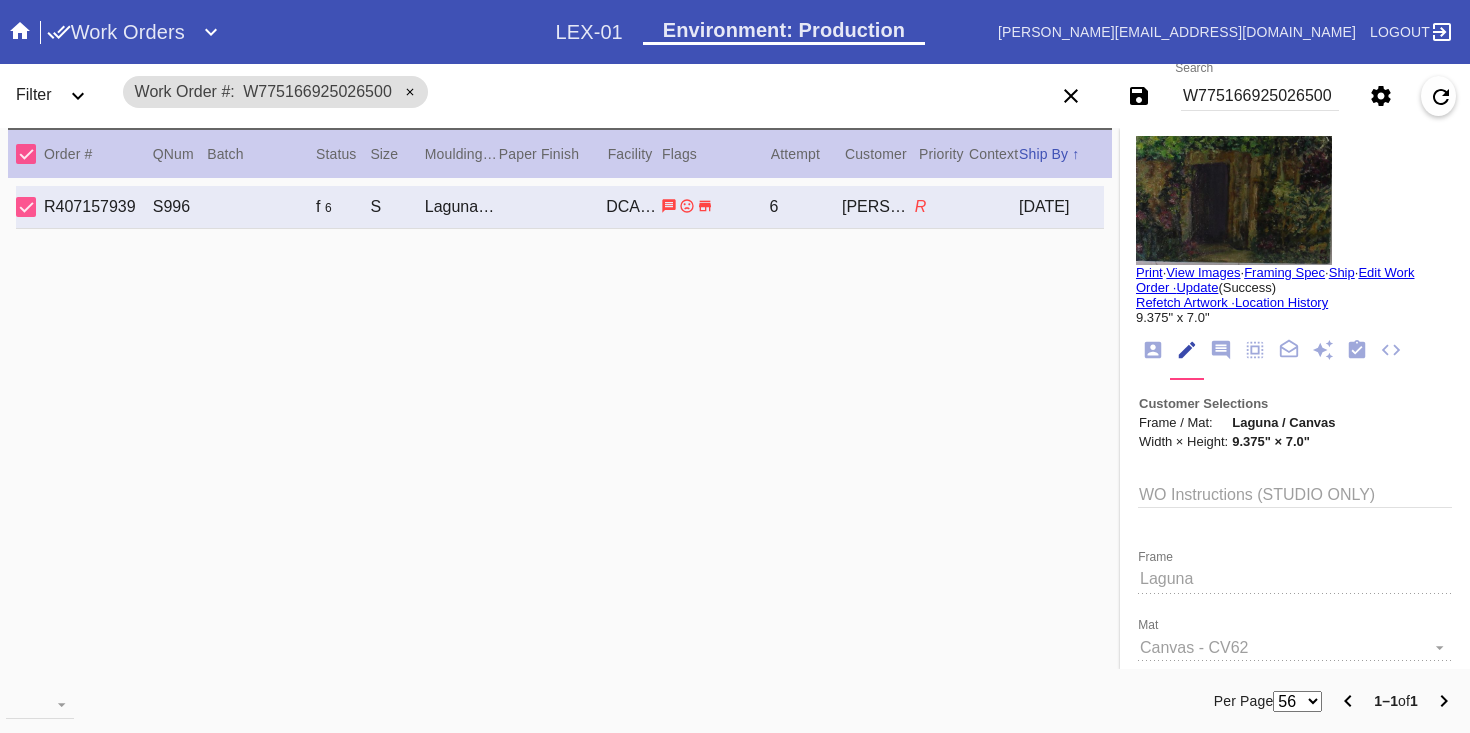 click 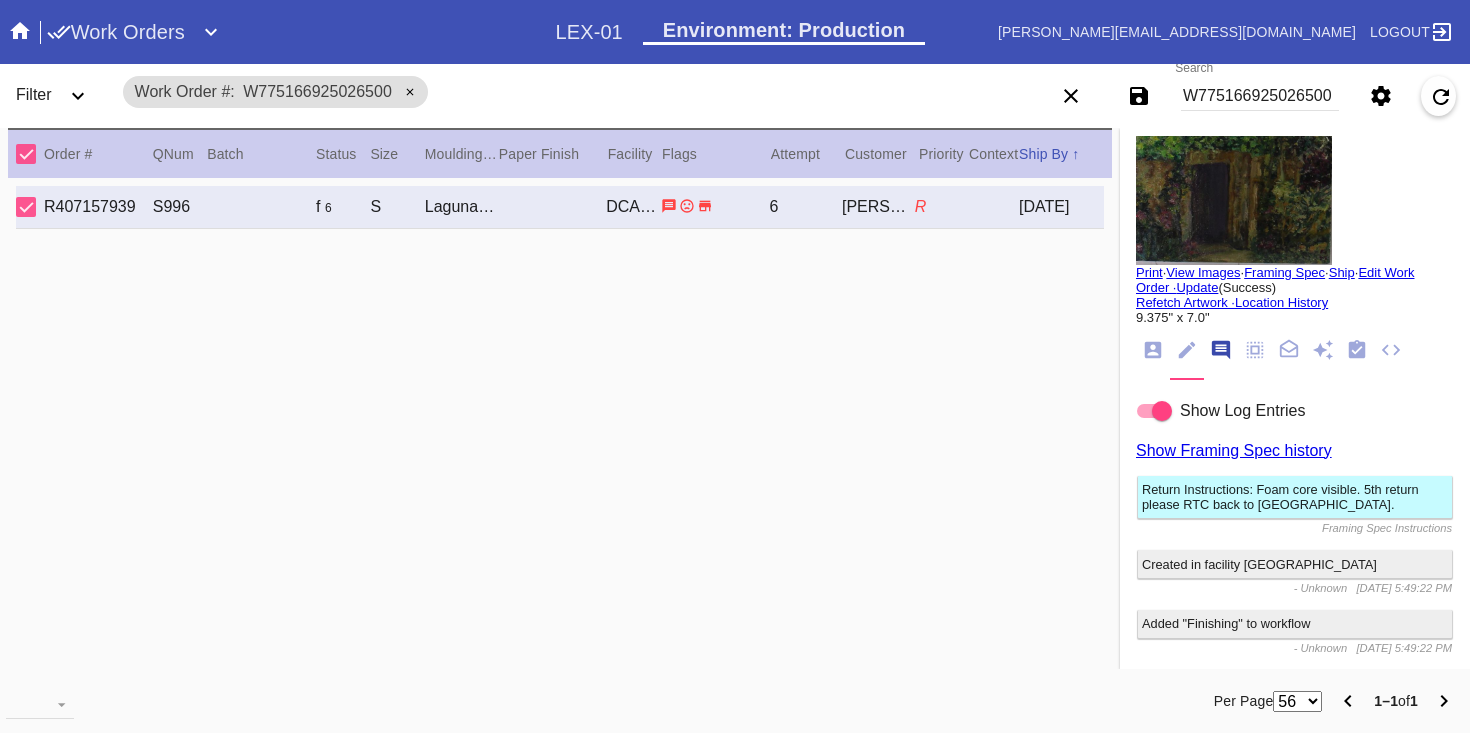 scroll, scrollTop: 123, scrollLeft: 0, axis: vertical 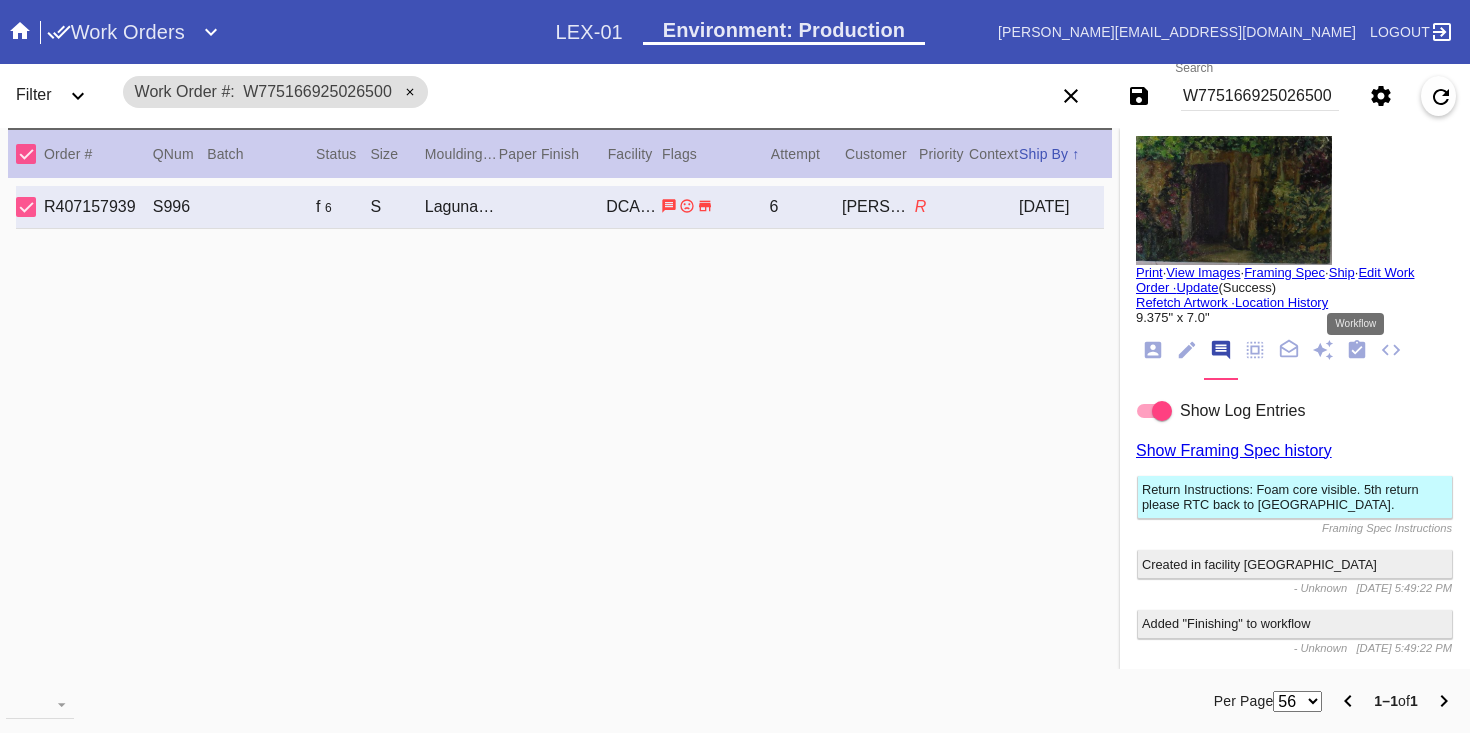 click 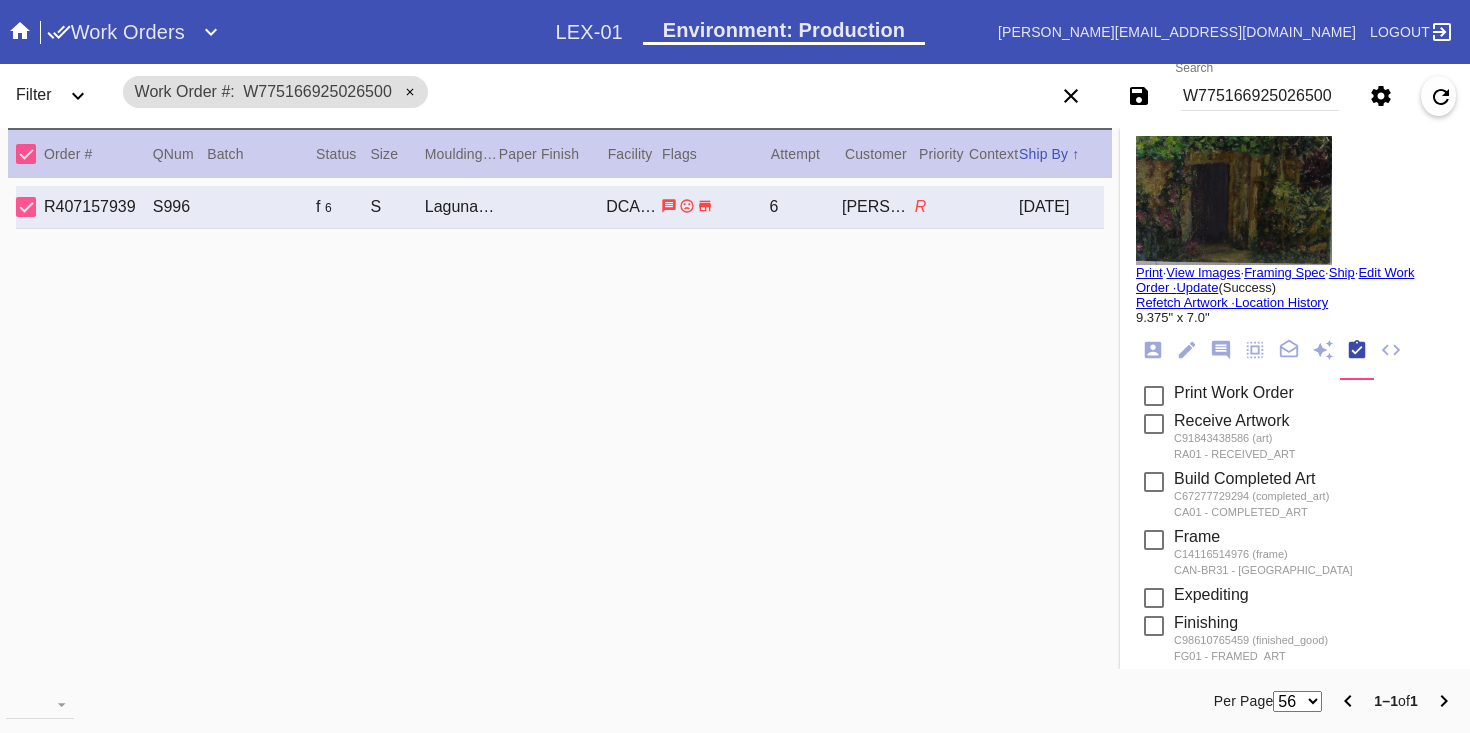 scroll, scrollTop: 651, scrollLeft: 0, axis: vertical 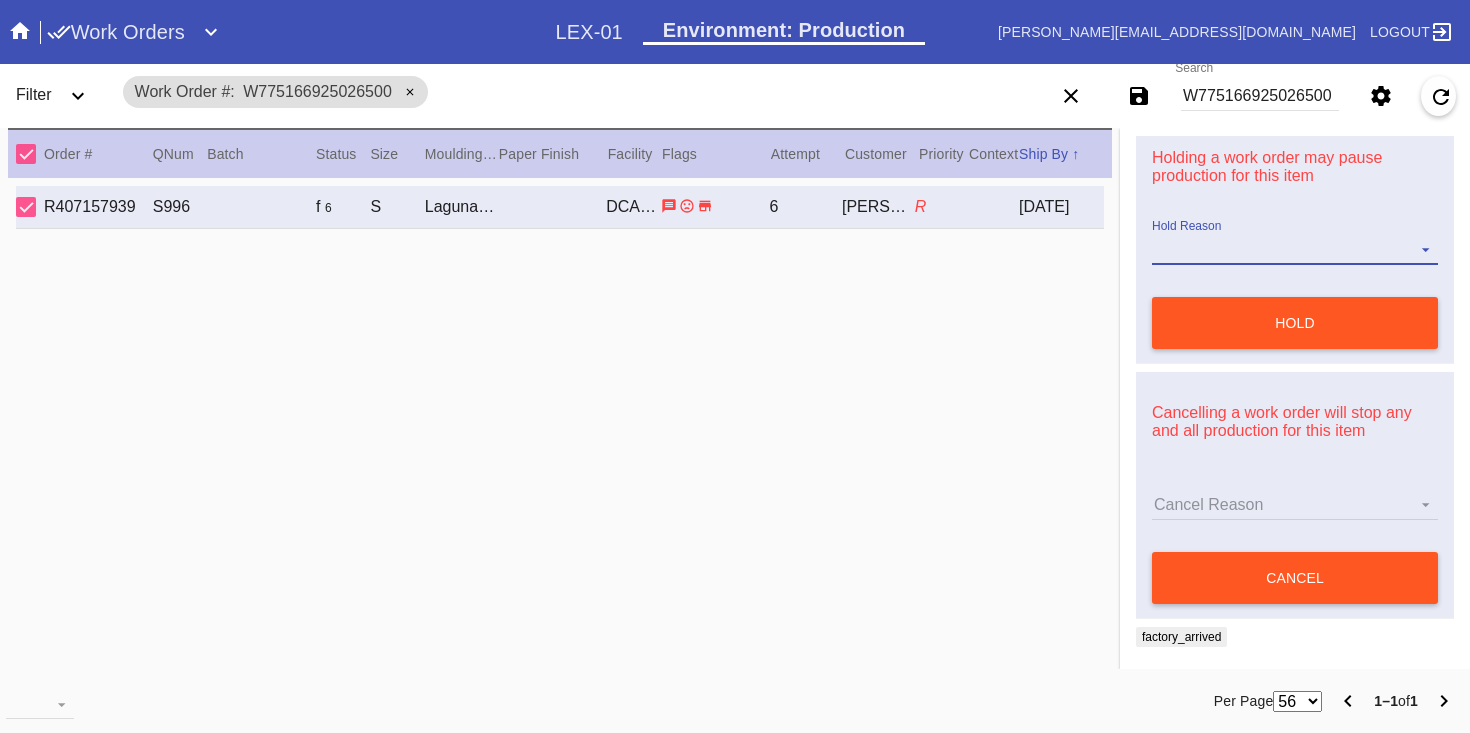 click on "Hold Reason Art Care Review Artwork Damaged F4B/Partnership Facility Out of Stock HPO Hold to Ship Investigation Lost in Studio Multi-Mat Details Not Received Order Change Request Out of Stock Proactive Outreach Pull for Production QA/Customer Approval Question Submitted Ready for Action Ready for Production Repair Replacement Ordered Retail GW Rework Sample Search and Rescue Transit to LEX01 Transit to PHL01 Update Work Order" at bounding box center [1295, 250] 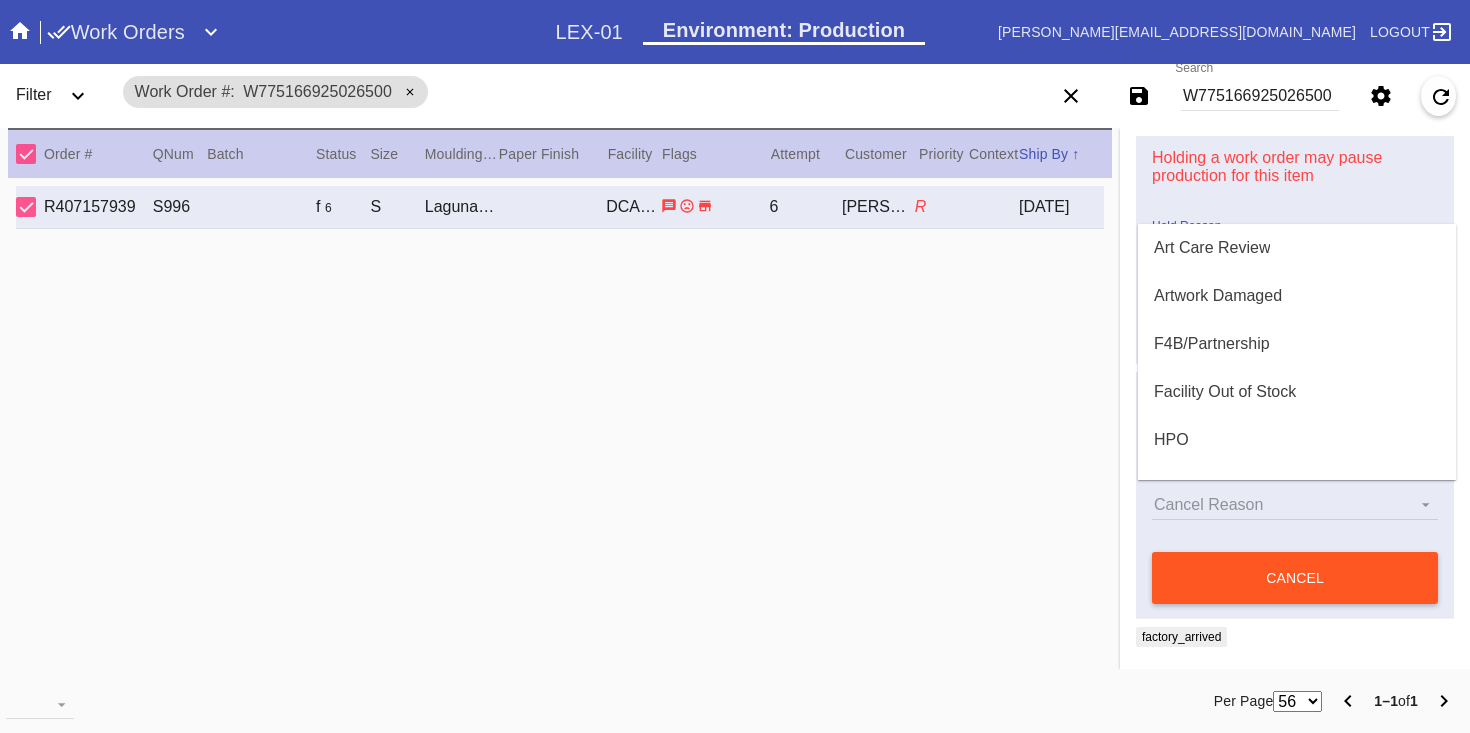 click at bounding box center [735, 366] 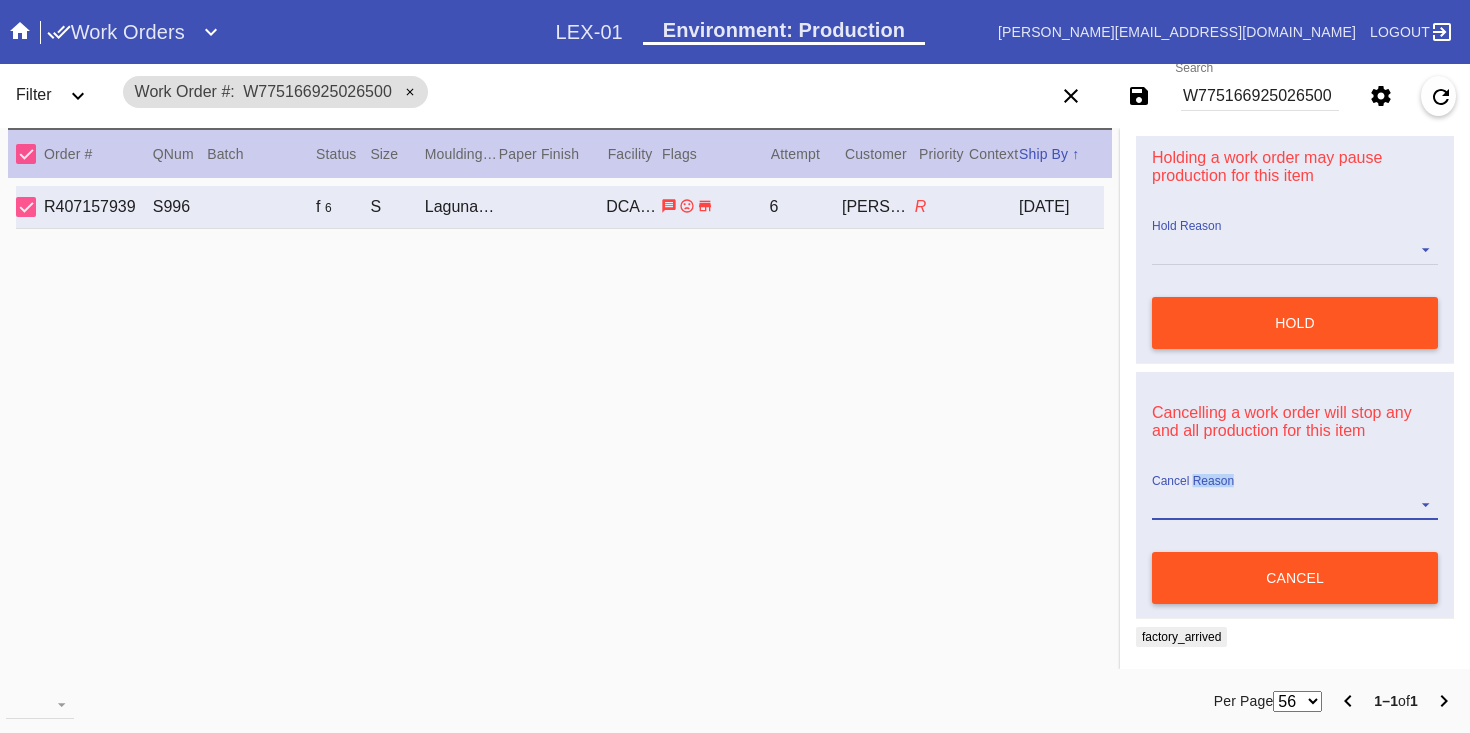 click on "Cancel Reason Customer mid-stream change: Accent mat addition Customer mid-stream change: Add frame stand Customer mid-stream change: Conveyance type change Customer mid-stream change: Designer's choice change Customer mid-stream change: Image change Customer mid-stream change: Mat width change Customer mid-stream change: Mounting type change Customer mid-stream change: Overnight shipping speed Customer mid-stream change: Personalized mat change Customer mid-stream change: Size change Framebridge Cancel: Frame kit not offered Framebridge Cancel: Material too delicate Framebridge Cancel: Material too heavy Framebridge Cancel: Mounting type not offered Framebridge Cancel: Not necessary Framebridge Cancel: Oversize piece Framebridge Cancel: Piece too thick (shadowbox) Framebridge Cancel: Print quality Framebridge Cancel: Turn buttons not offered Other: Customer changed mind Other: Lost/Damaged art - no replacement available Other: Lost/Damaged art - no replacement desired" at bounding box center (1295, 505) 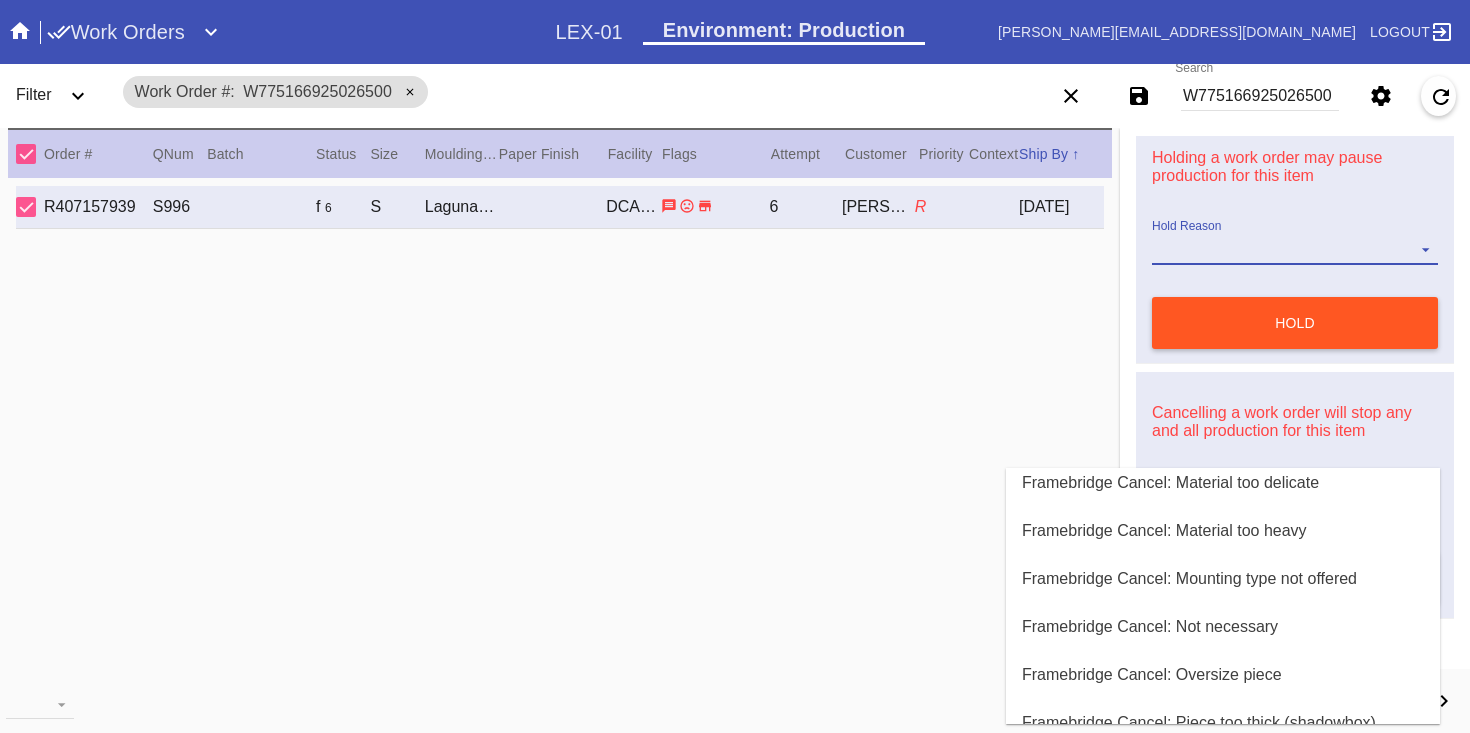 scroll, scrollTop: 800, scrollLeft: 0, axis: vertical 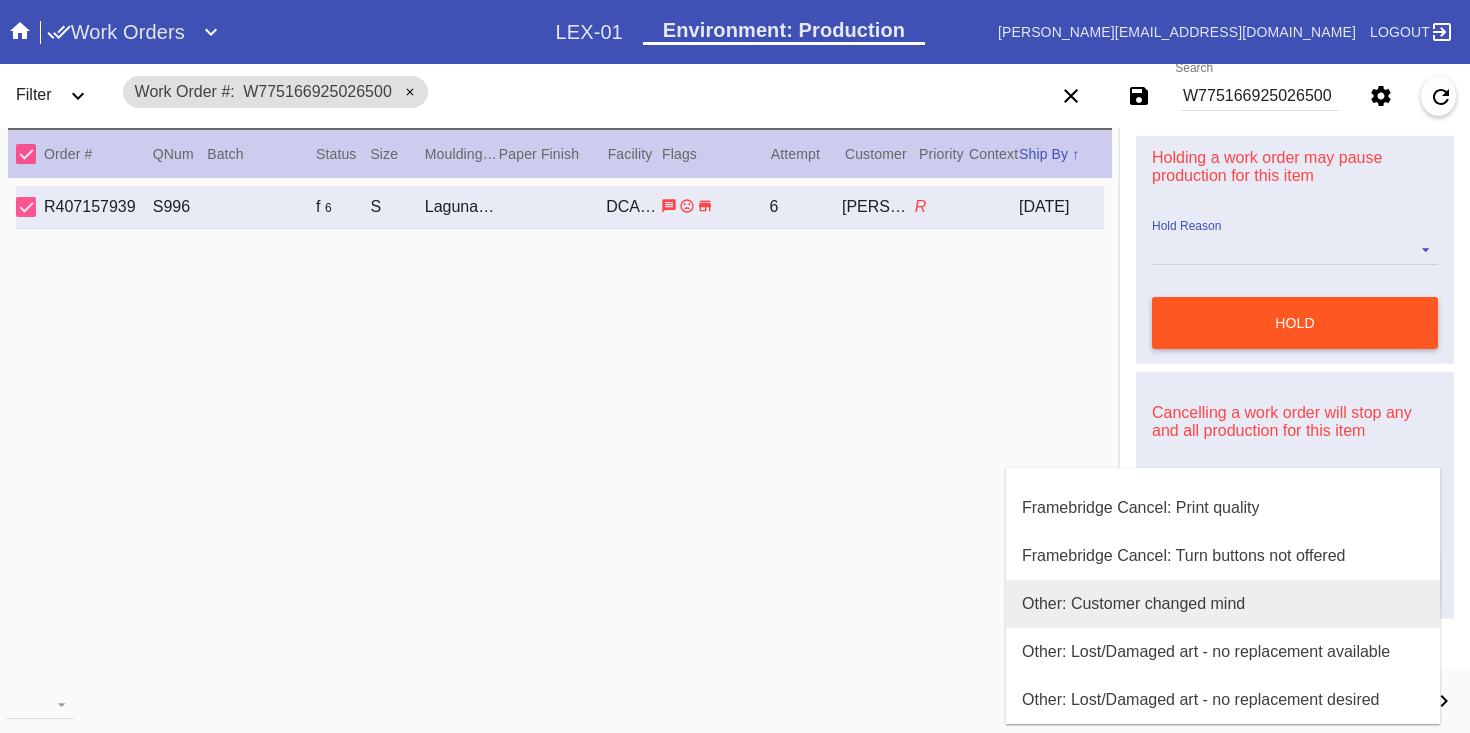 click on "Other: Customer changed mind" at bounding box center [1133, 604] 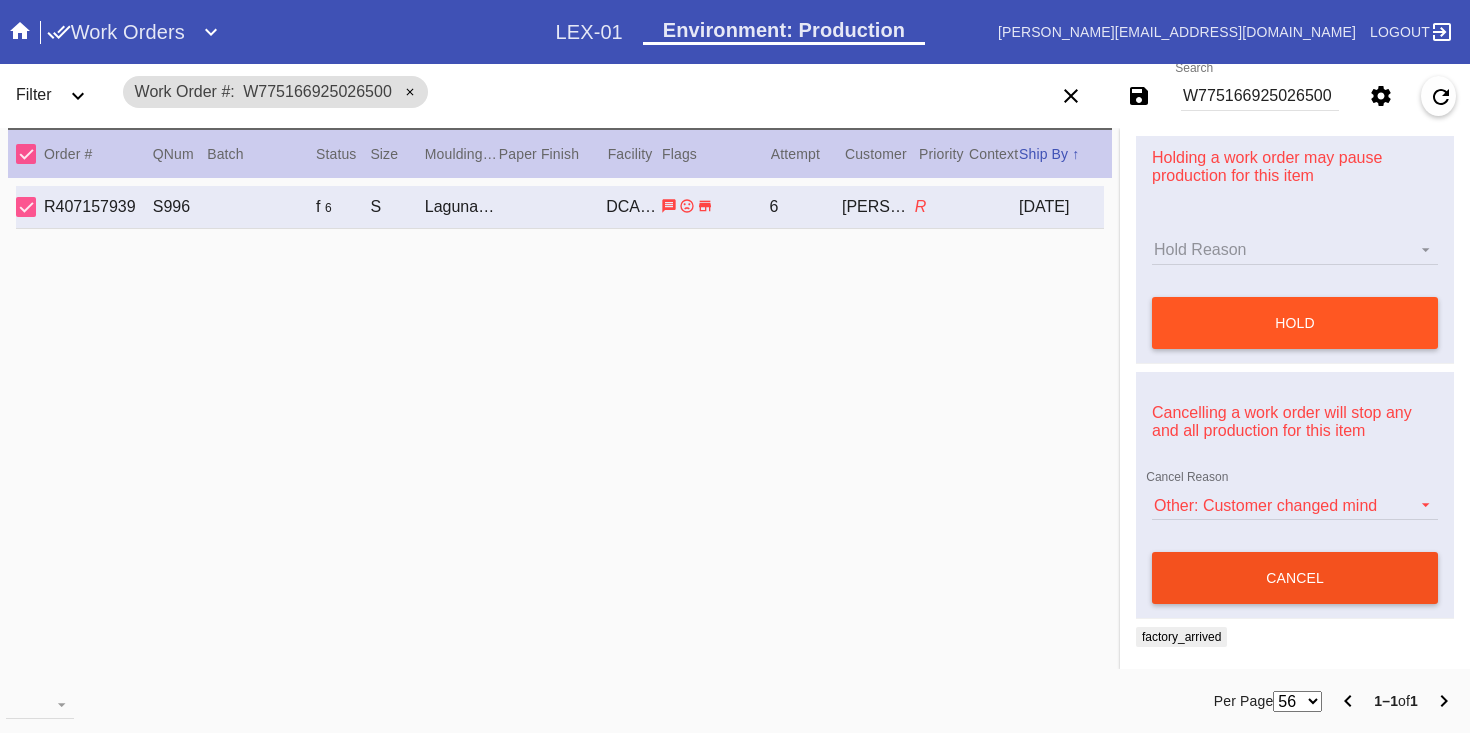 click on "cancel" at bounding box center (1295, 578) 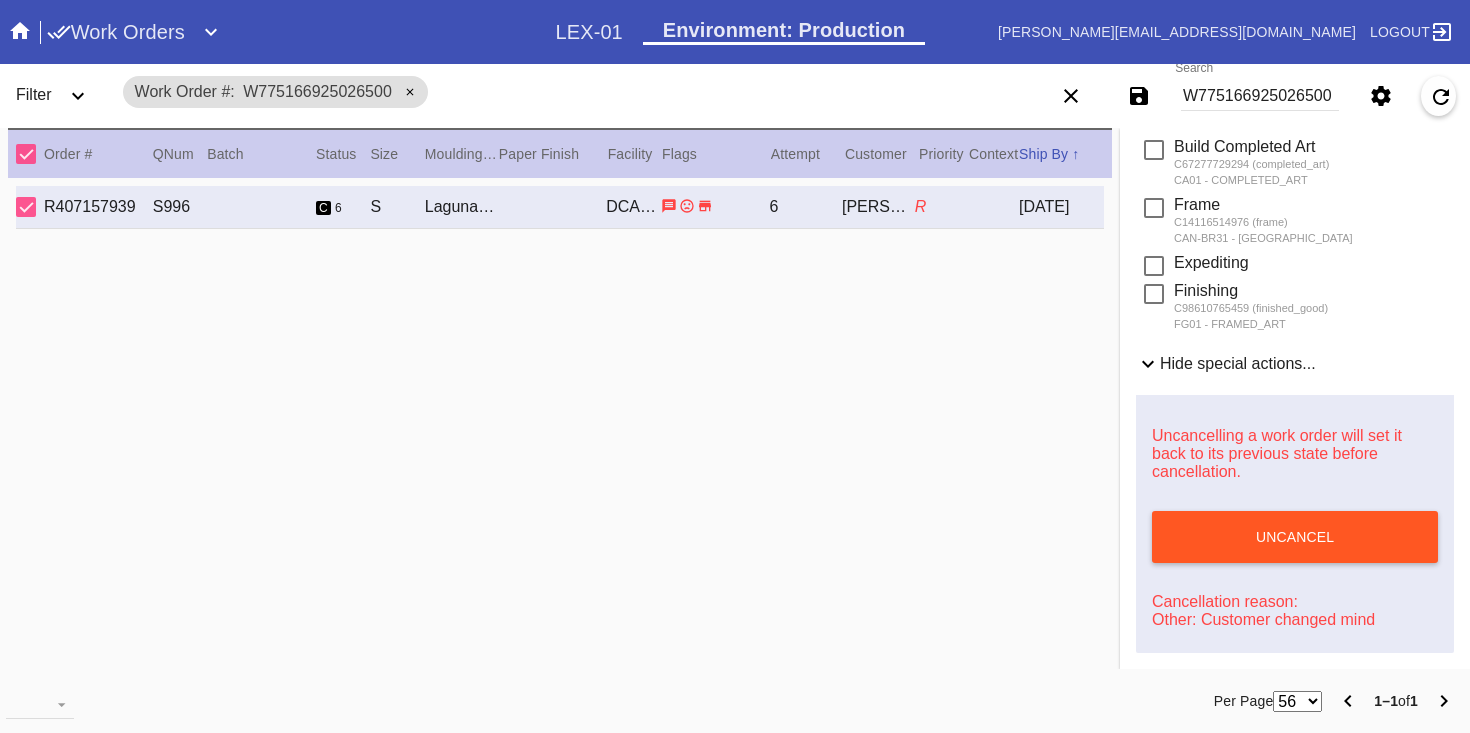 scroll, scrollTop: 0, scrollLeft: 0, axis: both 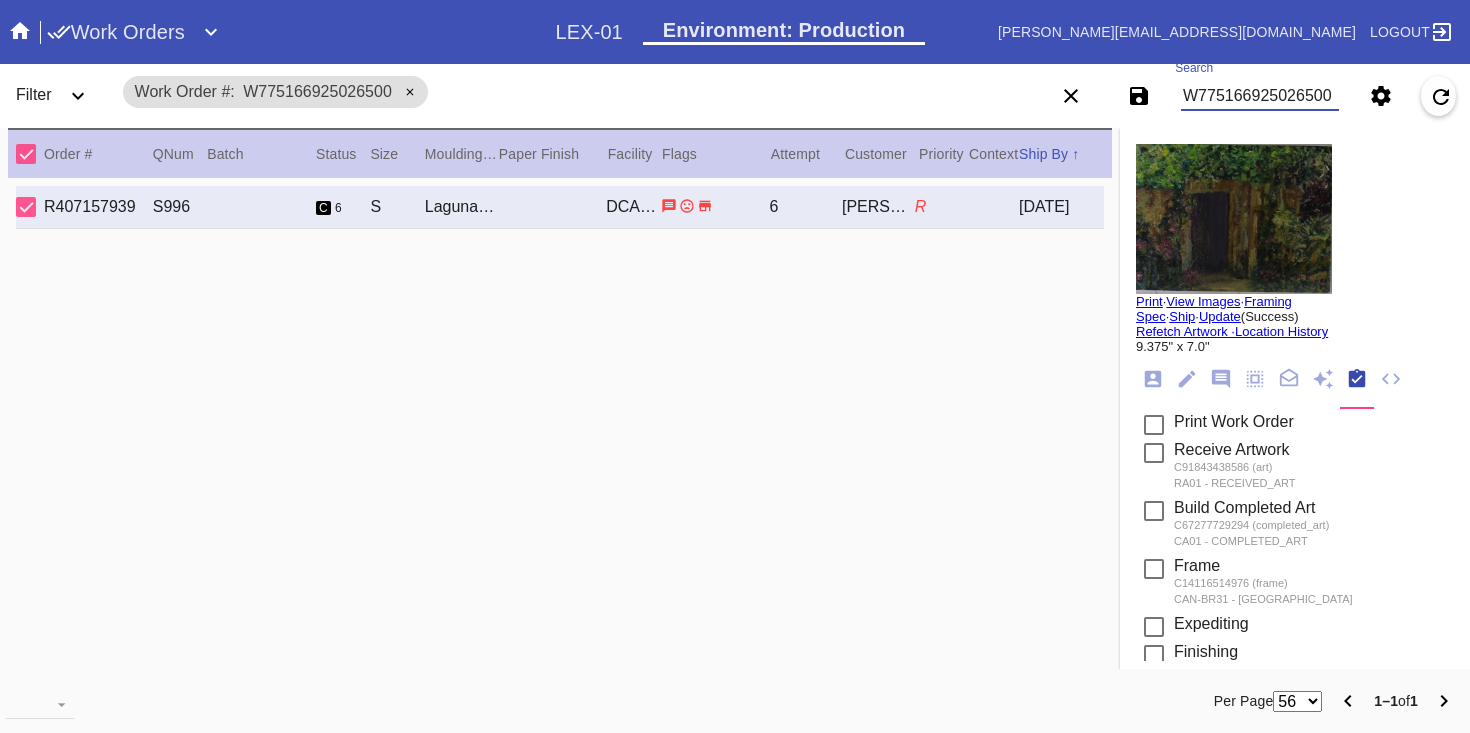 click on "W775166925026500" at bounding box center [1260, 96] 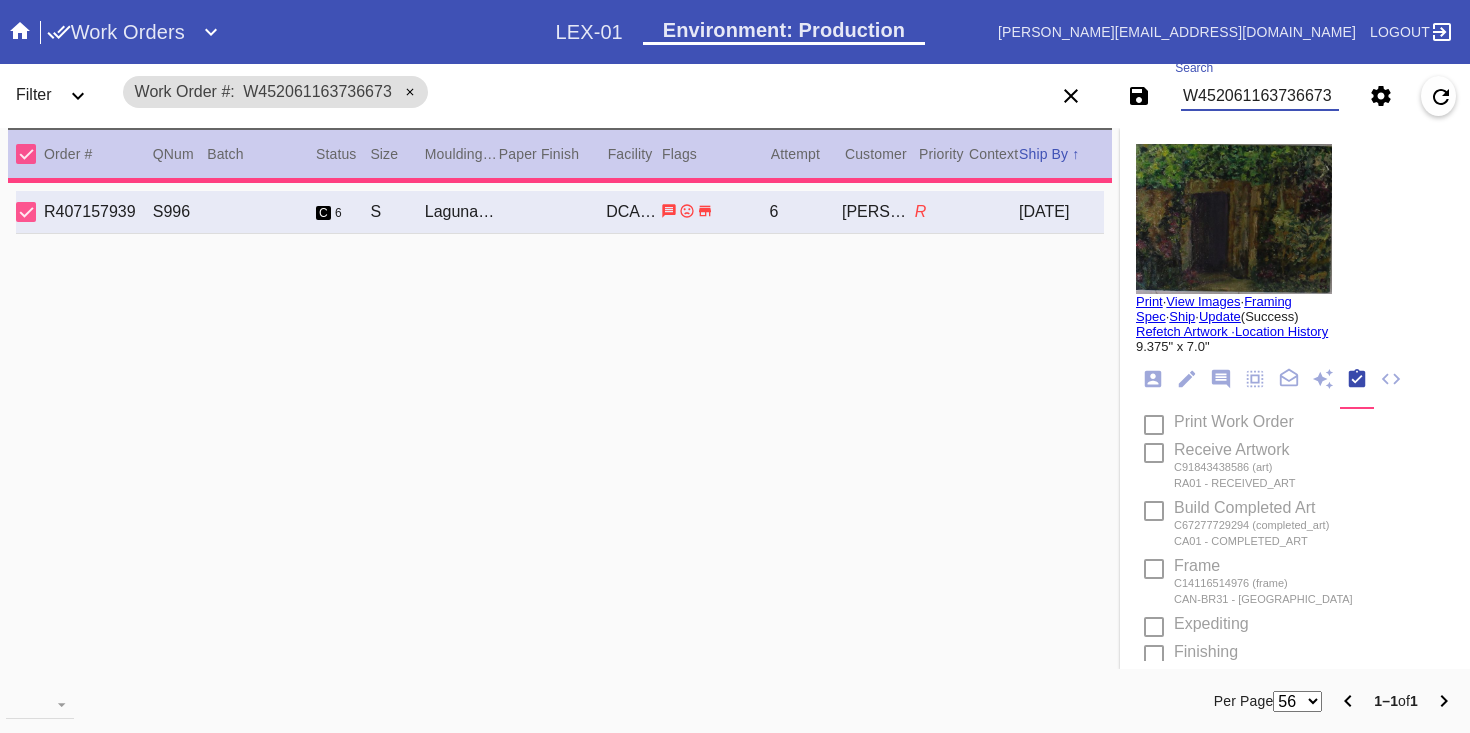 type on "31.25" 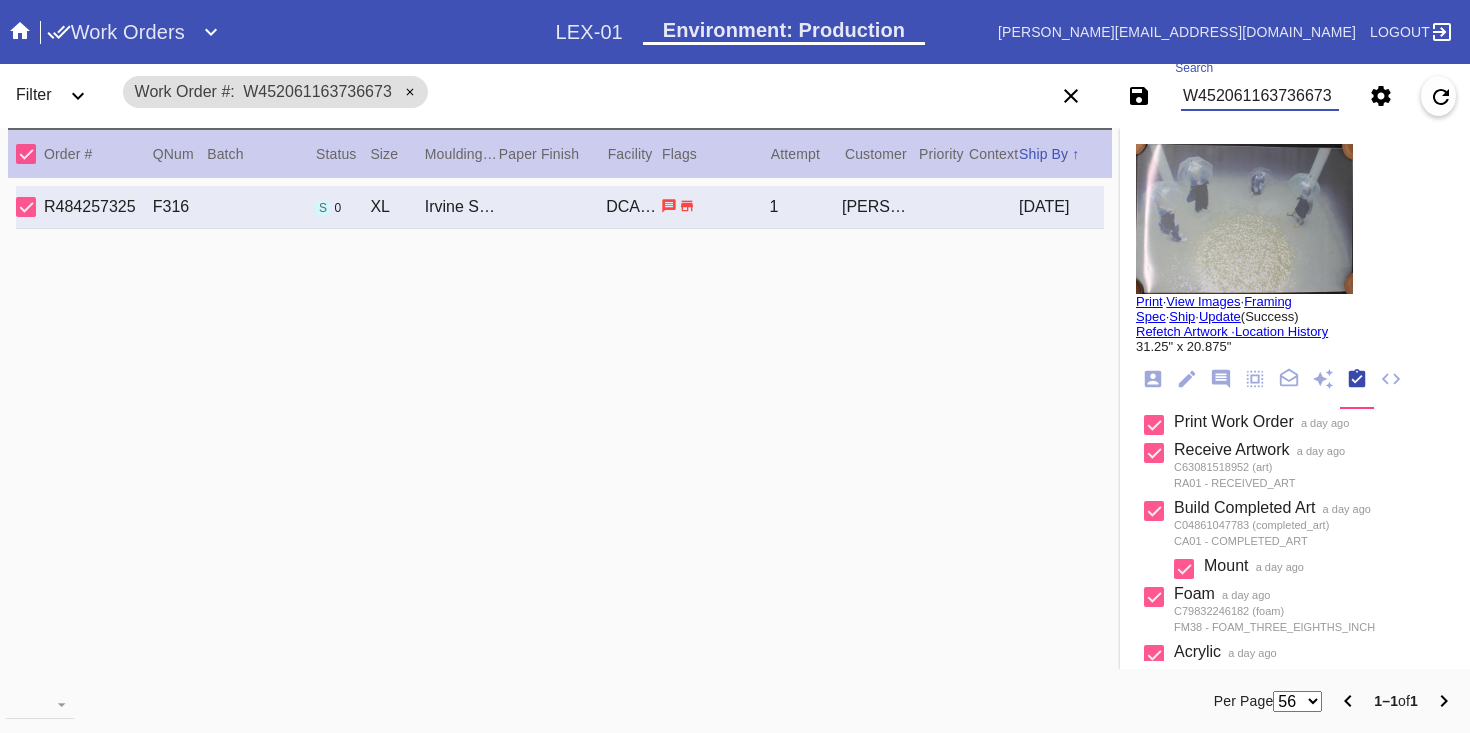 click on "Print" at bounding box center [1149, 301] 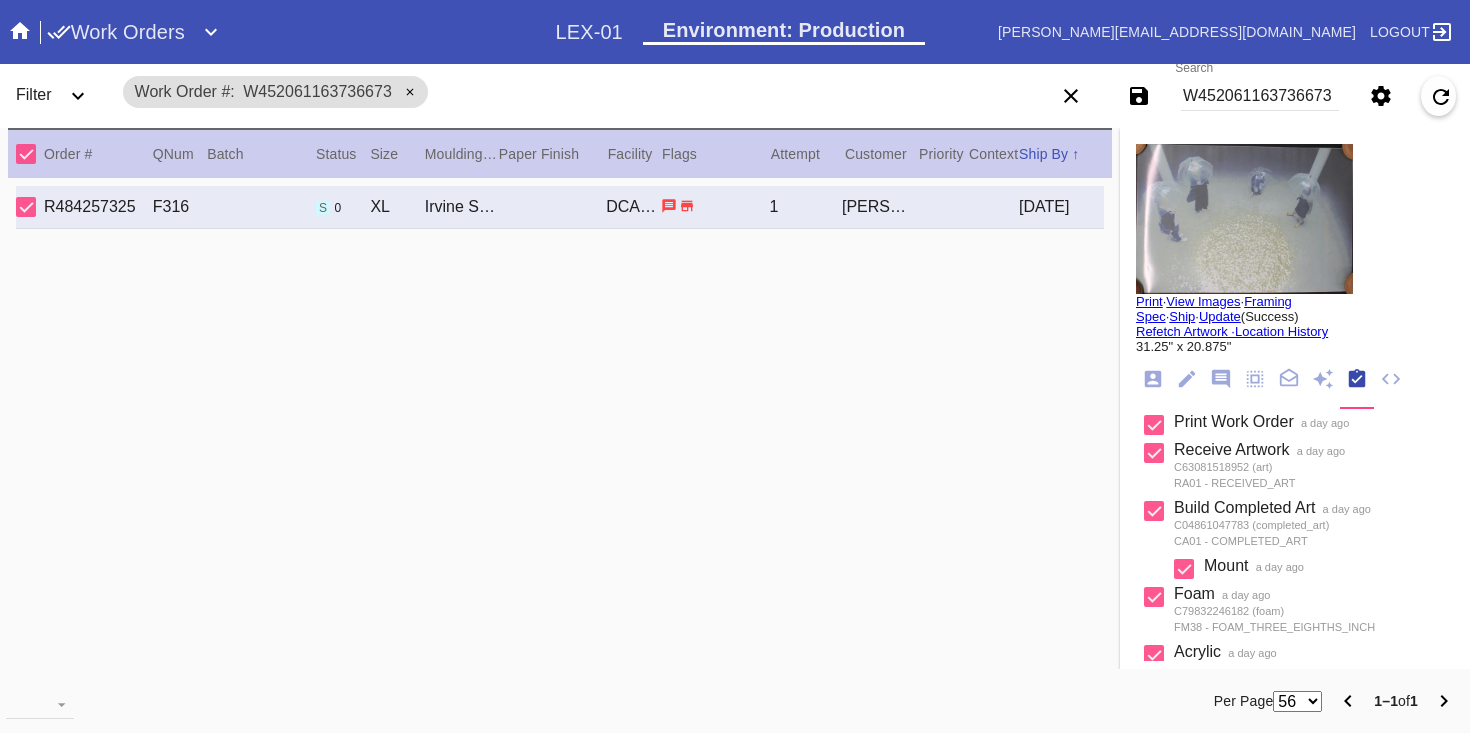 click on "W452061163736673" at bounding box center [1260, 96] 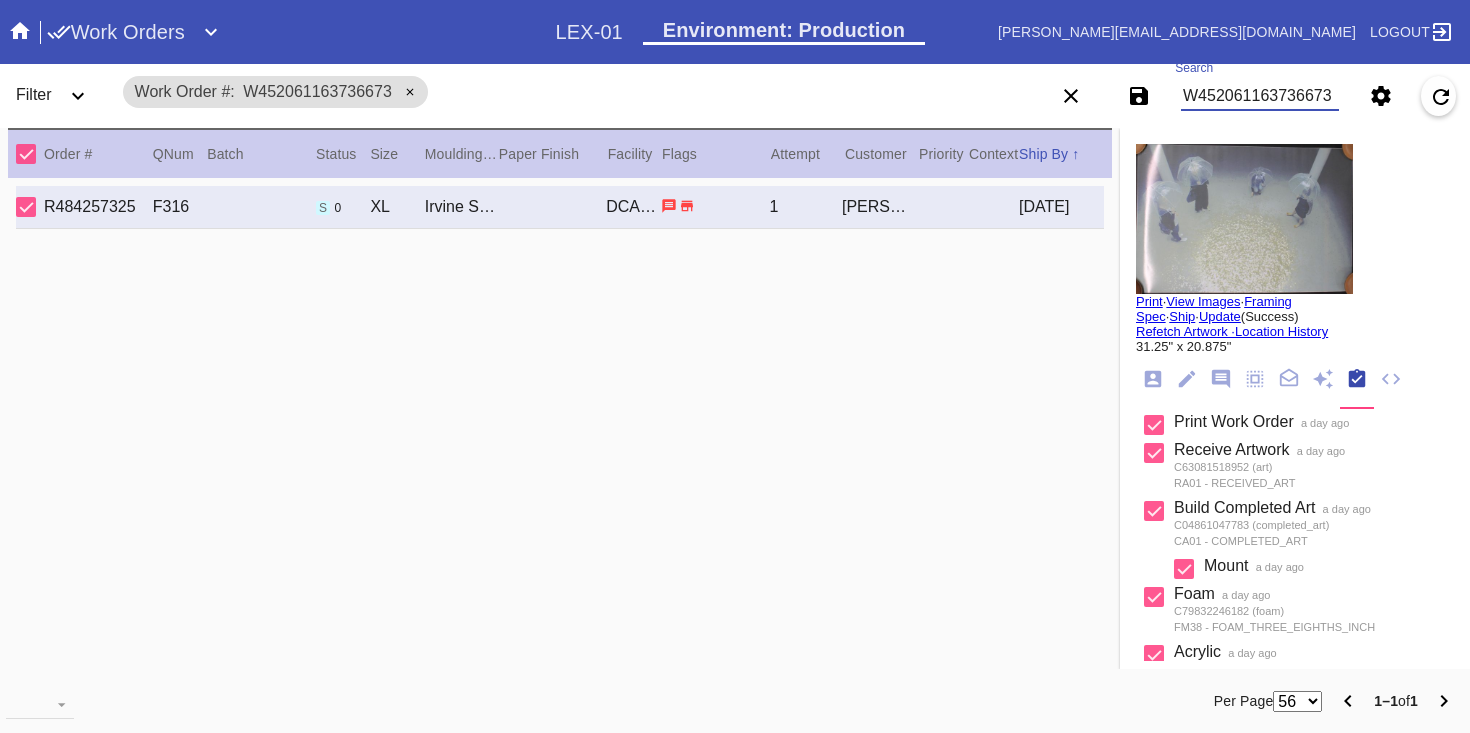 paste on "W950823740394250" 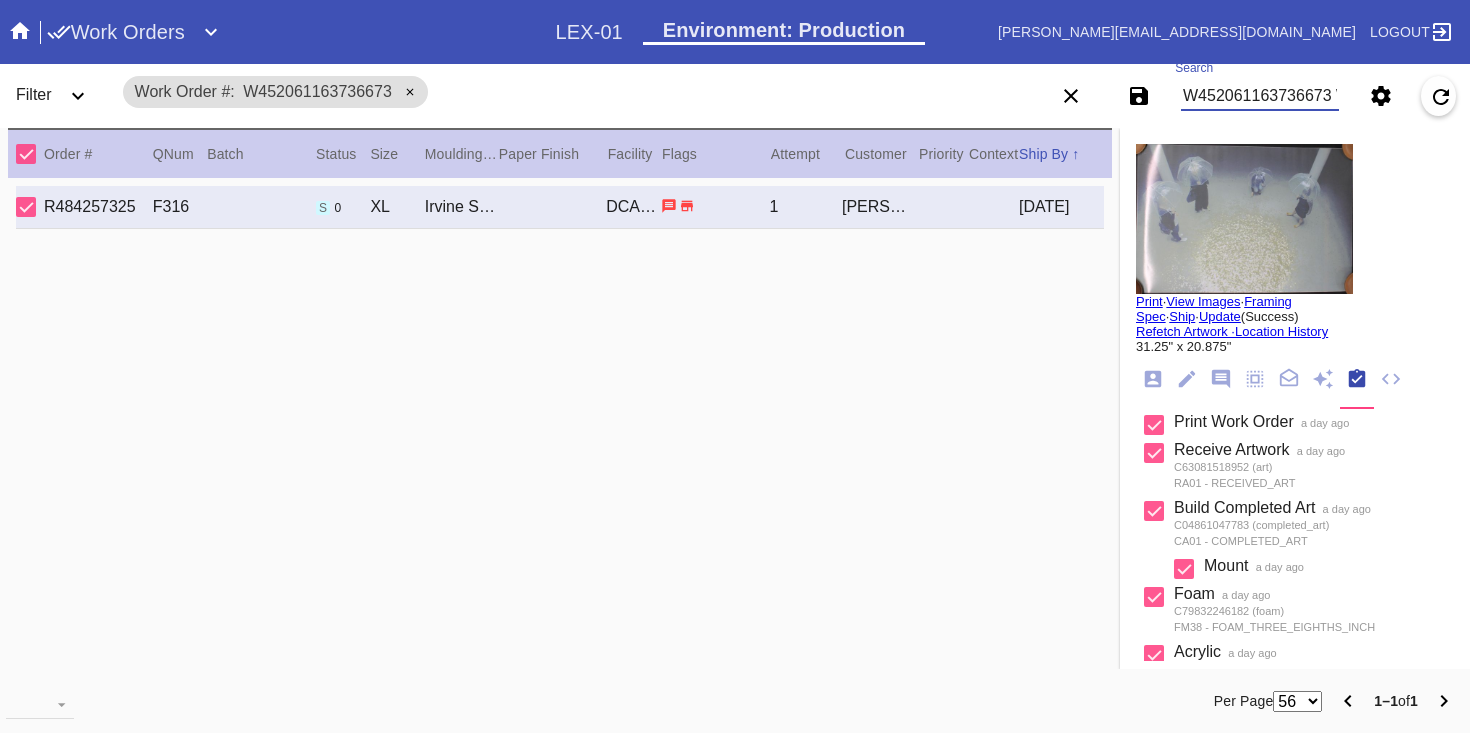 scroll, scrollTop: 0, scrollLeft: 148, axis: horizontal 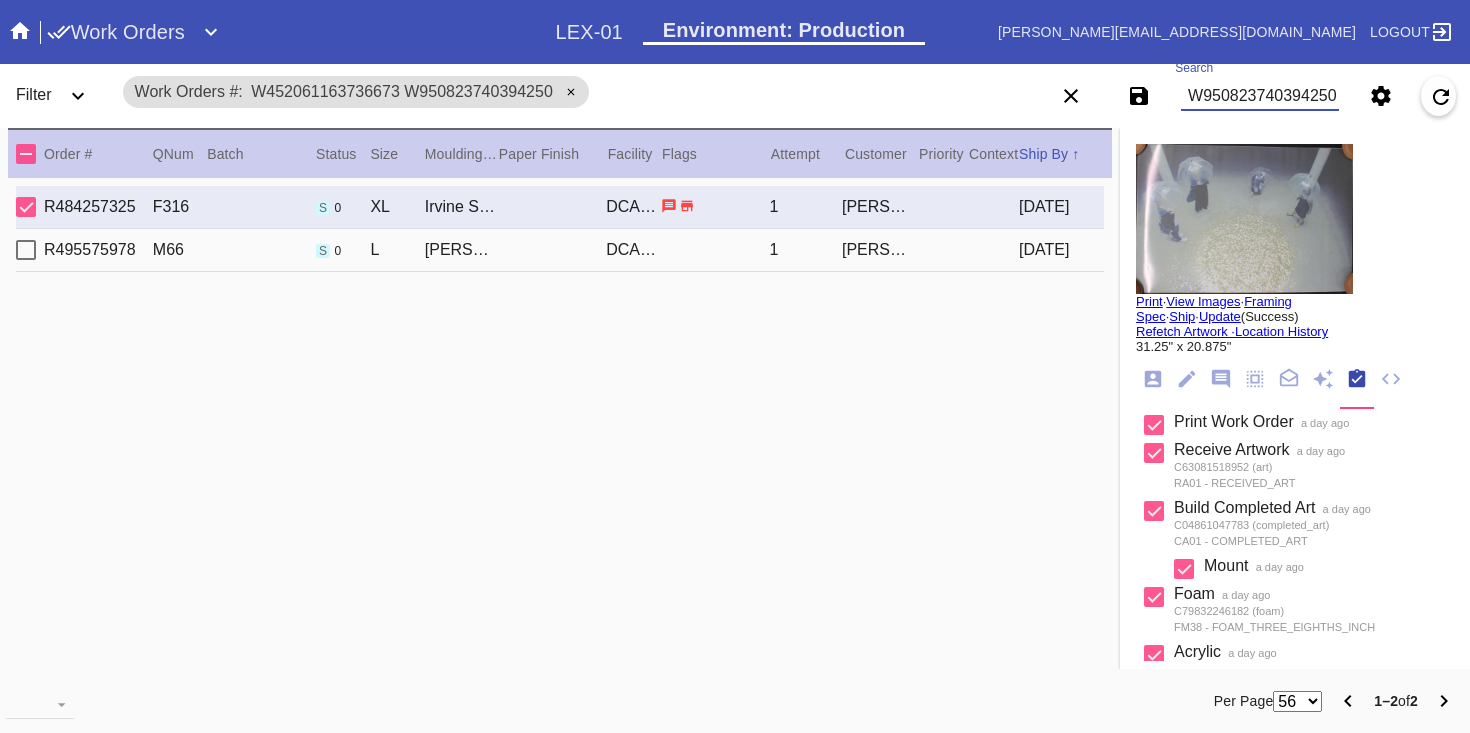 type on "W452061163736673 W950823740394250" 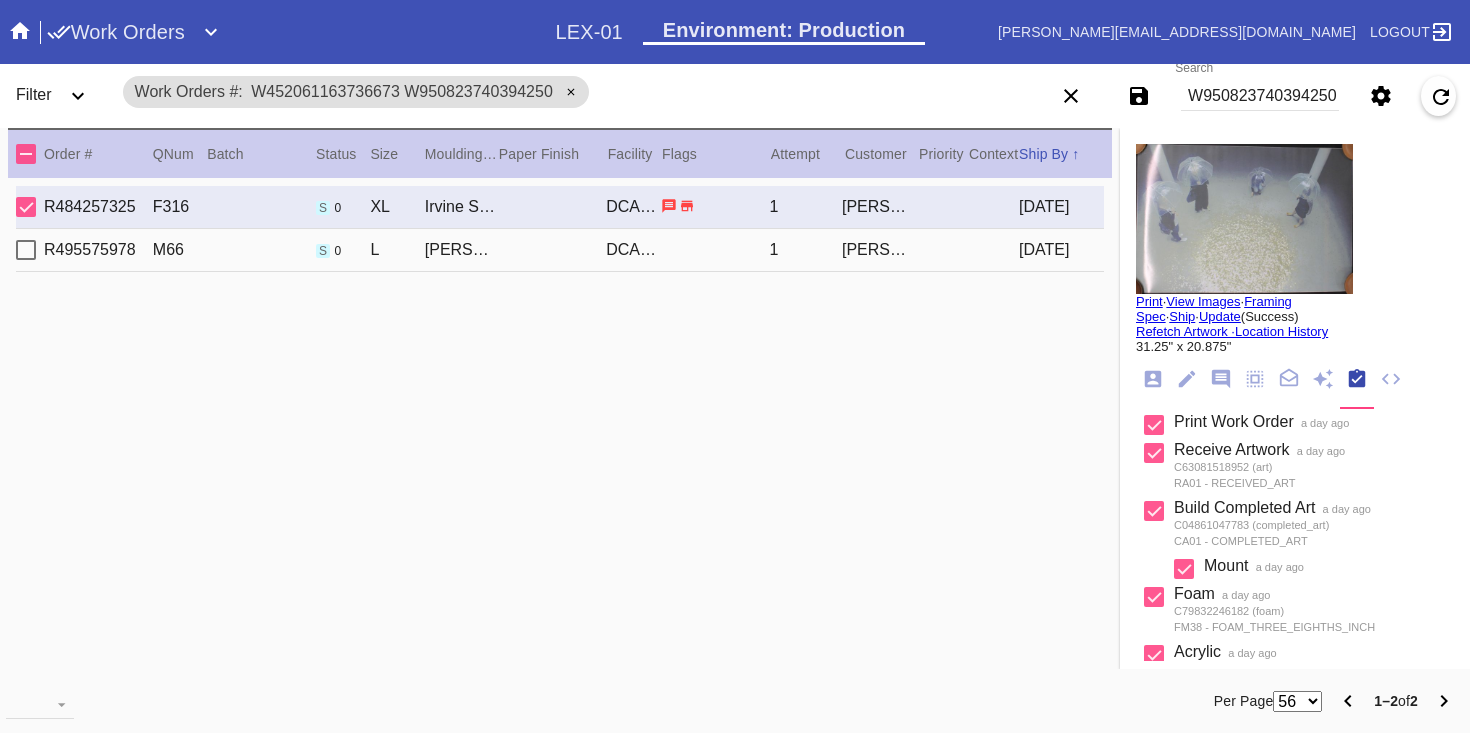 click on "R495575978 M66 s   0 L Mercer Slim / No Mat DCA-05 1 Eric Baradarian
2025-07-11" at bounding box center [560, 250] 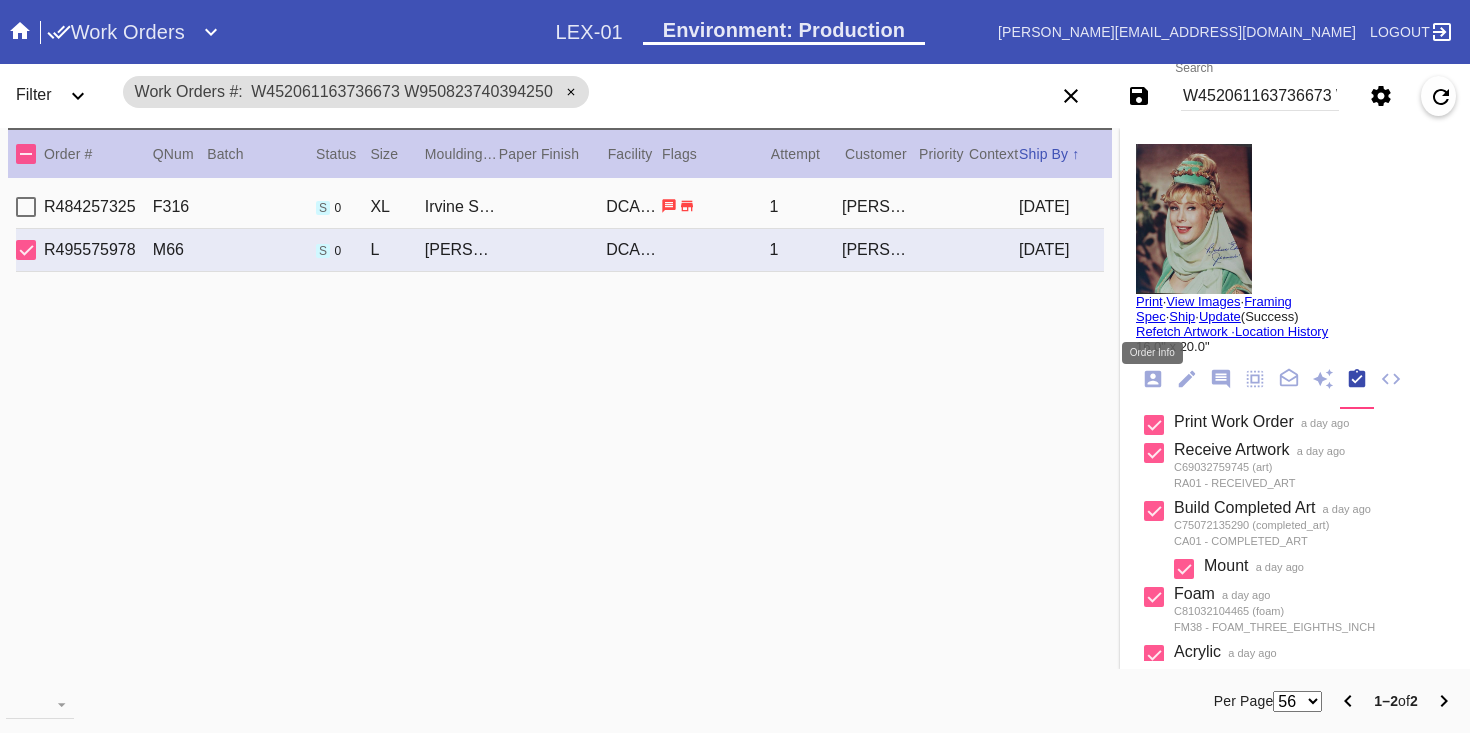 click 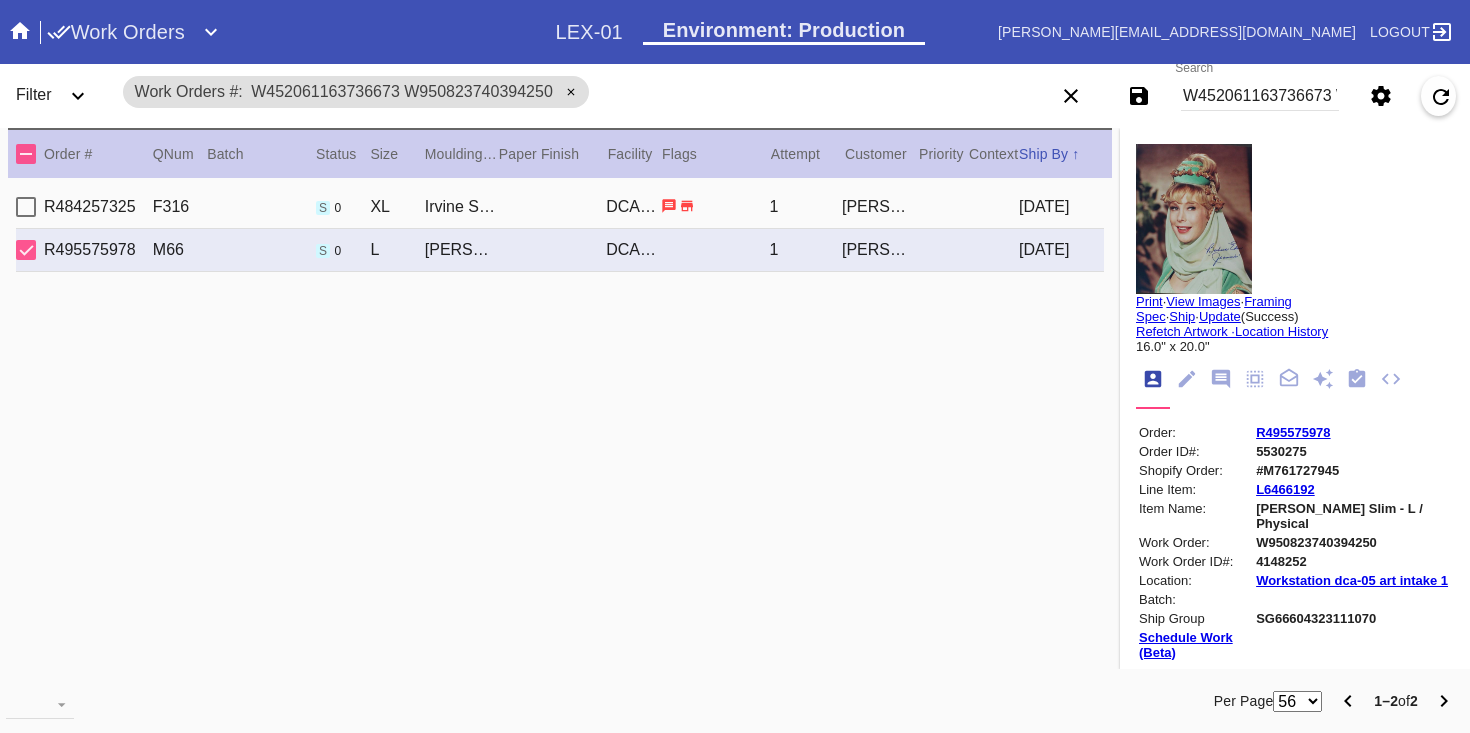 click on "Print" at bounding box center [1149, 301] 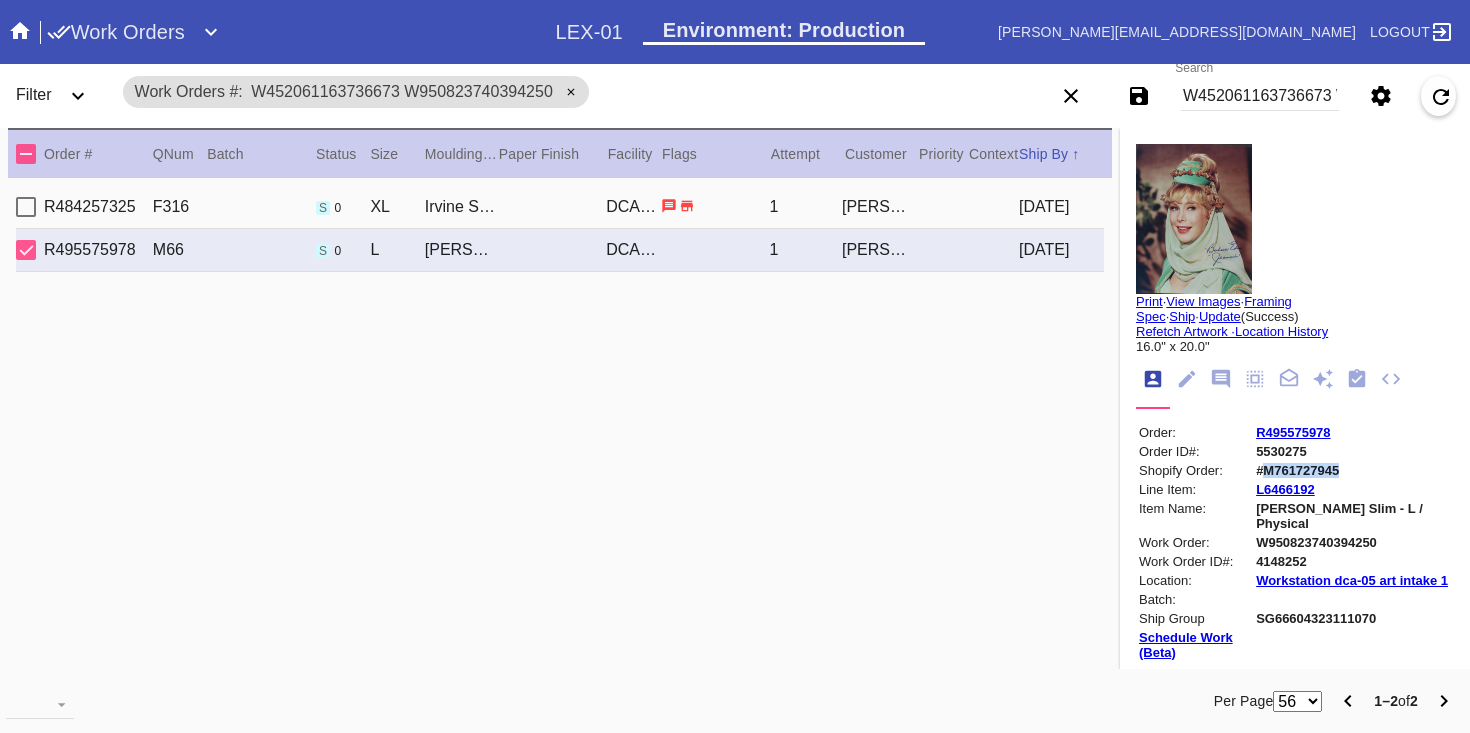click on "#M761727945" at bounding box center [1353, 470] 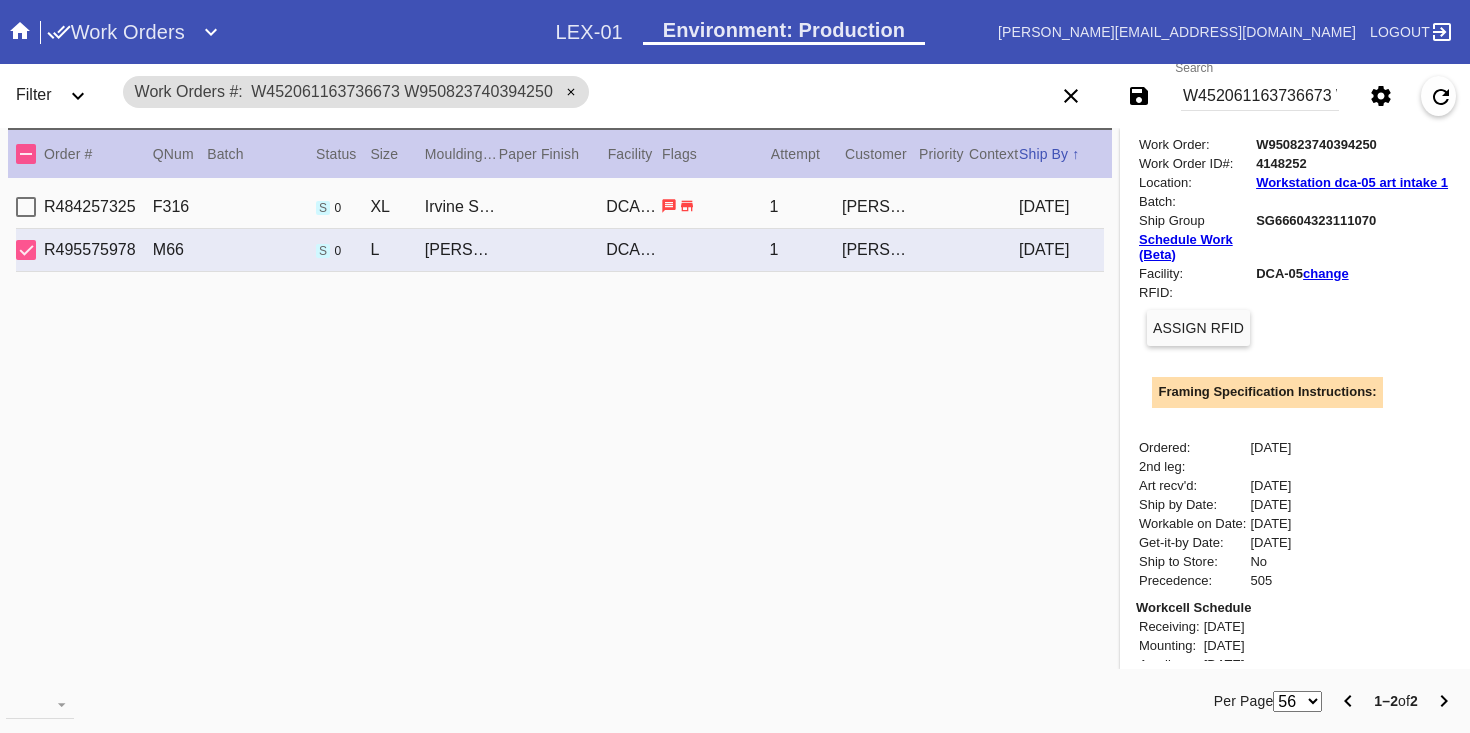 scroll, scrollTop: 758, scrollLeft: 0, axis: vertical 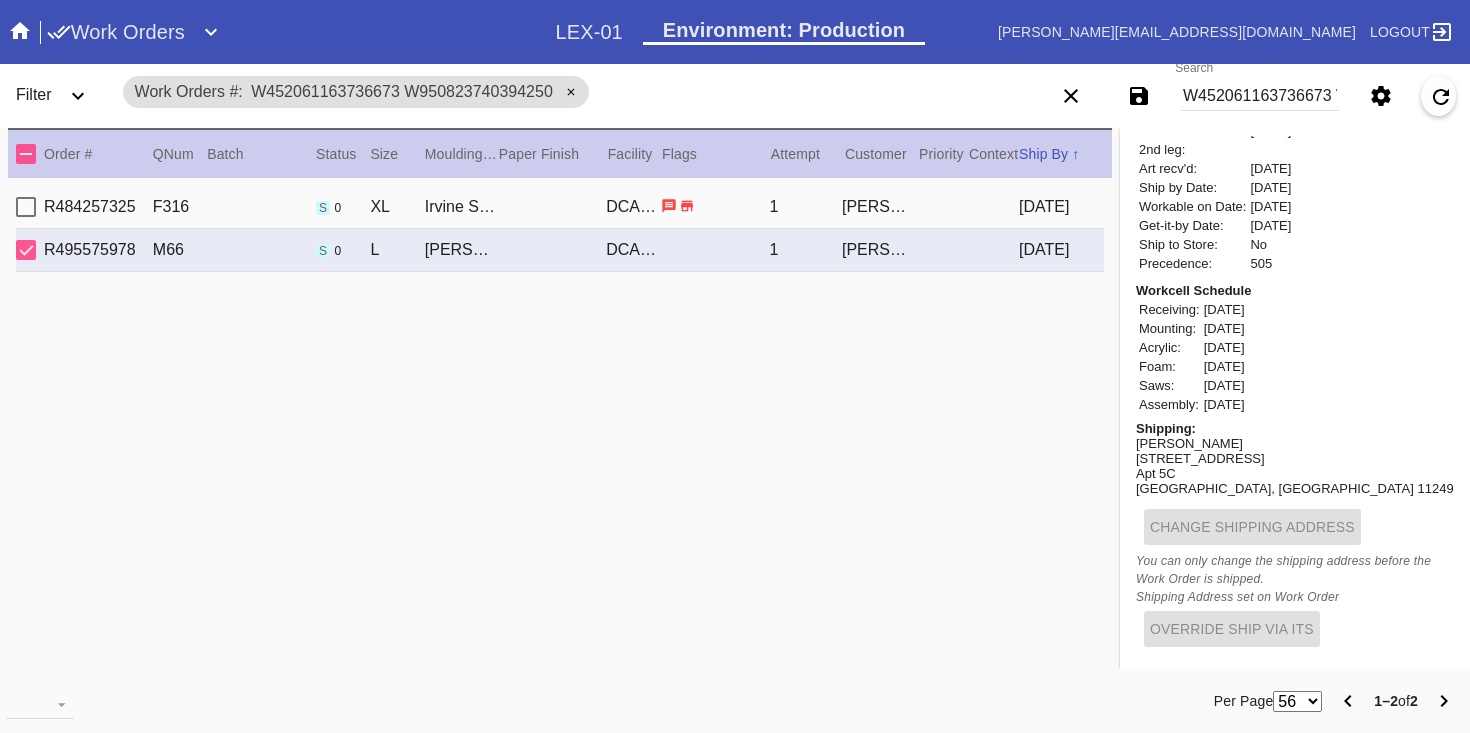 click on "Select a Work Order Print  ·  View Images  ·  Framing Spec  ·  Ship  ·  Update  (Success) Refetch Artwork ·  Location History 16.0" x 20.0"                                 Order: R495575978 Order ID#: 5530275 Shopify Order: #M761727945 Line Item: L6466192 Item Name: Mercer Slim - L / Physical Work Order: W950823740394250 Work Order ID#: 4148252 Location: Workstation dca-05 art intake 1 Batch: Ship Group SG66604323111070 Schedule Work (Beta) Facility: DCA-05  change RFID:
Assign RFID
Special Instructions on Order: Line Item Instructions: Processing Instructions: Work Order Instructions: Framing Specification Instructions: Ordered: 2025-07-07 2nd leg: Art recv'd: 2025-07-10 Ship by Date: 2025-07-11 Workable on Date: 2025-07-10 Get-it-by Date: 2025-07-30 Ship to Store: No Precedence: 505 Workcell Schedule Receiving: 2025-07-07 Mounting: 2025-07-09 Acrylic: 2025-07-10 Foam: 2025-07-10 Saws: 2025-07-10 Assembly: 2025-07-11" at bounding box center (1295, 398) 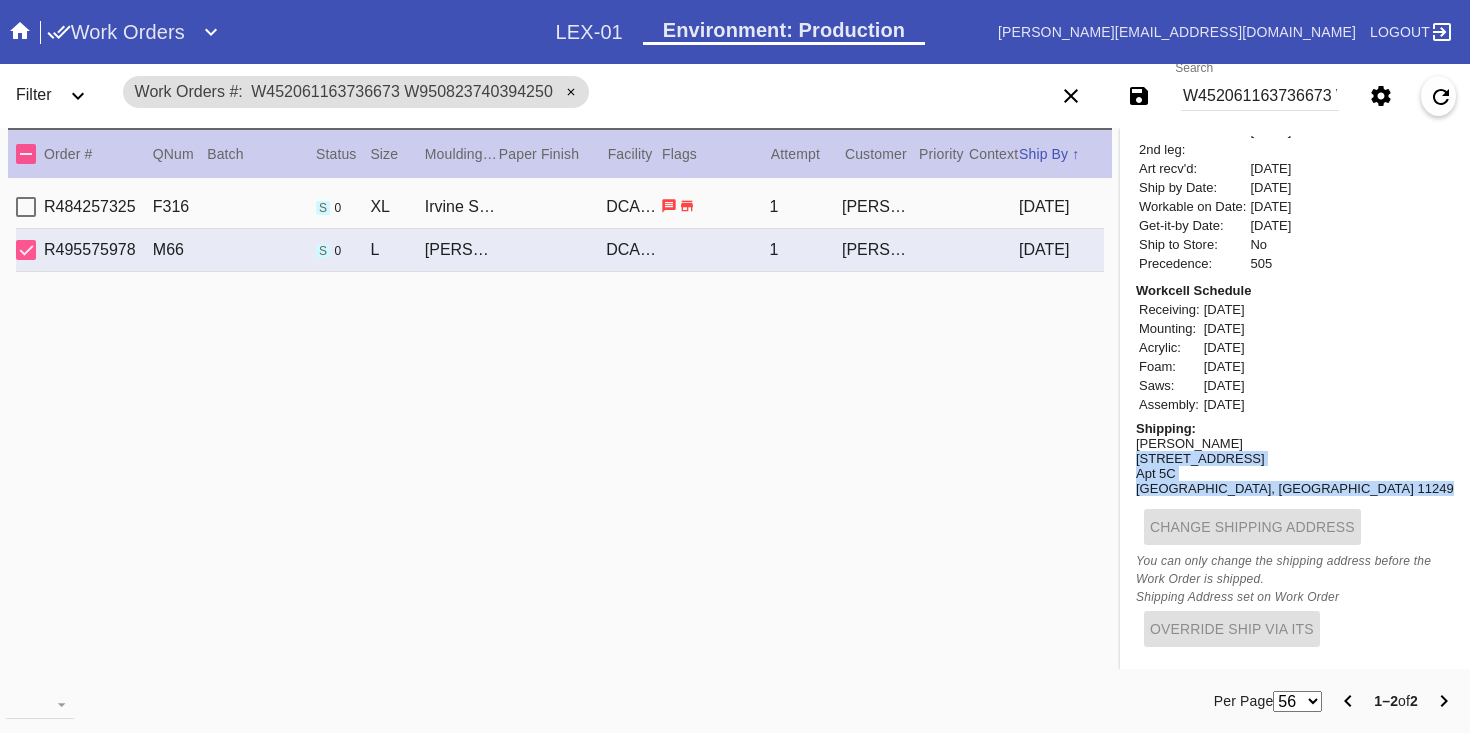 drag, startPoint x: 1134, startPoint y: 450, endPoint x: 1249, endPoint y: 490, distance: 121.75796 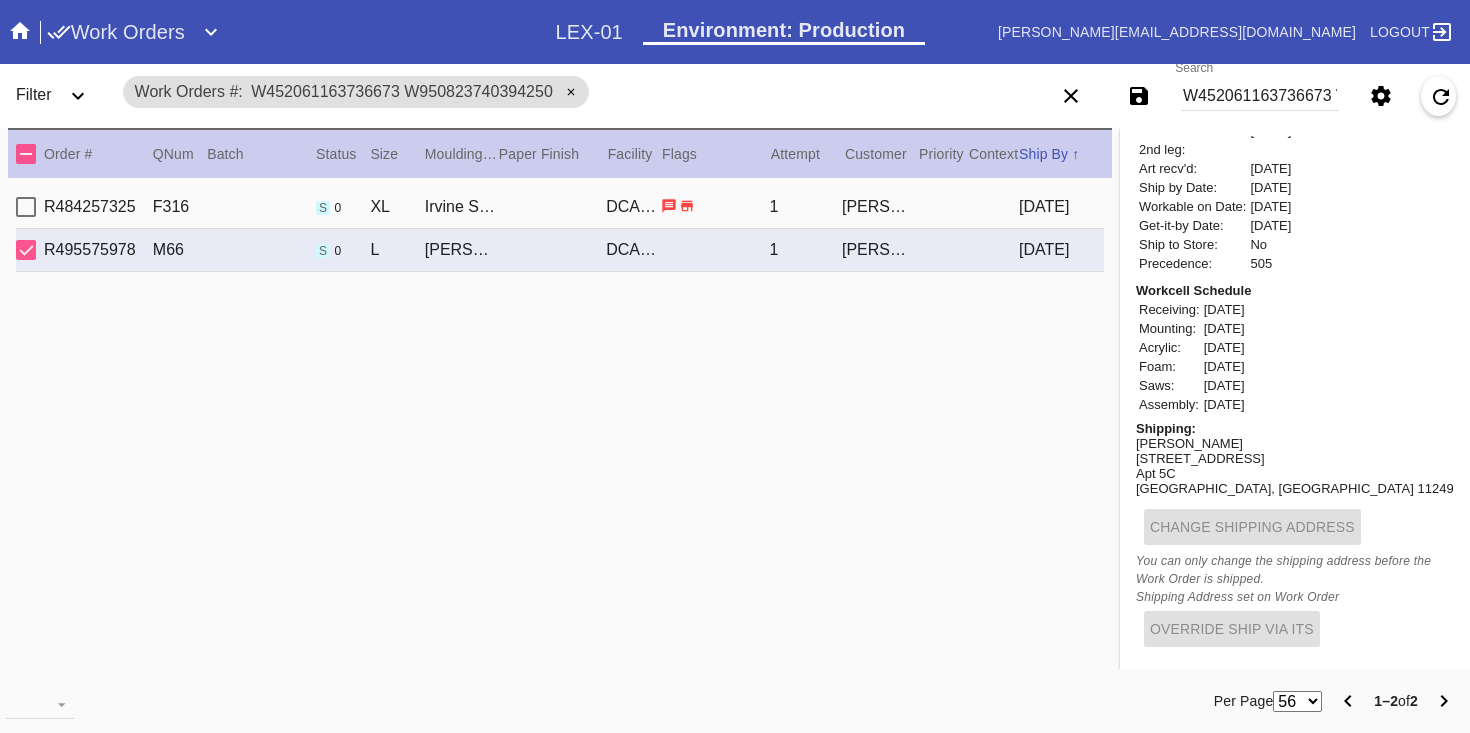 click on "Search W452061163736673 W950823740394250" at bounding box center [1260, 96] 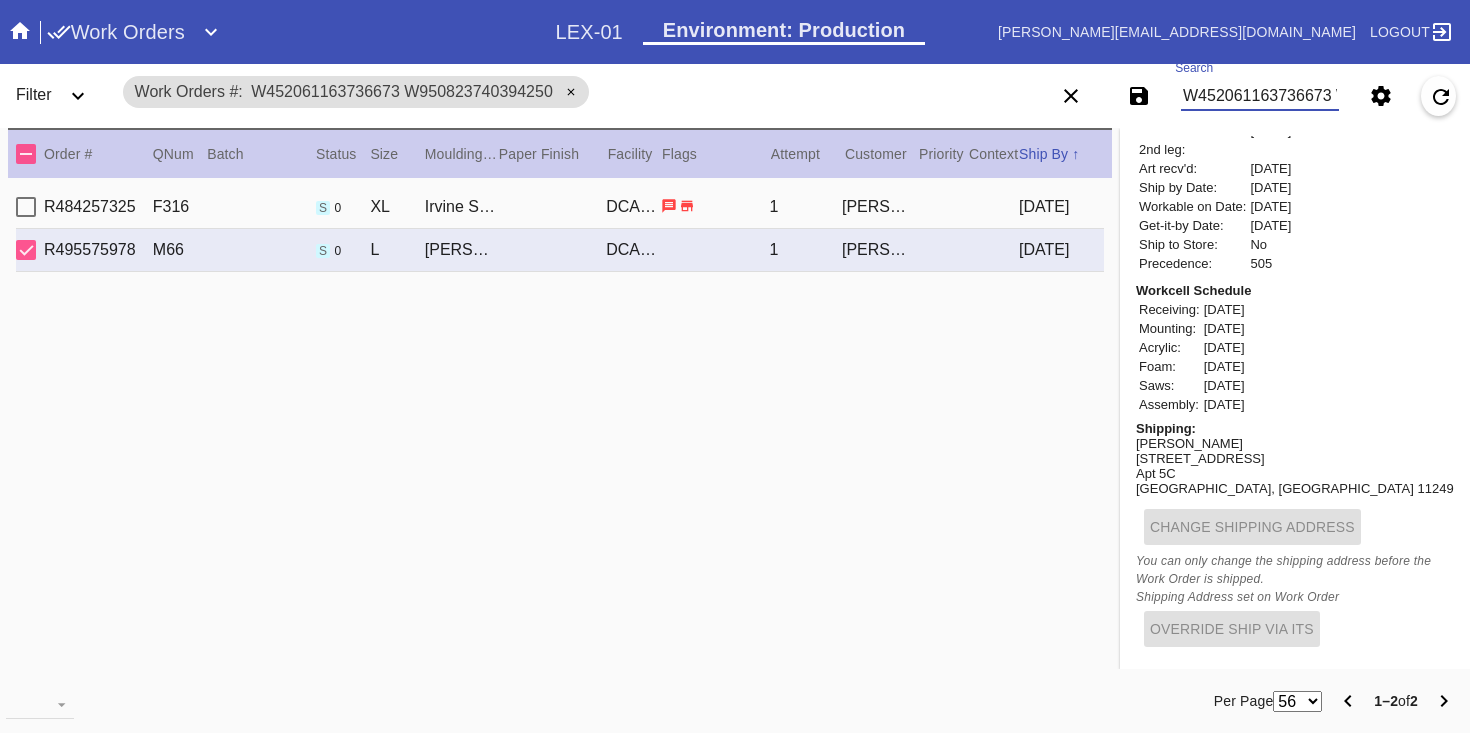 click on "W452061163736673 W950823740394250" at bounding box center (1260, 96) 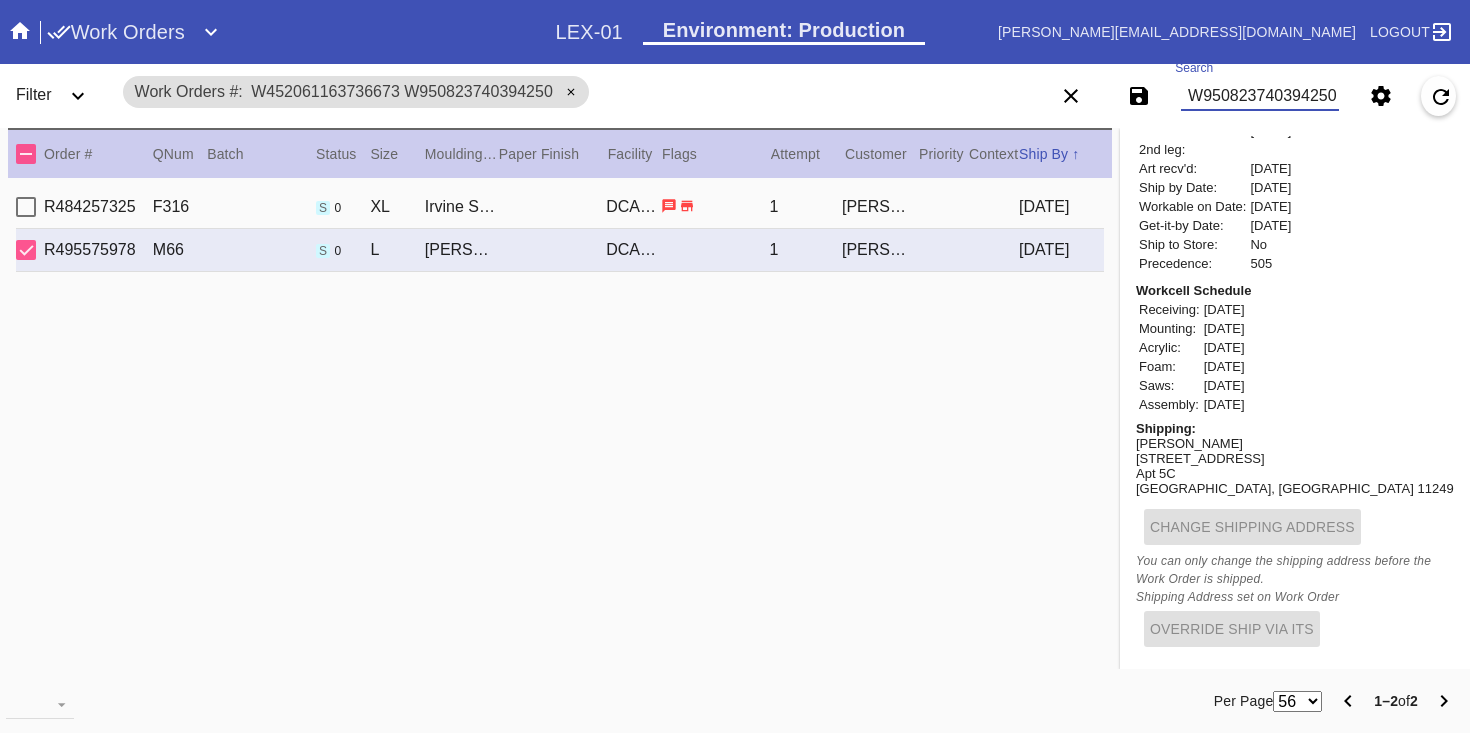paste on "W650826018817739" 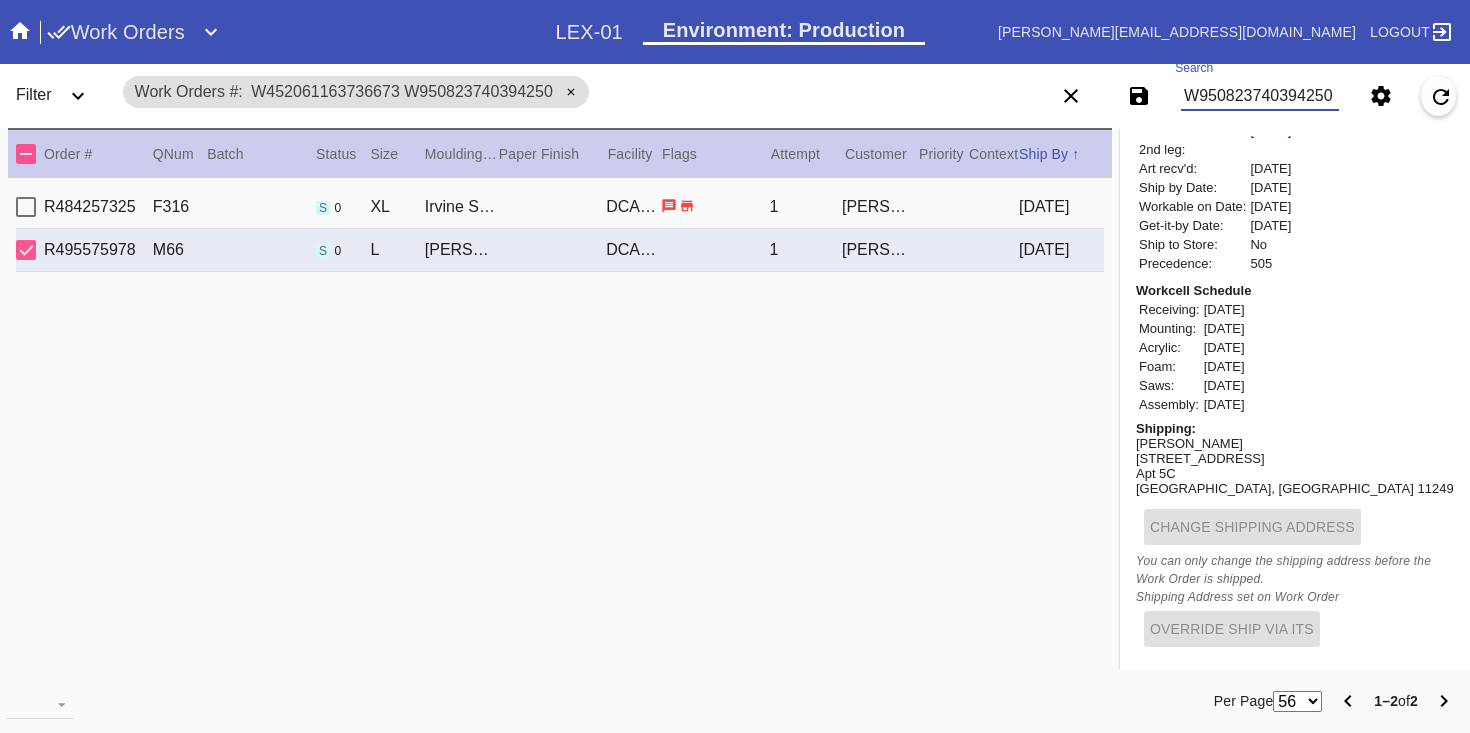 scroll, scrollTop: 0, scrollLeft: 301, axis: horizontal 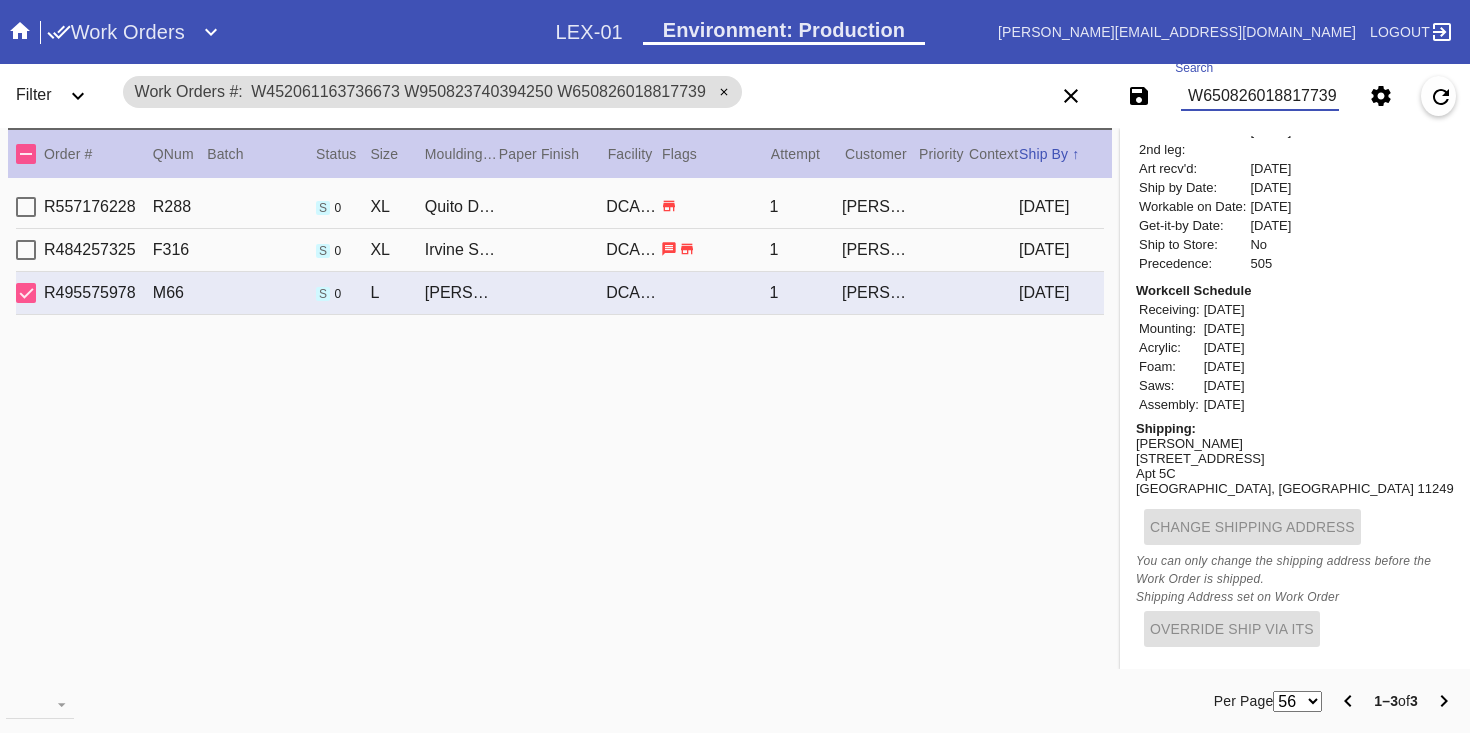 type on "W452061163736673 W950823740394250 W650826018817739" 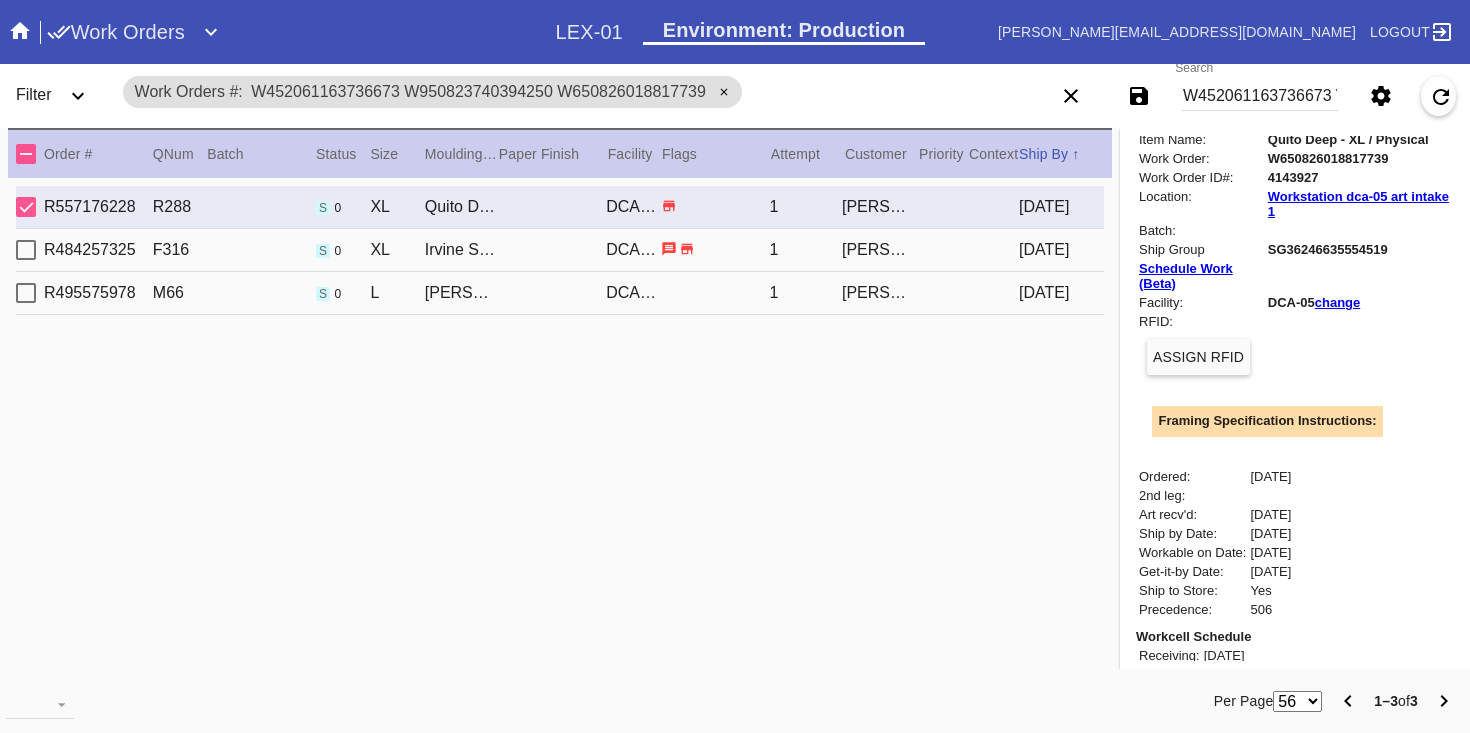 scroll, scrollTop: 0, scrollLeft: 0, axis: both 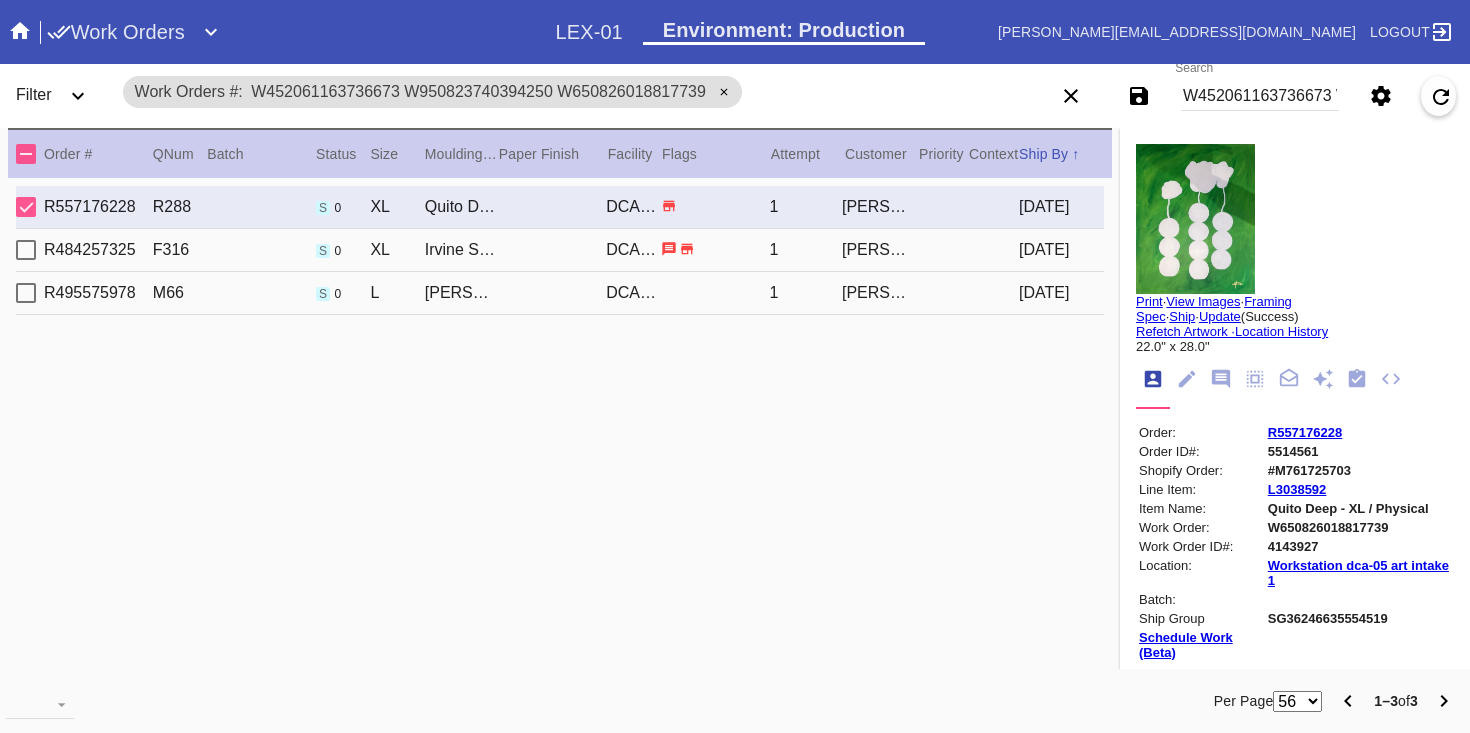 click on "Print" at bounding box center (1149, 301) 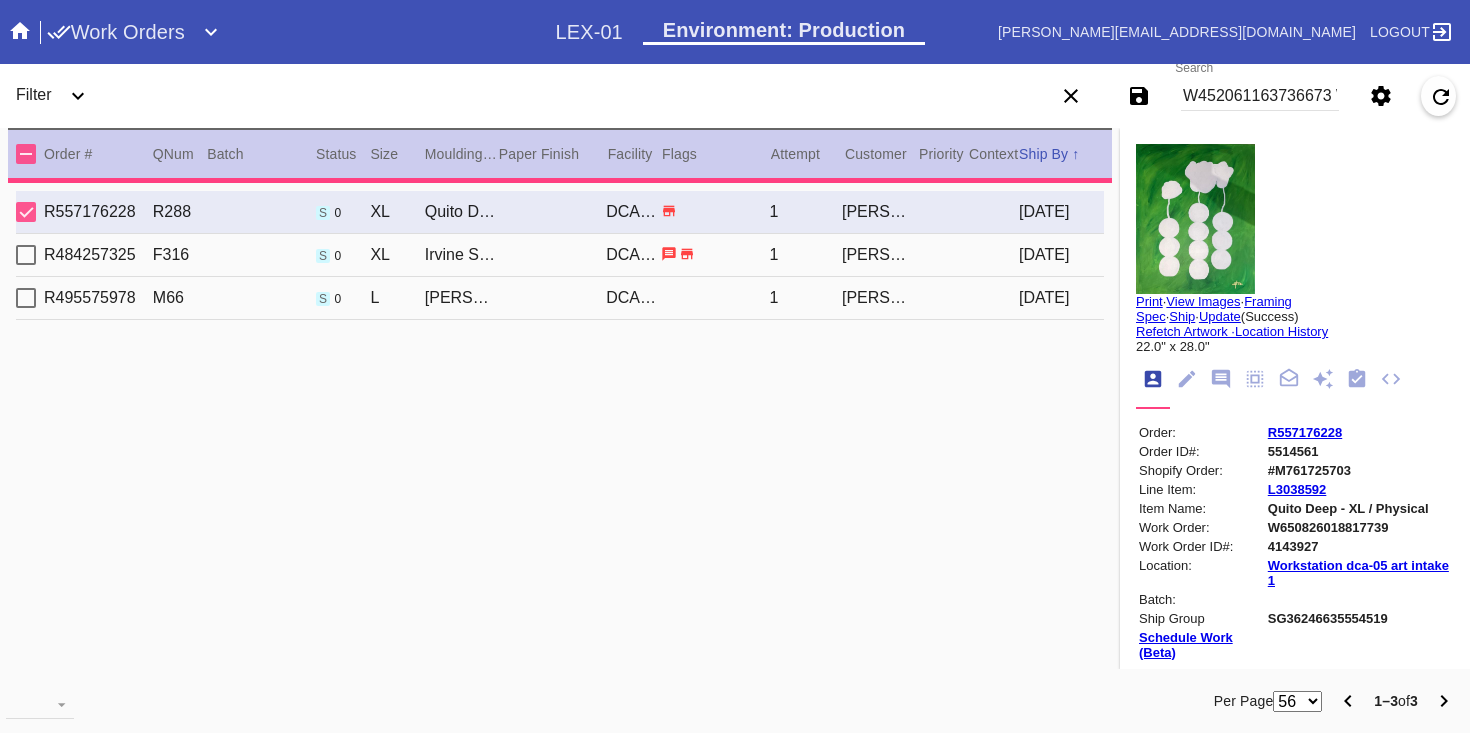 click on "W452061163736673 W950823740394250 W650826018817739" at bounding box center (1260, 96) 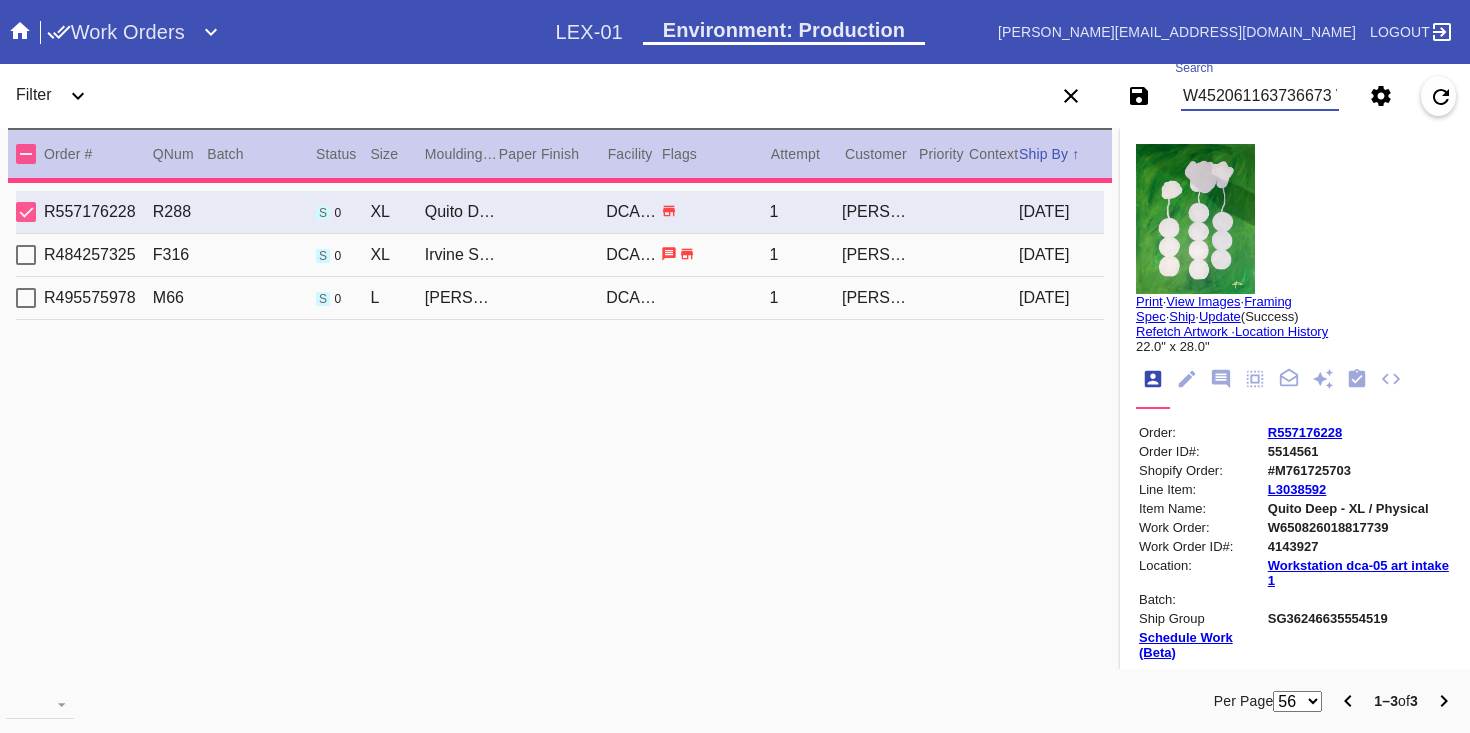 click on "W452061163736673 W950823740394250 W650826018817739" at bounding box center [1260, 96] 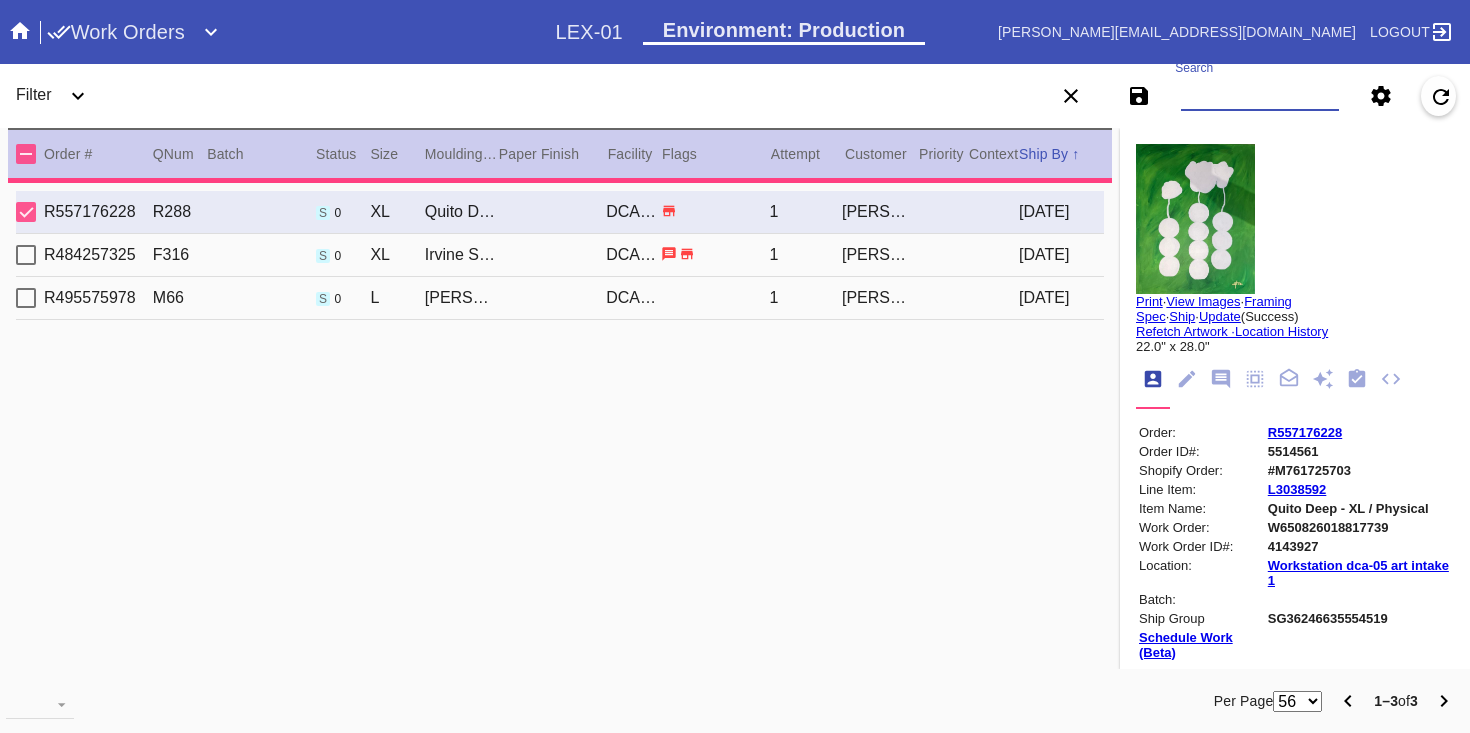 type 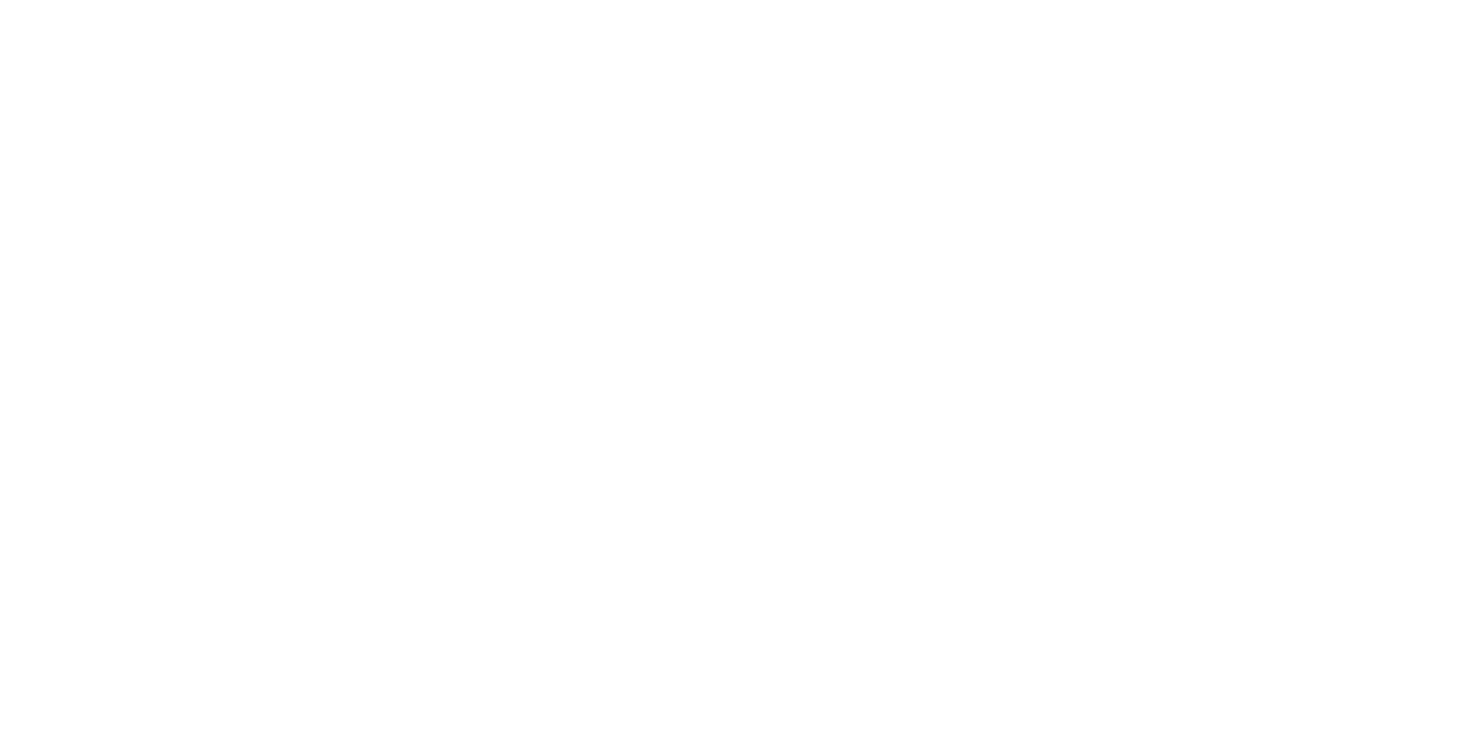 scroll, scrollTop: 0, scrollLeft: 0, axis: both 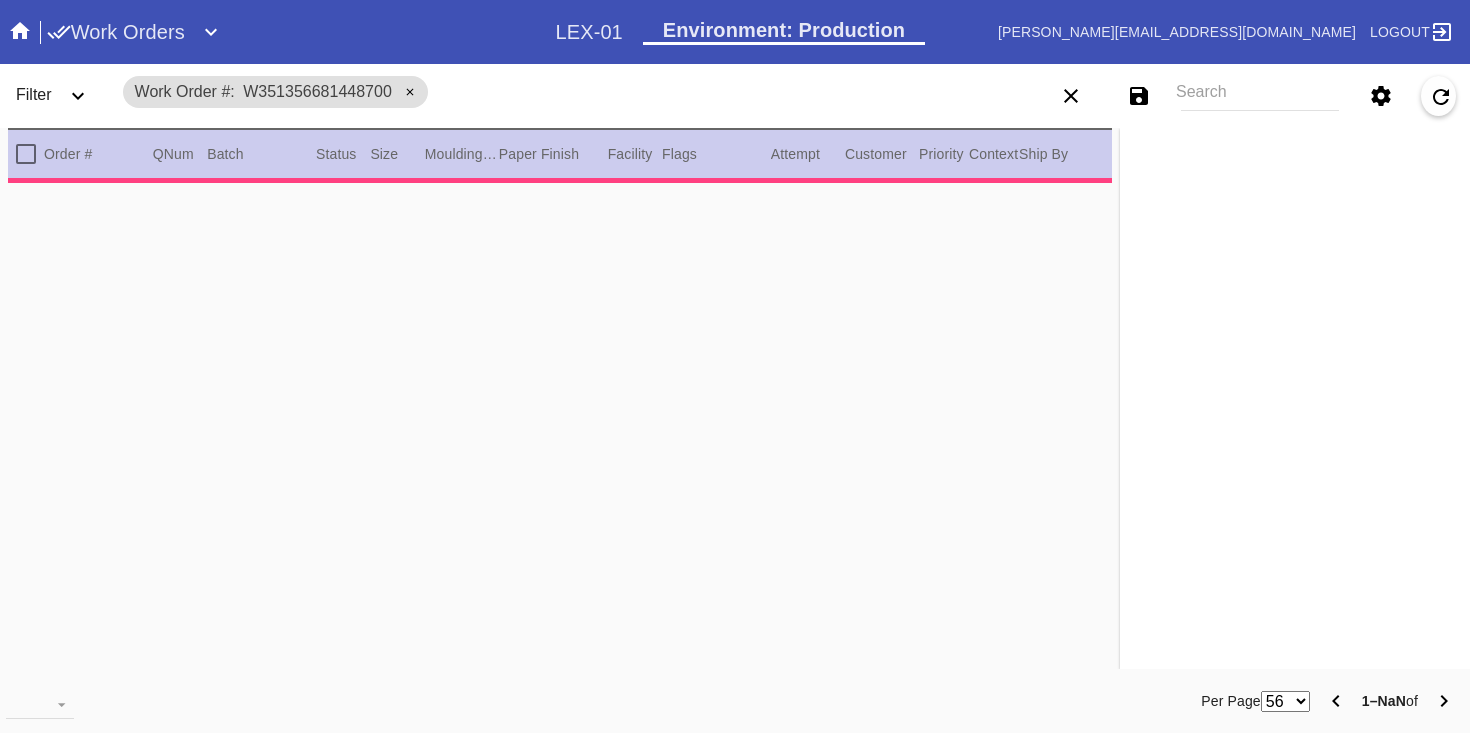 type on "3.0" 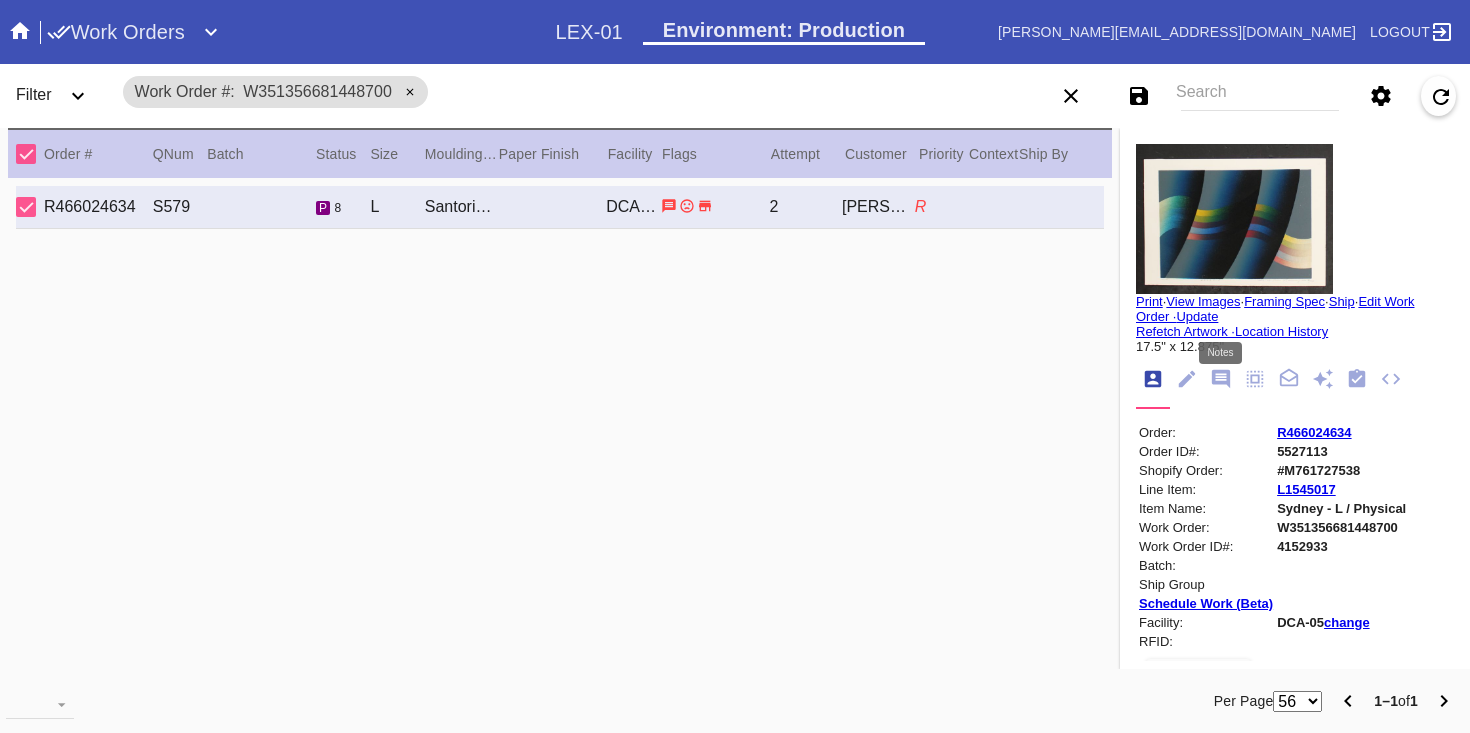 click 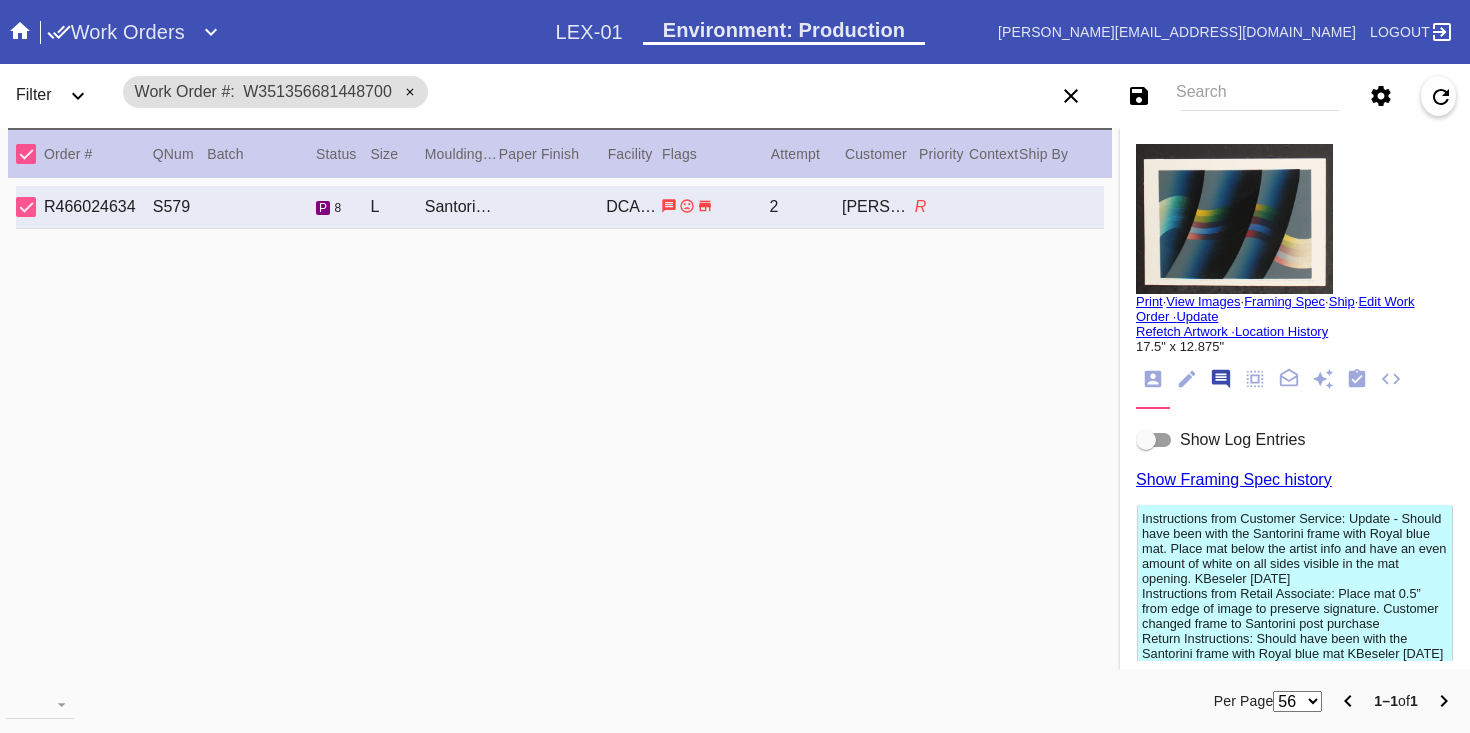 scroll, scrollTop: 123, scrollLeft: 0, axis: vertical 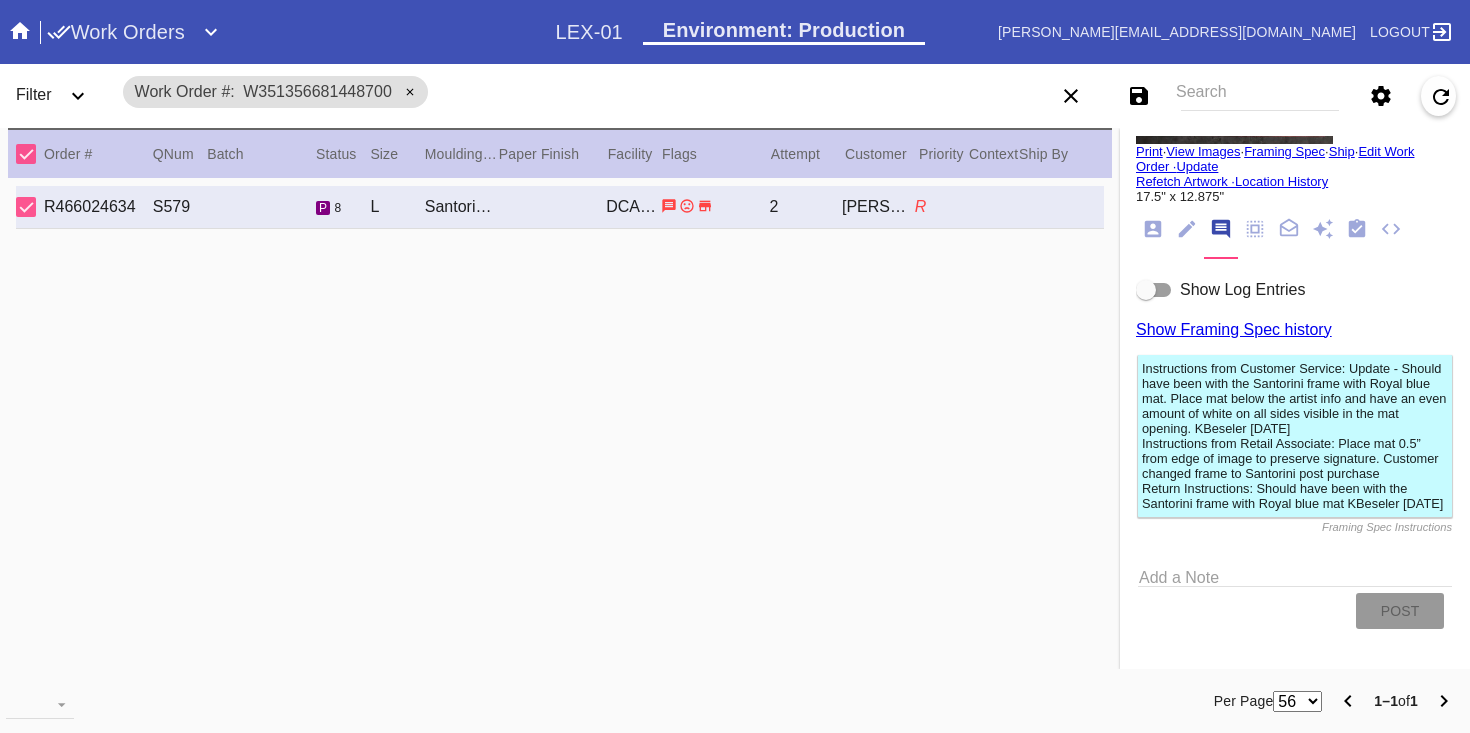 click on "Show Log Entries
Show Framing Spec history
Instructions from Customer Service: Update - Should have been with the Santorini frame with Royal blue mat. Place mat below the artist info and have an even amount of white on all sides visible in the mat opening.  KBeseler 7/11/25
Instructions from Retail Associate: Place mat 0.5” from edge of image to preserve signature.  Customer changed frame to Santorini post purchase
Return Instructions: Should have been with the Santorini frame with Royal blue mat KBeseler 7/11/25
Framing Spec Instructions
Add a Note
Post" at bounding box center [1295, 455] 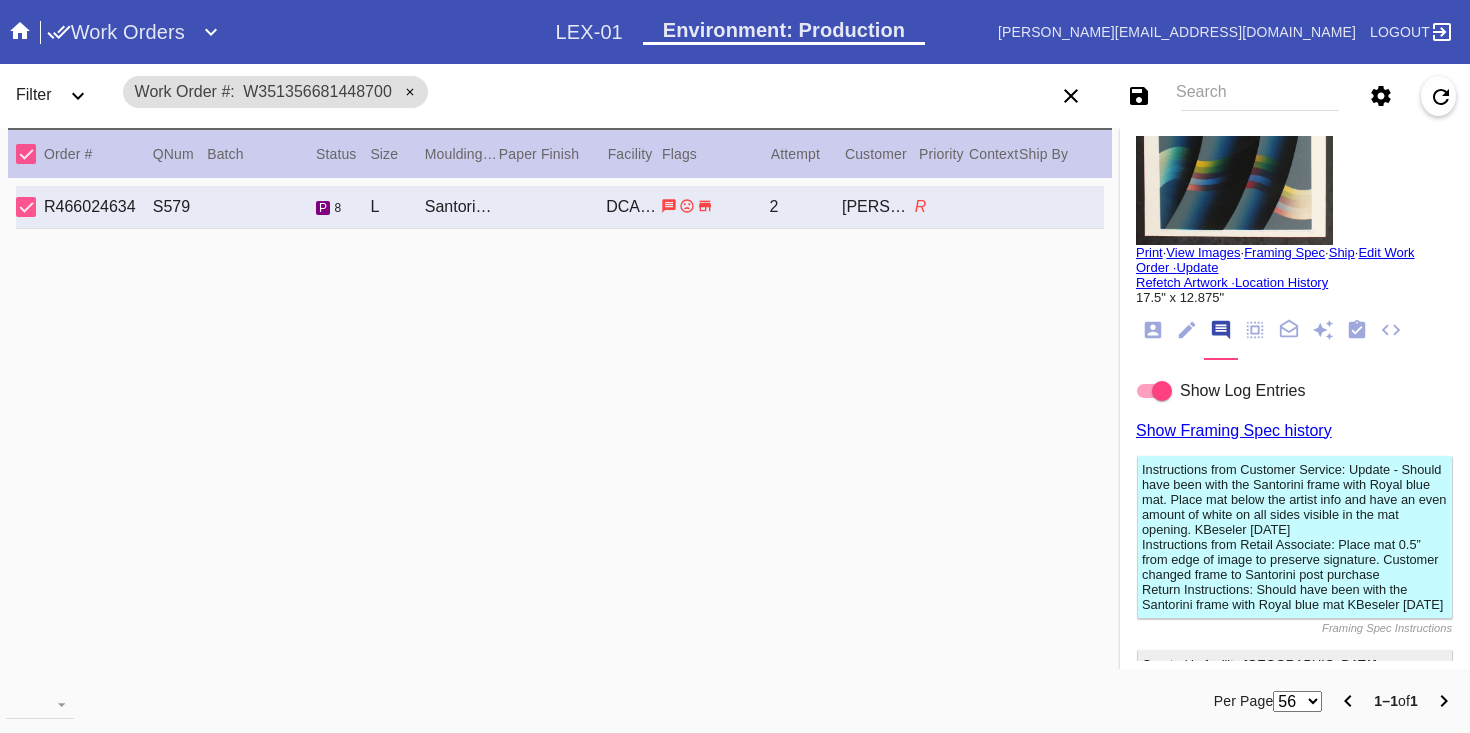 scroll, scrollTop: 0, scrollLeft: 0, axis: both 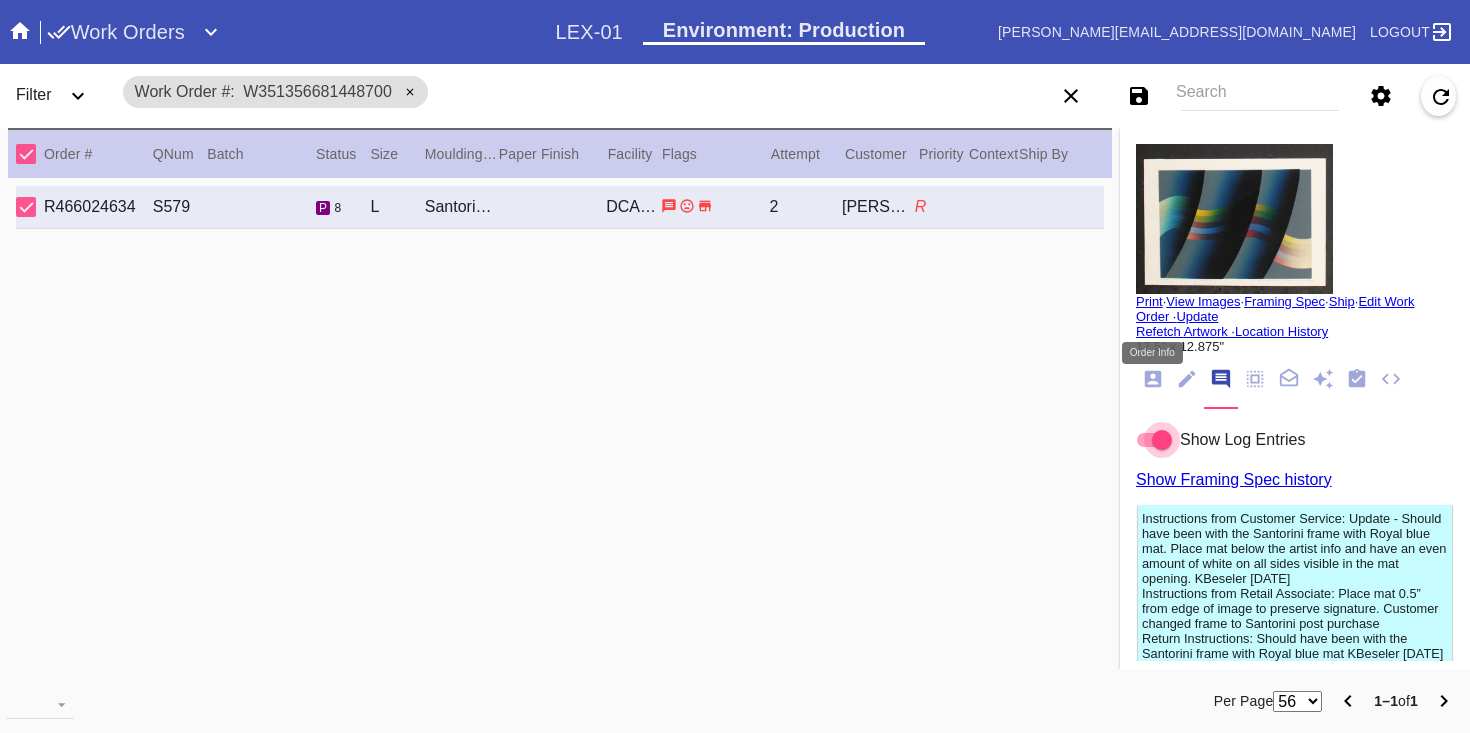 click 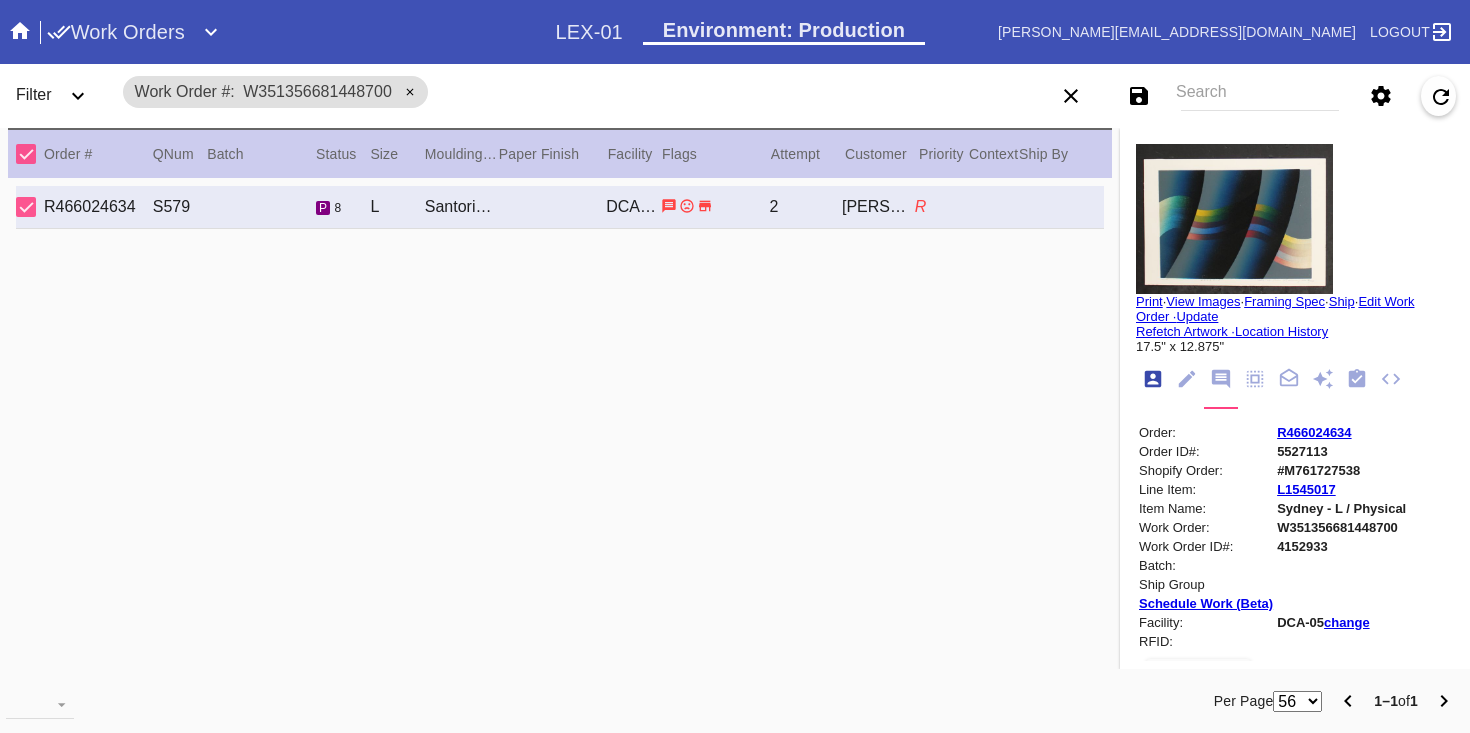 scroll, scrollTop: 24, scrollLeft: 0, axis: vertical 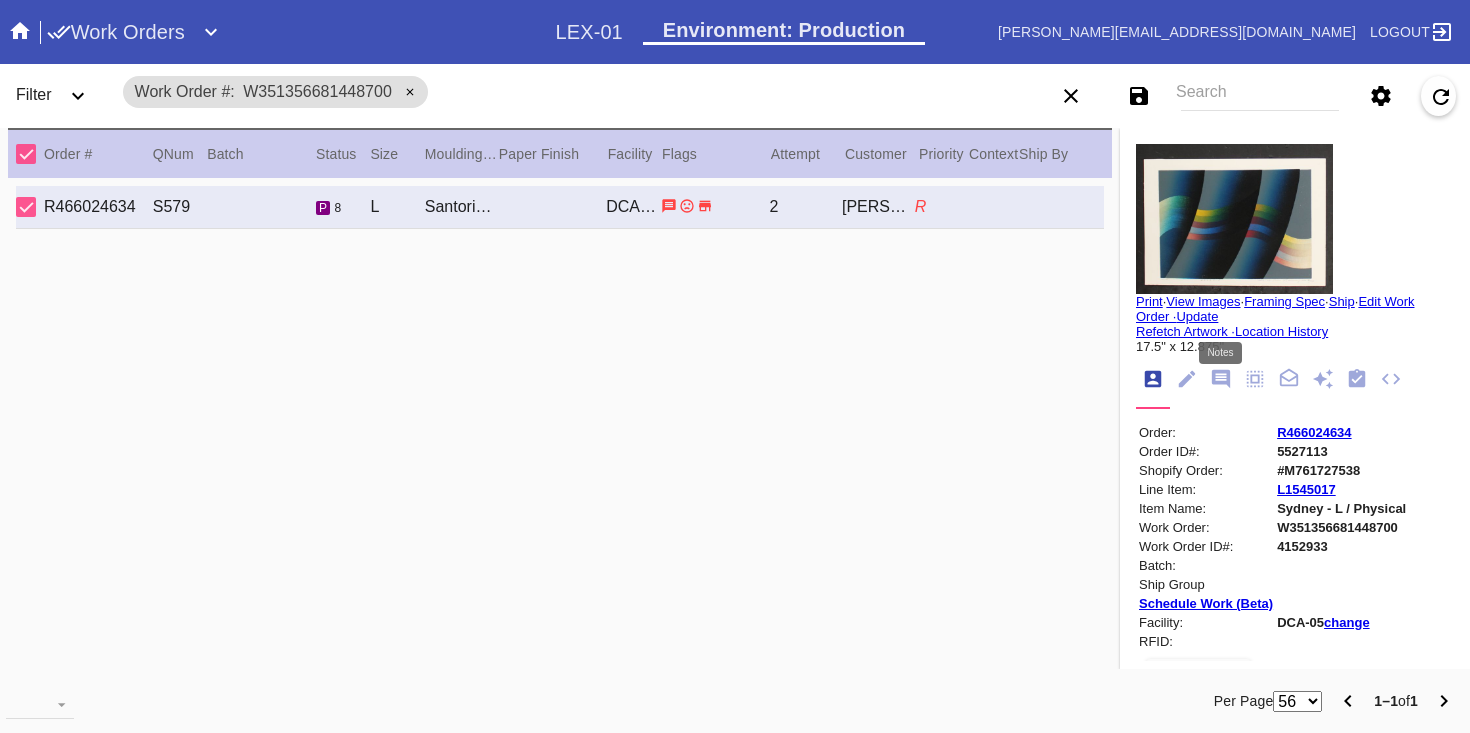 click 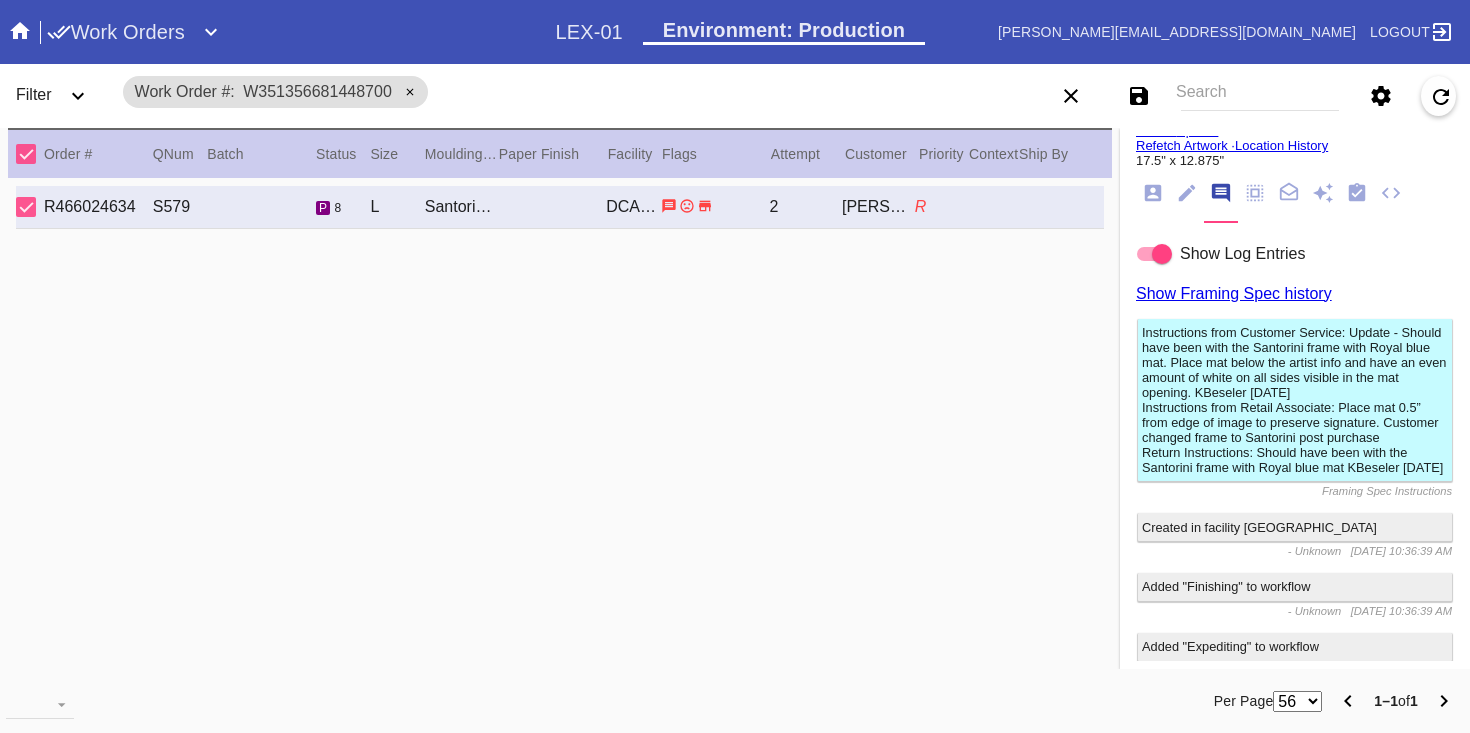scroll, scrollTop: 172, scrollLeft: 0, axis: vertical 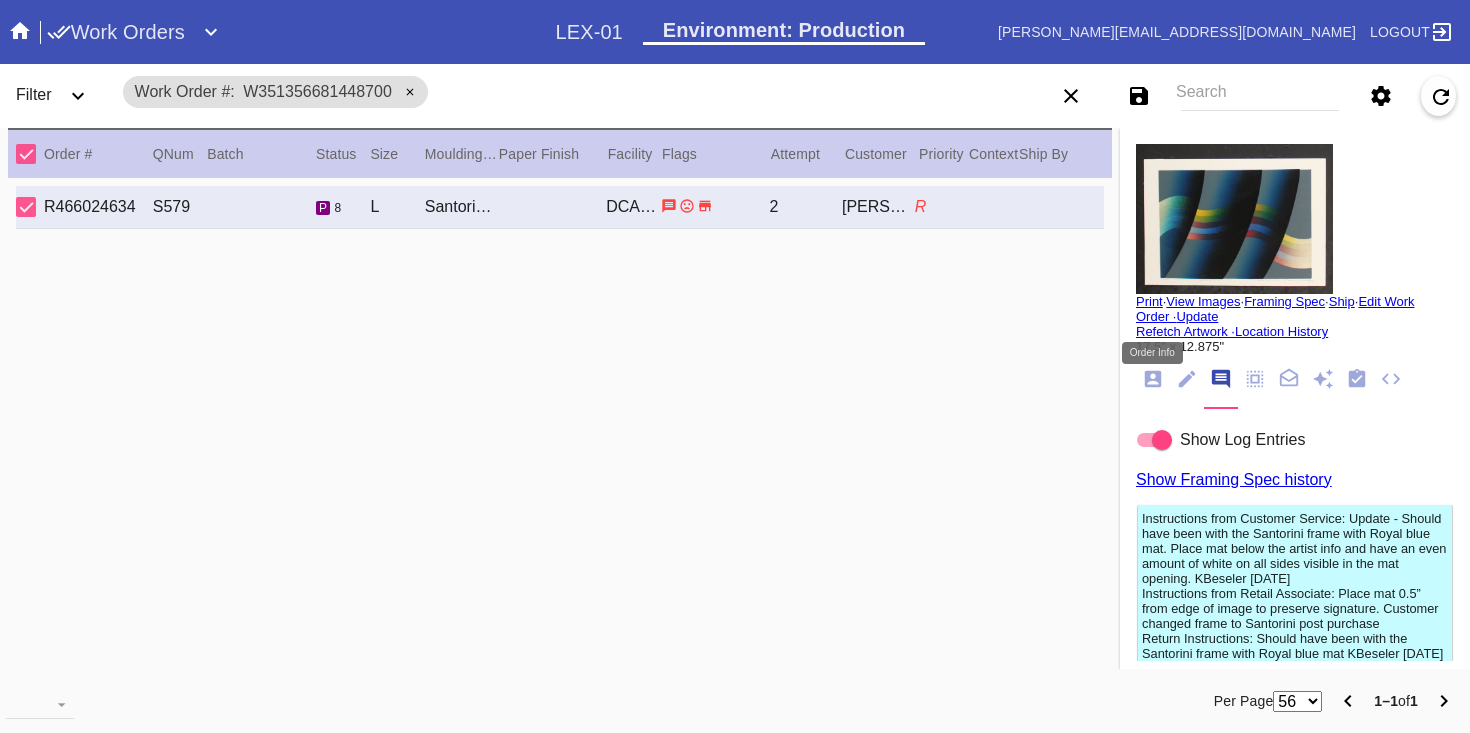click 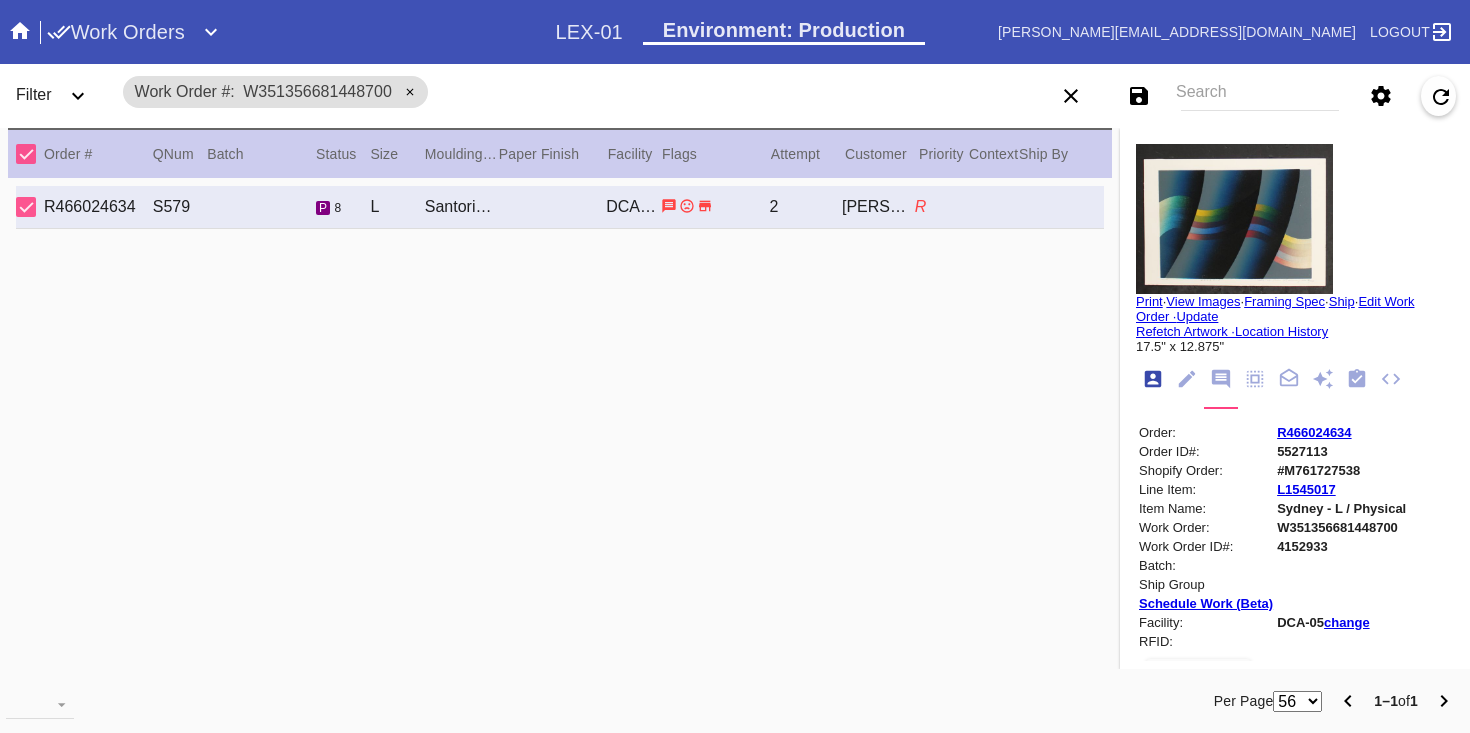 scroll, scrollTop: 24, scrollLeft: 0, axis: vertical 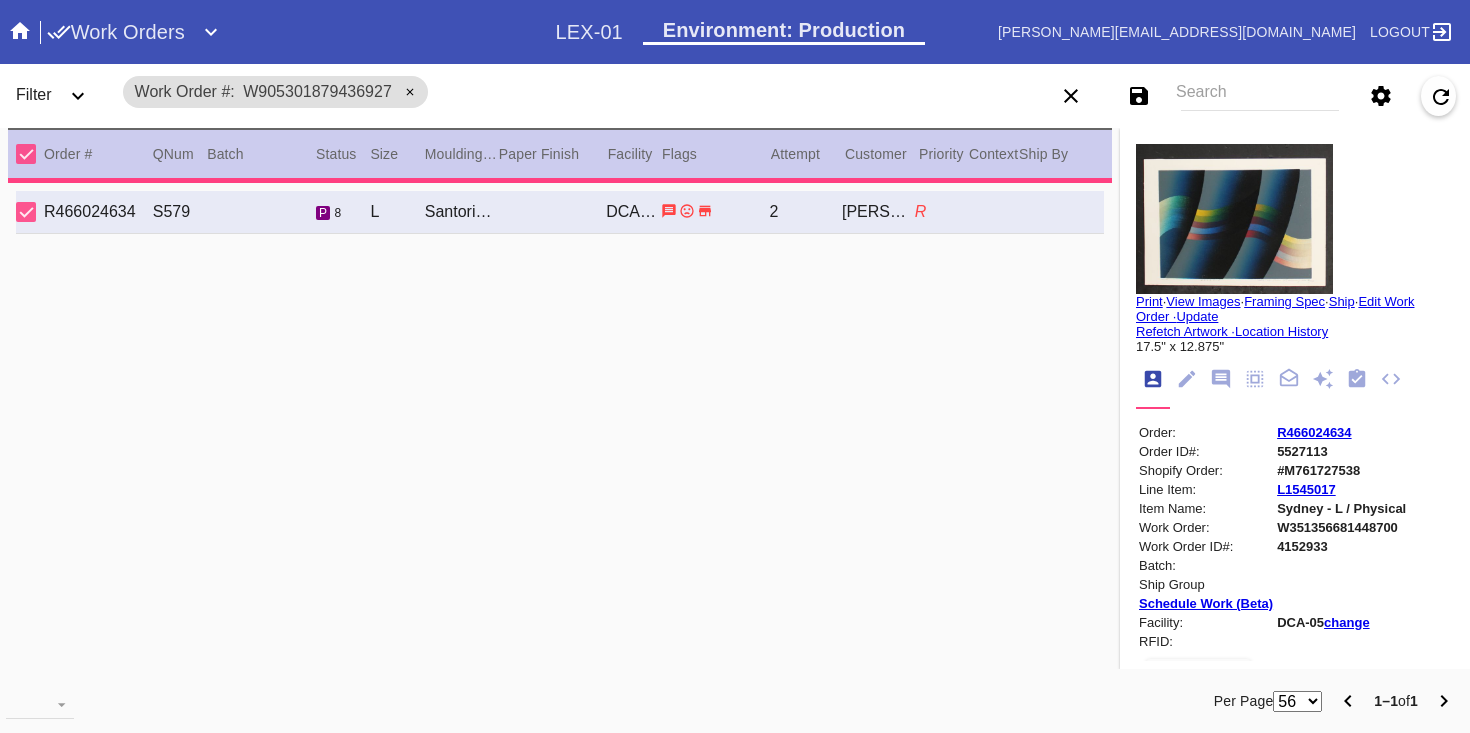 type on "7/9/2025" 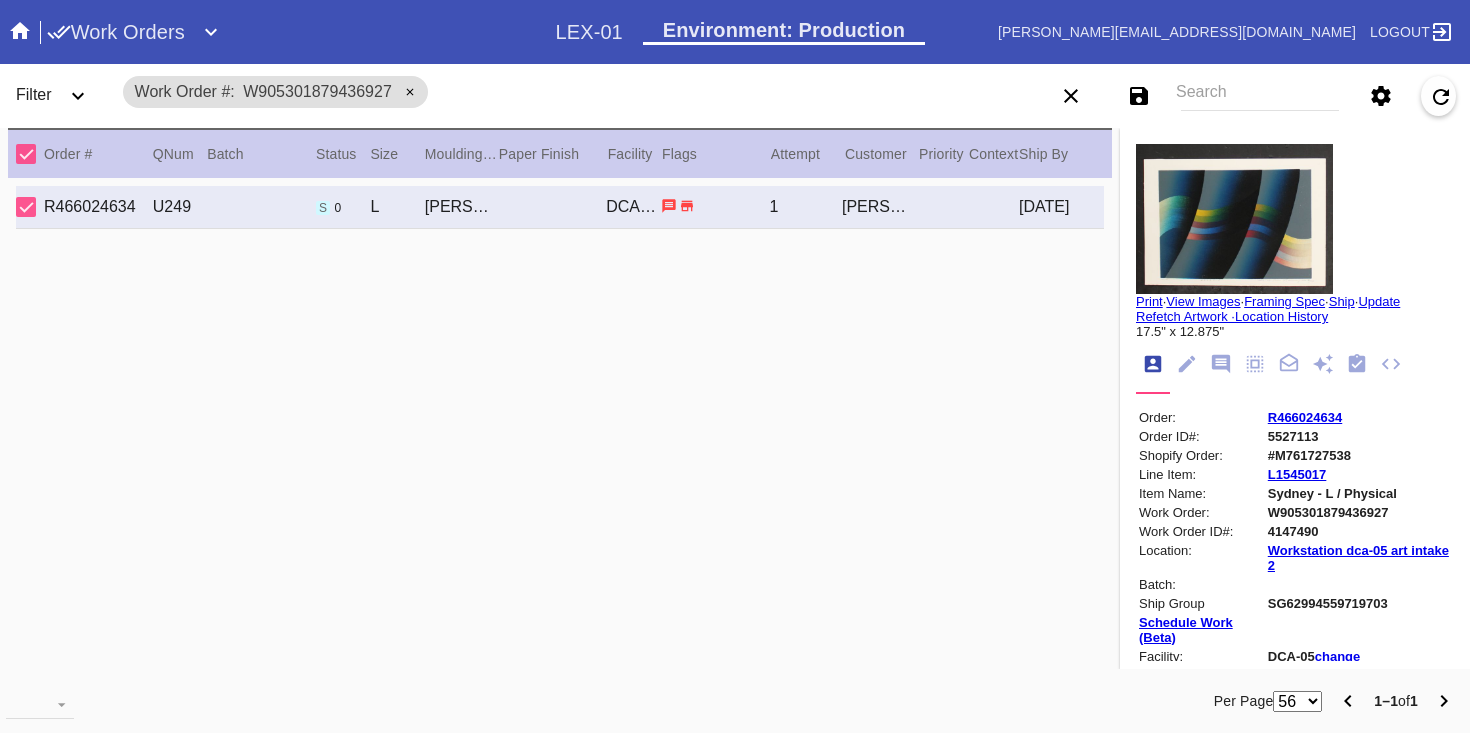 click on "Print" at bounding box center (1149, 301) 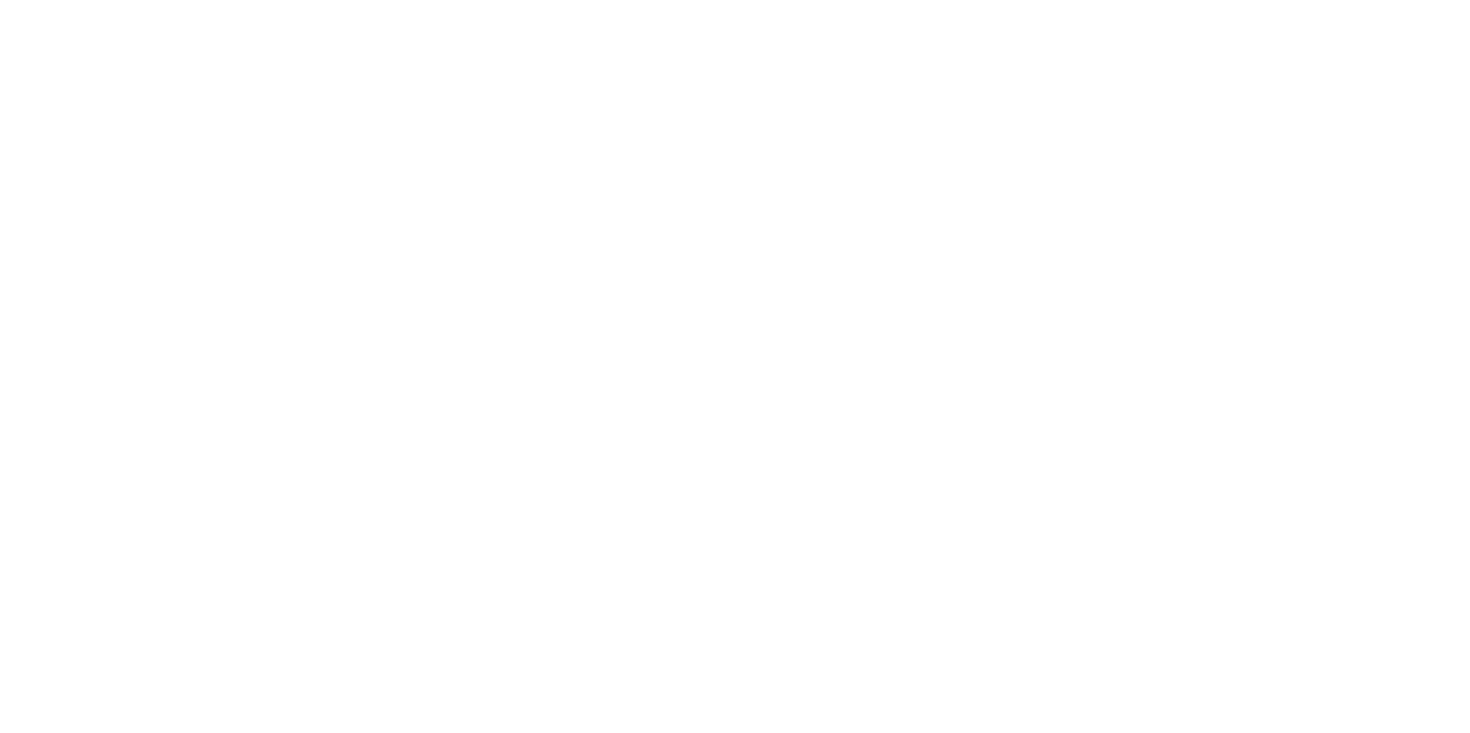 scroll, scrollTop: 0, scrollLeft: 0, axis: both 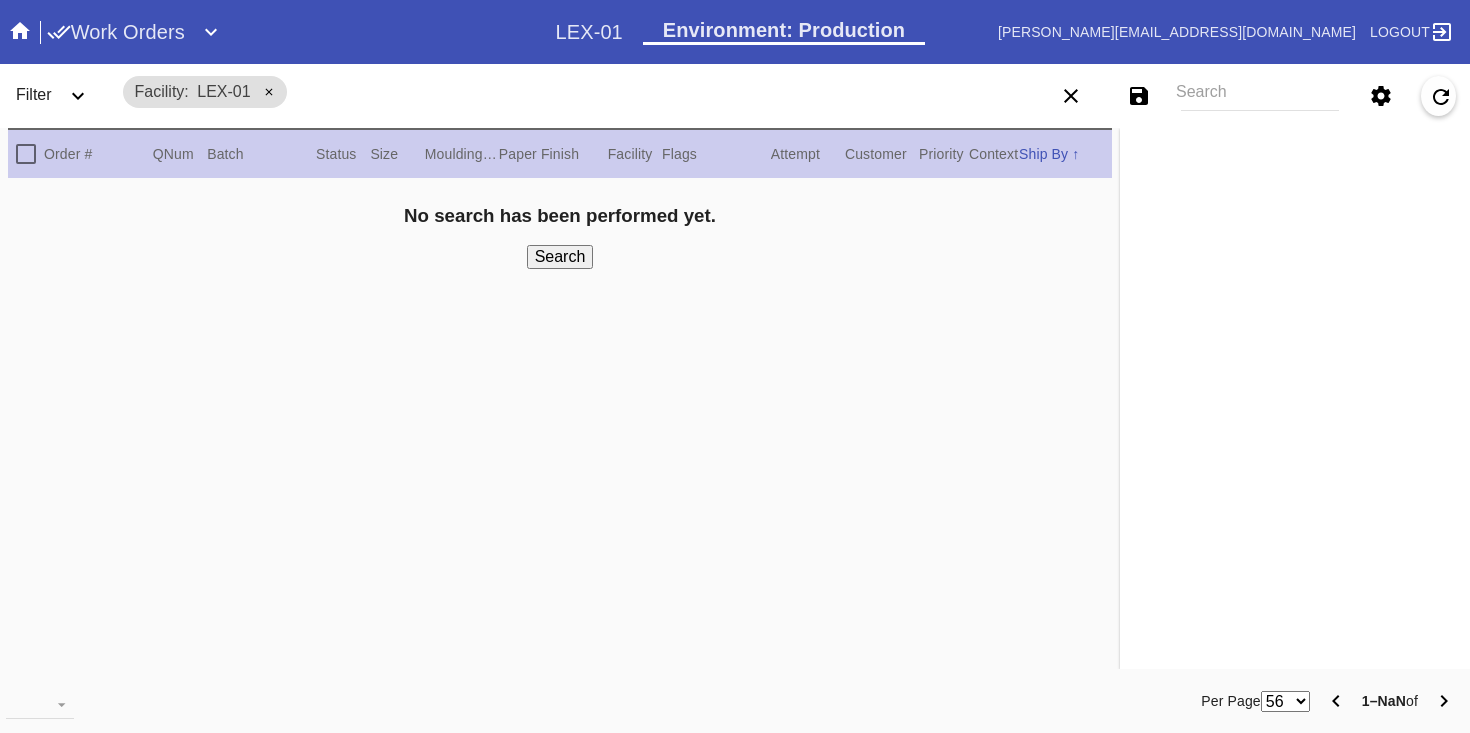 click on "Select a Work Order Print  ·  View Images  ·  Framing Spec  ·  Ship  ·  Update   Refetch Artwork ·  Location History " x "                                 Order: Order ID#: Line Item: Item Name: Work Order: Work Order ID#: Batch: Ship Group Schedule Work (Beta) Facility:   change RFID:
Assign RFID
Batch Batch New Batch Add to Batch Special Instructions on Order: Line Item Instructions: Processing Instructions: Work Order Instructions: Framing Specification Instructions: Ordered: 2nd leg: Art recv'd: Ship by Date: Workable on Date: Get-it-by Date: Ship to Store: No Precedence: Workcell Schedule Shipping:   ,   Billing:   ,   Change Shipping Address You can only change the shipping address before the Work Order is shipped. Shipping Address set on Work Order Override Ship via ITS
Customer Selections Frame / Mat:  /  Width × Height: " × " Frame" at bounding box center (1295, 398) 